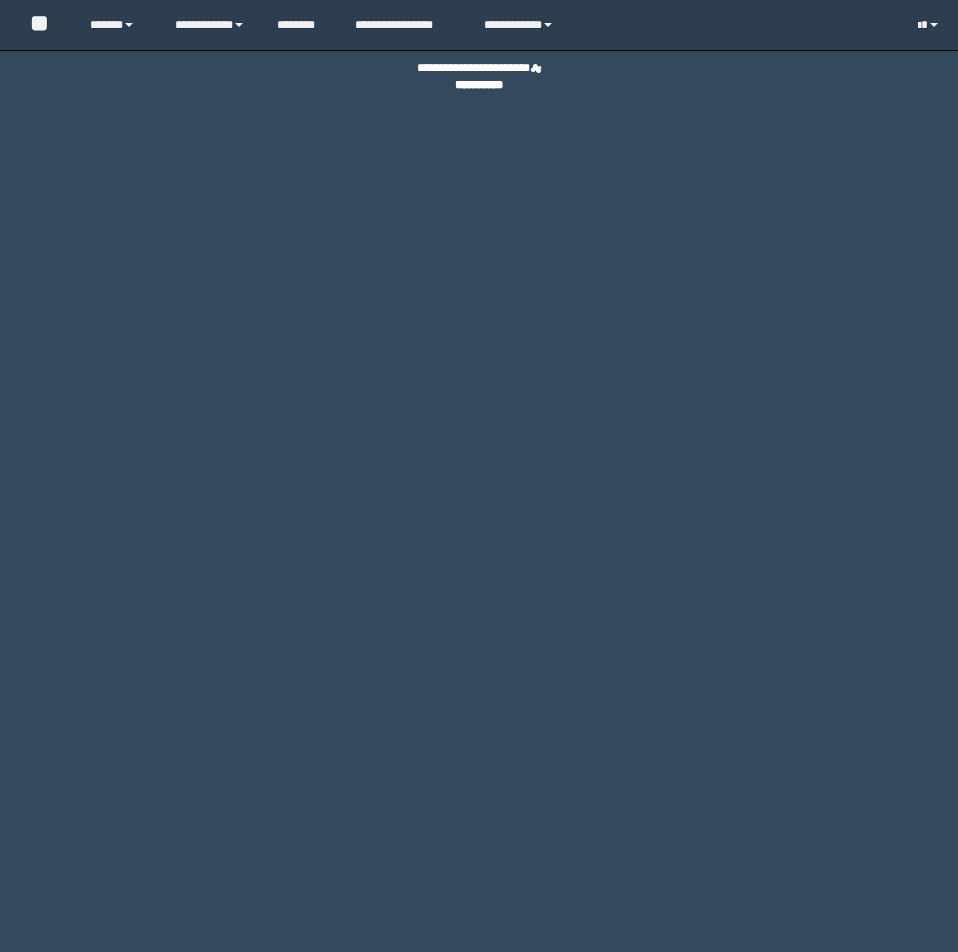 scroll, scrollTop: 0, scrollLeft: 0, axis: both 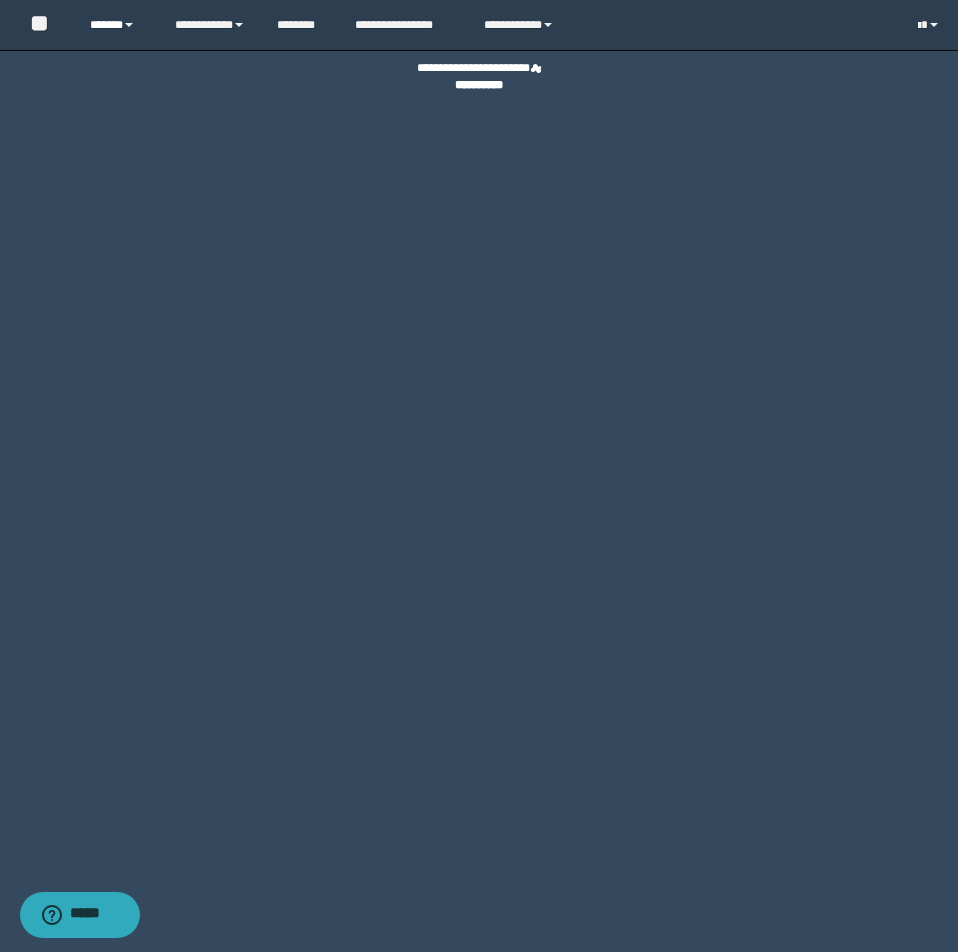 click on "******" at bounding box center (117, 25) 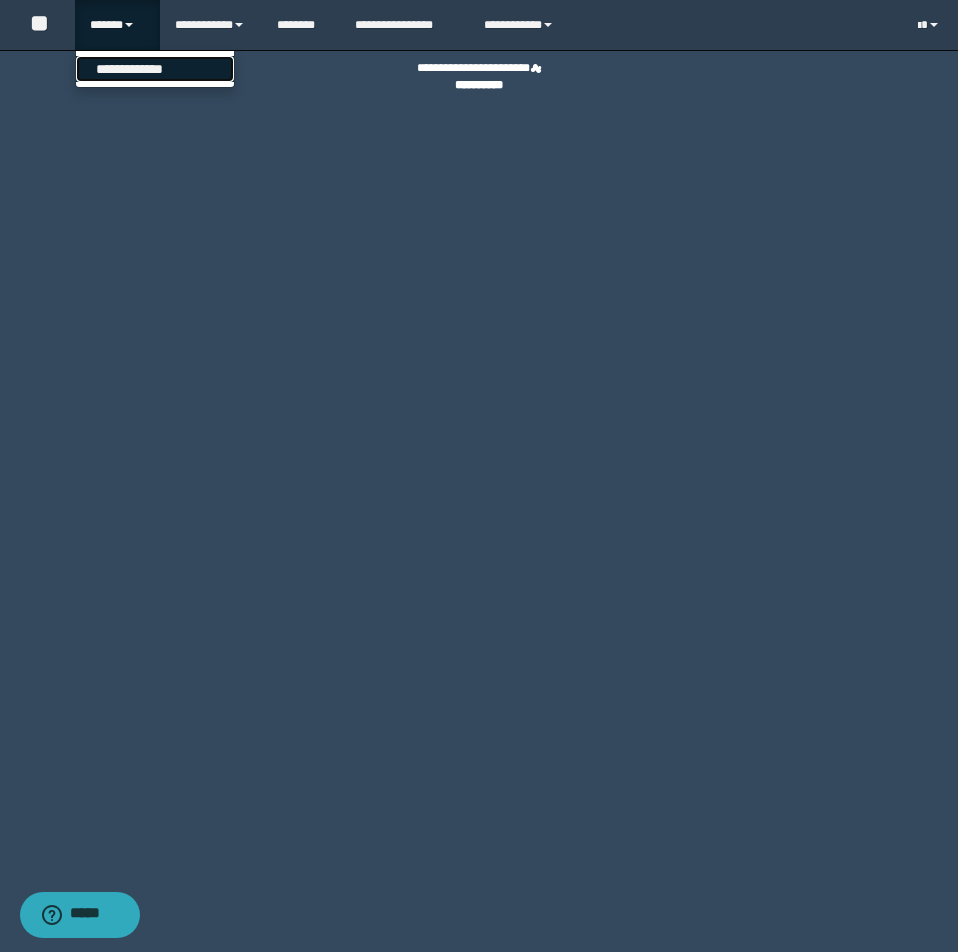 click on "**********" at bounding box center (155, 69) 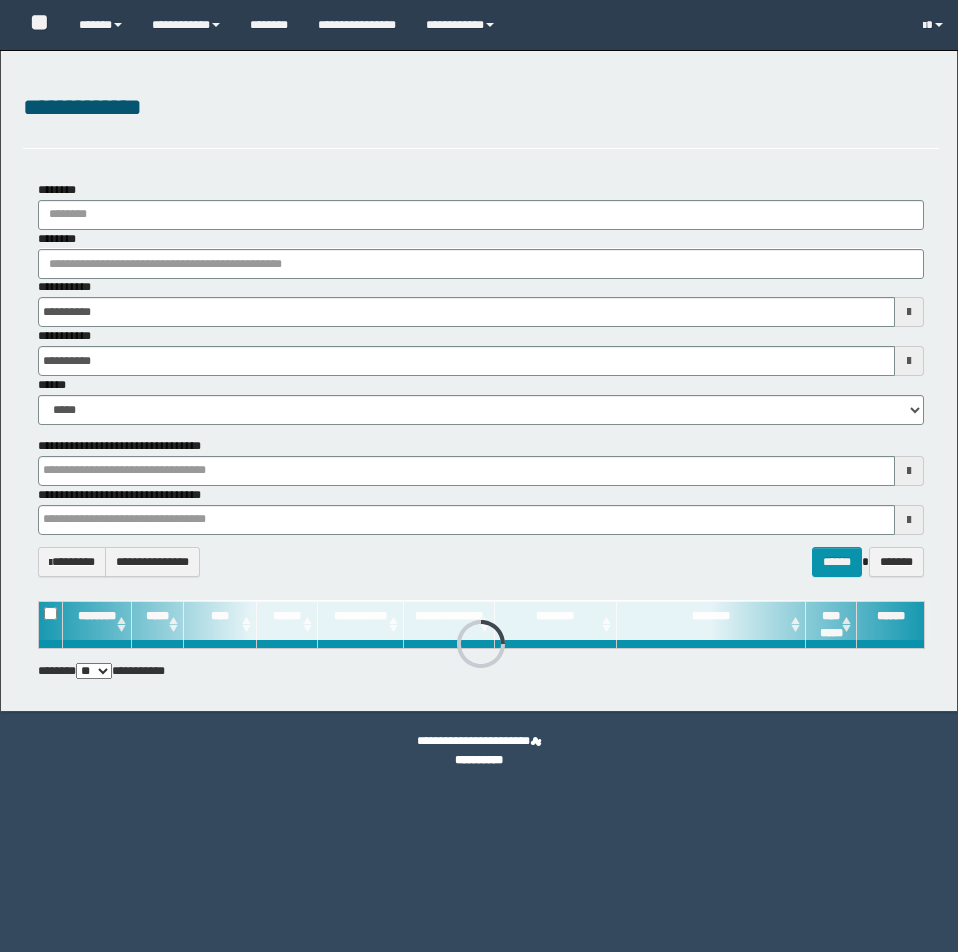 scroll, scrollTop: 0, scrollLeft: 0, axis: both 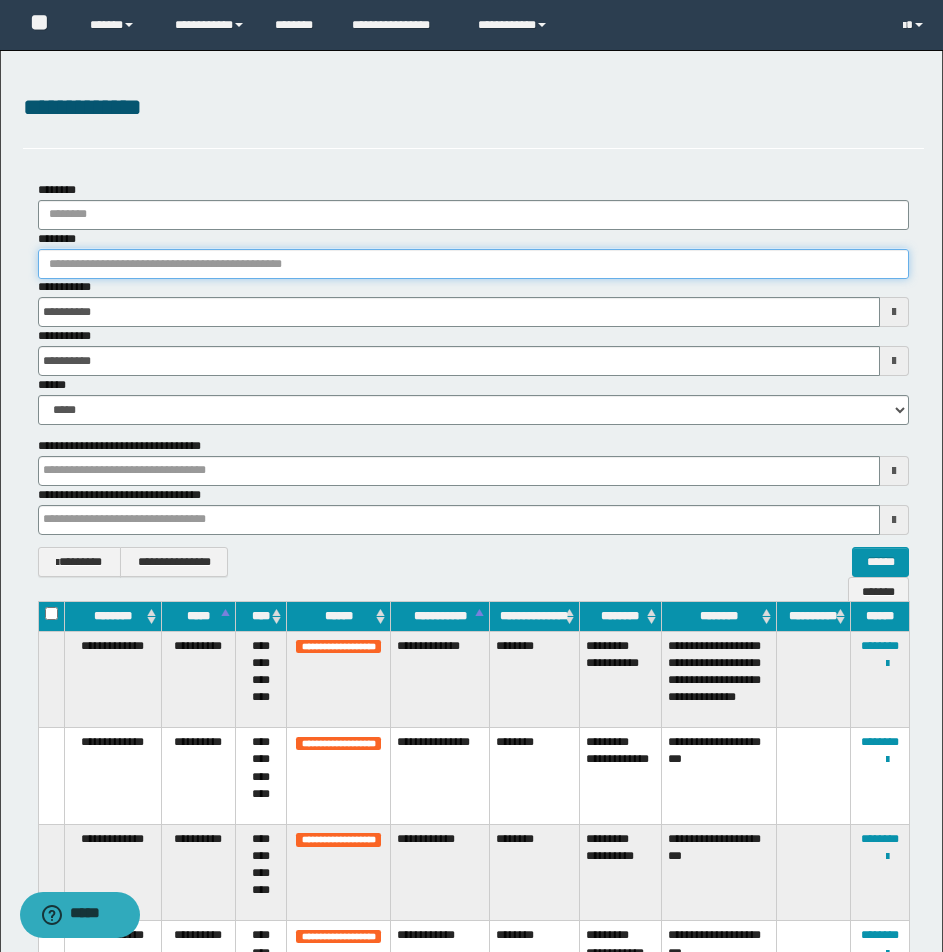 click on "********" at bounding box center [473, 264] 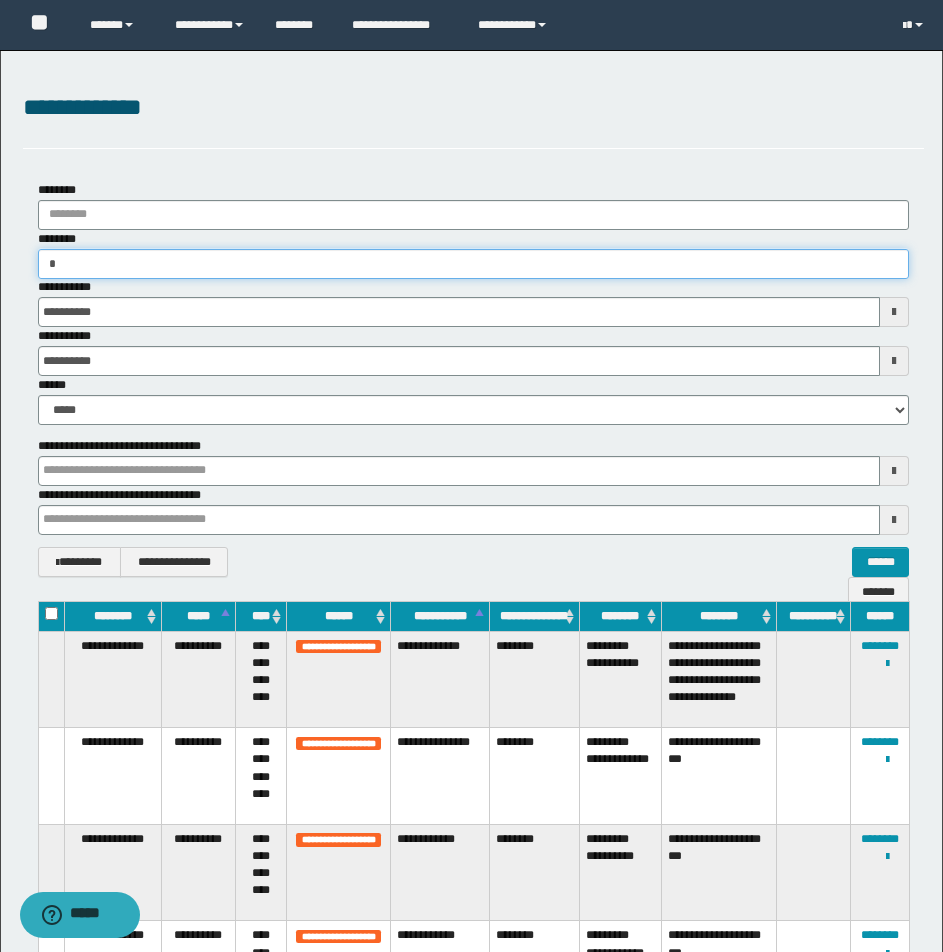 type on "**" 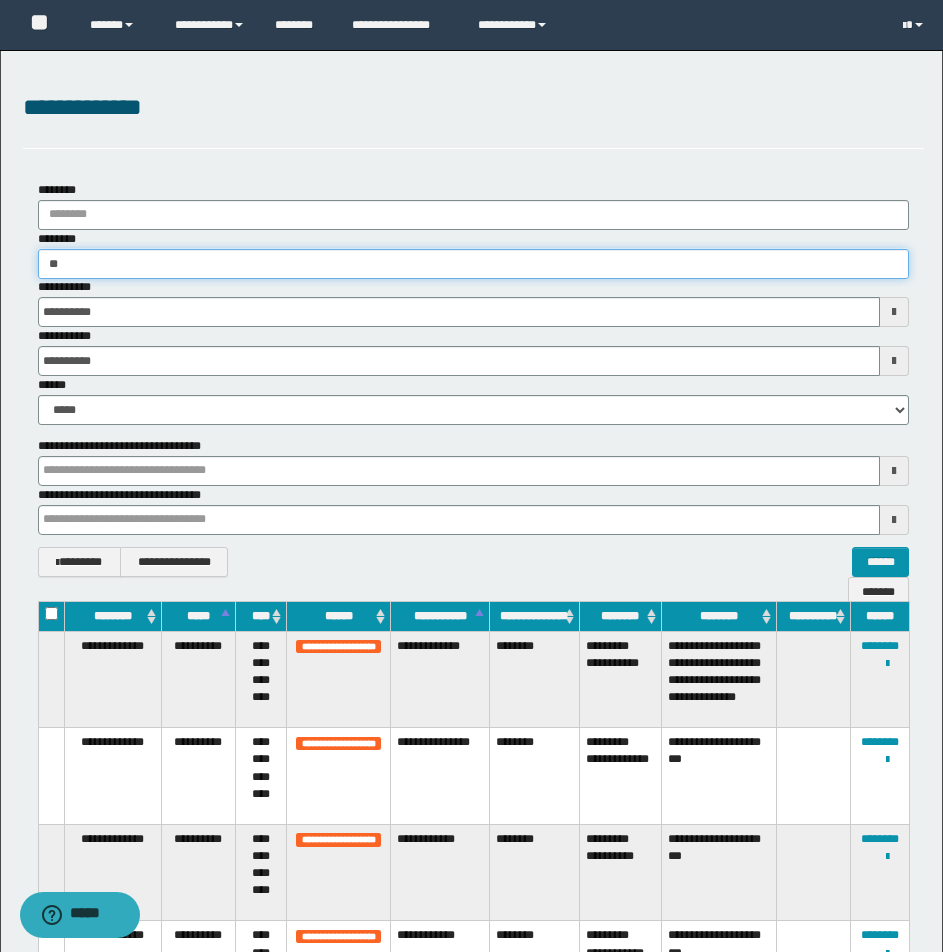 type on "**" 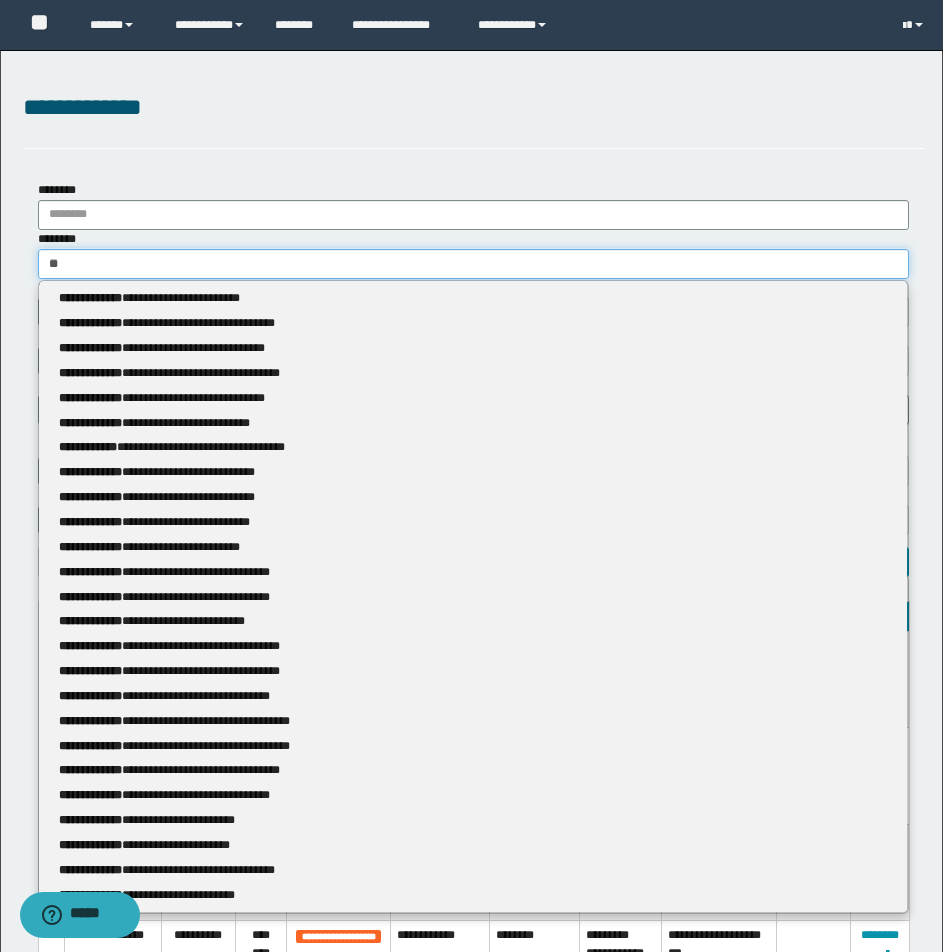 type 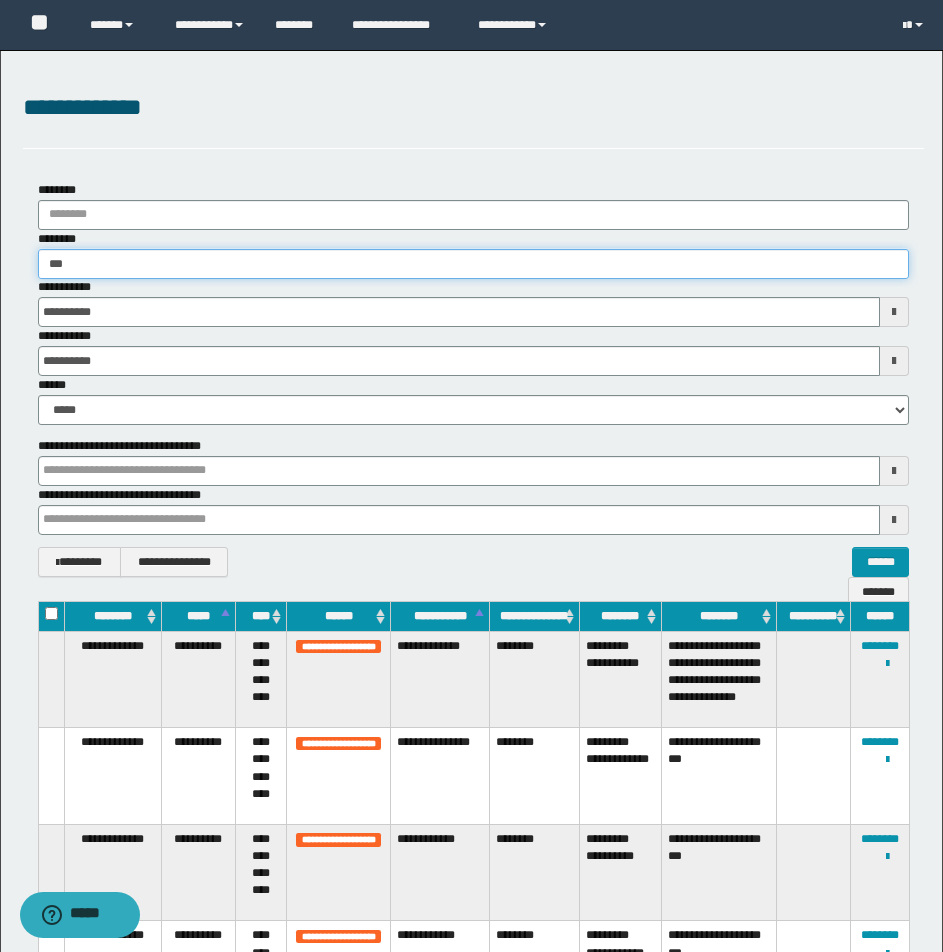 type on "****" 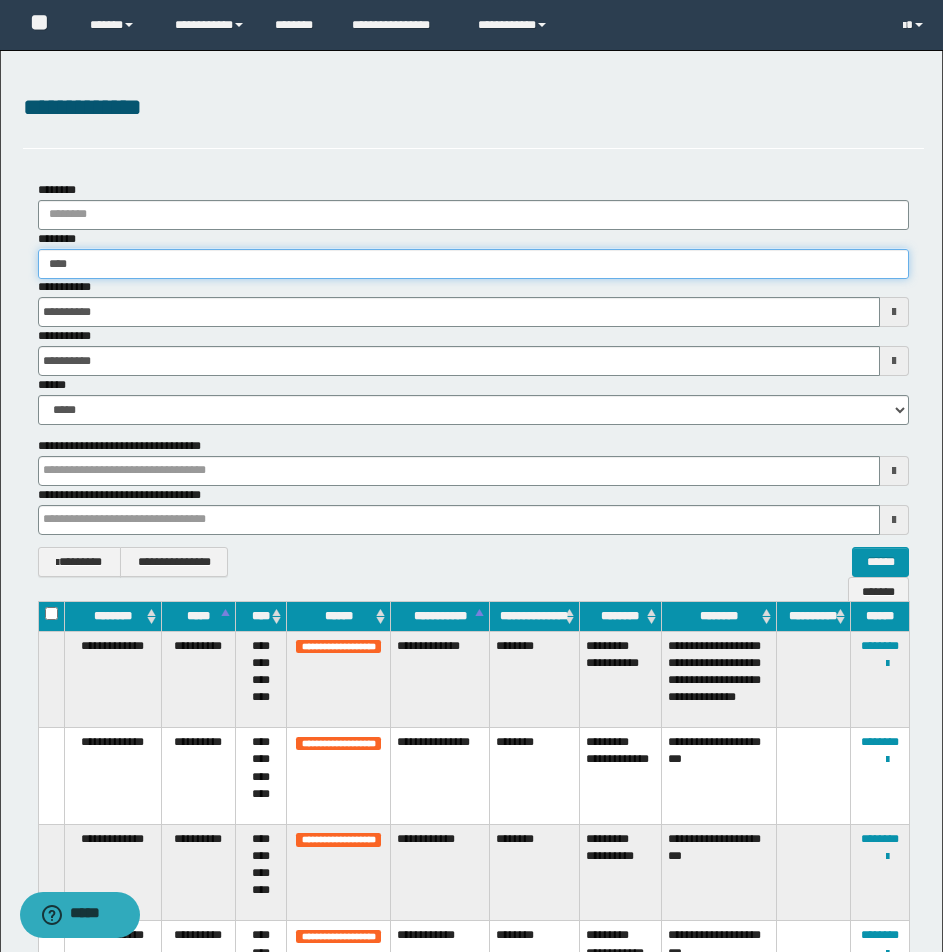 type on "****" 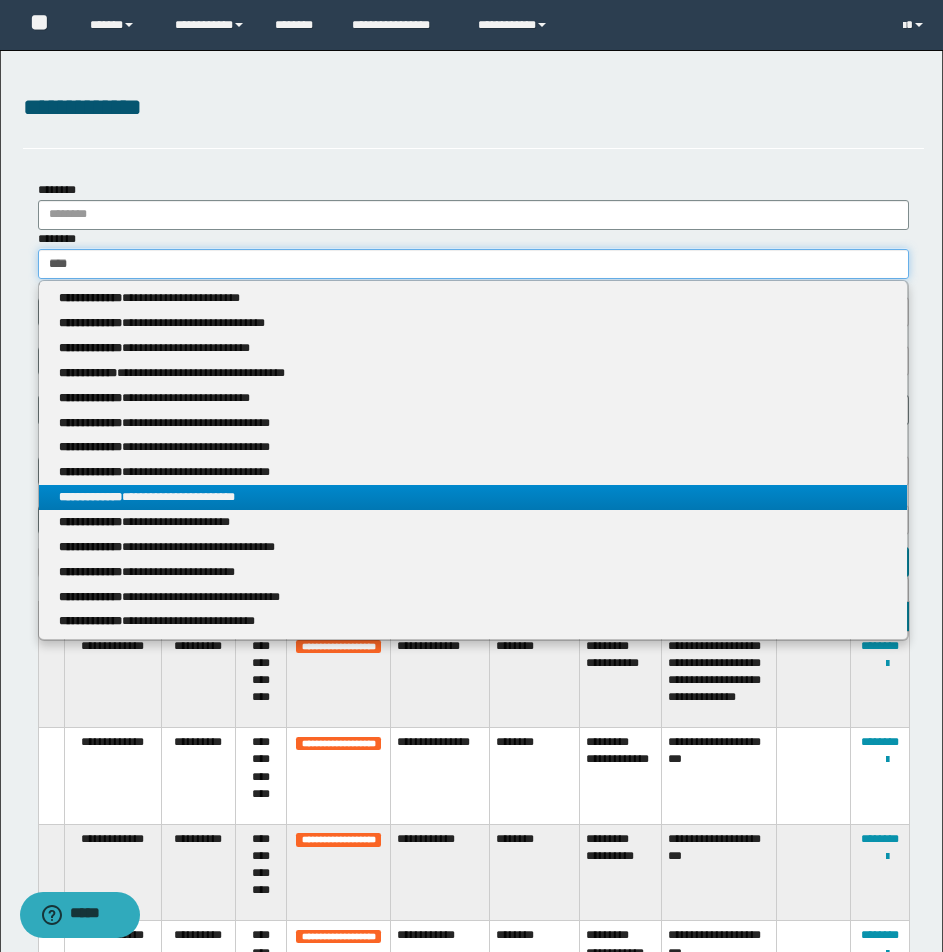 type on "****" 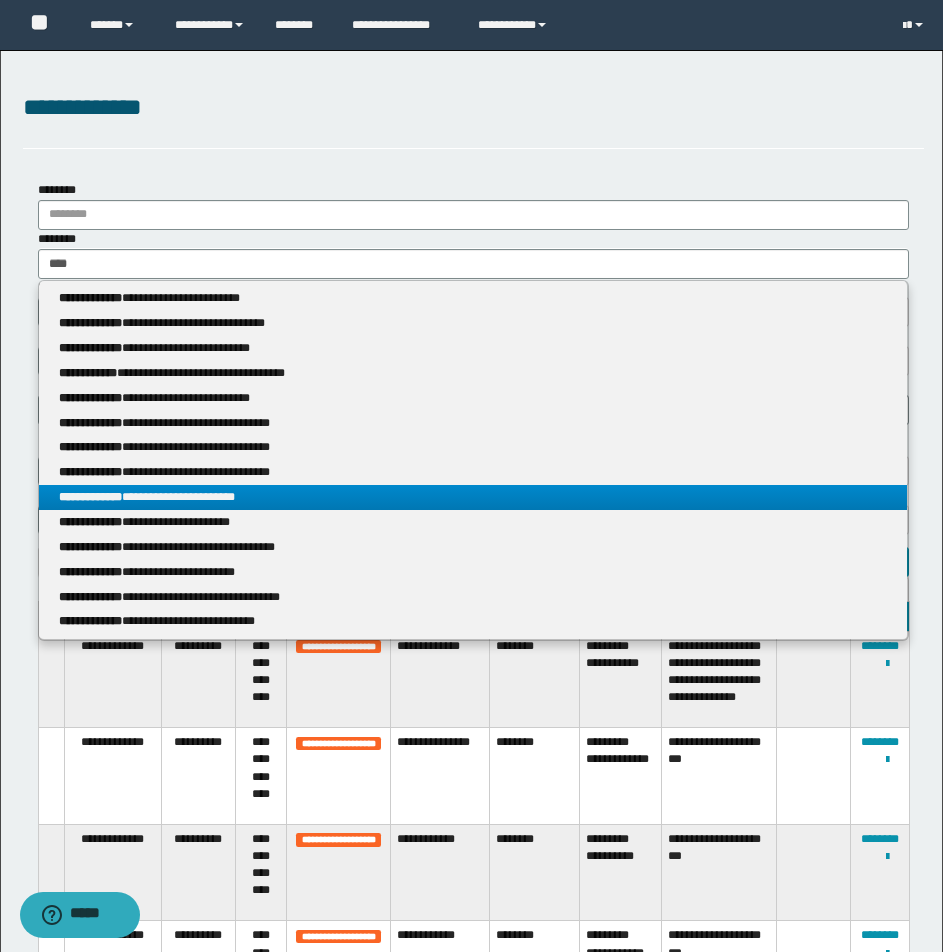 click on "**********" at bounding box center [473, 497] 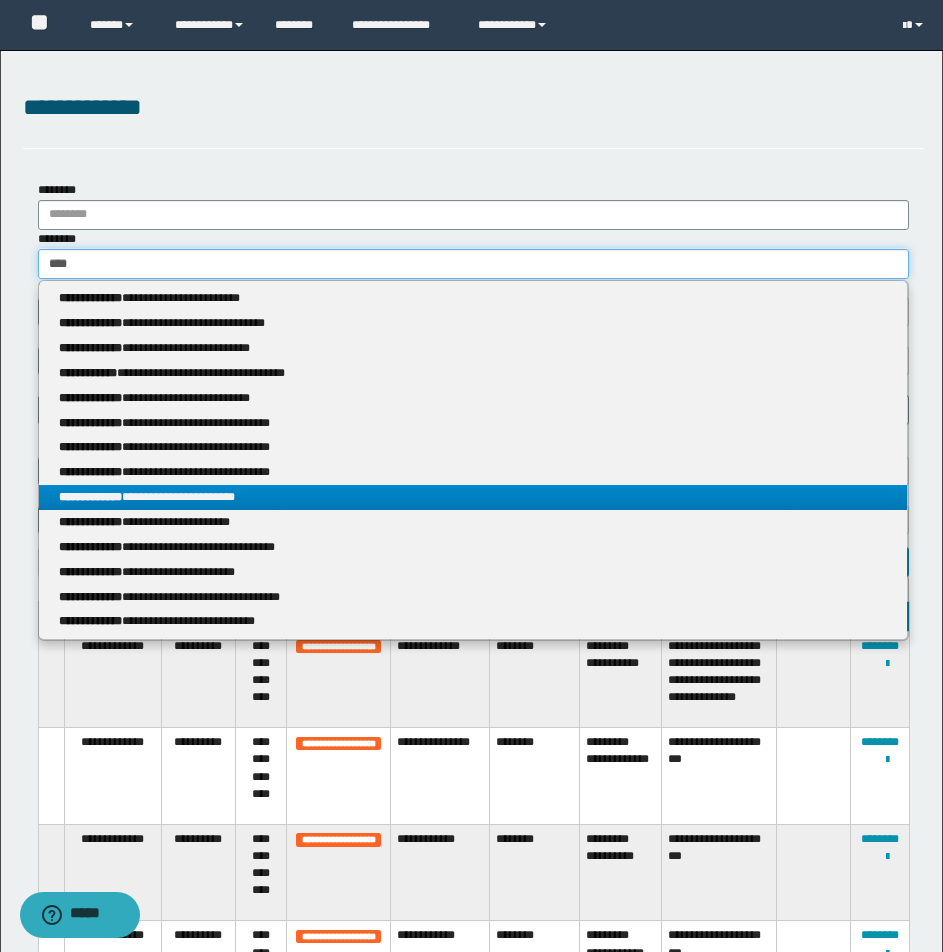 type 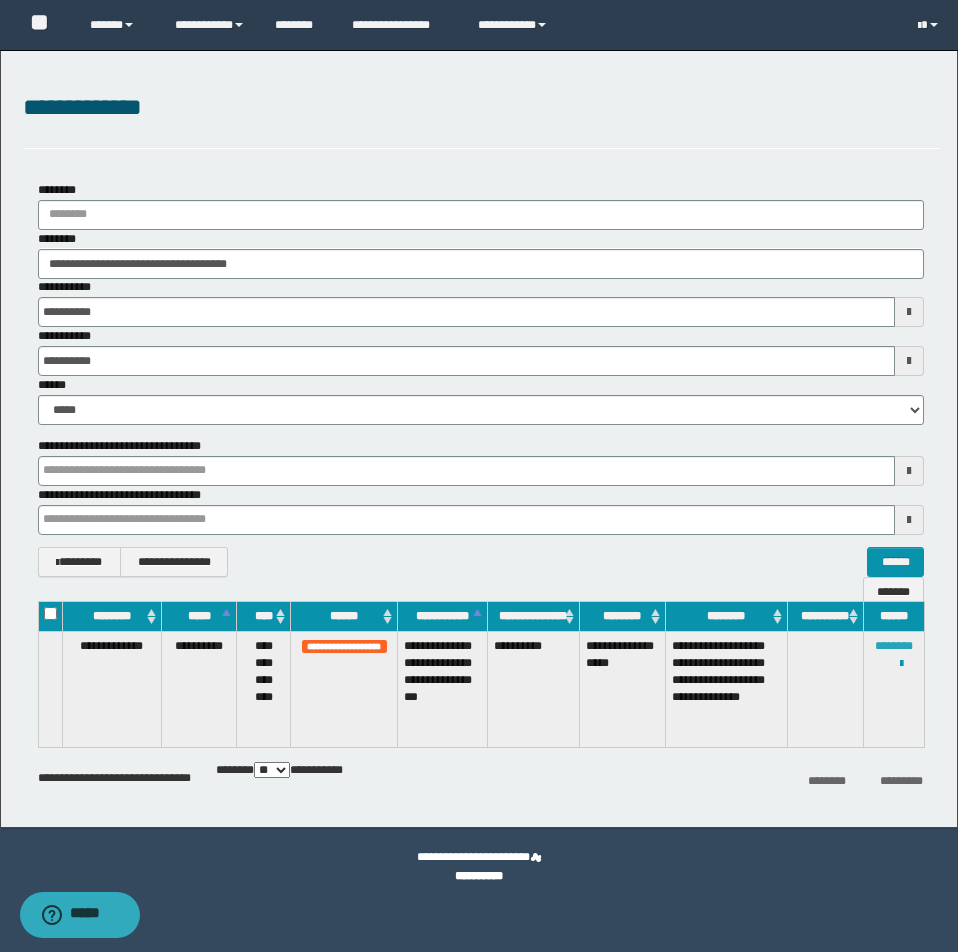 click on "********" at bounding box center (894, 646) 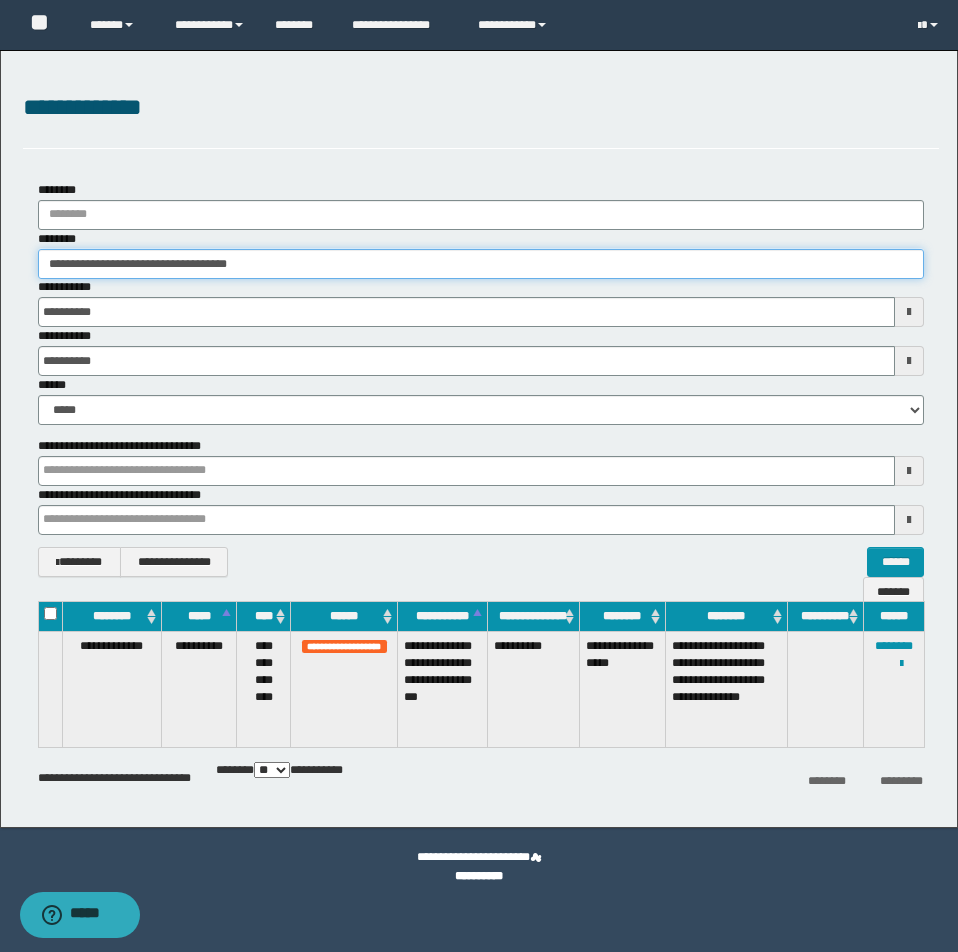 drag, startPoint x: 42, startPoint y: 265, endPoint x: 391, endPoint y: 274, distance: 349.11603 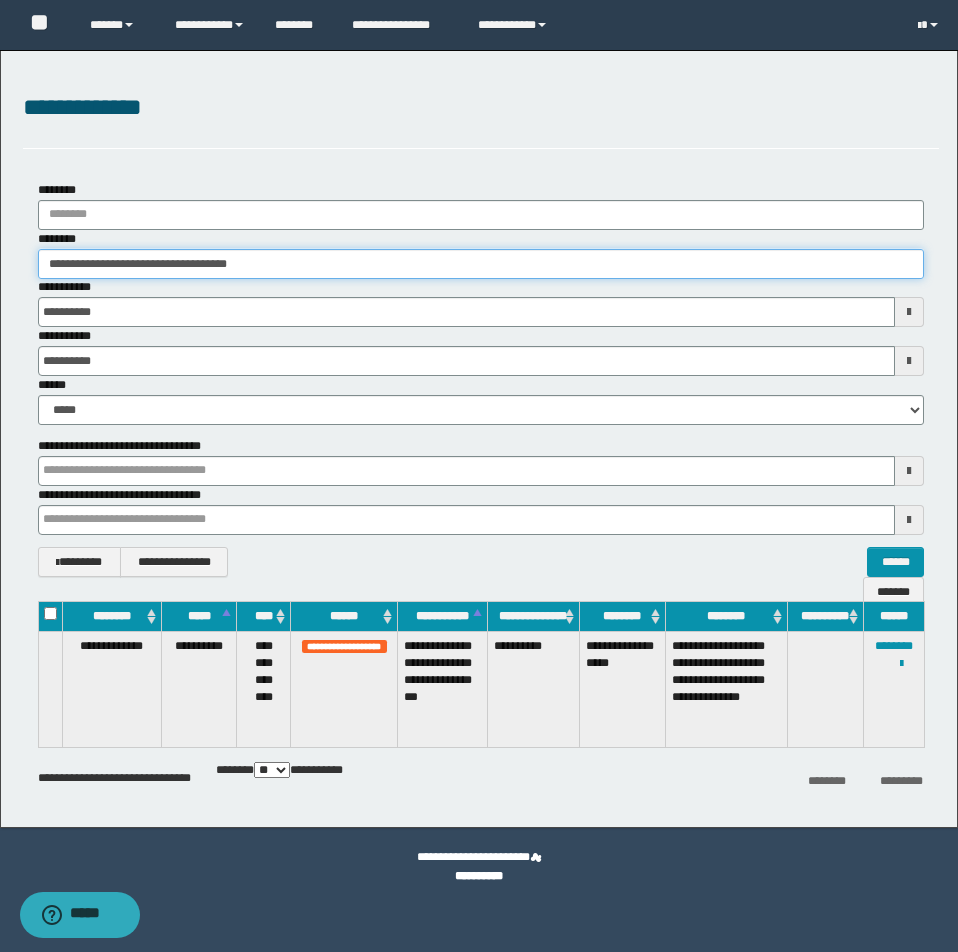 click on "**********" at bounding box center [481, 264] 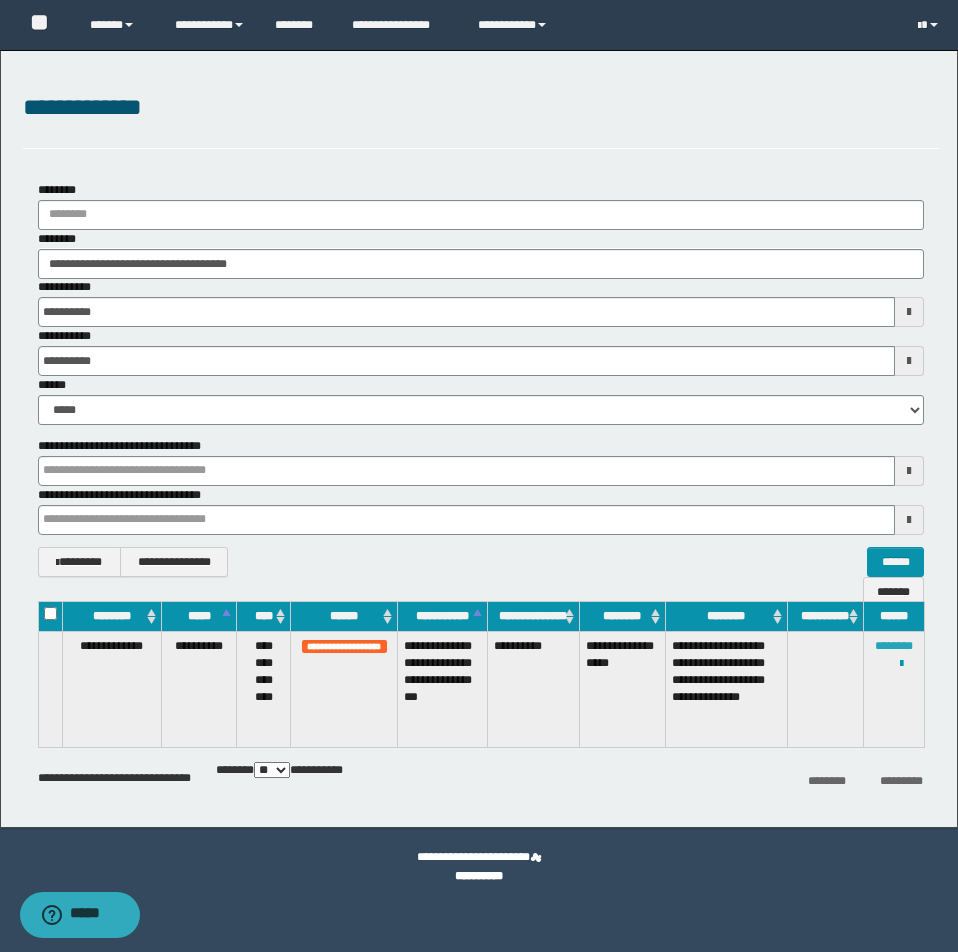 click on "********" at bounding box center (894, 646) 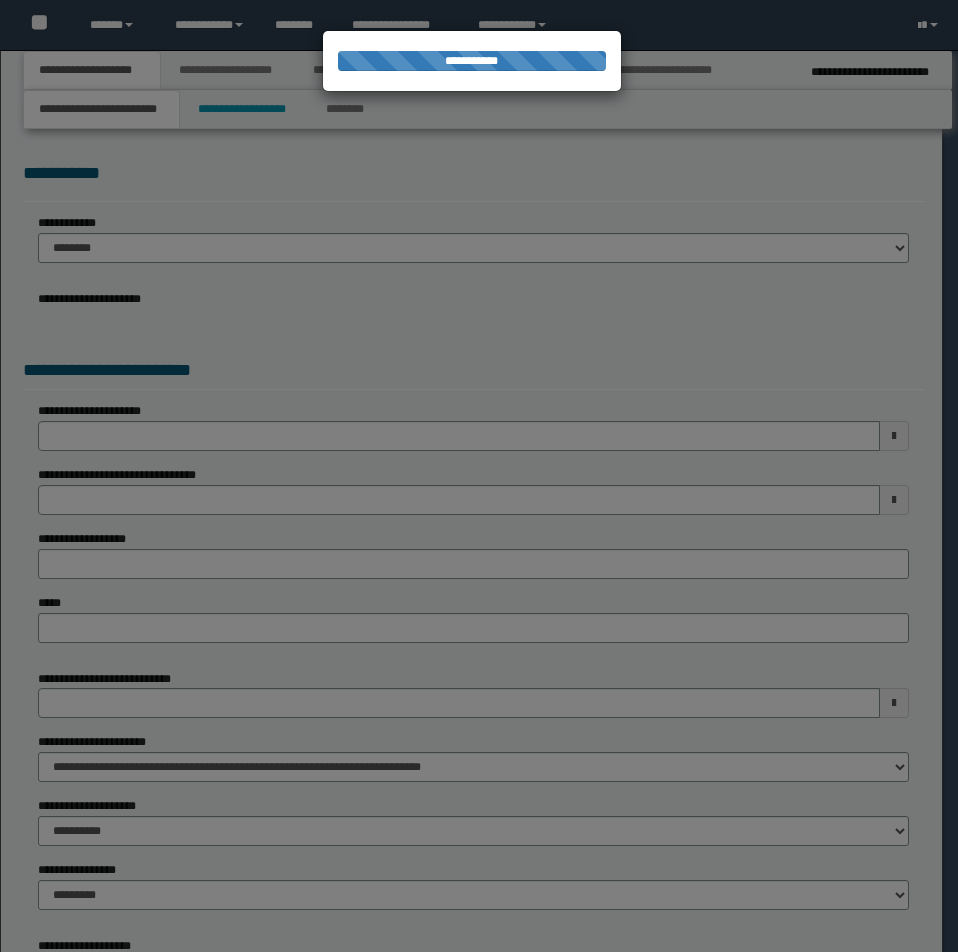 select on "**" 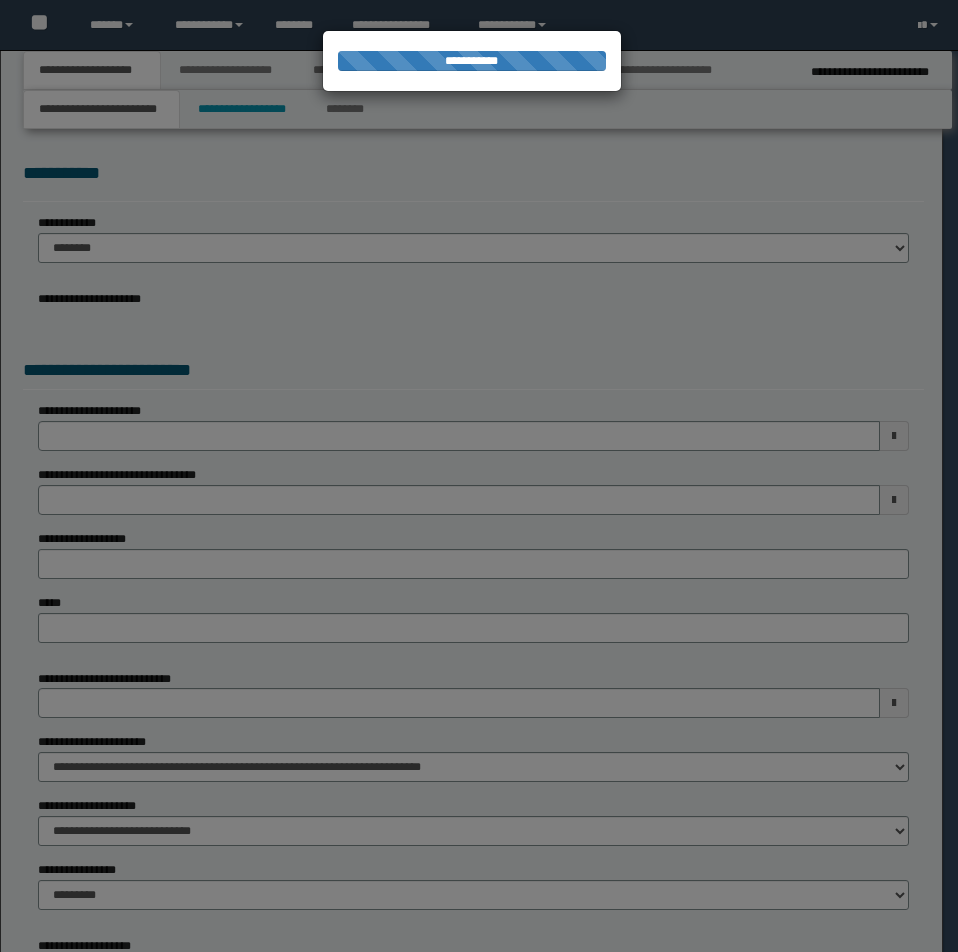 scroll, scrollTop: 0, scrollLeft: 0, axis: both 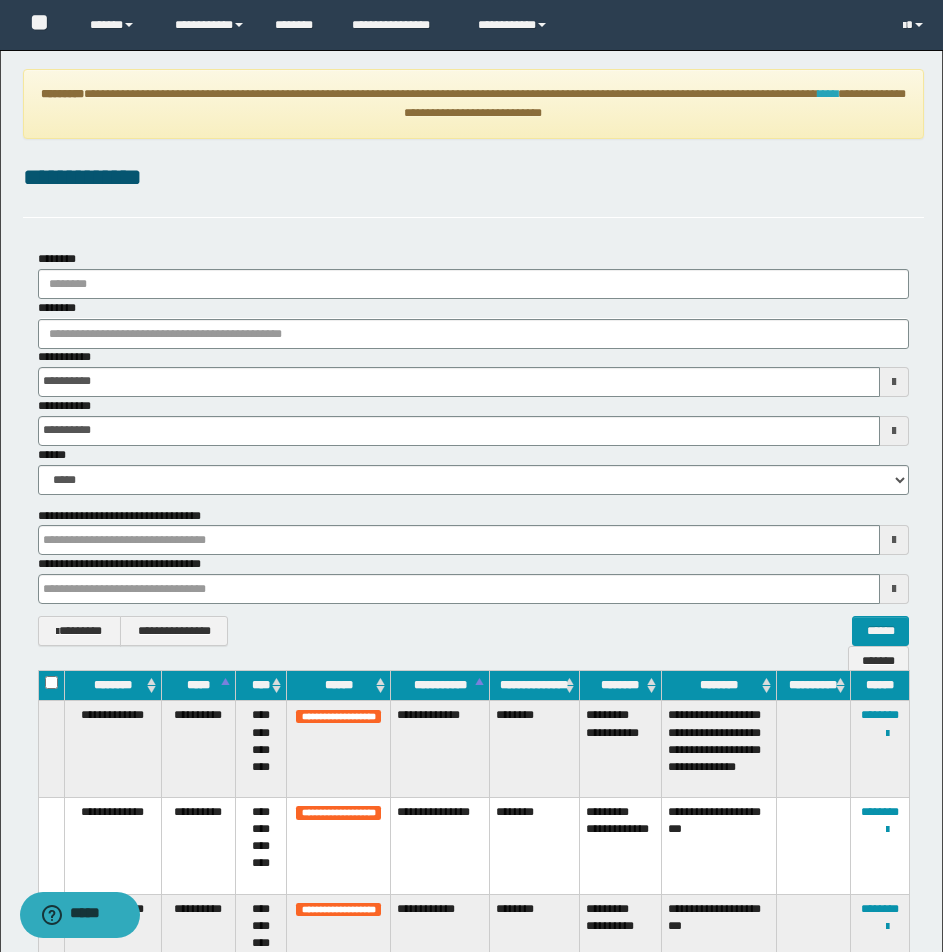 click on "****" at bounding box center (828, 94) 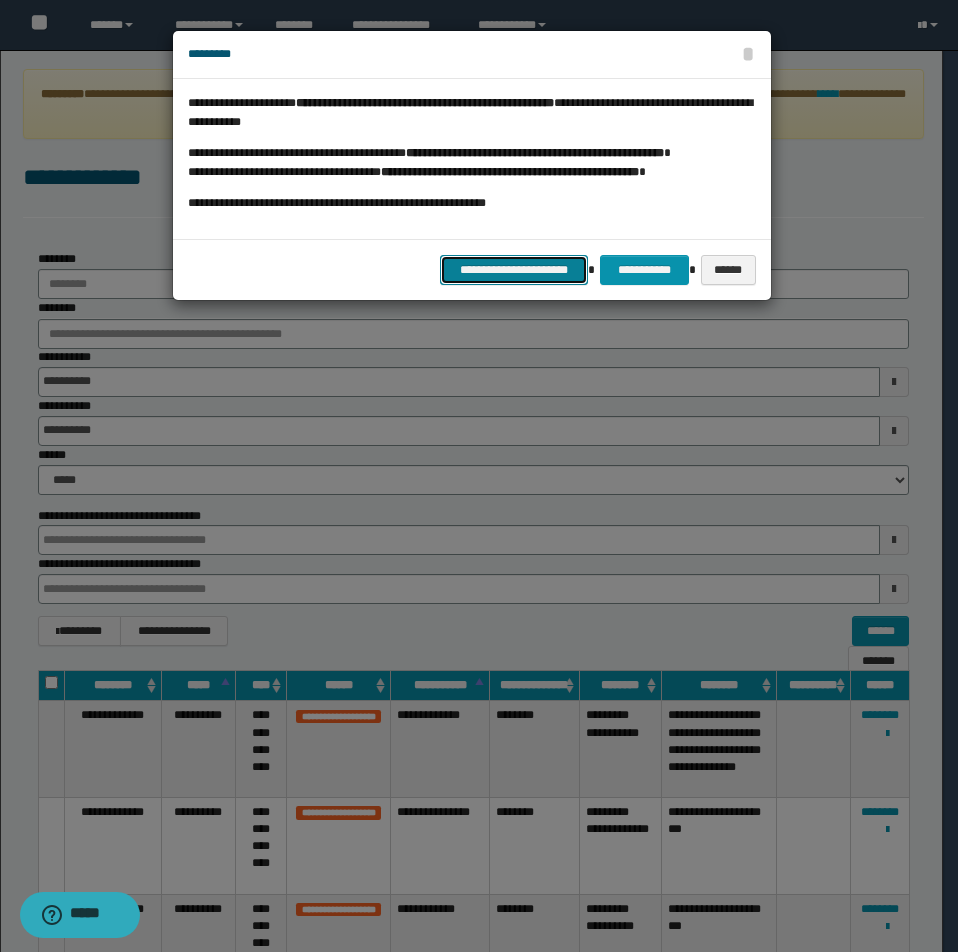 click on "**********" at bounding box center [514, 270] 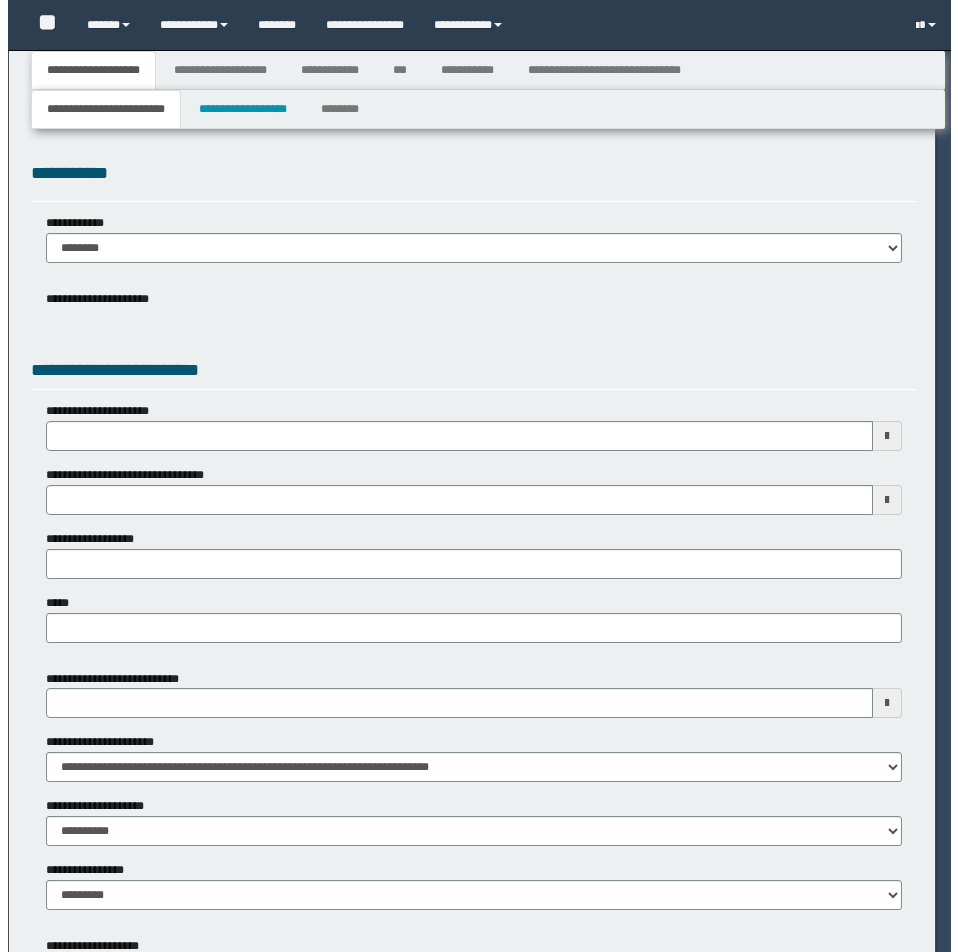 scroll, scrollTop: 0, scrollLeft: 0, axis: both 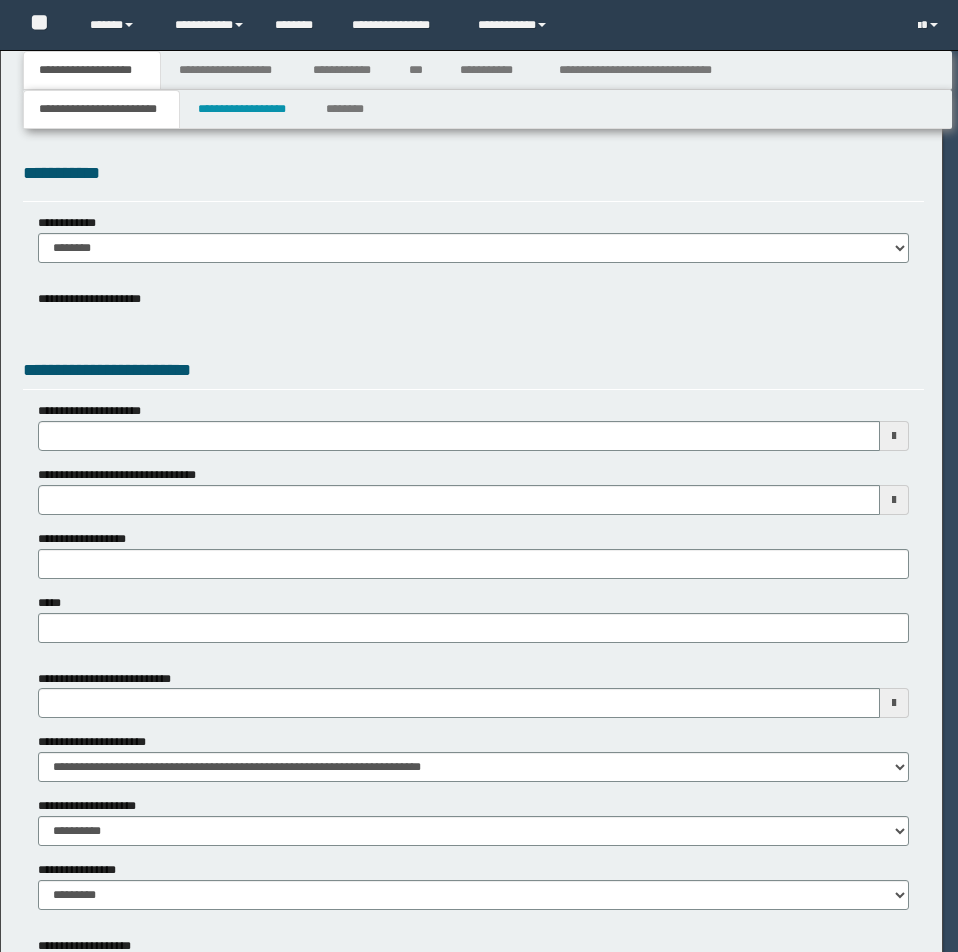 select on "**" 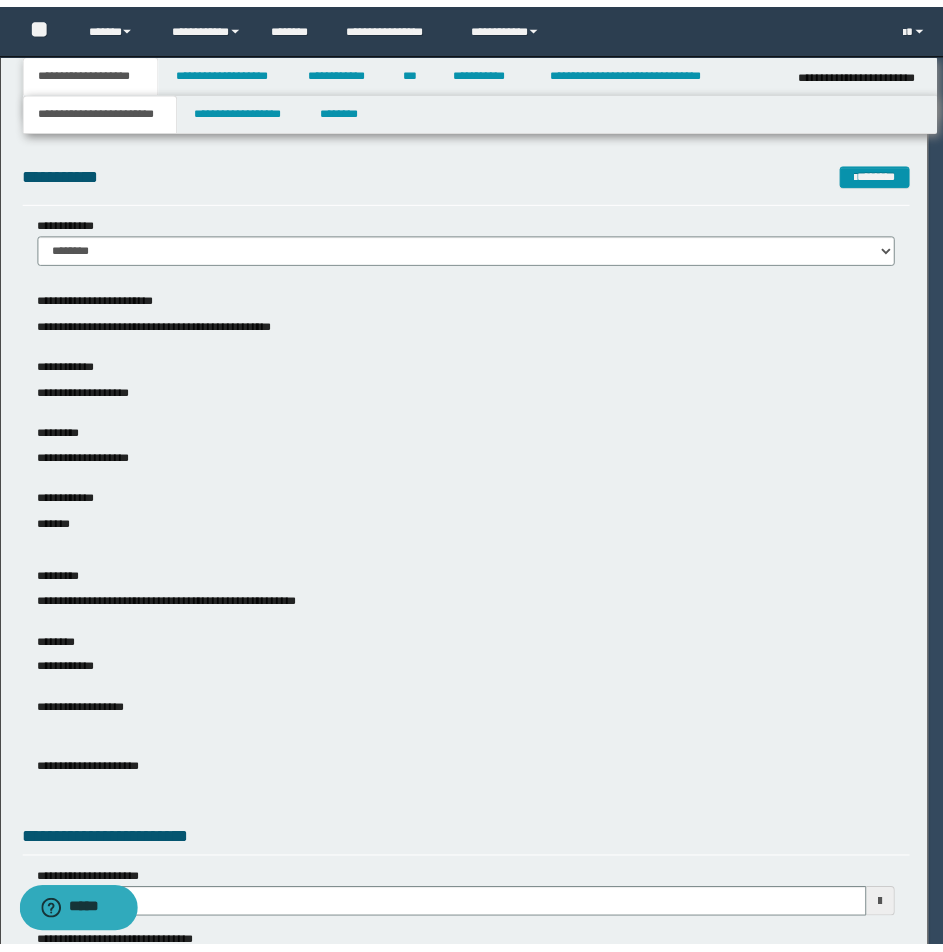 scroll, scrollTop: 0, scrollLeft: 0, axis: both 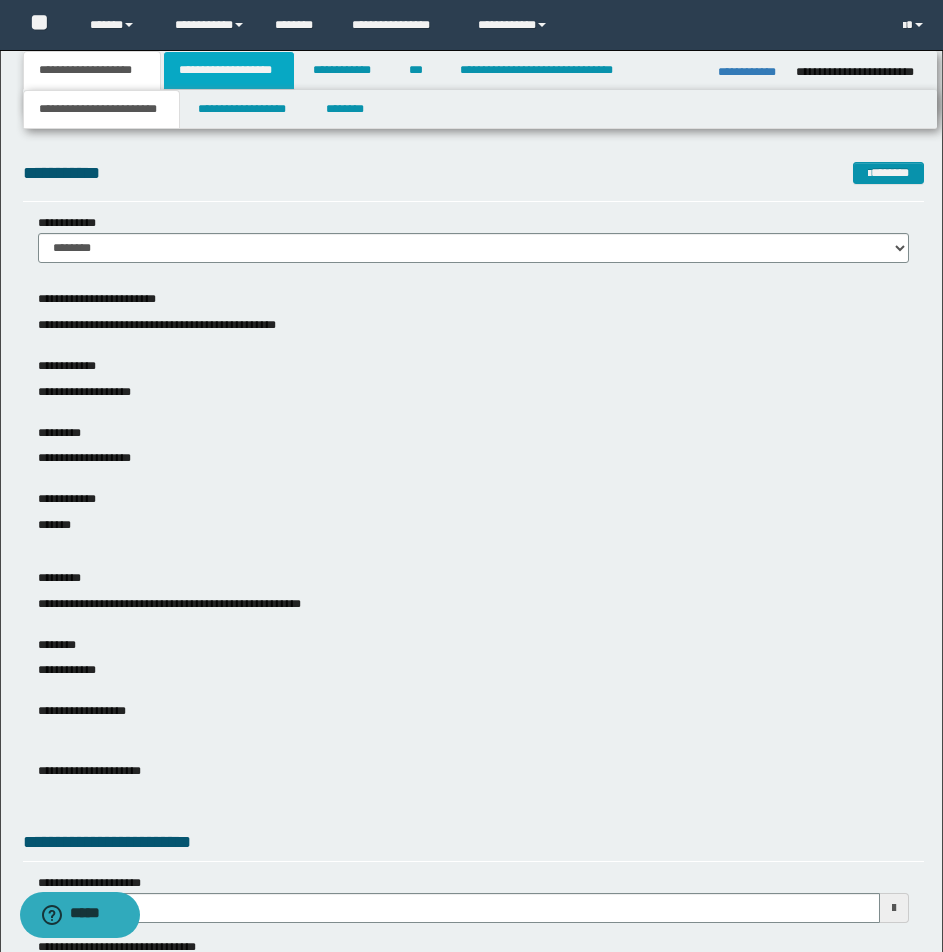 click on "**********" at bounding box center [229, 70] 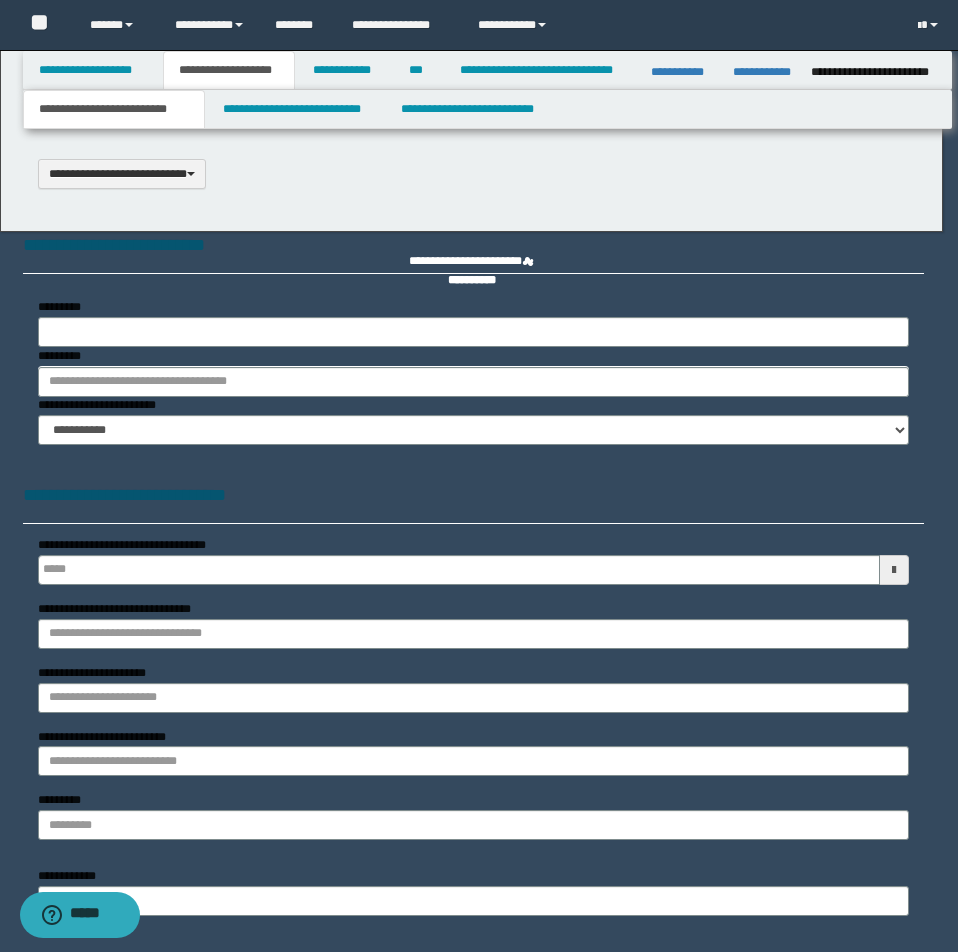 select on "*" 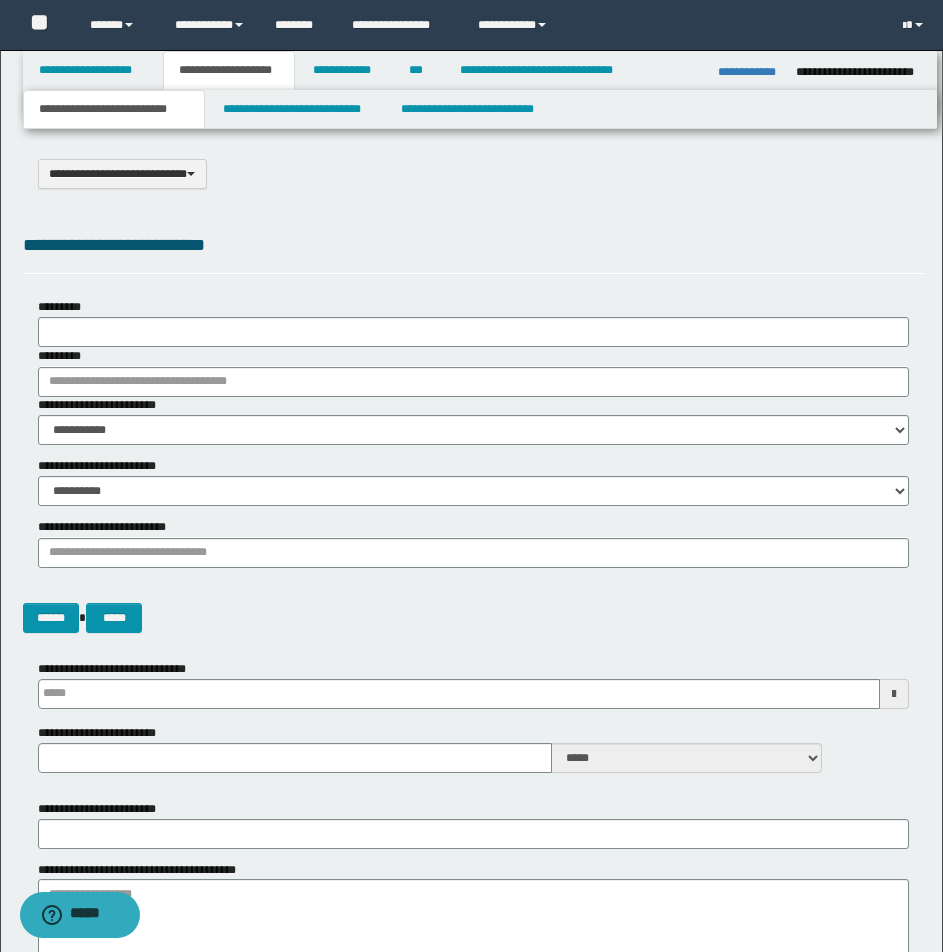 scroll, scrollTop: 0, scrollLeft: 0, axis: both 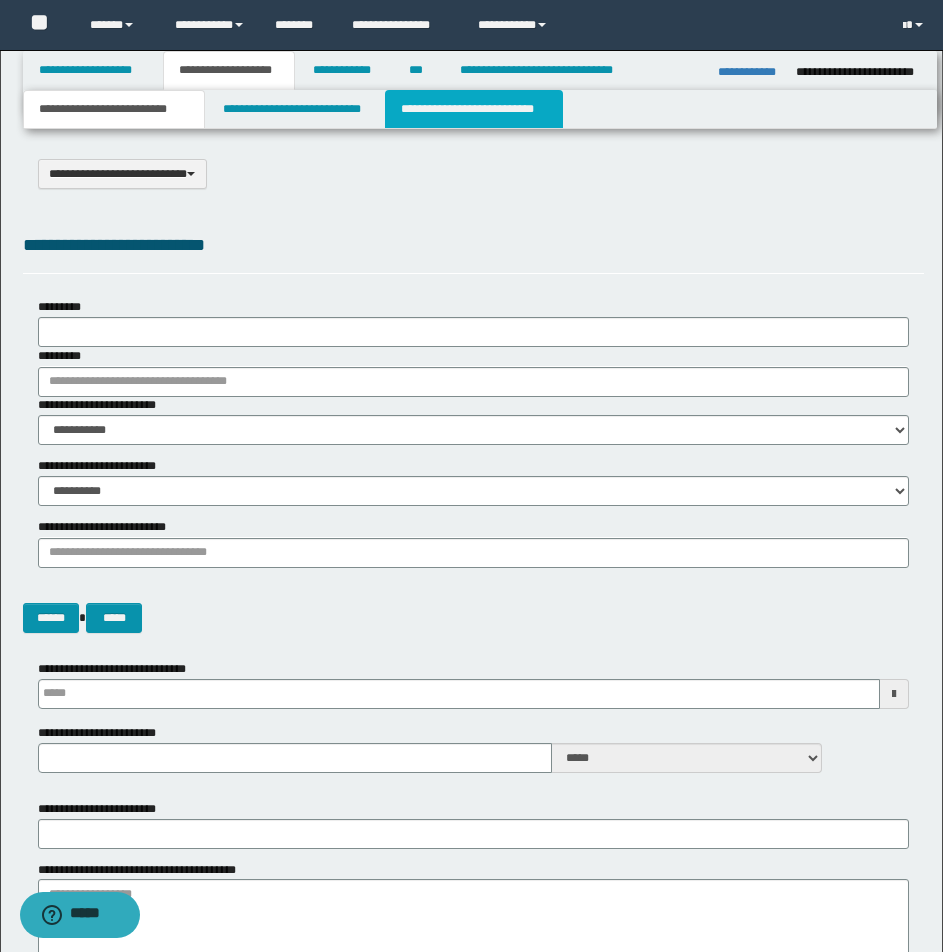 click on "**********" at bounding box center (474, 109) 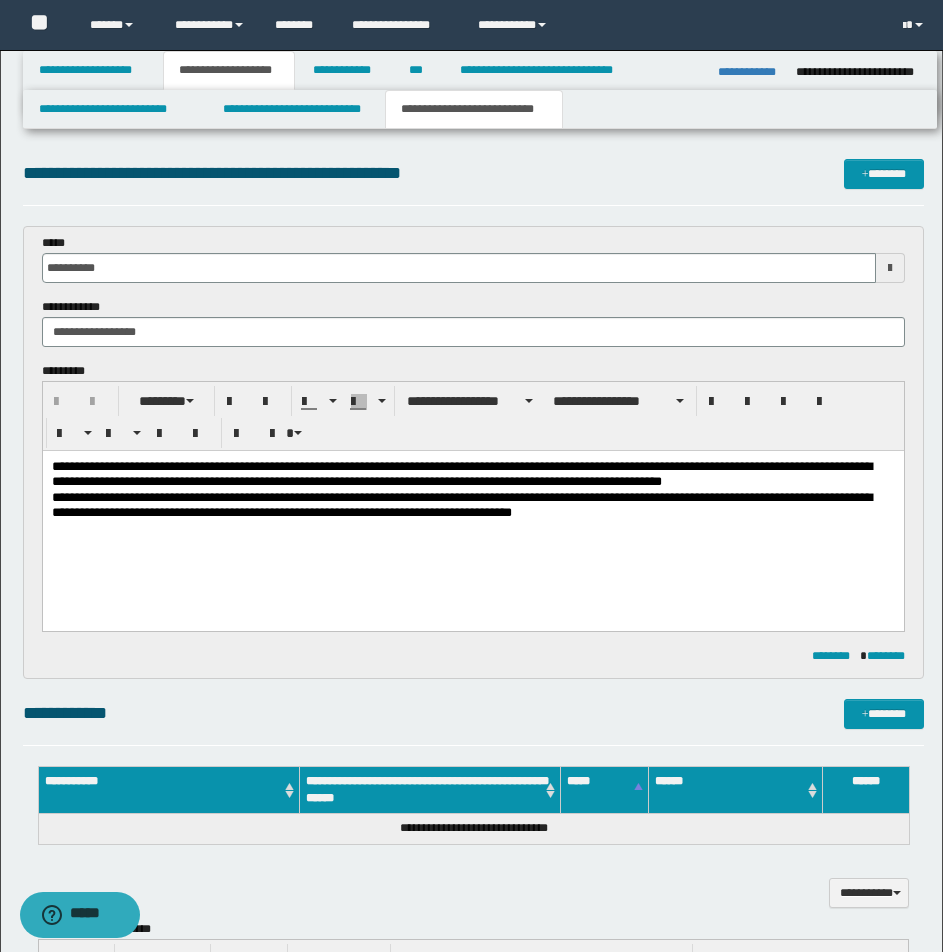 scroll, scrollTop: 0, scrollLeft: 0, axis: both 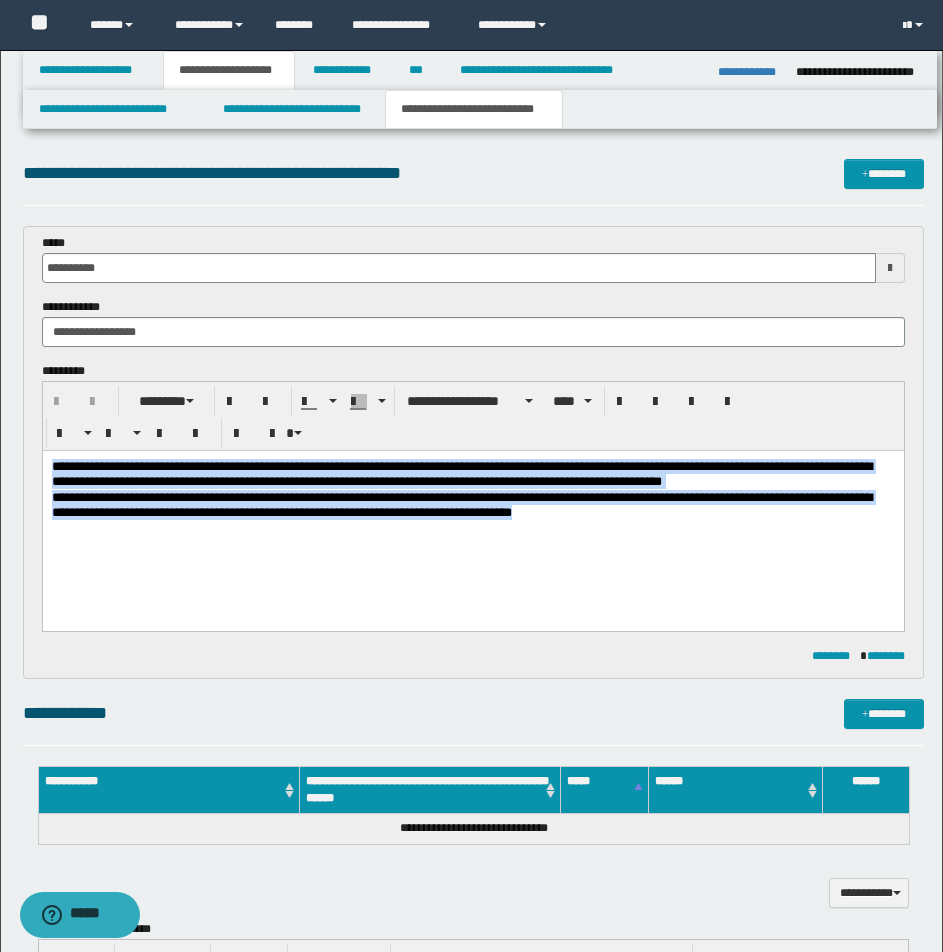 drag, startPoint x: 50, startPoint y: 462, endPoint x: 905, endPoint y: 544, distance: 858.92316 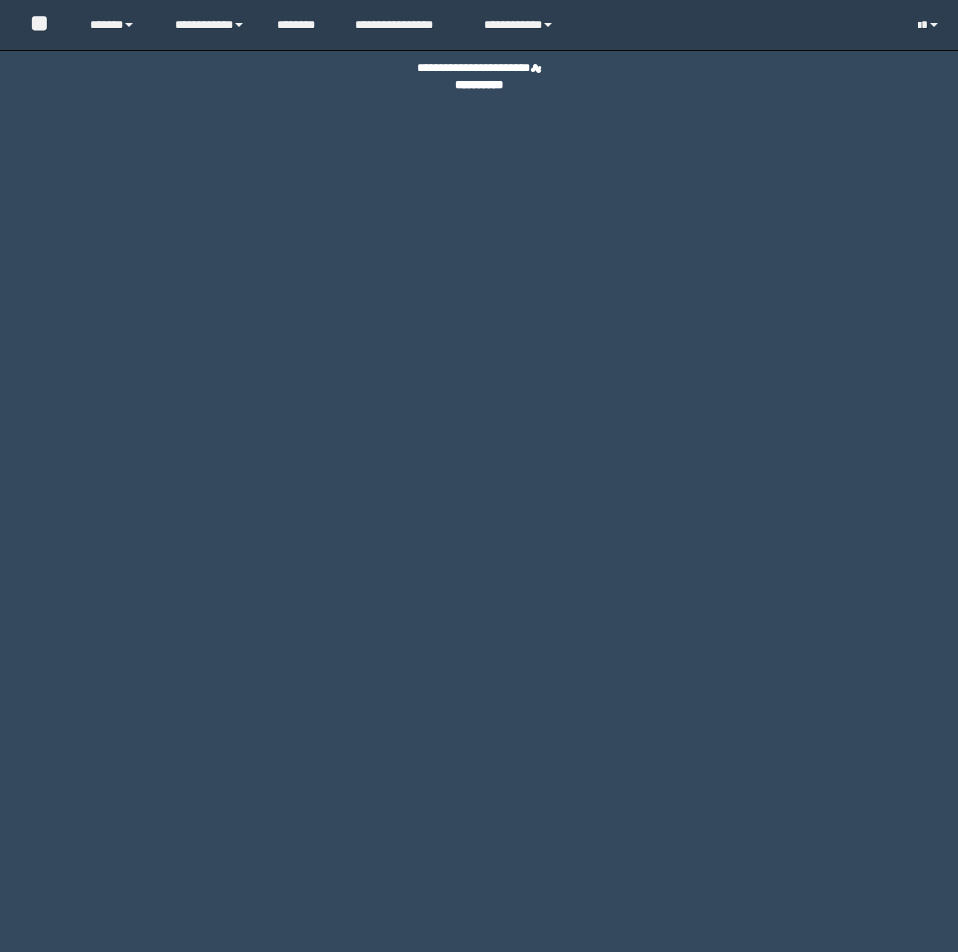 scroll, scrollTop: 0, scrollLeft: 0, axis: both 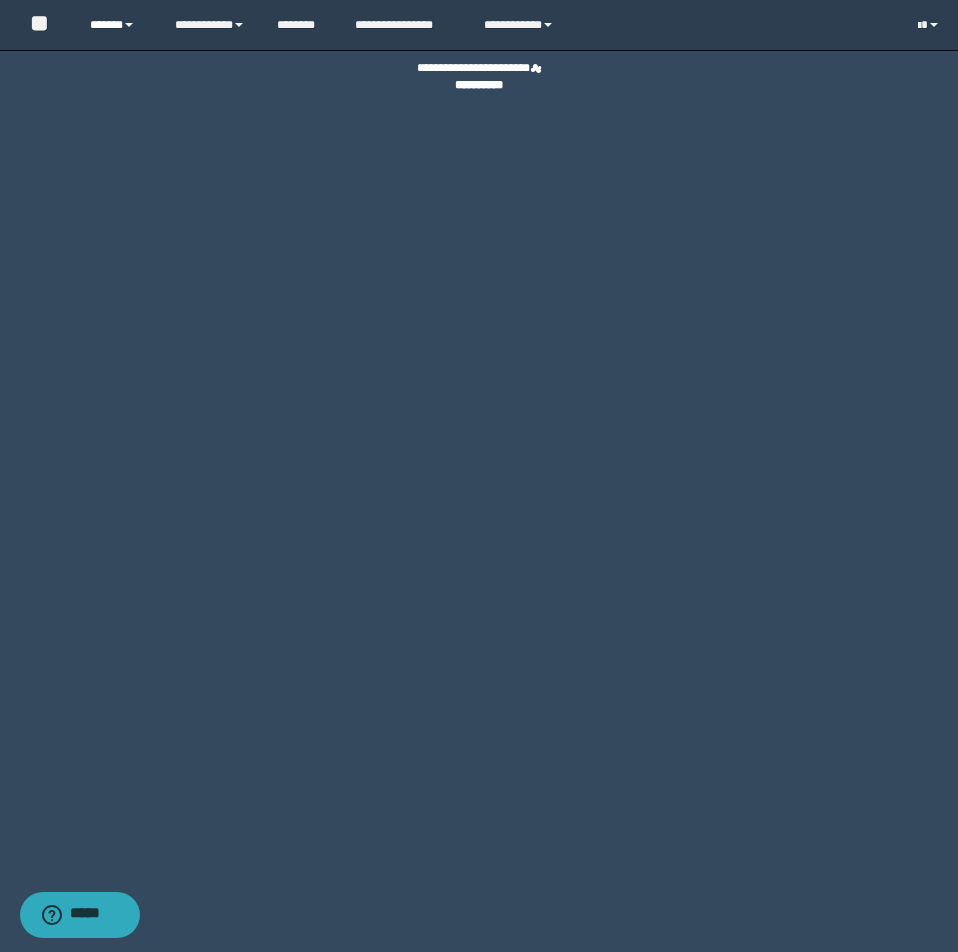 click on "******" at bounding box center (117, 25) 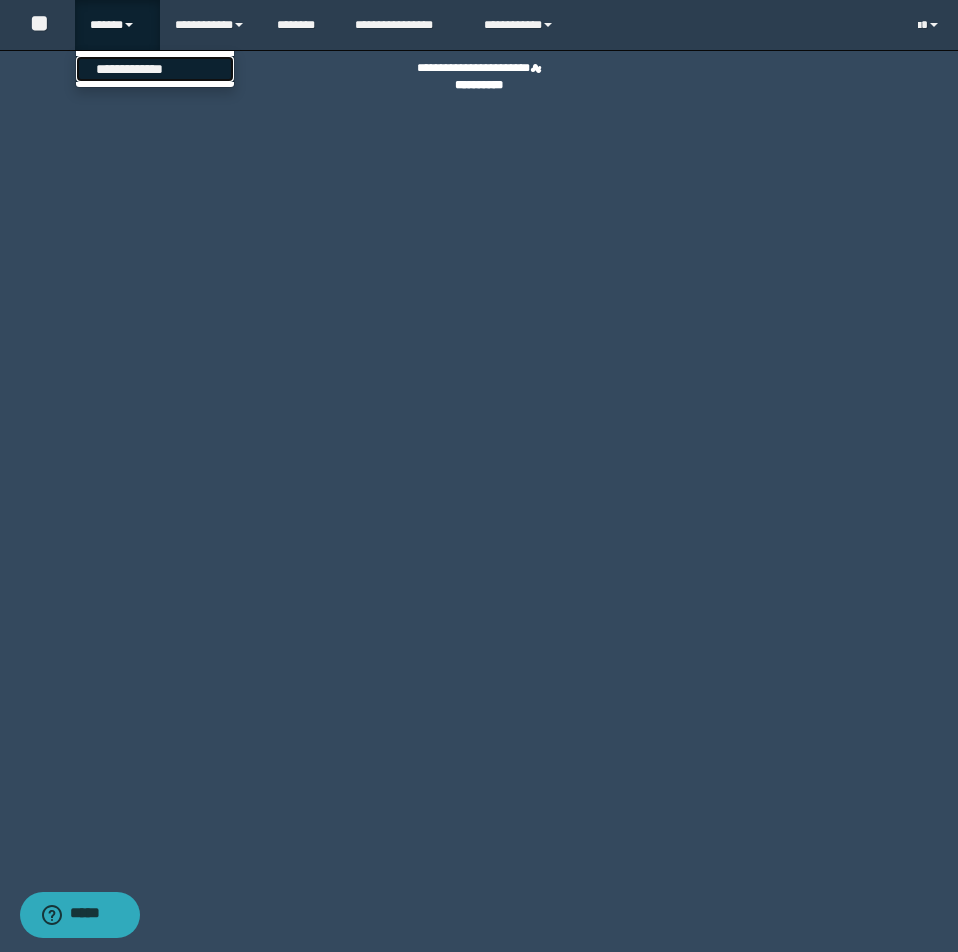 click on "**********" at bounding box center (155, 69) 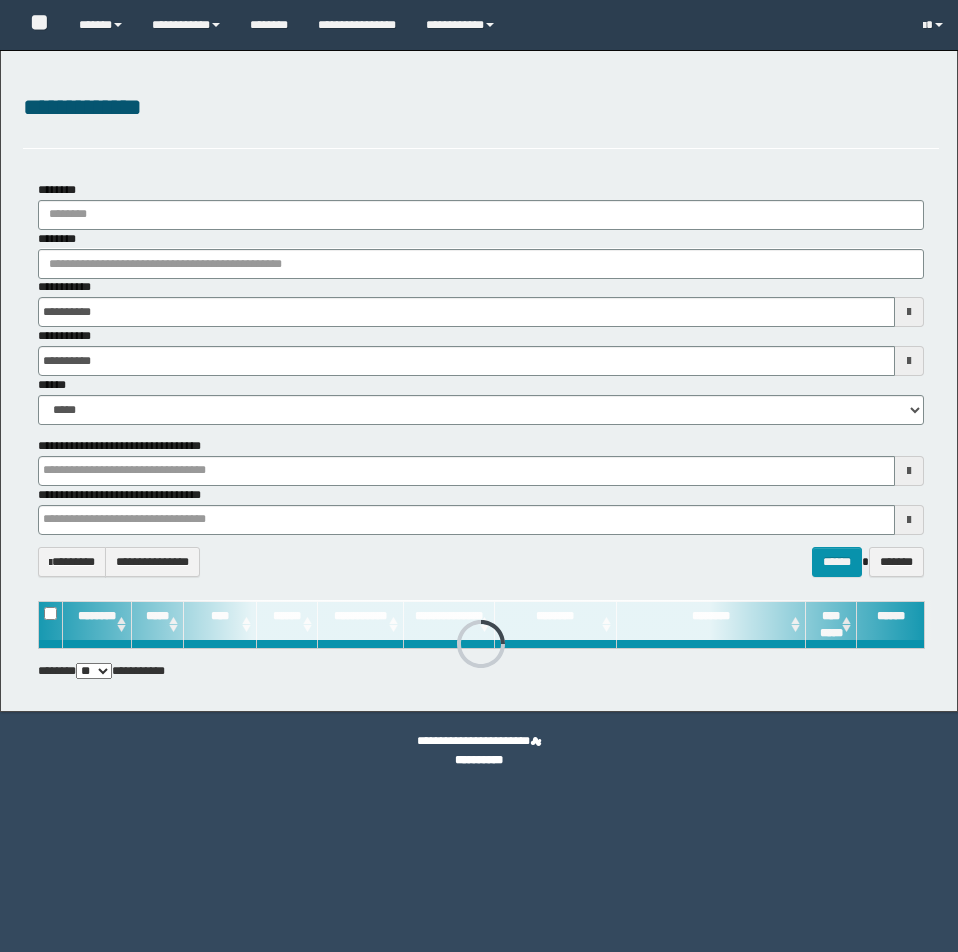scroll, scrollTop: 0, scrollLeft: 0, axis: both 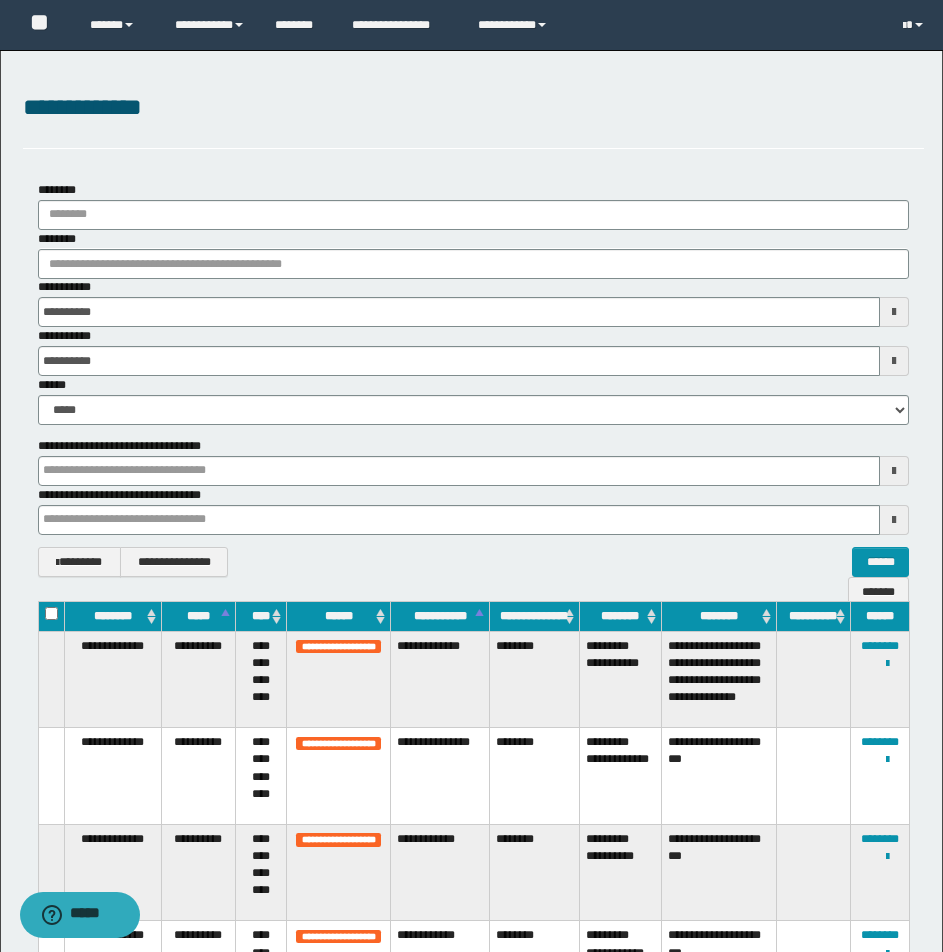 click on "**********" at bounding box center [473, 119] 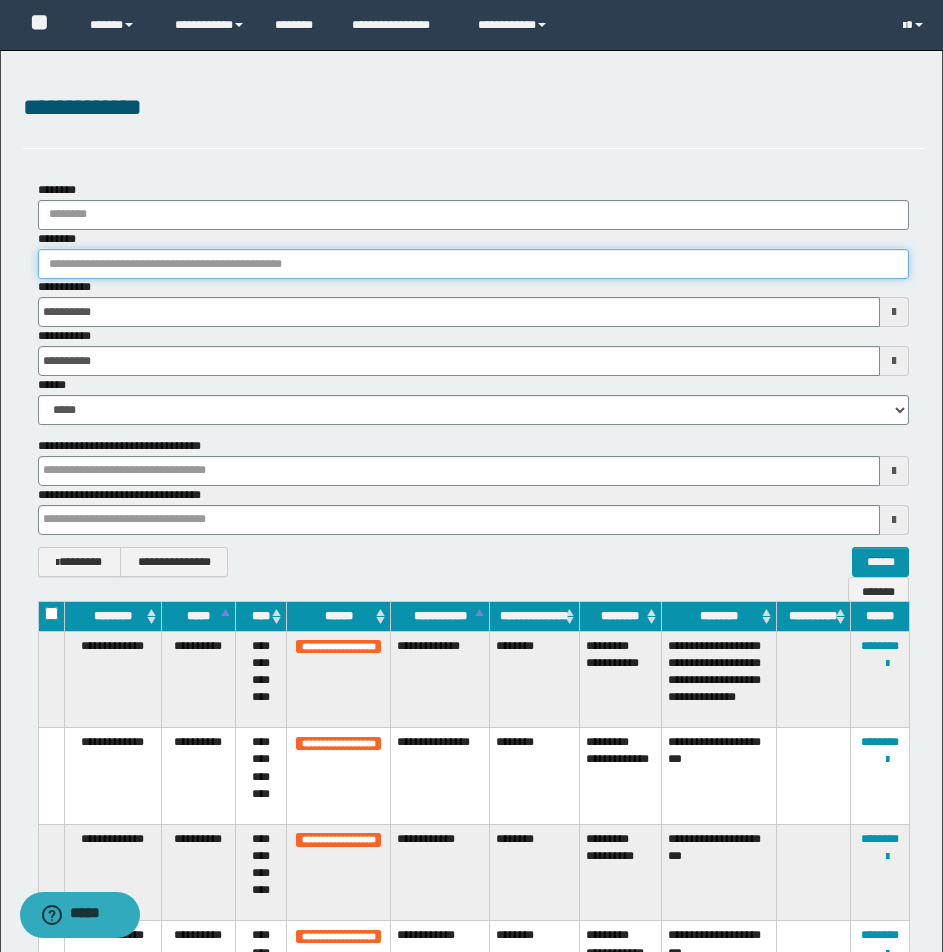 click on "********" at bounding box center (473, 264) 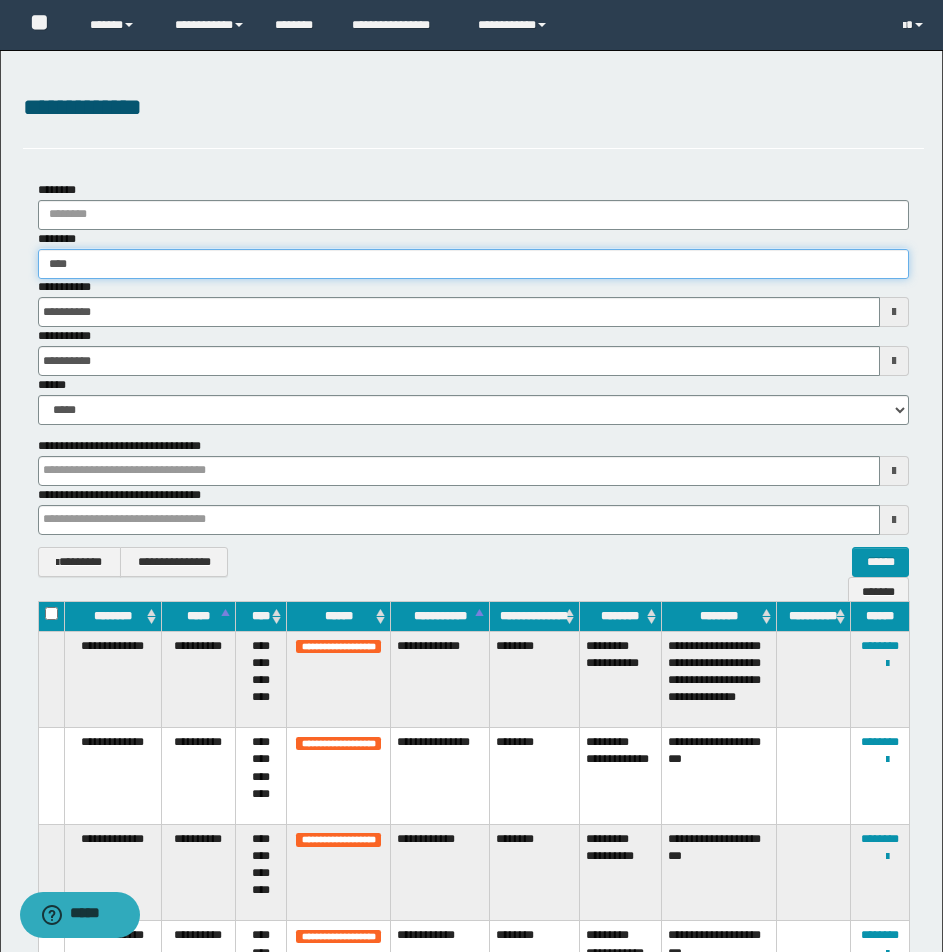 type on "****" 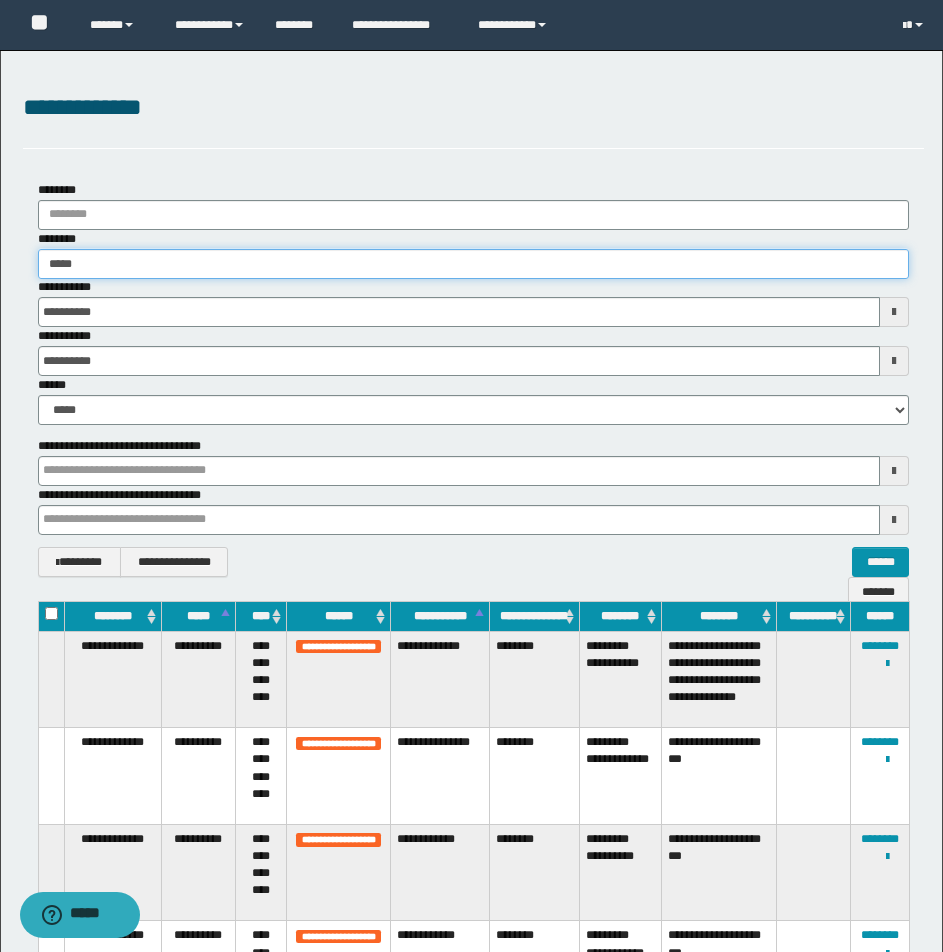 type on "****" 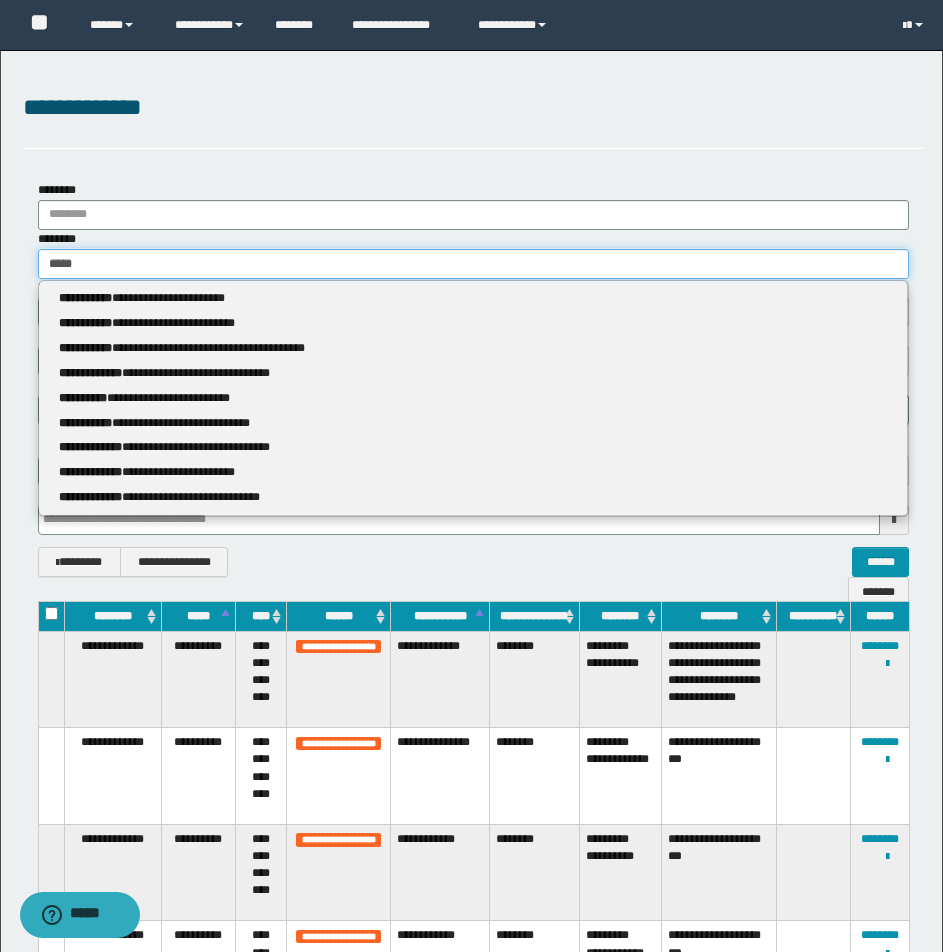 type 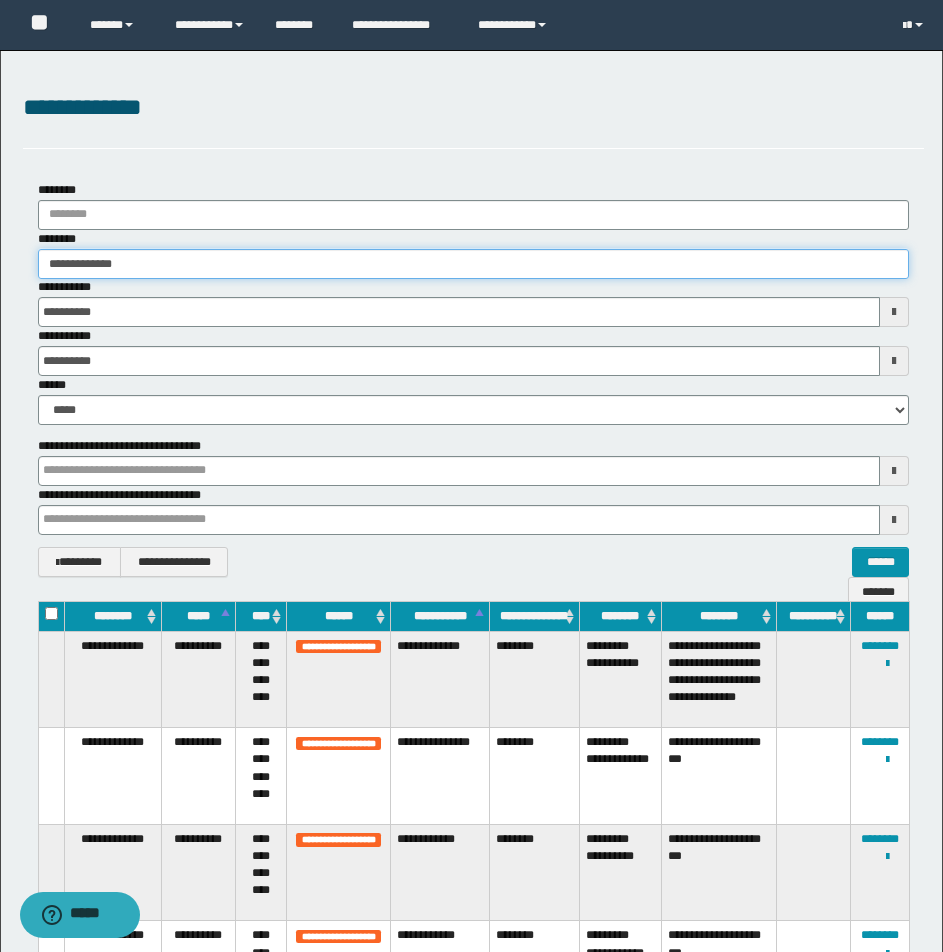 click on "**********" at bounding box center [473, 264] 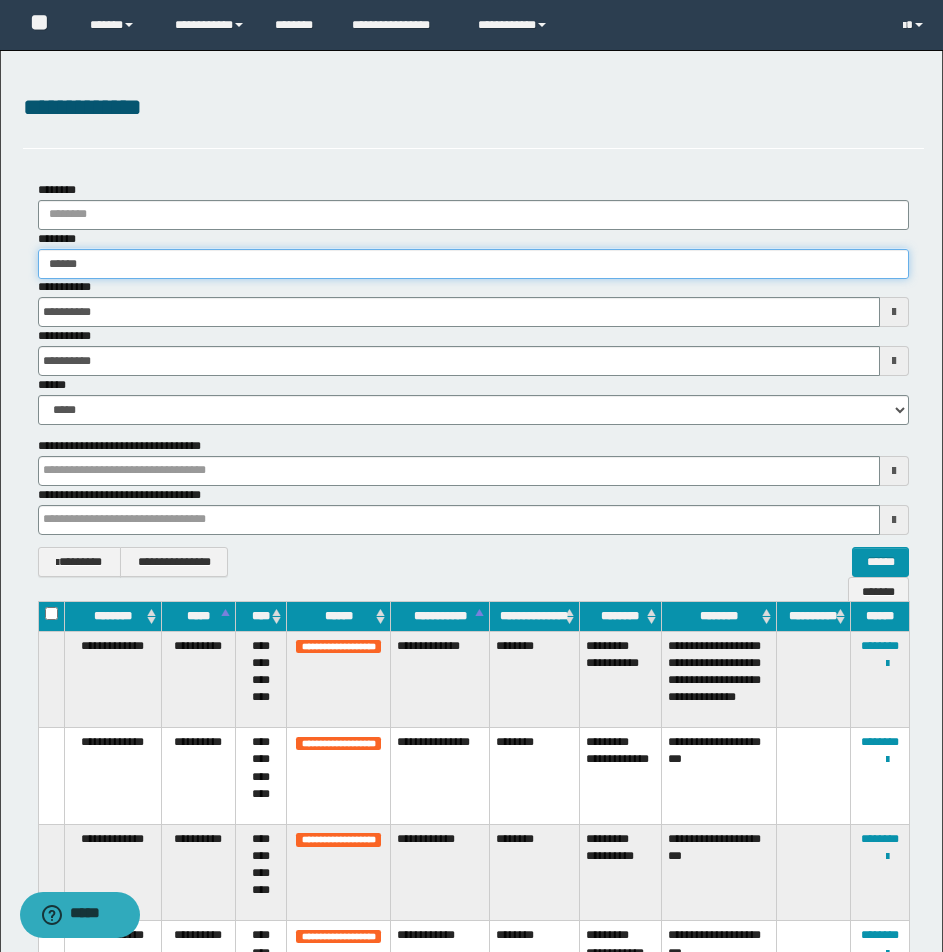 type on "****" 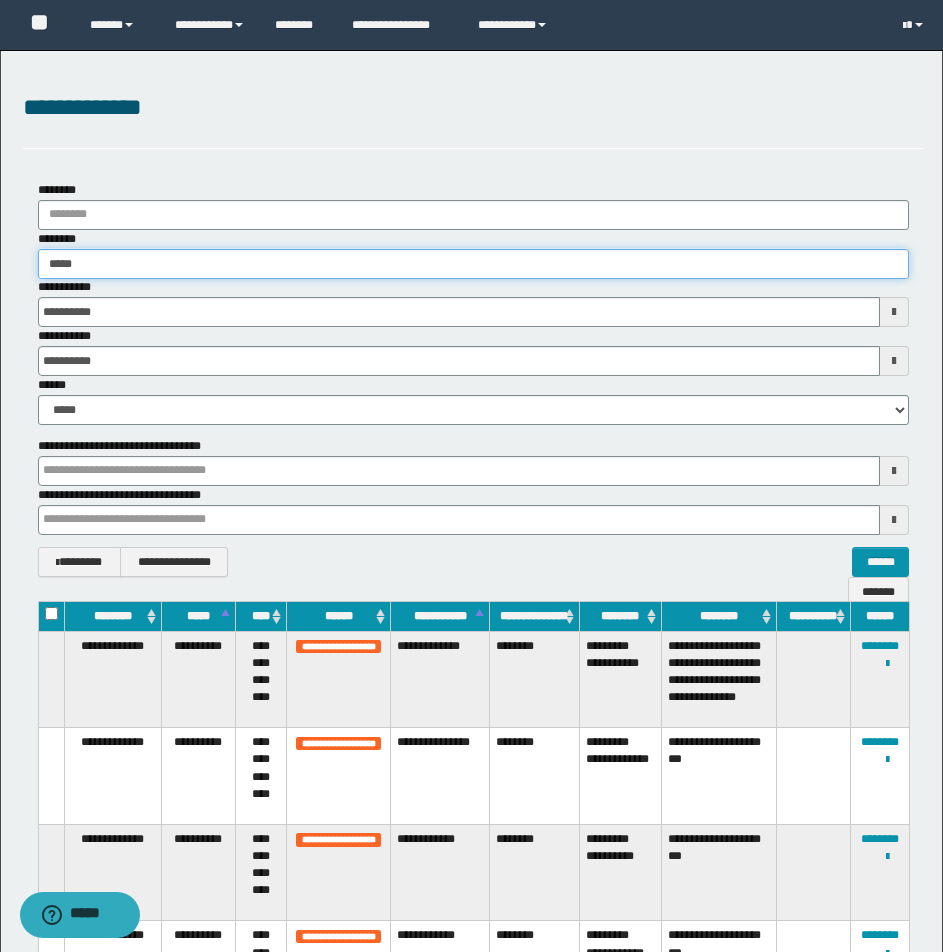 type on "****" 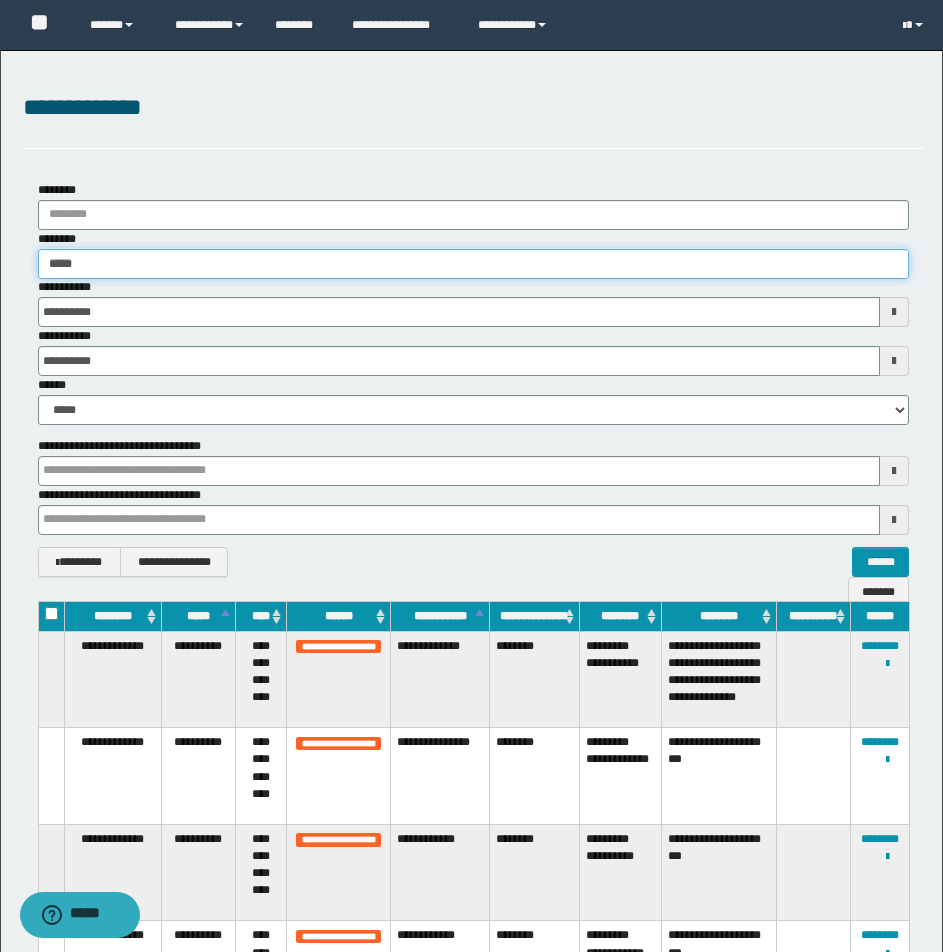 type 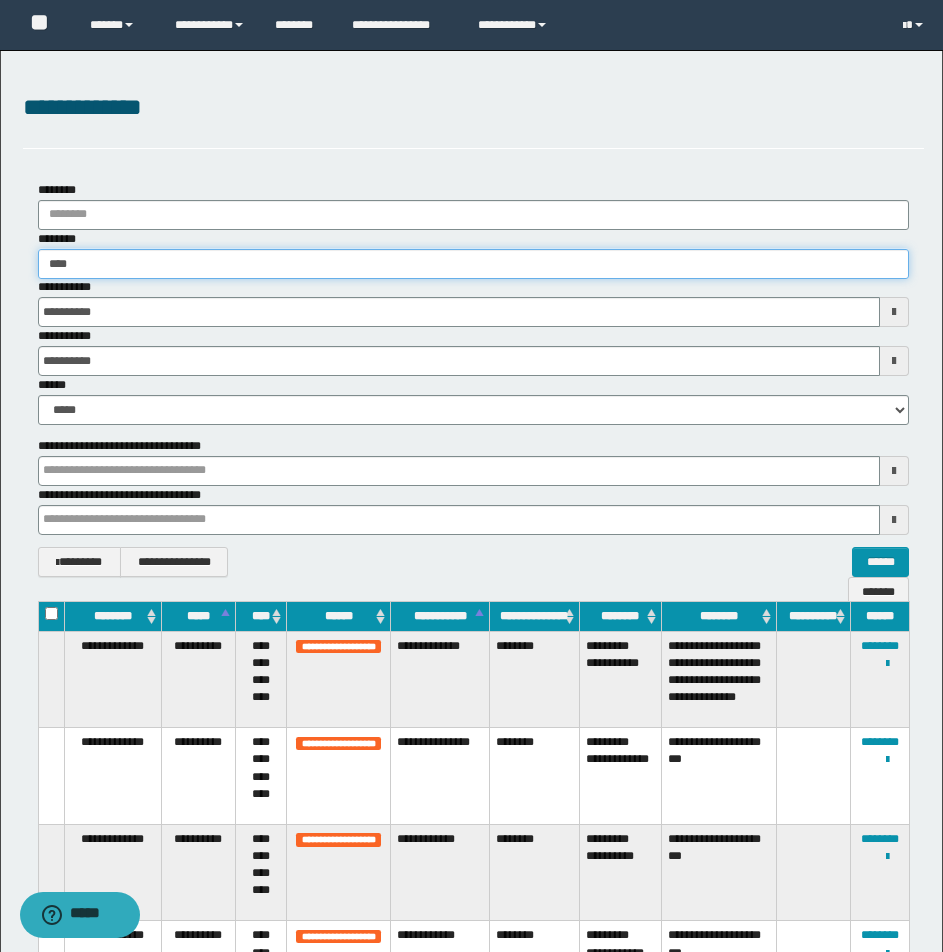 type 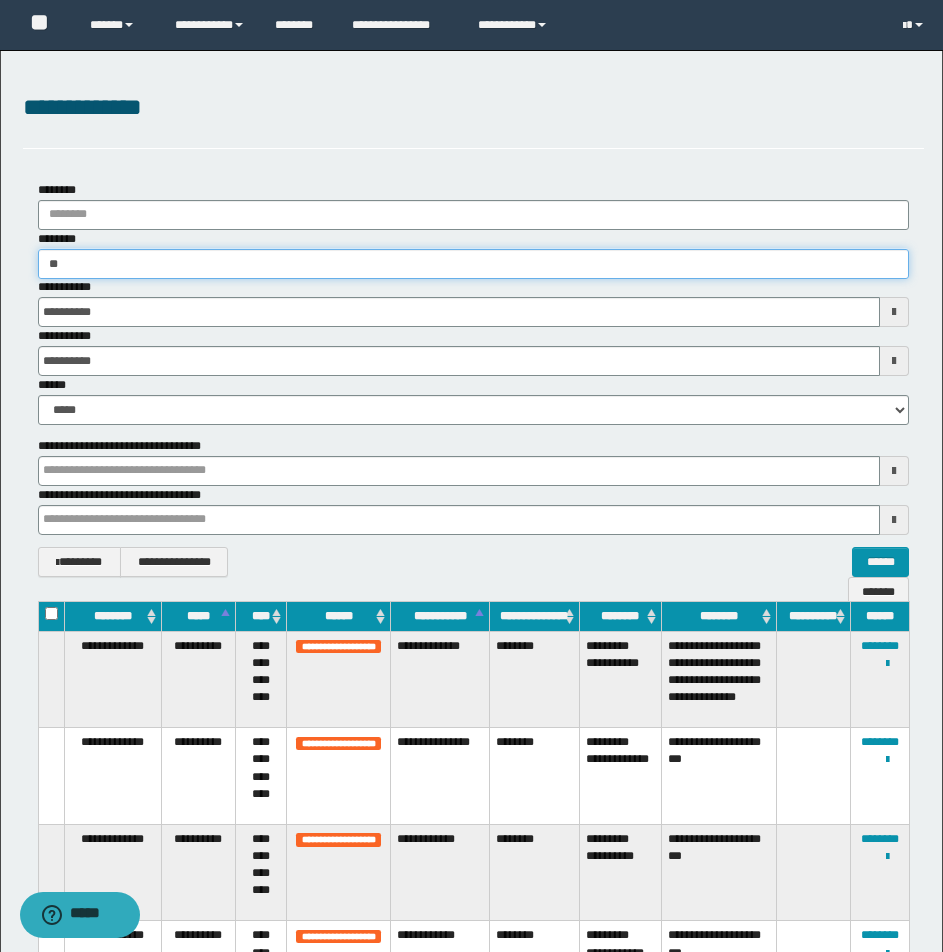 type on "*" 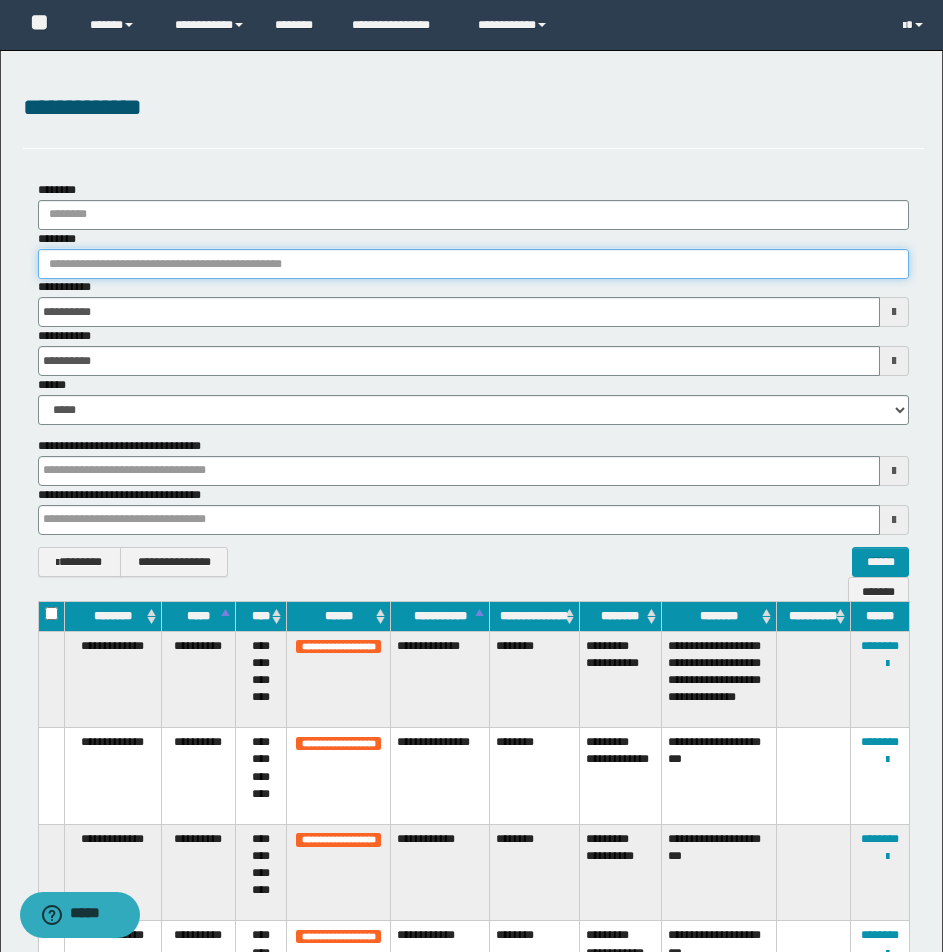 click on "********" at bounding box center (473, 264) 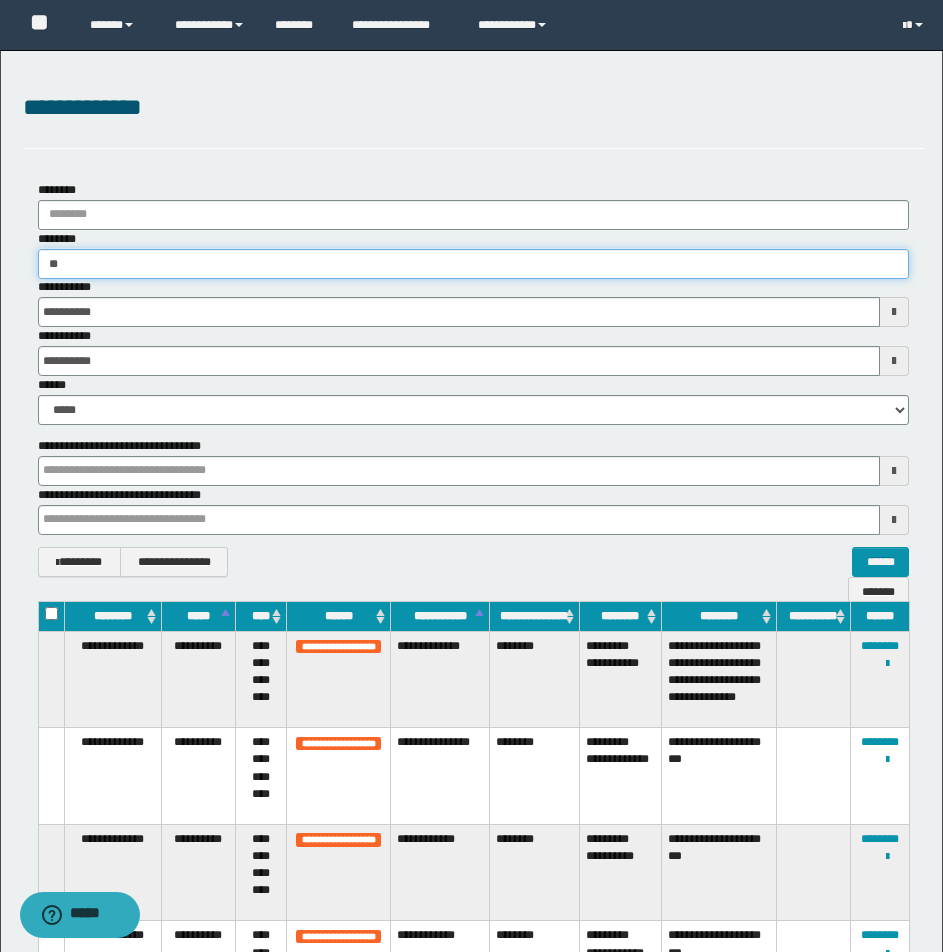 type on "***" 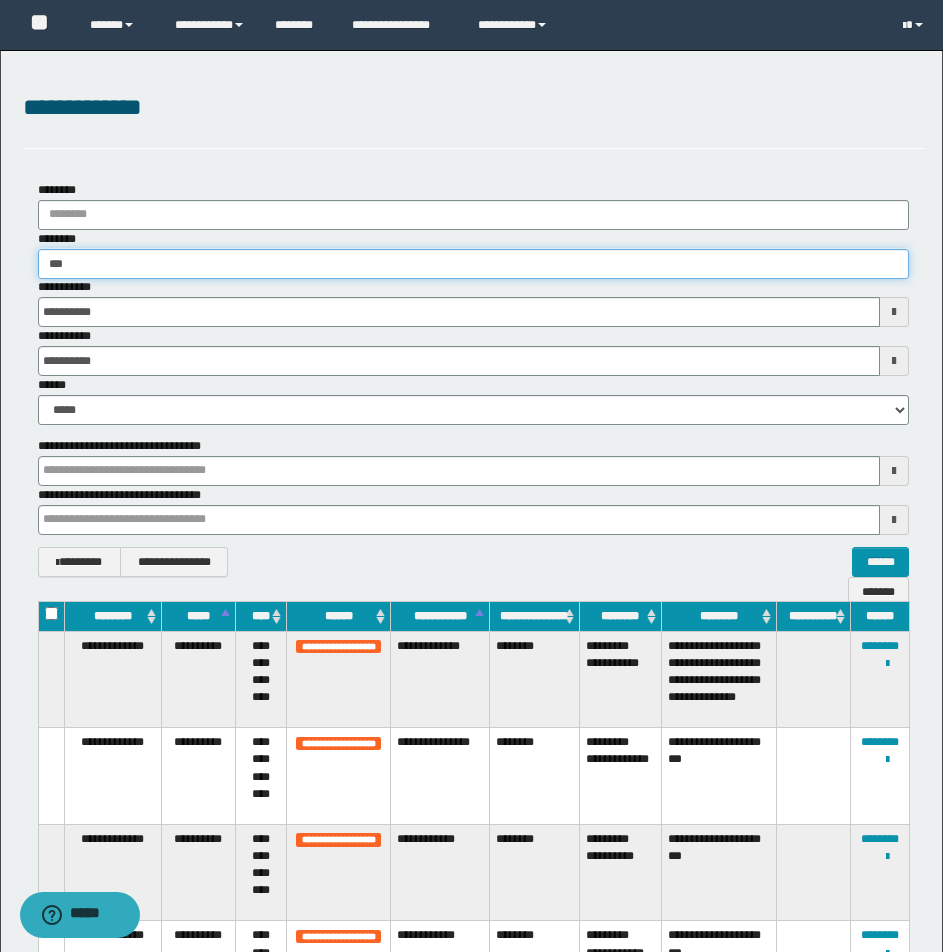 type 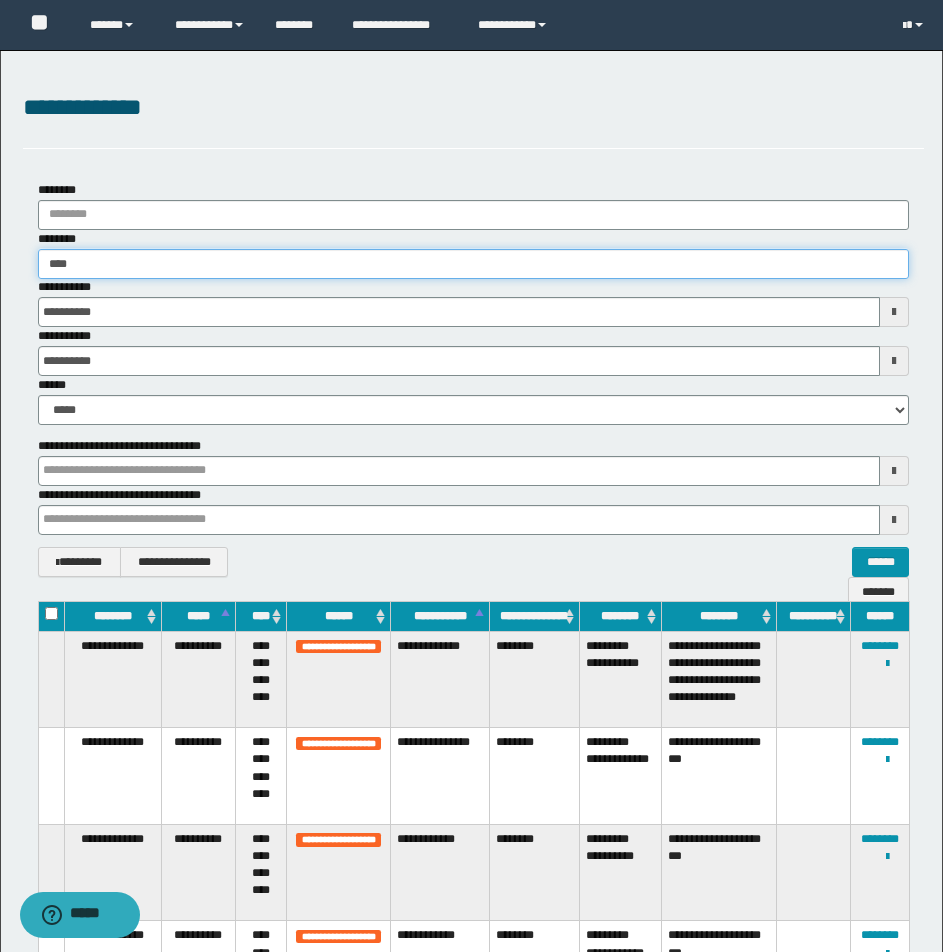 type on "*****" 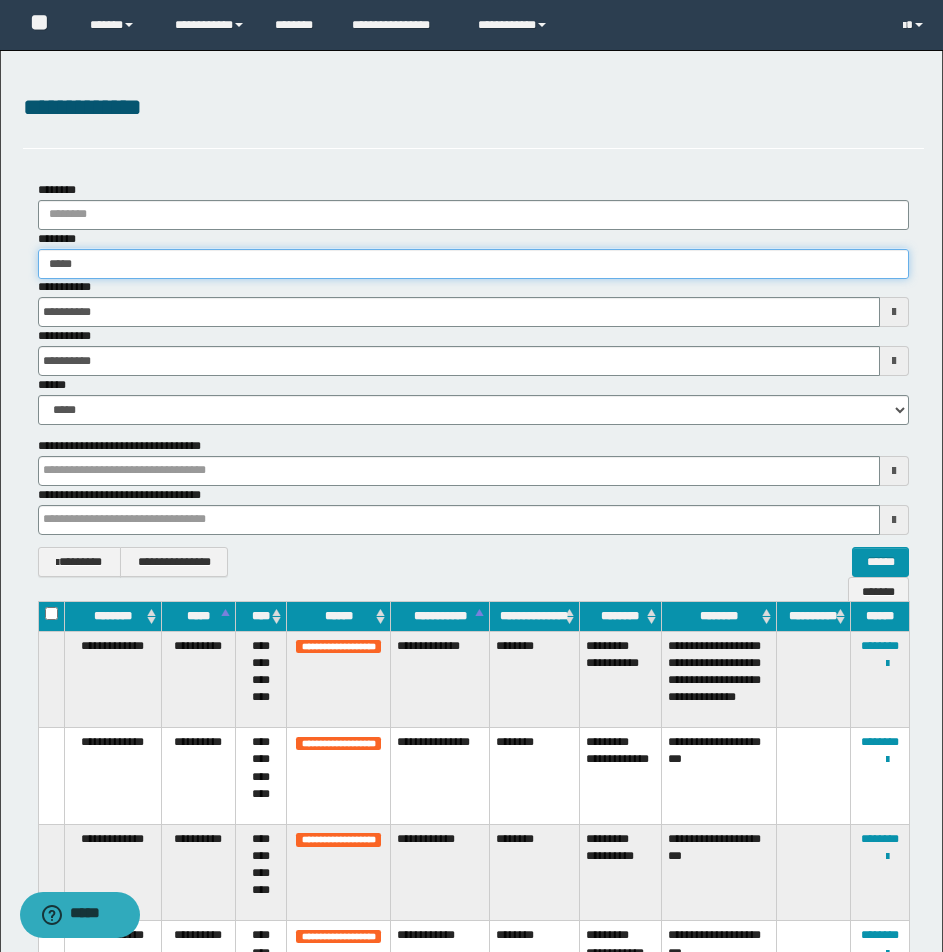 type on "*****" 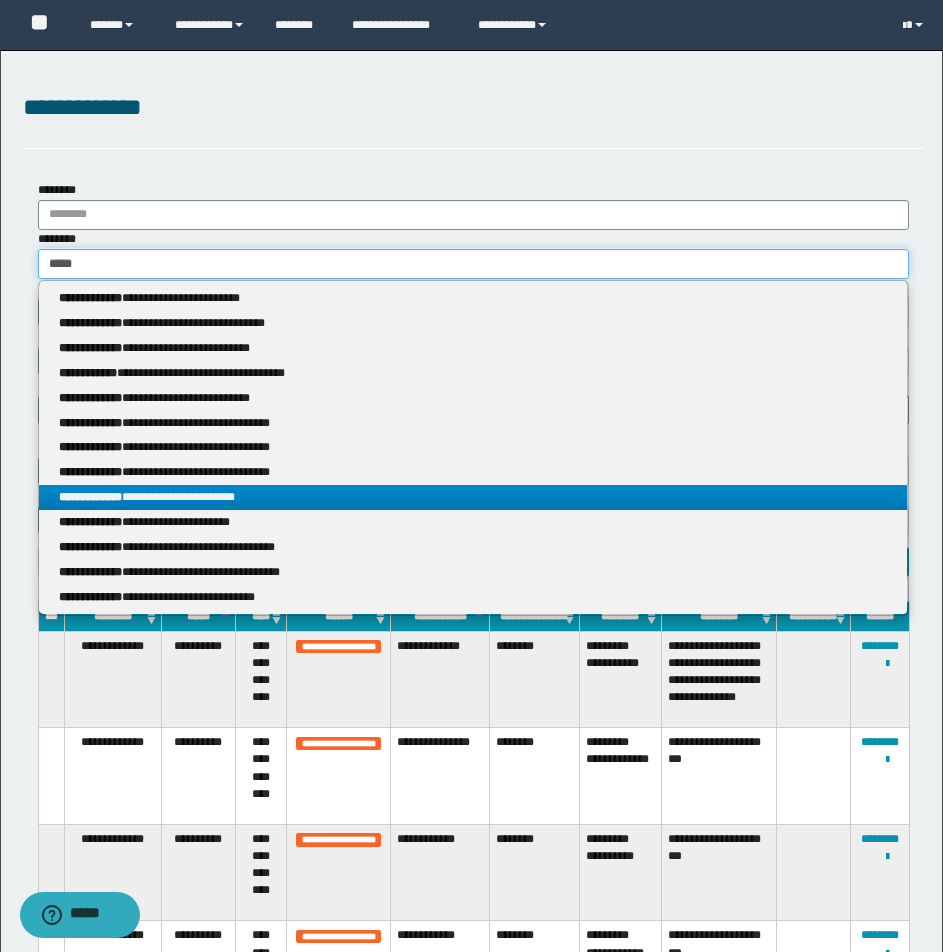 type on "*****" 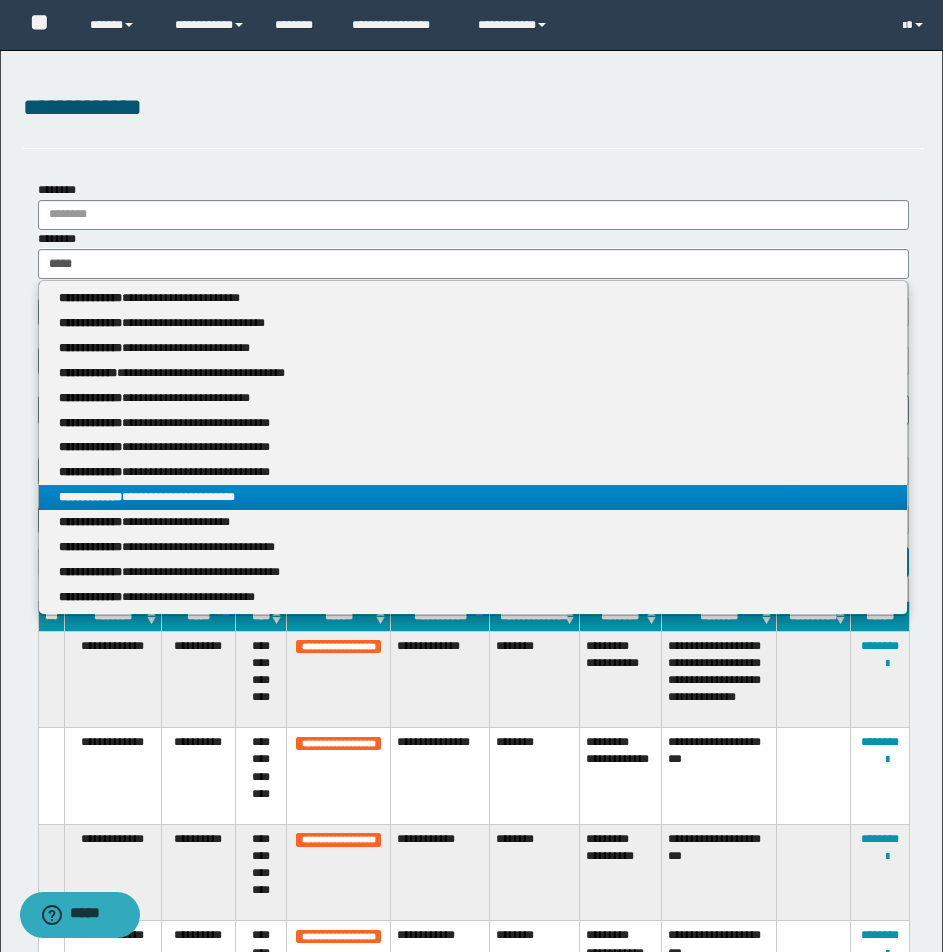 click on "**********" at bounding box center [473, 497] 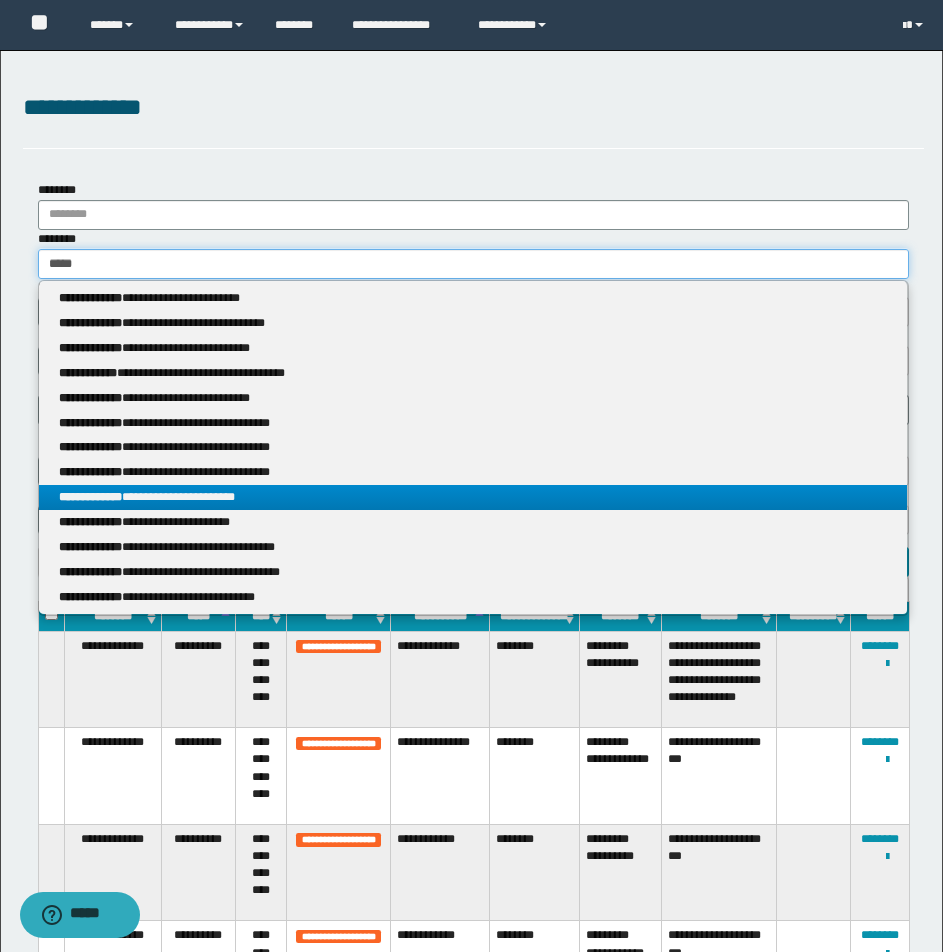 type 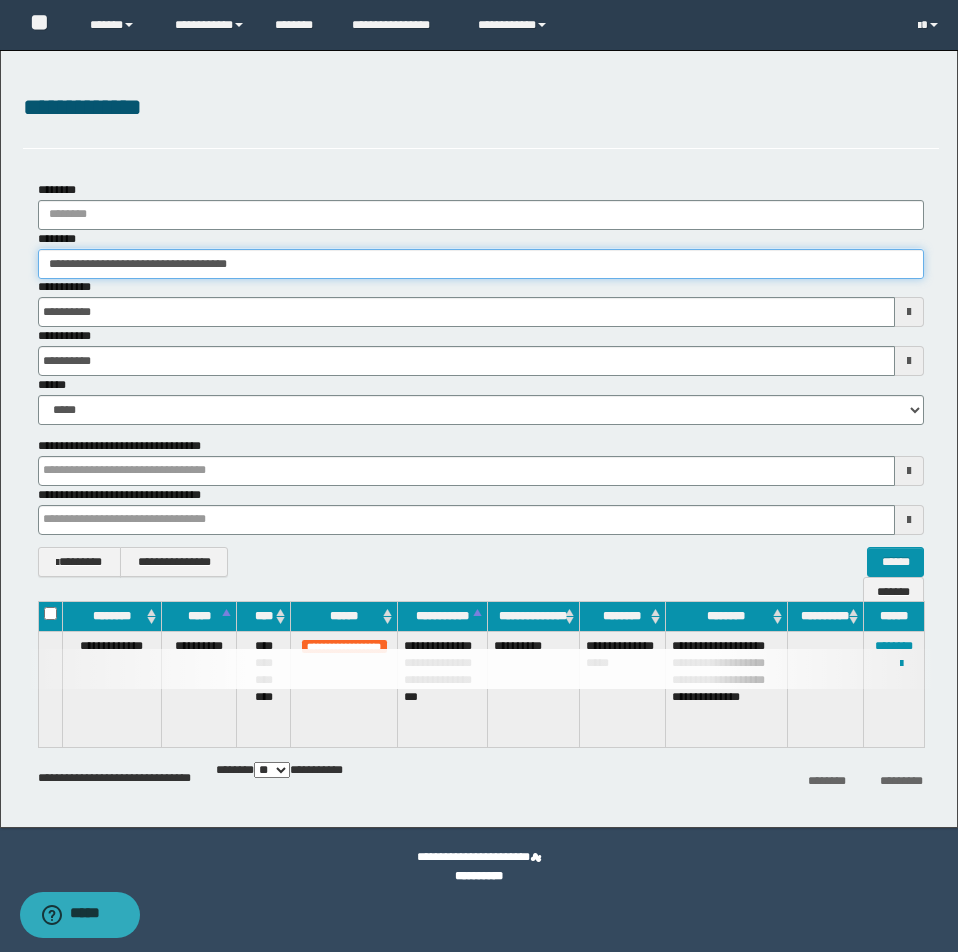 drag, startPoint x: 43, startPoint y: 264, endPoint x: 517, endPoint y: 277, distance: 474.17822 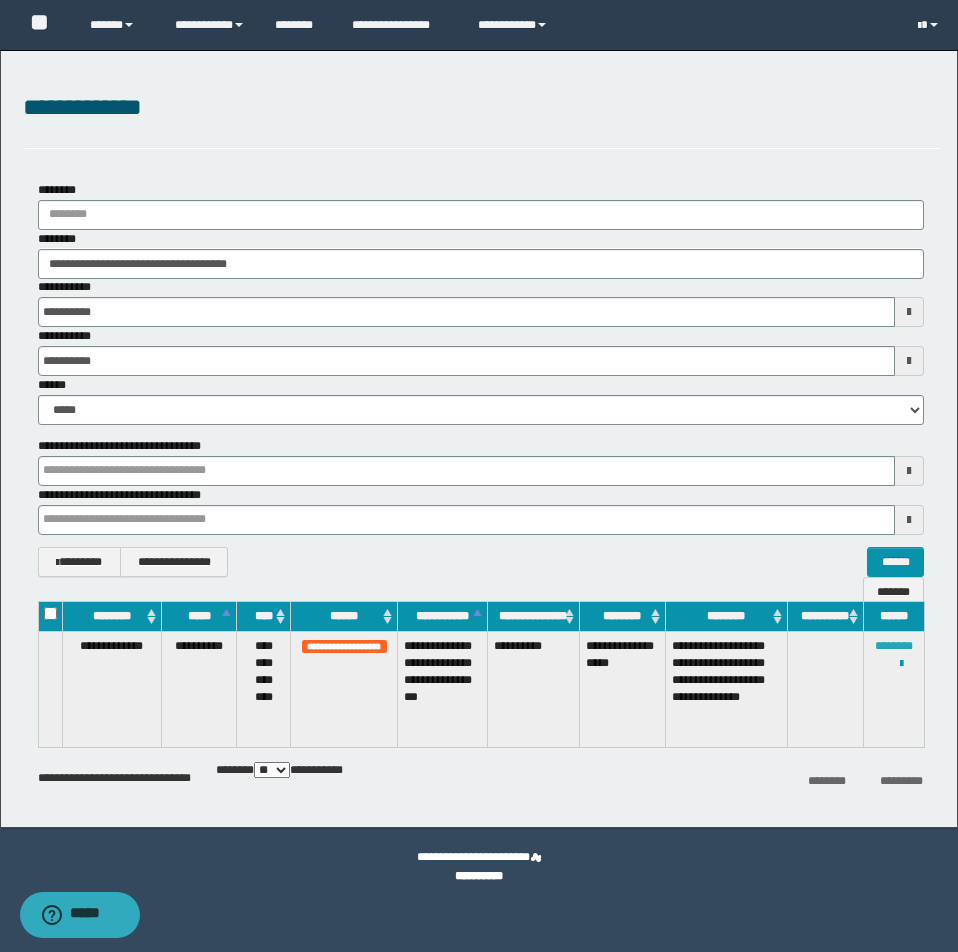click on "********" at bounding box center [894, 646] 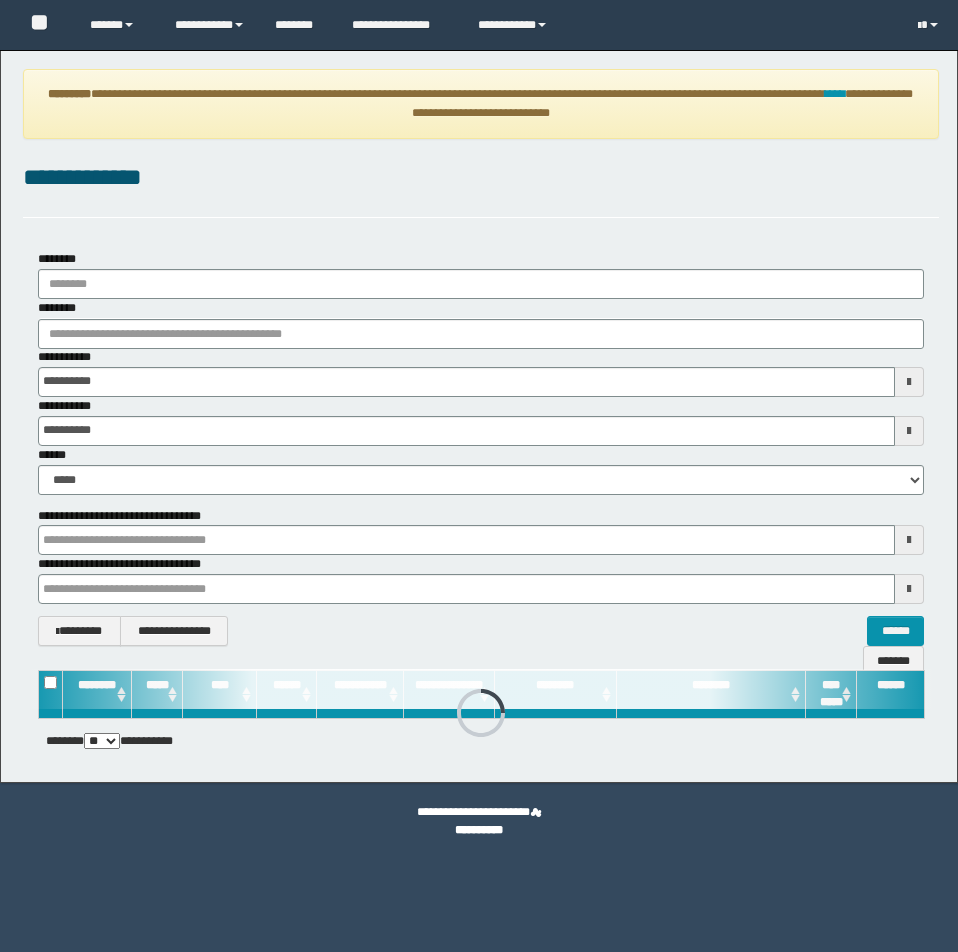 scroll, scrollTop: 0, scrollLeft: 0, axis: both 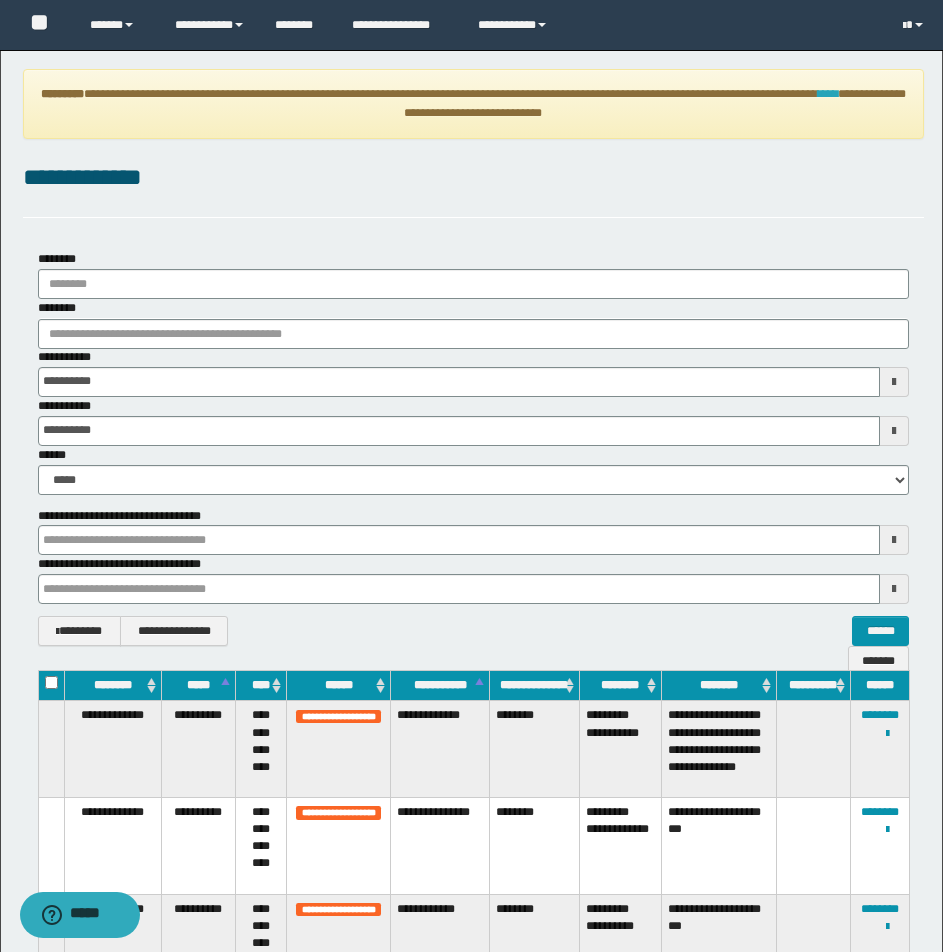click on "****" at bounding box center [828, 94] 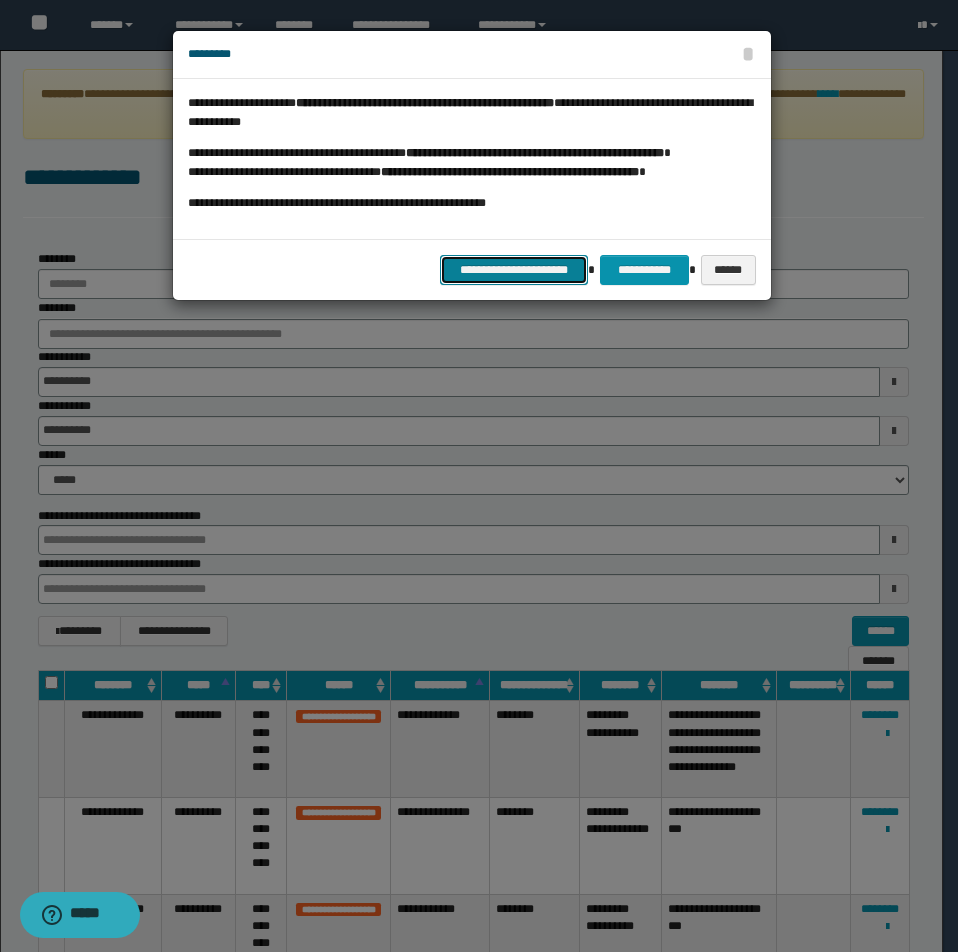 click on "**********" at bounding box center (514, 270) 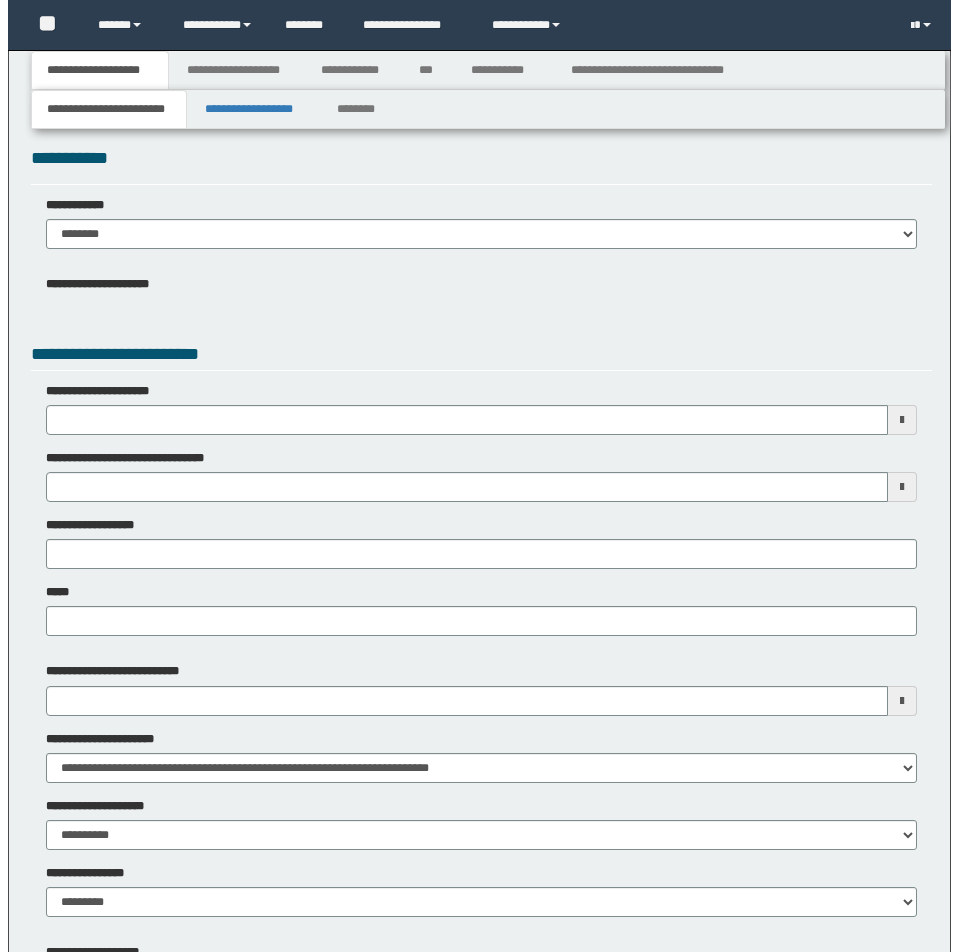 scroll, scrollTop: 0, scrollLeft: 0, axis: both 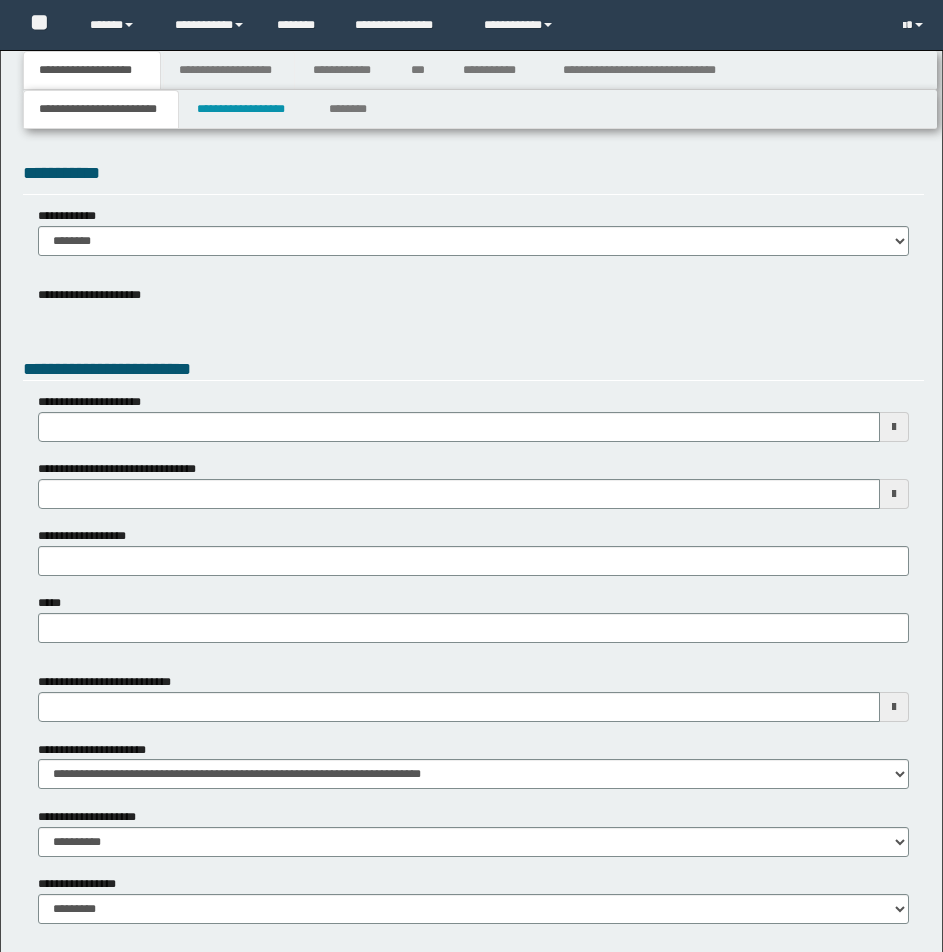 type 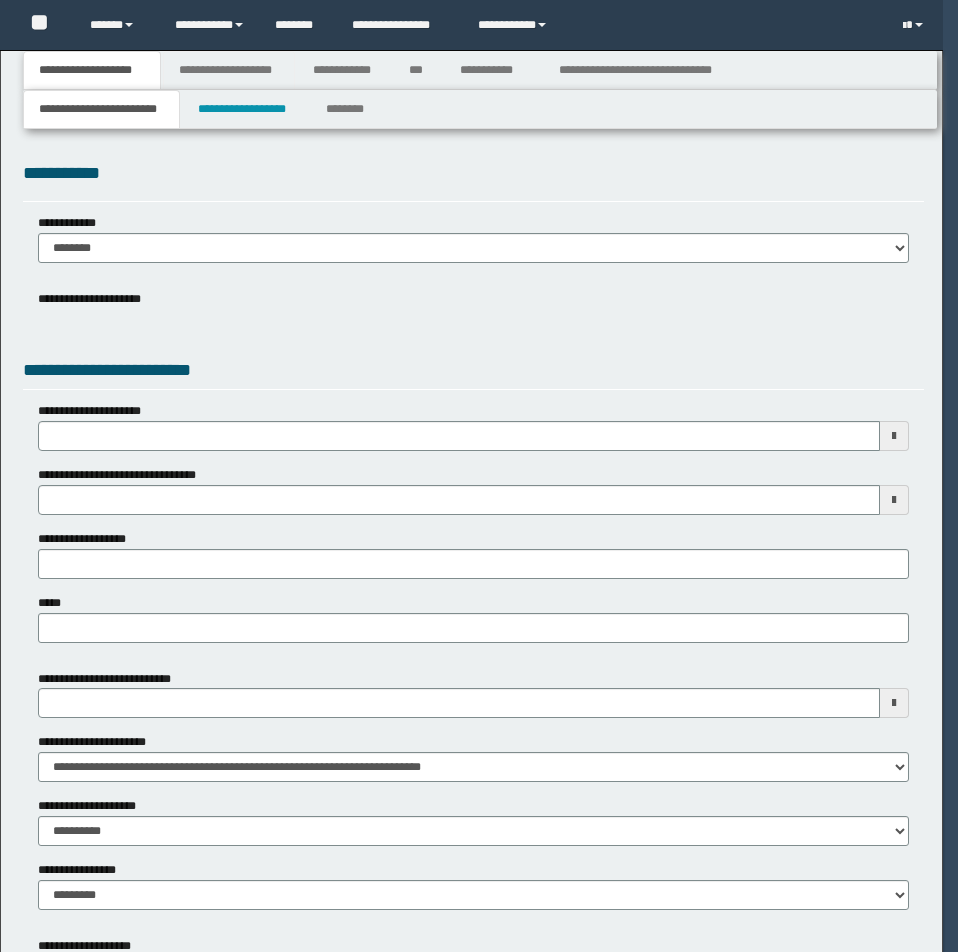 click at bounding box center (0, 0) 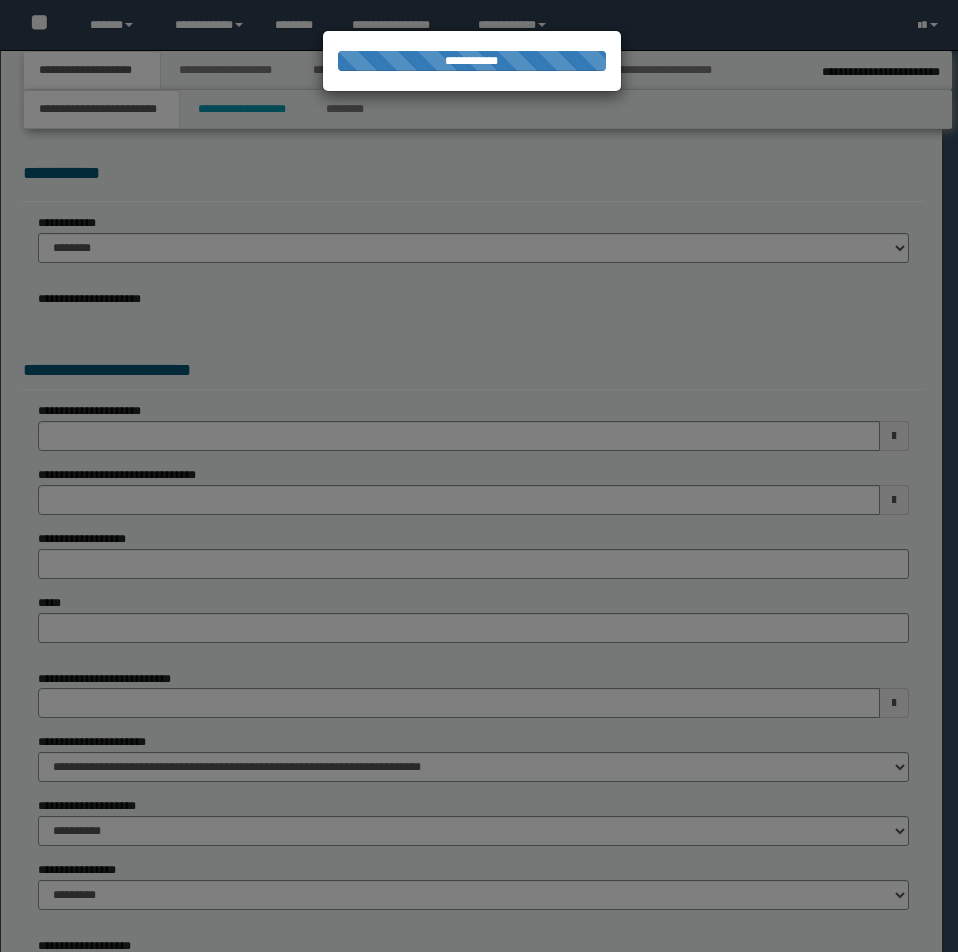 scroll, scrollTop: 0, scrollLeft: 0, axis: both 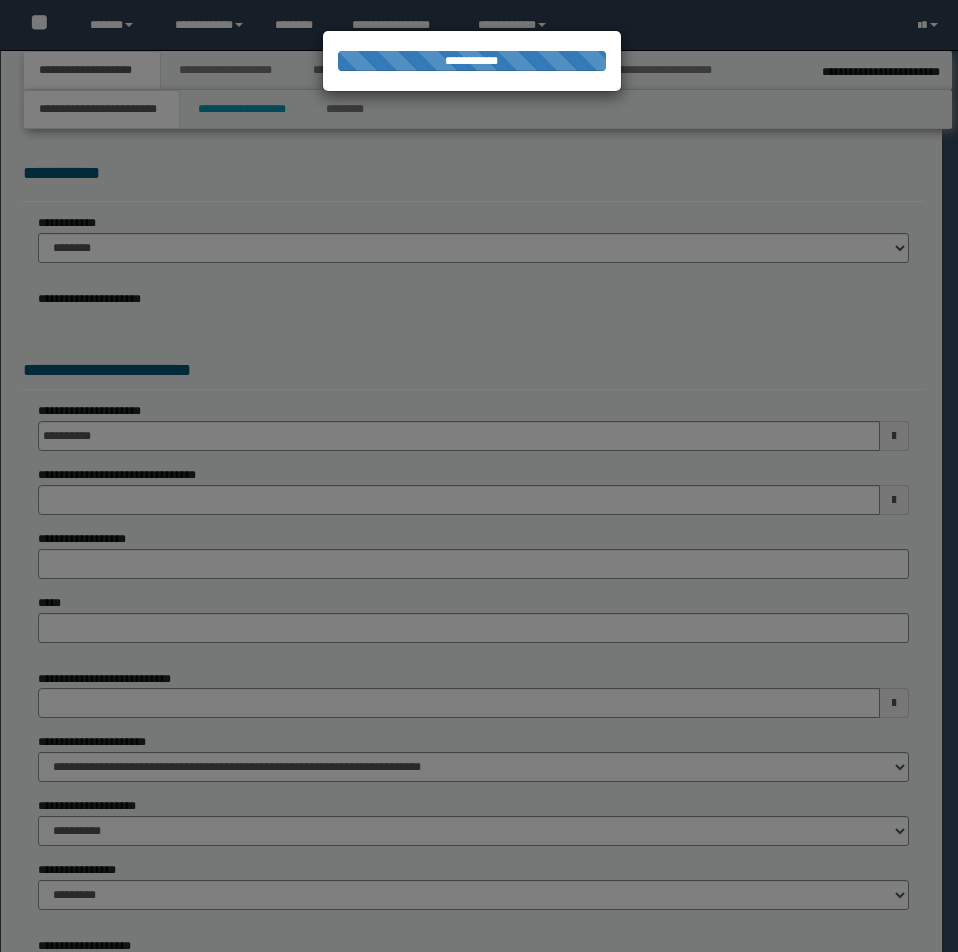 select on "**" 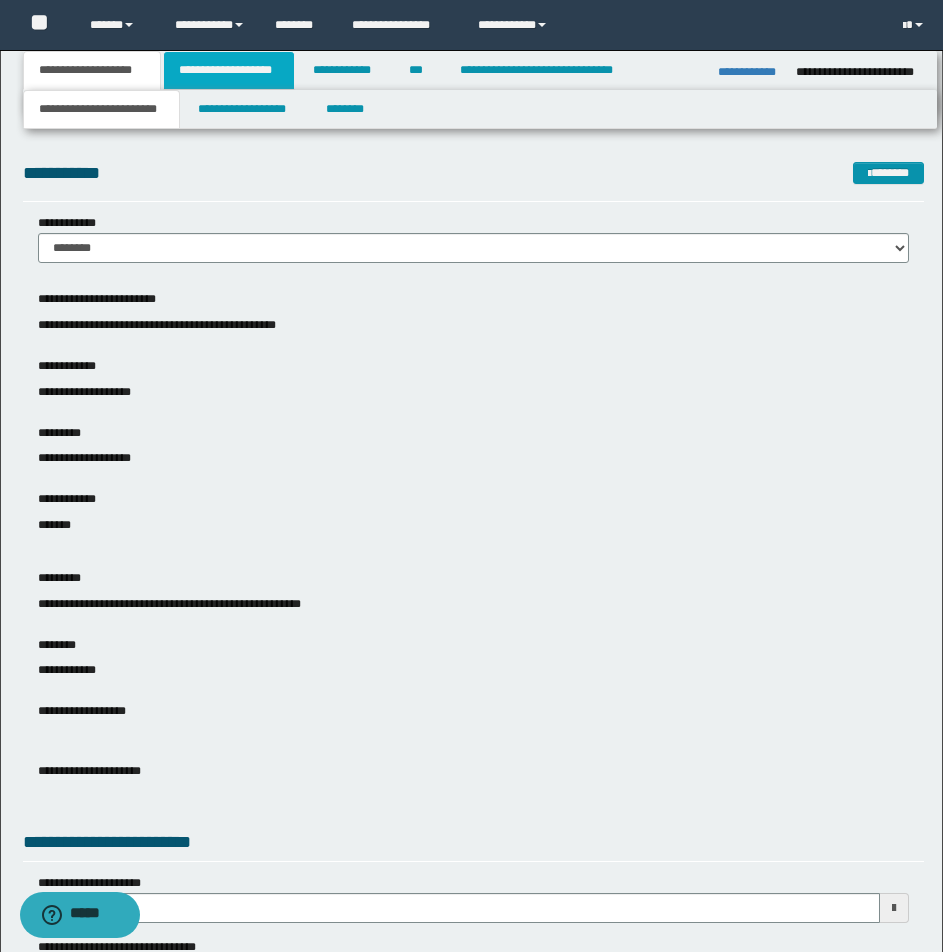 click on "**********" at bounding box center (229, 70) 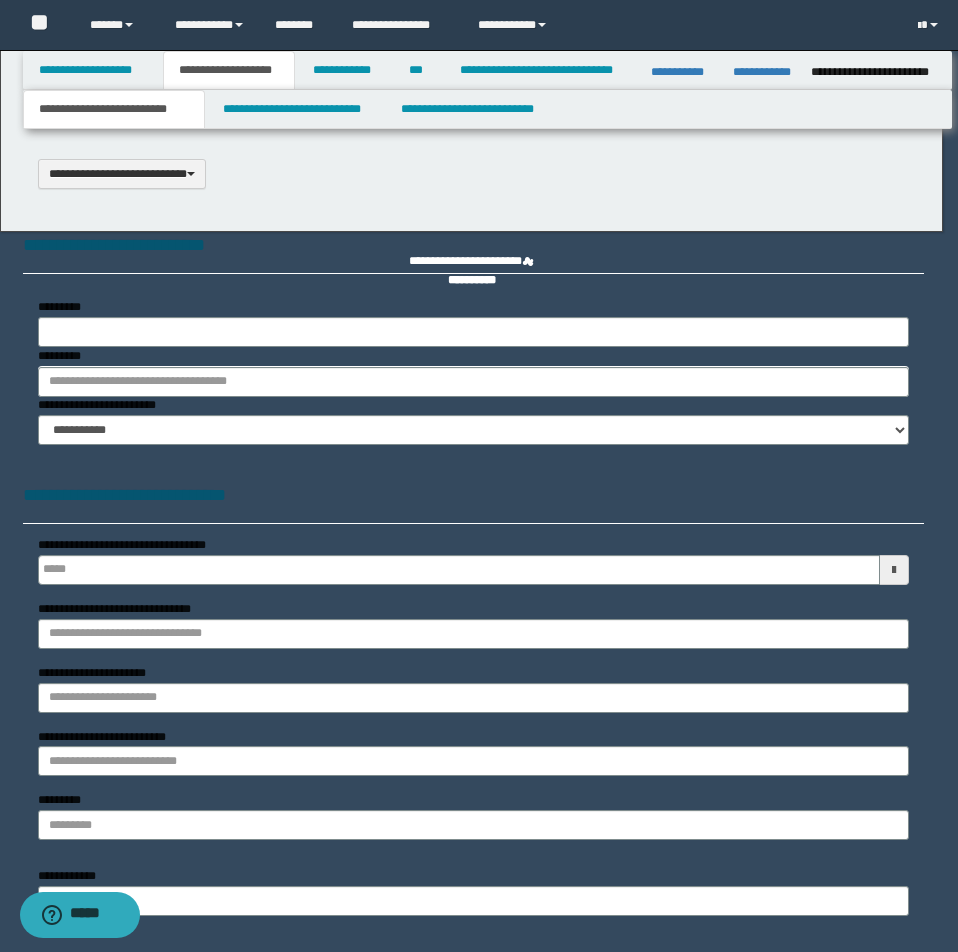type 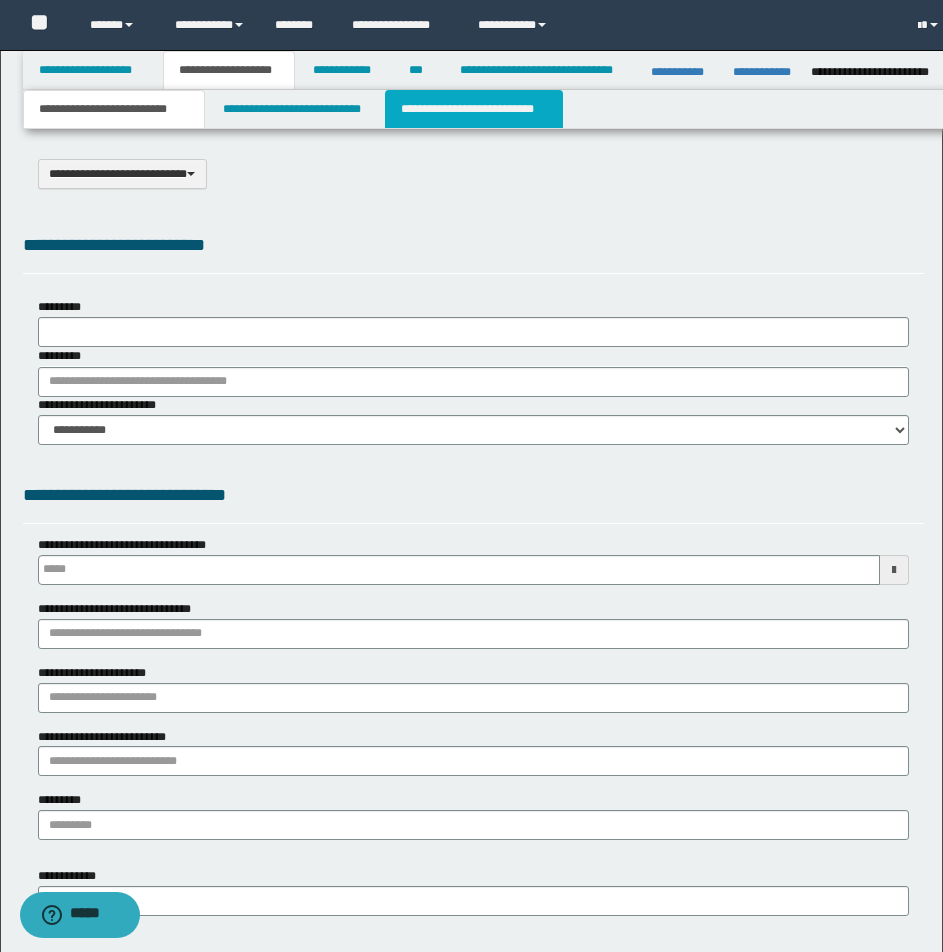 select on "*" 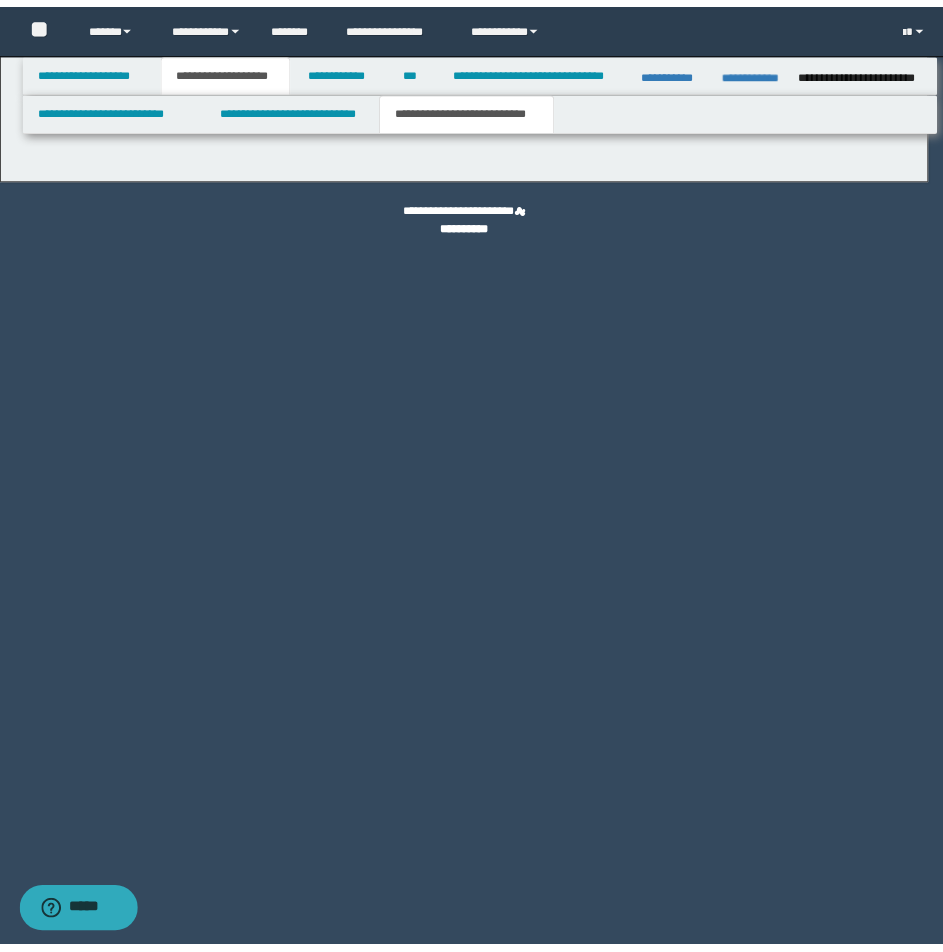 scroll, scrollTop: 0, scrollLeft: 0, axis: both 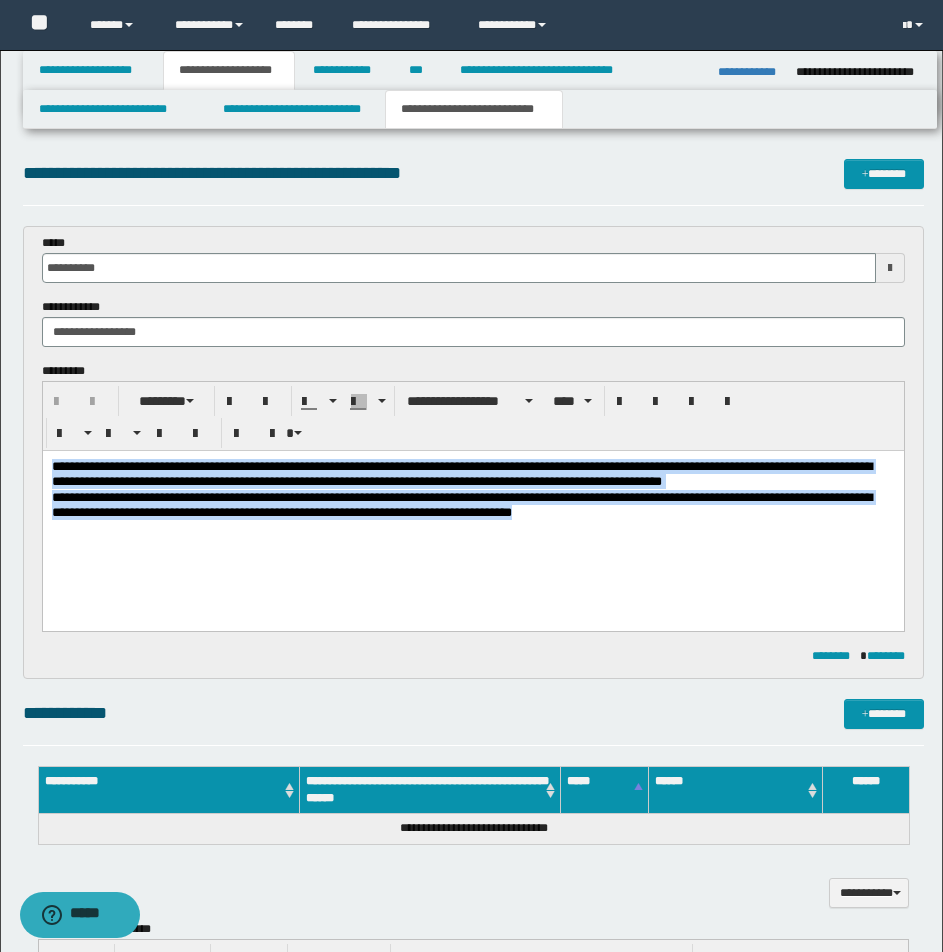 drag, startPoint x: 54, startPoint y: 462, endPoint x: 816, endPoint y: 585, distance: 771.86334 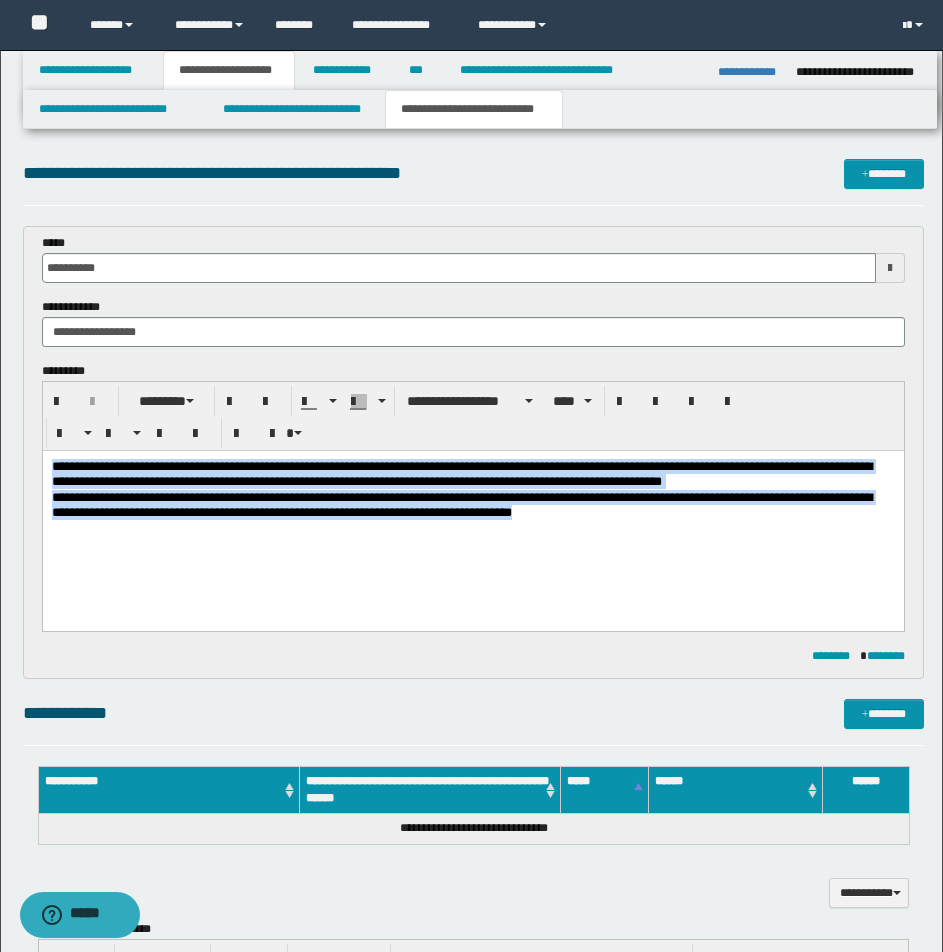 scroll, scrollTop: 833, scrollLeft: 0, axis: vertical 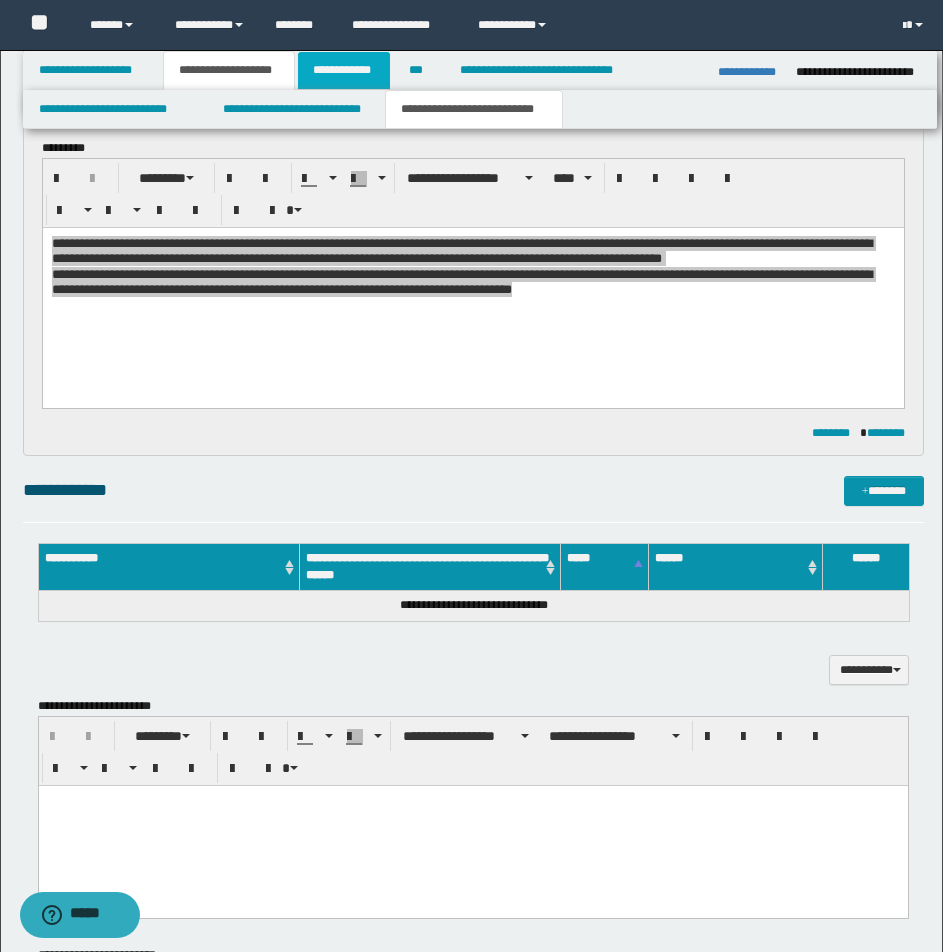 click on "**********" at bounding box center (344, 70) 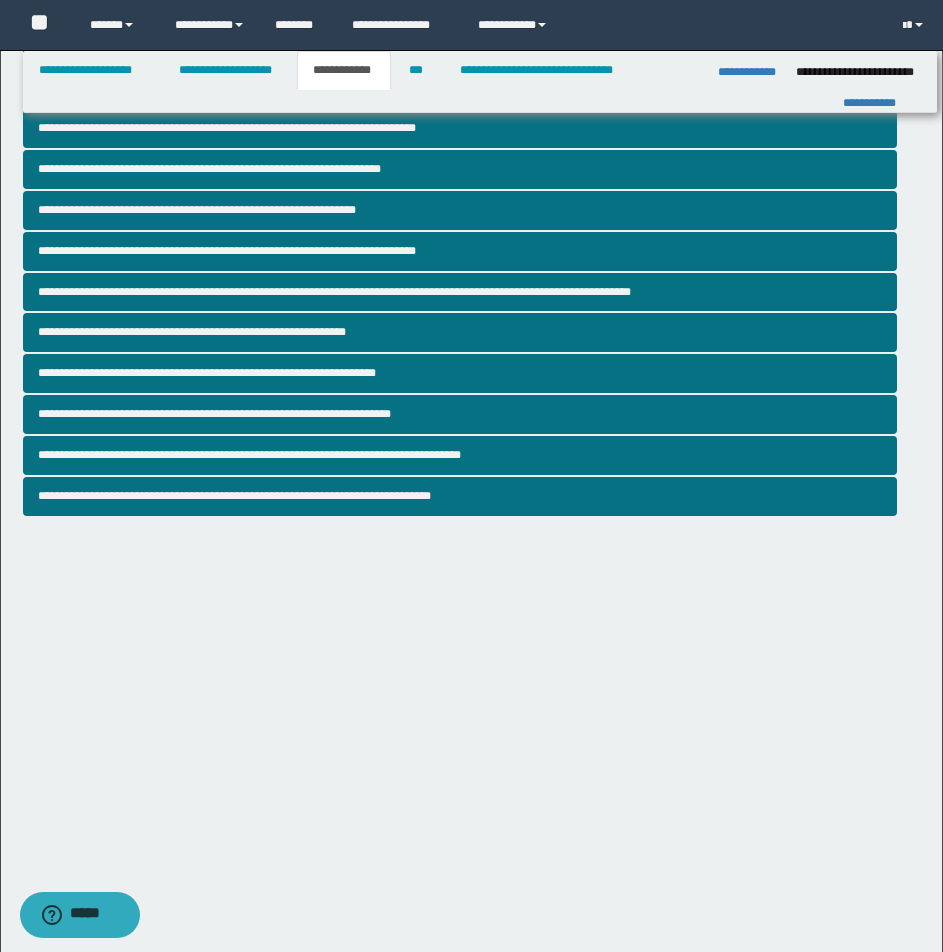scroll, scrollTop: 0, scrollLeft: 0, axis: both 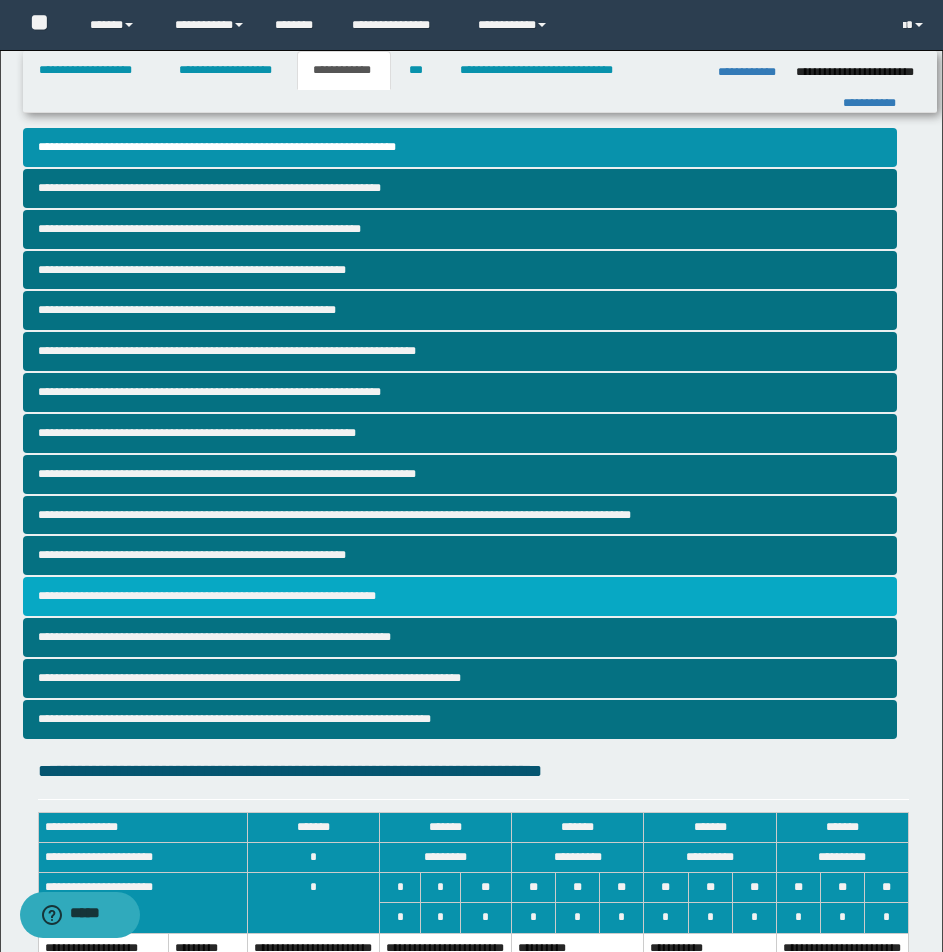 click on "**********" at bounding box center [460, 596] 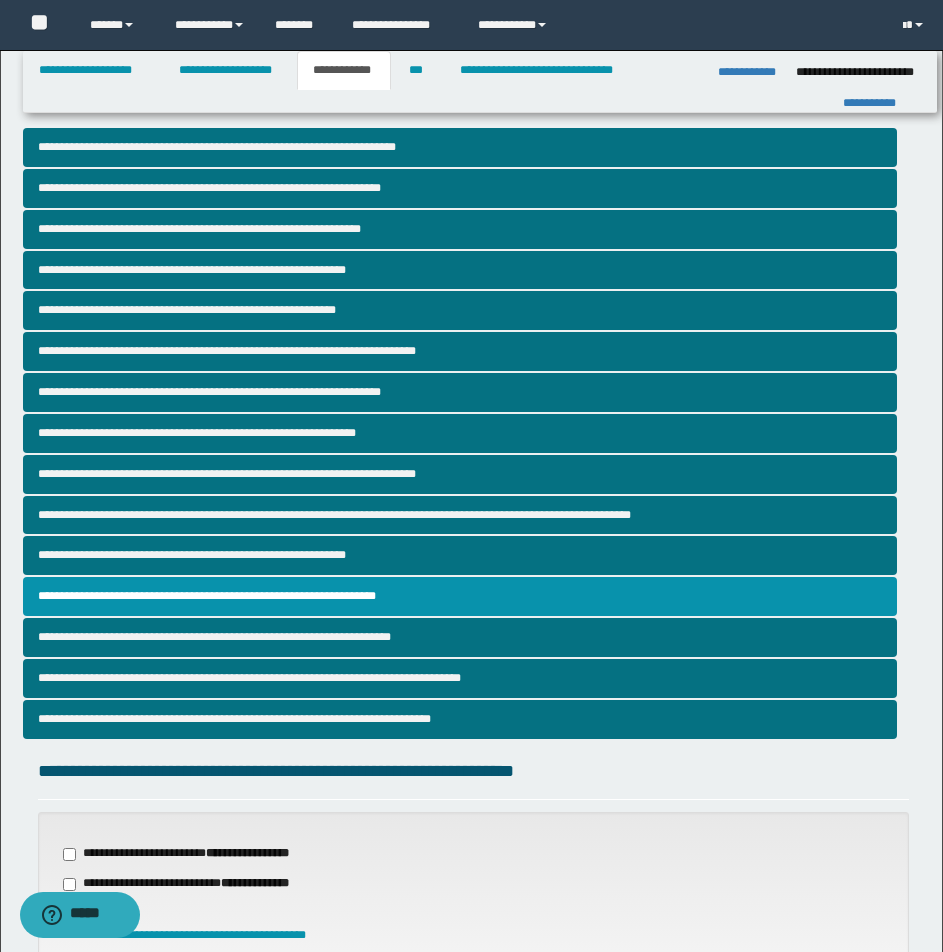 scroll, scrollTop: 406, scrollLeft: 0, axis: vertical 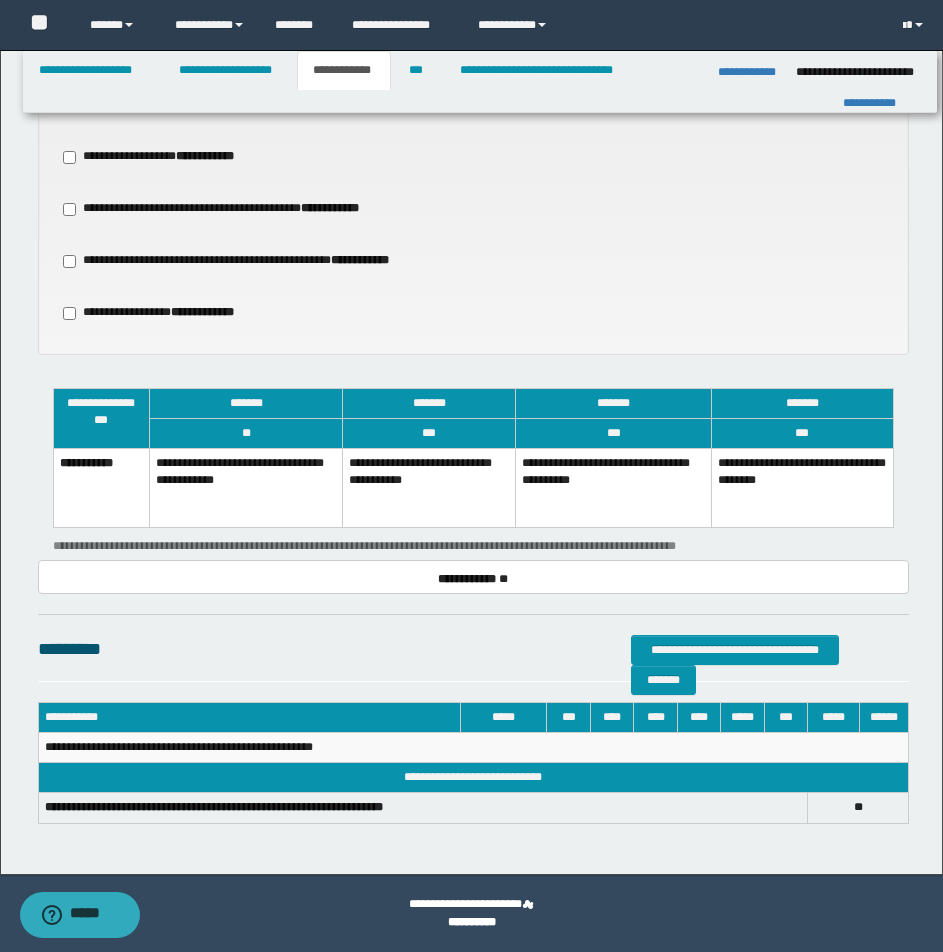 click on "**********" at bounding box center (429, 488) 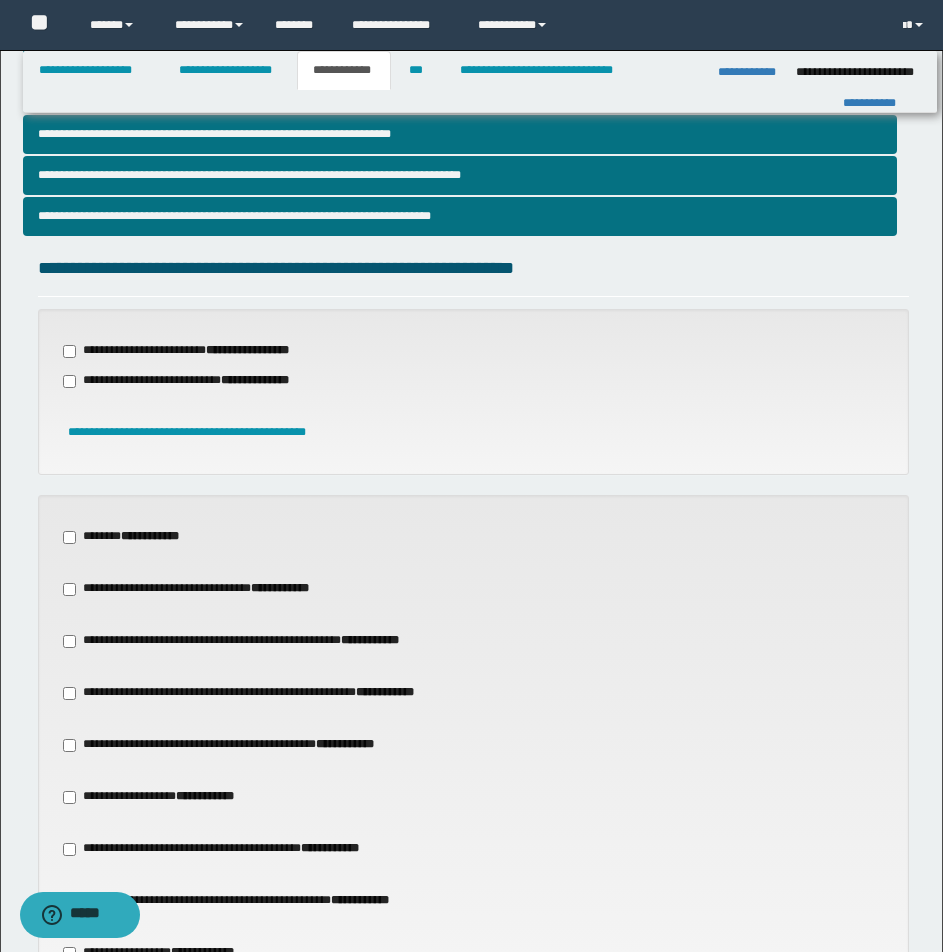 scroll, scrollTop: 428, scrollLeft: 0, axis: vertical 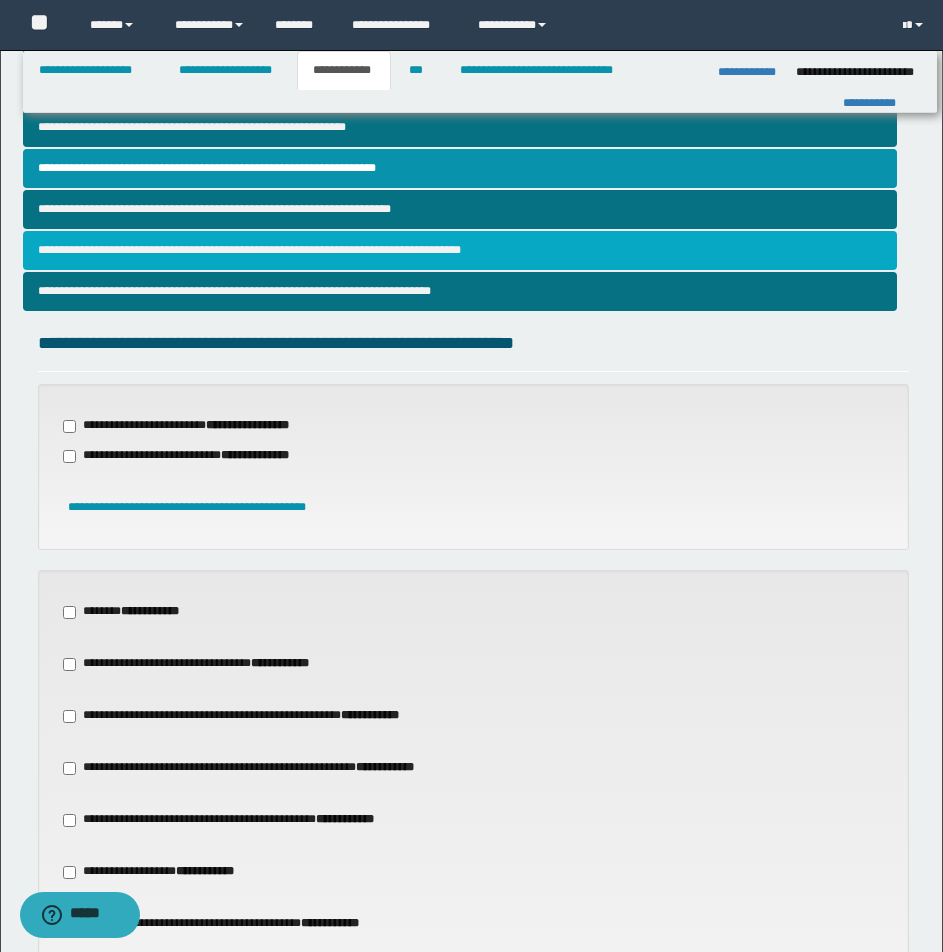 click on "**********" at bounding box center (460, 250) 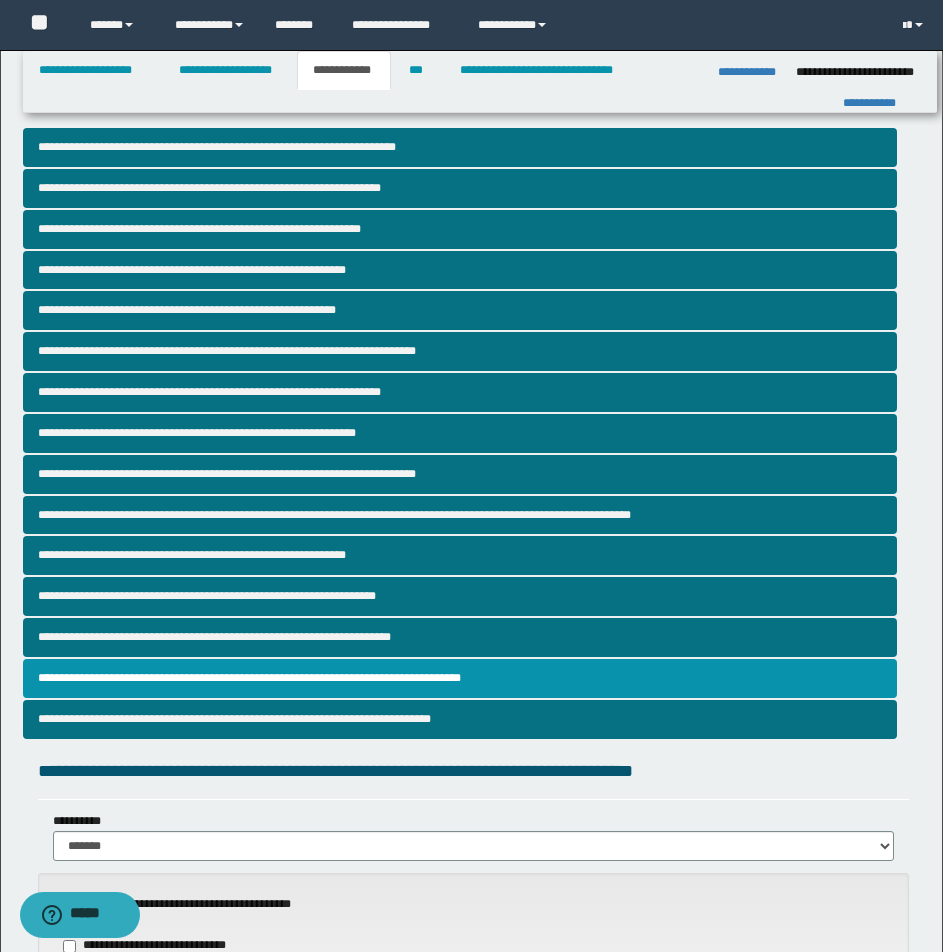 scroll, scrollTop: 833, scrollLeft: 0, axis: vertical 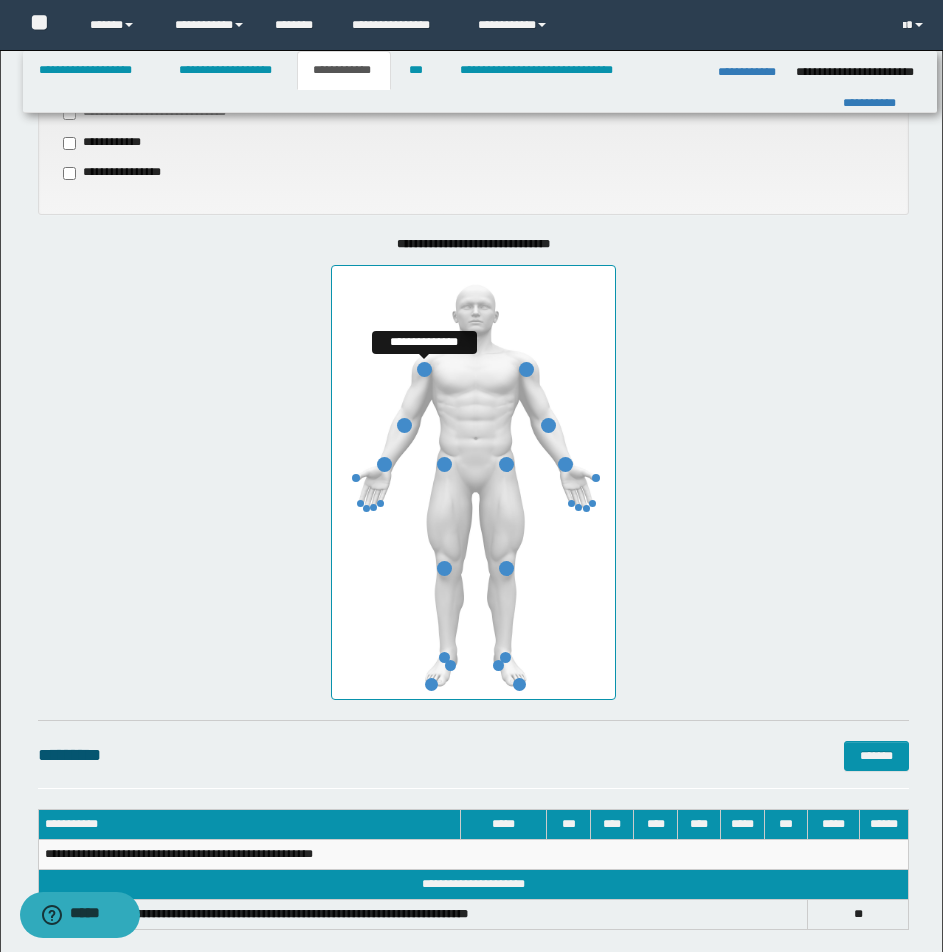 click at bounding box center (424, 369) 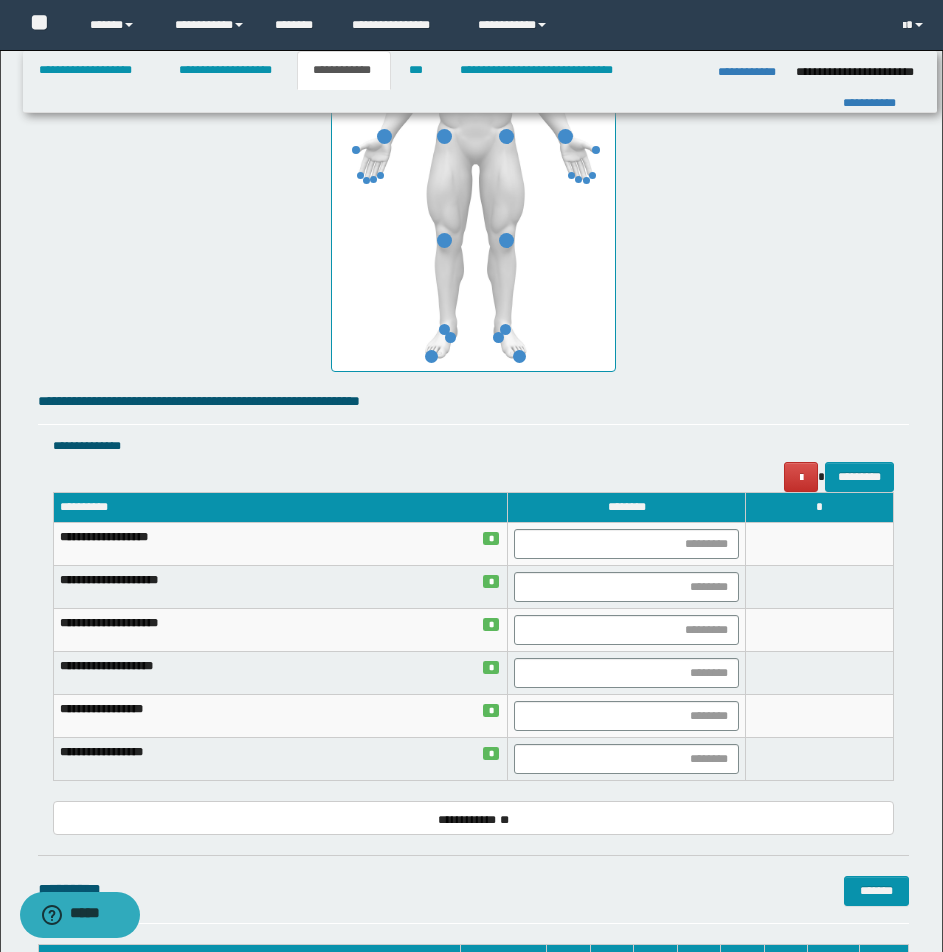 scroll, scrollTop: 1223, scrollLeft: 0, axis: vertical 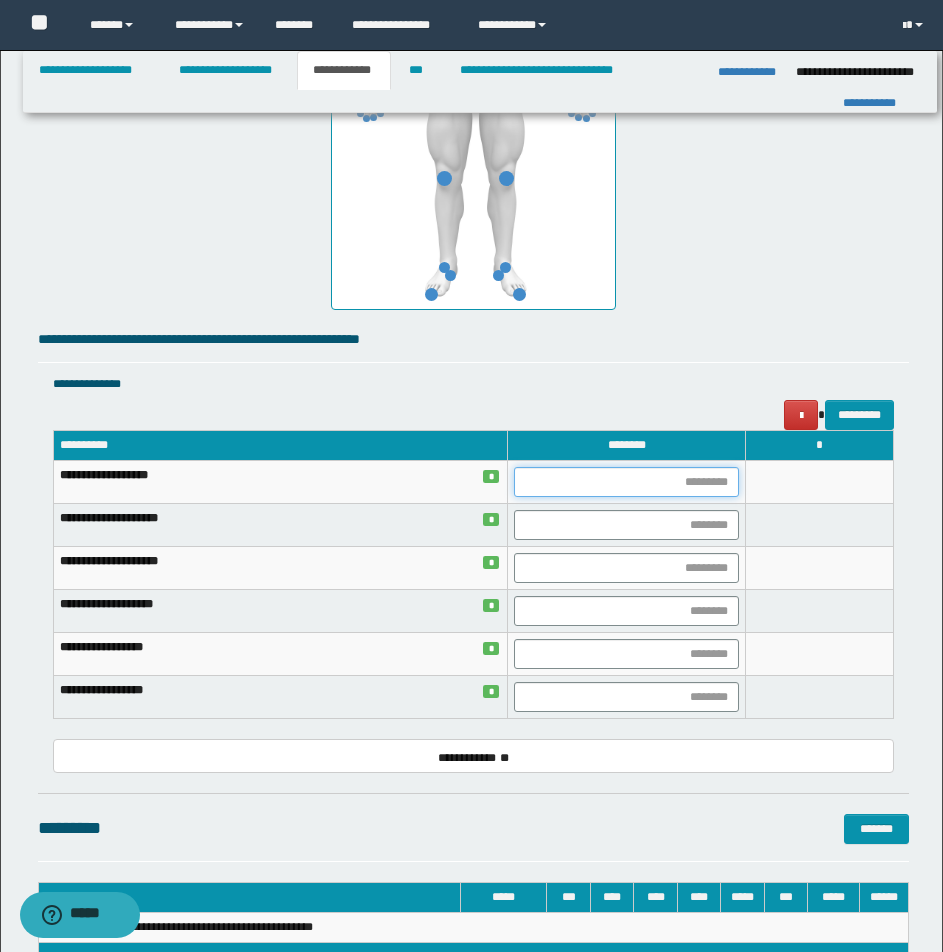 click at bounding box center (626, 482) 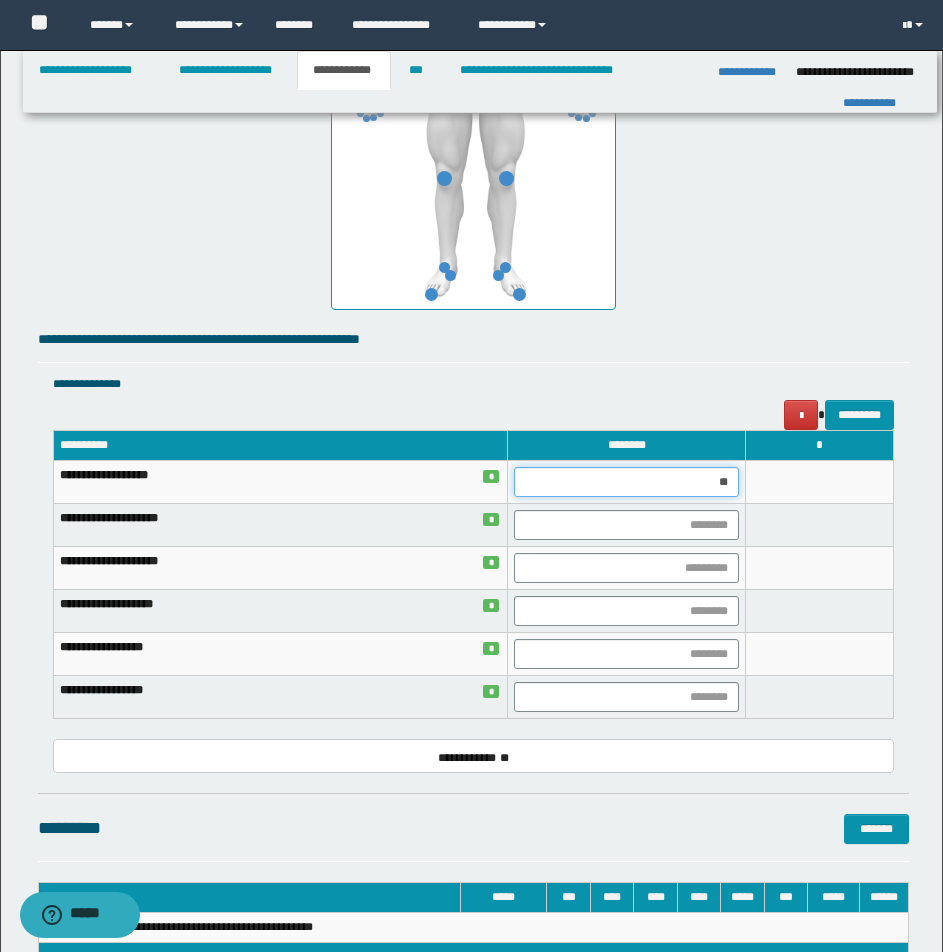 type on "***" 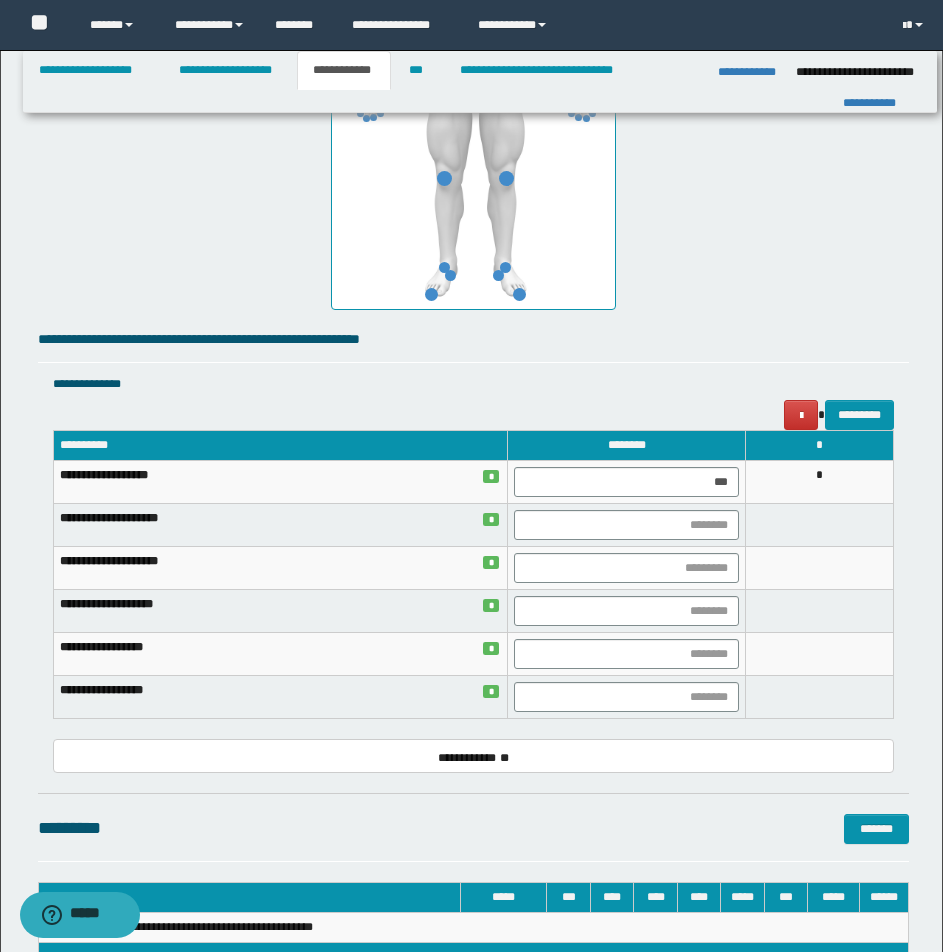 click on "*" at bounding box center (820, 482) 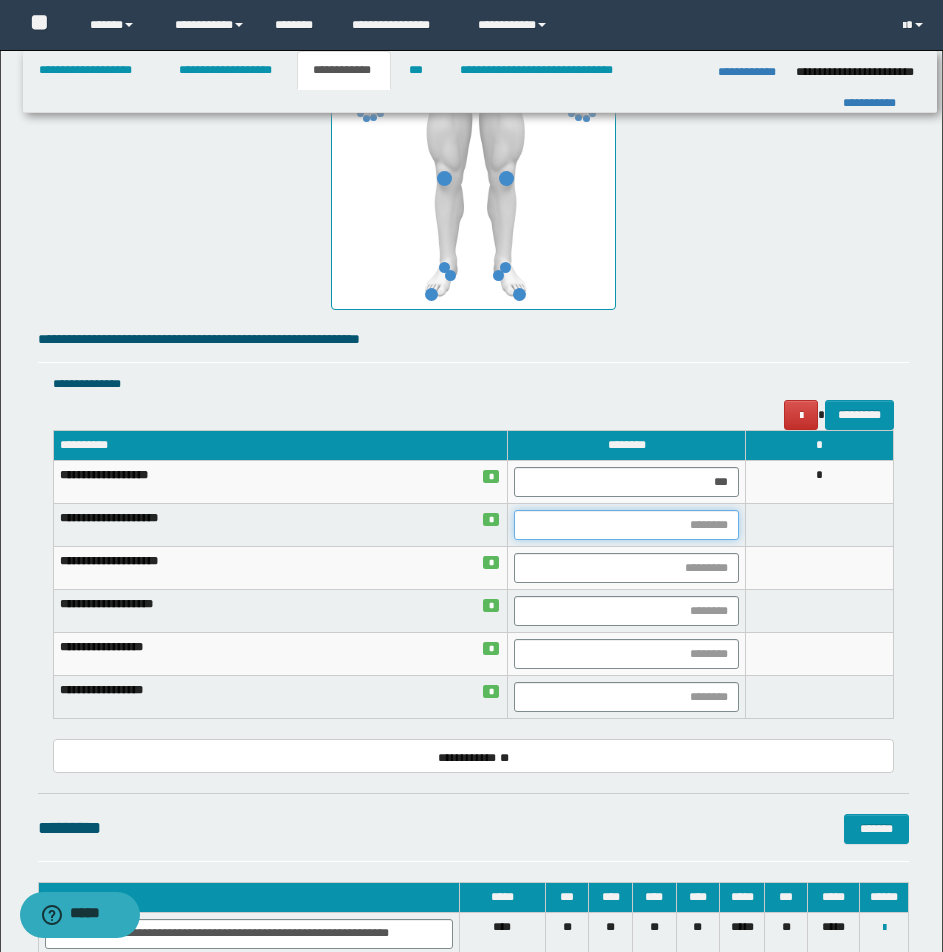 click at bounding box center (626, 525) 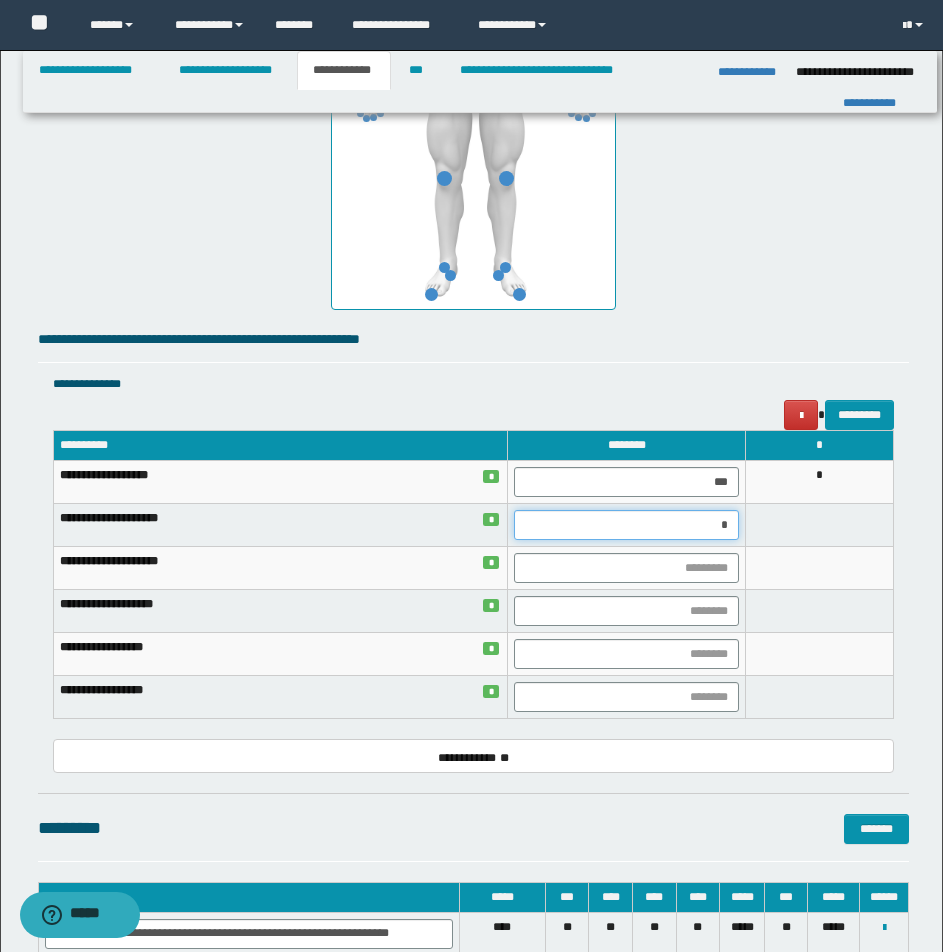 type on "**" 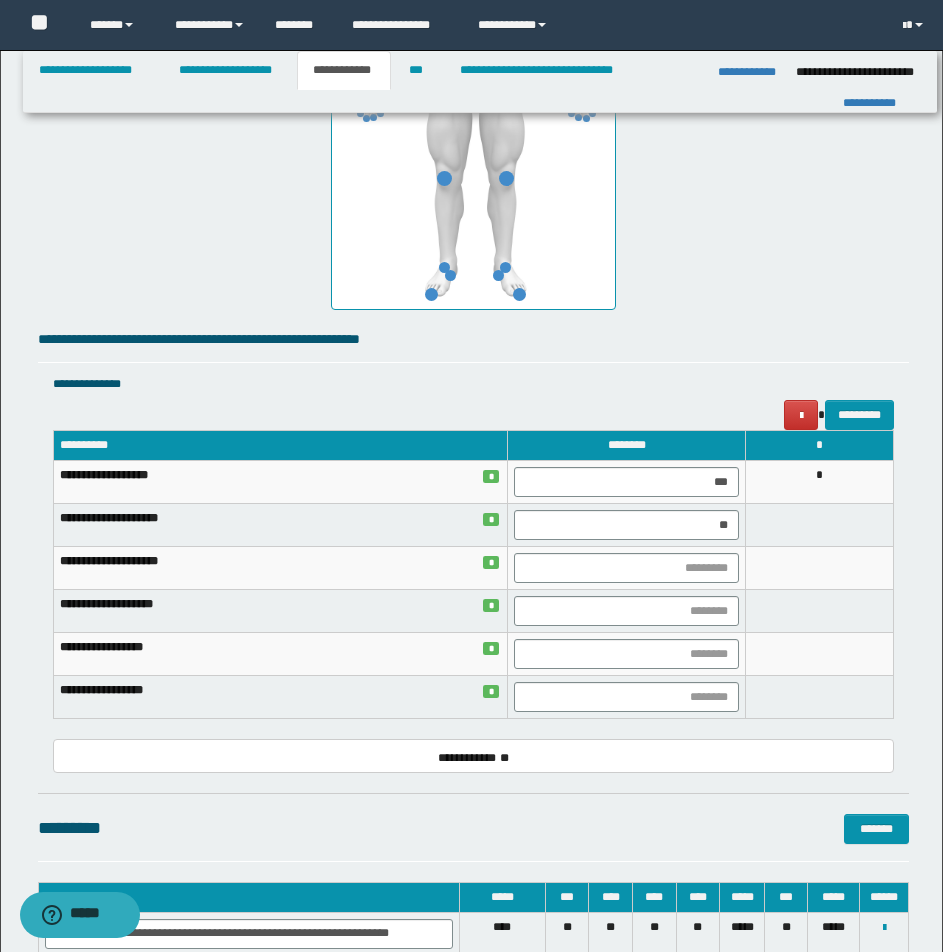 click at bounding box center (820, 525) 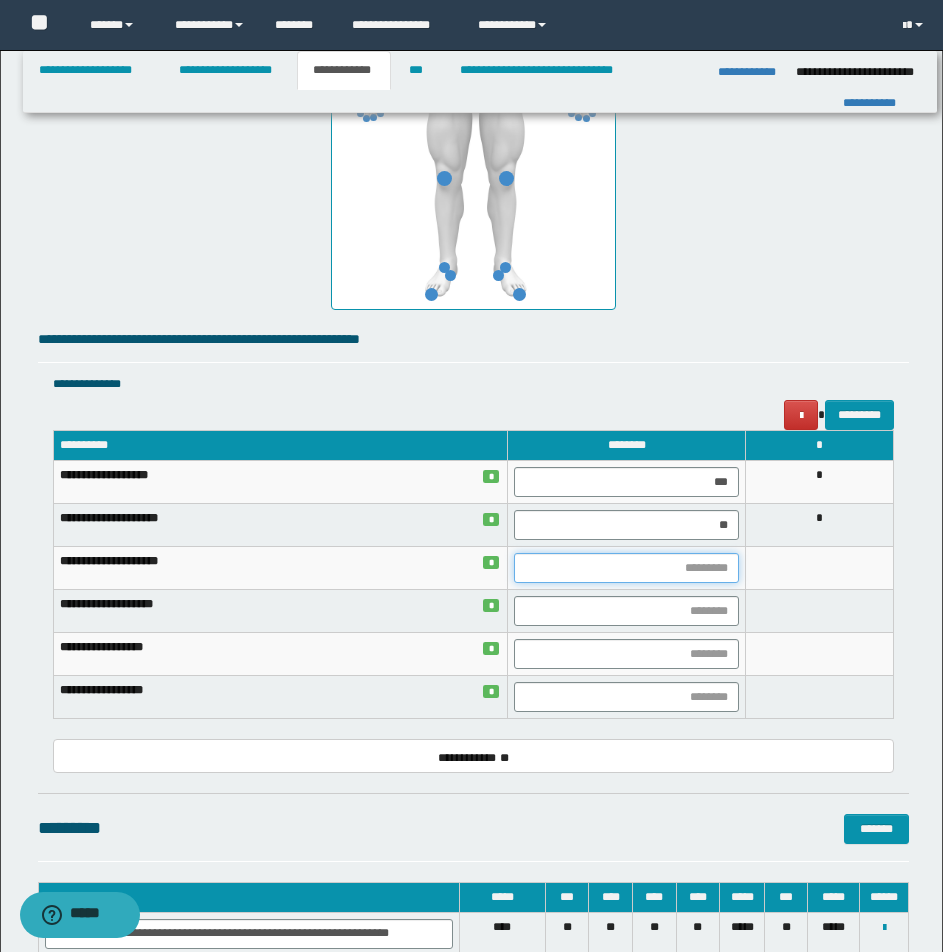 click at bounding box center [626, 568] 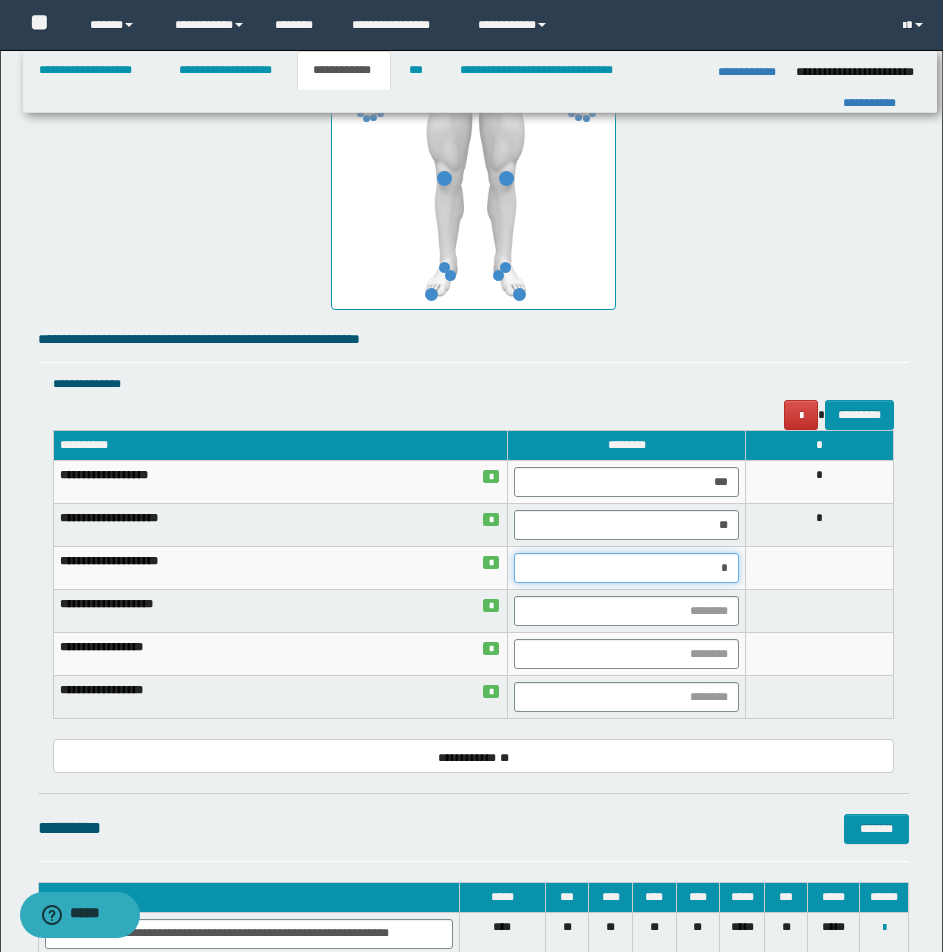 type on "**" 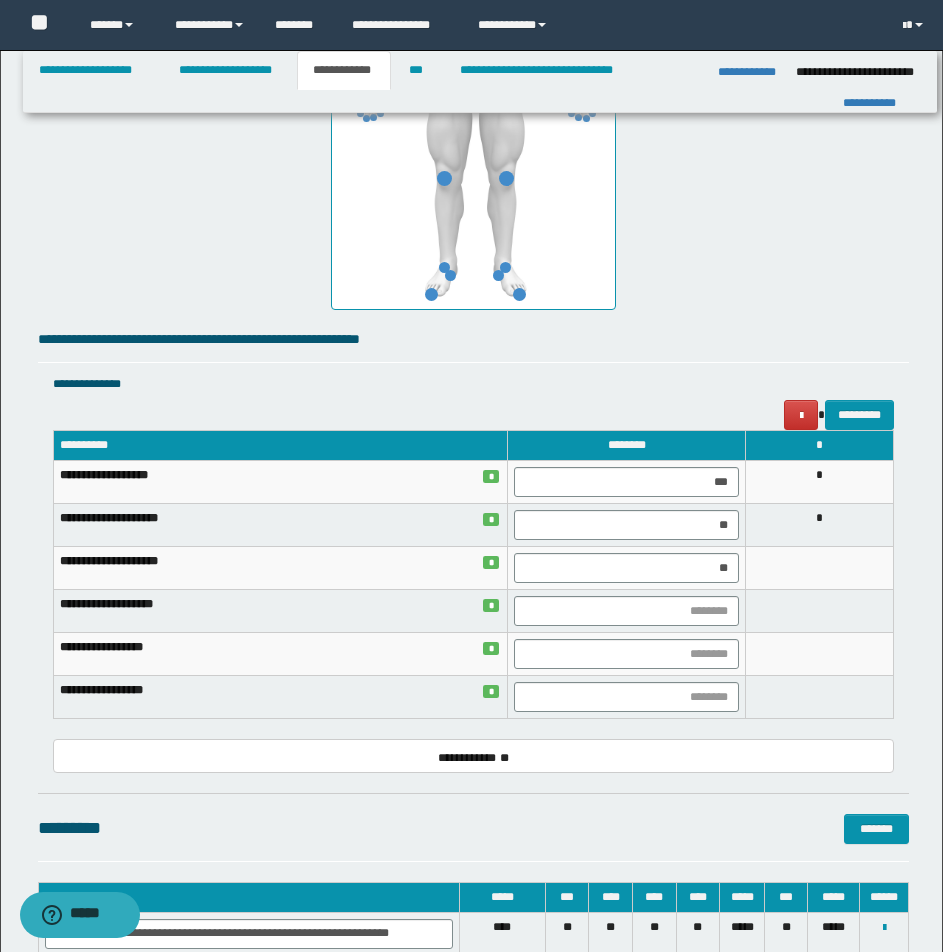 click at bounding box center [820, 568] 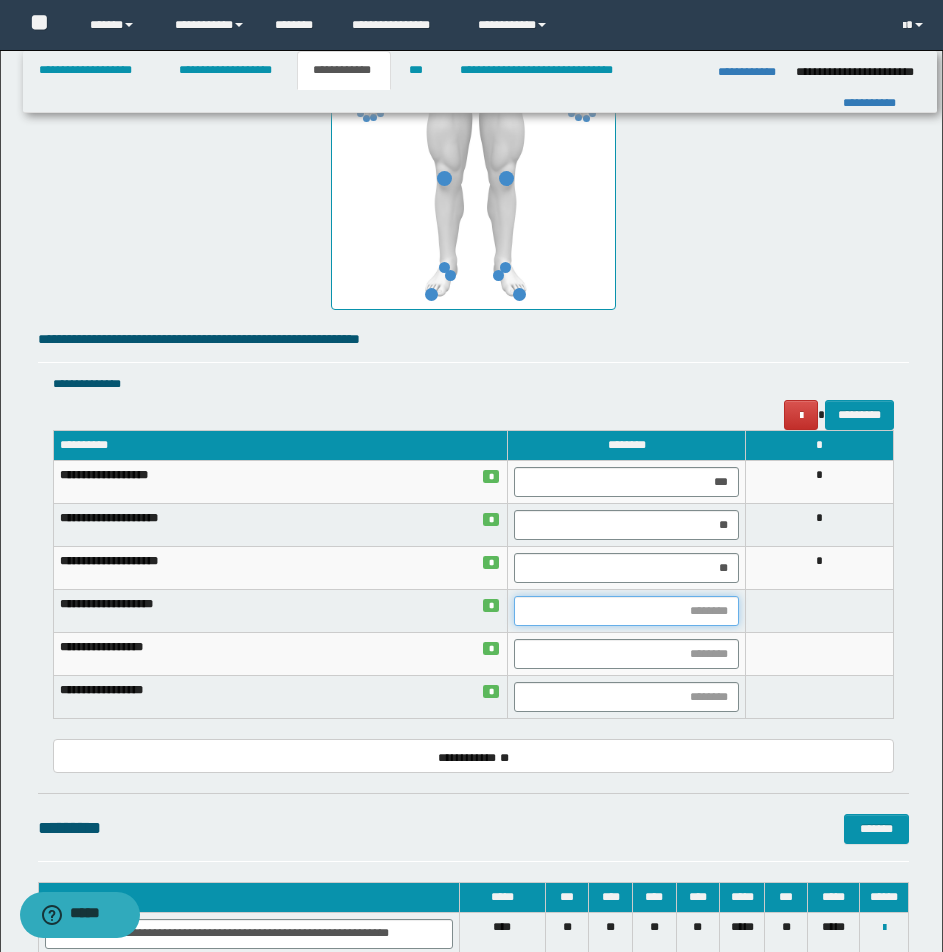 click at bounding box center [626, 611] 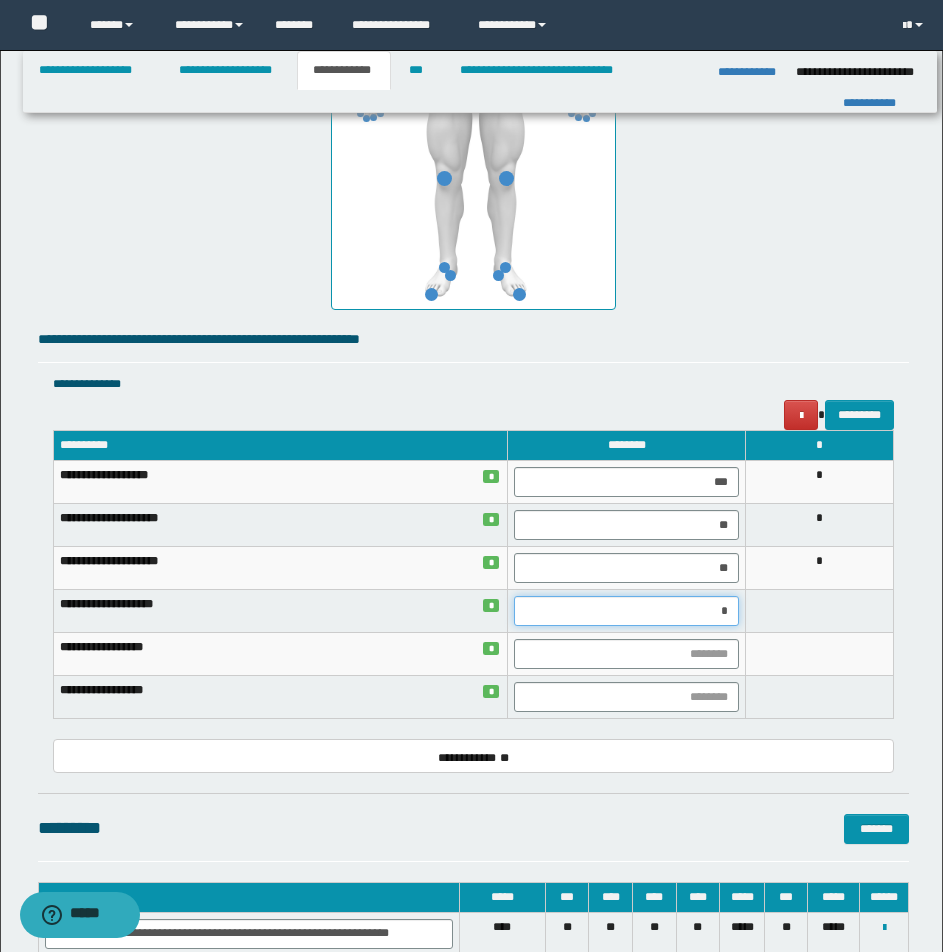 type on "**" 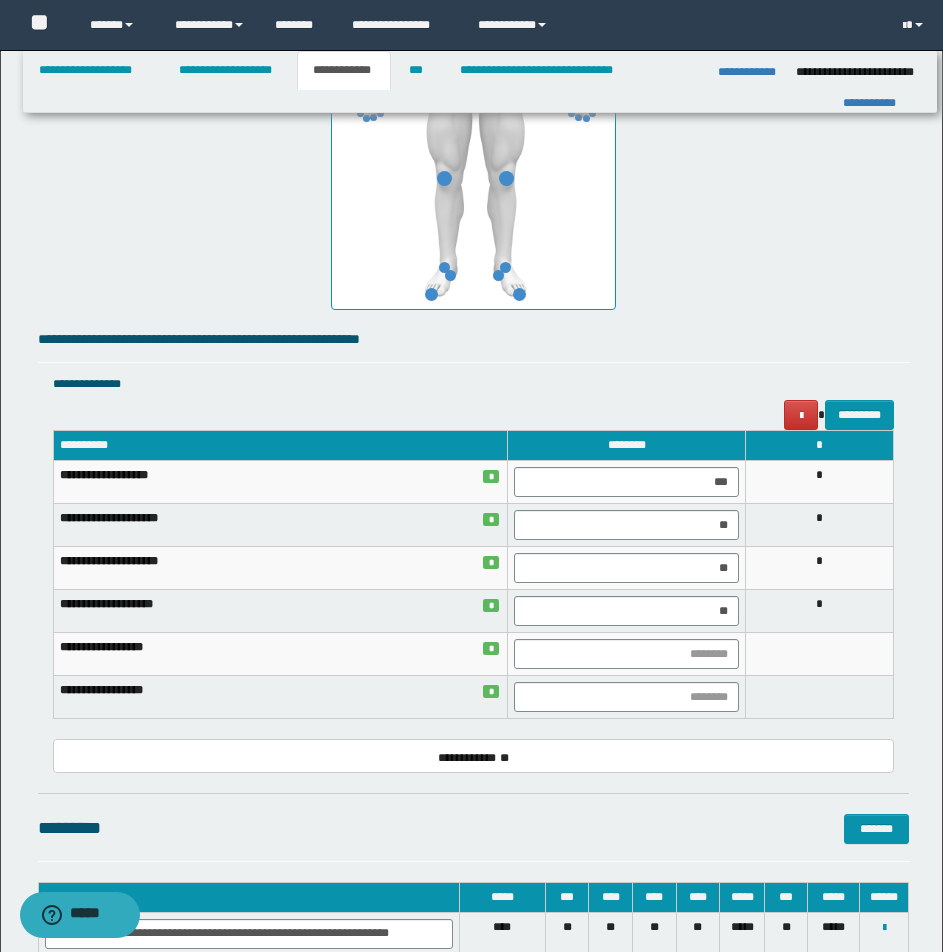 click on "*" at bounding box center [820, 611] 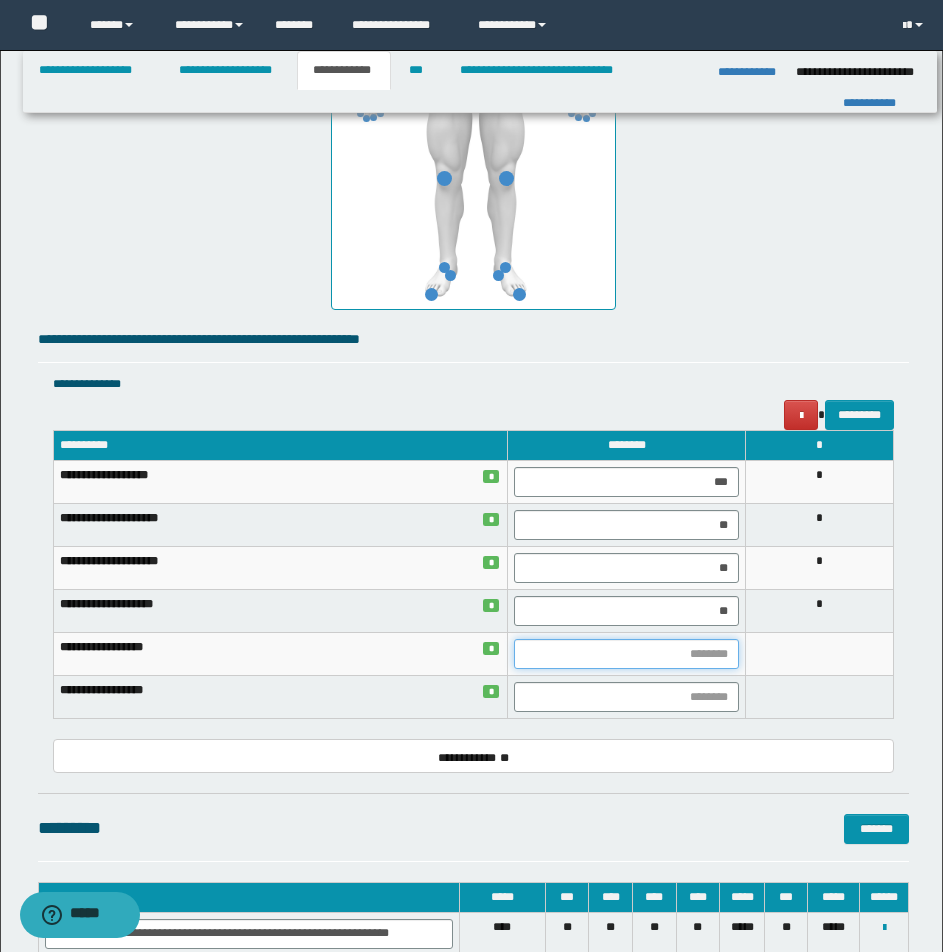 click at bounding box center (626, 654) 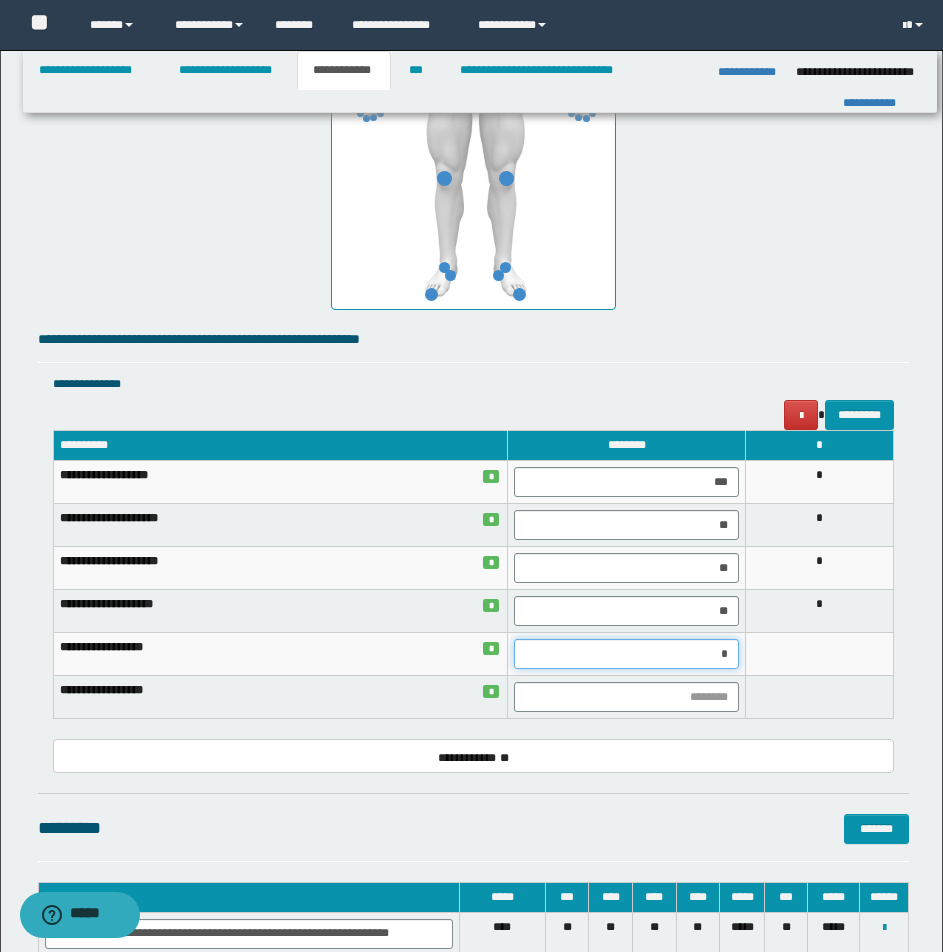 type on "**" 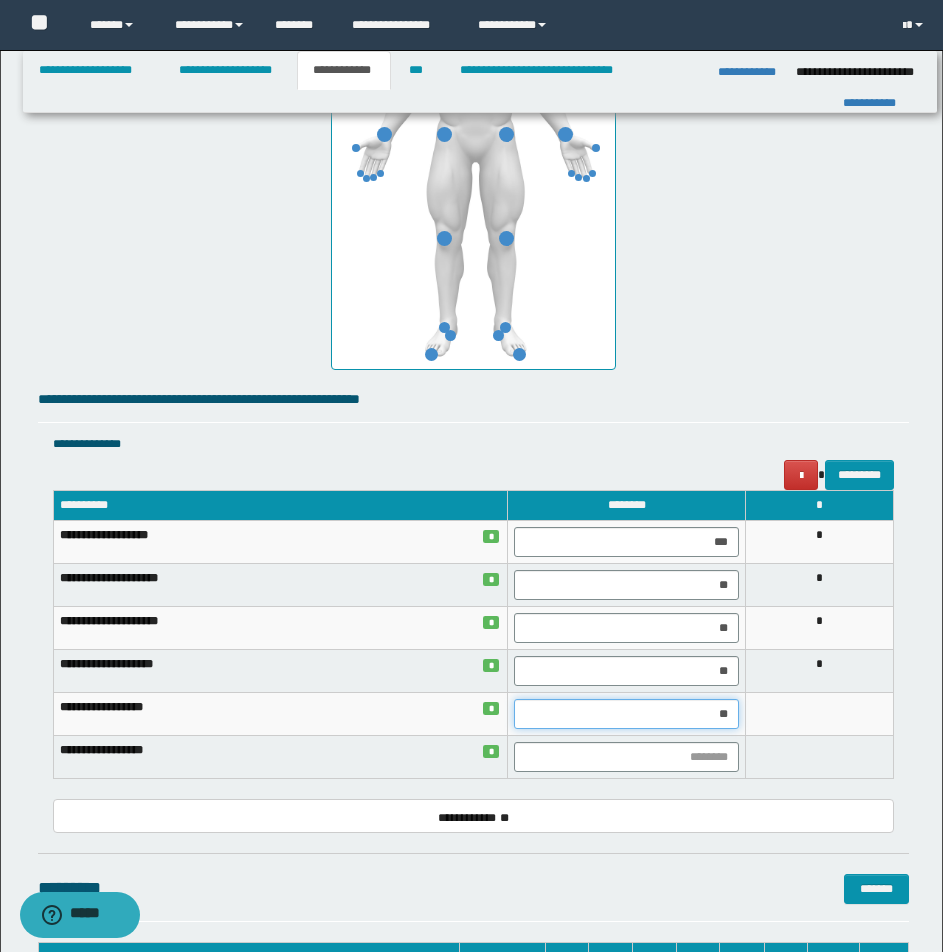scroll, scrollTop: 1123, scrollLeft: 0, axis: vertical 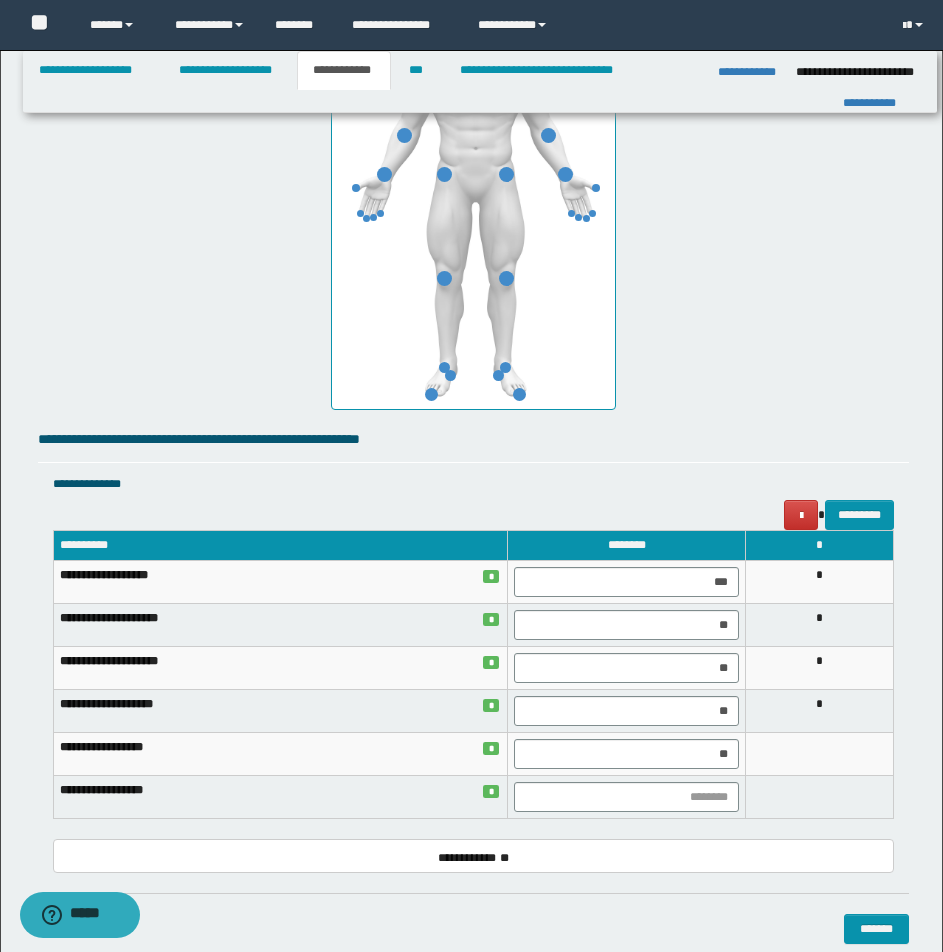 click at bounding box center [820, 797] 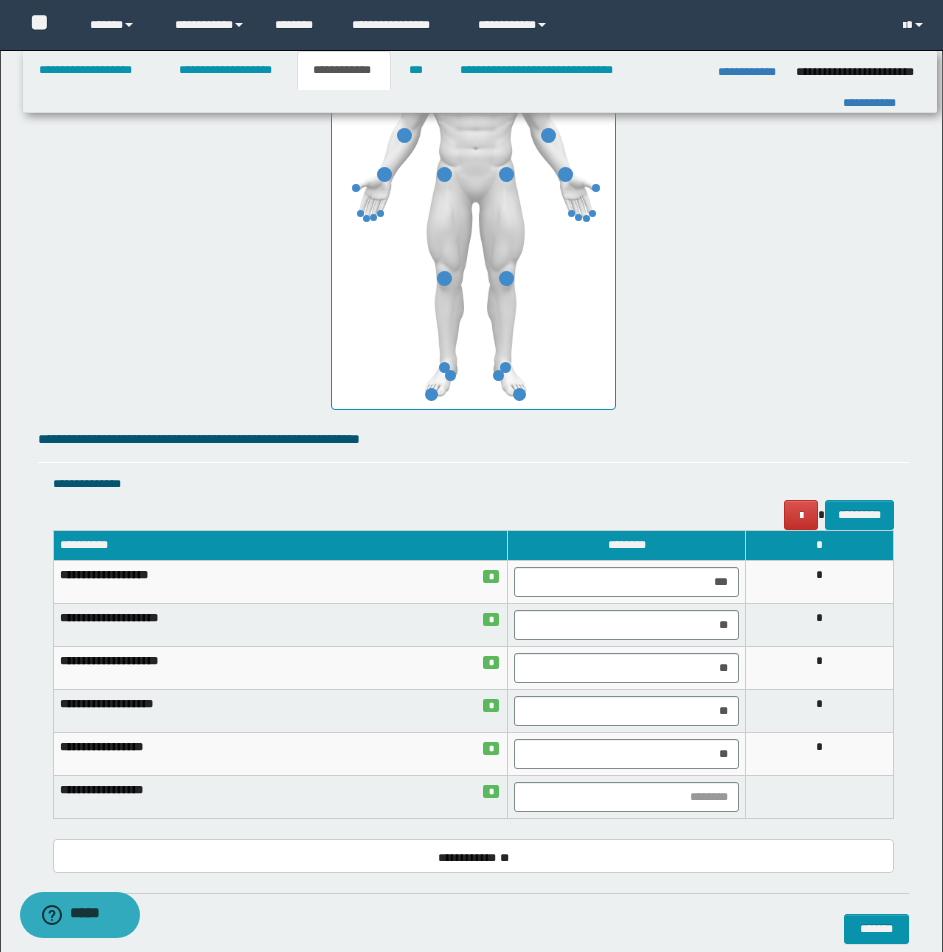 click on "*" at bounding box center (820, 754) 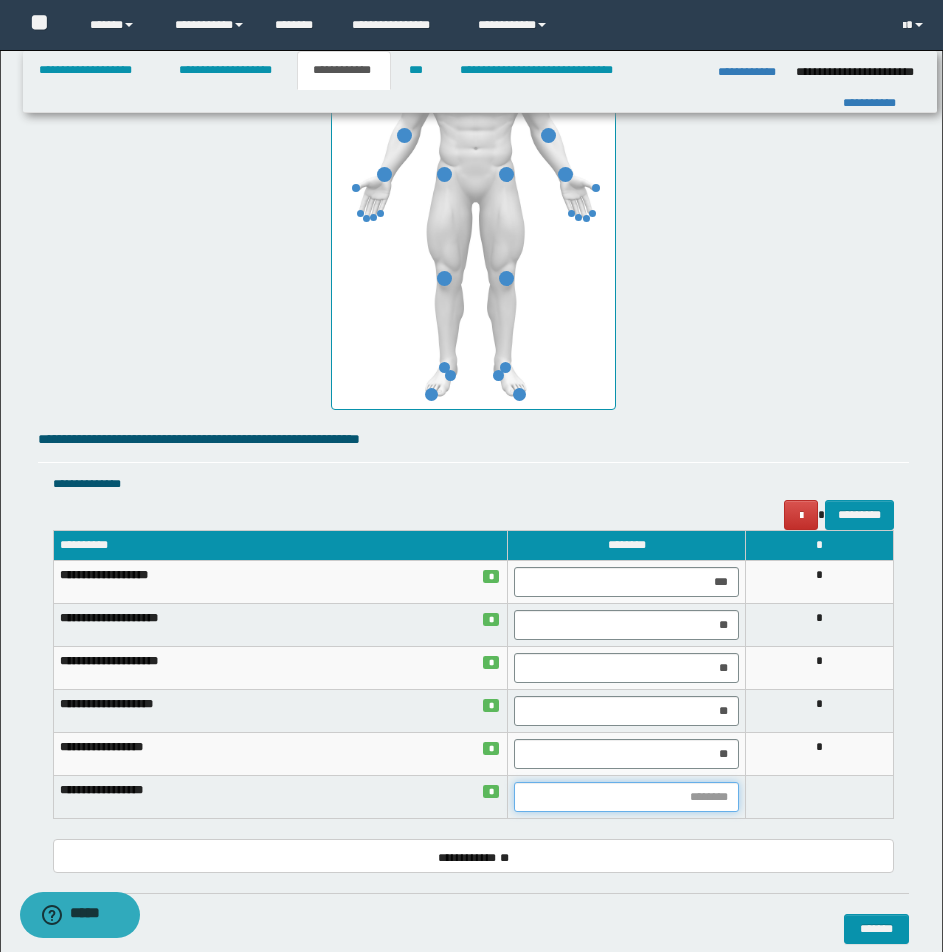 click at bounding box center (626, 797) 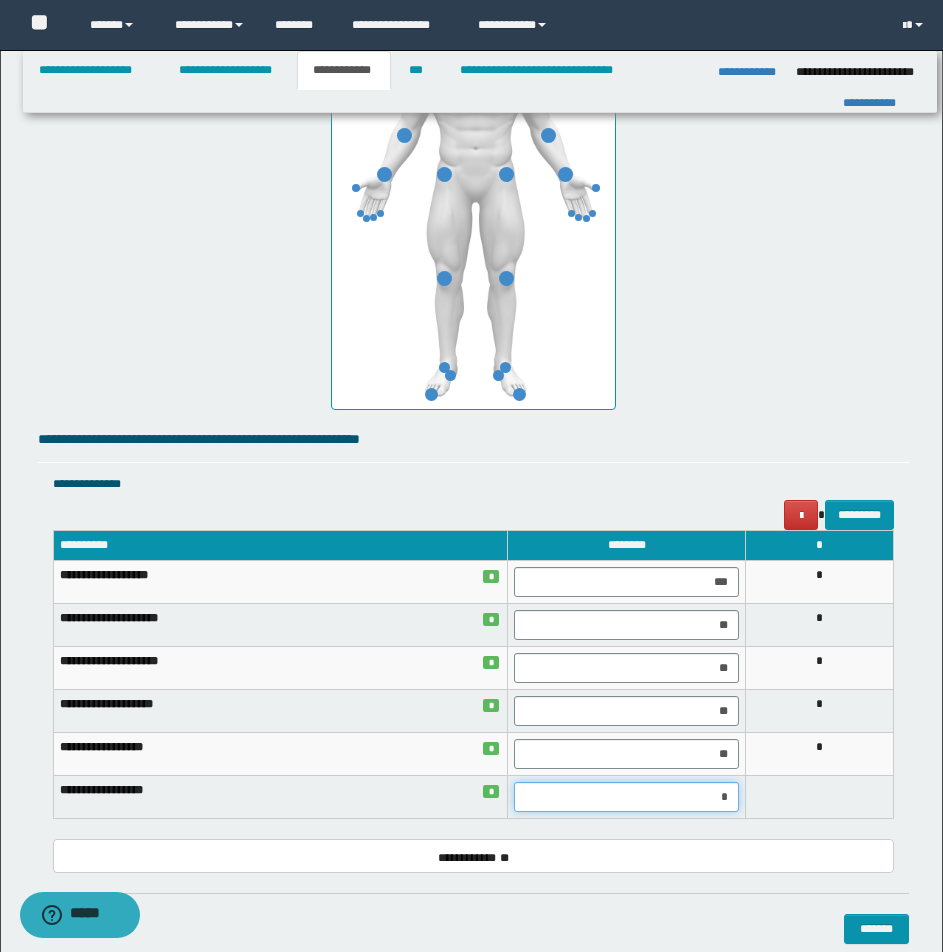 type on "**" 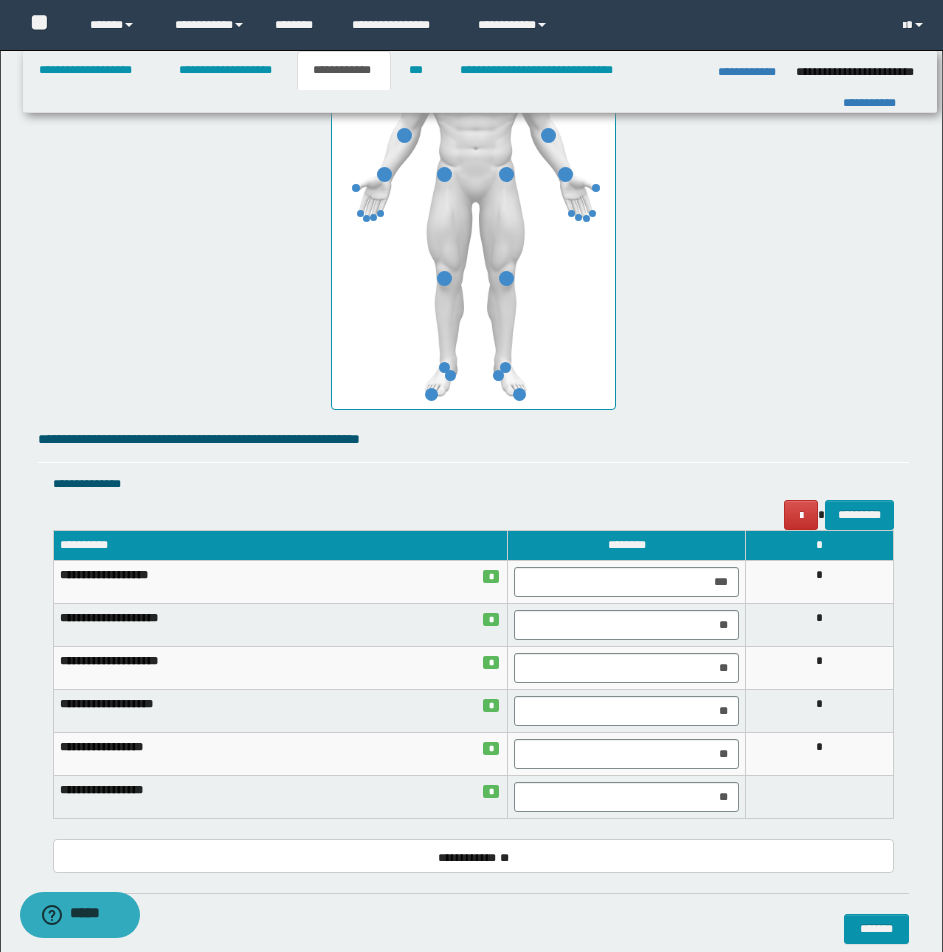 click at bounding box center [820, 797] 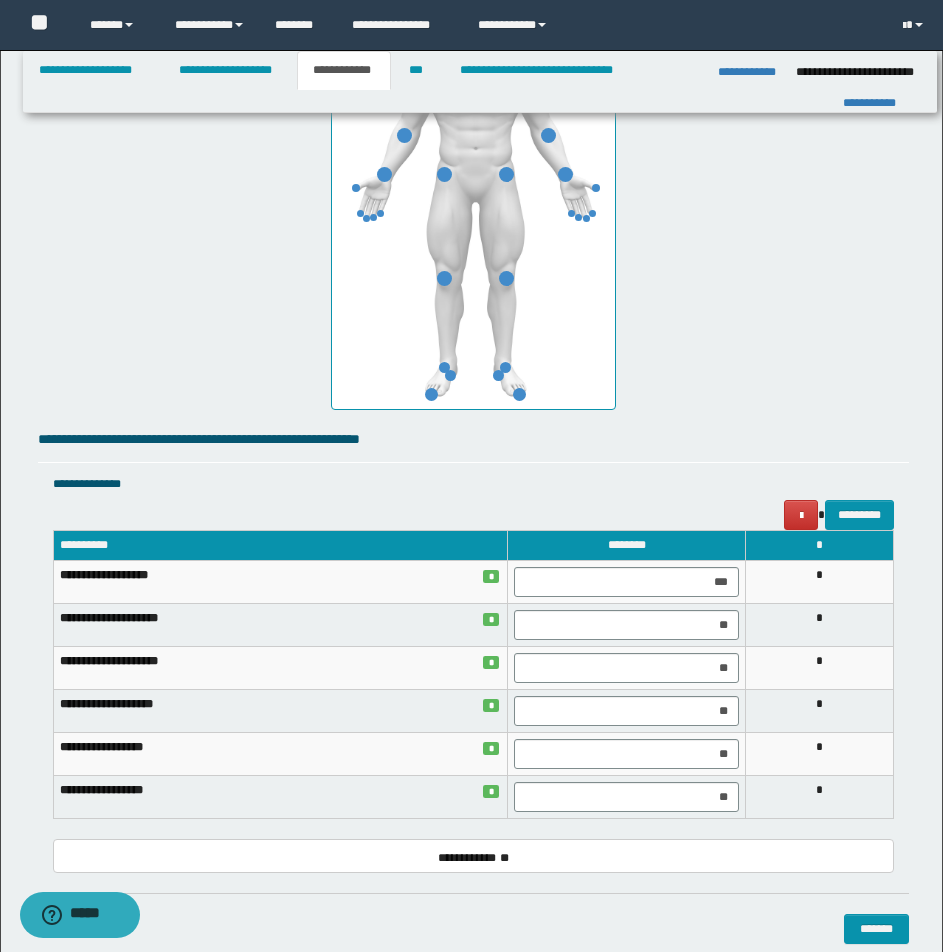 scroll, scrollTop: 1416, scrollLeft: 0, axis: vertical 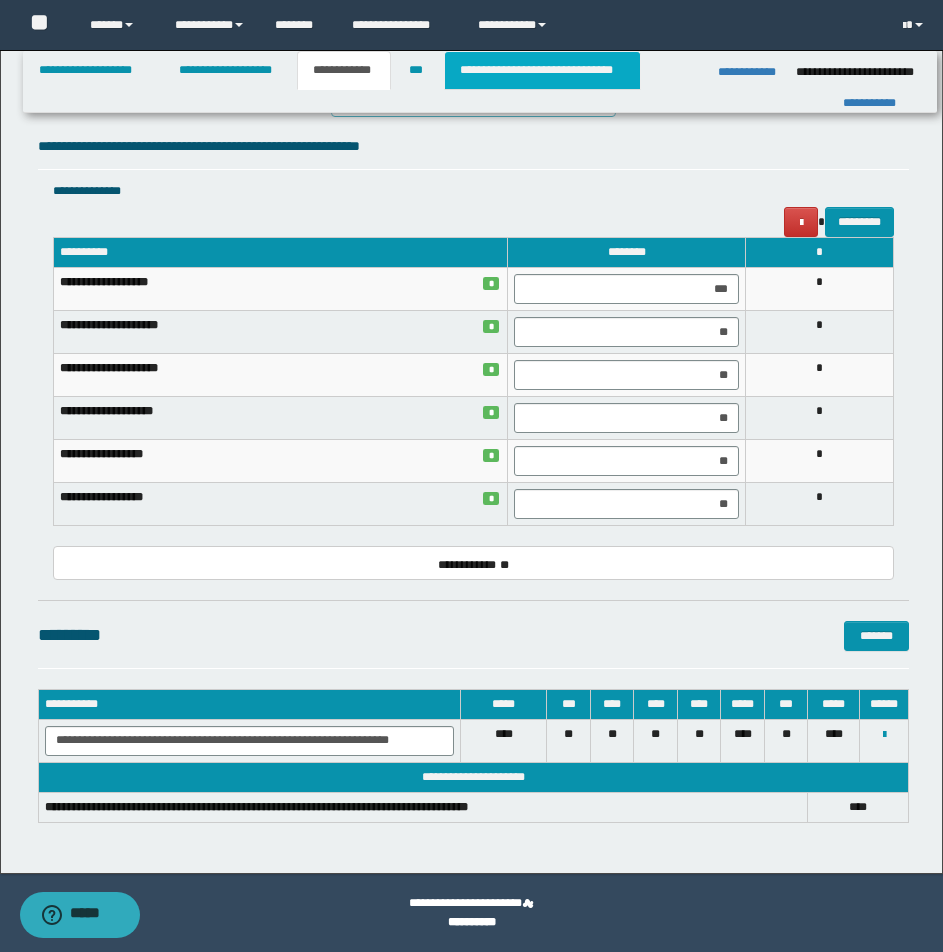 click on "**********" at bounding box center [542, 70] 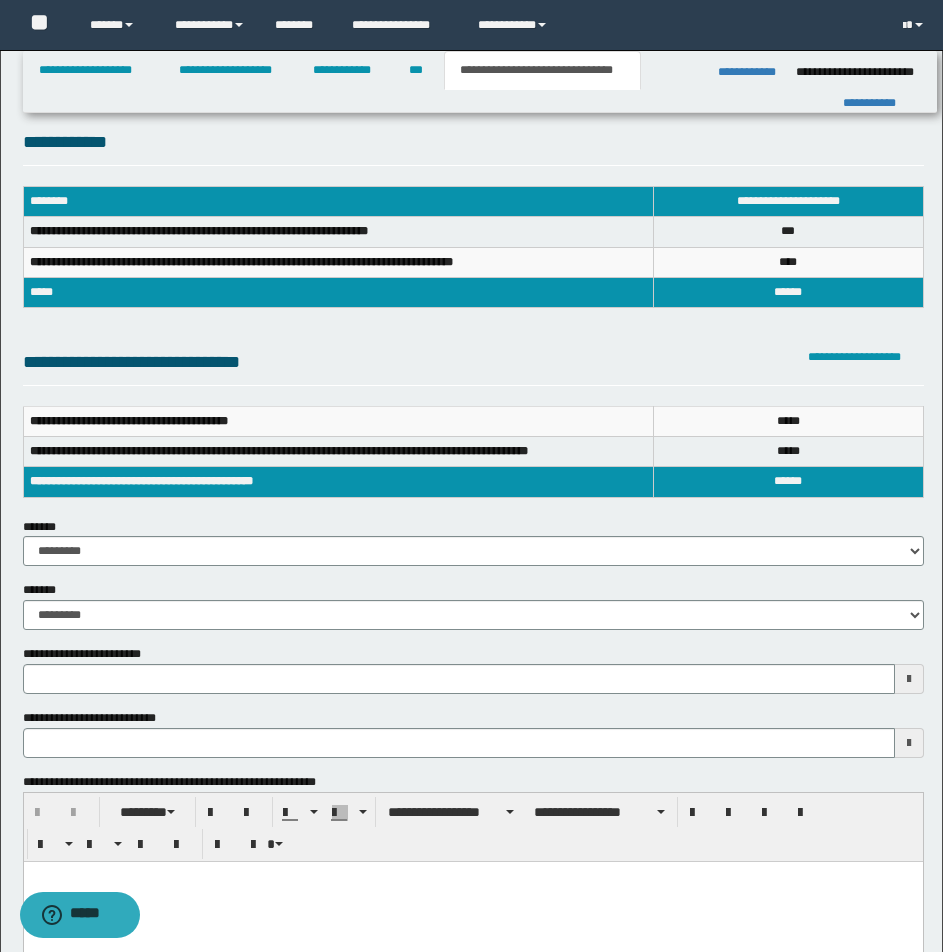 scroll, scrollTop: 0, scrollLeft: 0, axis: both 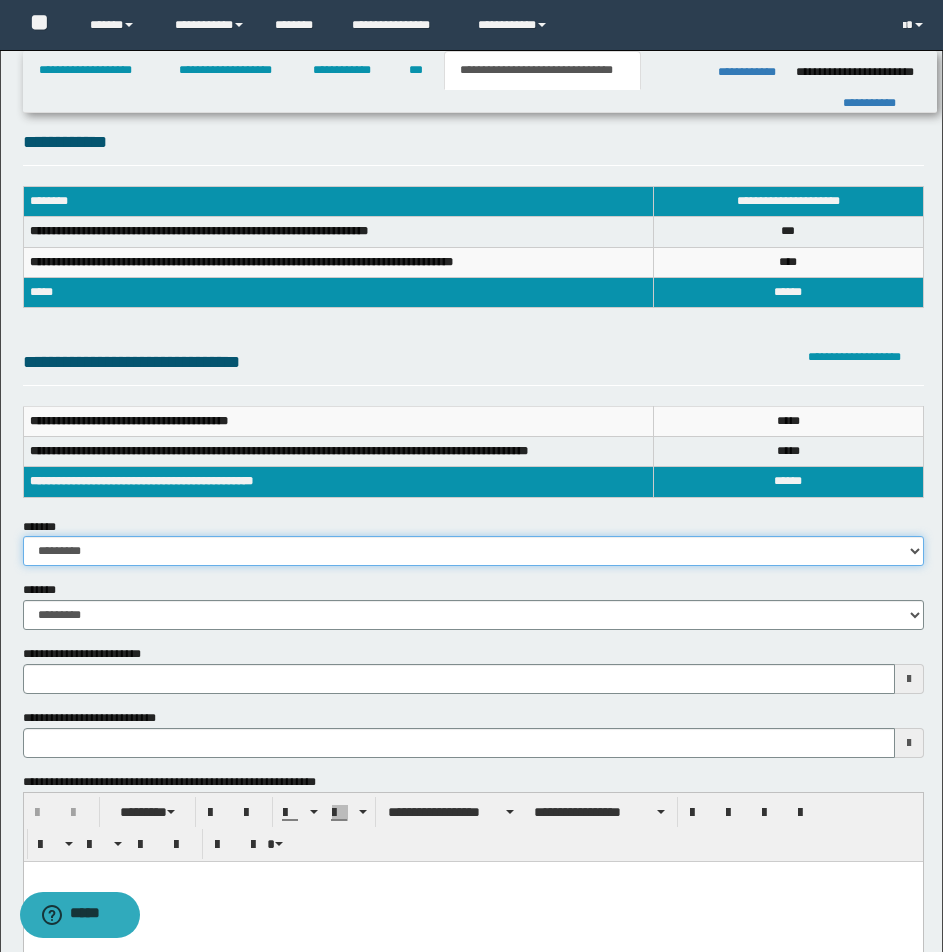 click on "**********" at bounding box center [473, 551] 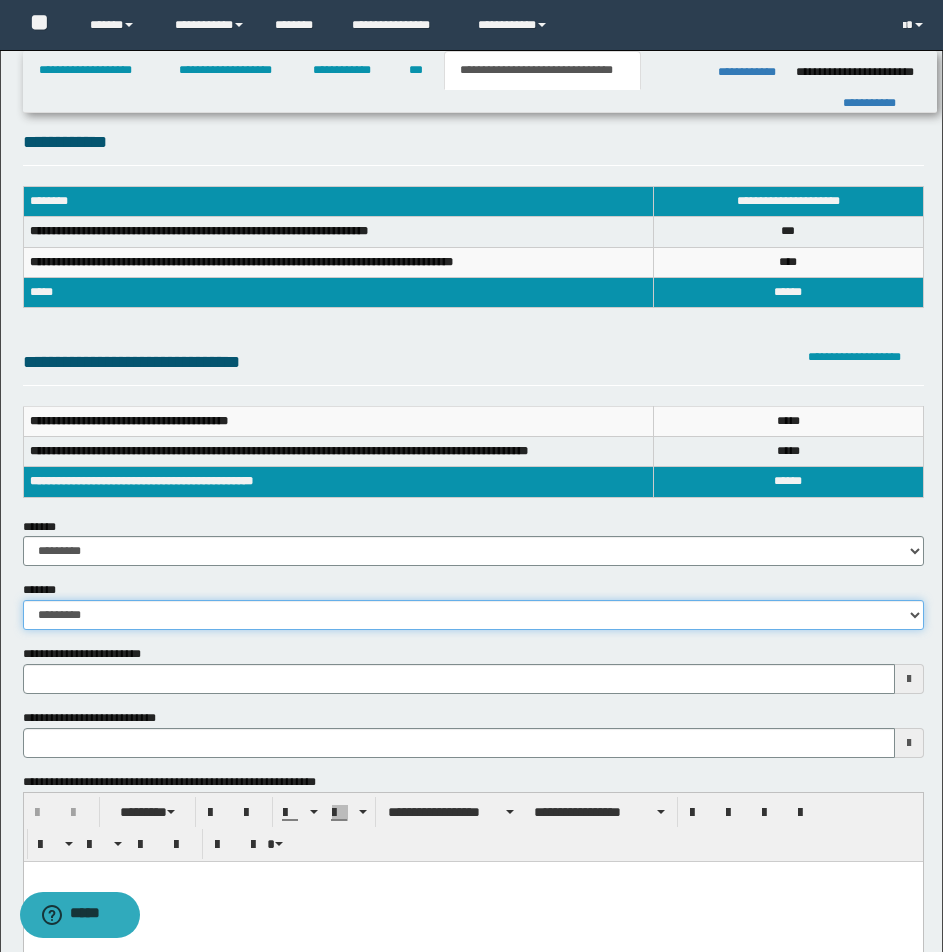 click on "**********" at bounding box center [473, 615] 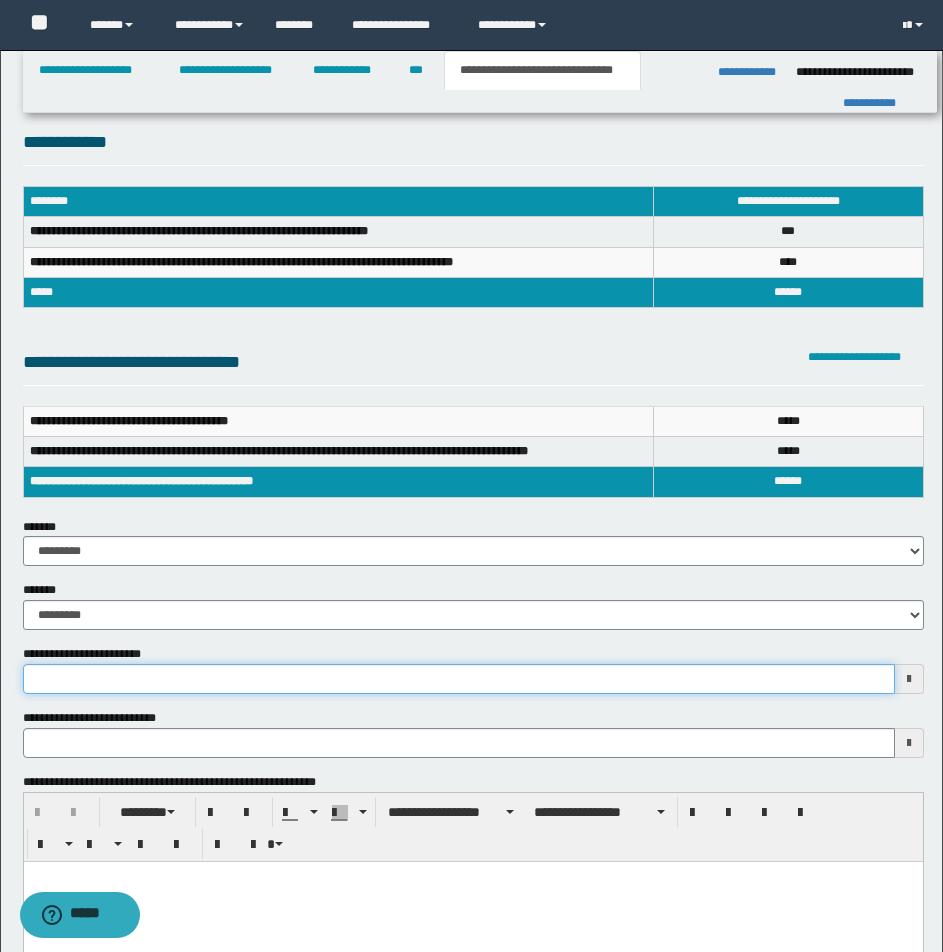 click on "**********" at bounding box center [459, 679] 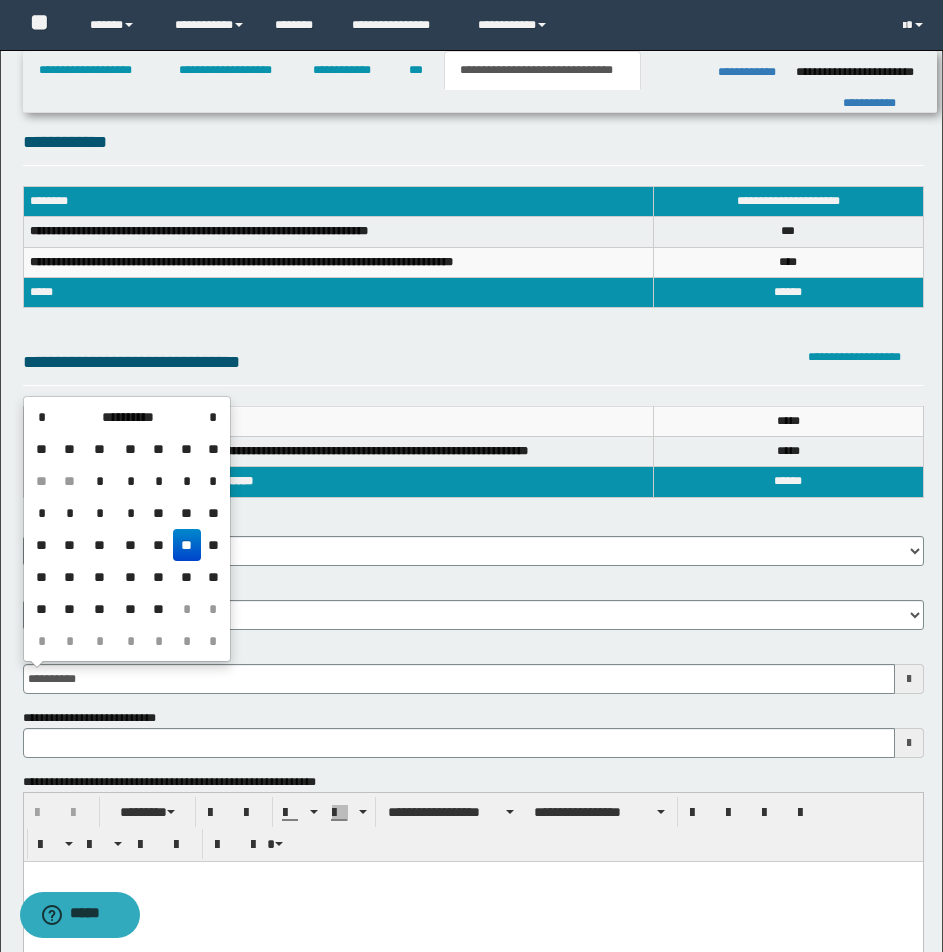 click on "**" at bounding box center [187, 545] 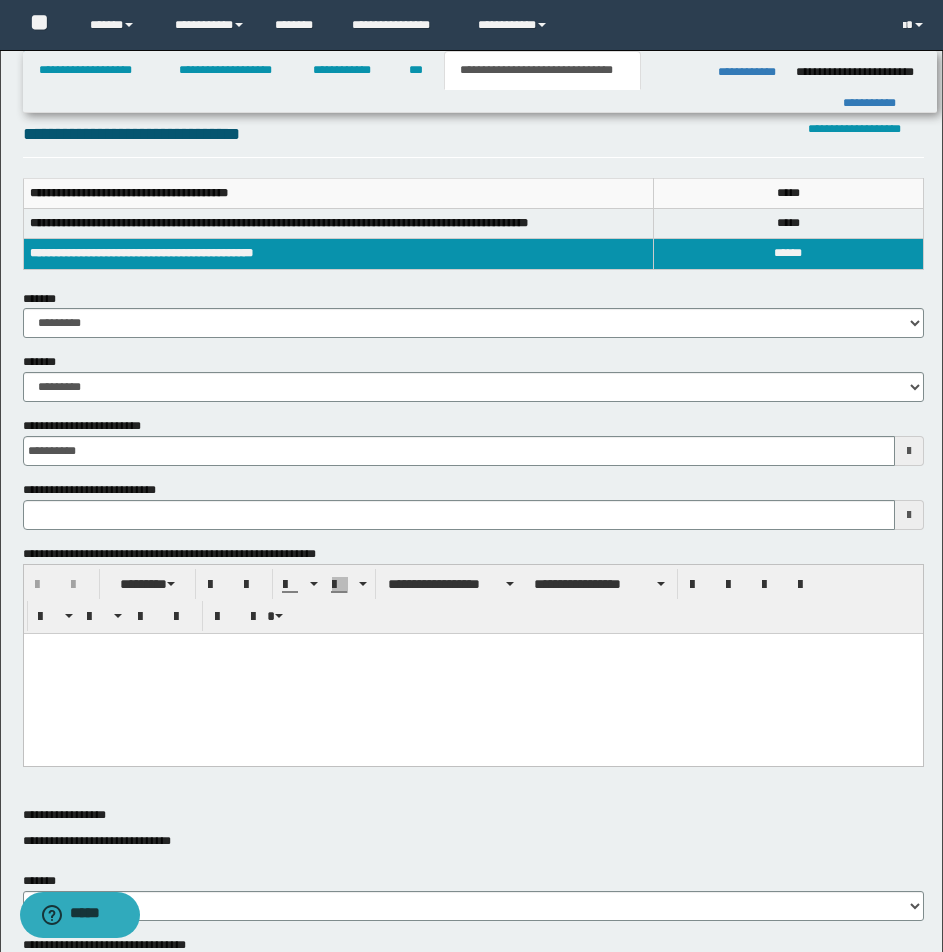 scroll, scrollTop: 278, scrollLeft: 0, axis: vertical 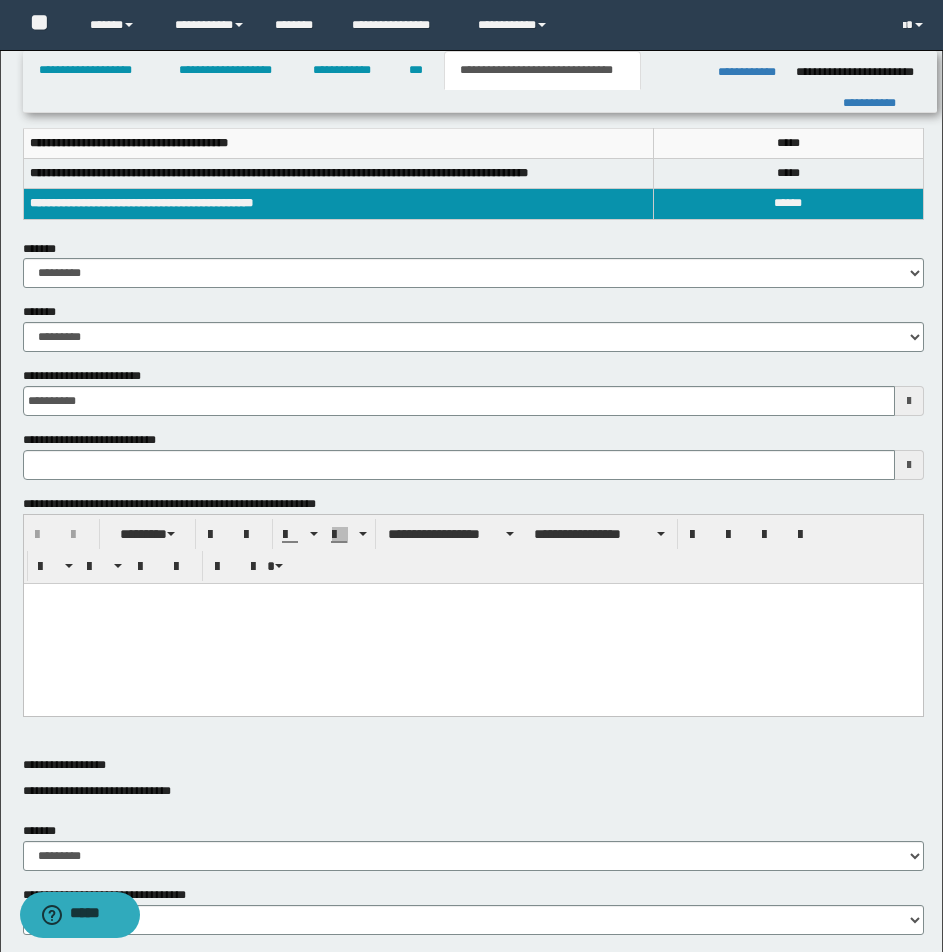 click at bounding box center [472, 598] 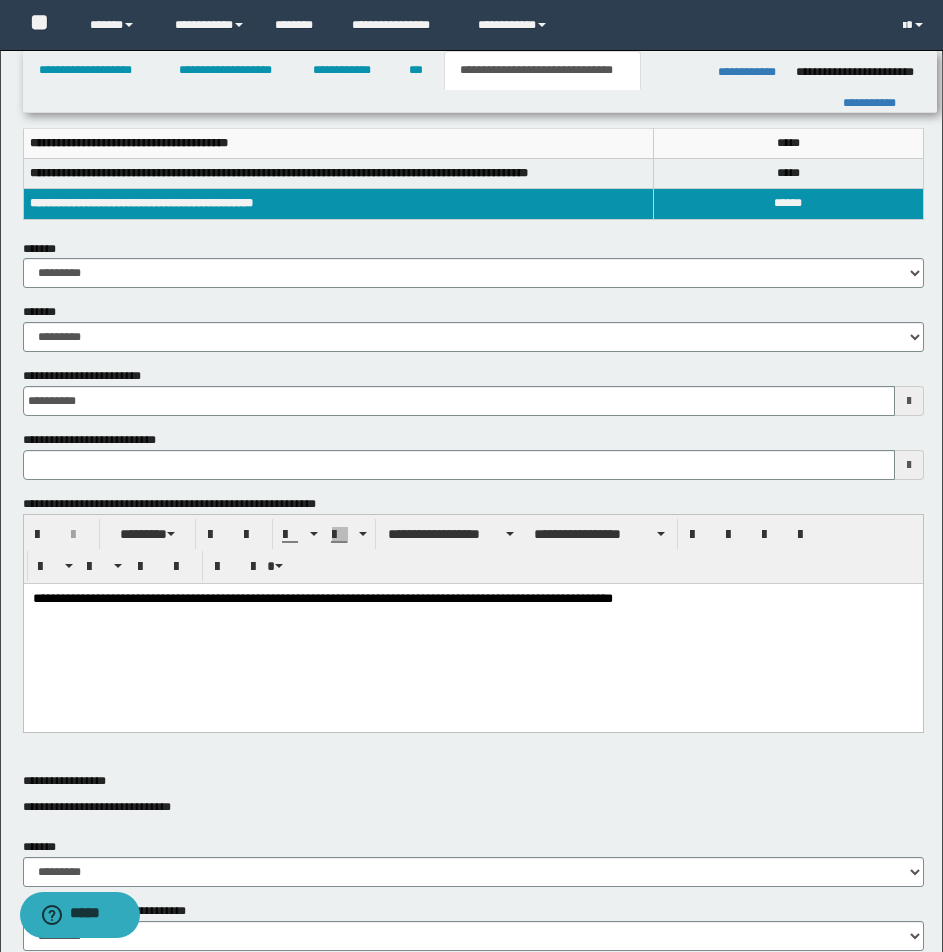 type 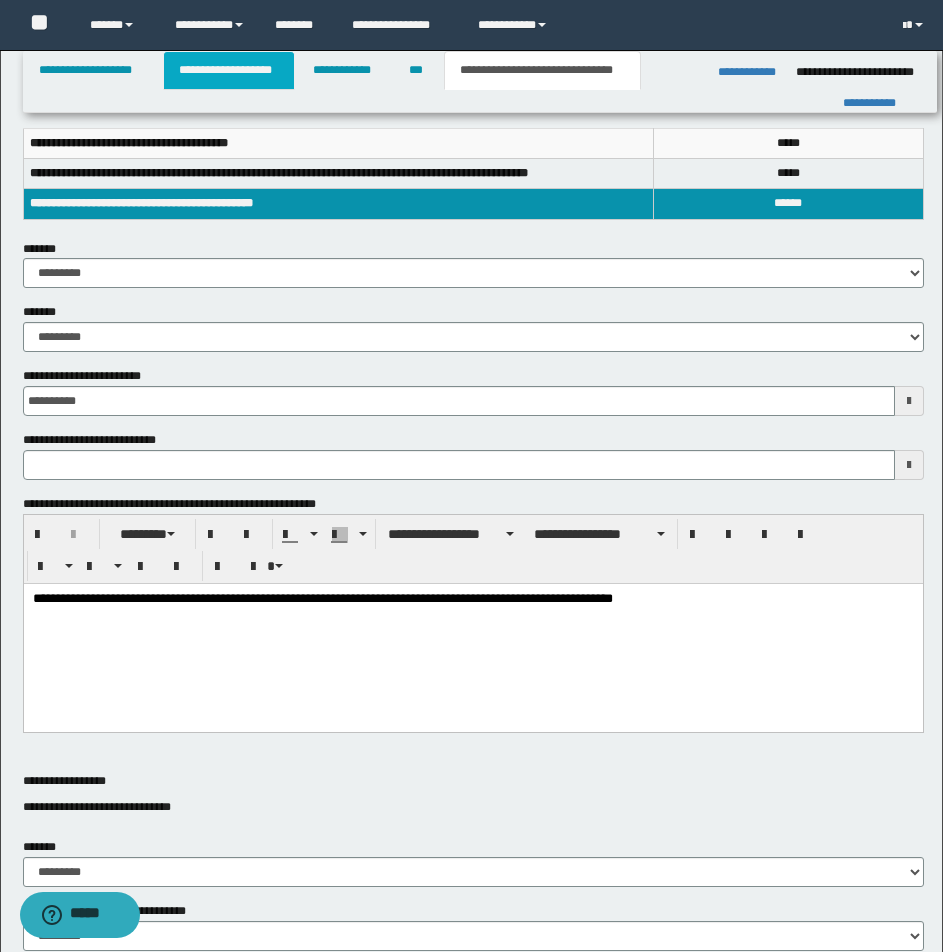click on "**********" at bounding box center (229, 70) 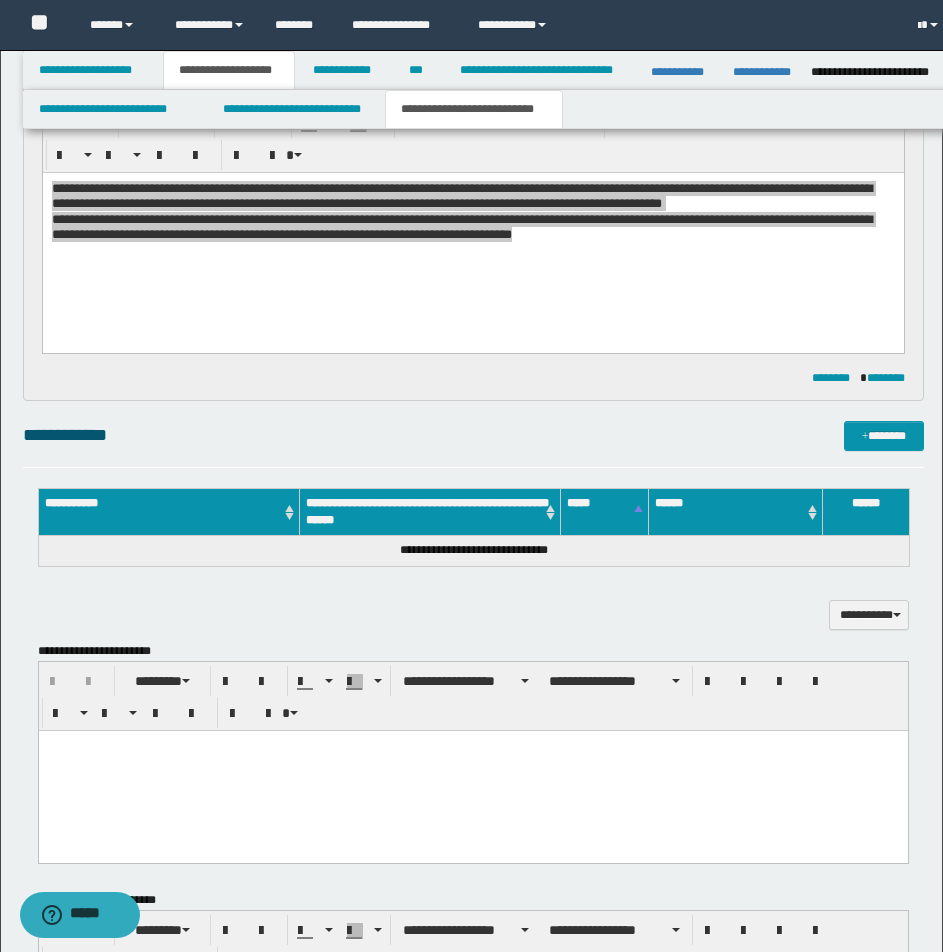 scroll, scrollTop: 309, scrollLeft: 0, axis: vertical 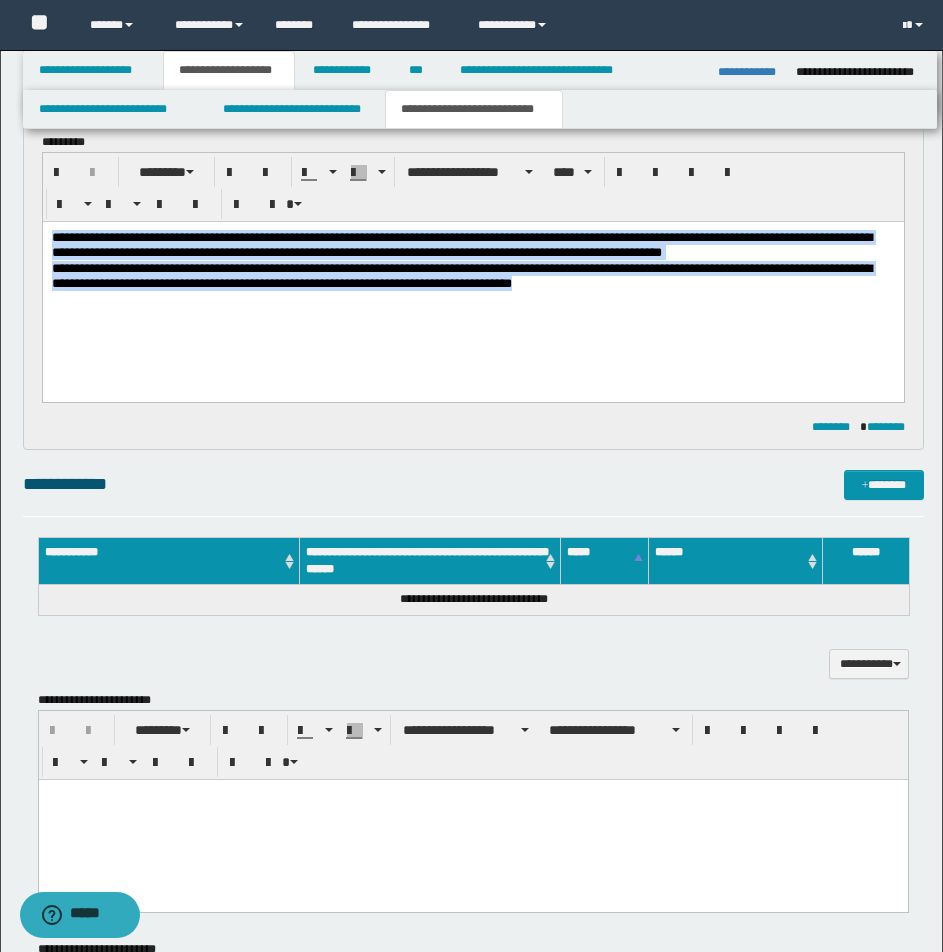 click on "**********" at bounding box center [461, 245] 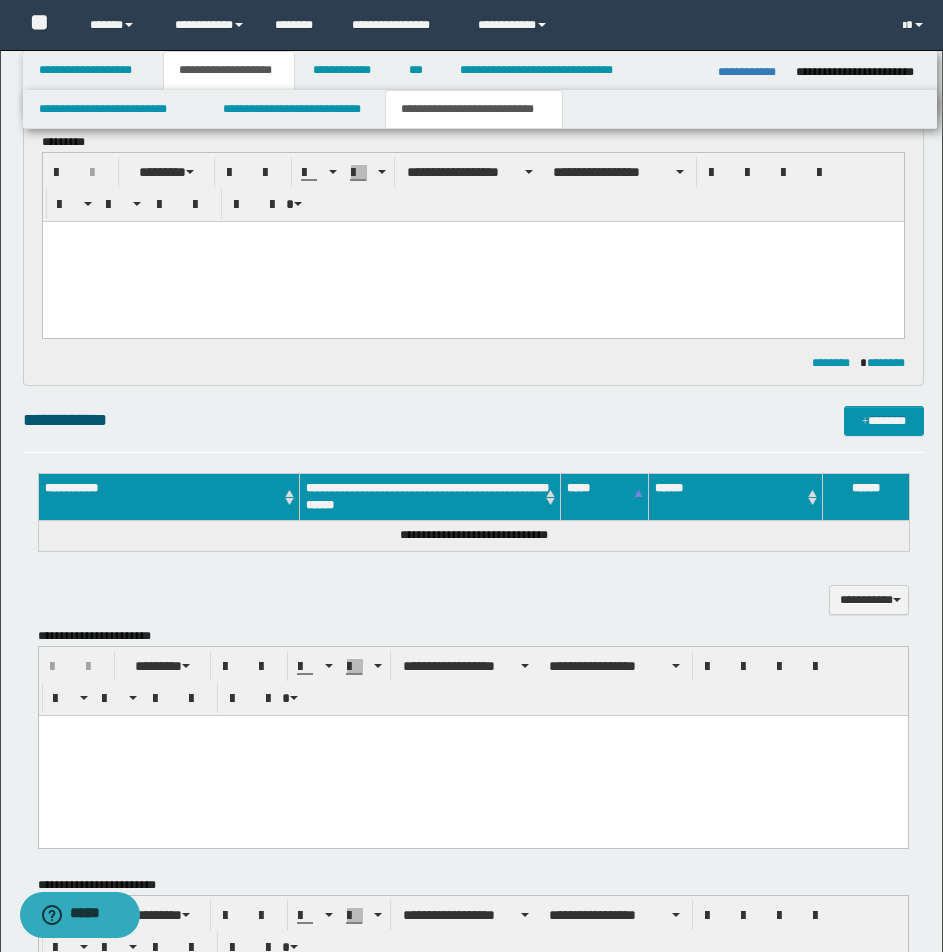 type 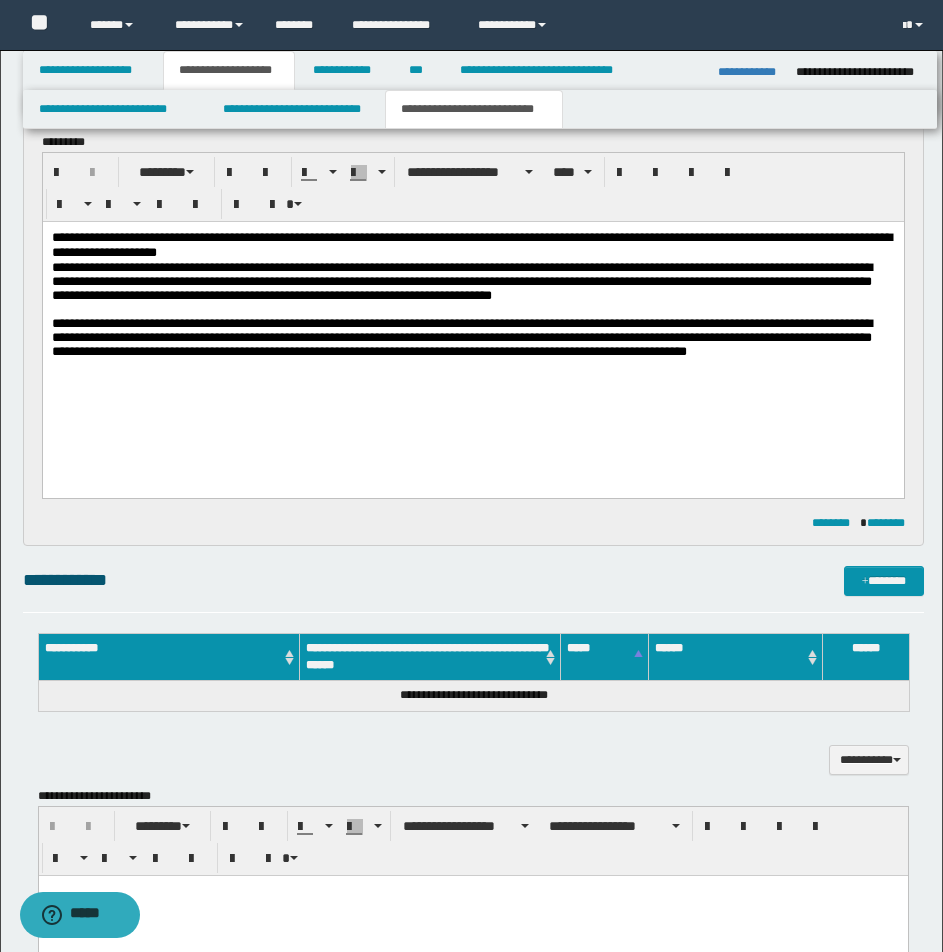 click on "**********" at bounding box center [472, 282] 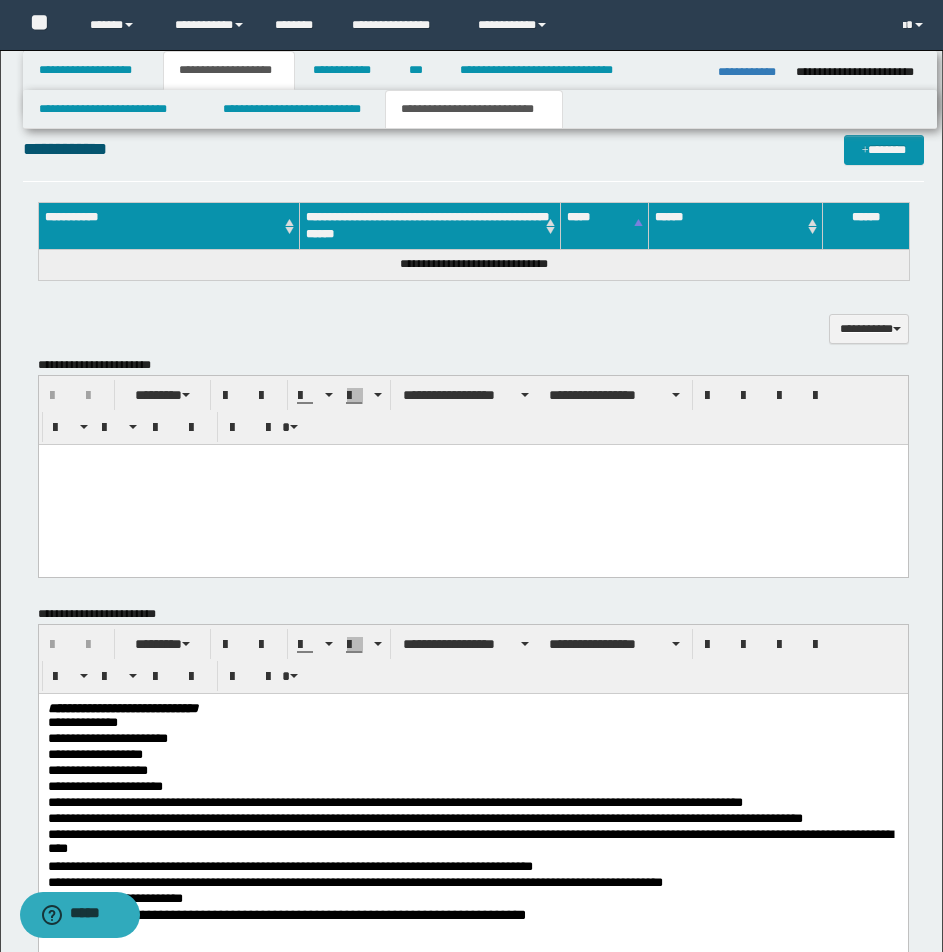scroll, scrollTop: 719, scrollLeft: 0, axis: vertical 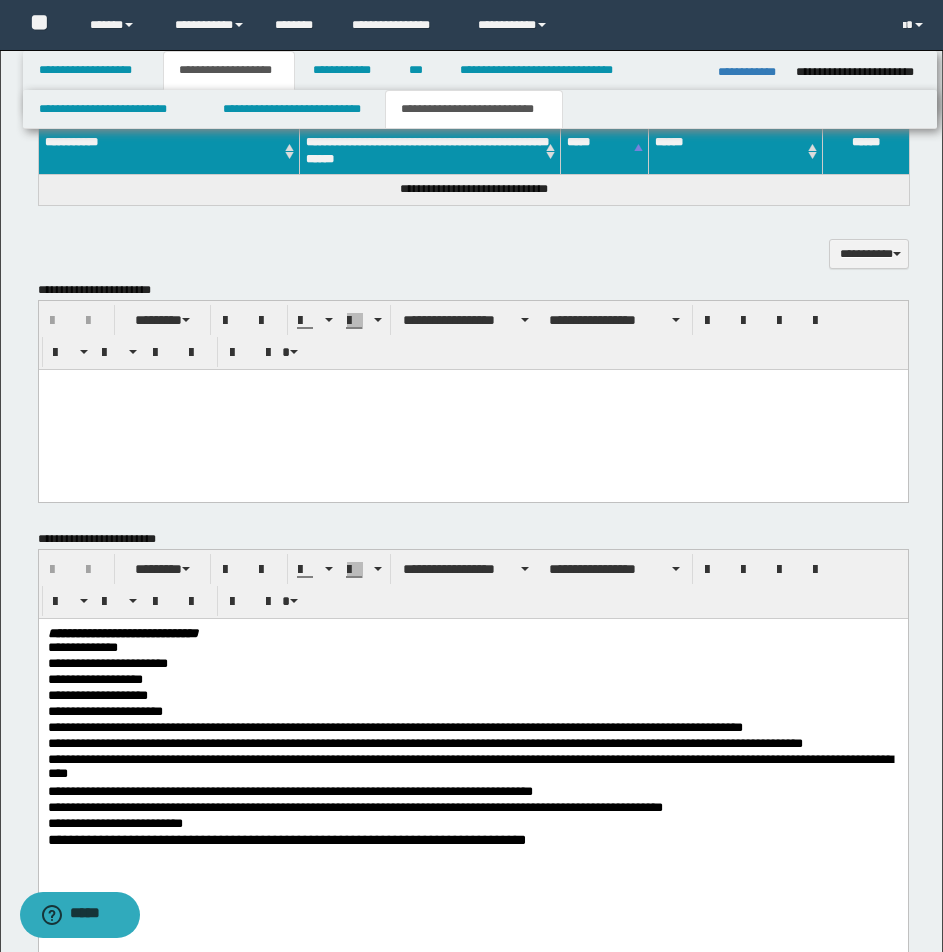 click at bounding box center [472, 409] 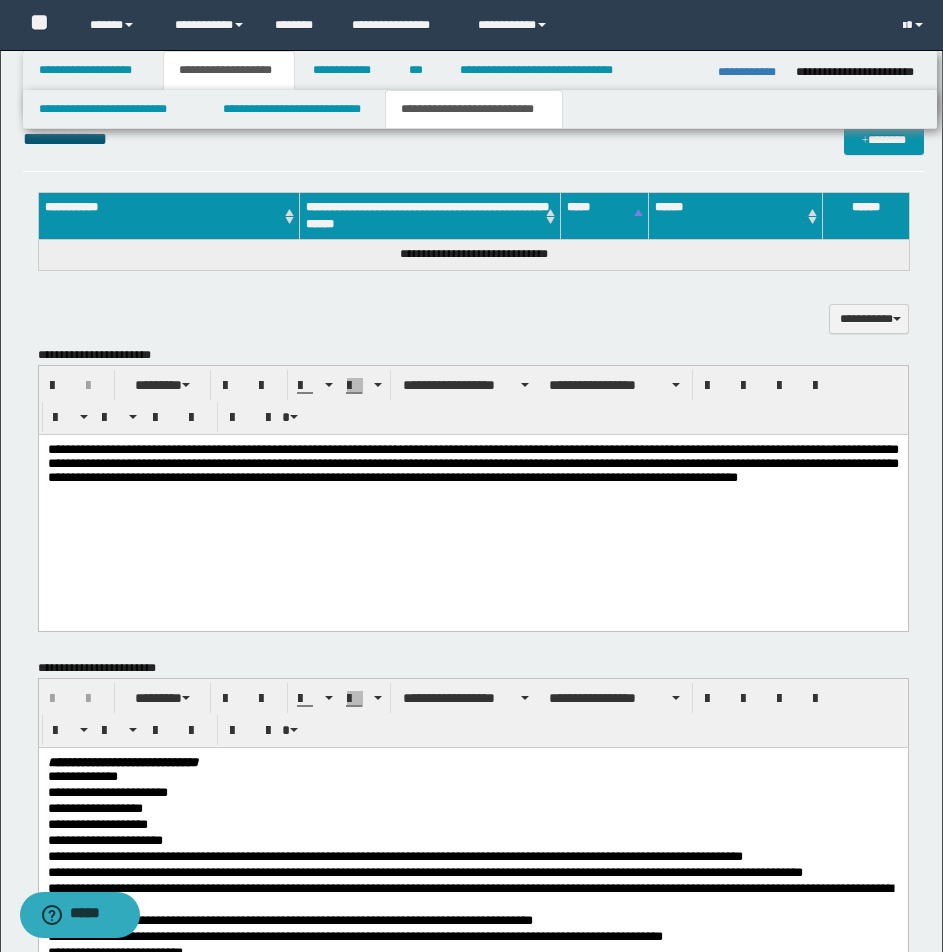 scroll, scrollTop: 639, scrollLeft: 0, axis: vertical 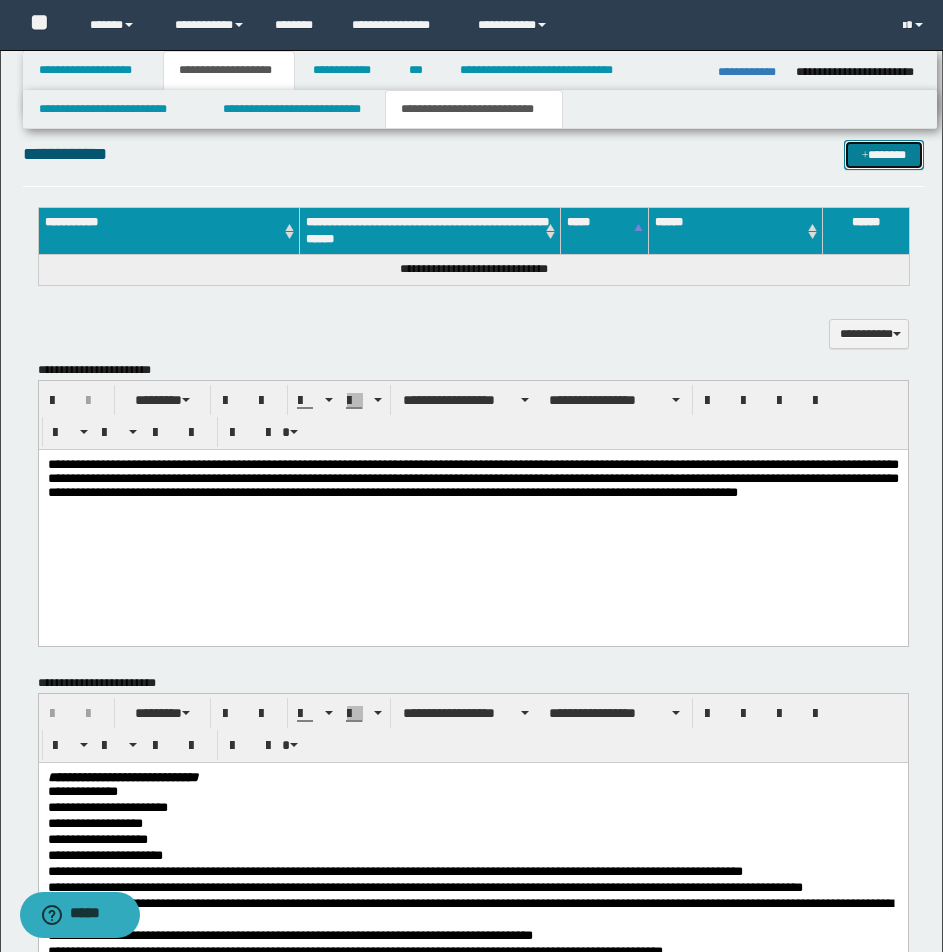 click on "*******" at bounding box center (884, 155) 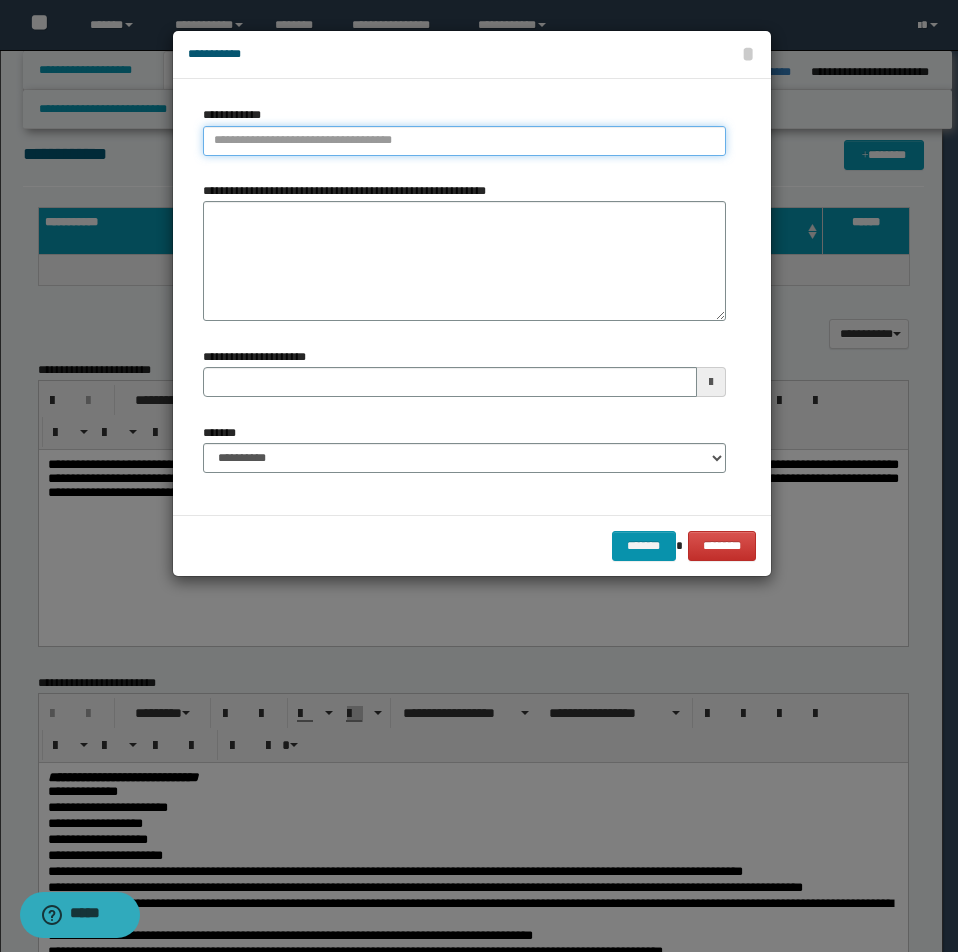 click on "**********" at bounding box center (464, 141) 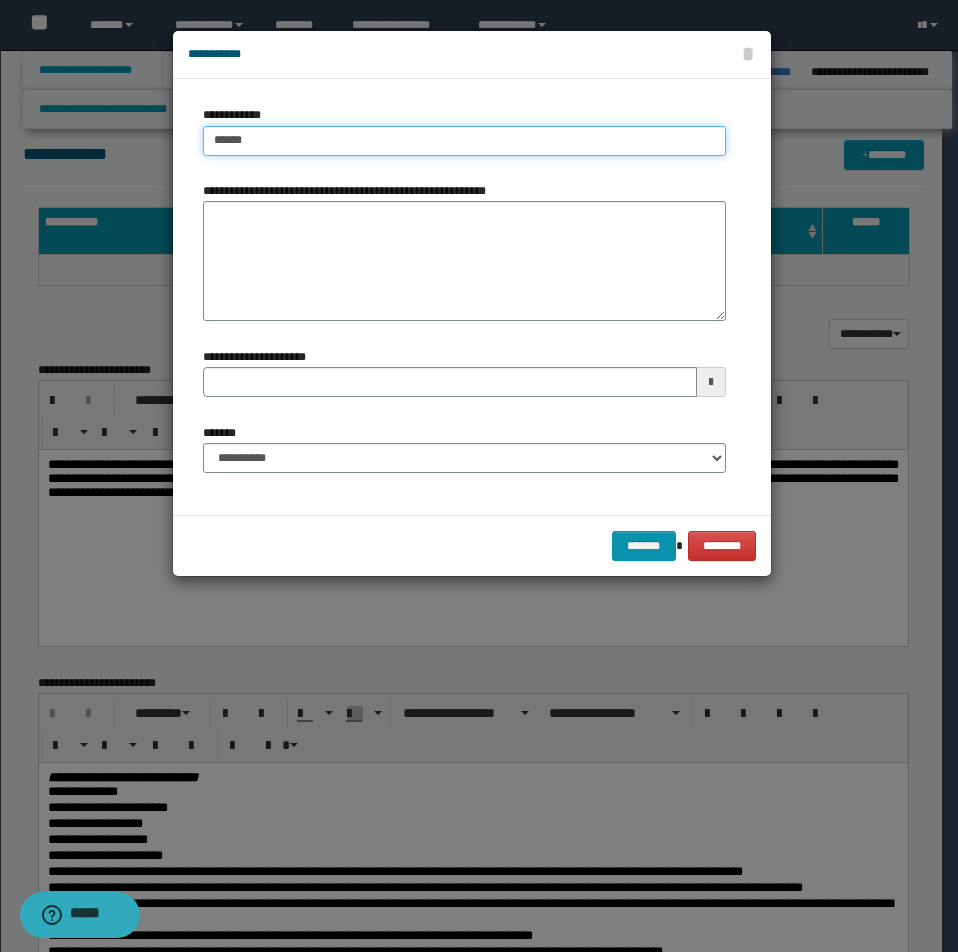 type on "******" 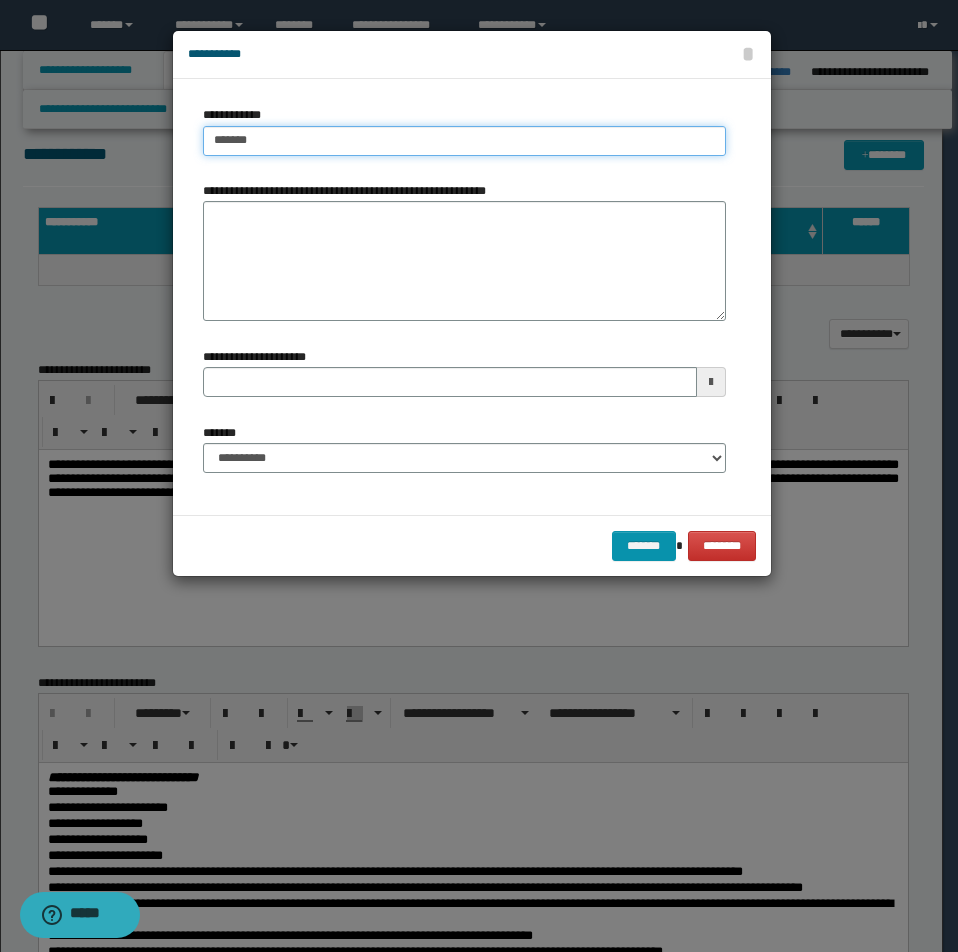 type on "******" 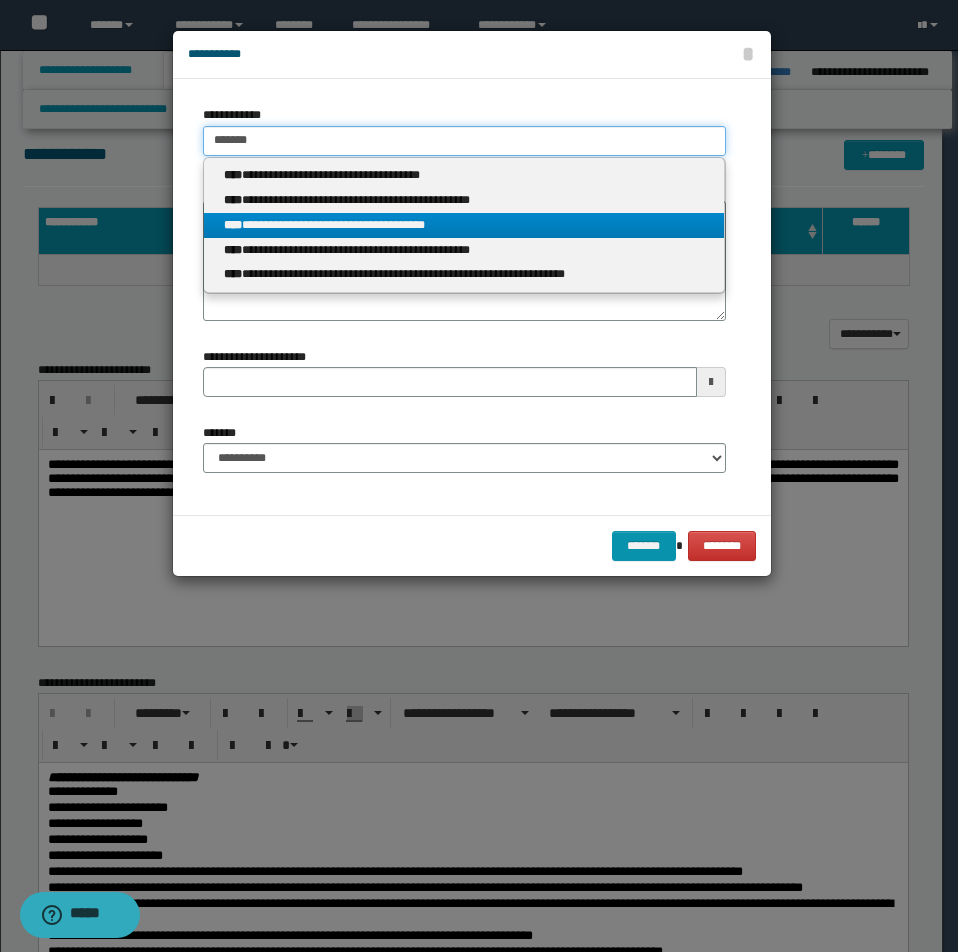 type on "******" 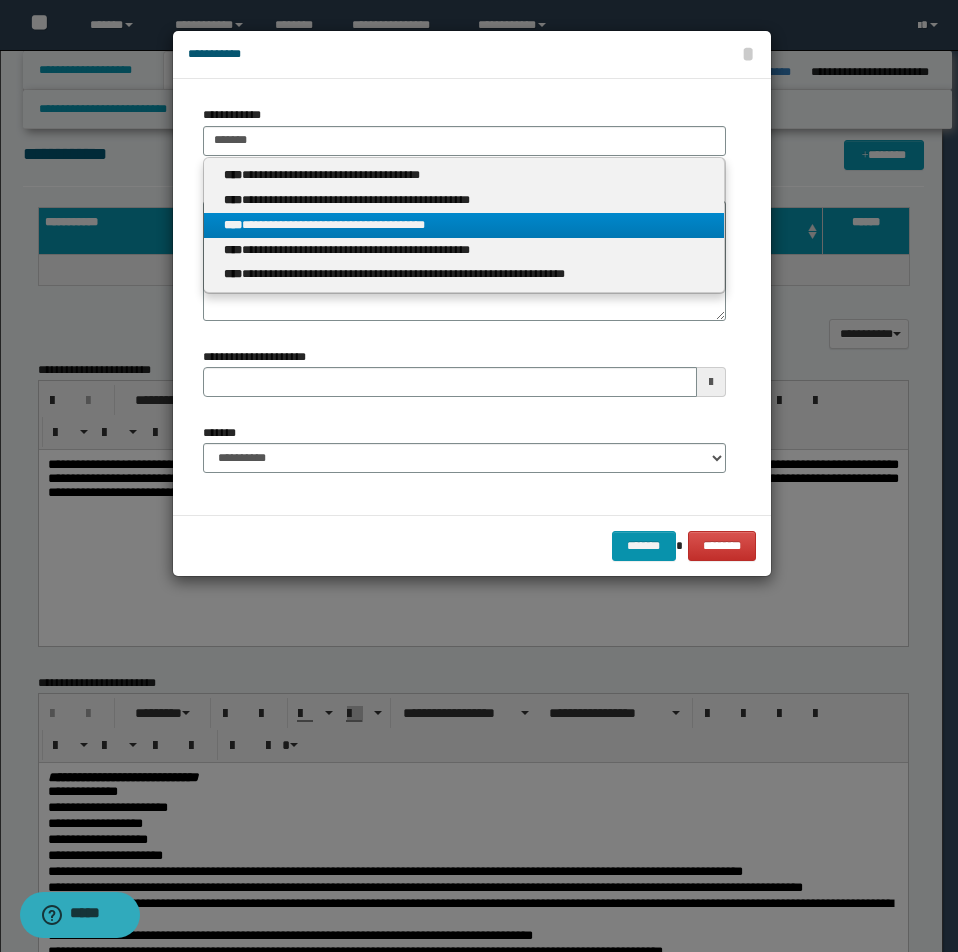 click on "**********" at bounding box center (464, 225) 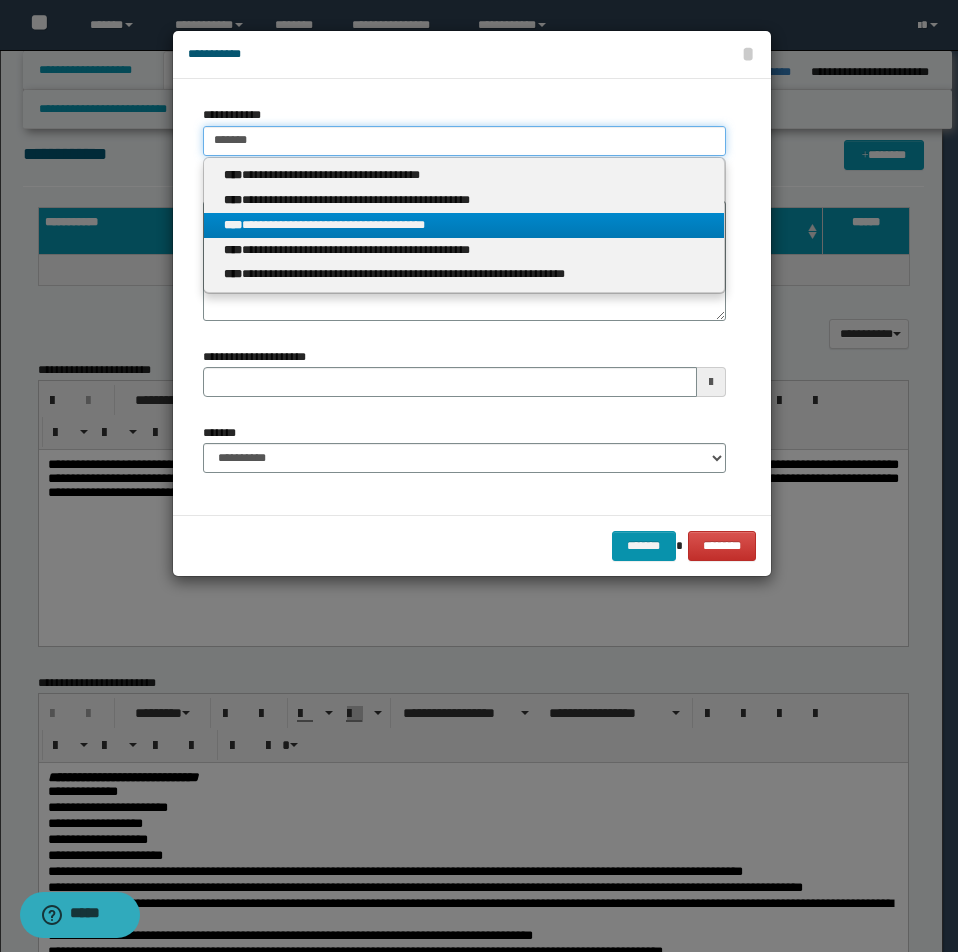 type 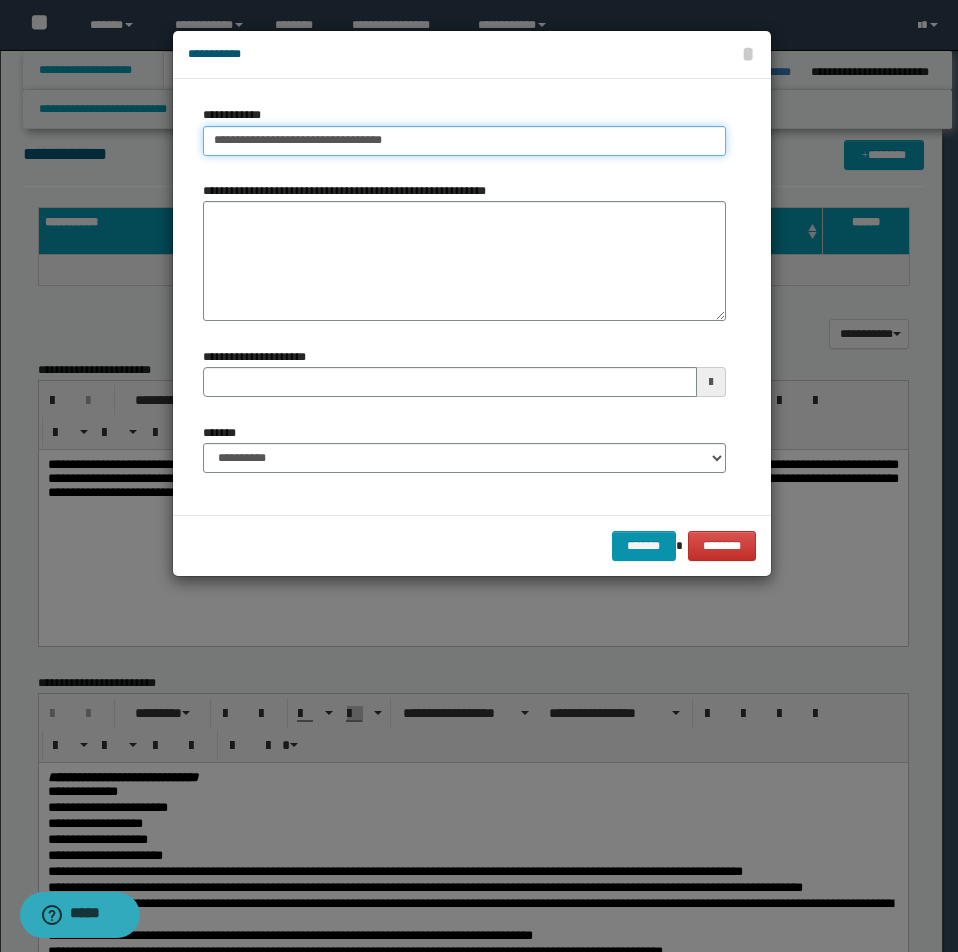 drag, startPoint x: 213, startPoint y: 141, endPoint x: 469, endPoint y: 156, distance: 256.4391 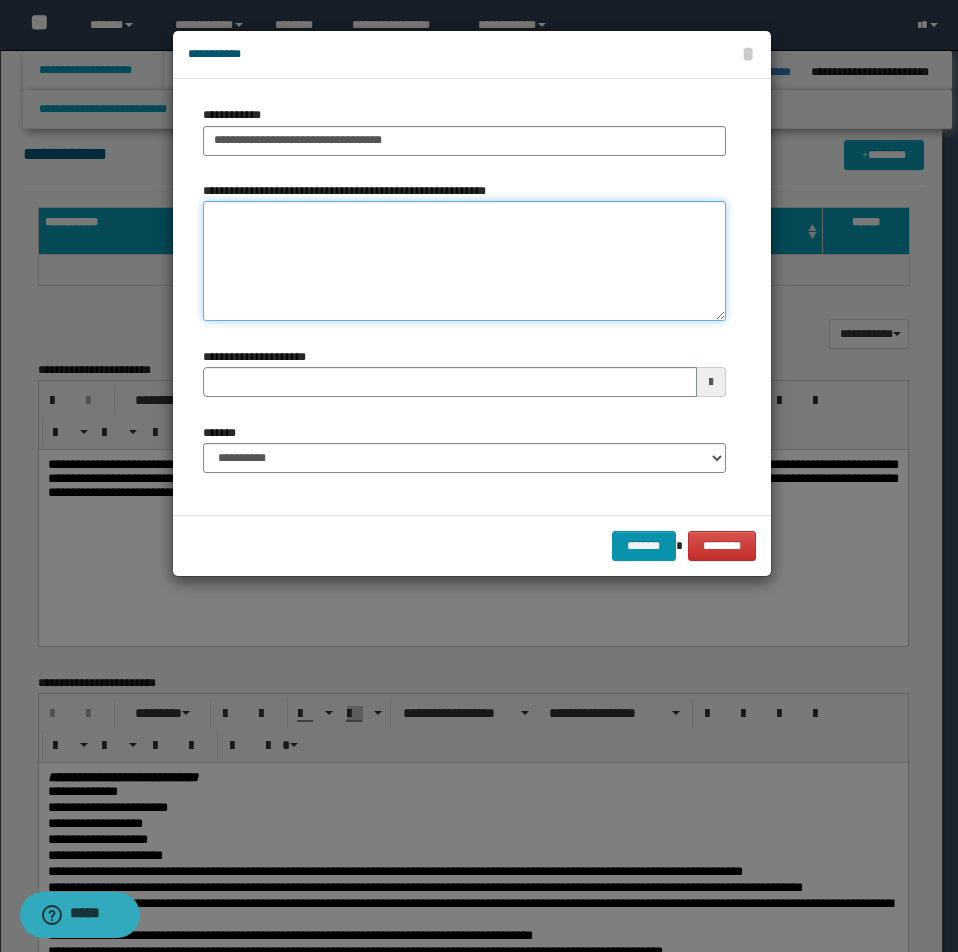 click on "**********" at bounding box center [464, 261] 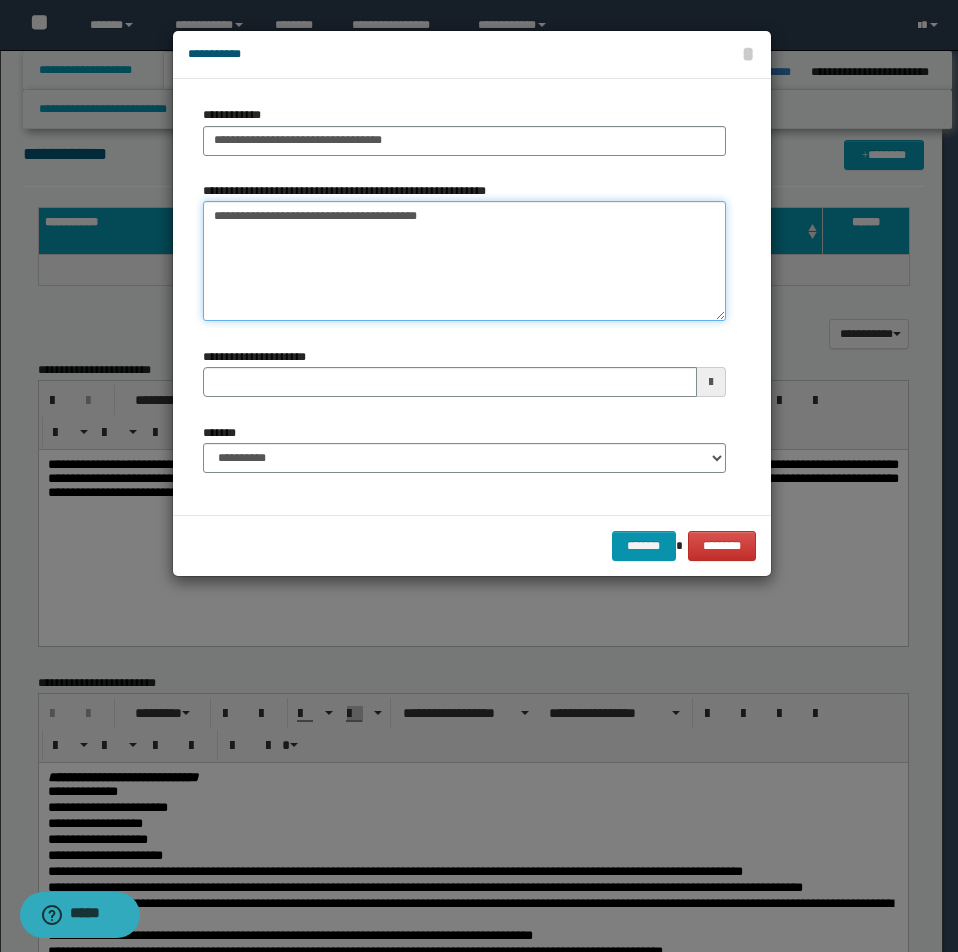 type on "**********" 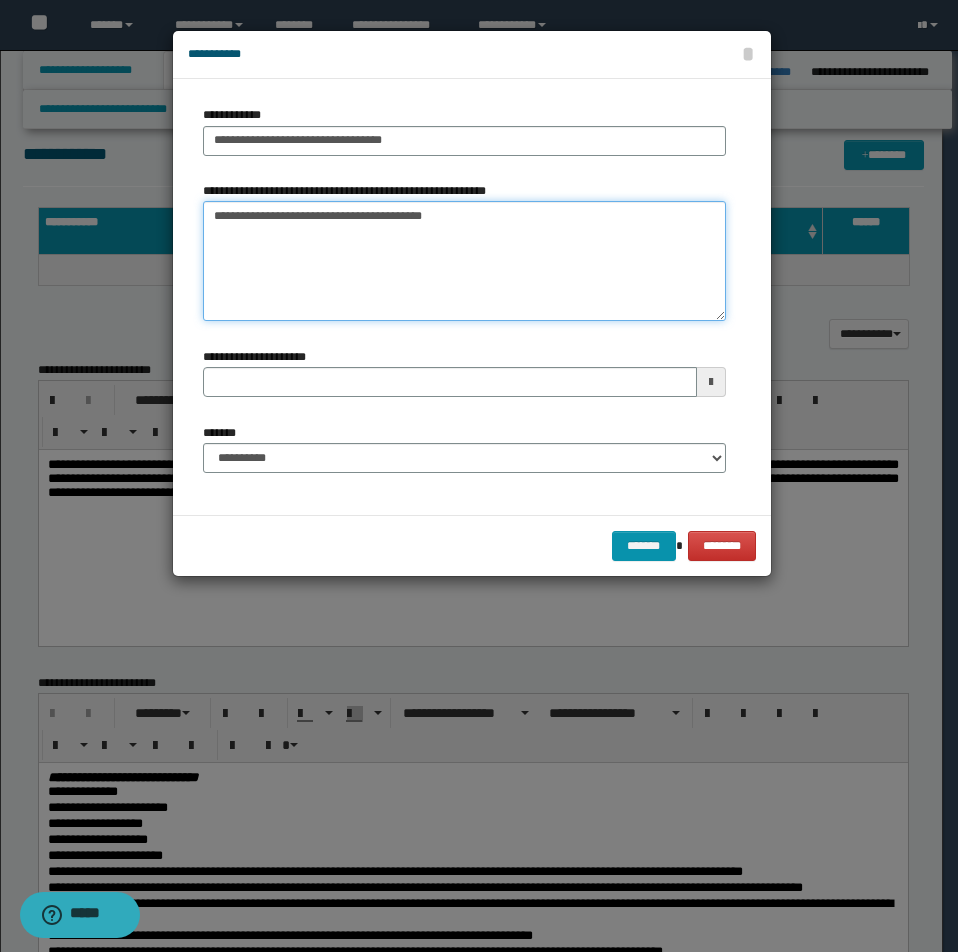 type 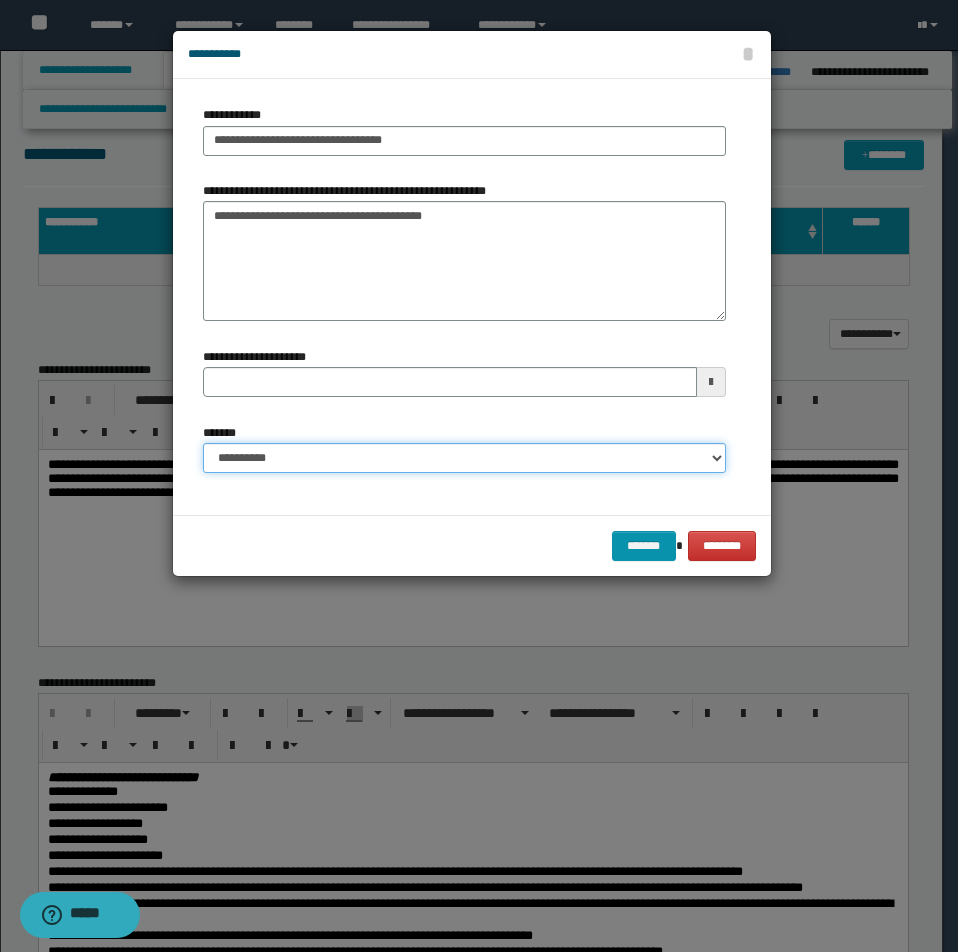 click on "**********" at bounding box center [464, 458] 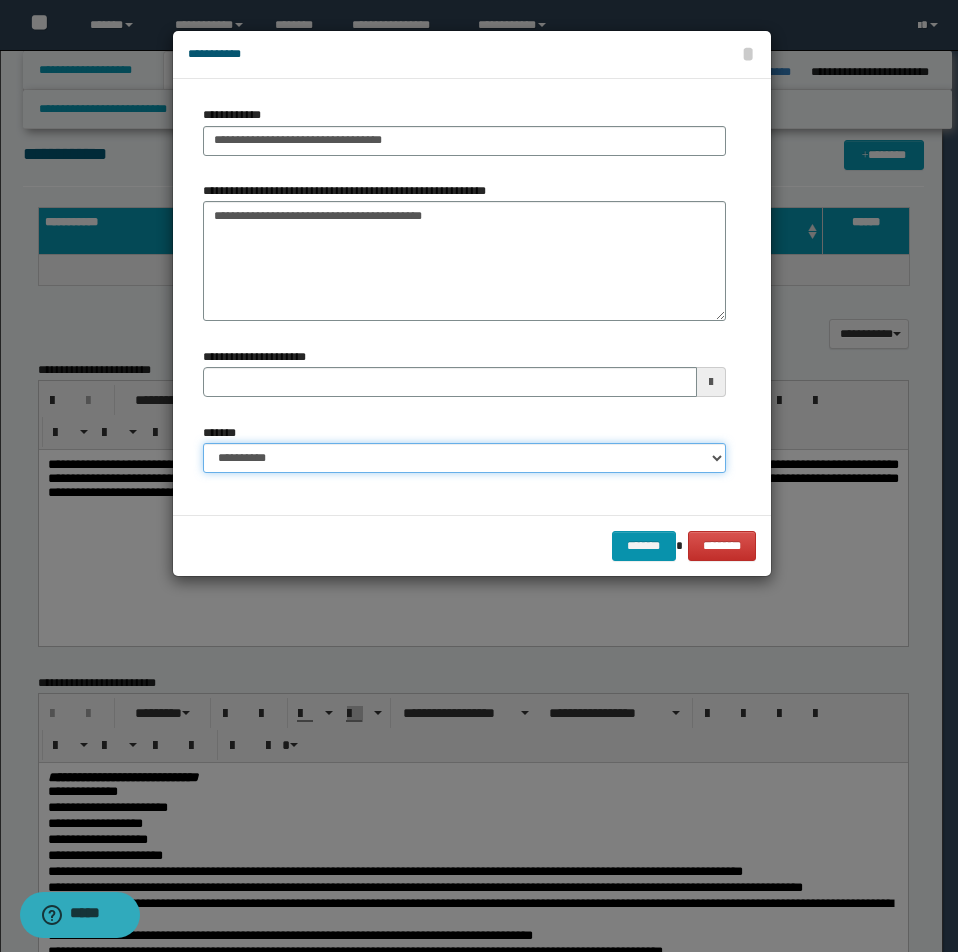 select on "*" 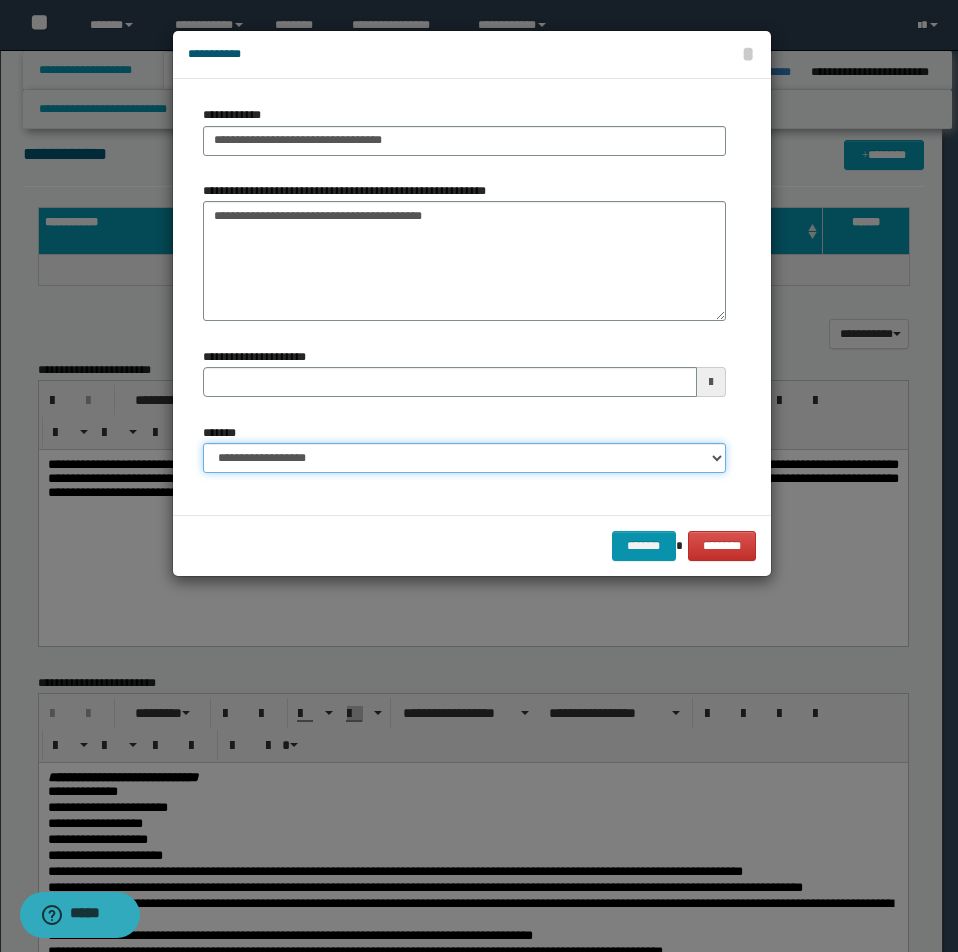 click on "**********" at bounding box center (464, 458) 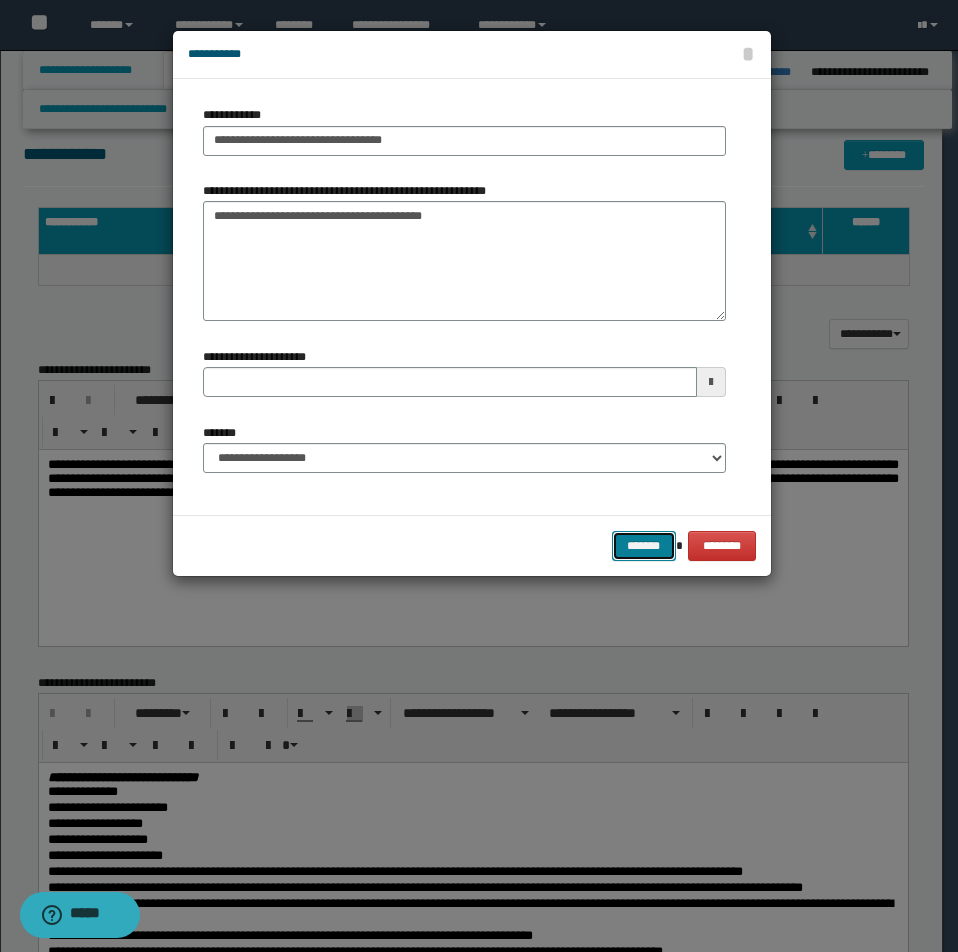 click on "*******" at bounding box center [644, 546] 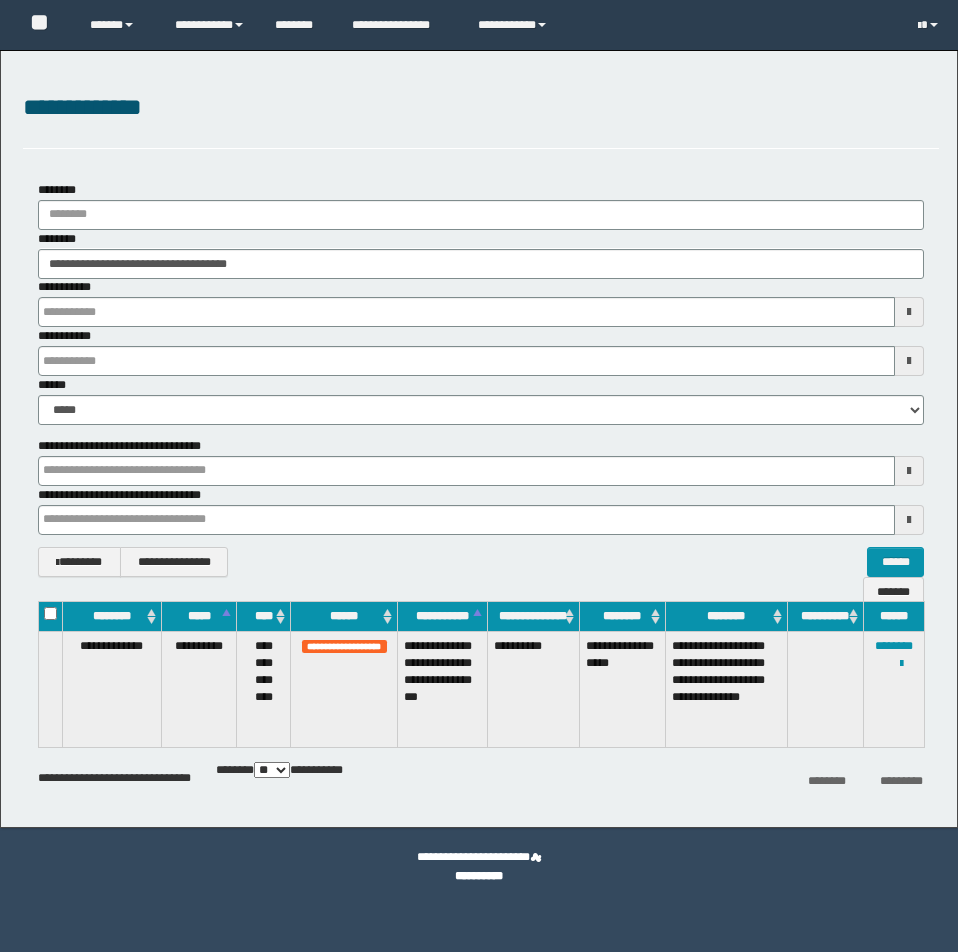 scroll, scrollTop: 0, scrollLeft: 0, axis: both 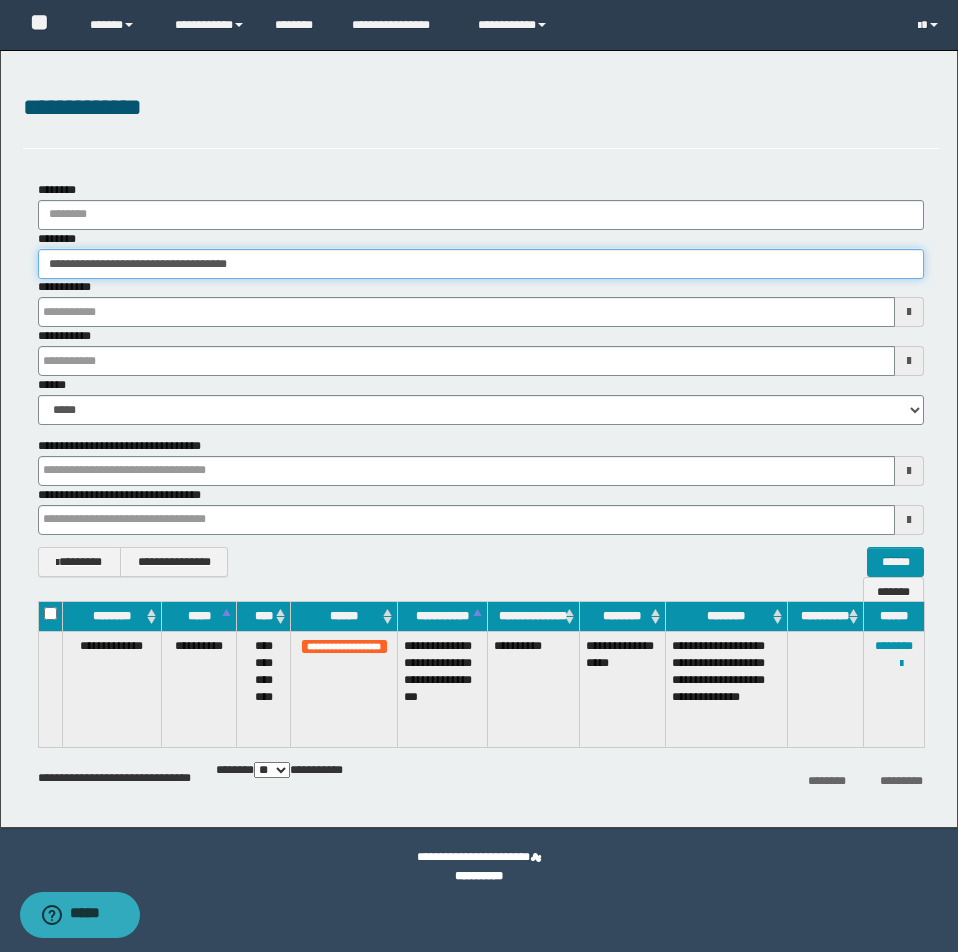 click on "**********" at bounding box center [481, 264] 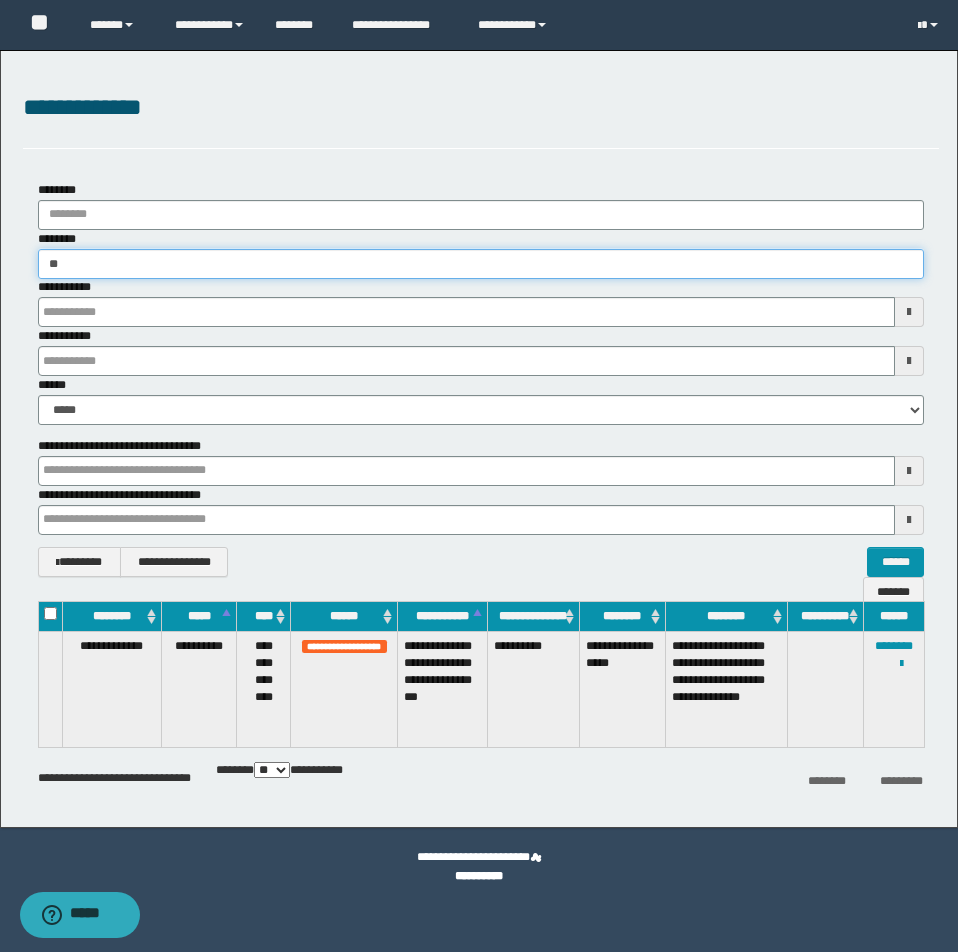 type on "*" 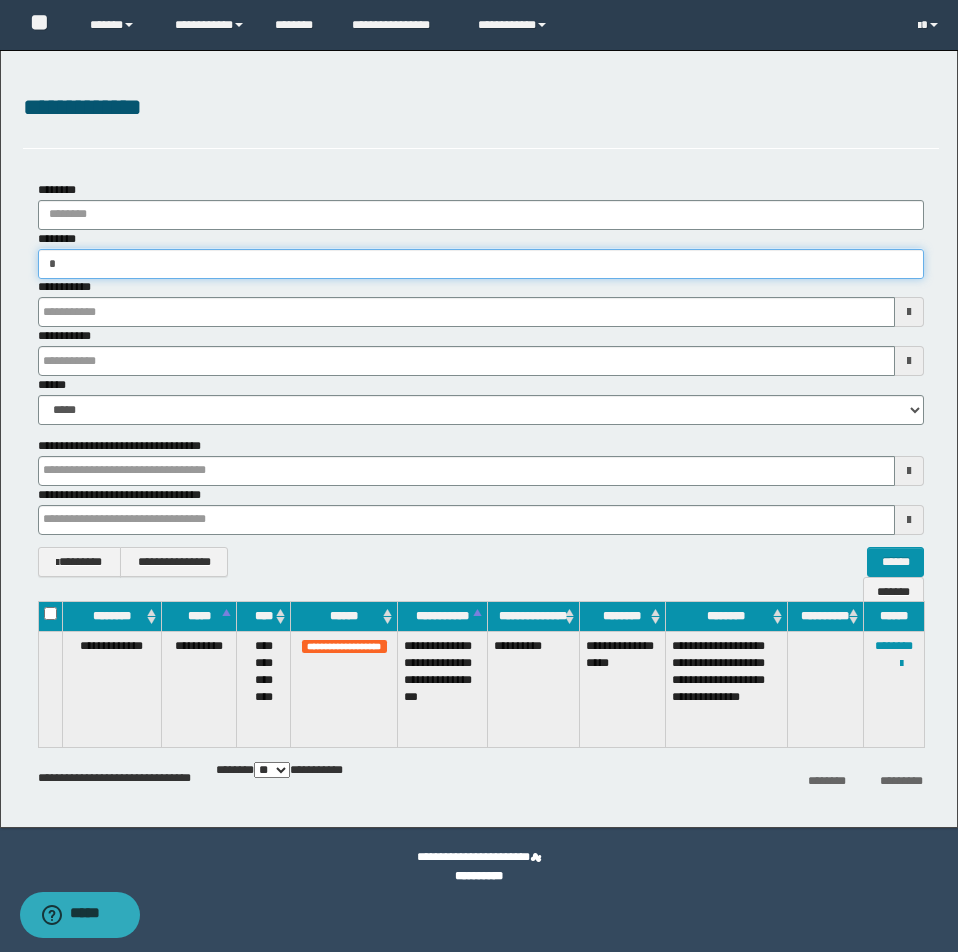 type on "**" 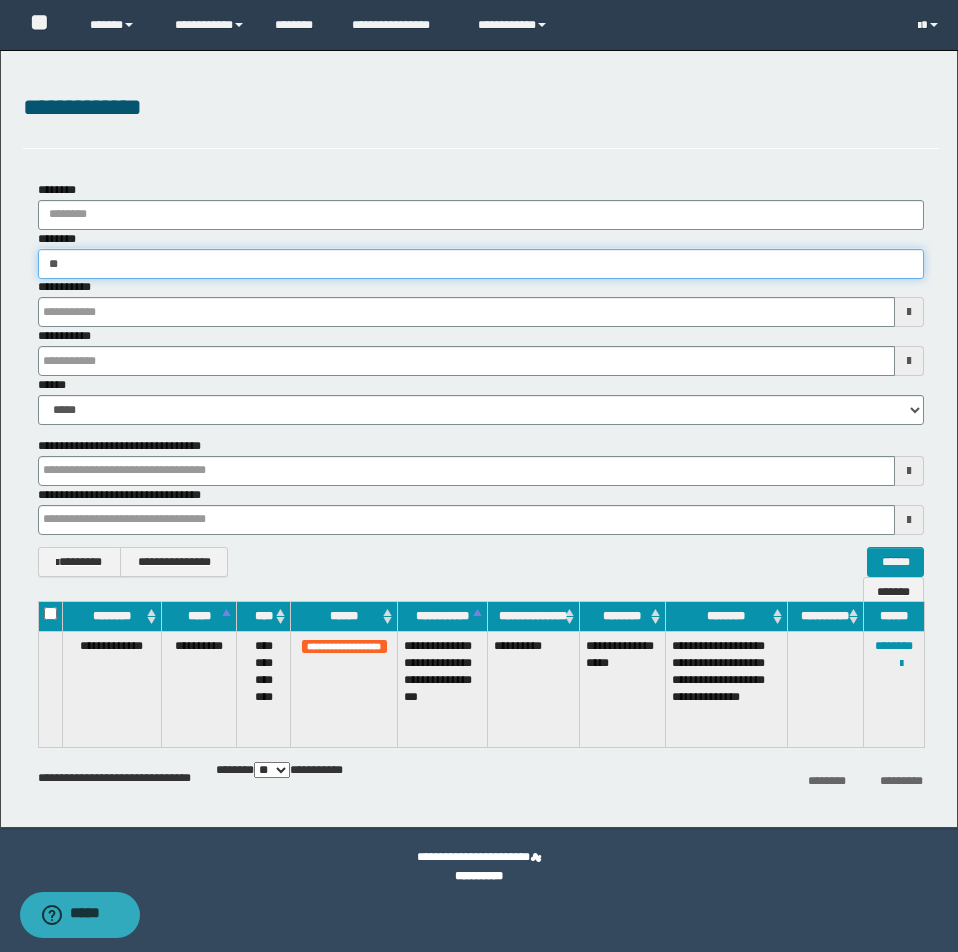 type on "**" 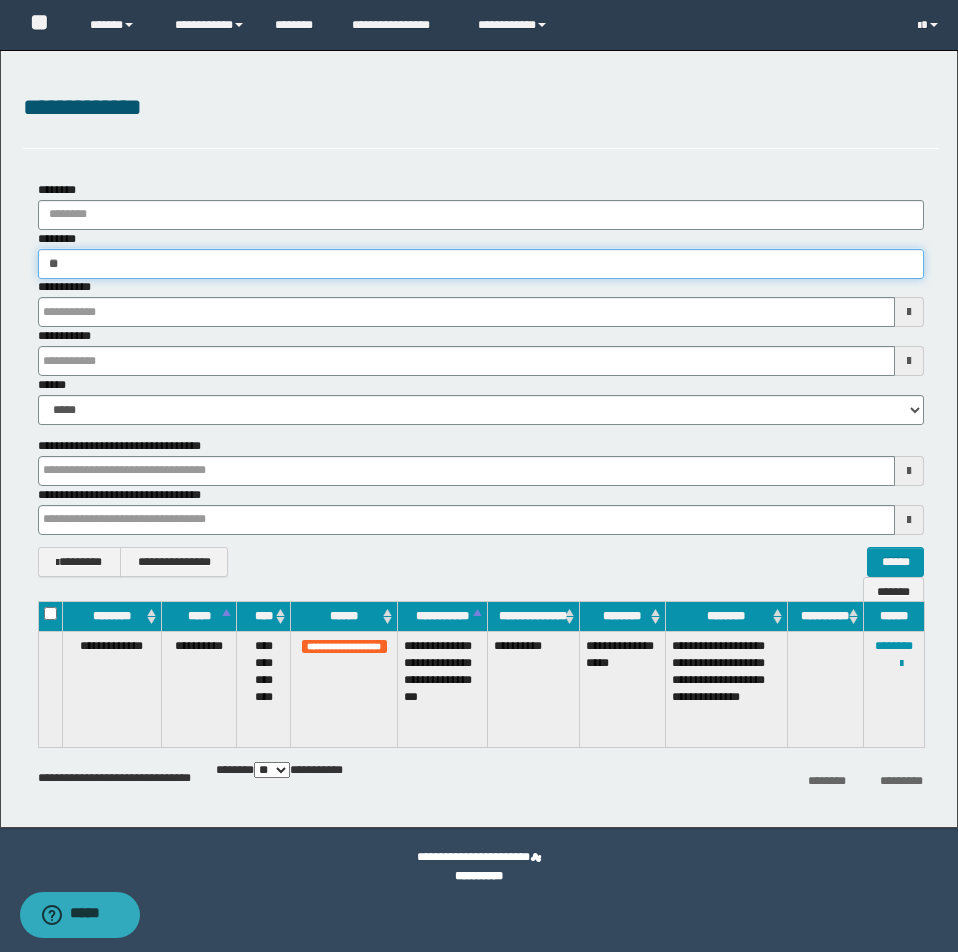 type 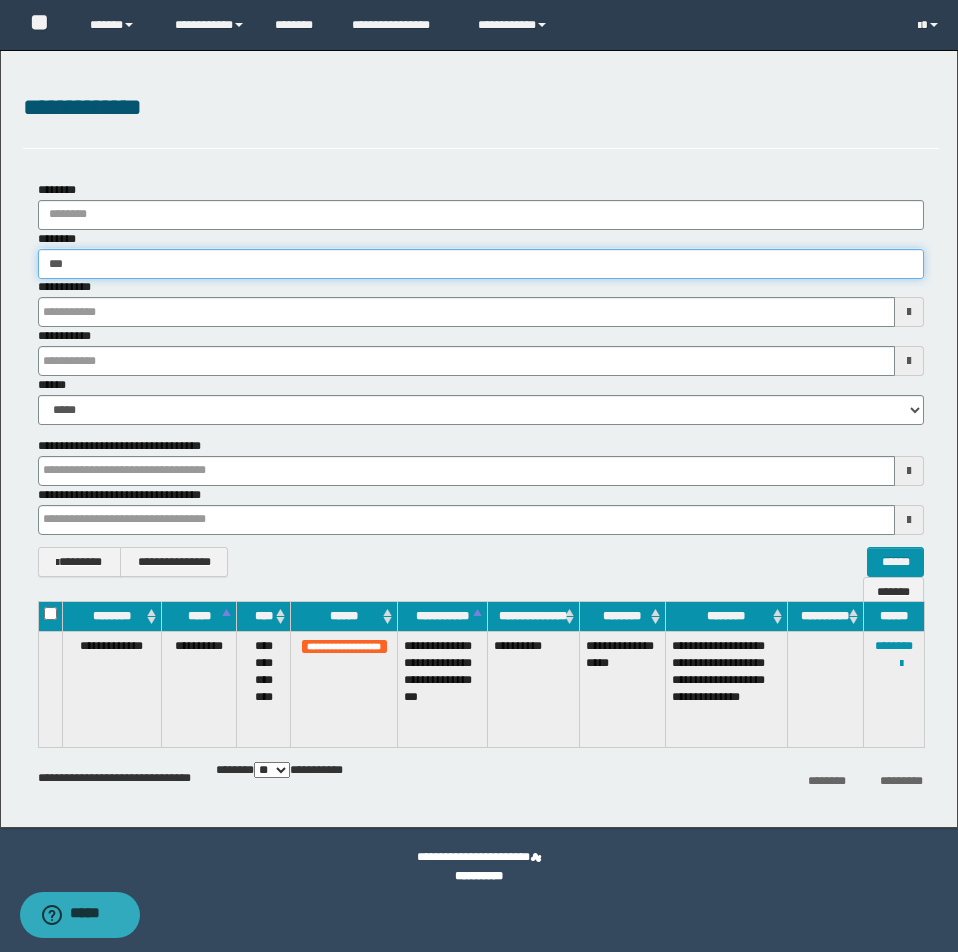 type on "***" 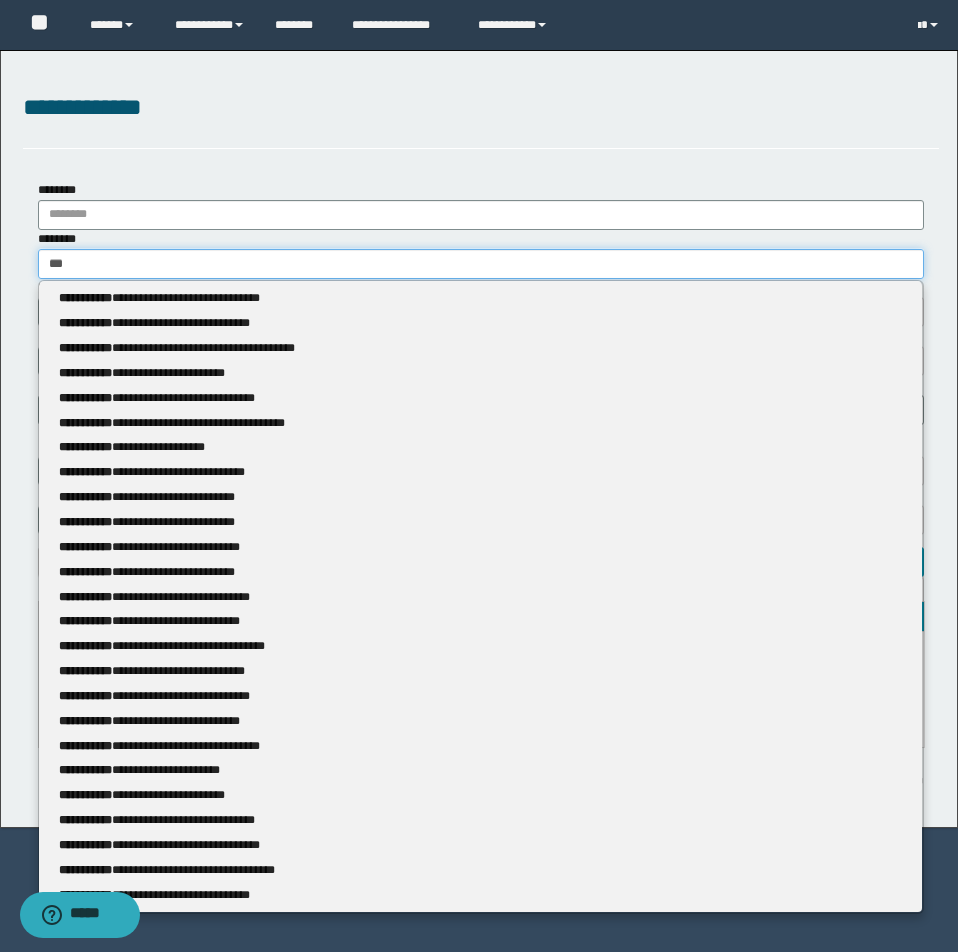 type 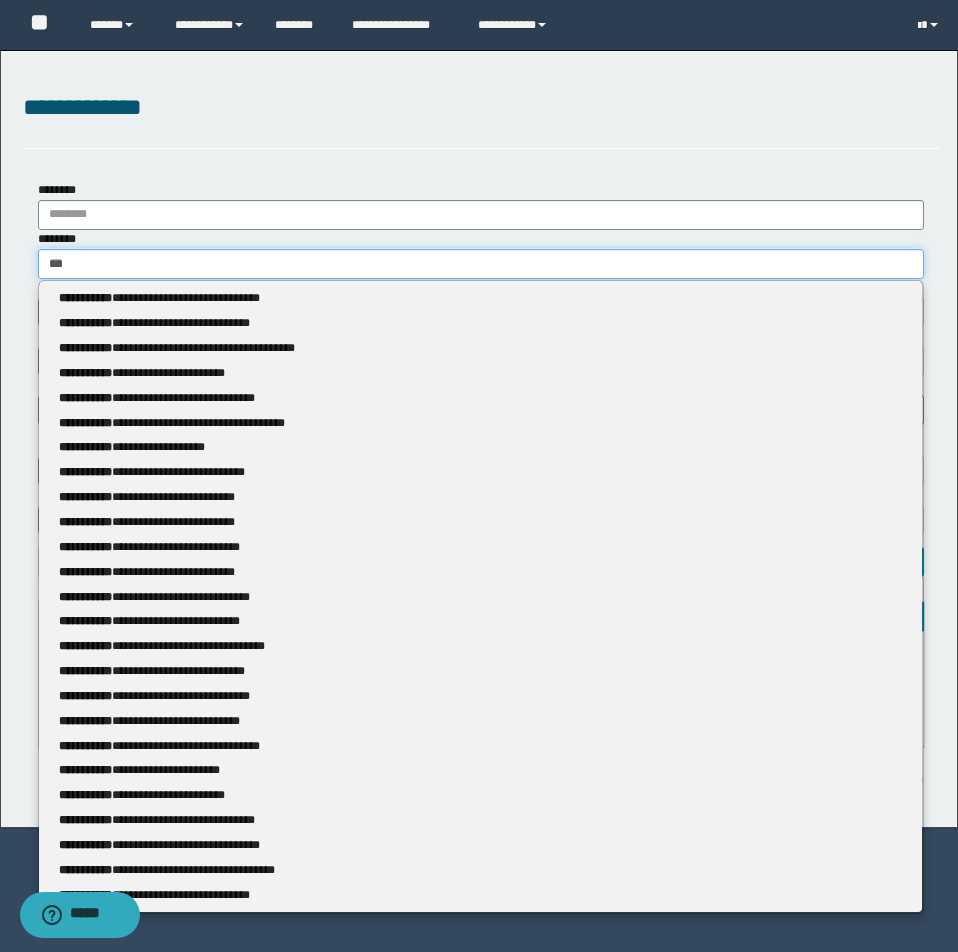 type on "****" 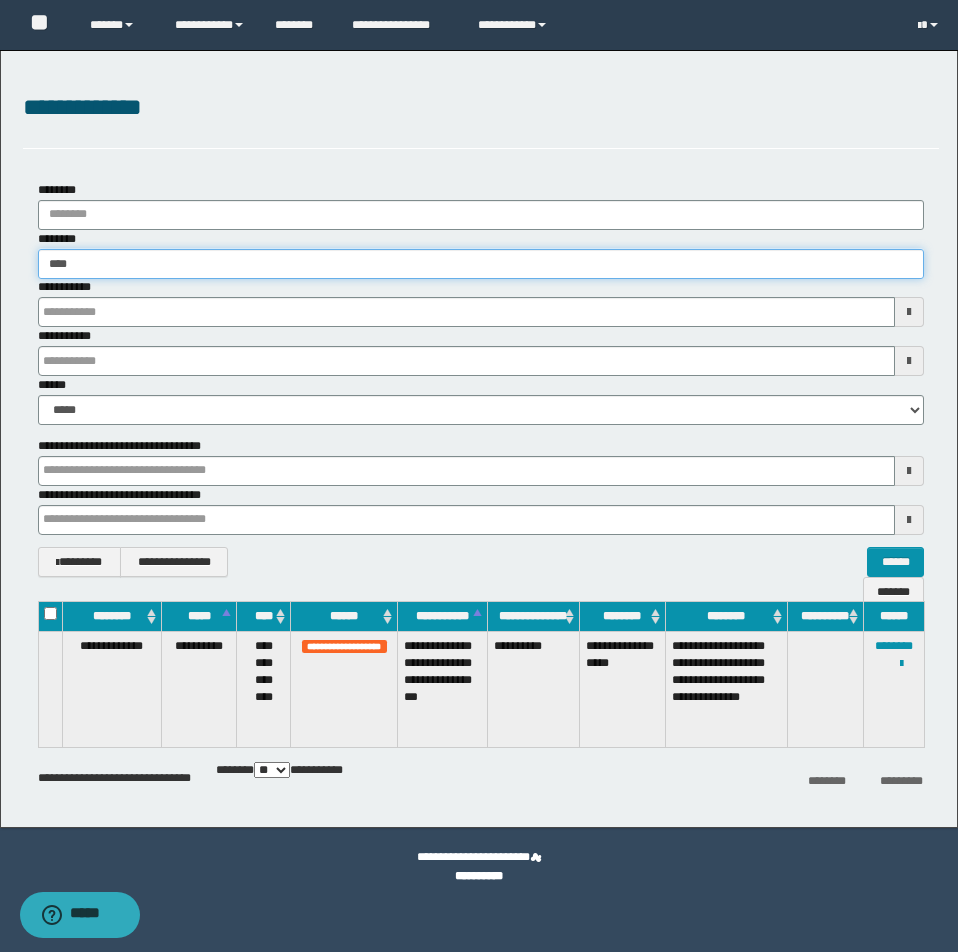 type on "****" 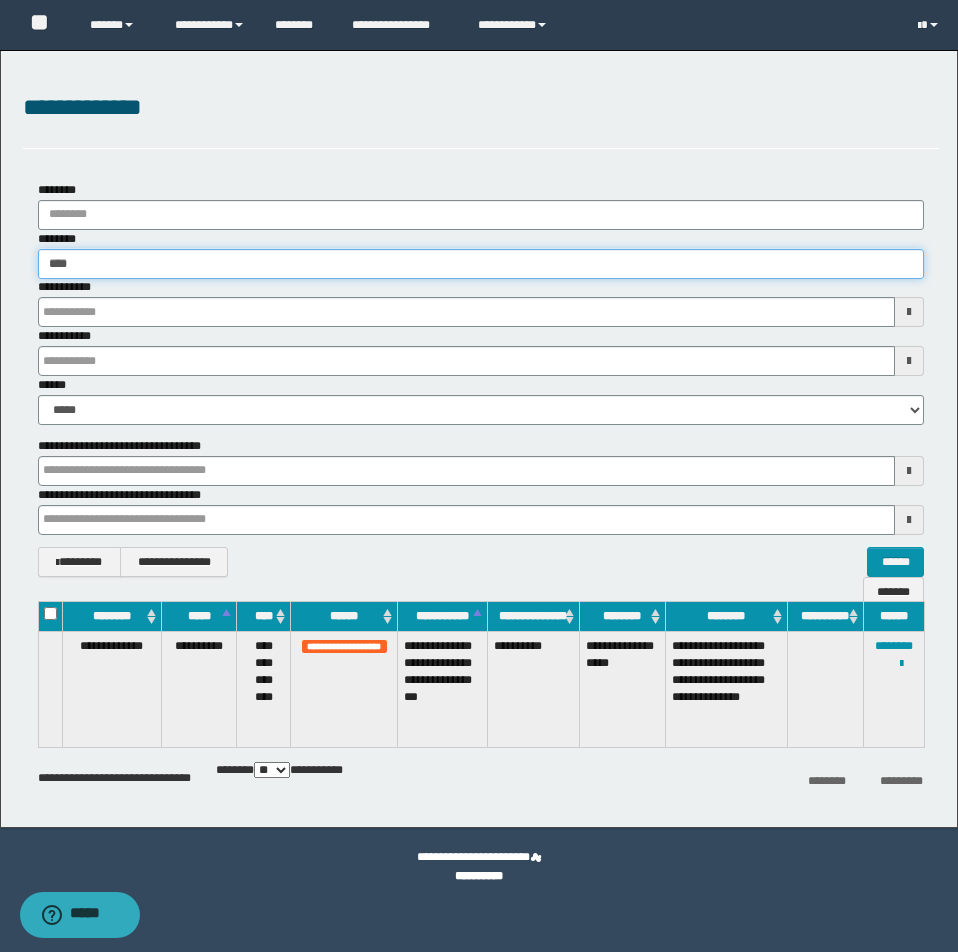 type 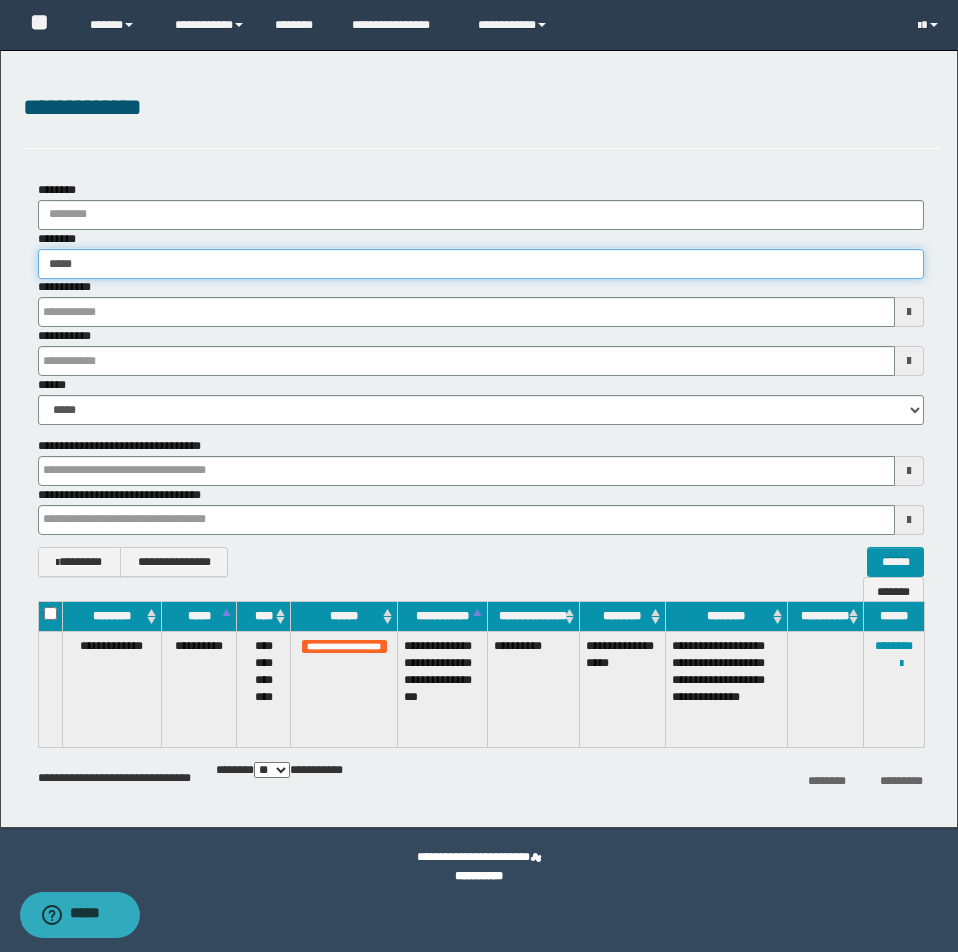 type on "******" 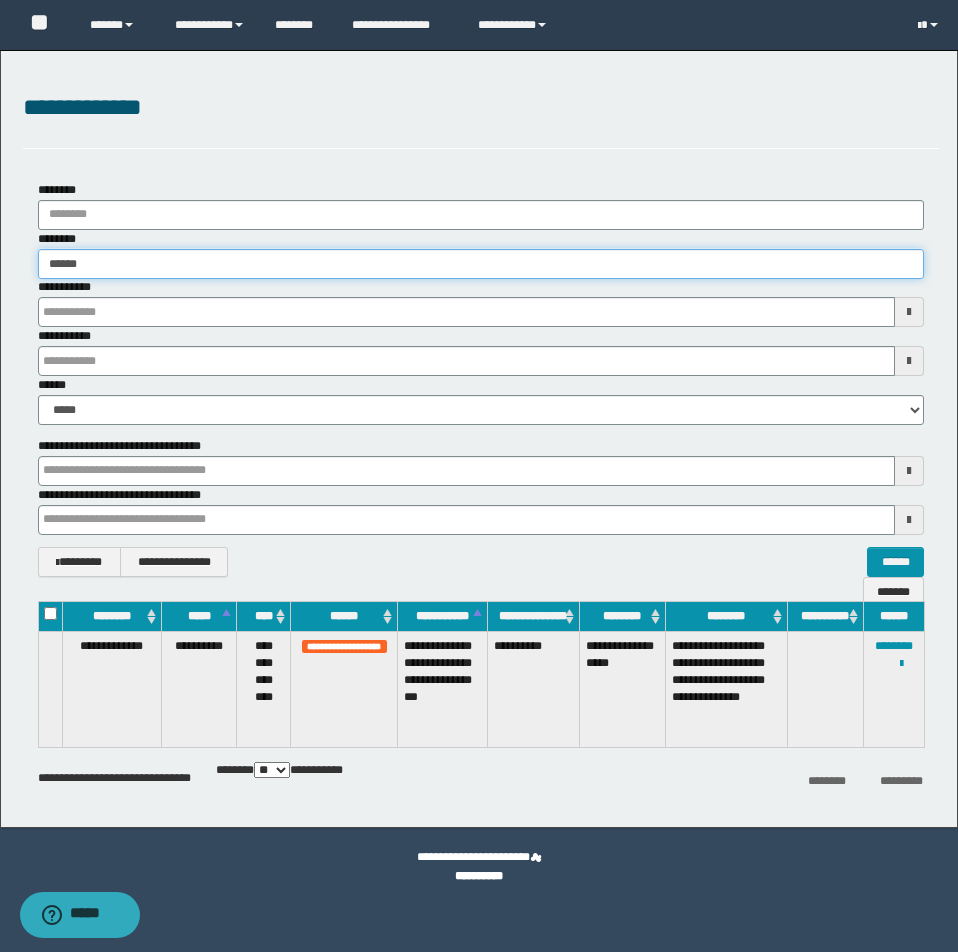 type on "******" 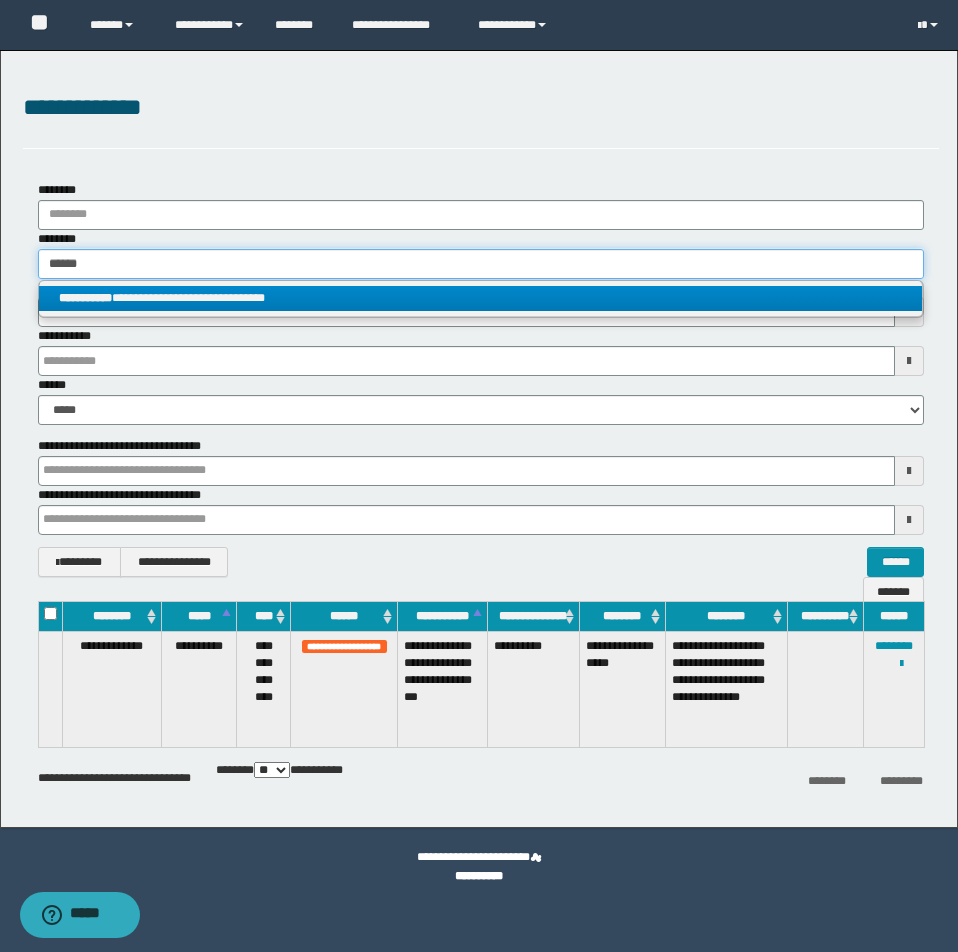type on "******" 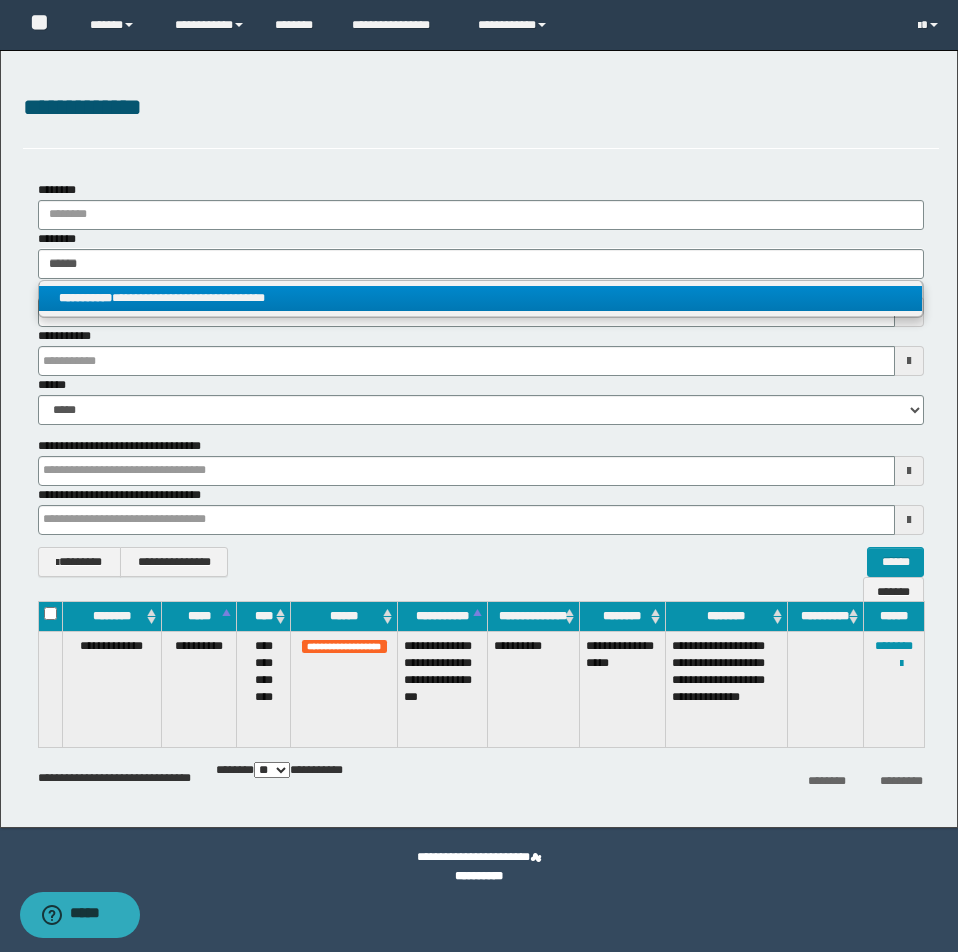 click on "**********" at bounding box center (480, 298) 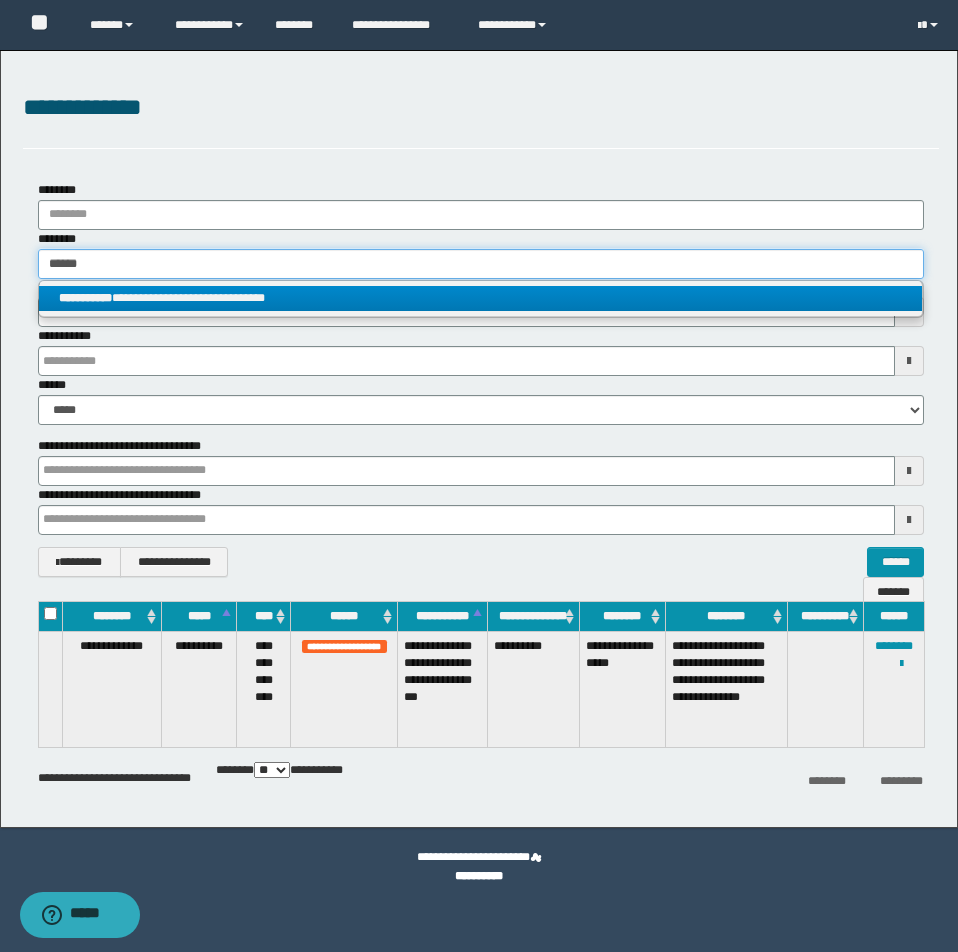type 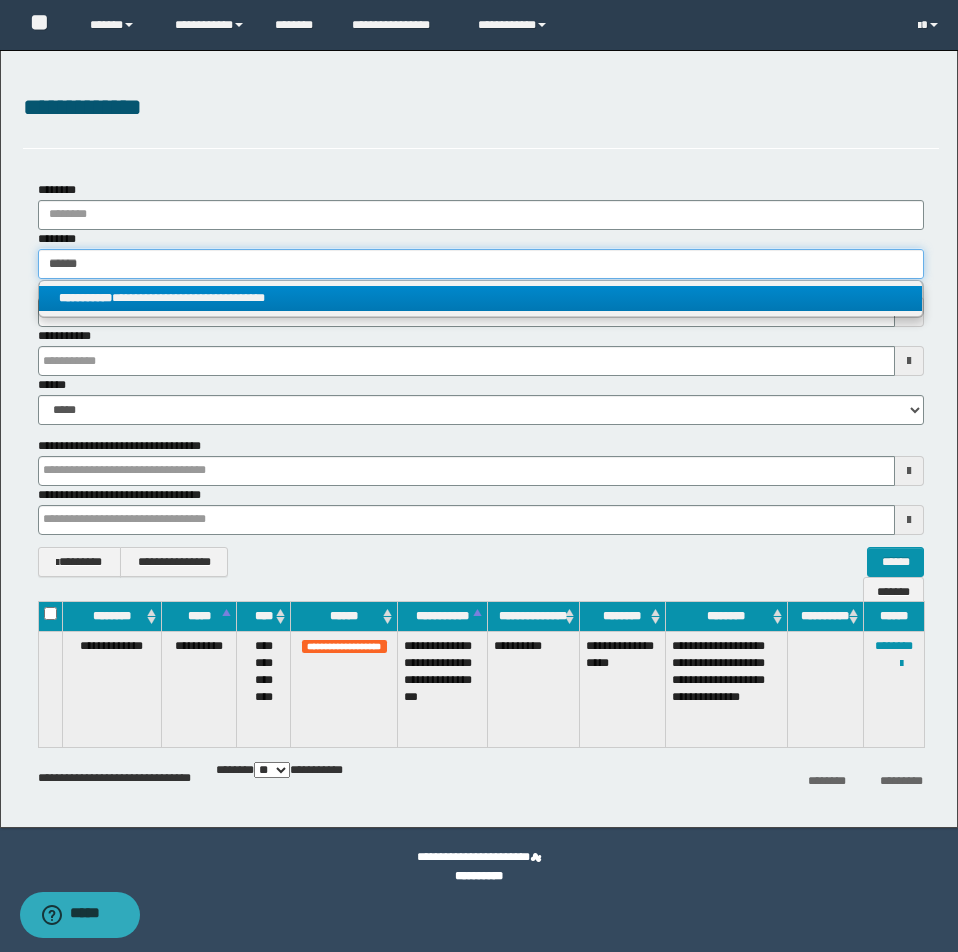 type on "**********" 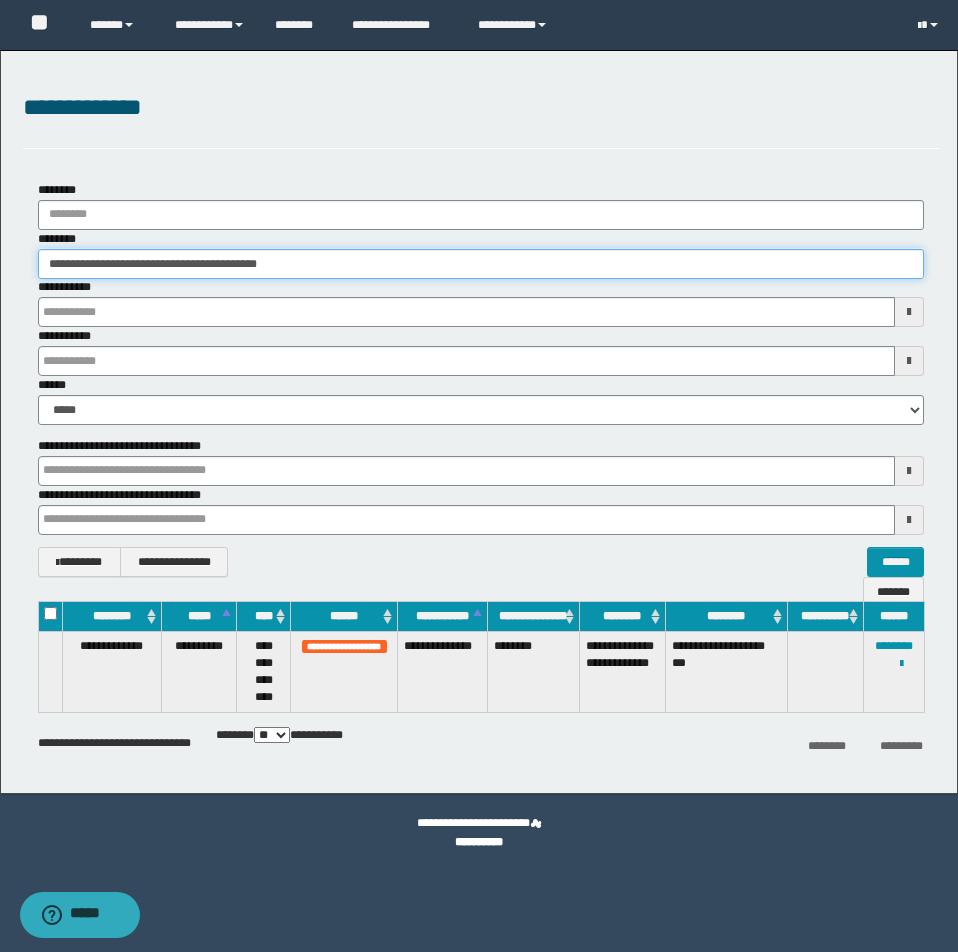 drag, startPoint x: 49, startPoint y: 264, endPoint x: 542, endPoint y: 264, distance: 493 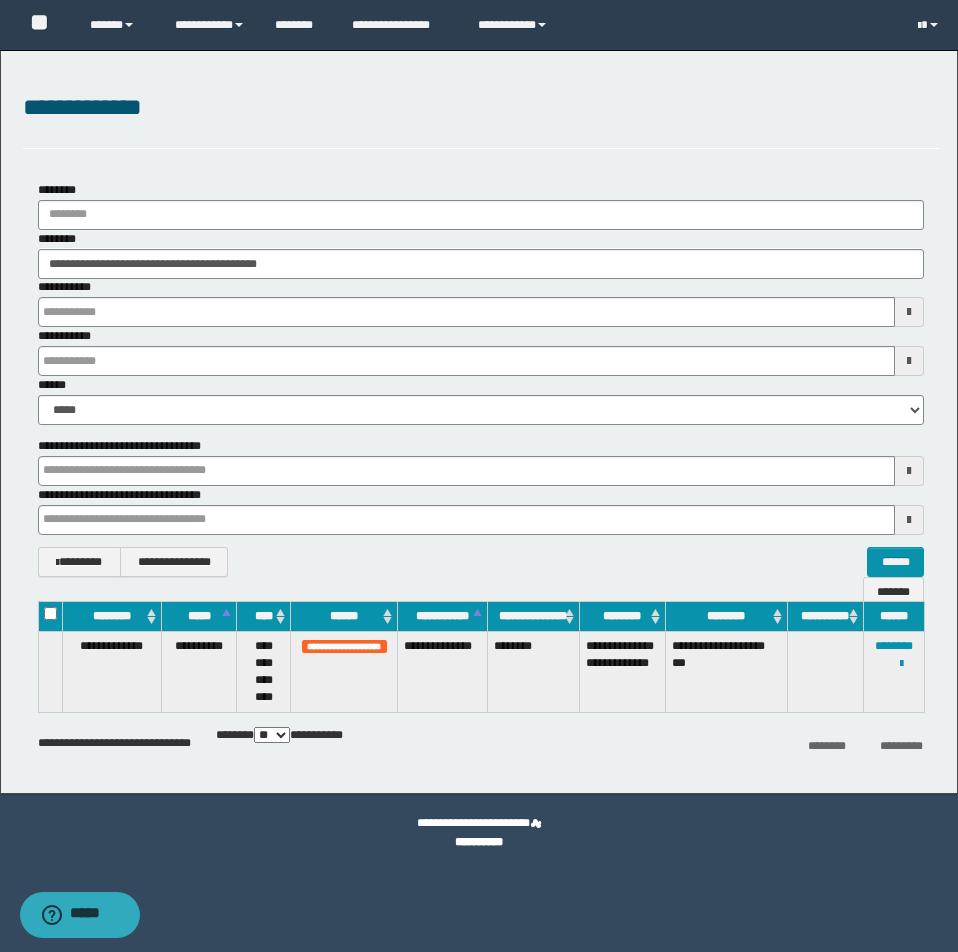 click on "**********" at bounding box center [481, 254] 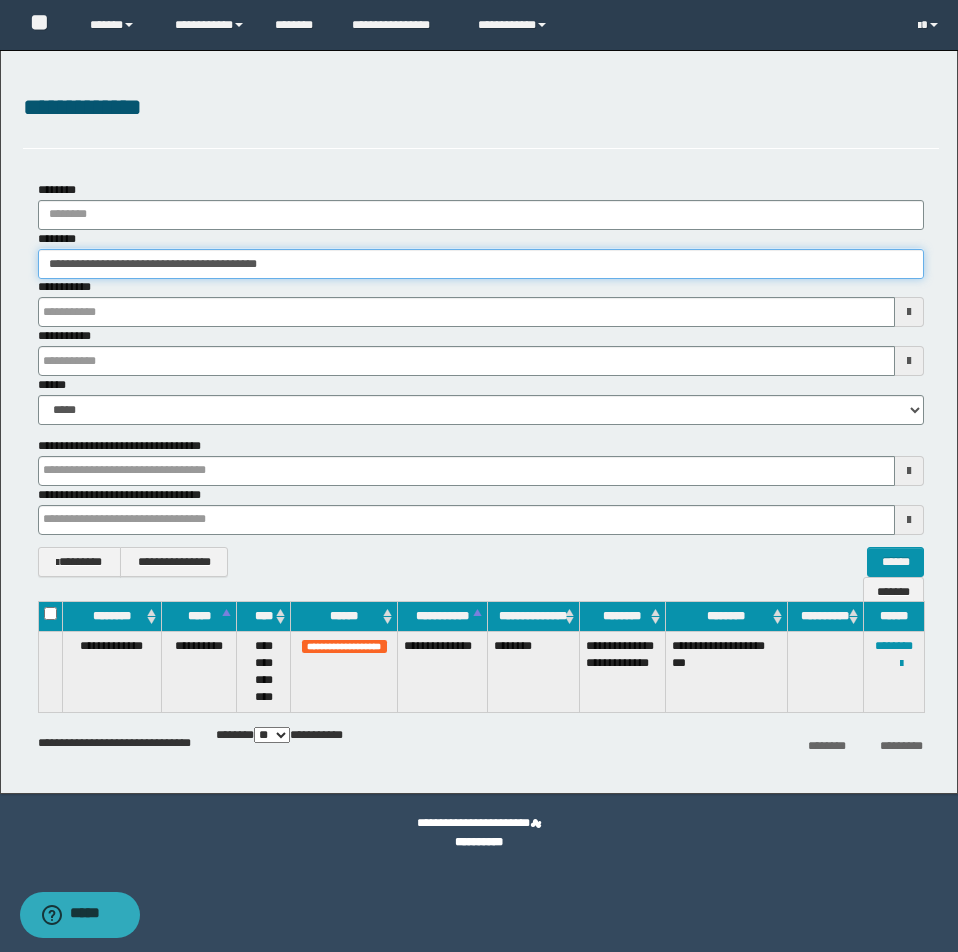 drag, startPoint x: 50, startPoint y: 263, endPoint x: 435, endPoint y: 266, distance: 385.0117 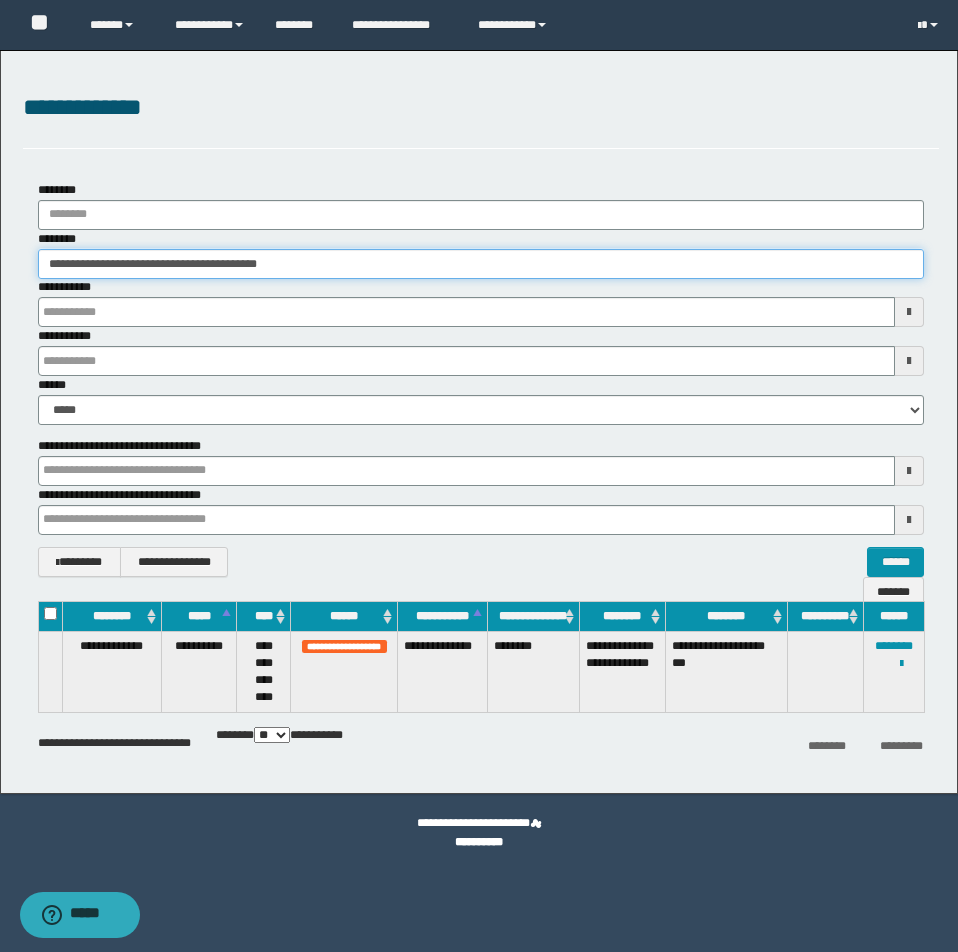 click on "**********" at bounding box center (481, 264) 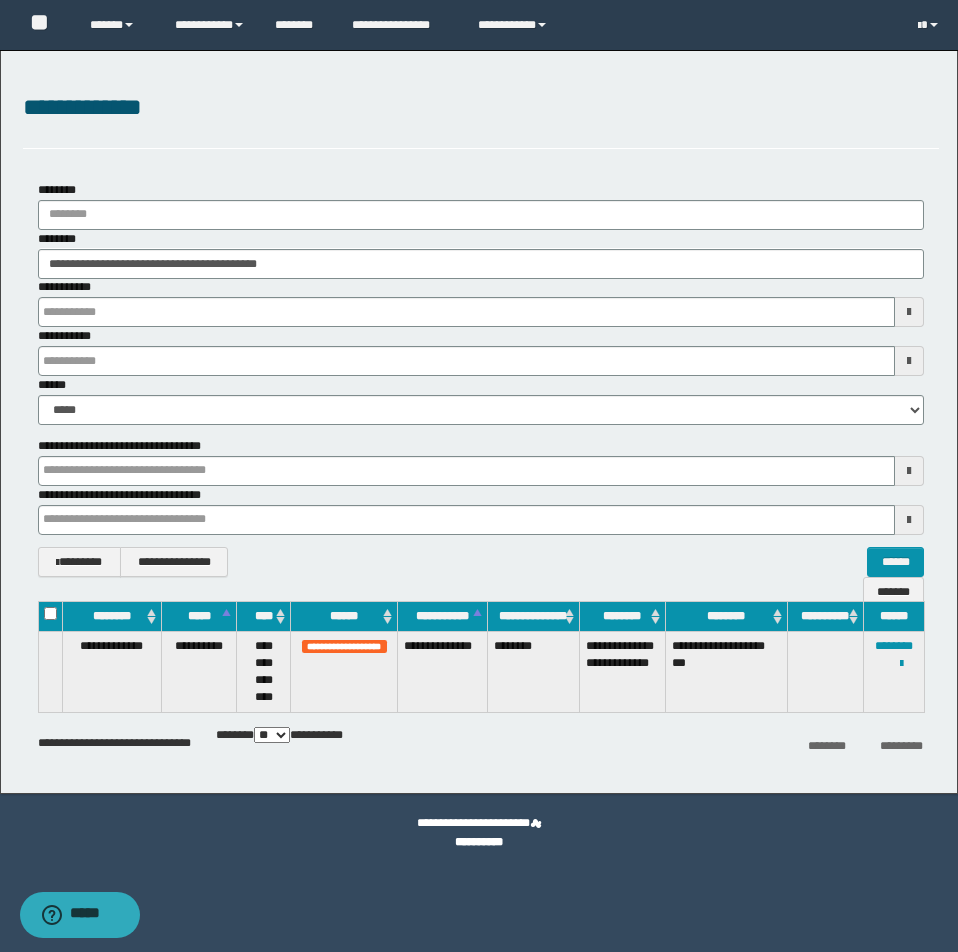 click at bounding box center [0, 0] 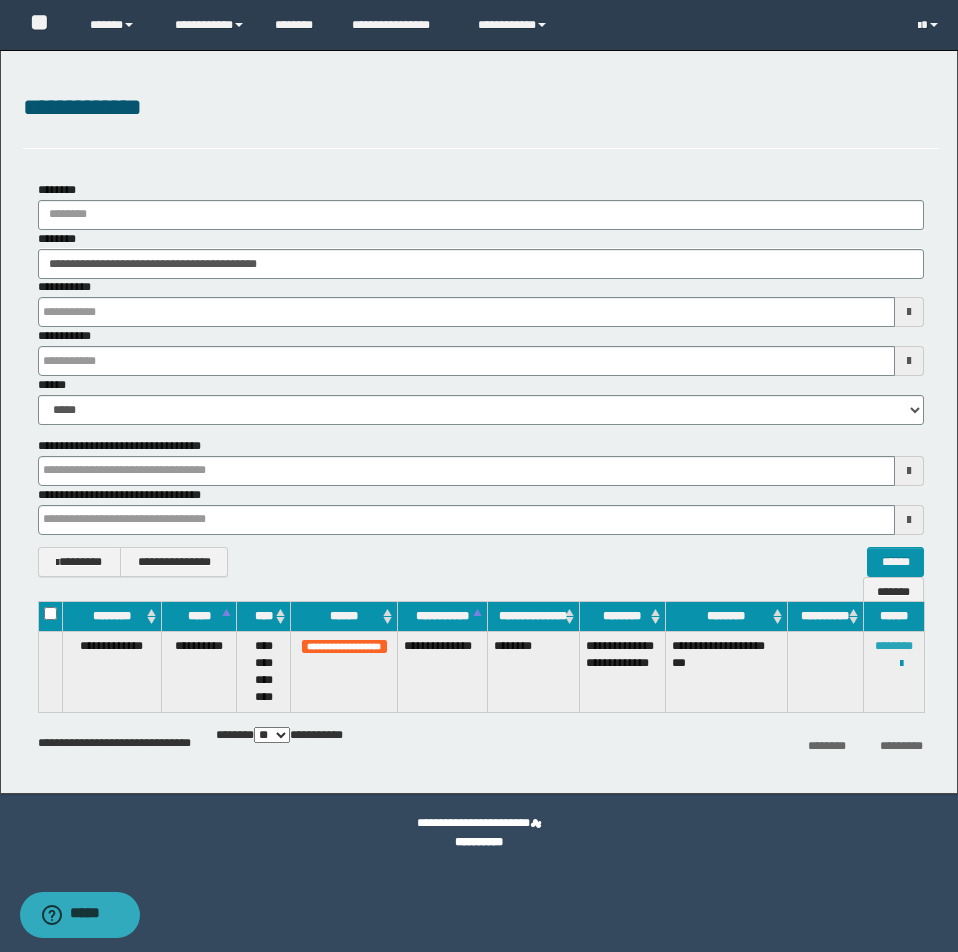 click on "********" at bounding box center [894, 646] 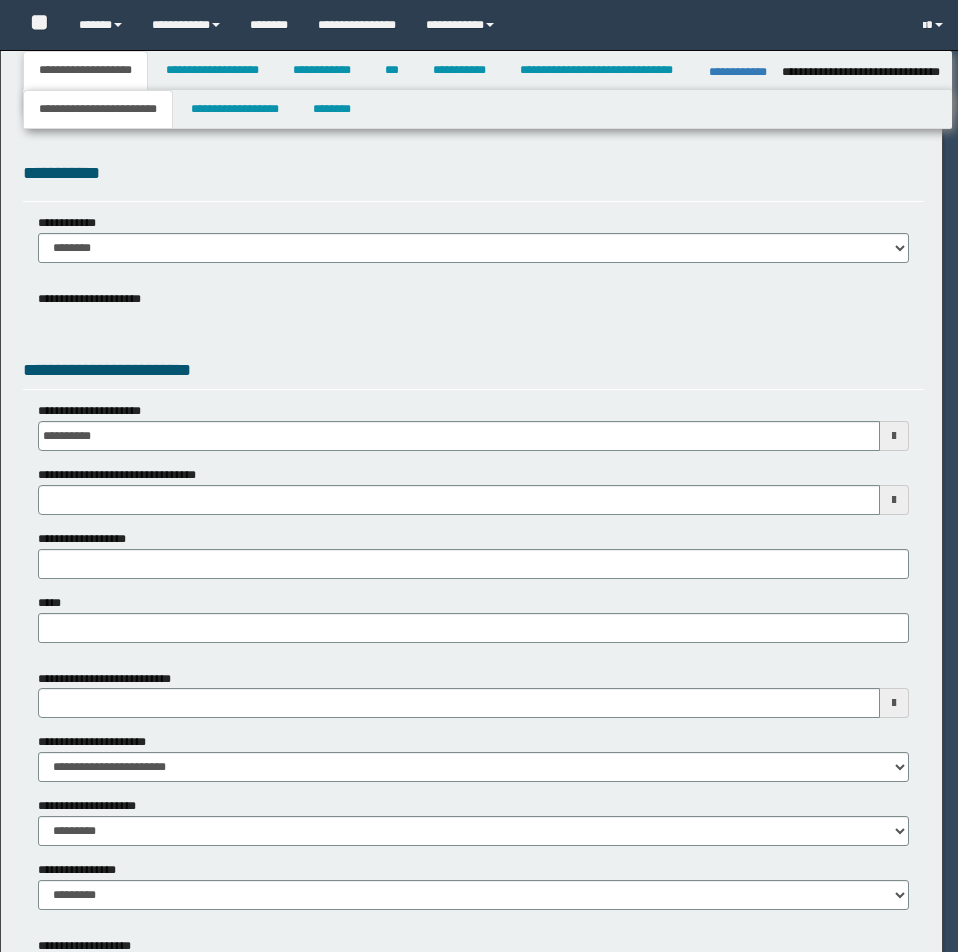 select on "*" 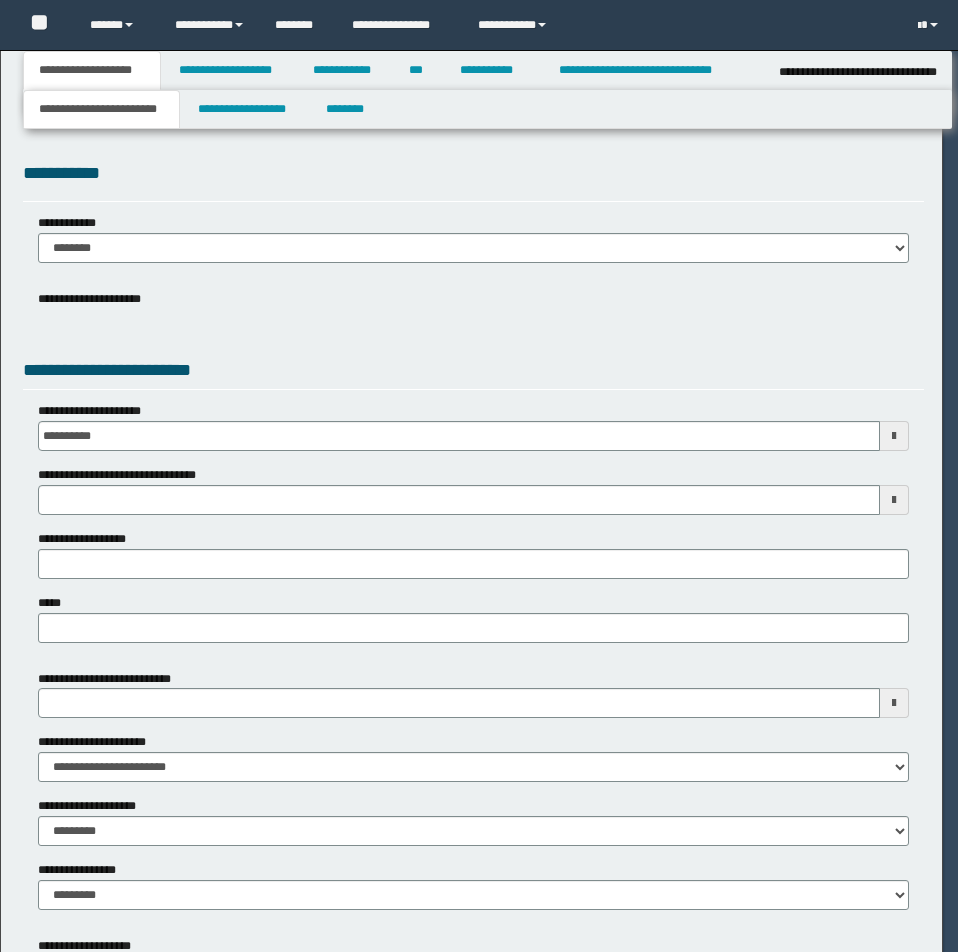 scroll, scrollTop: 0, scrollLeft: 0, axis: both 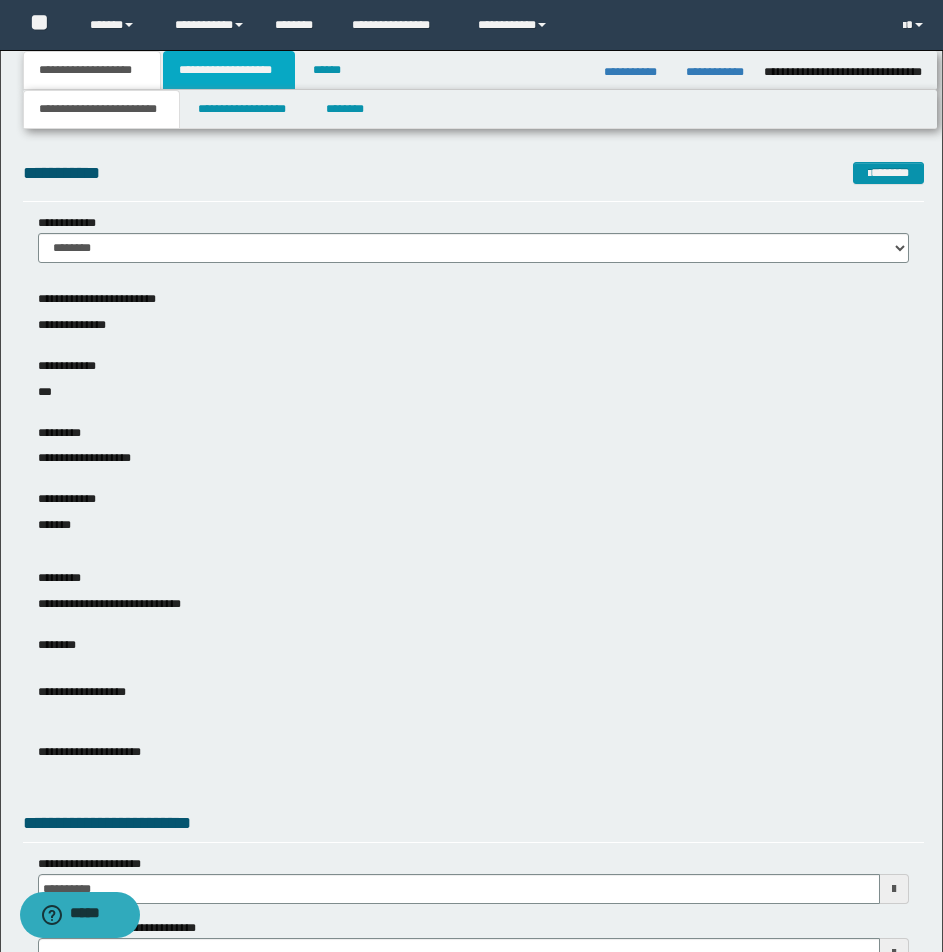 click on "**********" at bounding box center (229, 70) 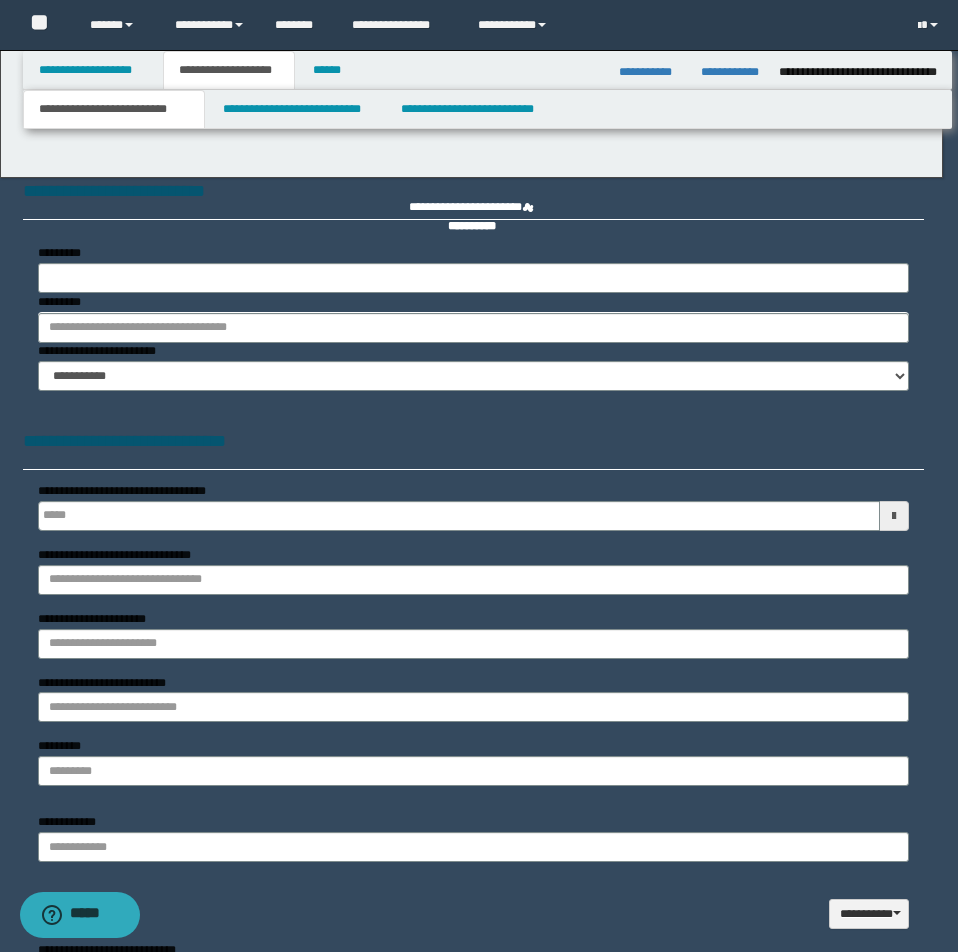 type 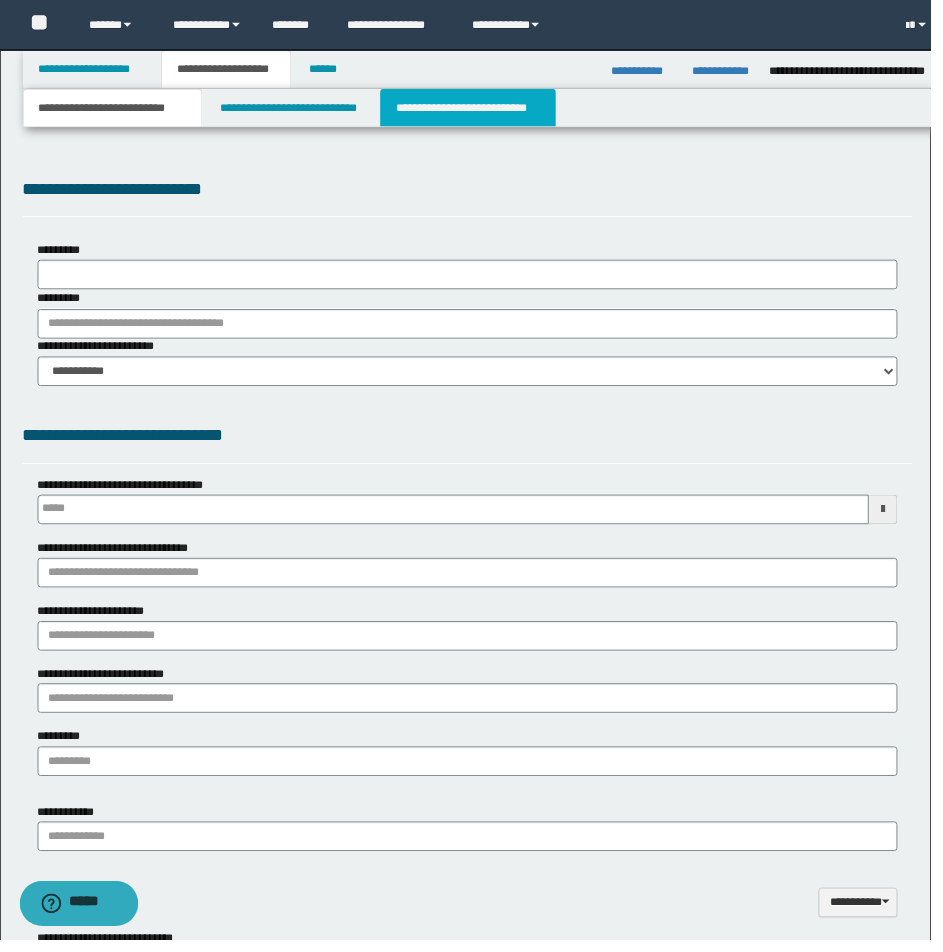 click on "**********" at bounding box center [474, 109] 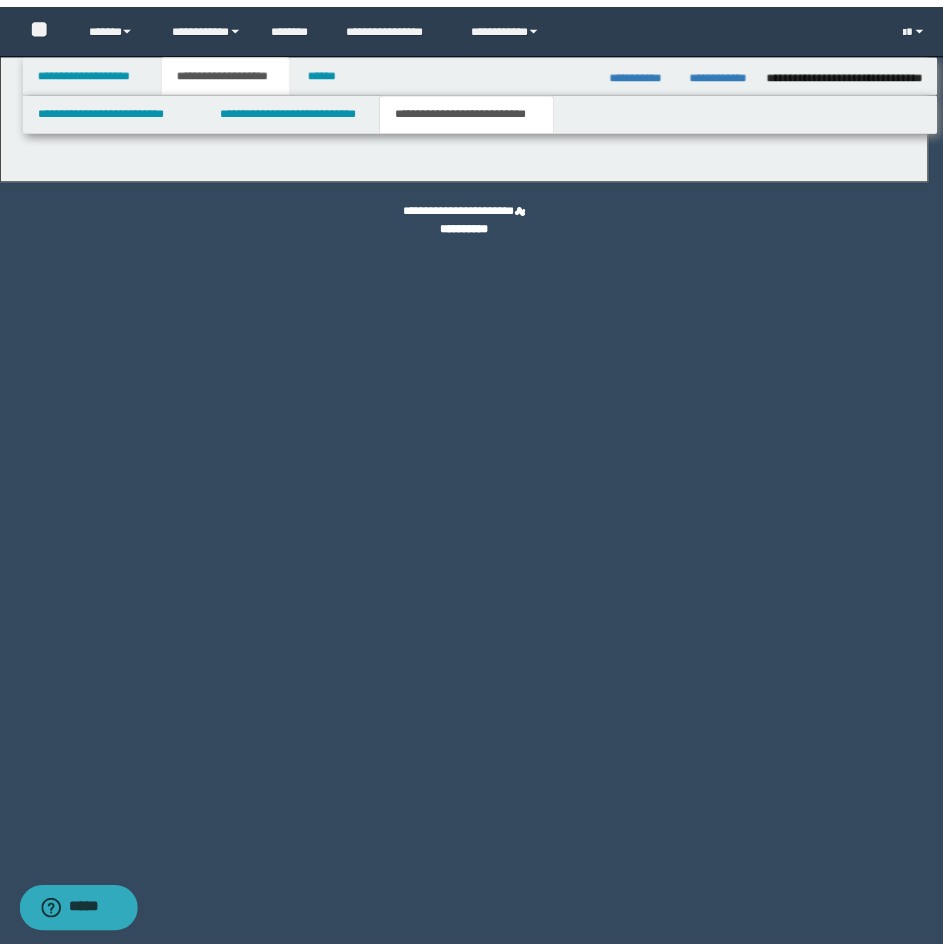 scroll, scrollTop: 0, scrollLeft: 0, axis: both 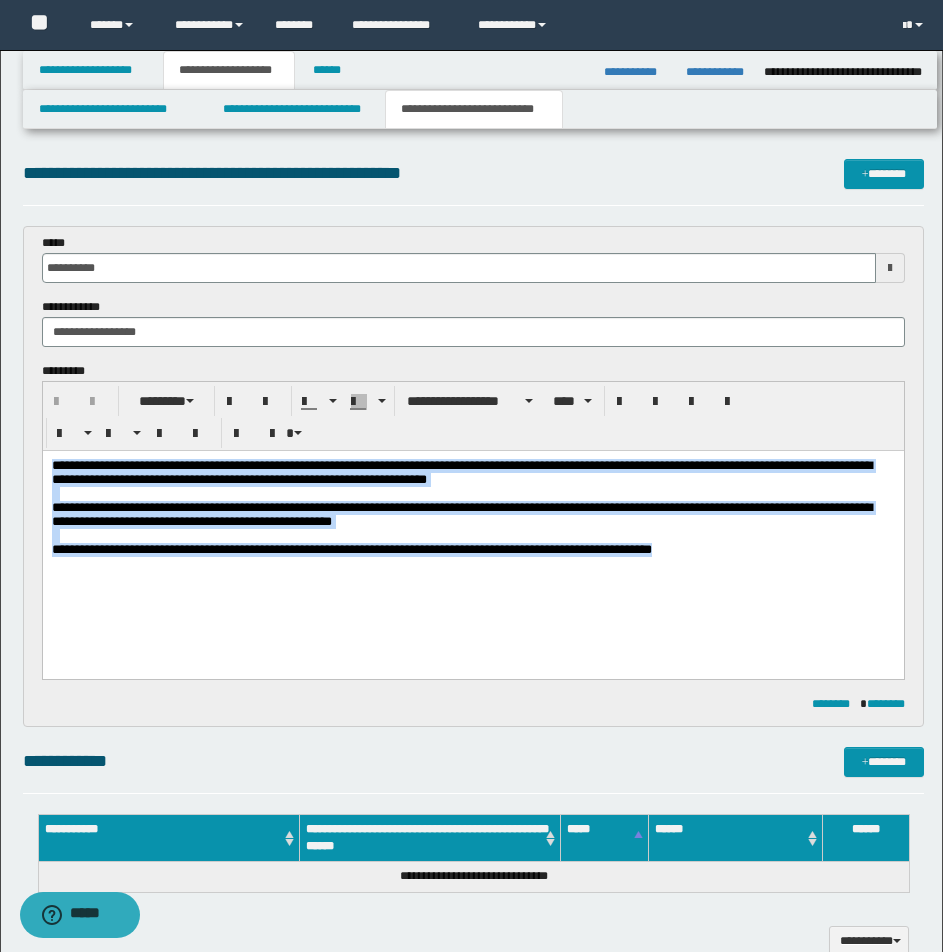 drag, startPoint x: 49, startPoint y: 462, endPoint x: 835, endPoint y: 586, distance: 795.72107 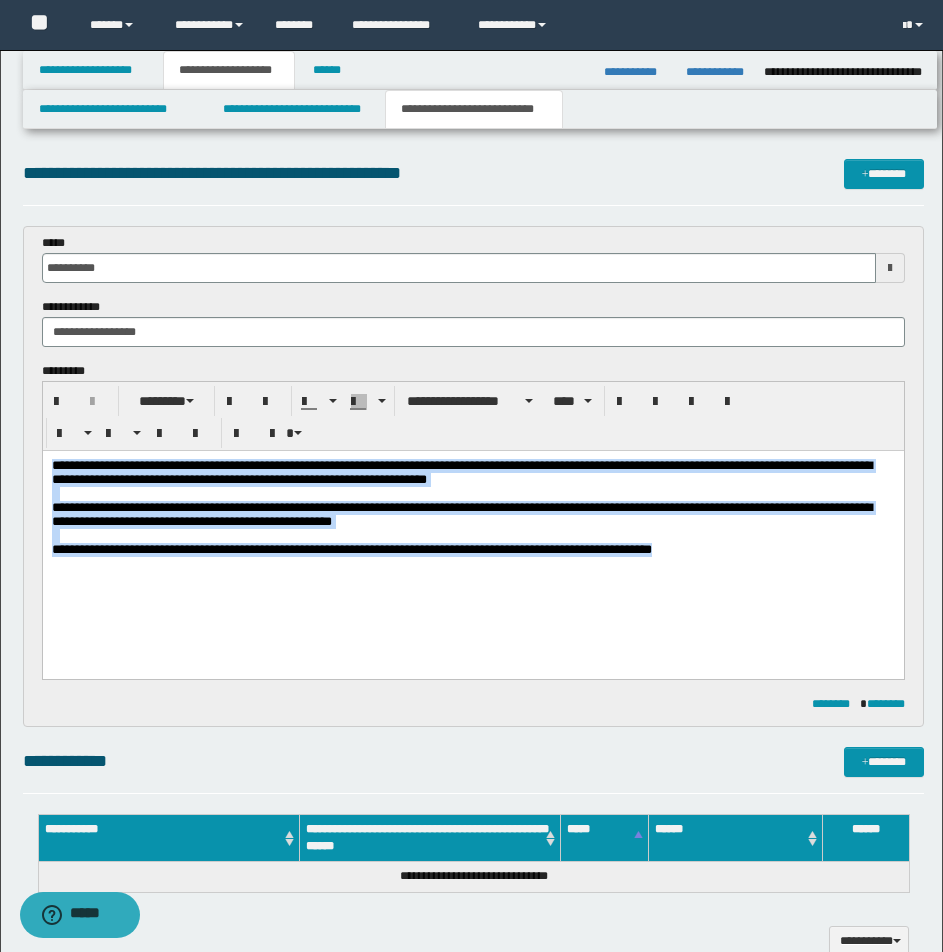 click on "**********" at bounding box center [351, 549] 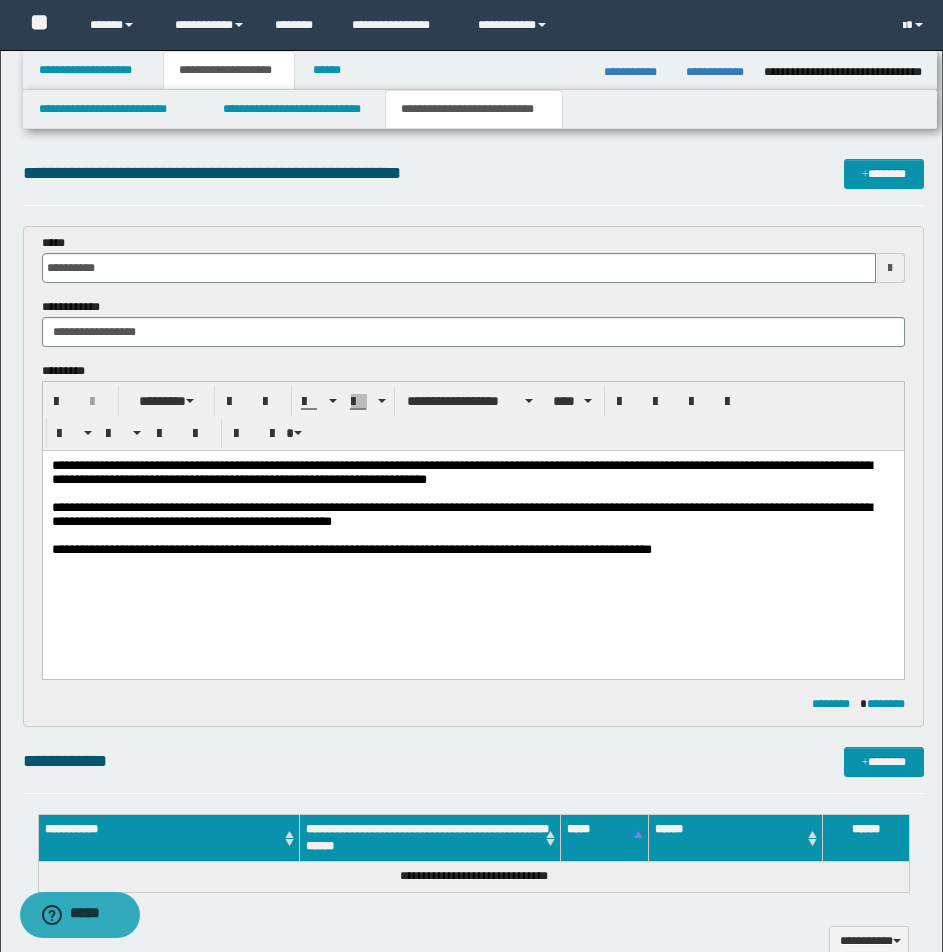 click on "**********" at bounding box center [472, 533] 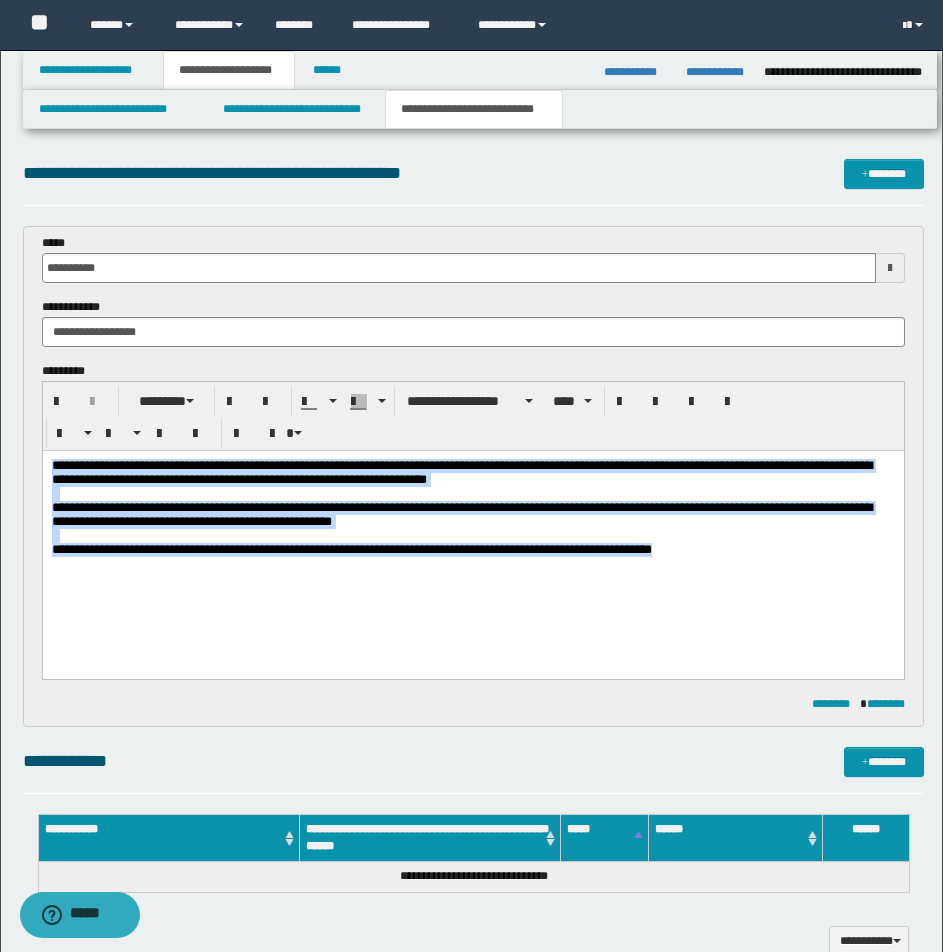 drag, startPoint x: 52, startPoint y: 464, endPoint x: 957, endPoint y: 582, distance: 912.6604 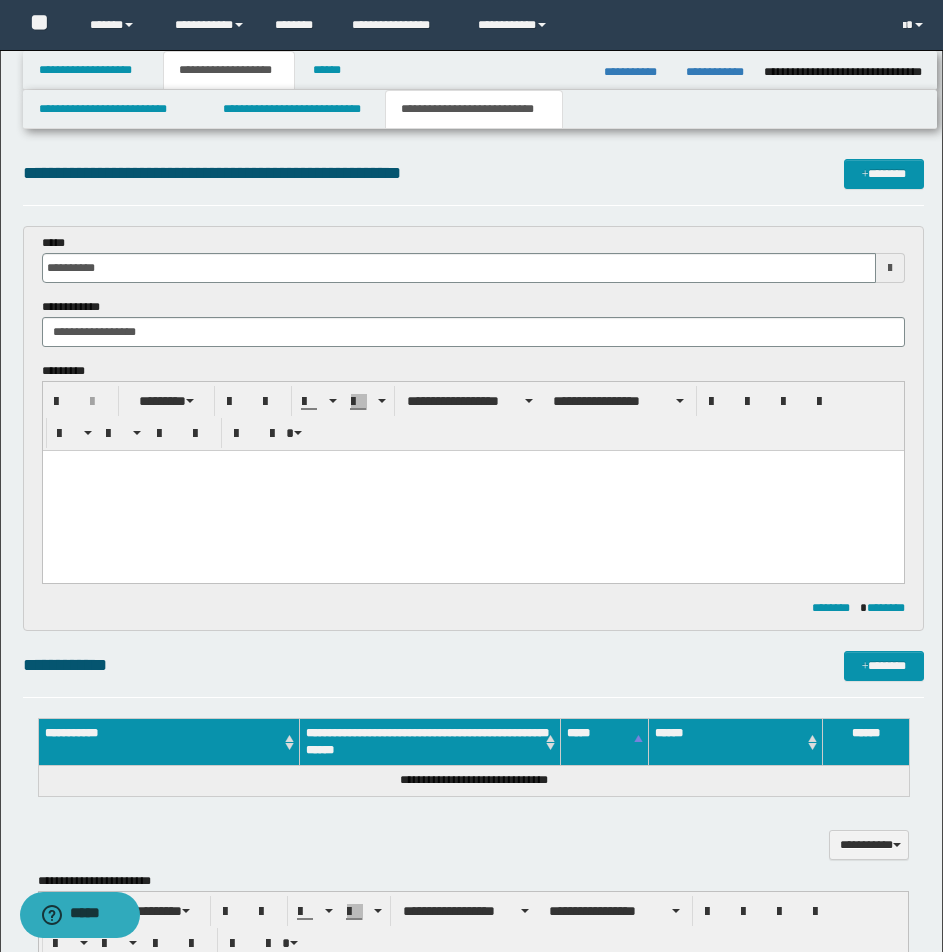 paste 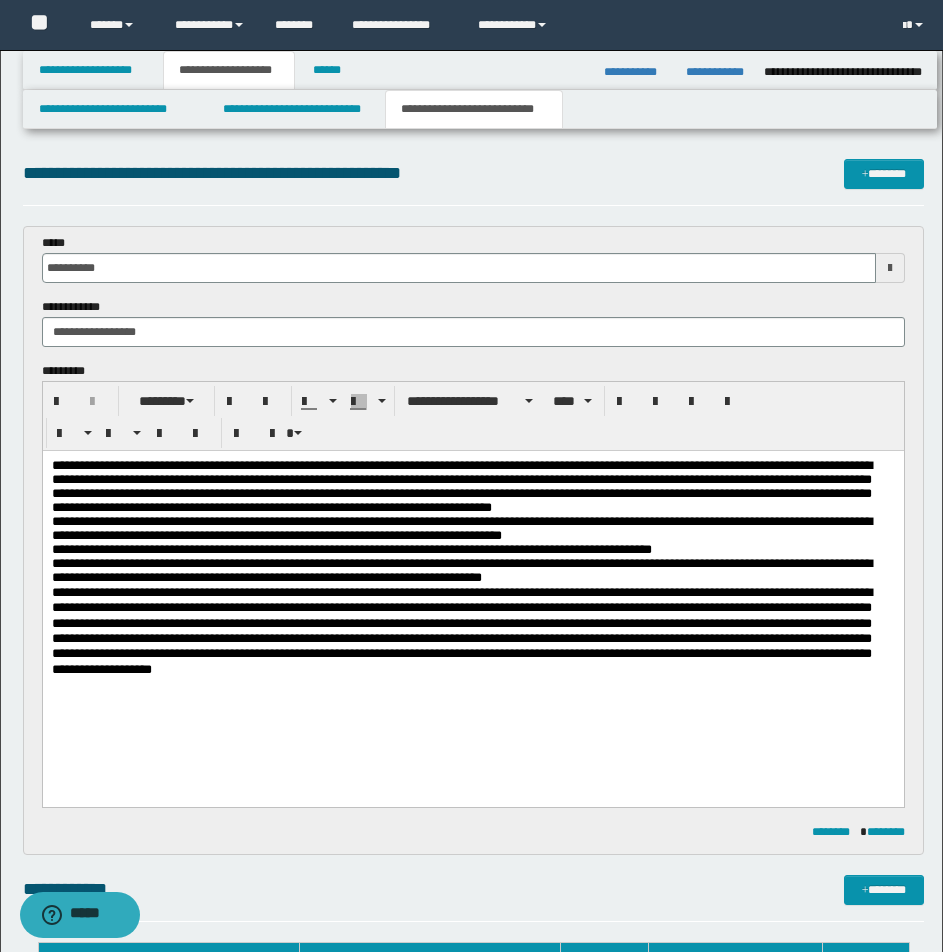 click on "**********" at bounding box center (461, 631) 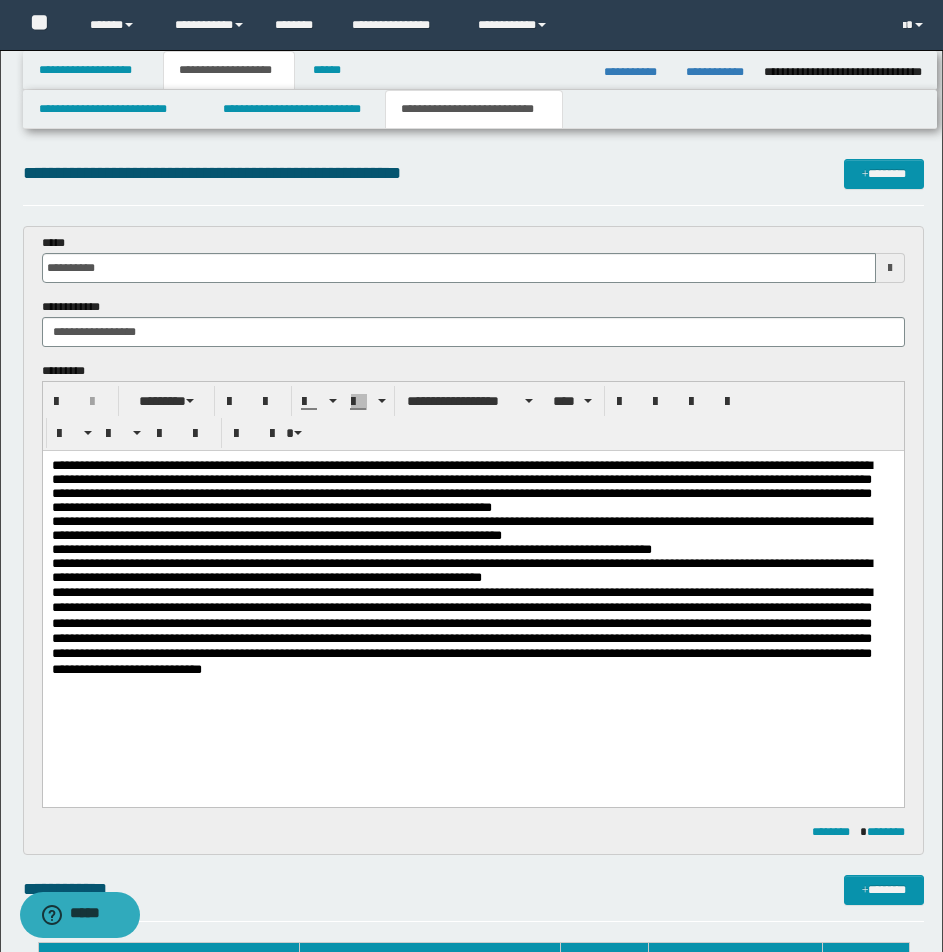click on "**********" at bounding box center [461, 631] 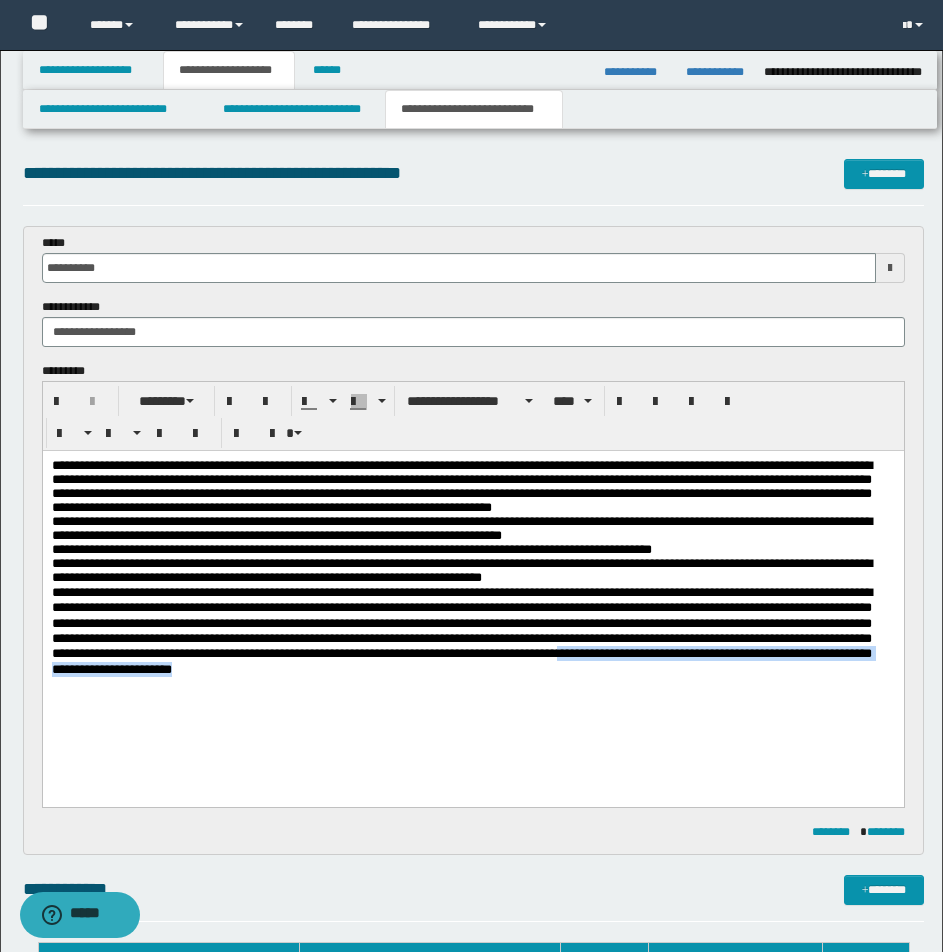 drag, startPoint x: 792, startPoint y: 675, endPoint x: 823, endPoint y: 703, distance: 41.773197 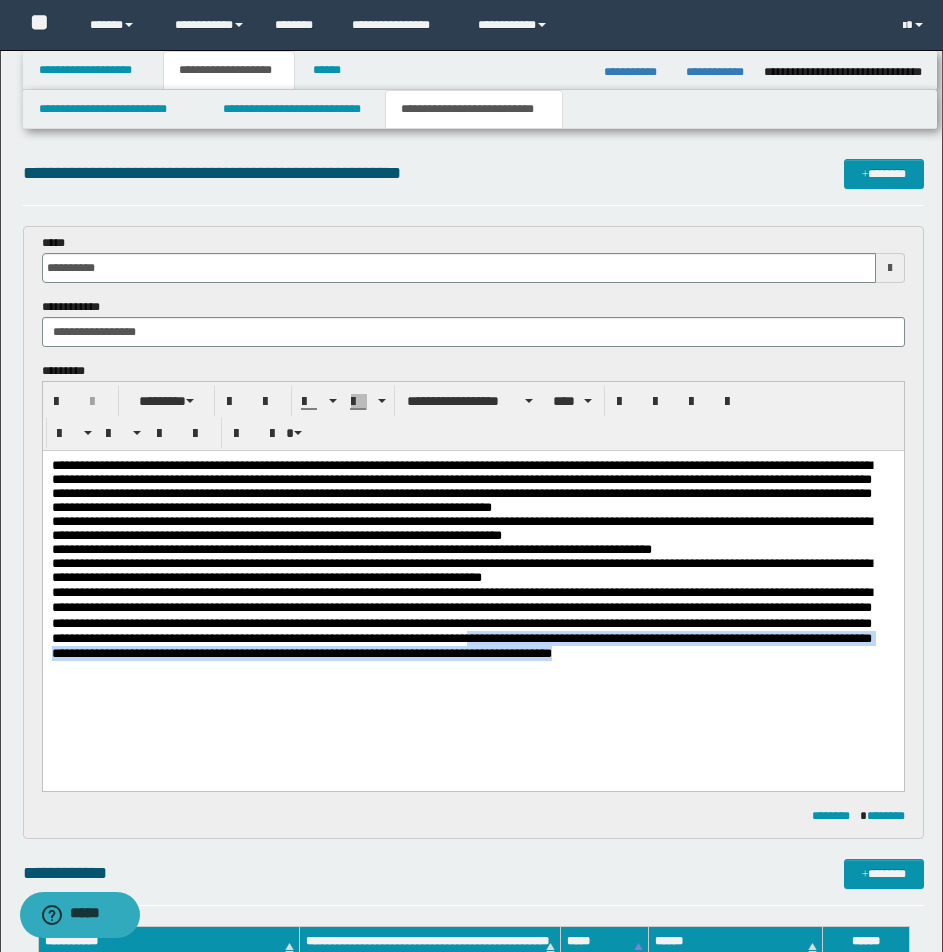 drag, startPoint x: 641, startPoint y: 657, endPoint x: 865, endPoint y: 684, distance: 225.62137 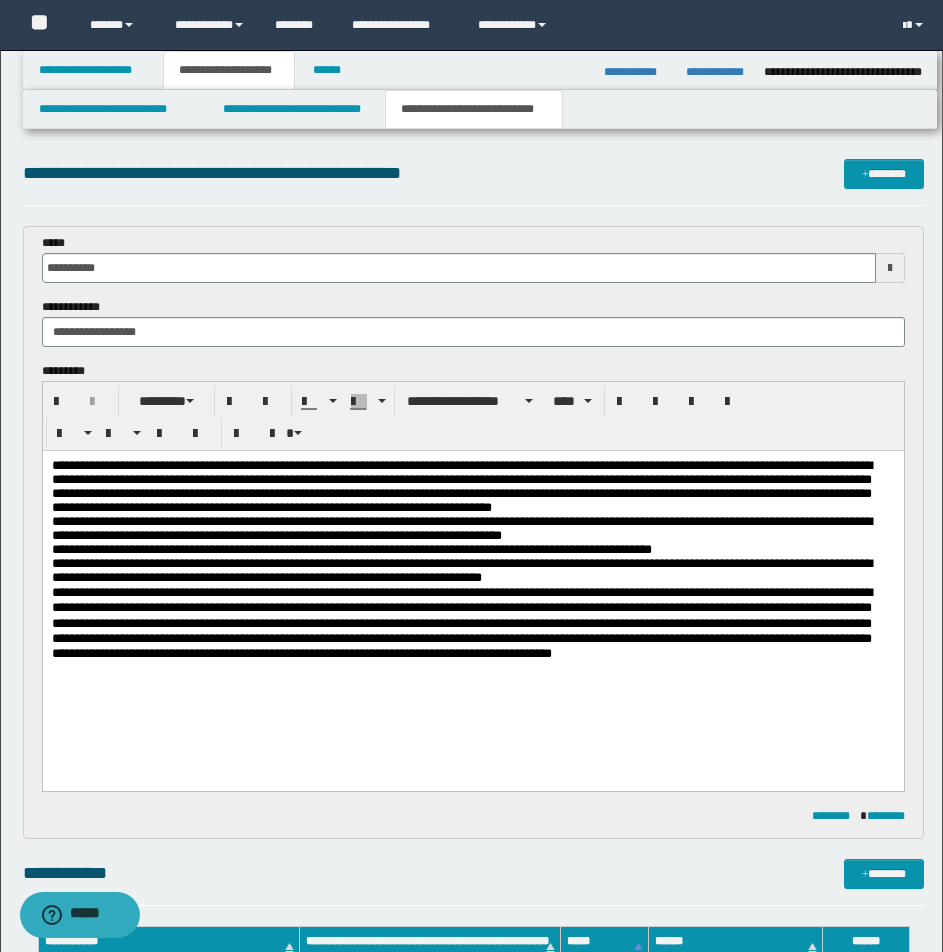 click on "**********" at bounding box center (461, 623) 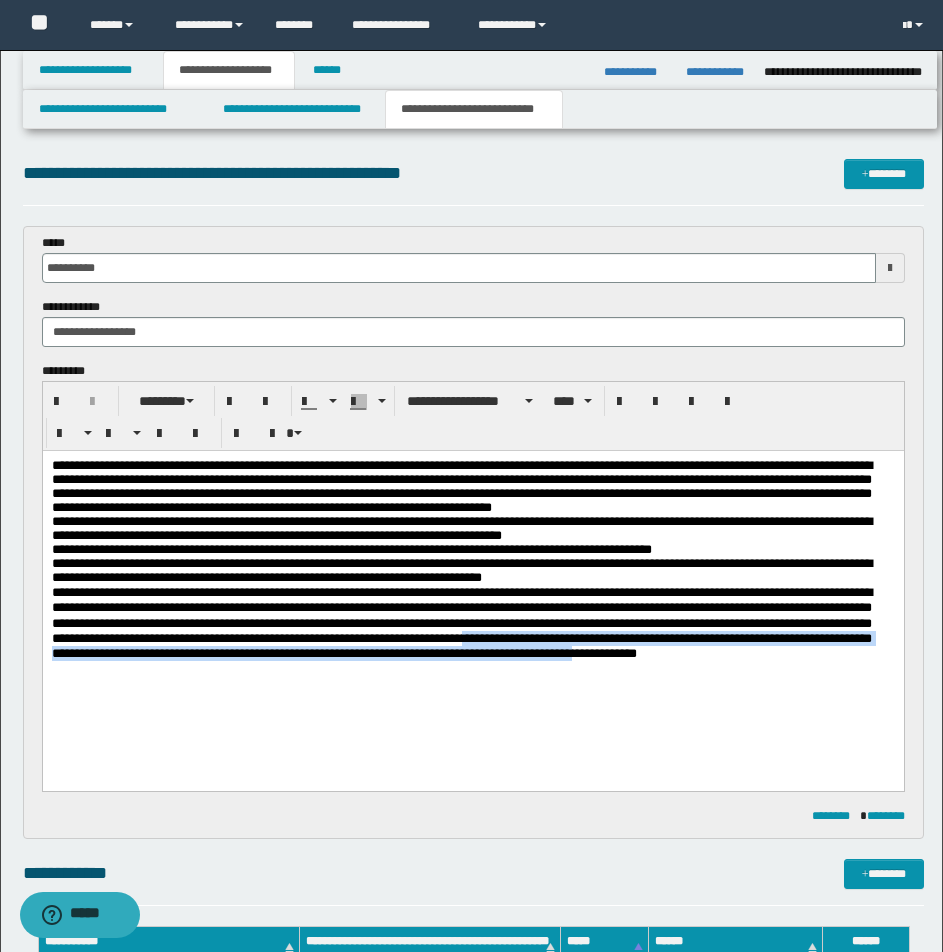 drag, startPoint x: 637, startPoint y: 664, endPoint x: 811, endPoint y: 694, distance: 176.56726 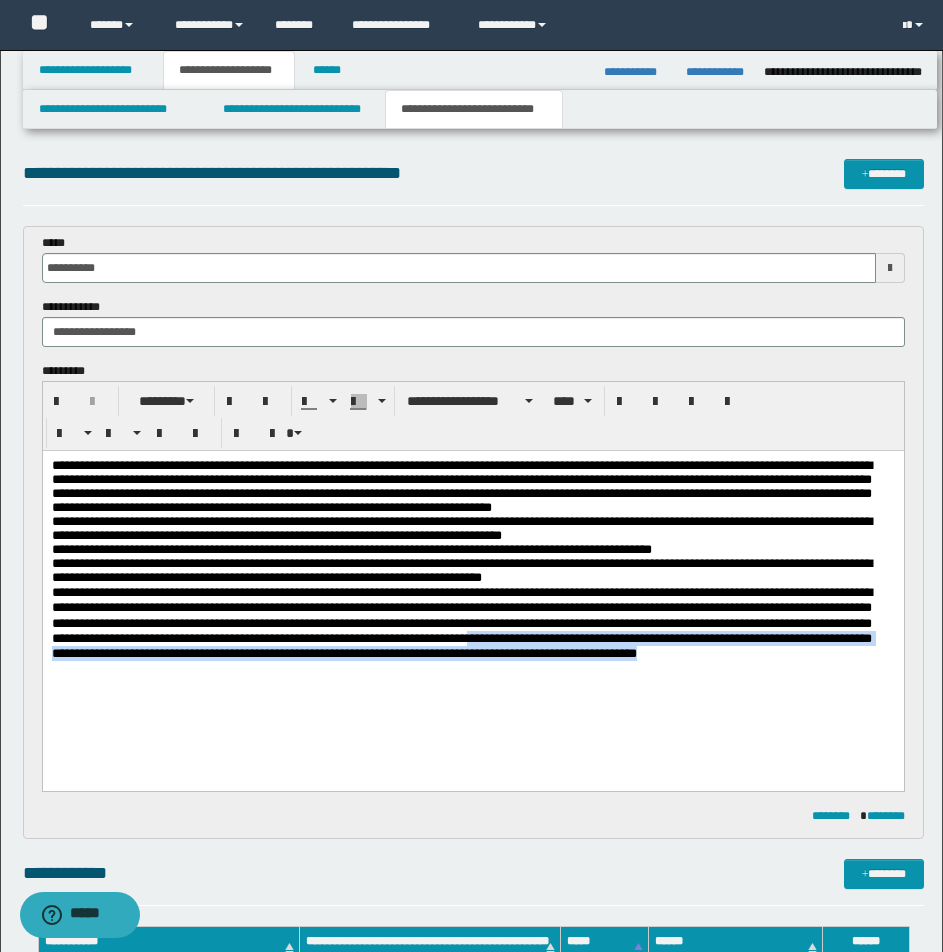 drag, startPoint x: 641, startPoint y: 653, endPoint x: 899, endPoint y: 681, distance: 259.51492 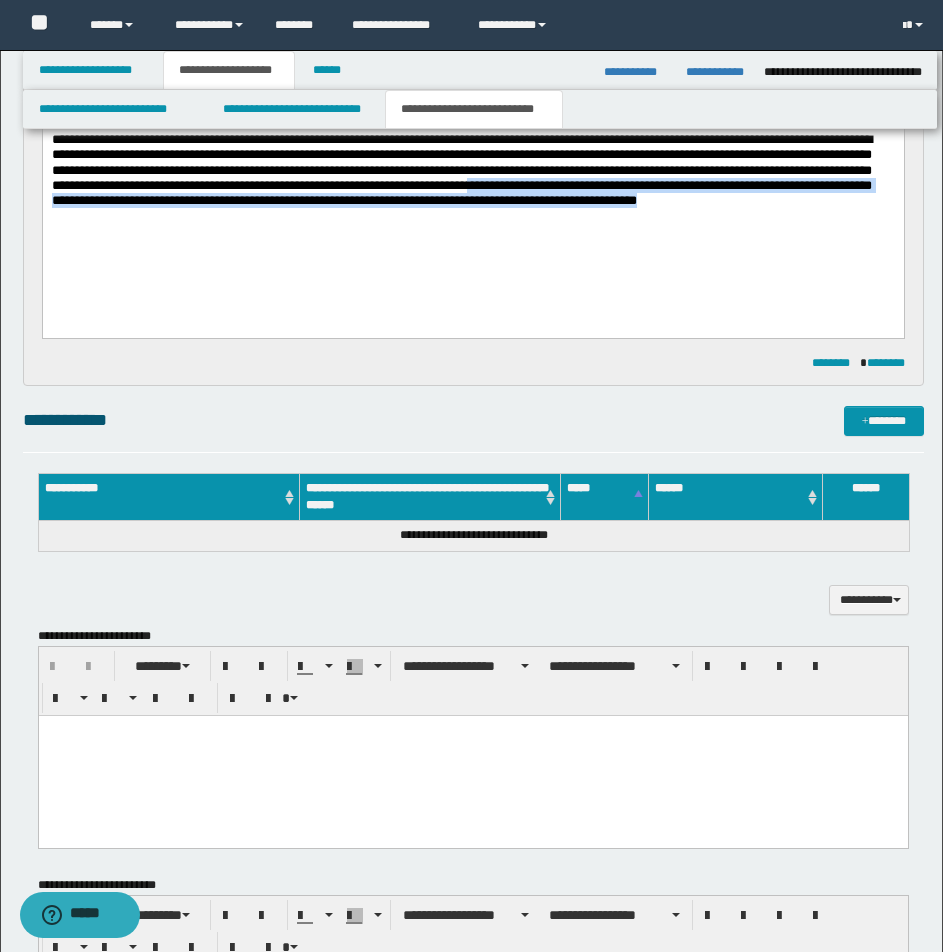 scroll, scrollTop: 478, scrollLeft: 0, axis: vertical 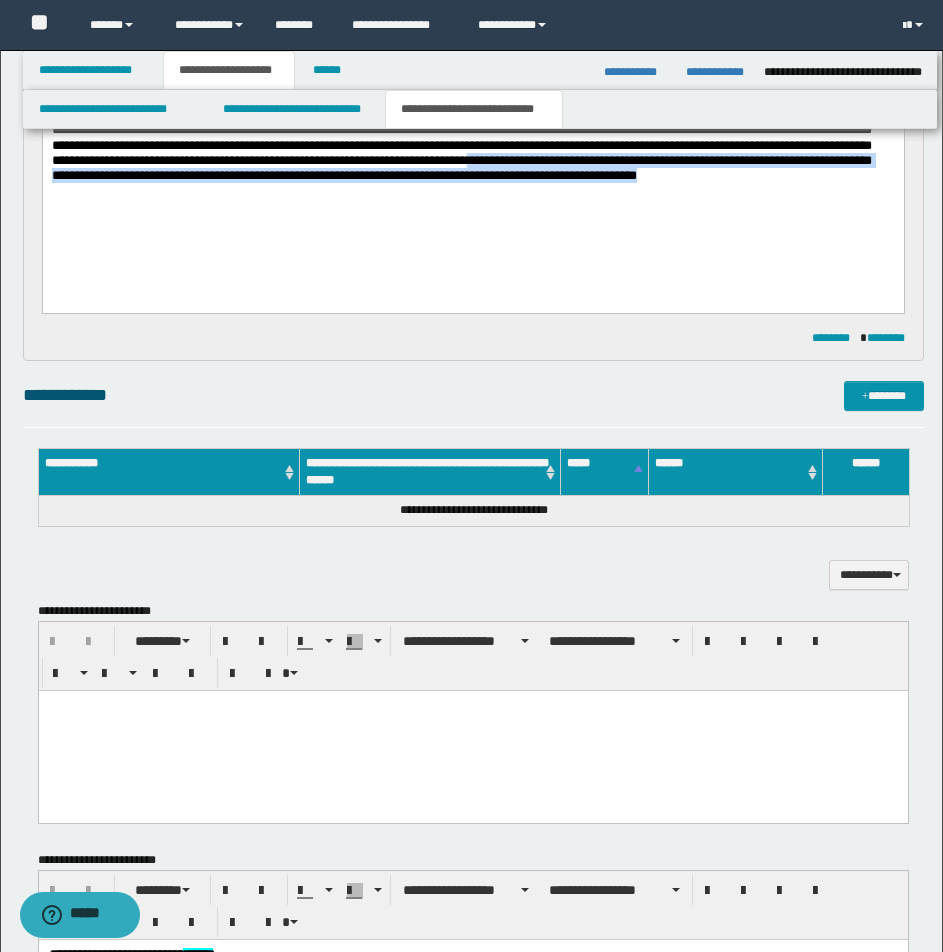 click on "**********" at bounding box center (472, 107) 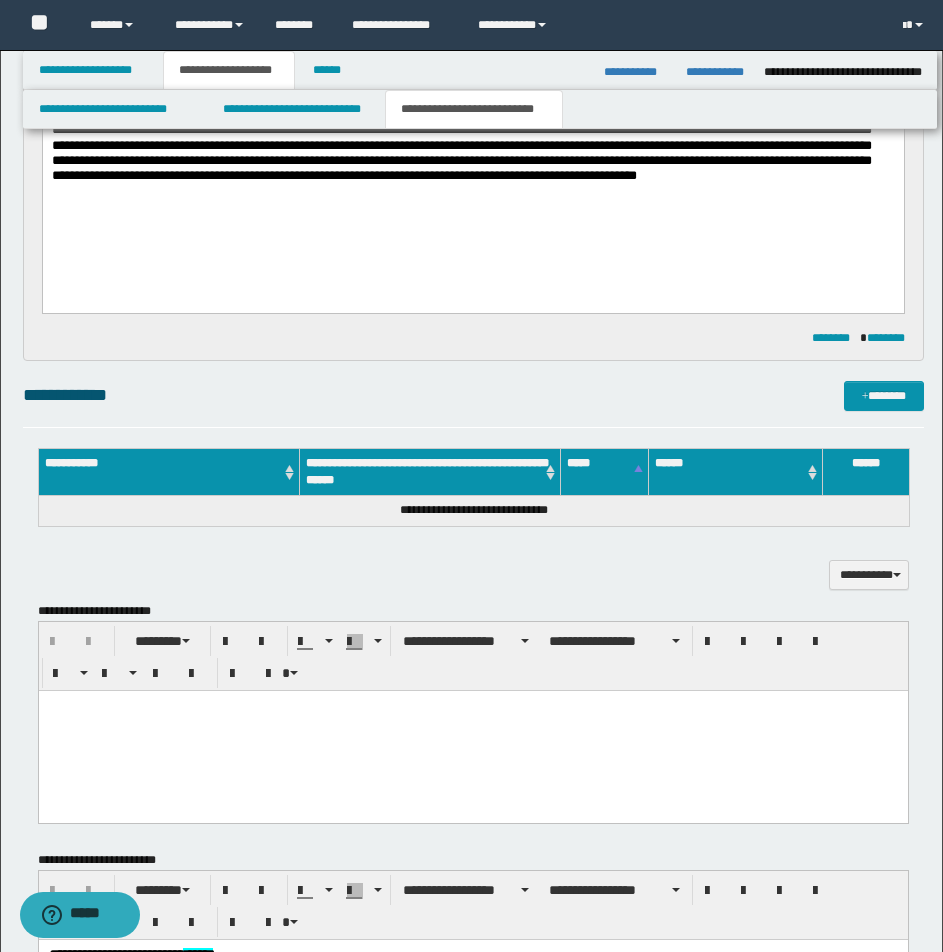click on "**********" at bounding box center [461, 145] 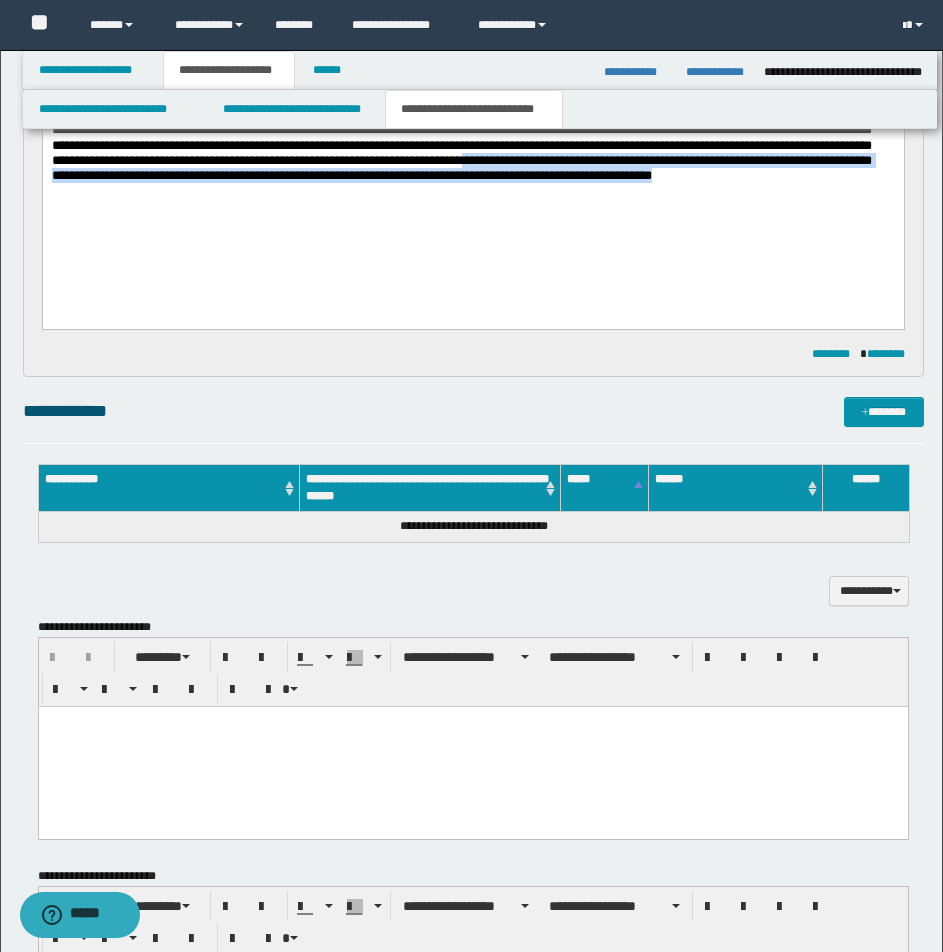 drag, startPoint x: 639, startPoint y: 182, endPoint x: 819, endPoint y: 220, distance: 183.96739 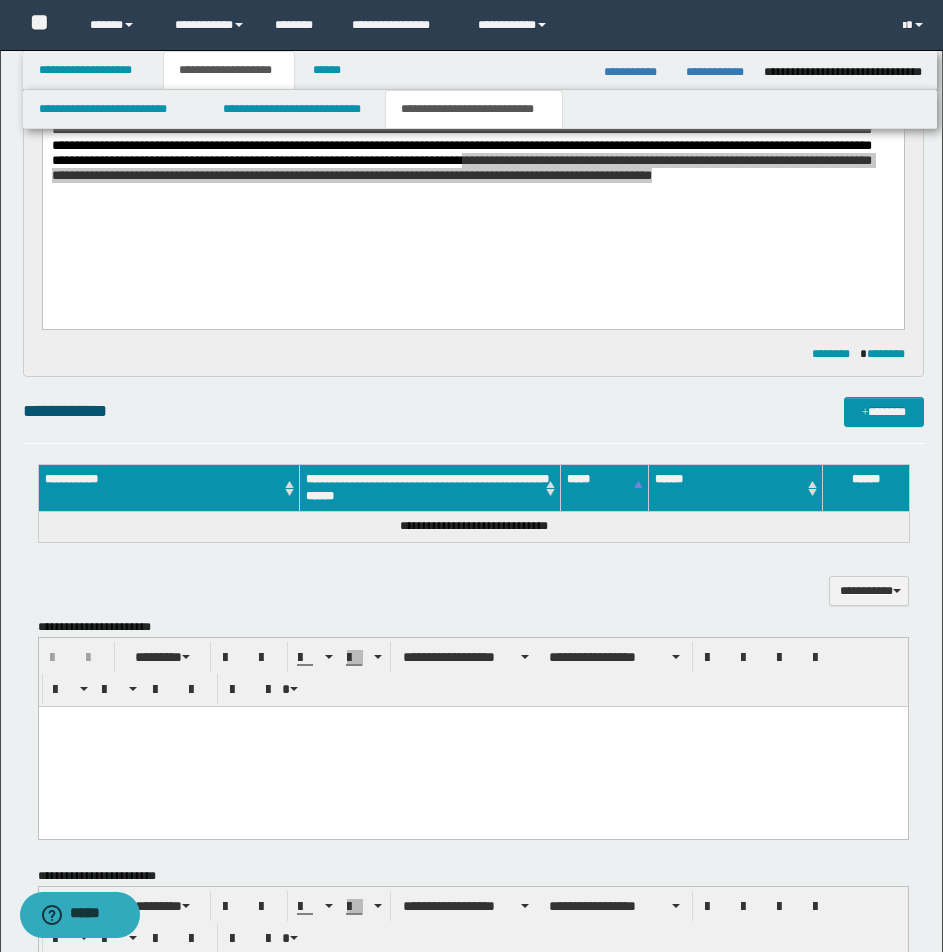 click at bounding box center (472, 746) 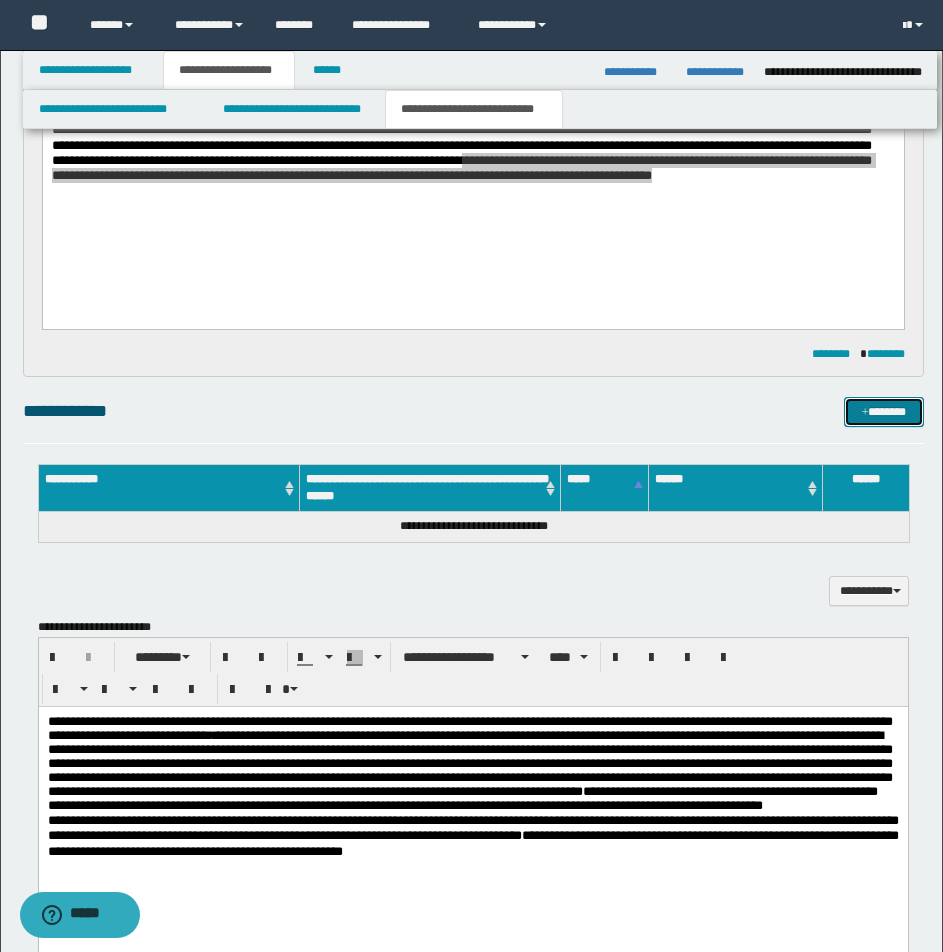 click on "*******" at bounding box center (884, 412) 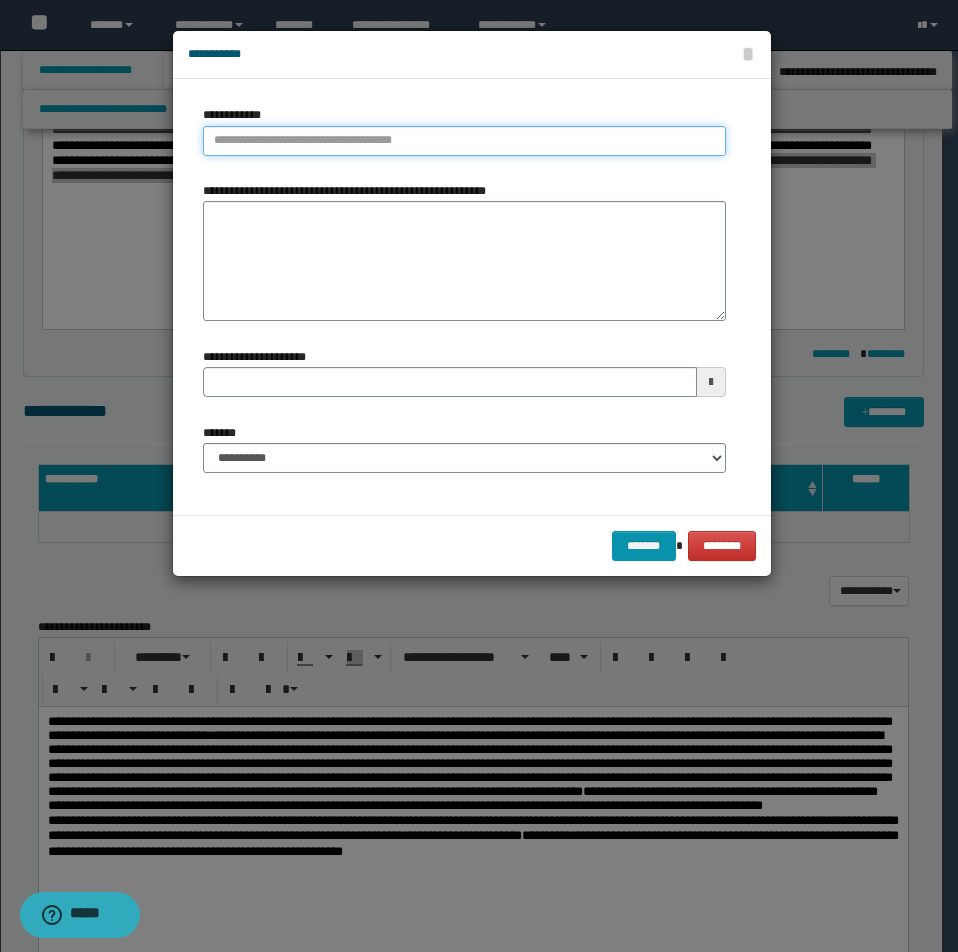 click on "**********" at bounding box center [464, 141] 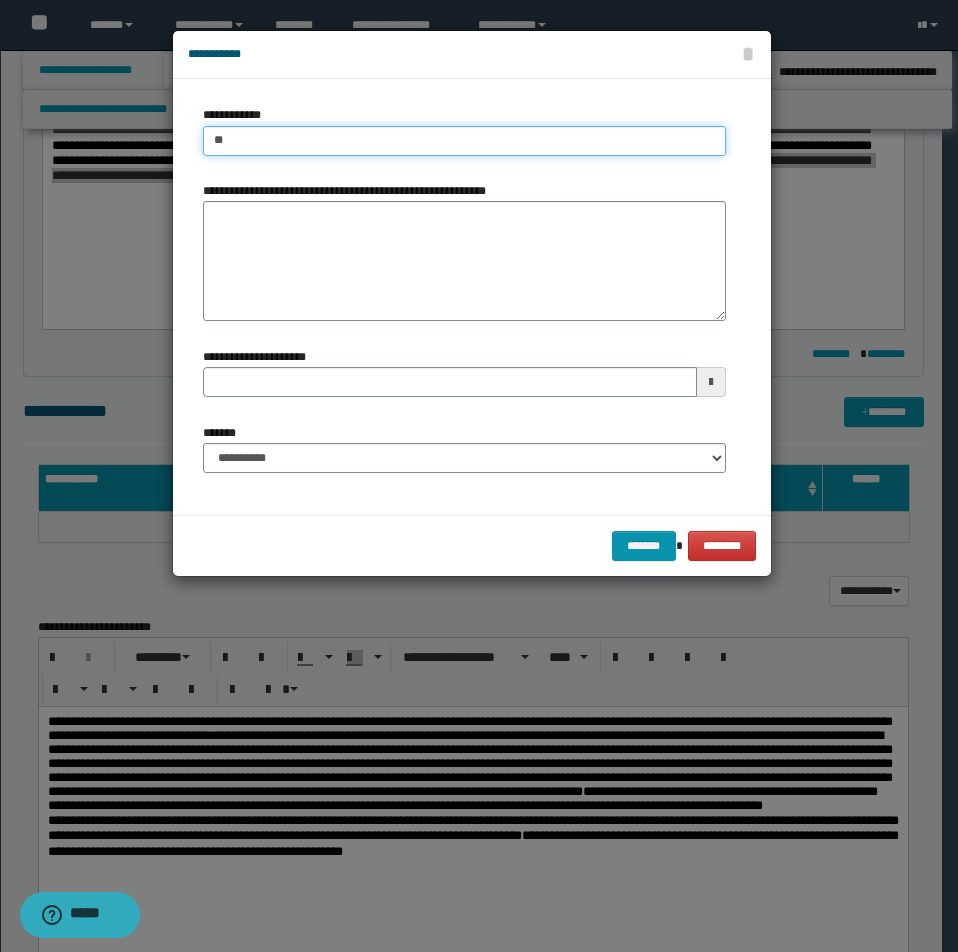 type on "***" 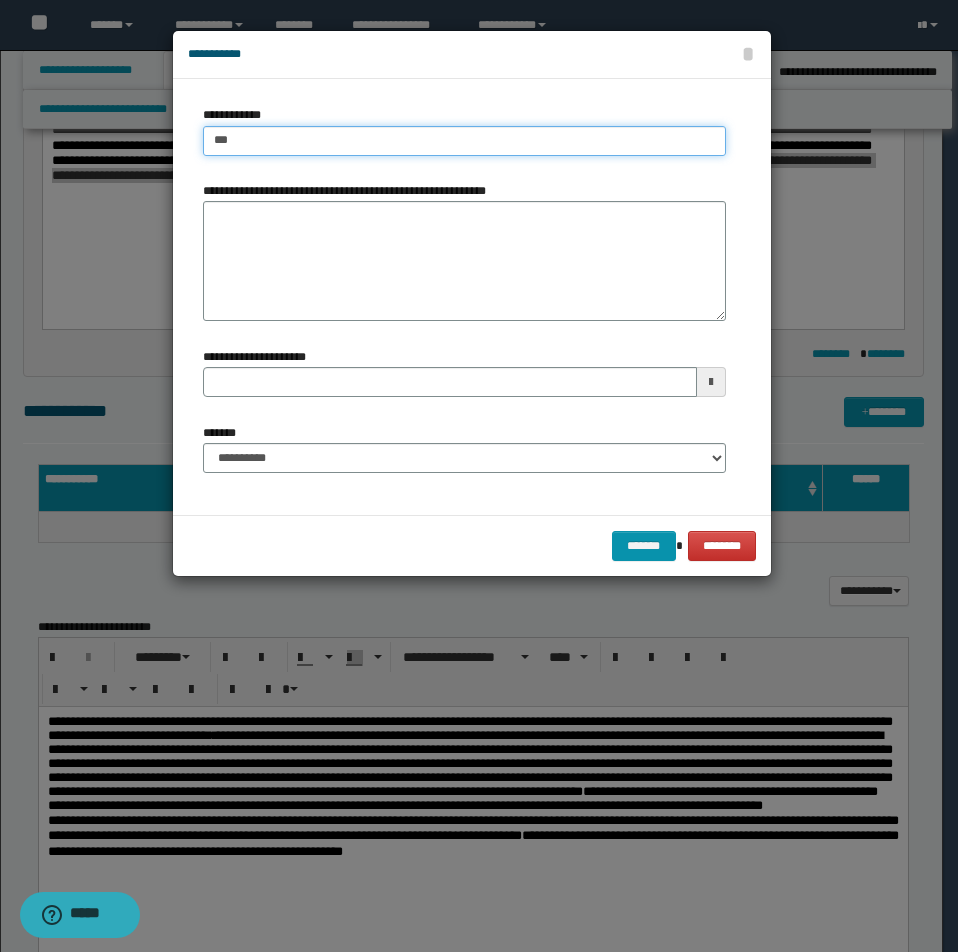 type 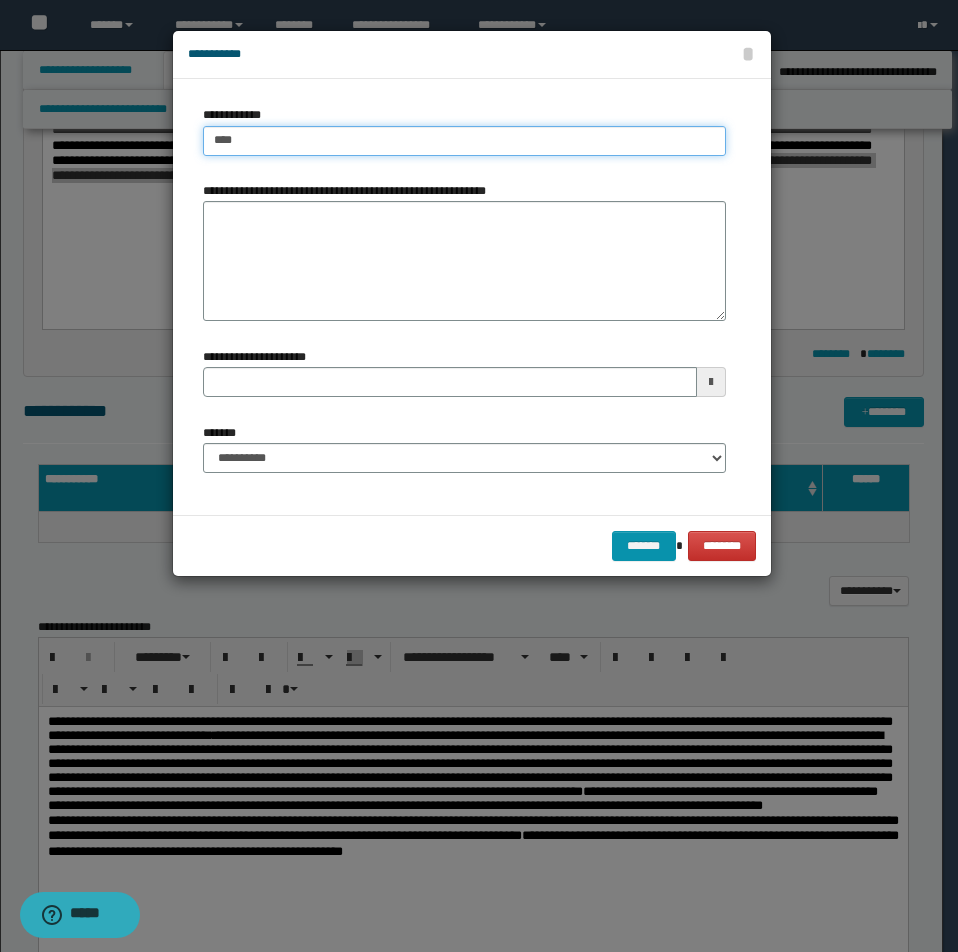 type on "****" 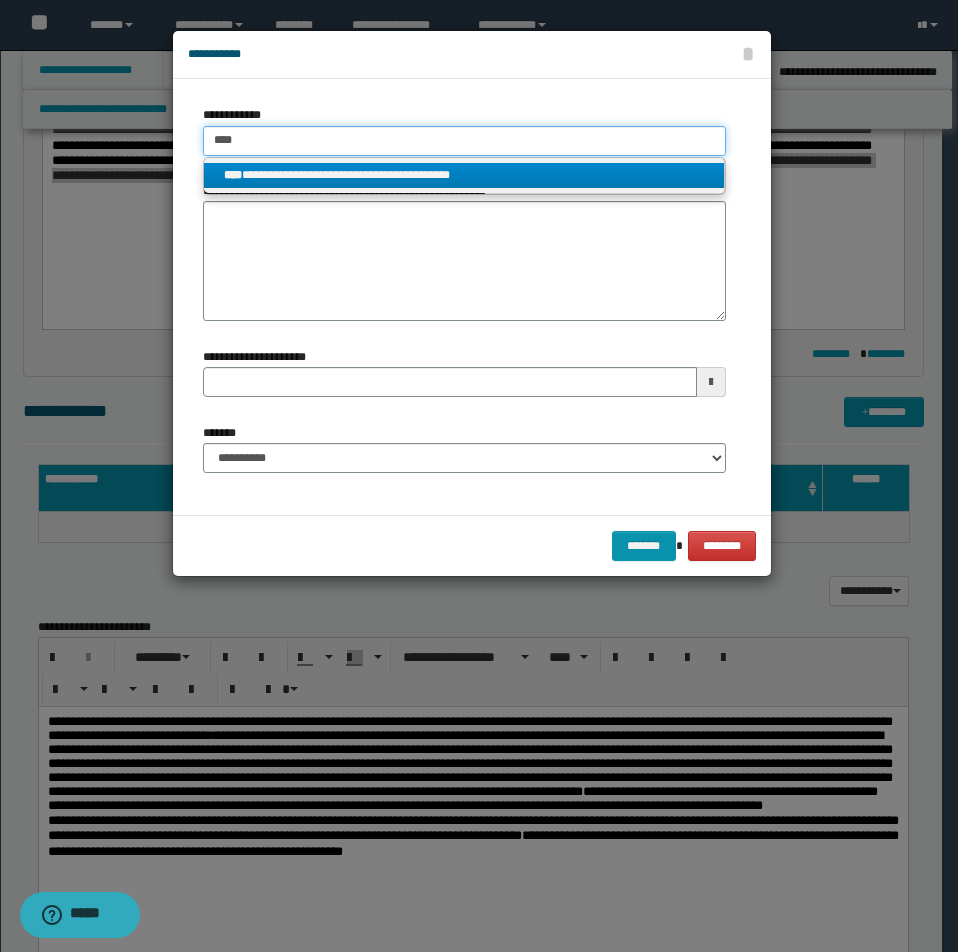 type on "****" 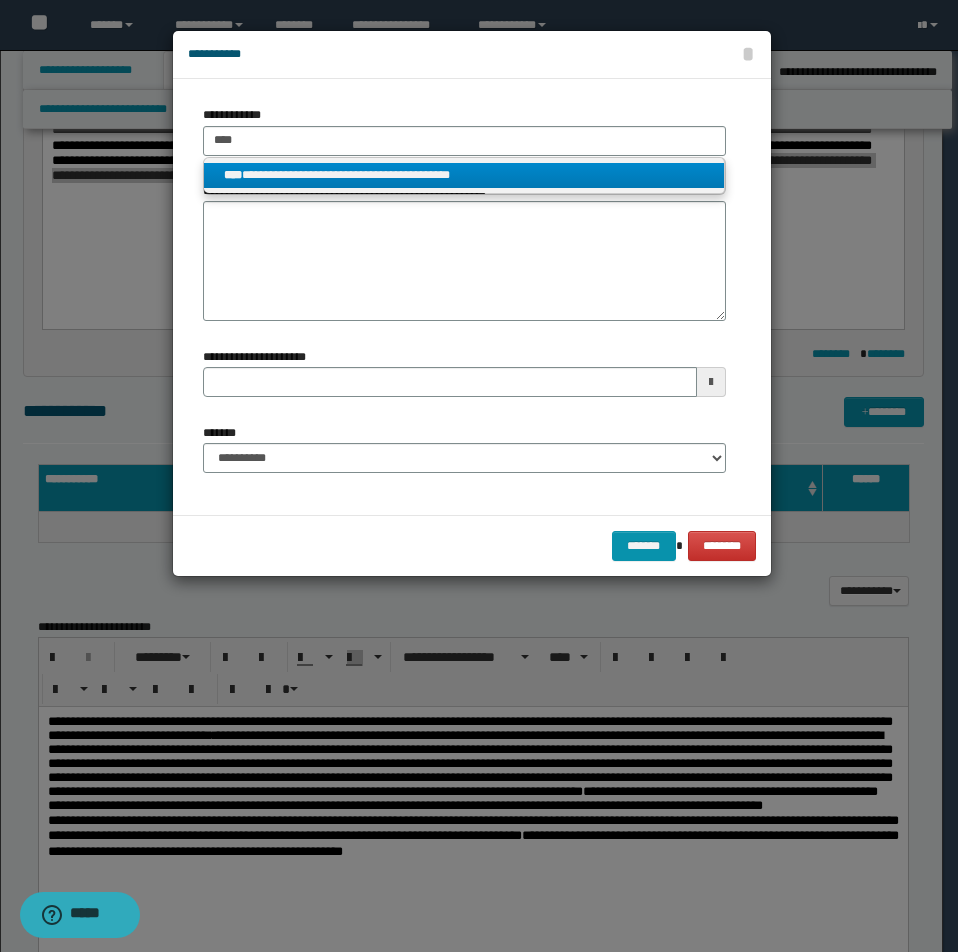 click on "**********" at bounding box center [464, 175] 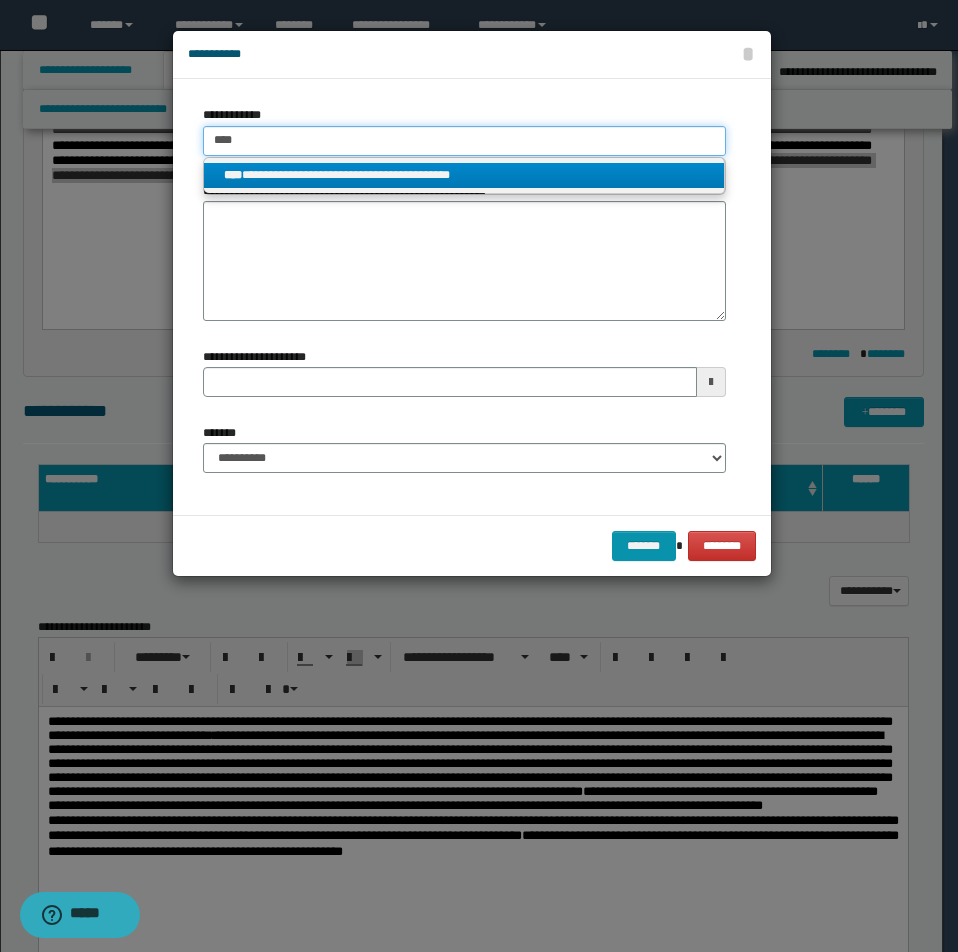 type 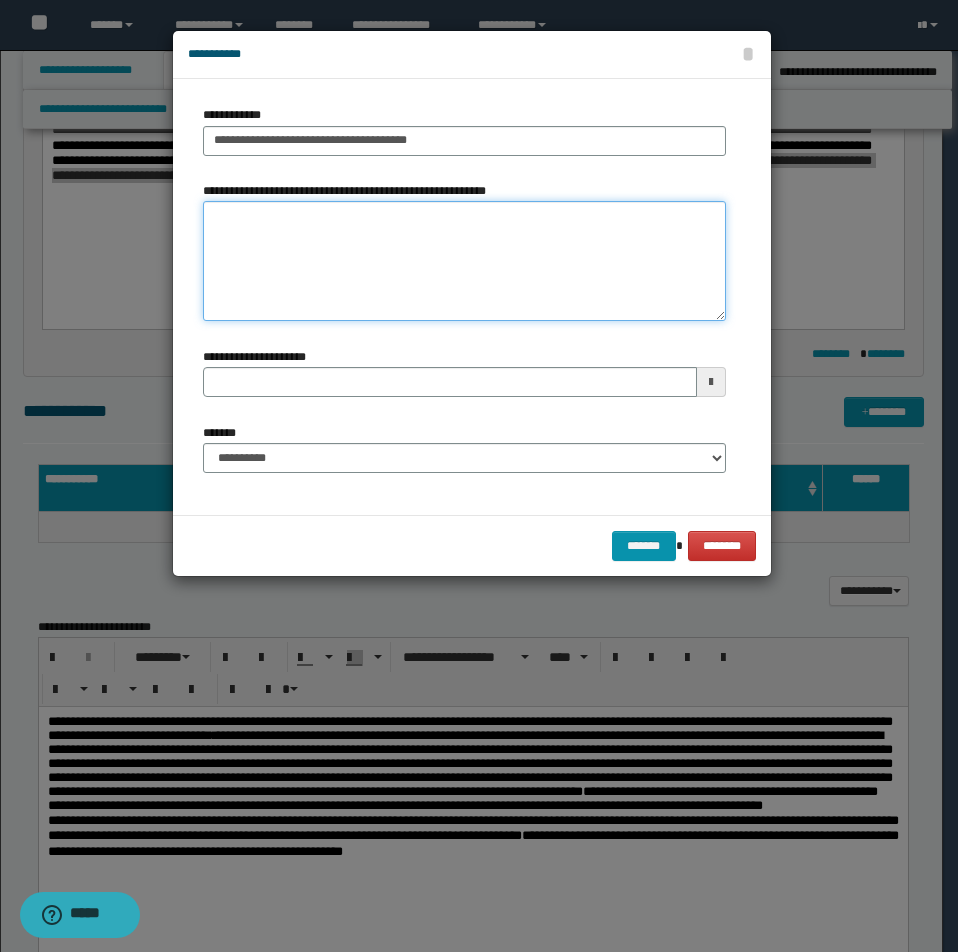 click on "**********" at bounding box center (464, 261) 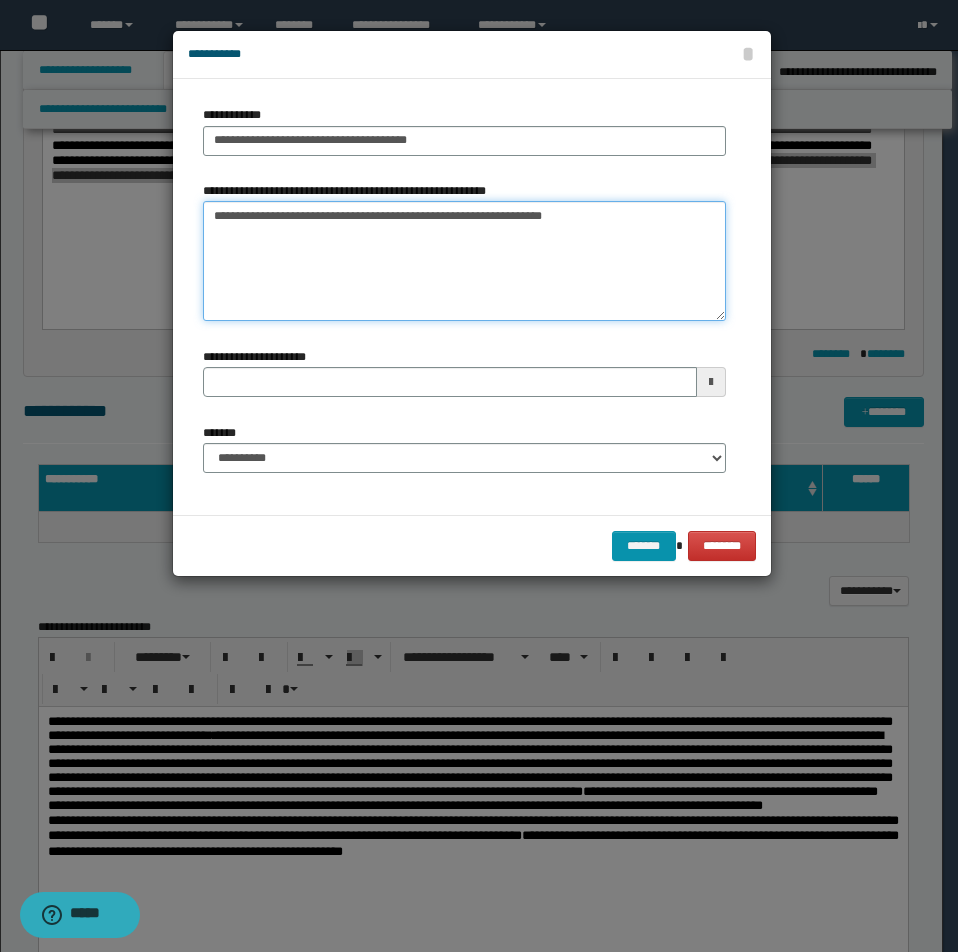type on "**********" 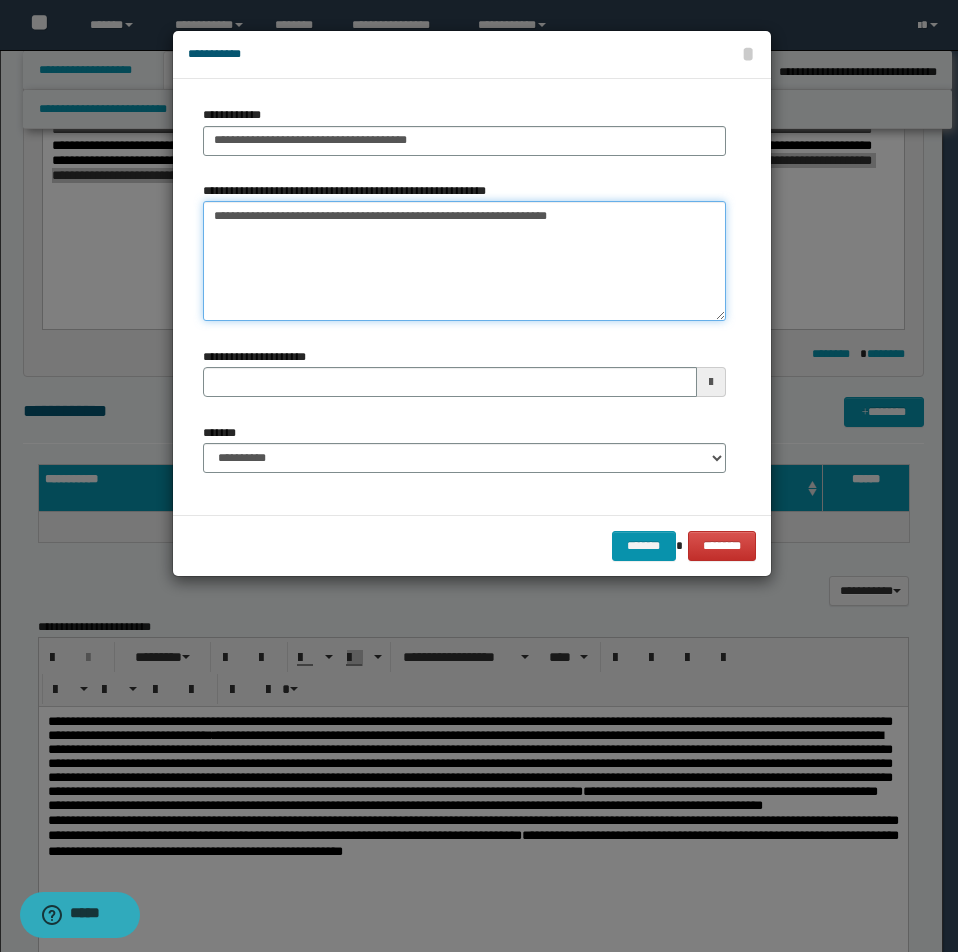 type 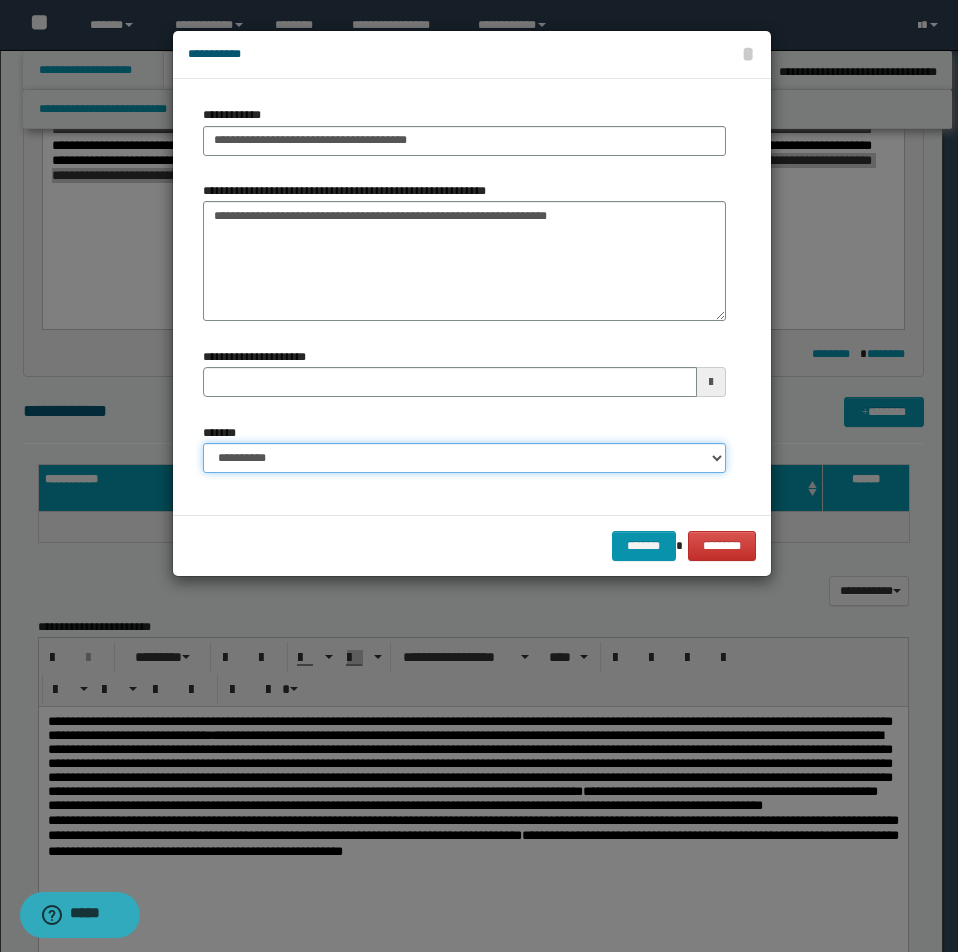 click on "**********" at bounding box center (464, 458) 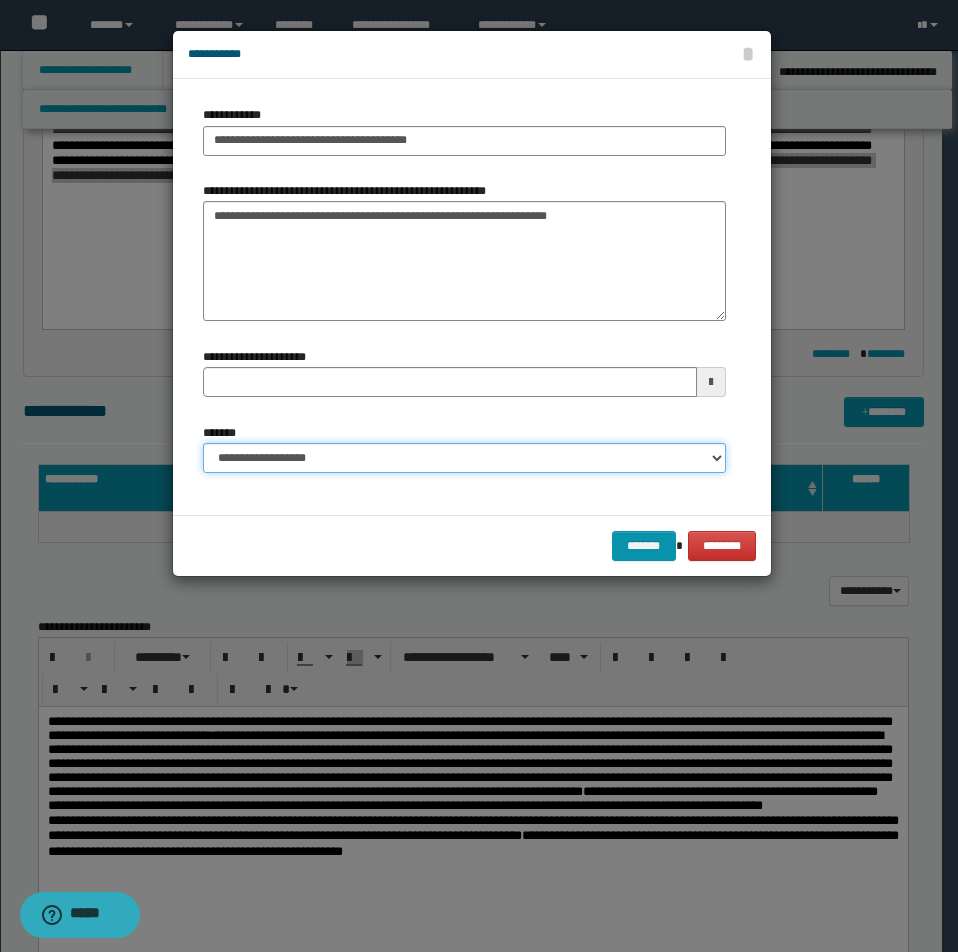 click on "**********" at bounding box center [464, 458] 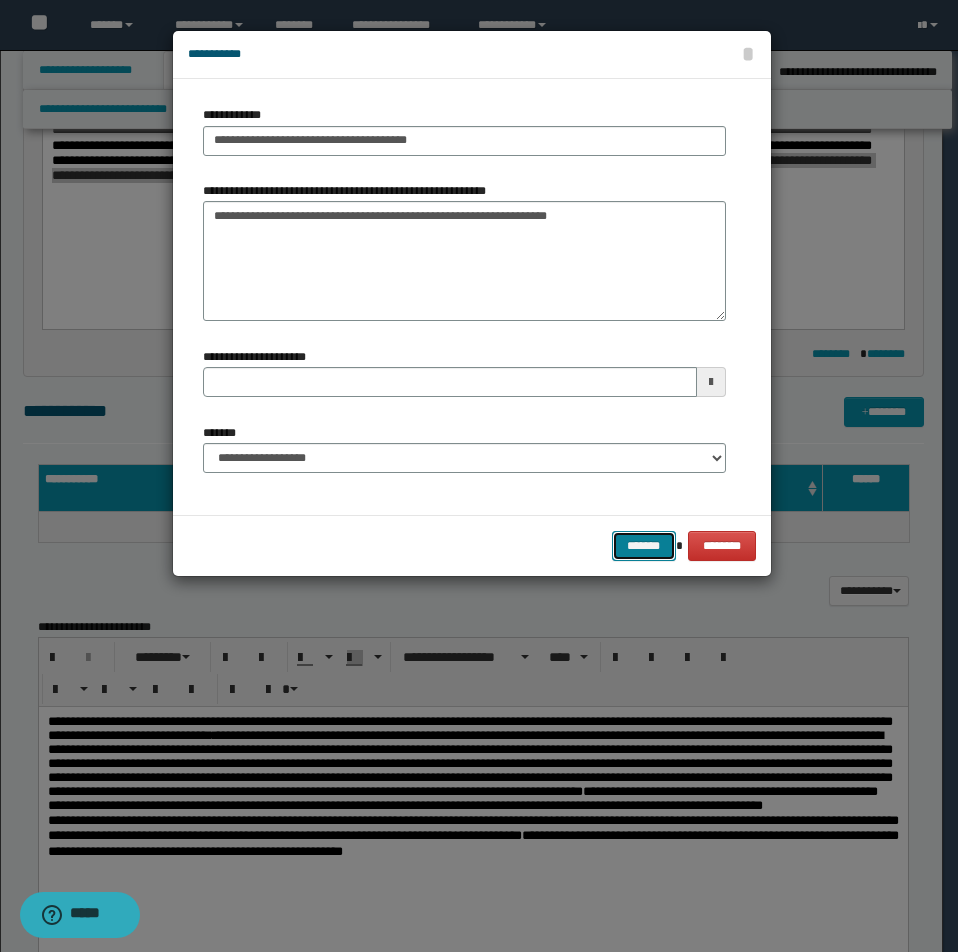 click on "*******" at bounding box center (644, 546) 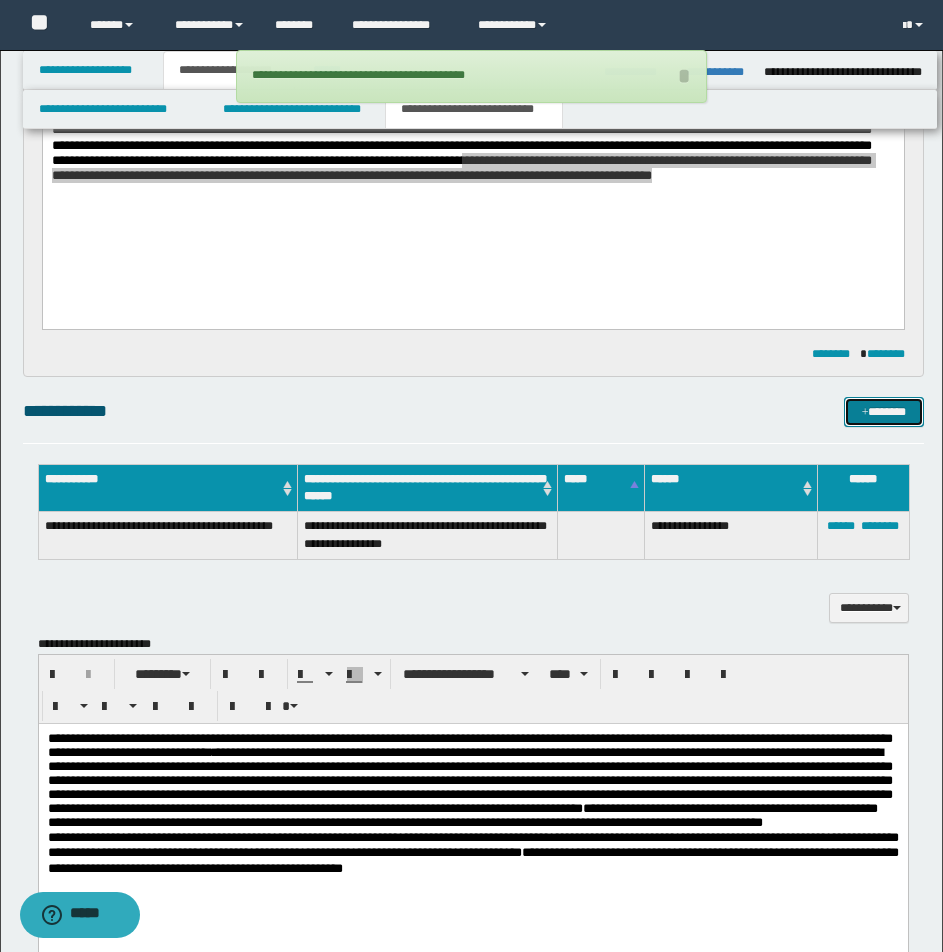 scroll, scrollTop: 0, scrollLeft: 0, axis: both 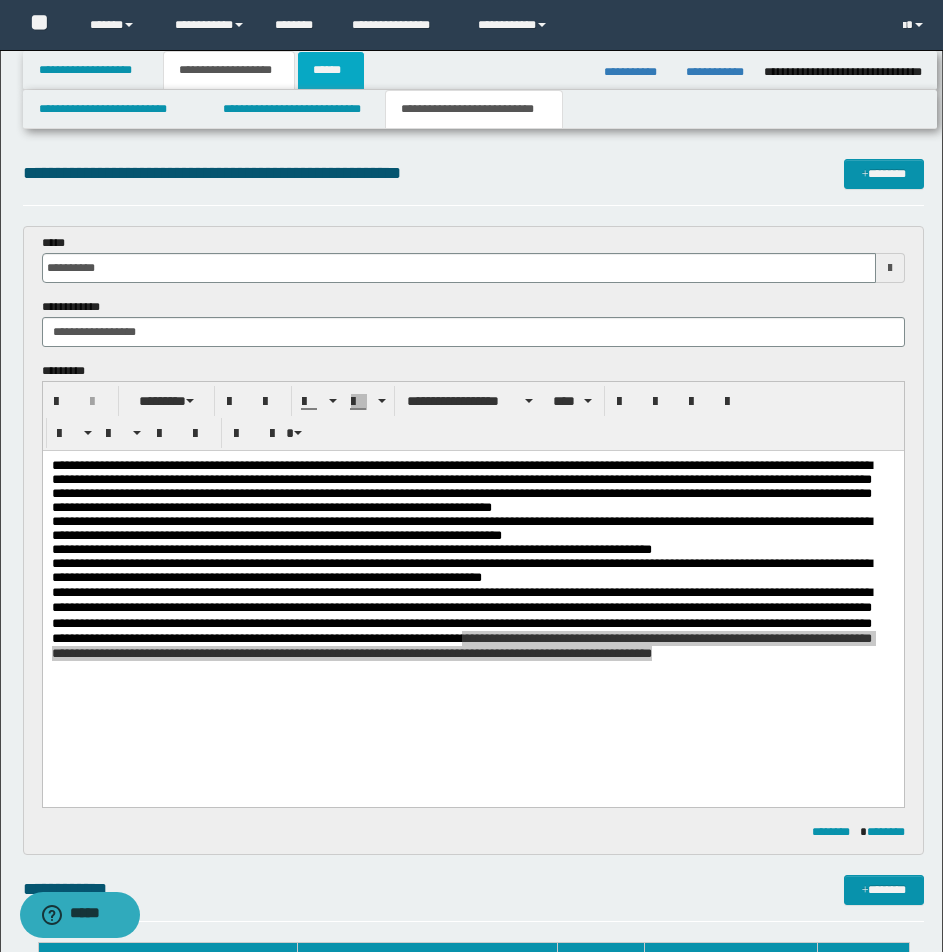 click on "******" at bounding box center (331, 70) 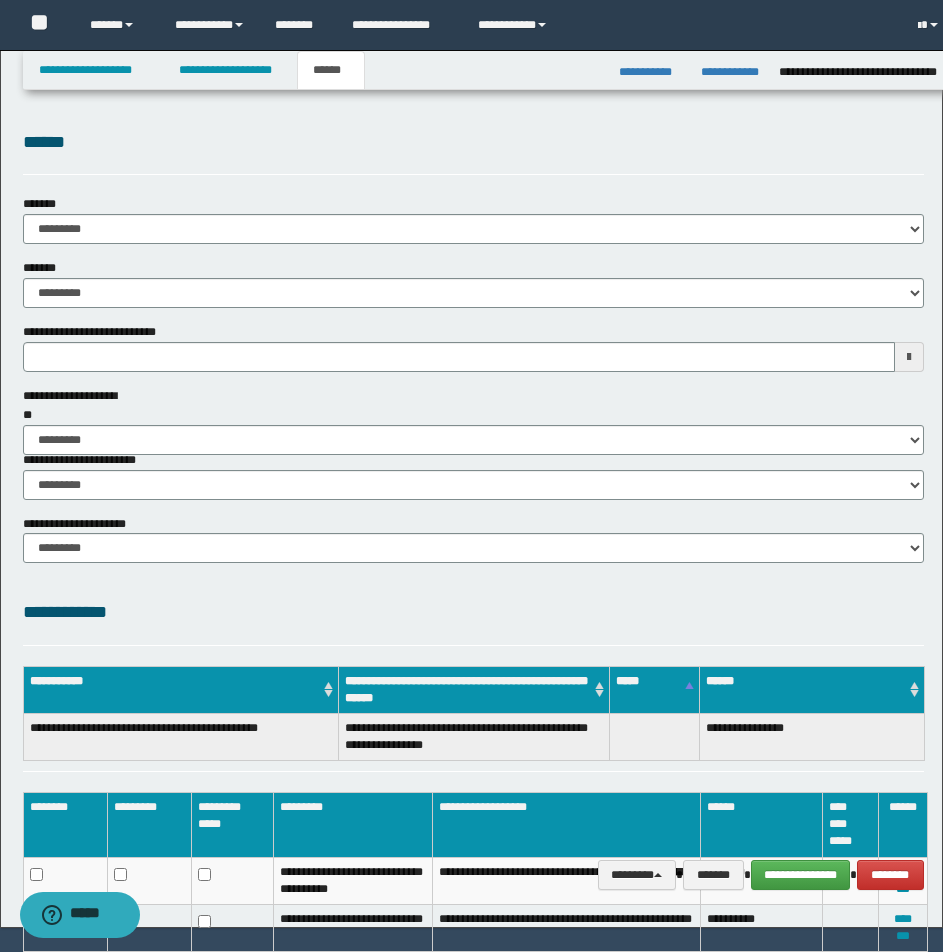 scroll, scrollTop: 0, scrollLeft: 0, axis: both 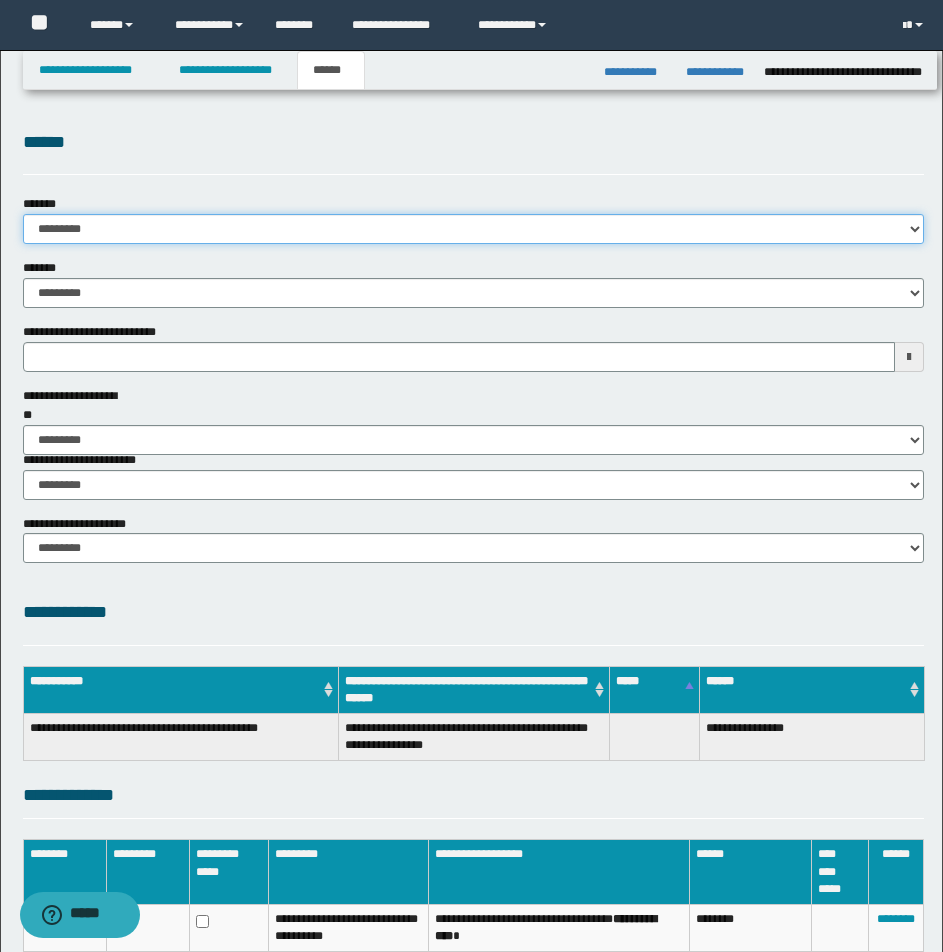 click on "**********" at bounding box center [473, 229] 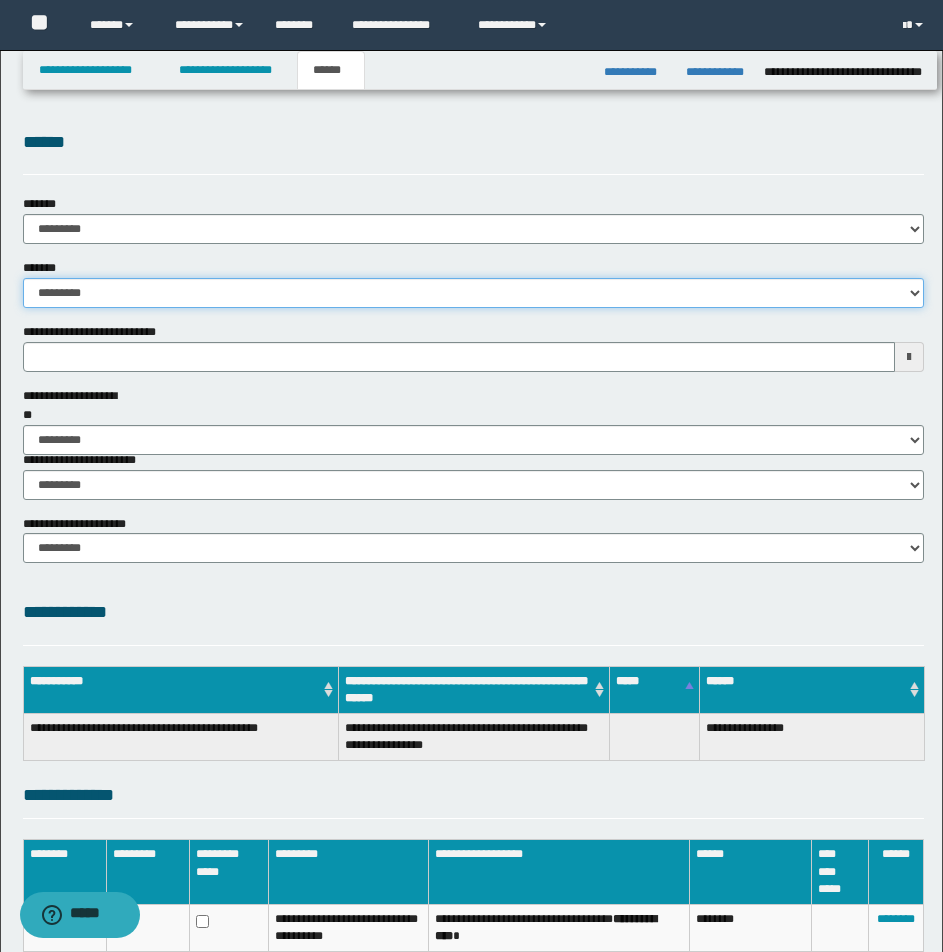 click on "**********" at bounding box center (473, 293) 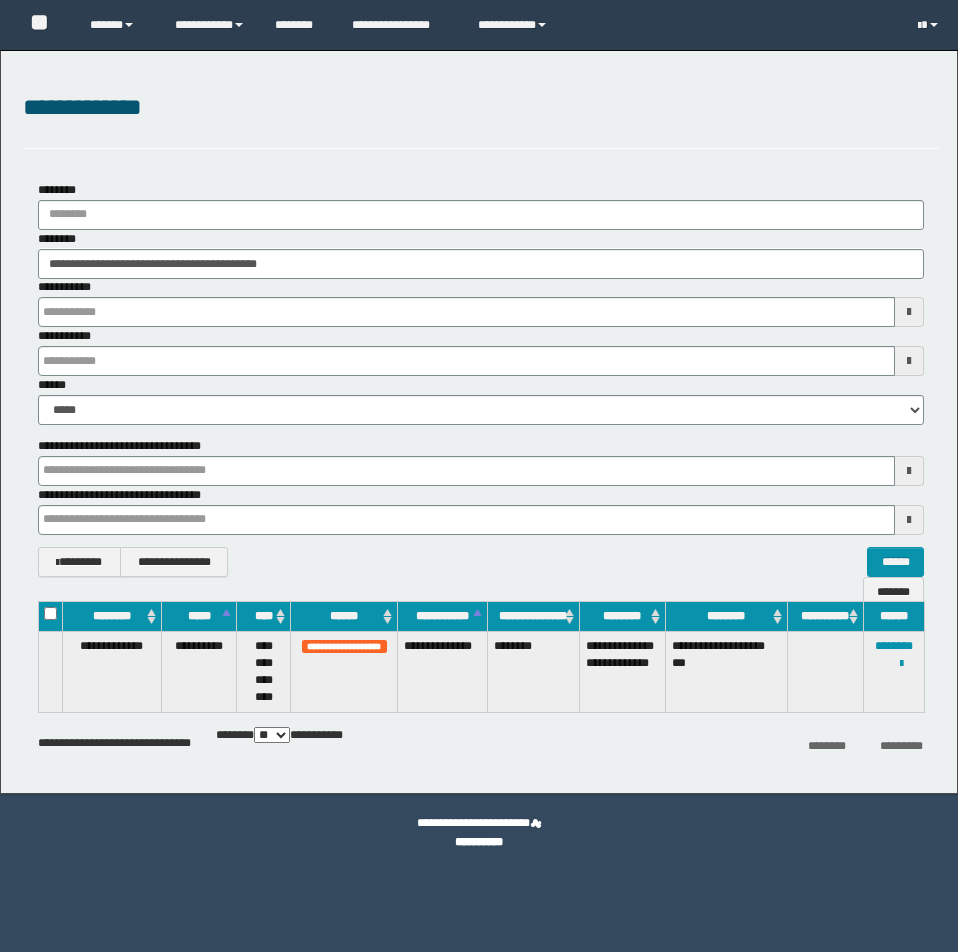 scroll, scrollTop: 0, scrollLeft: 0, axis: both 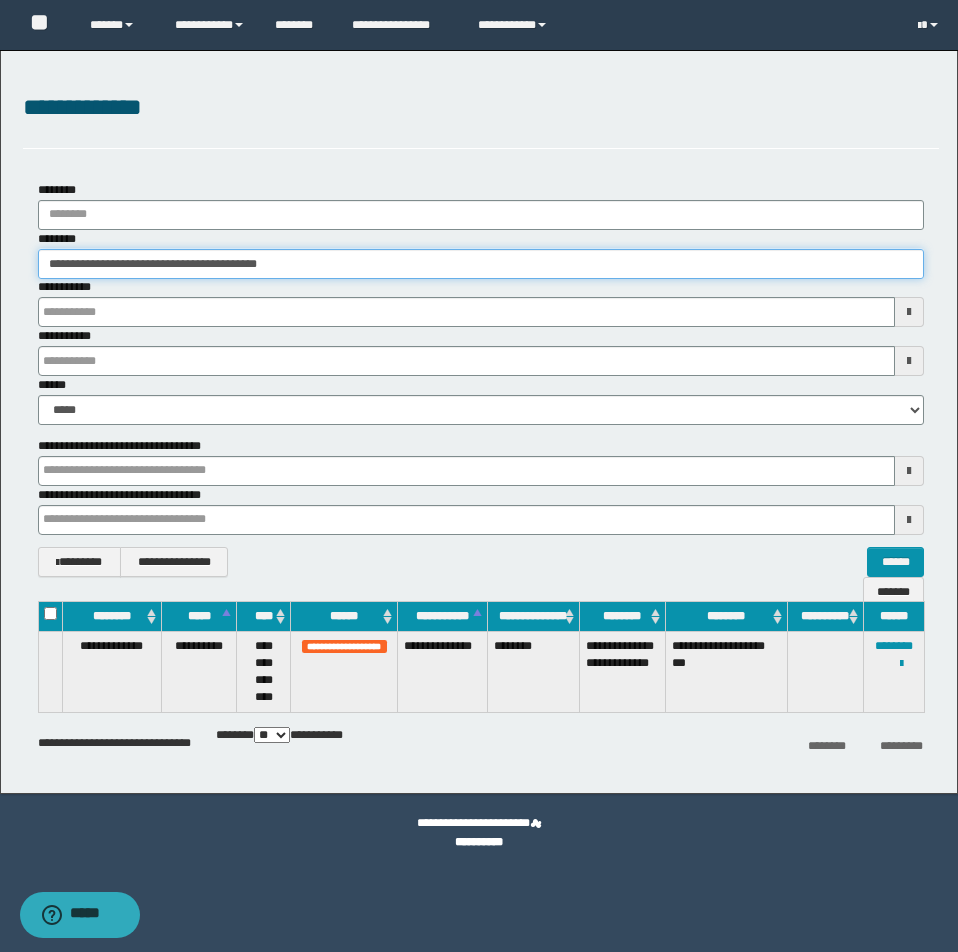 click on "**********" at bounding box center [481, 264] 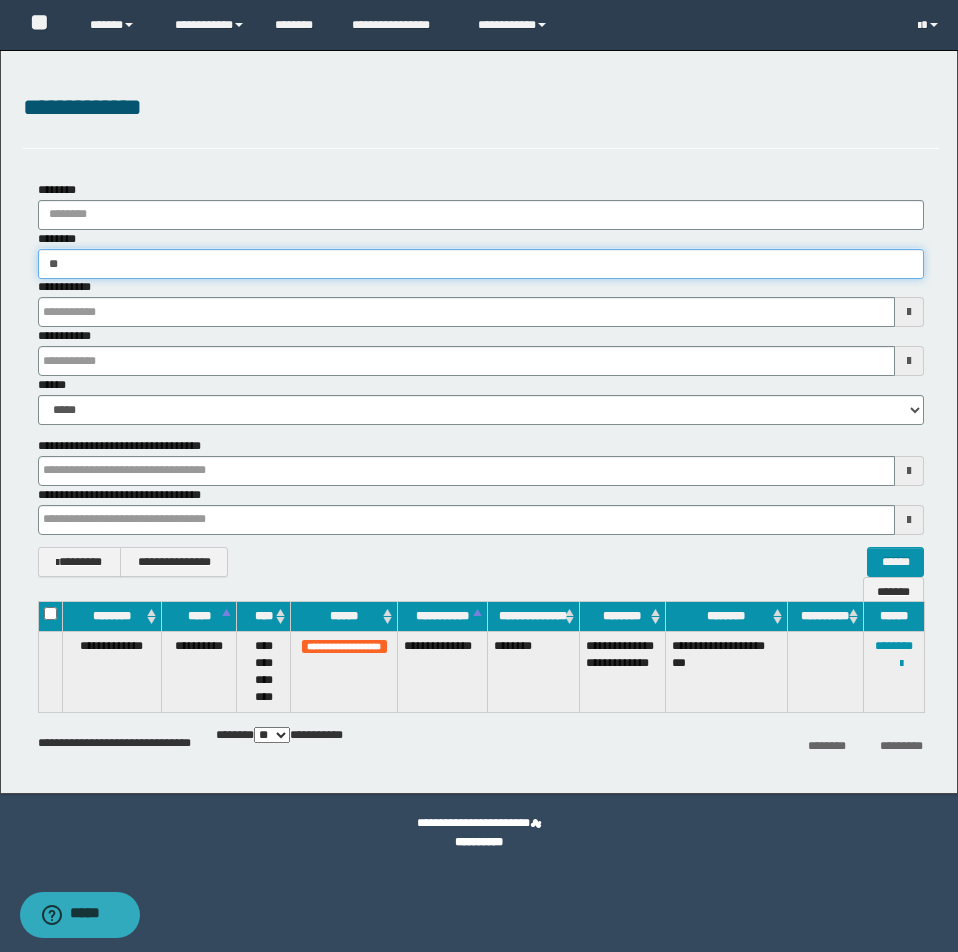 type on "*" 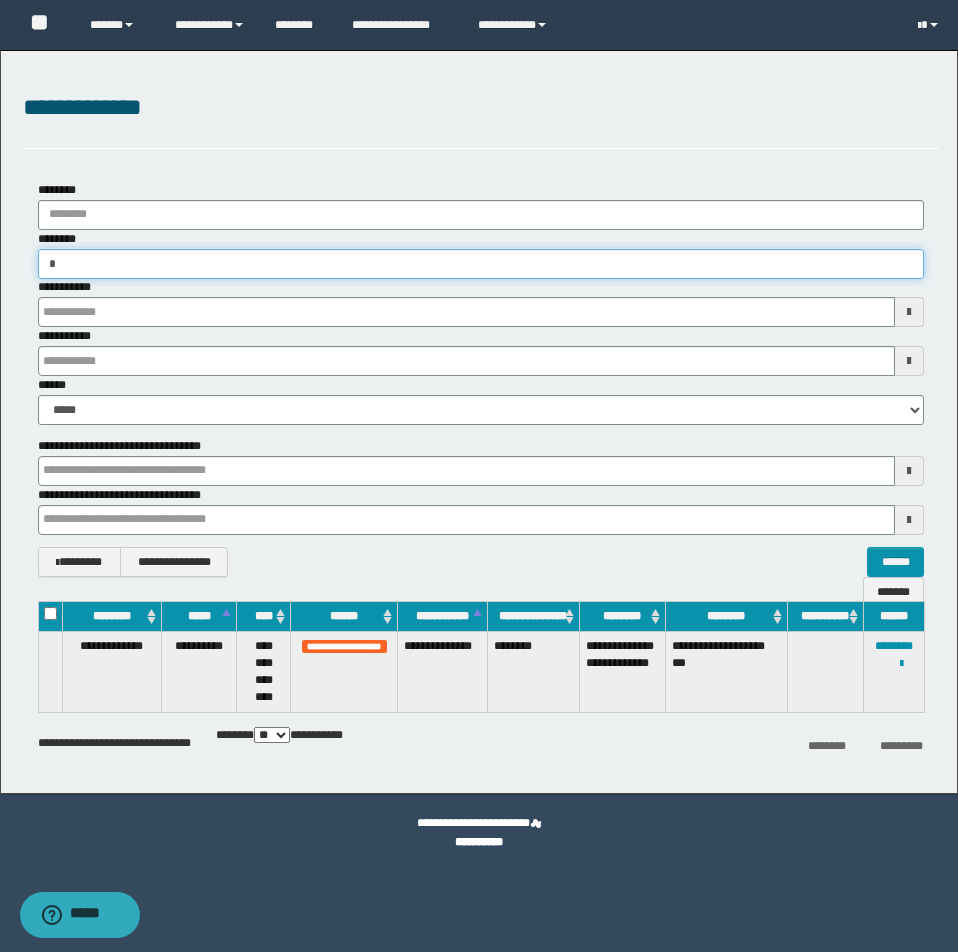 type on "**" 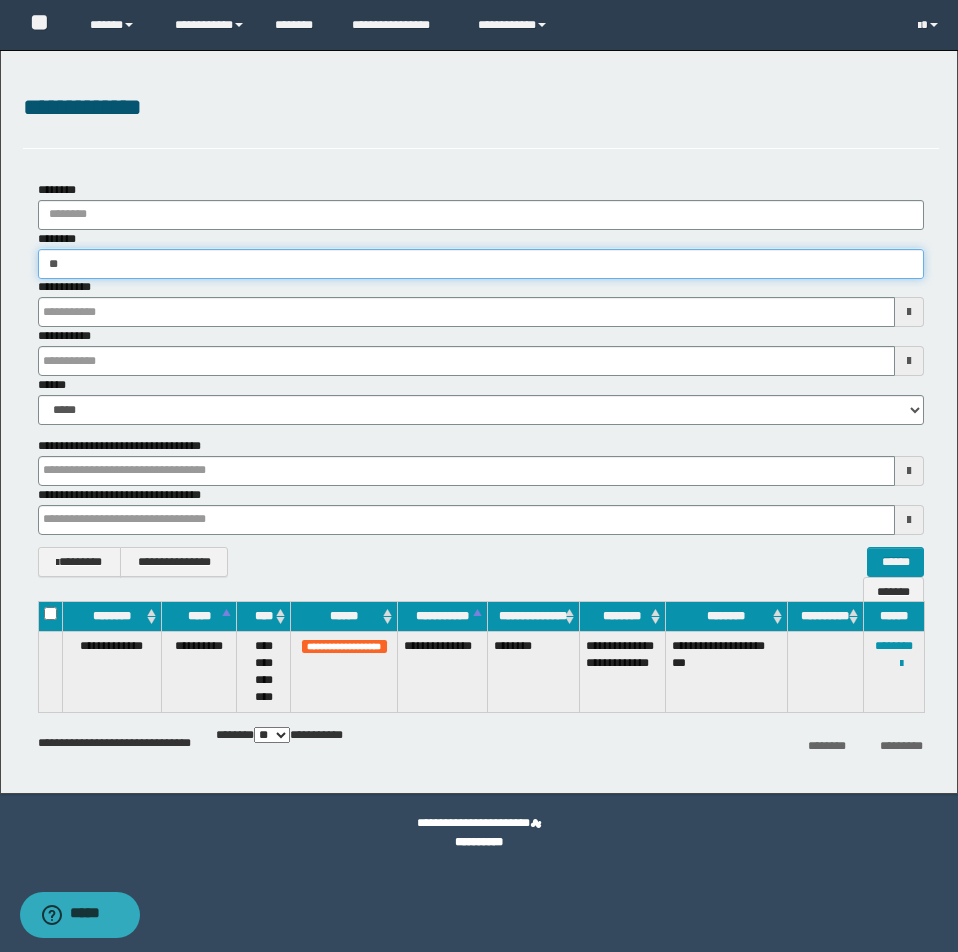 type on "**" 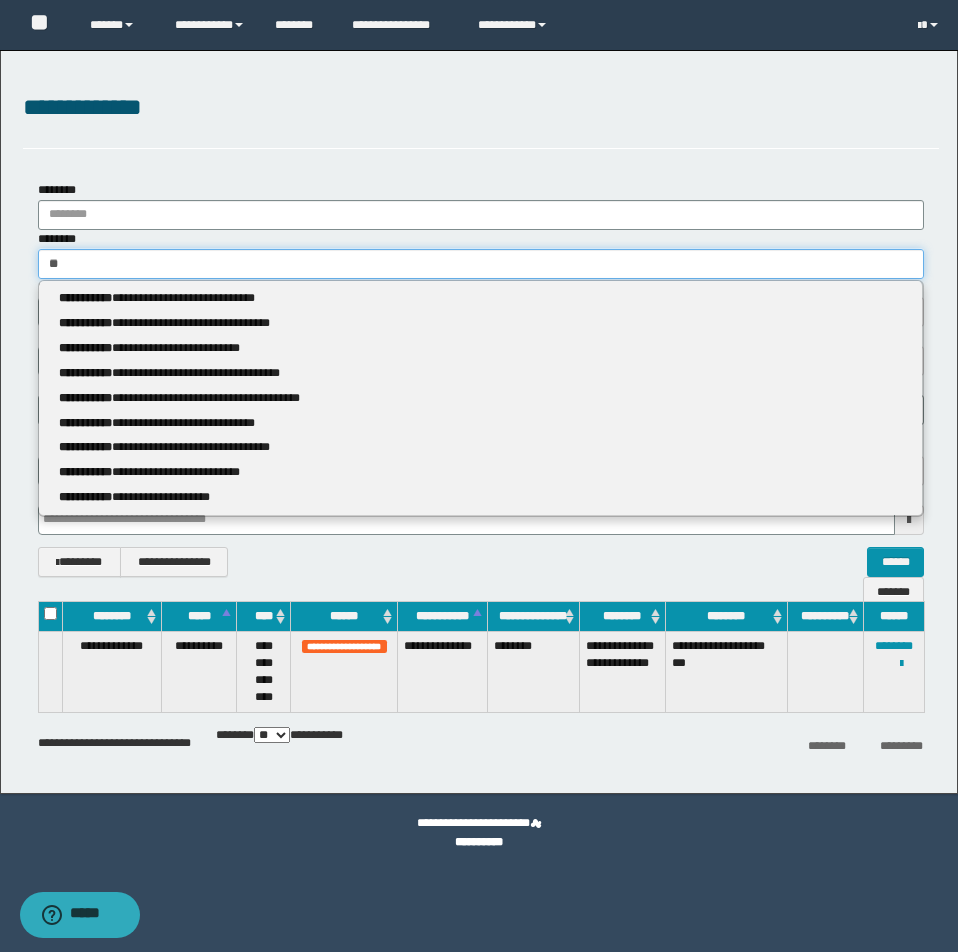 type 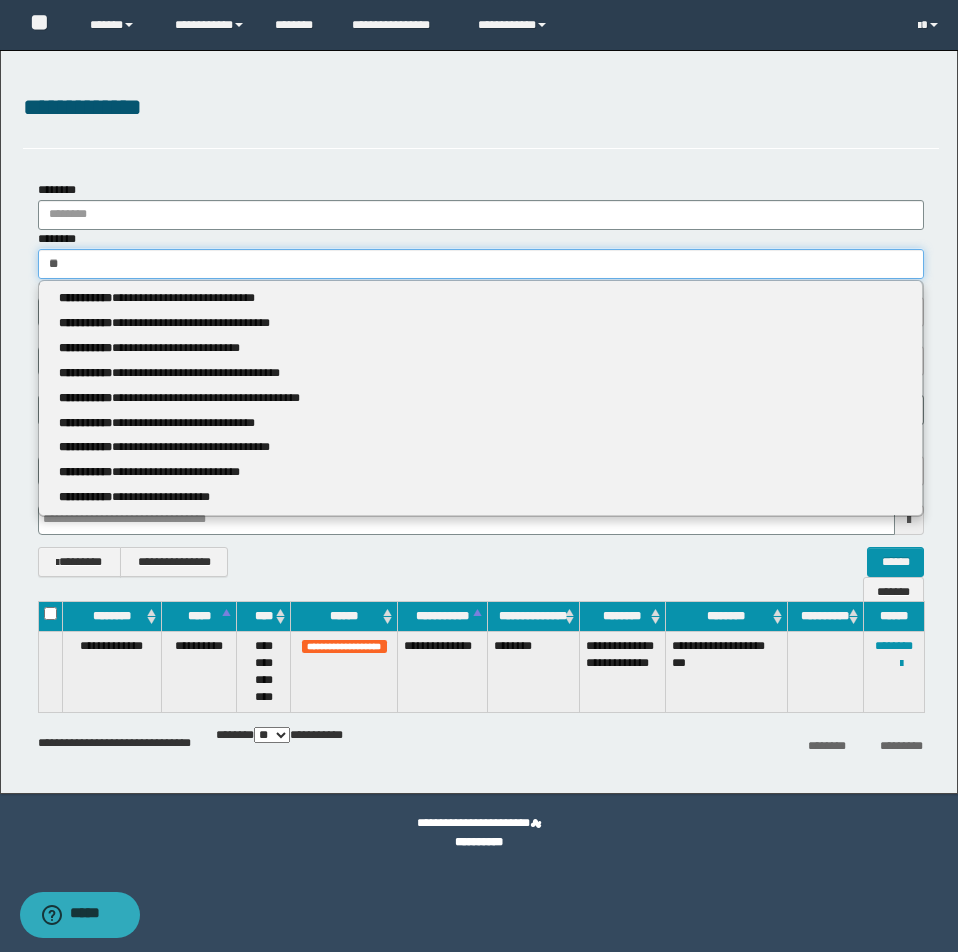 type on "***" 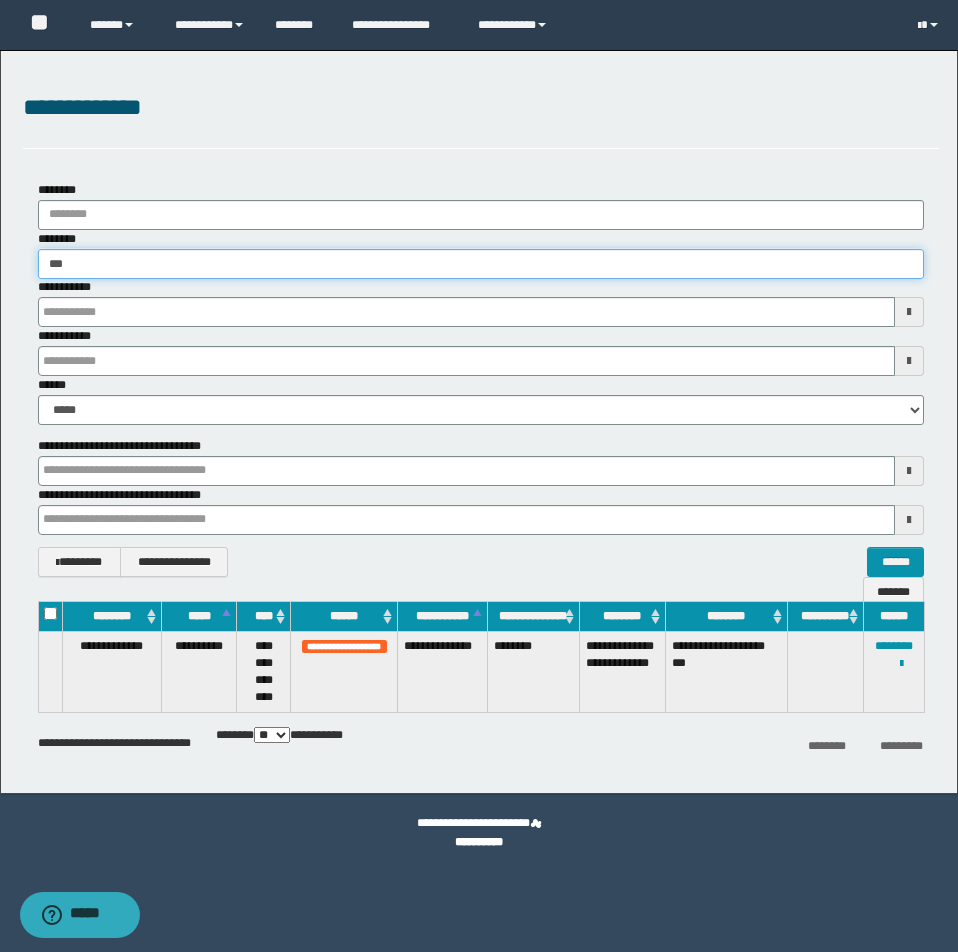 type on "***" 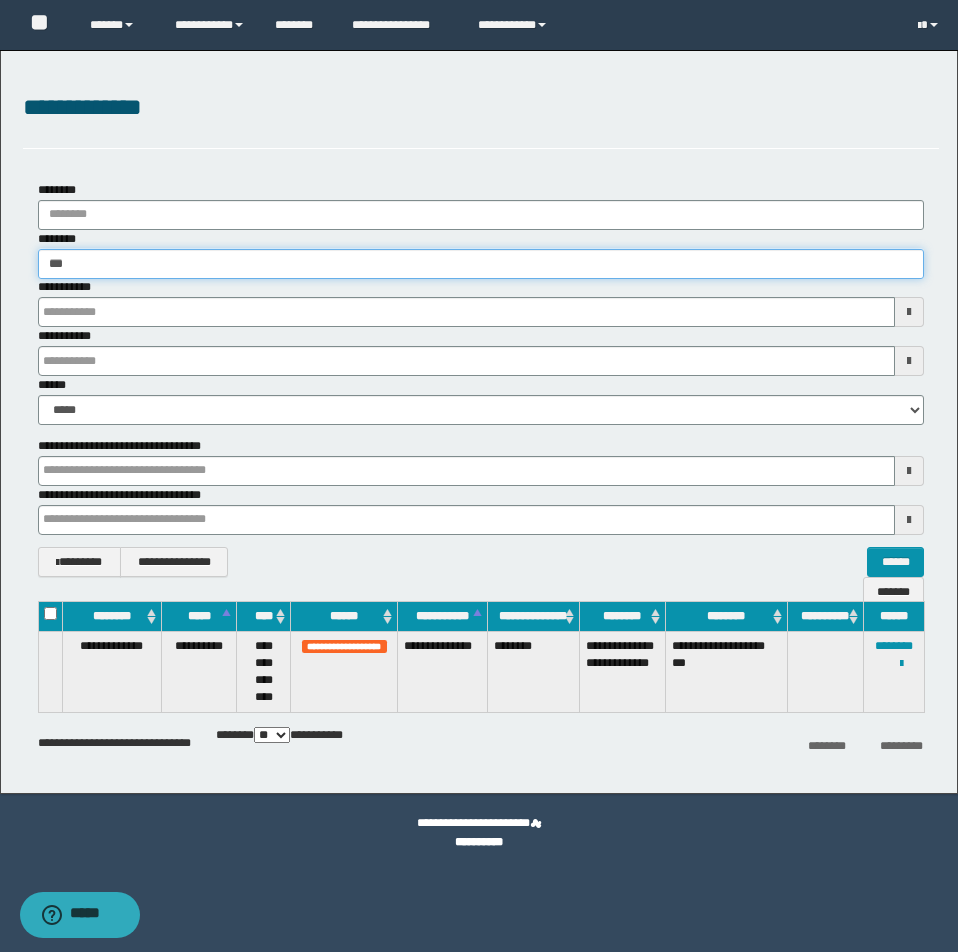 type 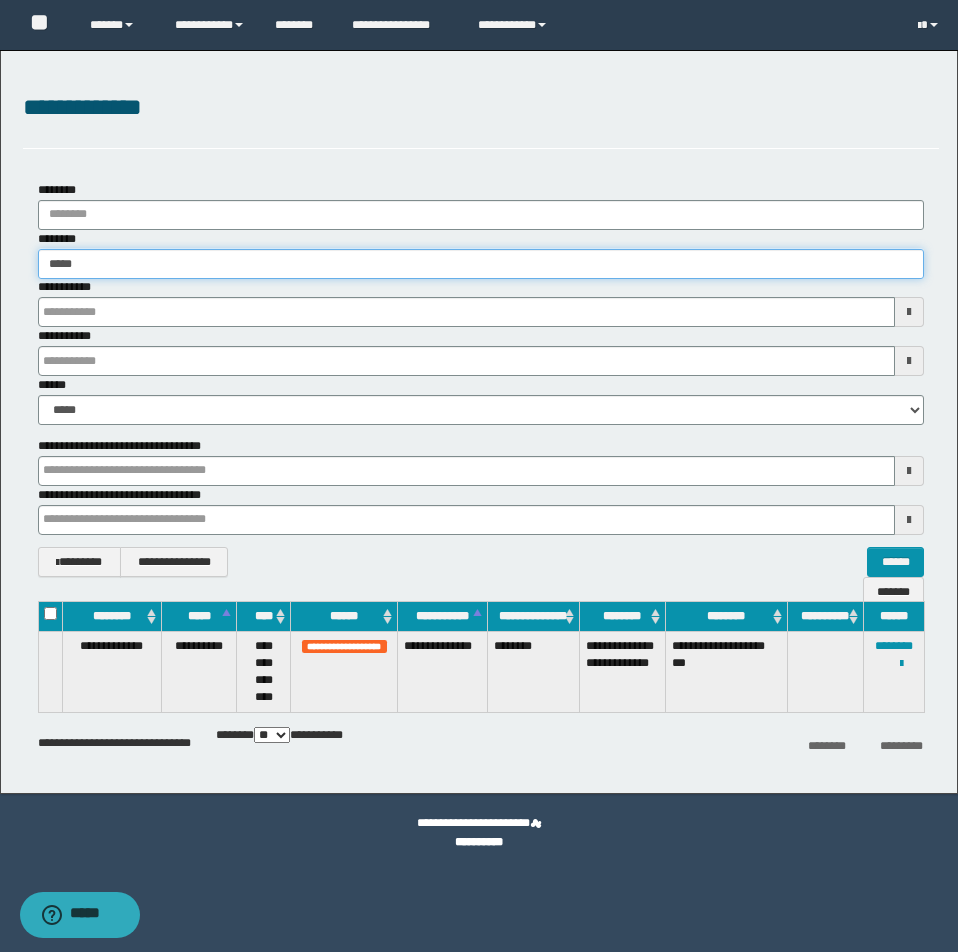 click on "****" at bounding box center [481, 264] 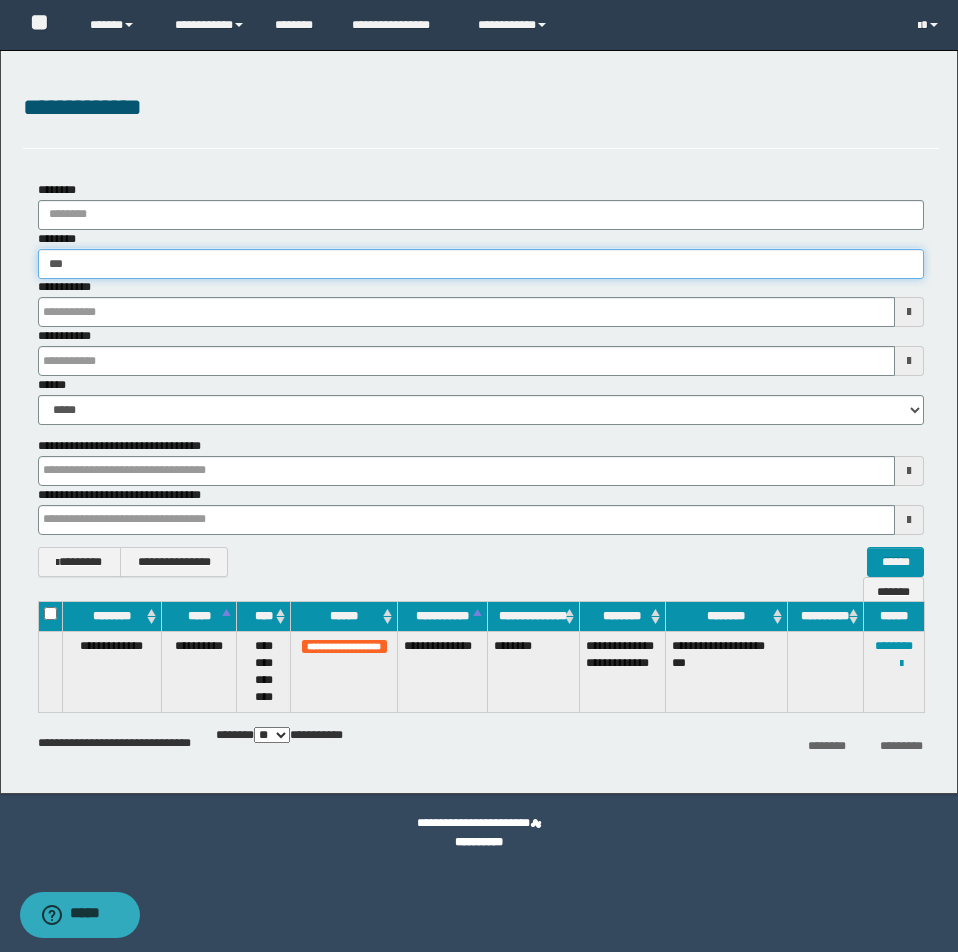 type on "*" 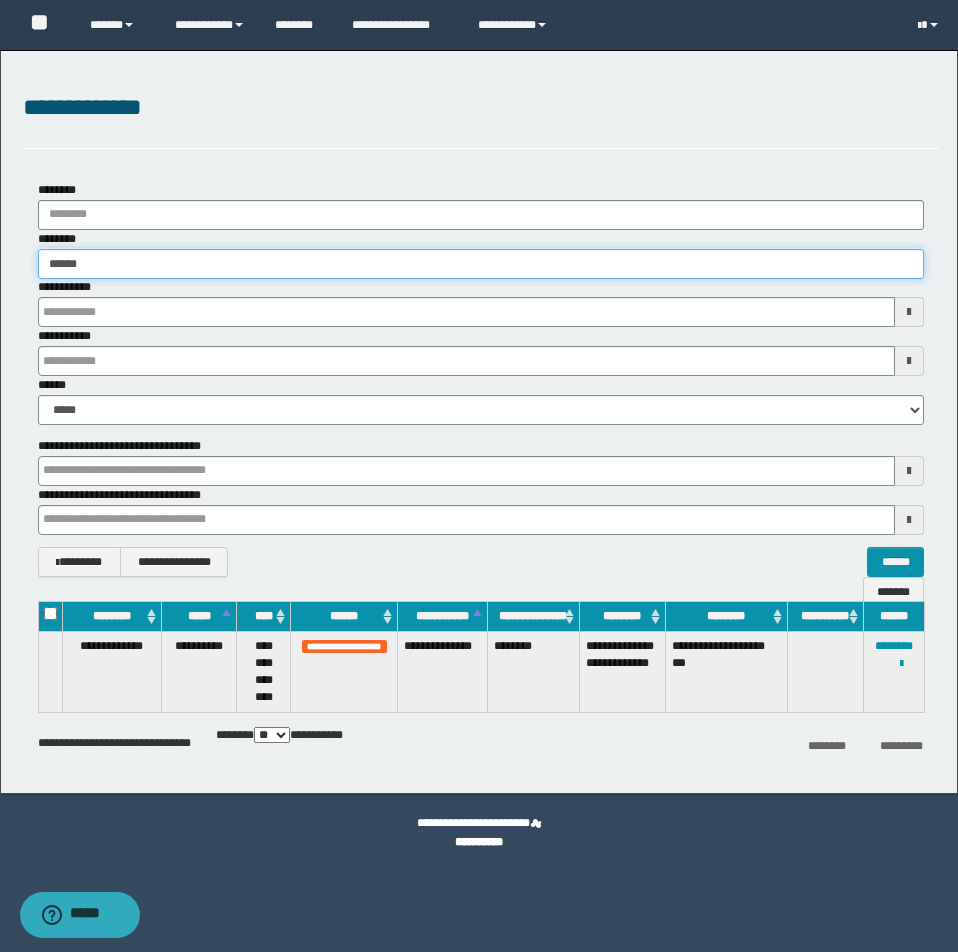 type on "*****" 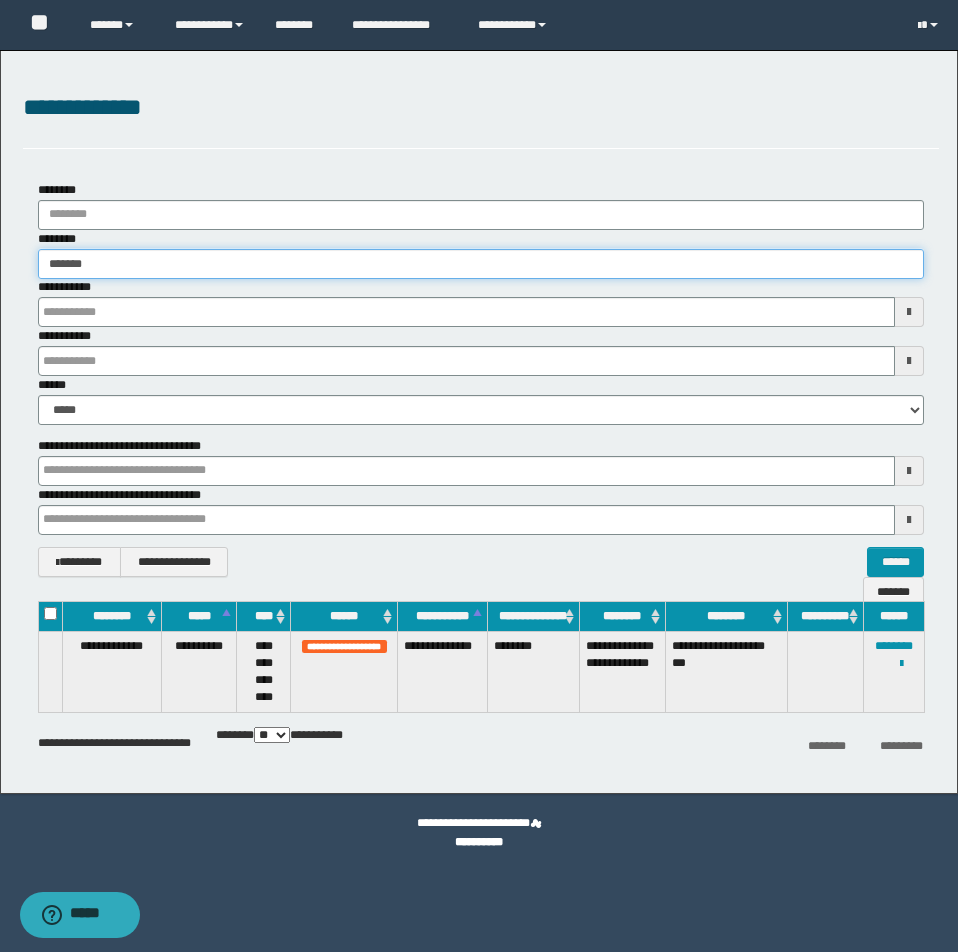 type on "*****" 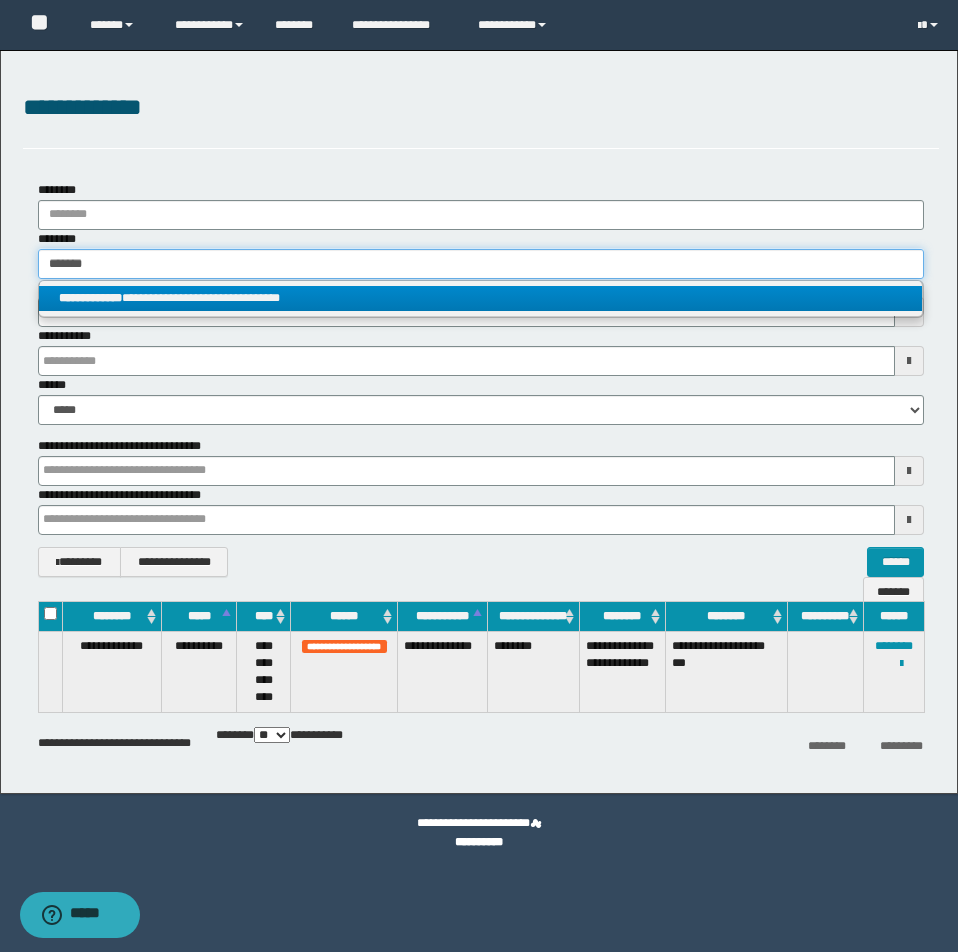 type on "*****" 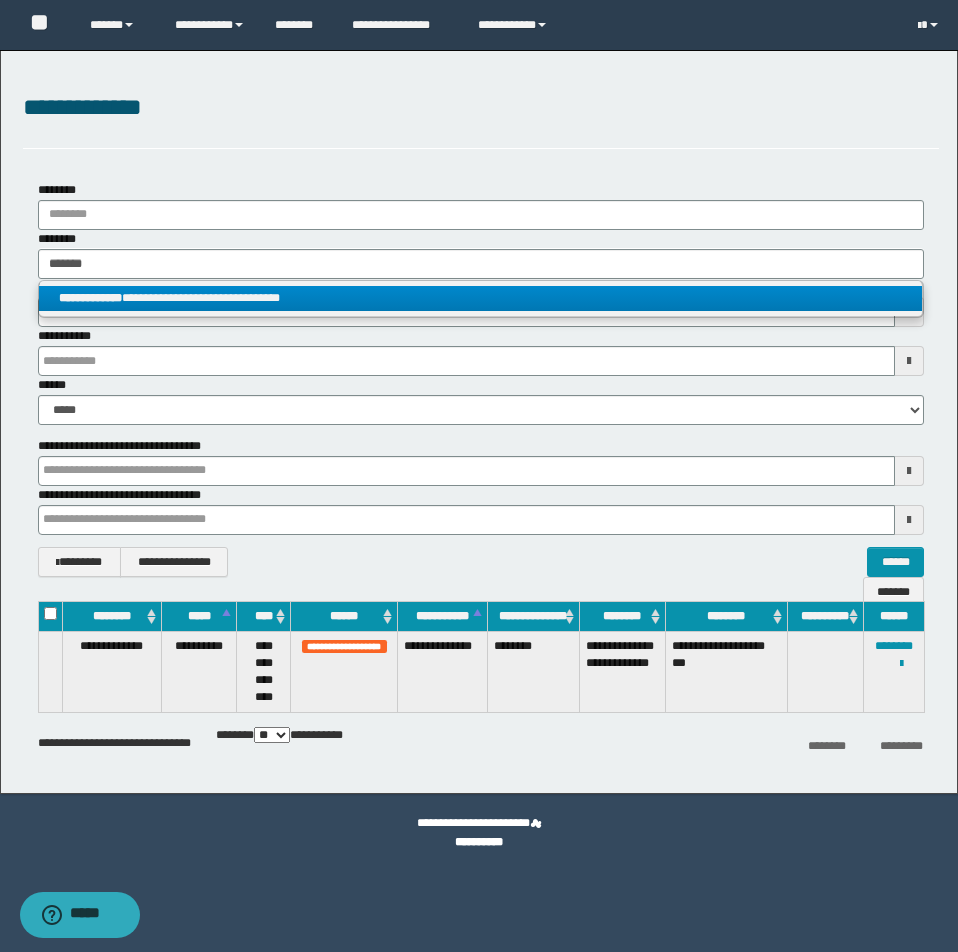 type 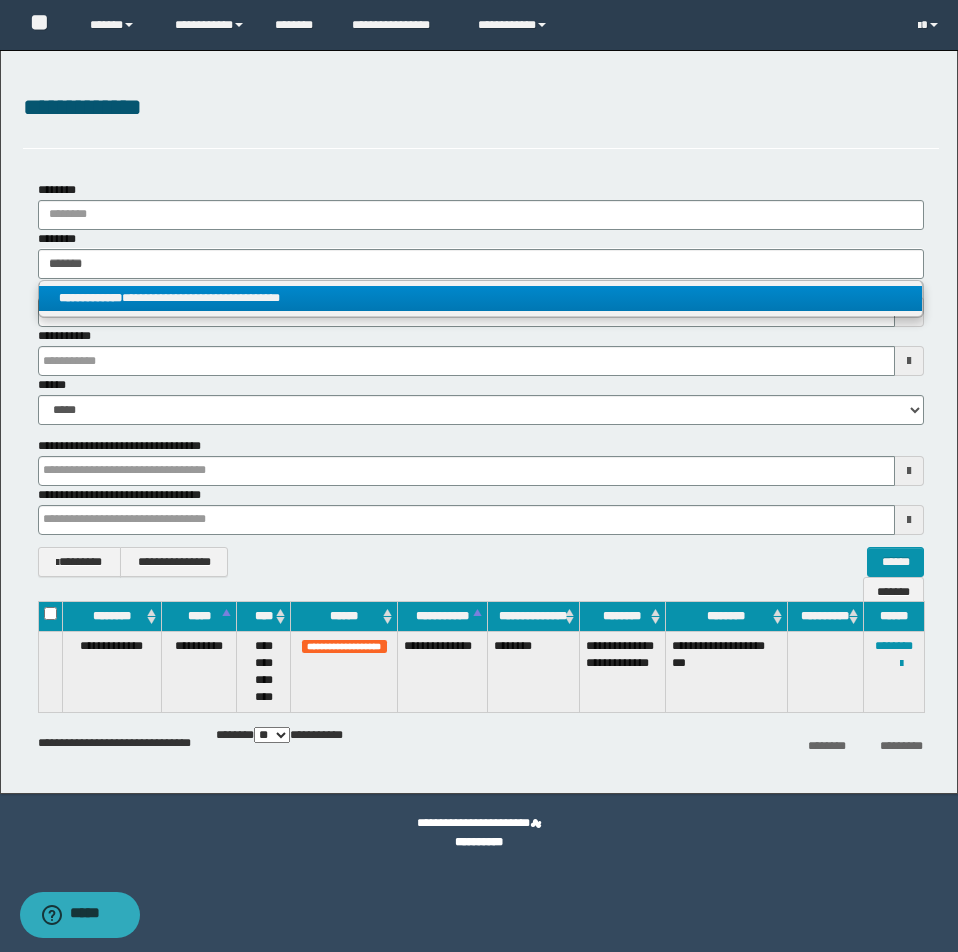type on "*****" 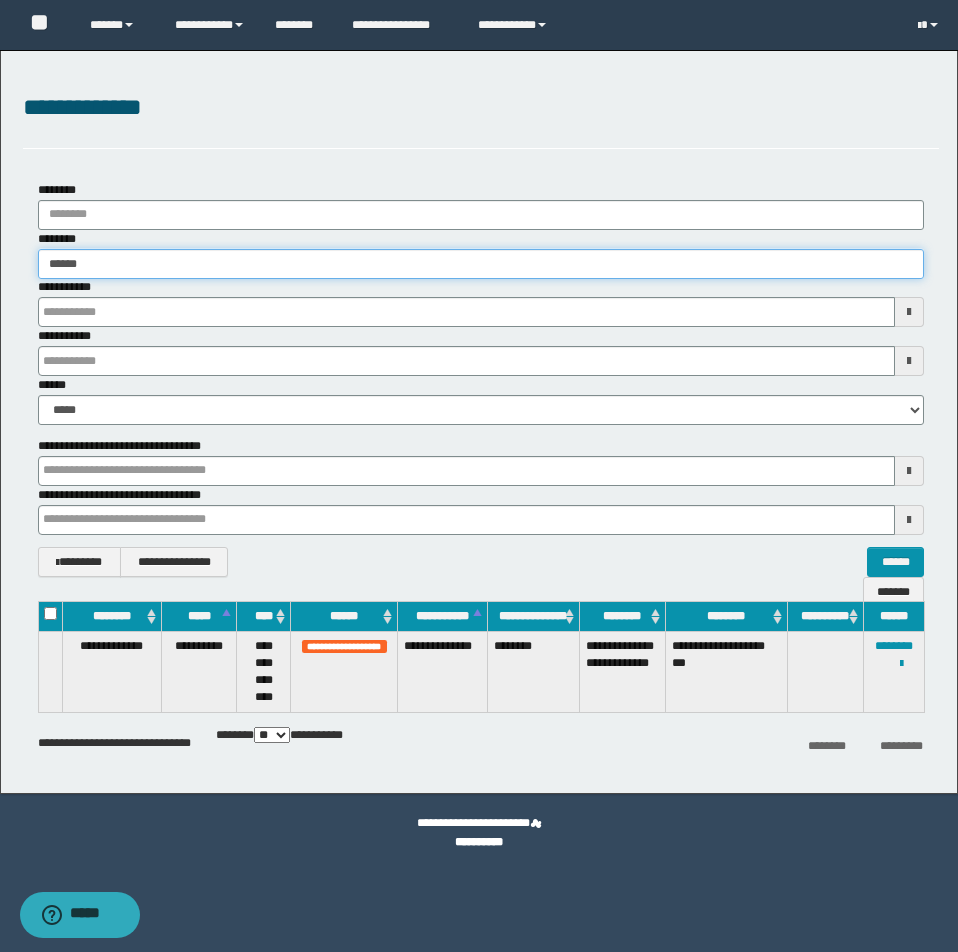 click on "*****" at bounding box center [481, 264] 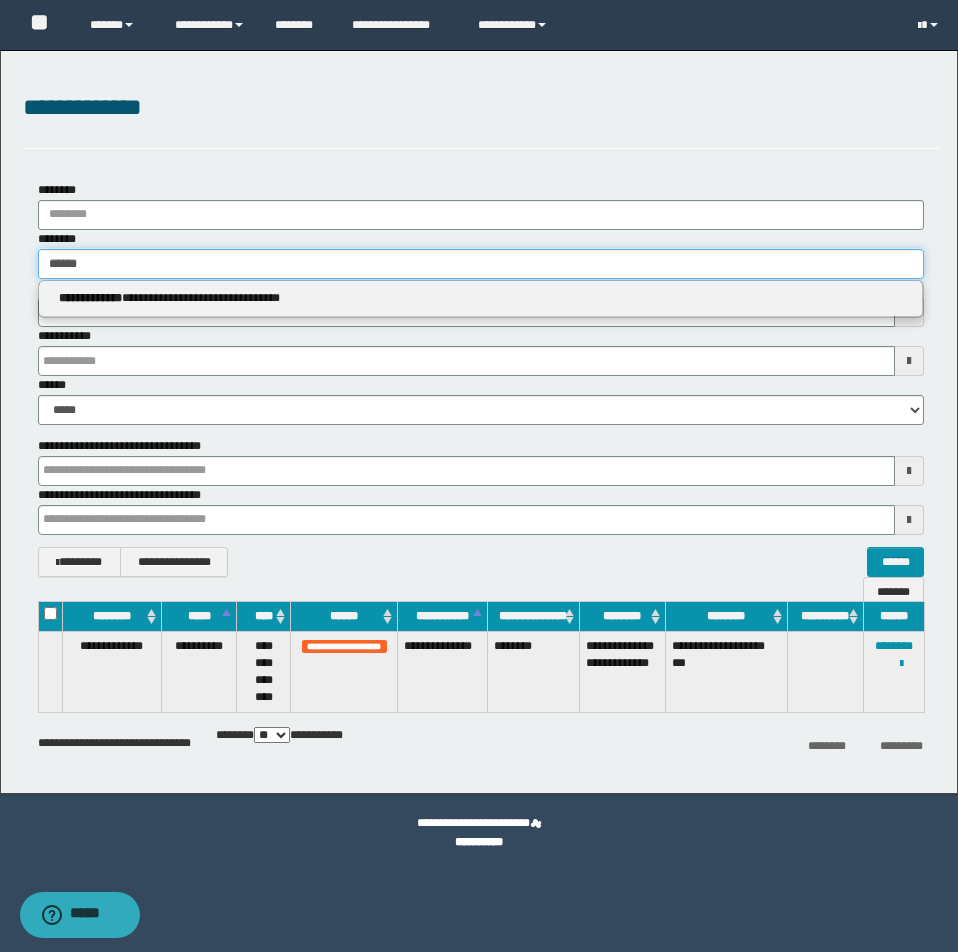 type 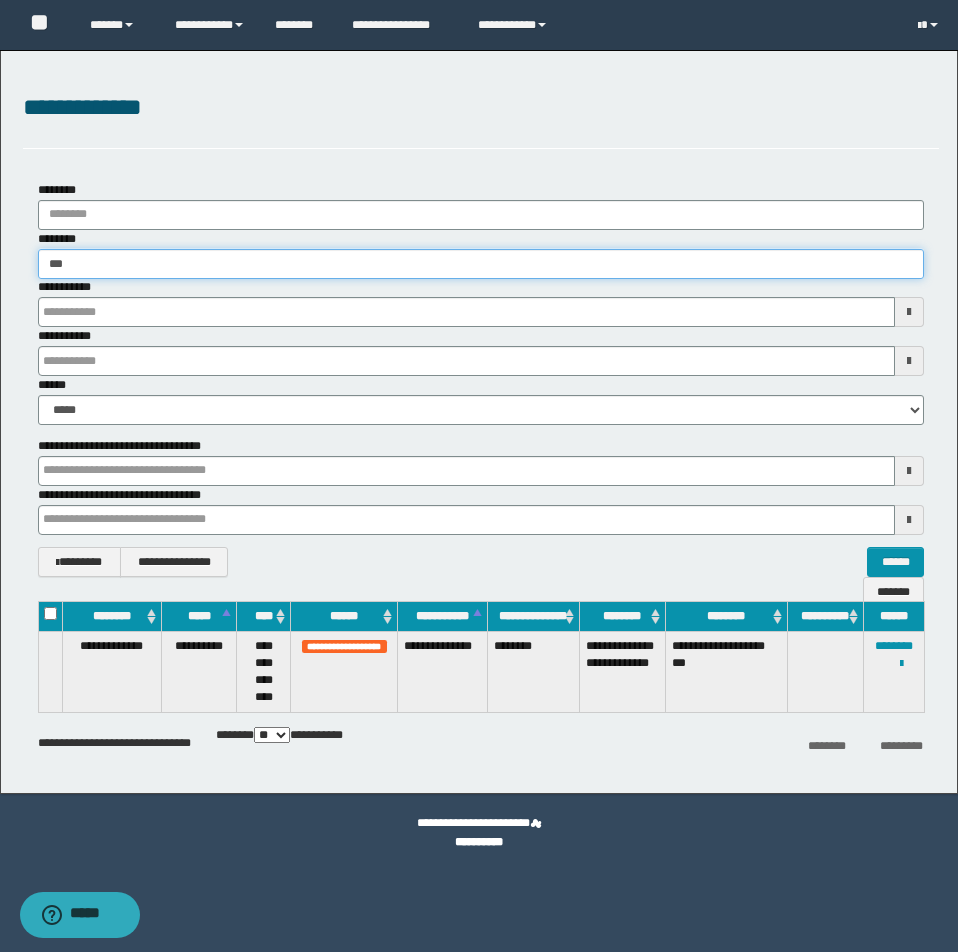 type on "*" 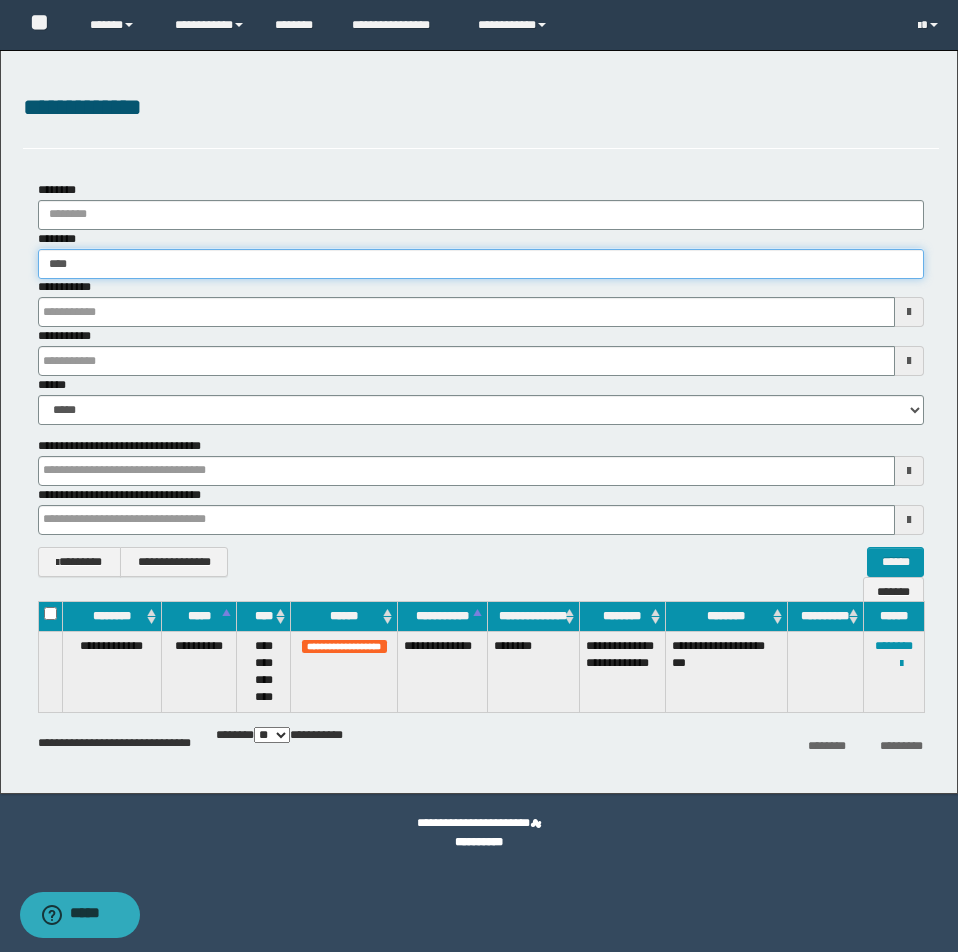type on "****" 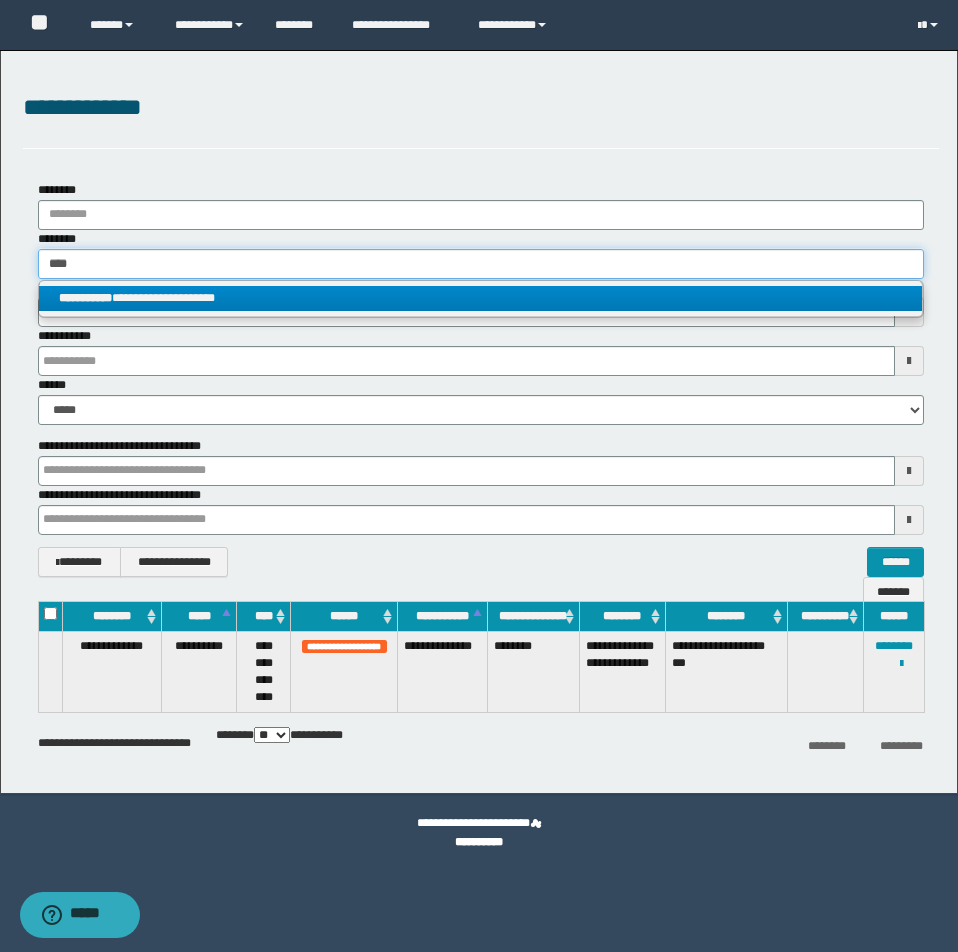 type on "****" 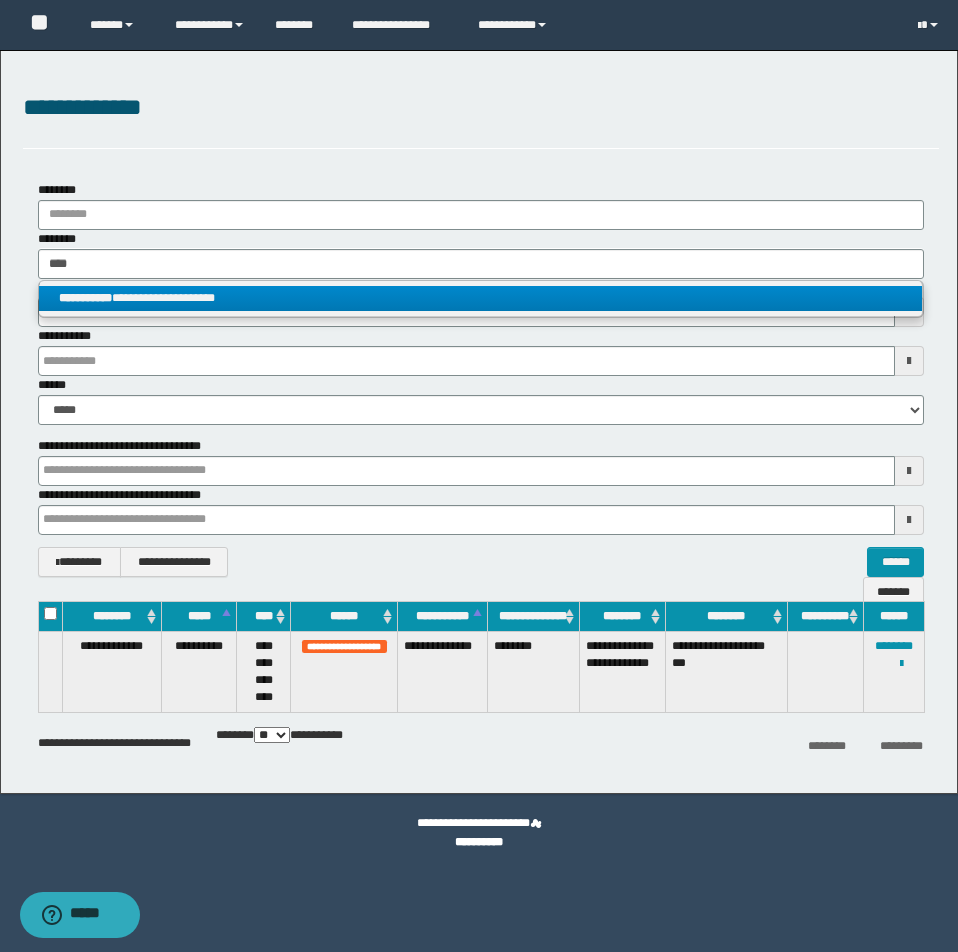 click on "**********" at bounding box center [480, 298] 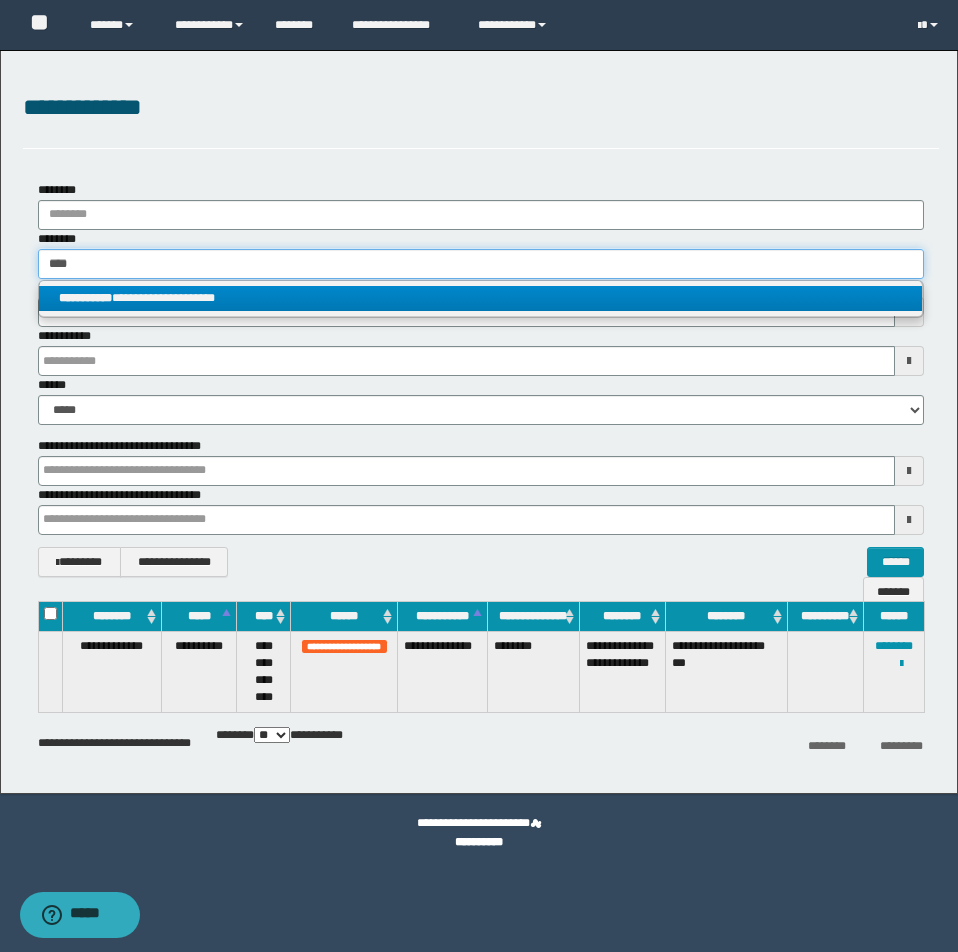 type 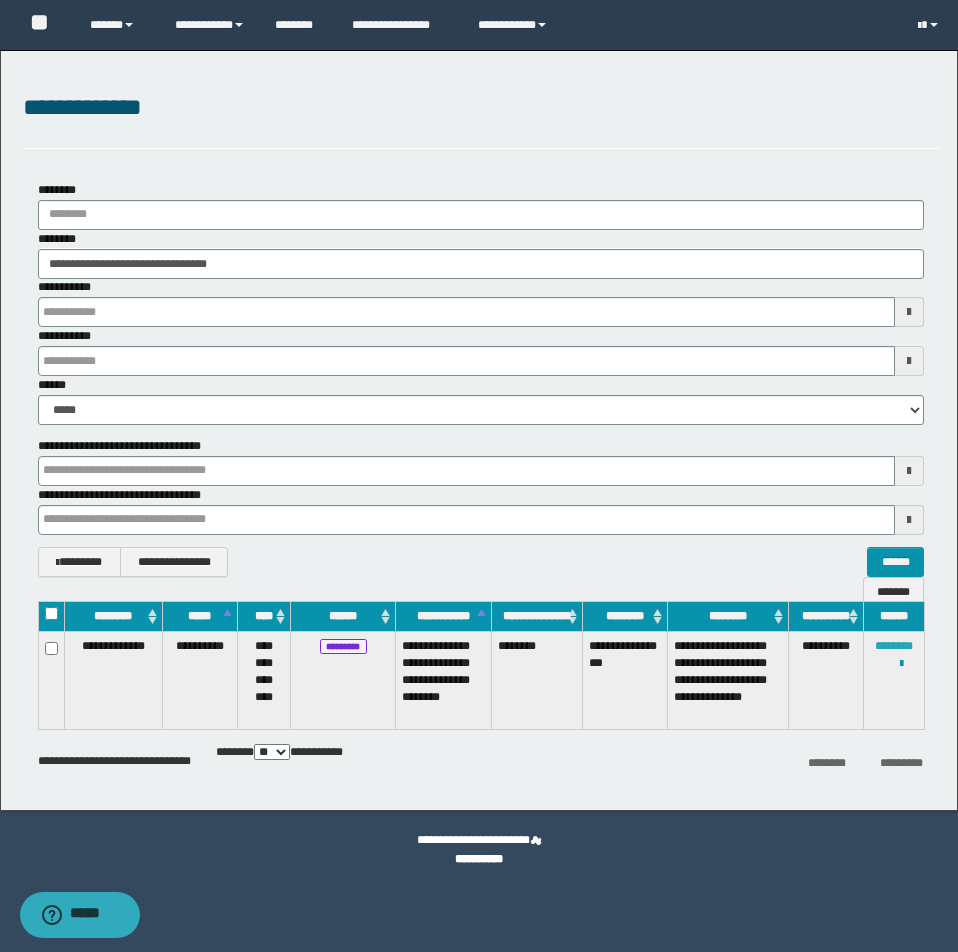 click on "********" at bounding box center (894, 646) 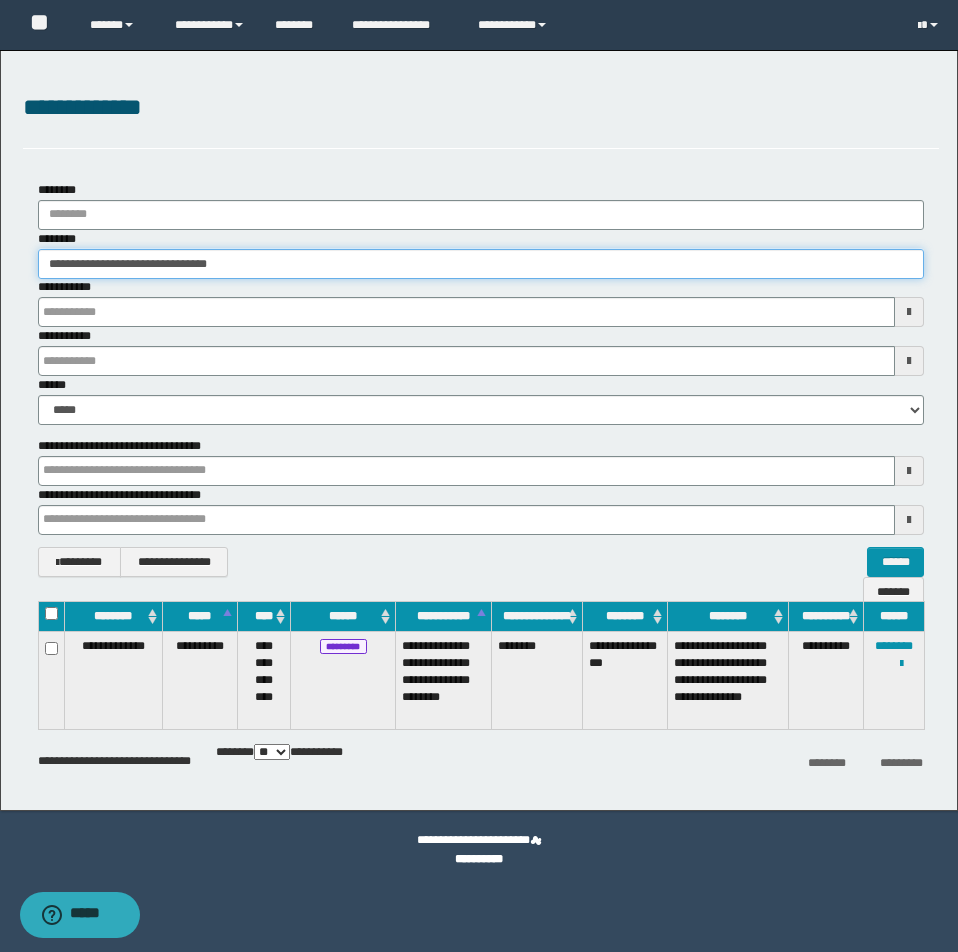click on "**********" at bounding box center (481, 264) 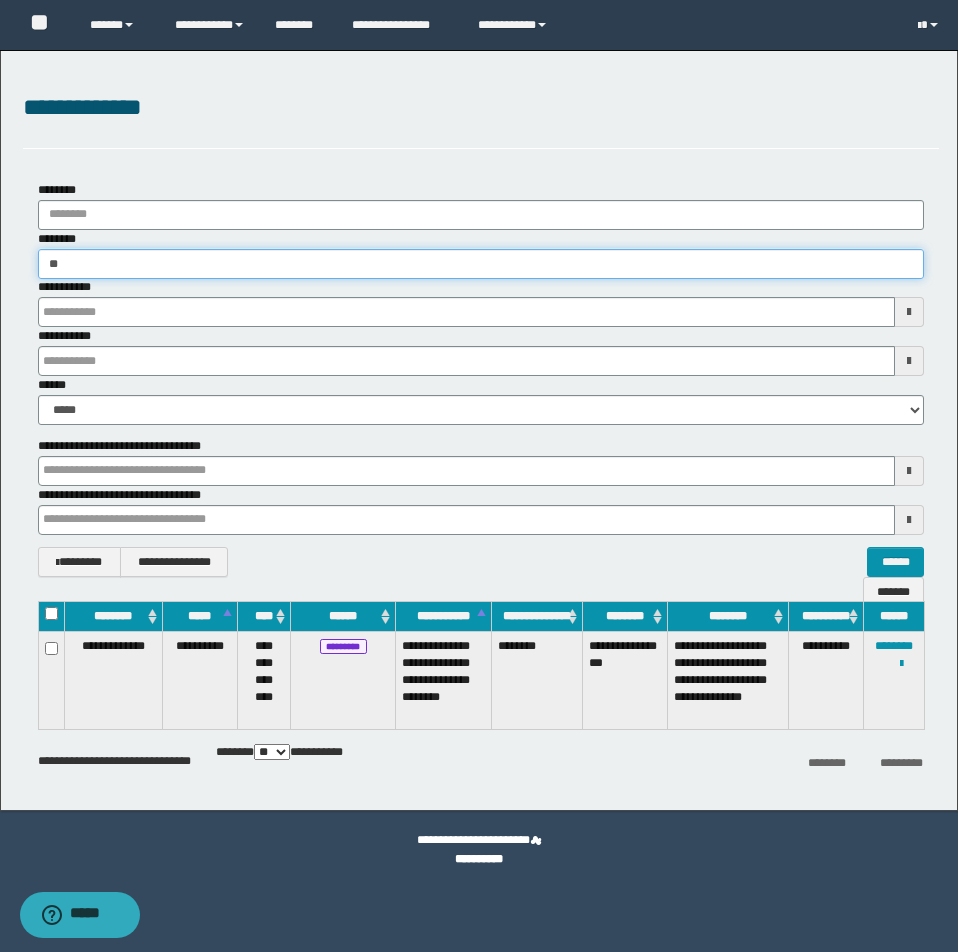 type on "*" 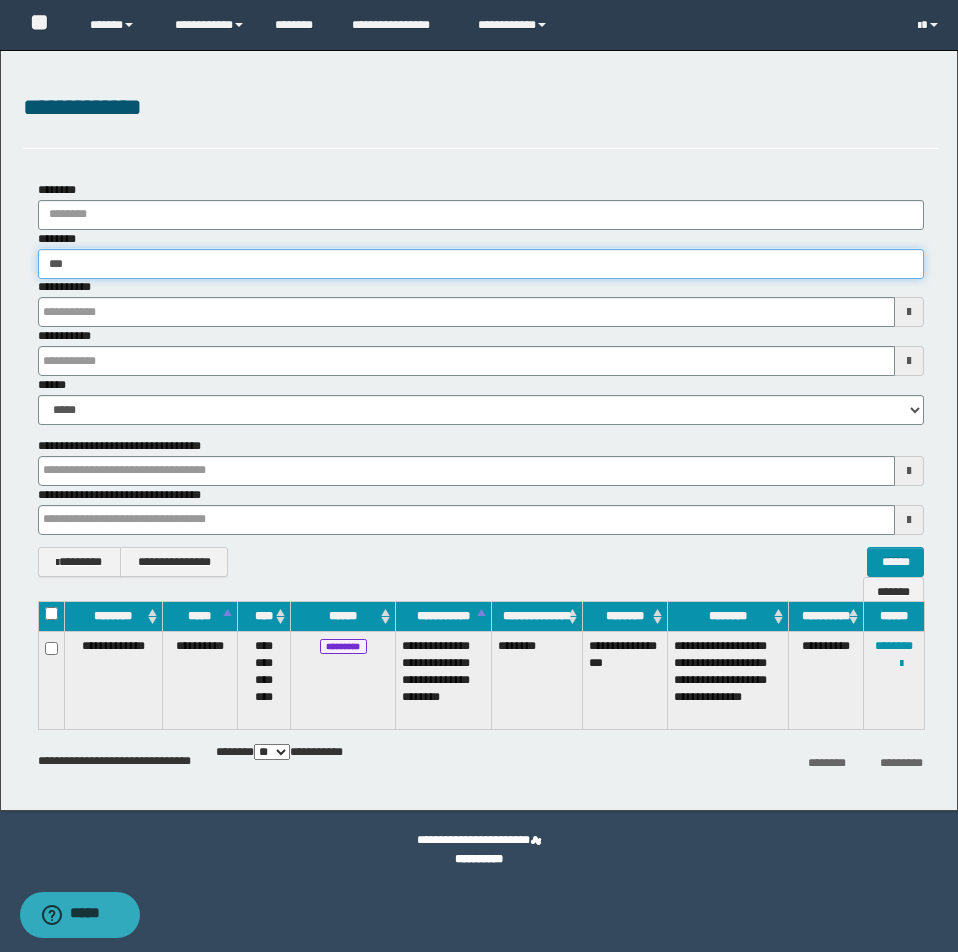 type on "****" 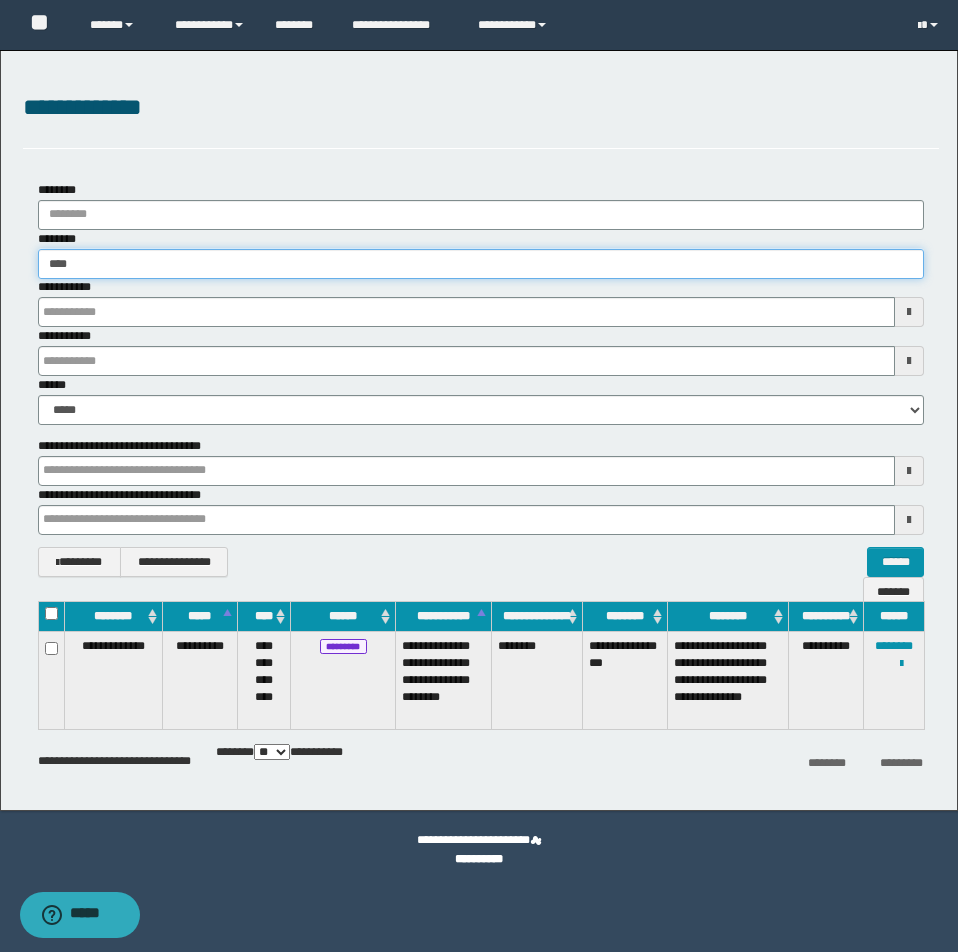 type on "****" 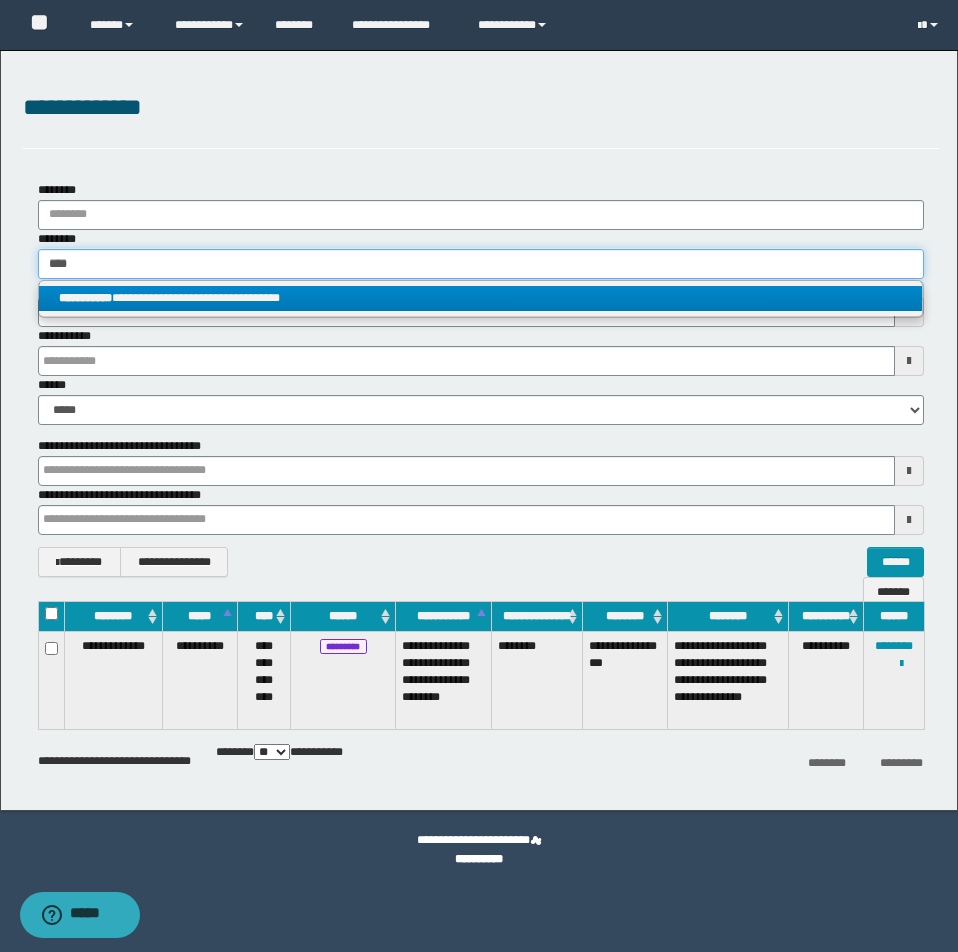 type on "****" 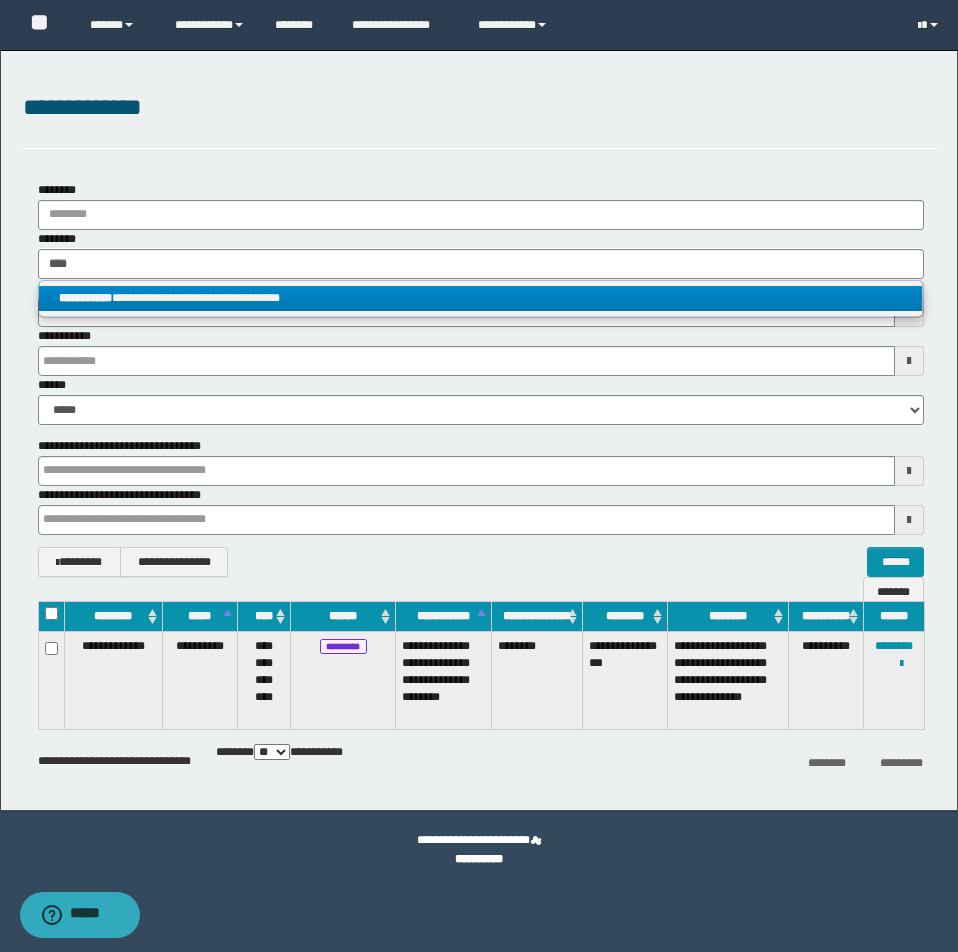 click on "**********" at bounding box center (480, 298) 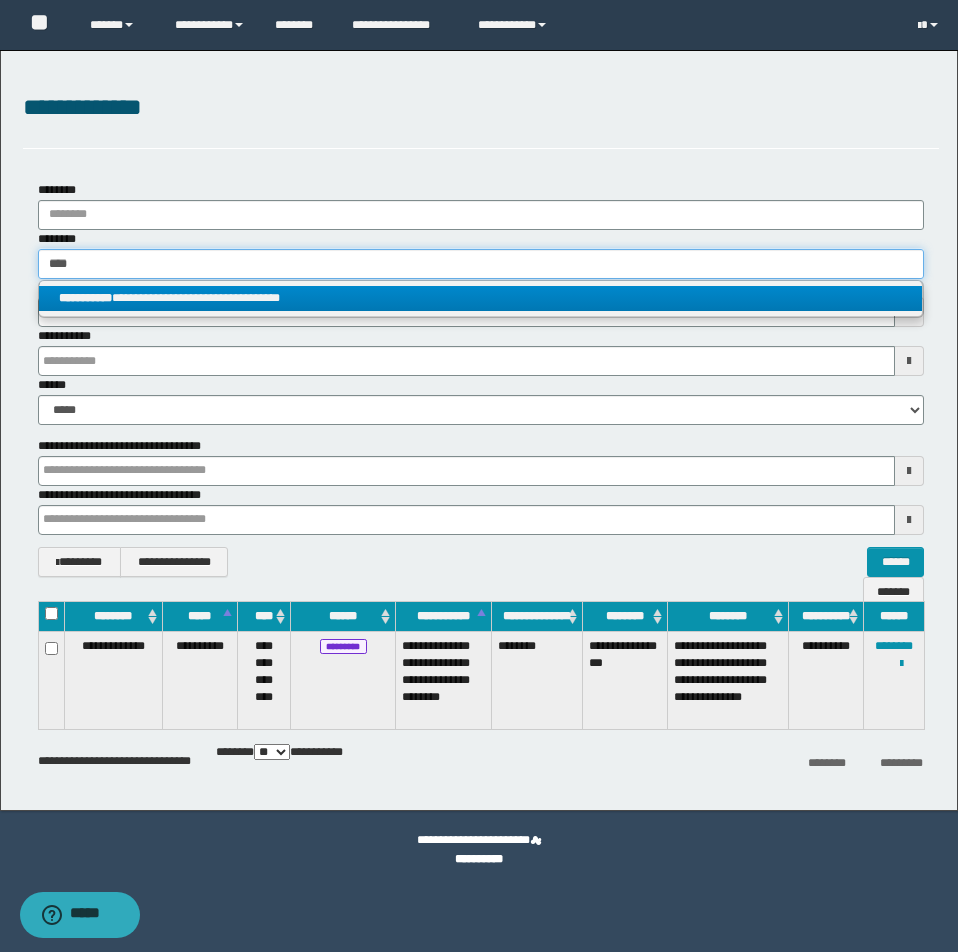 type 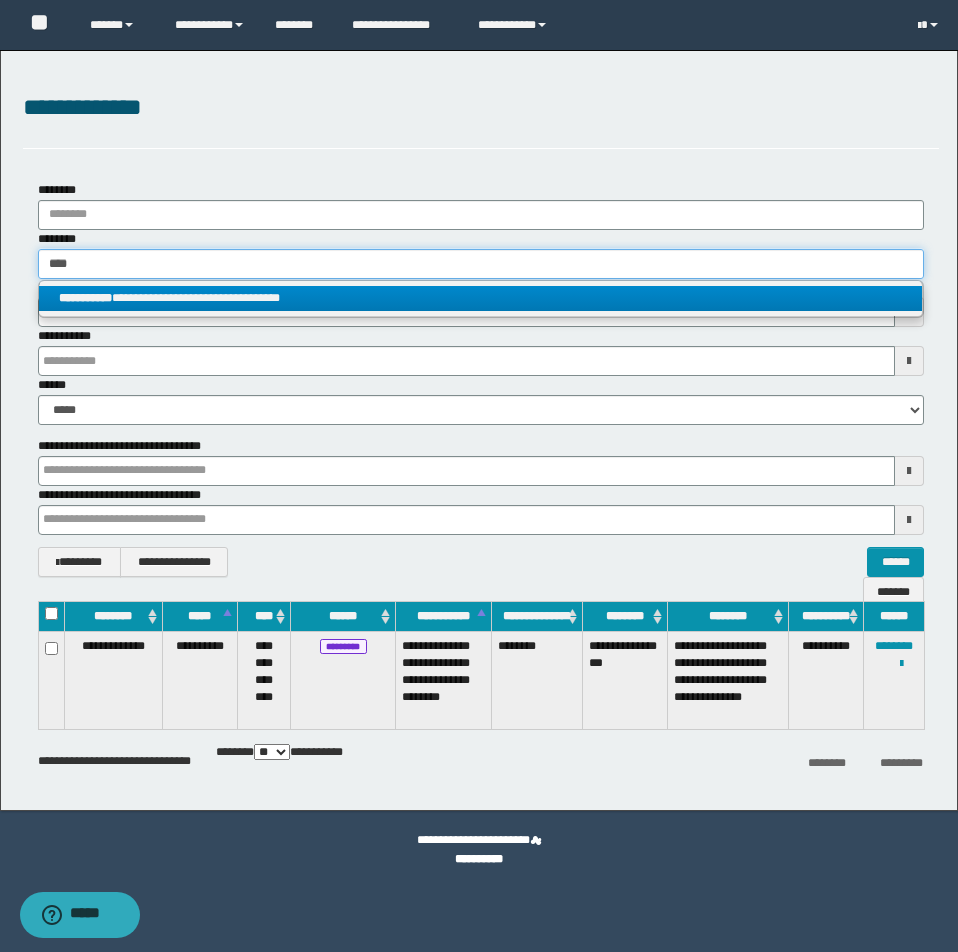 type on "**********" 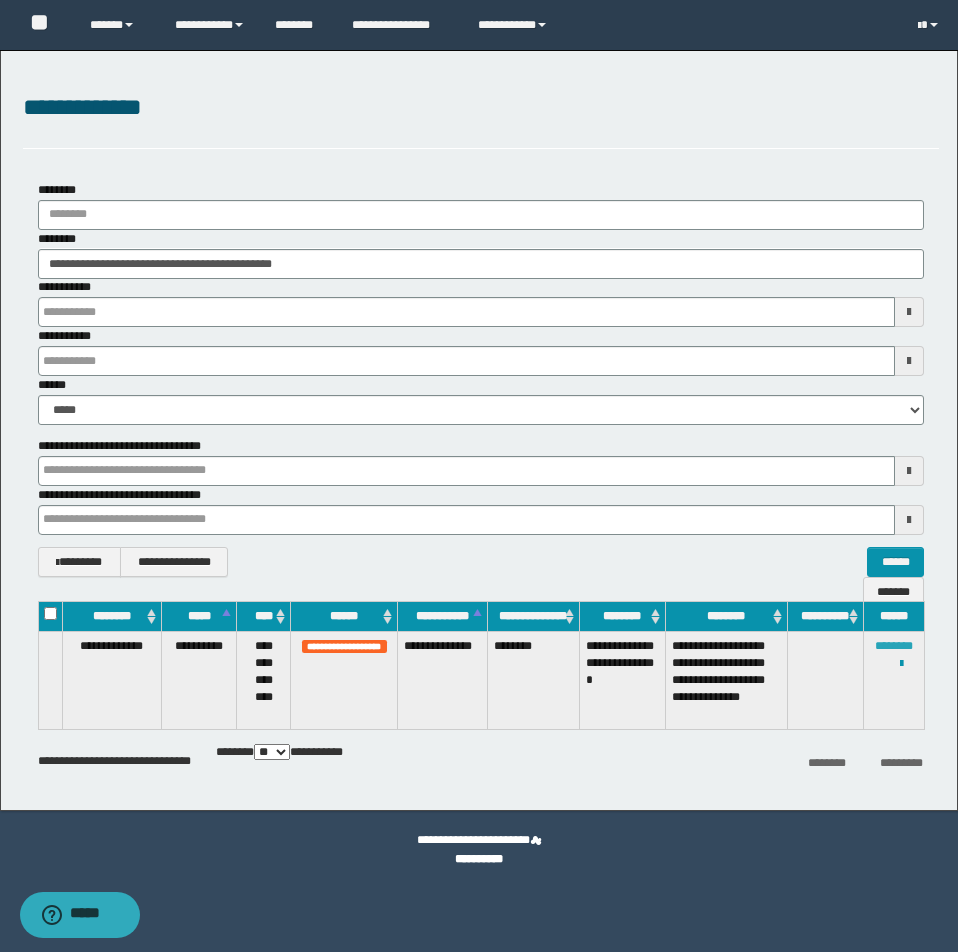 click on "********" at bounding box center [894, 646] 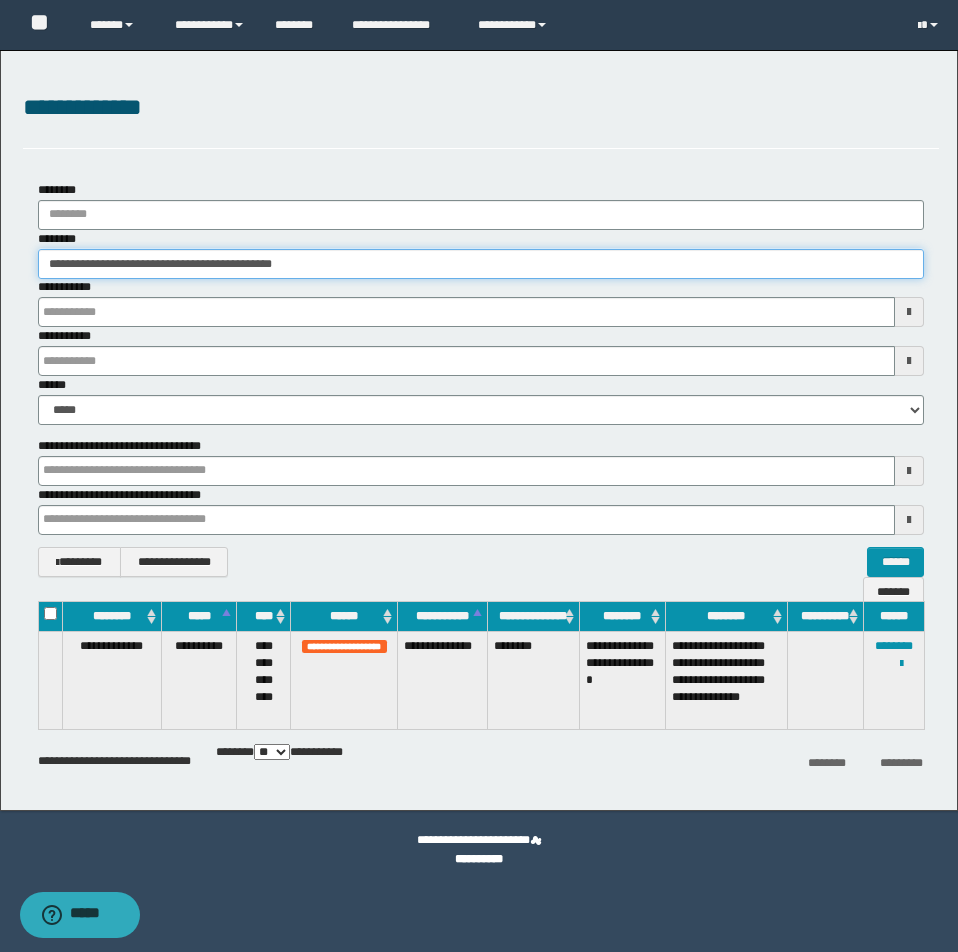drag, startPoint x: 44, startPoint y: 259, endPoint x: 518, endPoint y: 277, distance: 474.34164 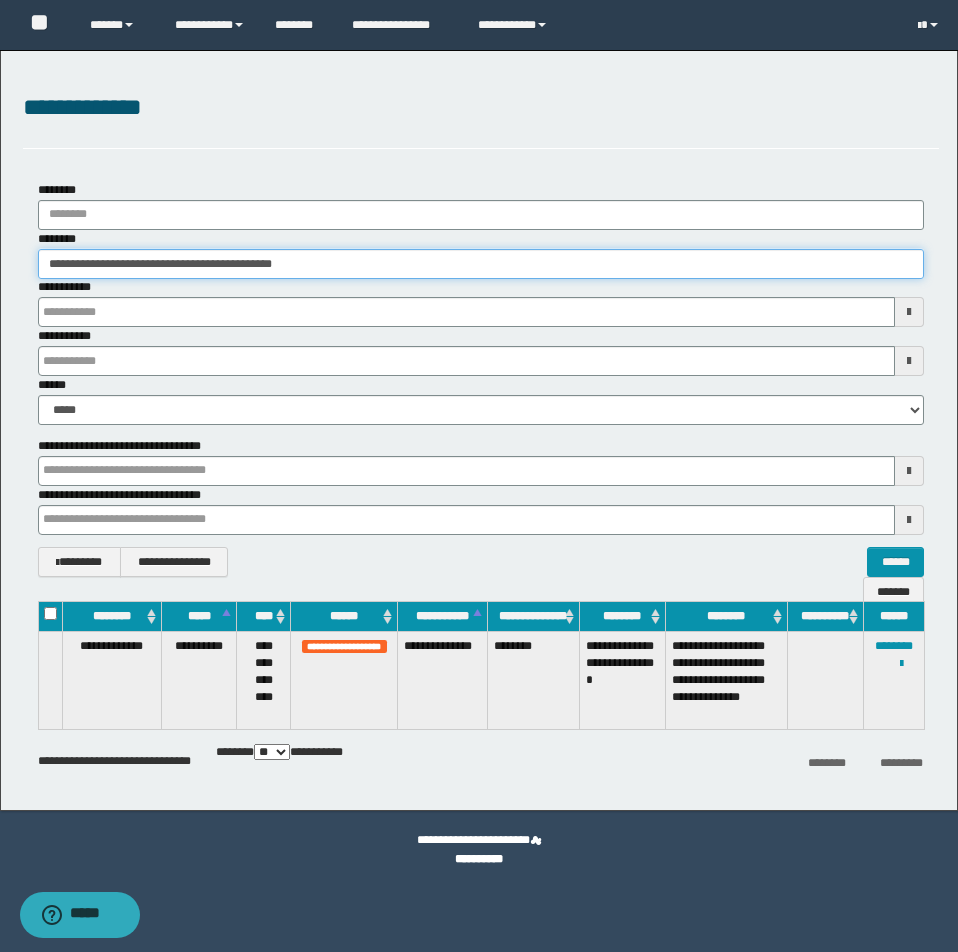 click on "**********" at bounding box center (481, 264) 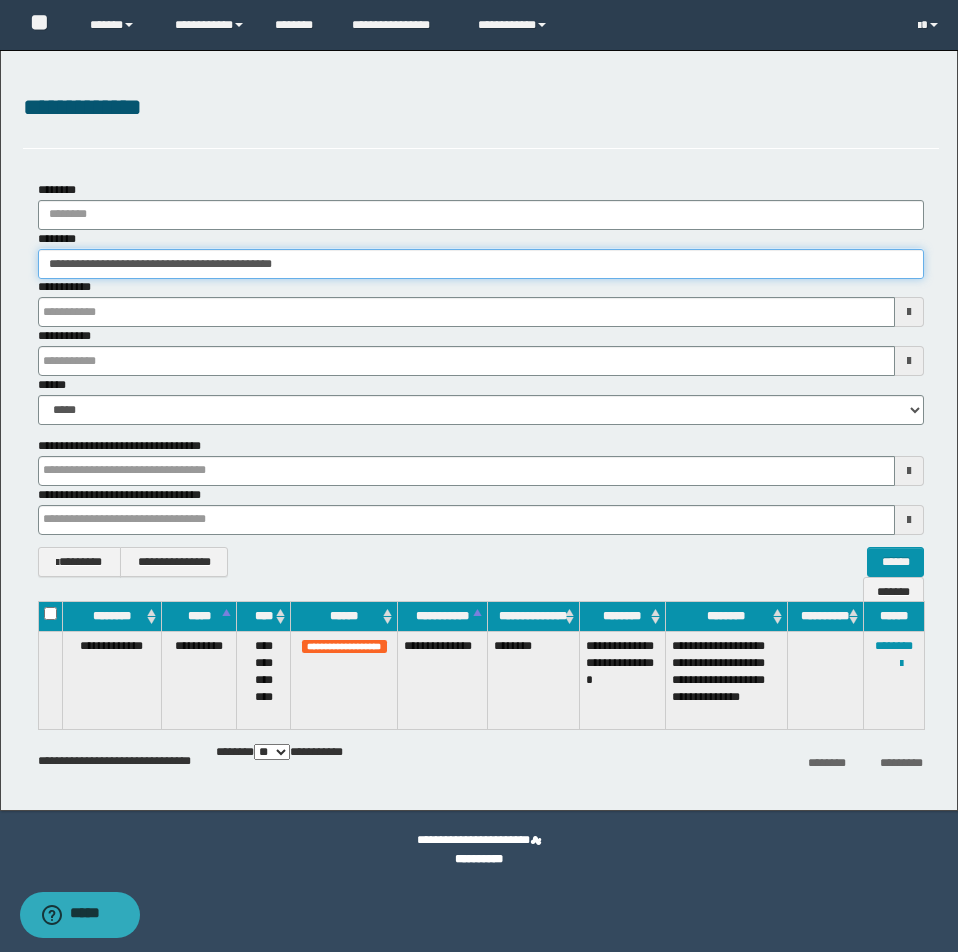 click on "**********" at bounding box center (481, 264) 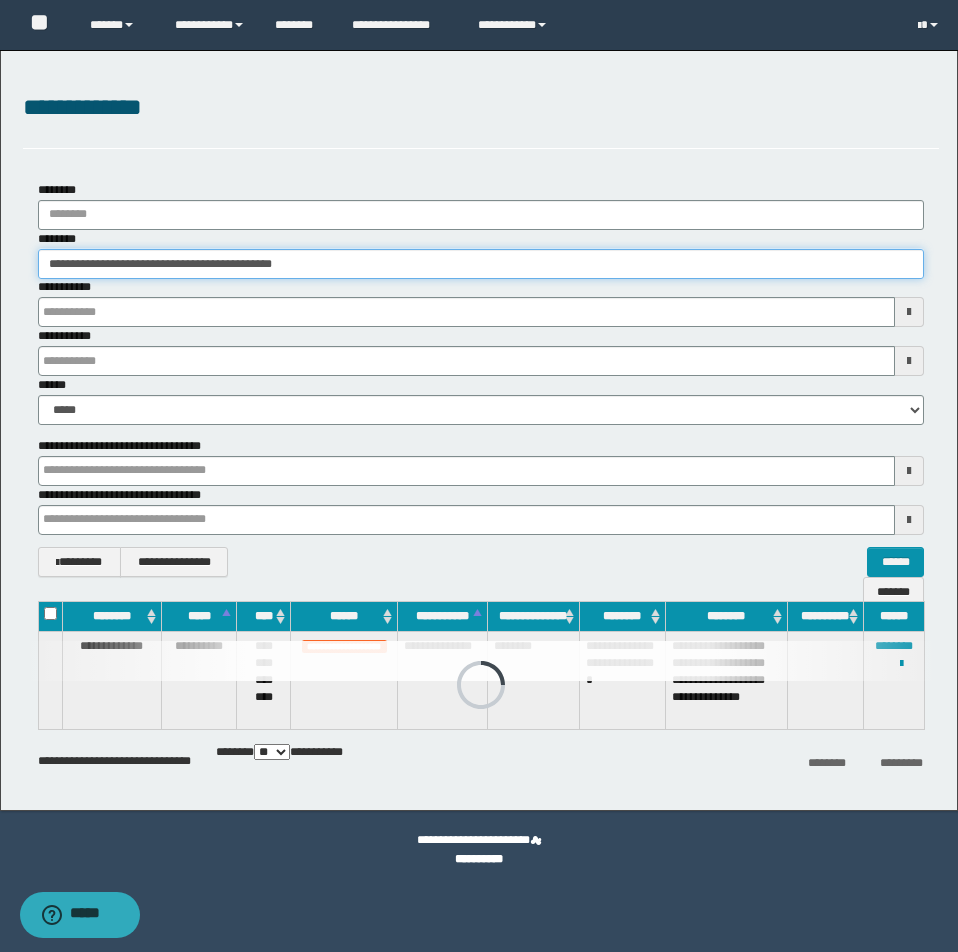click on "**********" at bounding box center (481, 264) 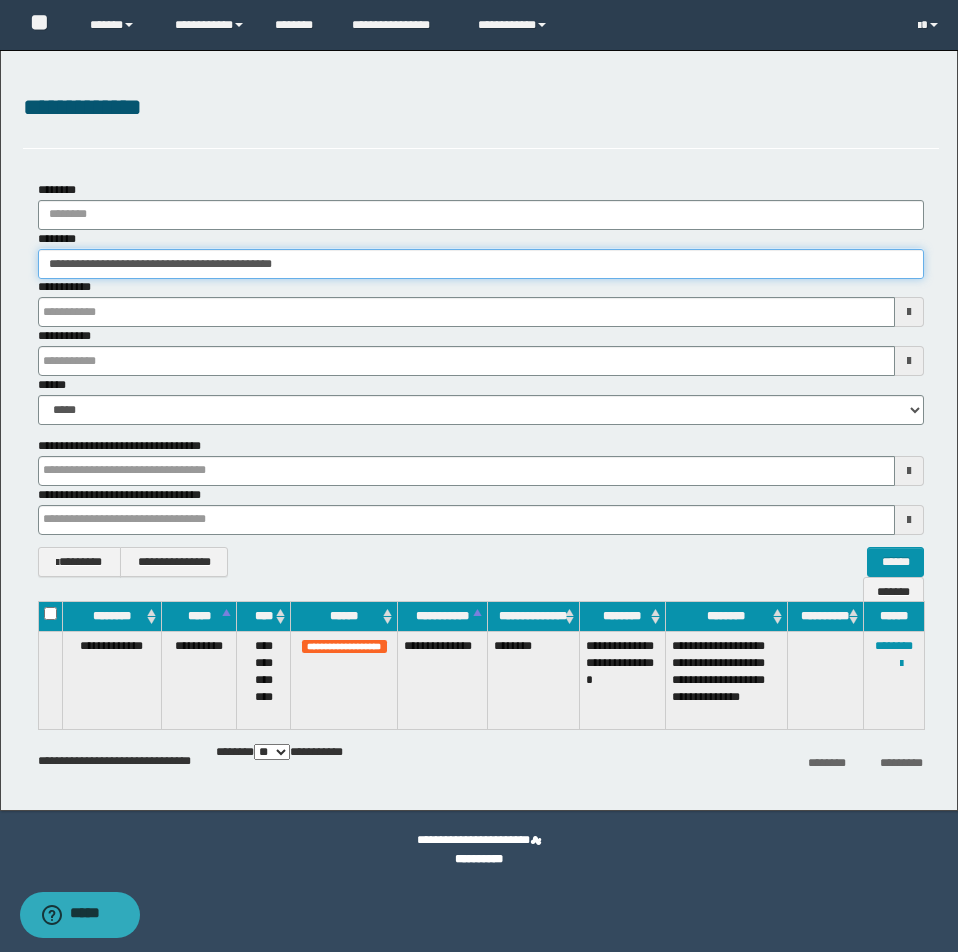 drag, startPoint x: 50, startPoint y: 260, endPoint x: 512, endPoint y: 255, distance: 462.02707 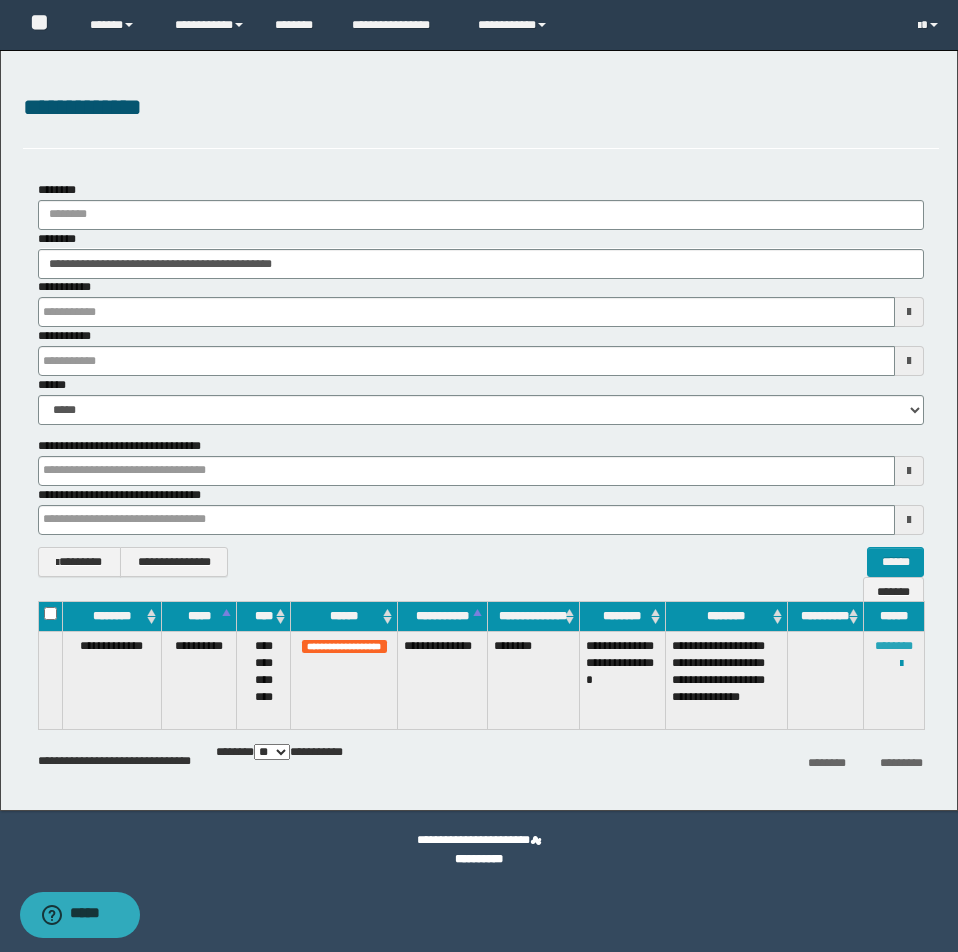 click on "********" at bounding box center [894, 646] 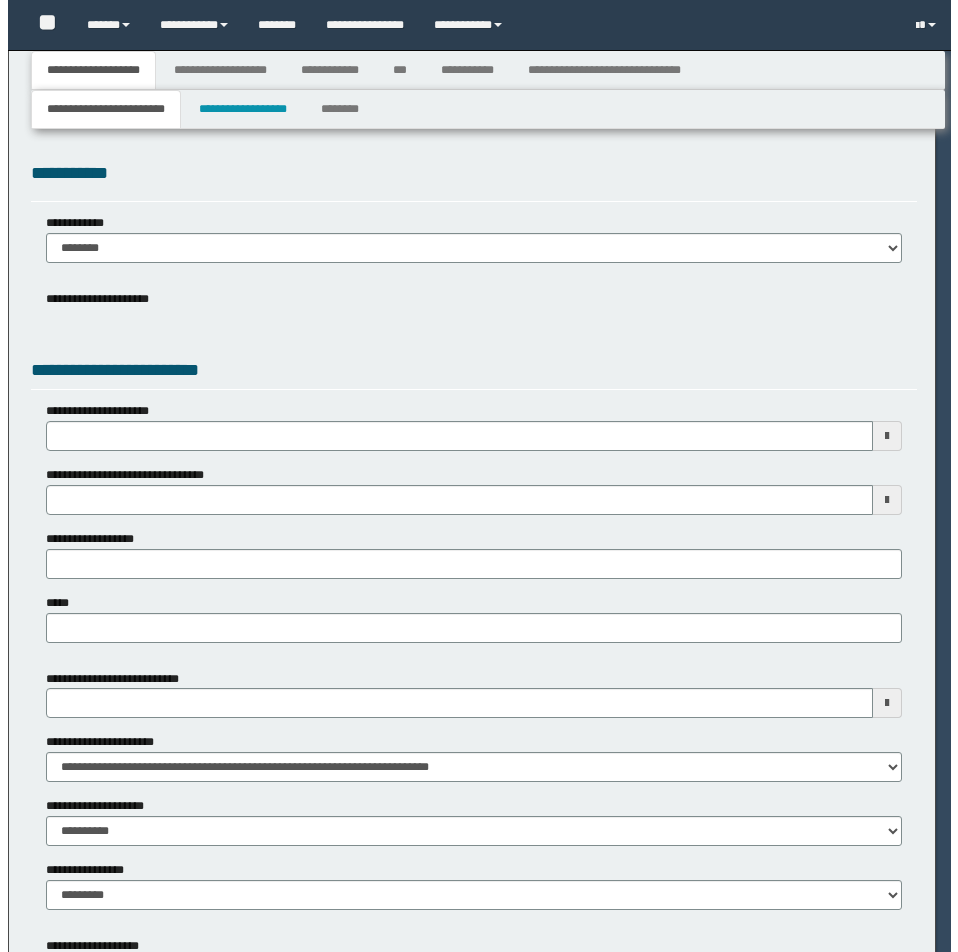 scroll, scrollTop: 0, scrollLeft: 0, axis: both 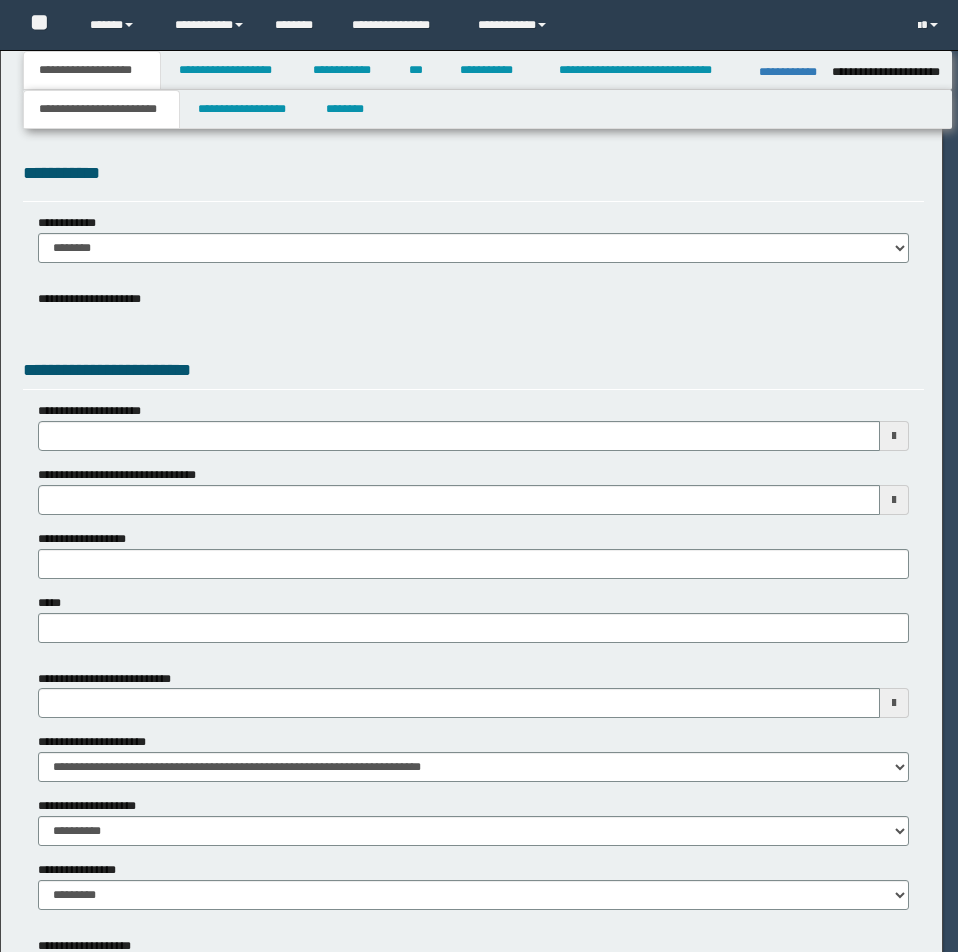 select on "*" 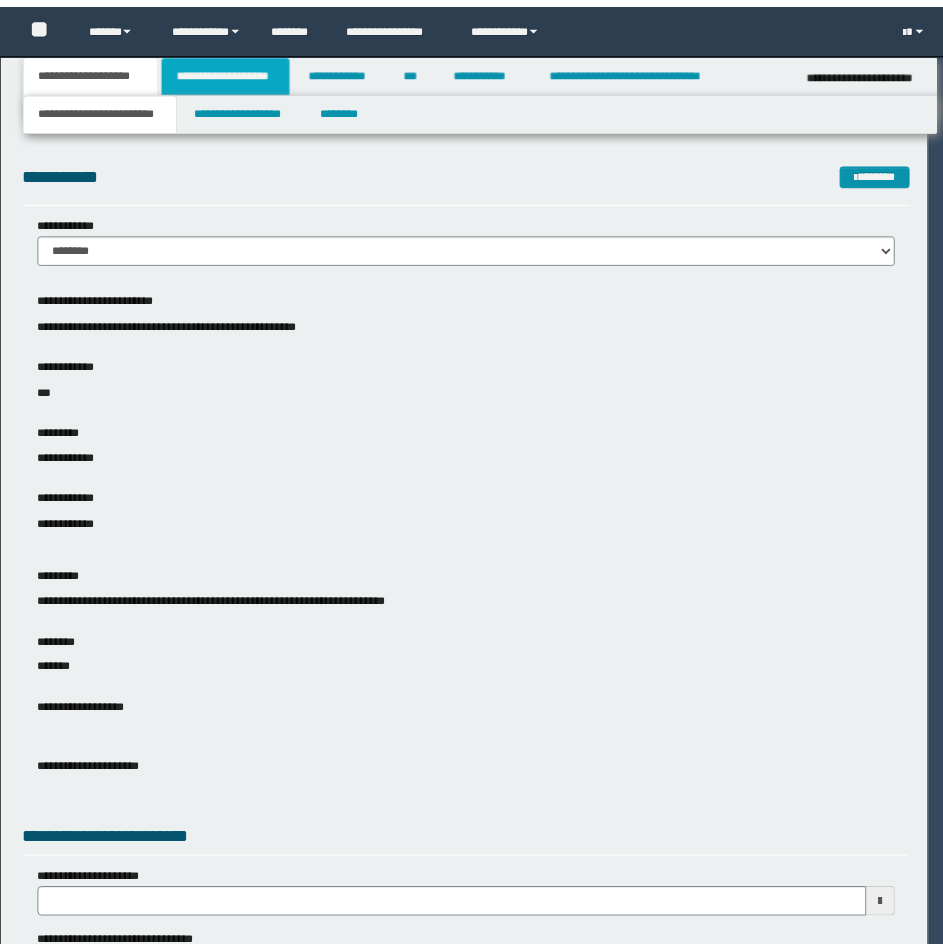 scroll, scrollTop: 0, scrollLeft: 0, axis: both 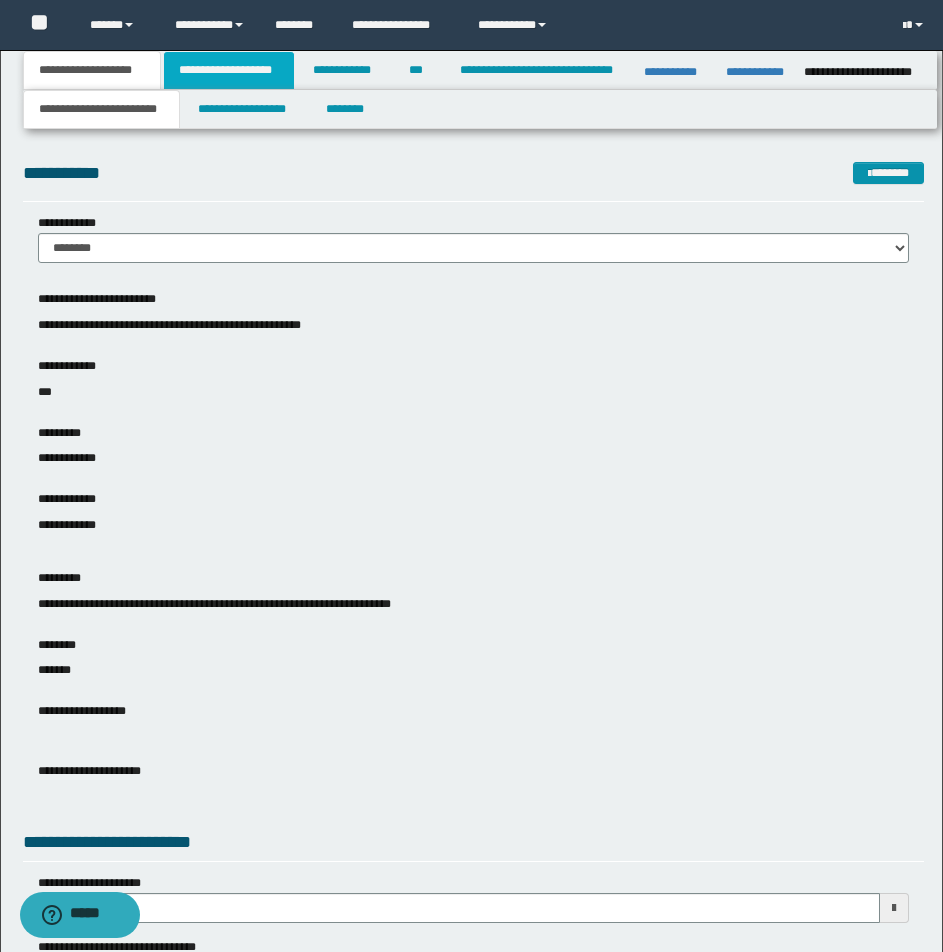 click on "**********" at bounding box center [229, 70] 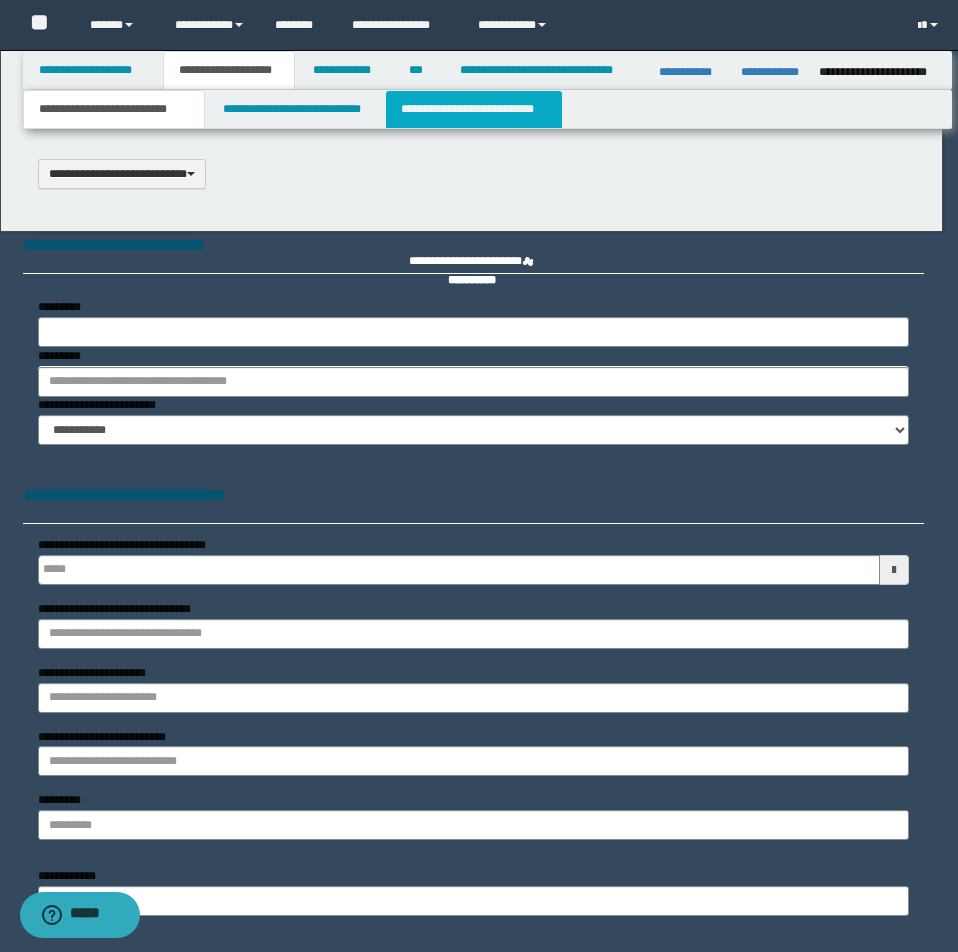type 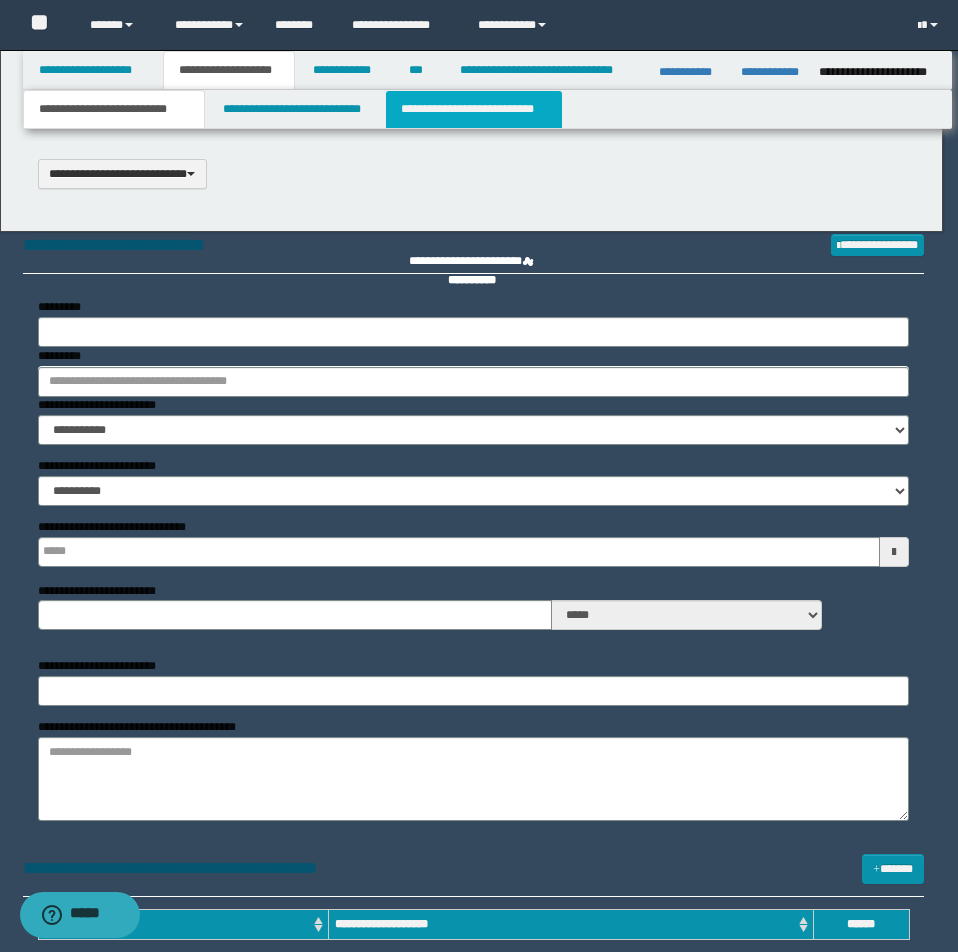 type on "**********" 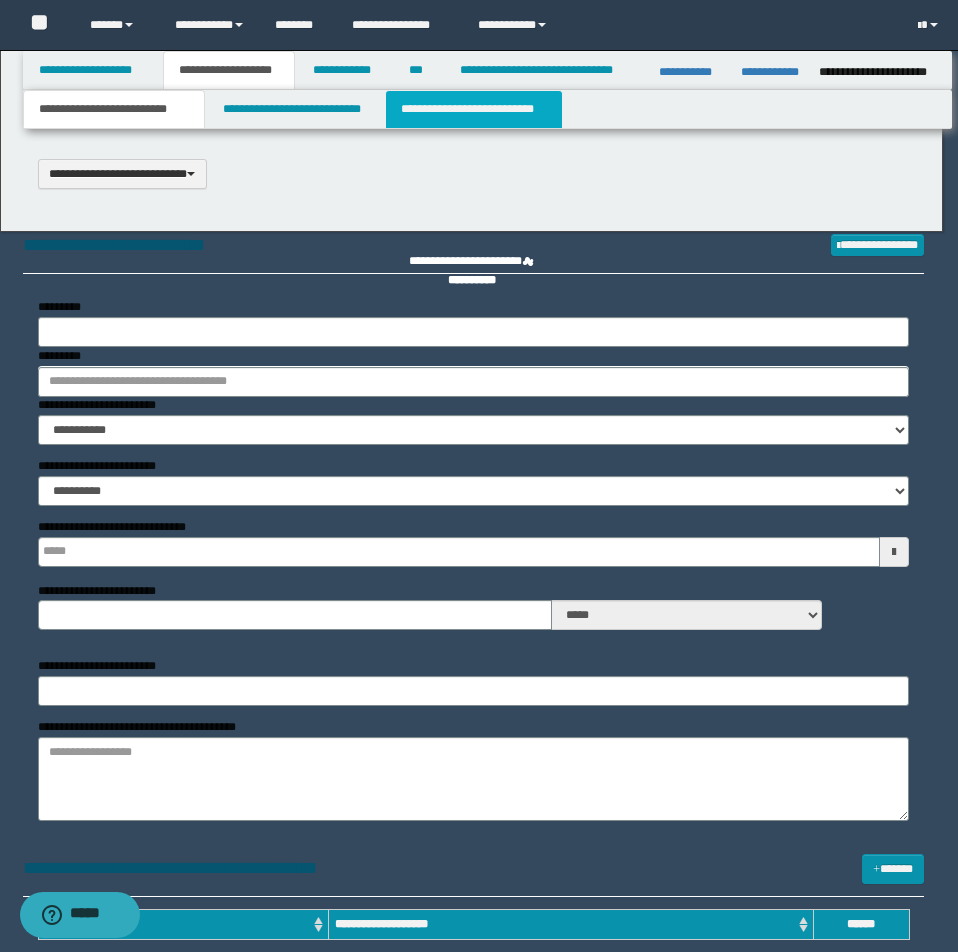 select on "*" 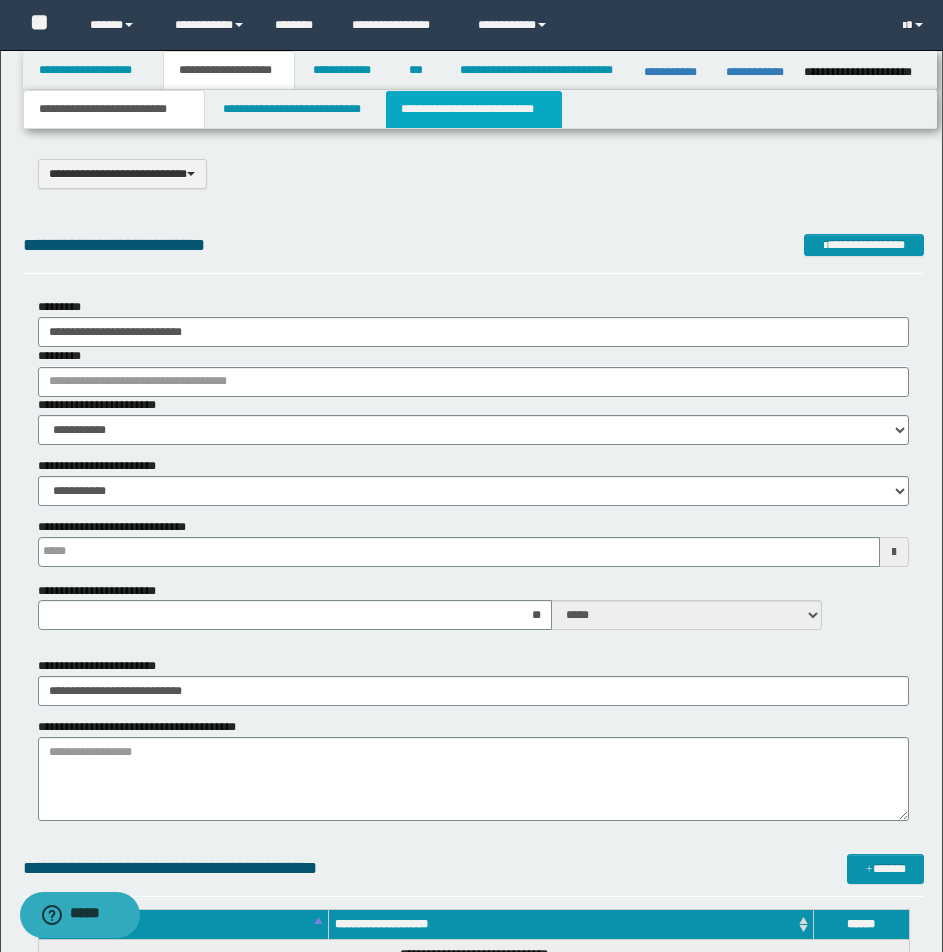 scroll, scrollTop: 0, scrollLeft: 0, axis: both 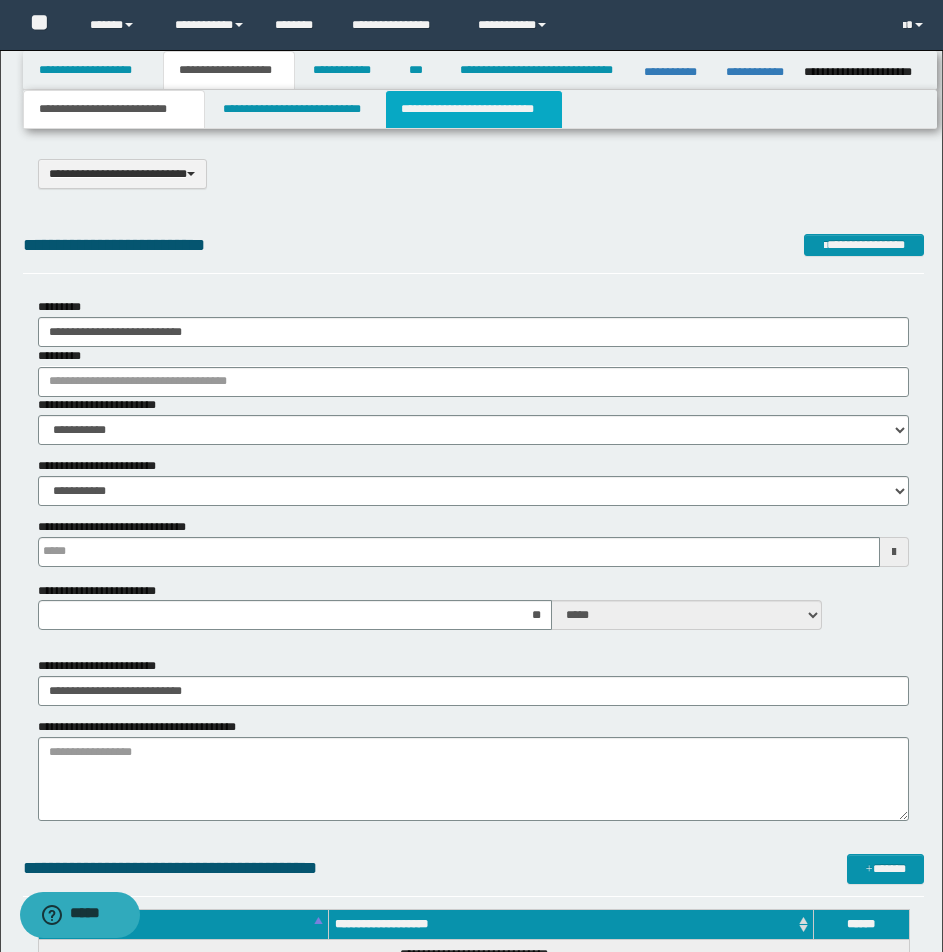 click on "**********" at bounding box center (474, 109) 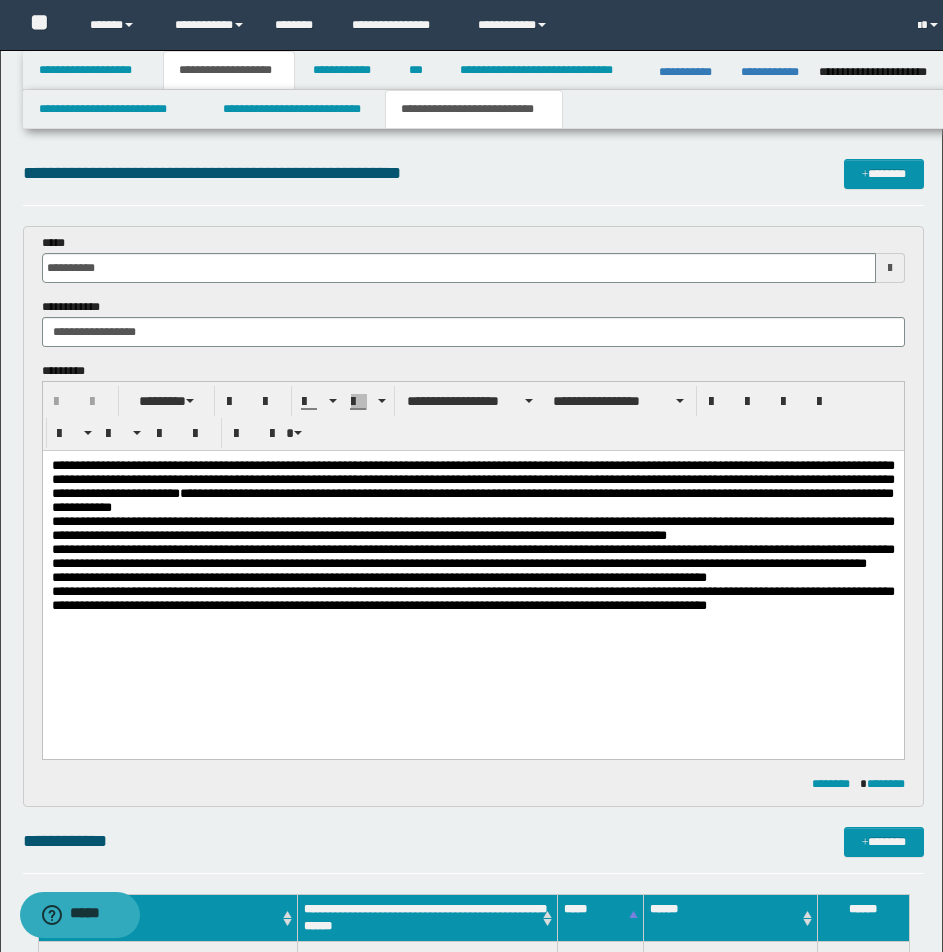 scroll, scrollTop: 0, scrollLeft: 0, axis: both 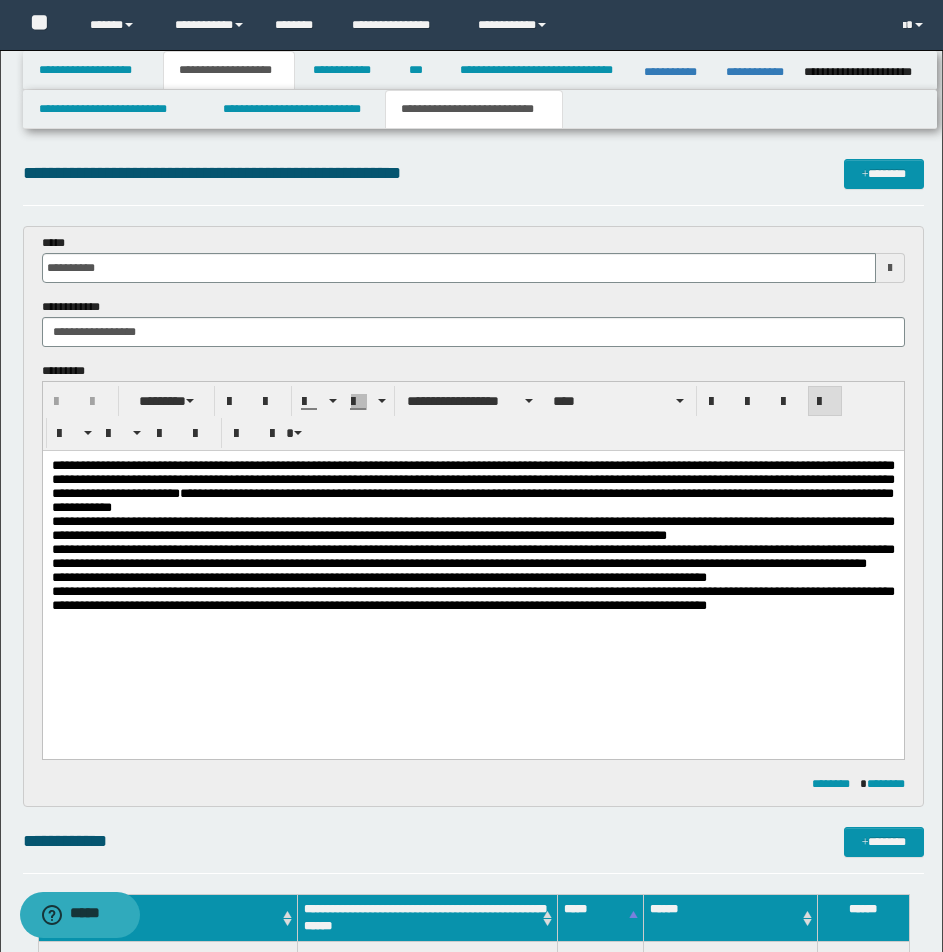click on "**********" at bounding box center (472, 556) 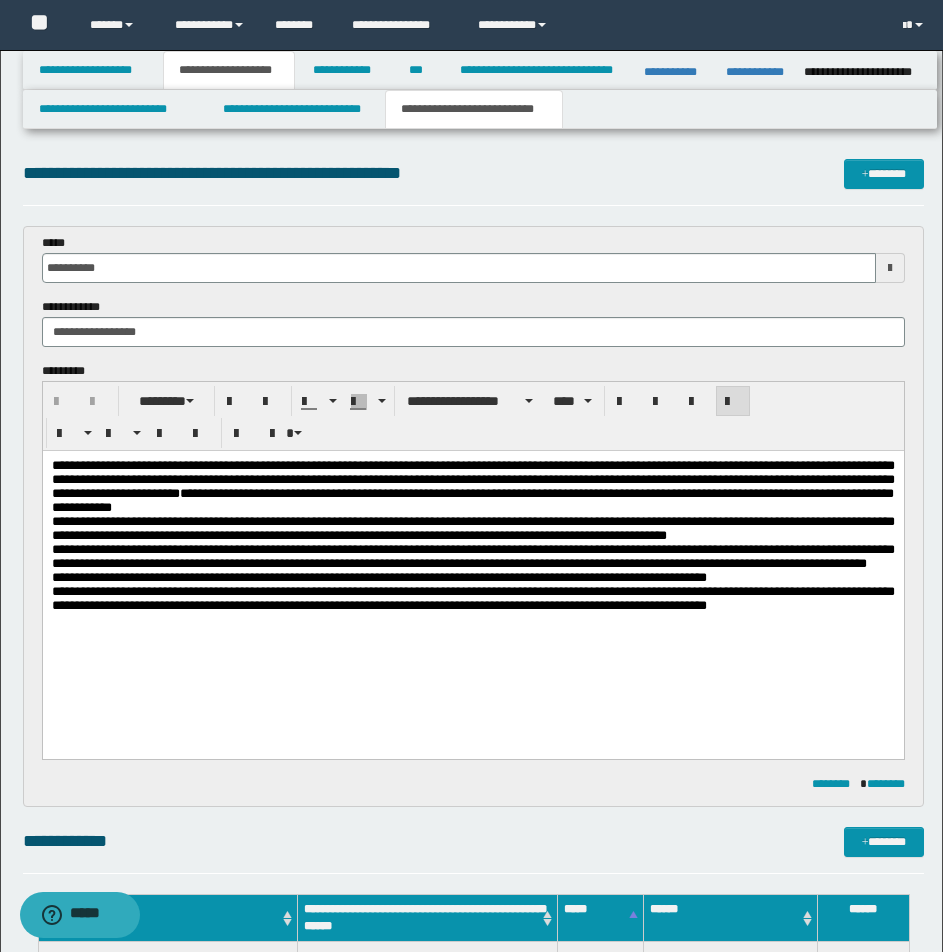 click on "**********" at bounding box center [472, 556] 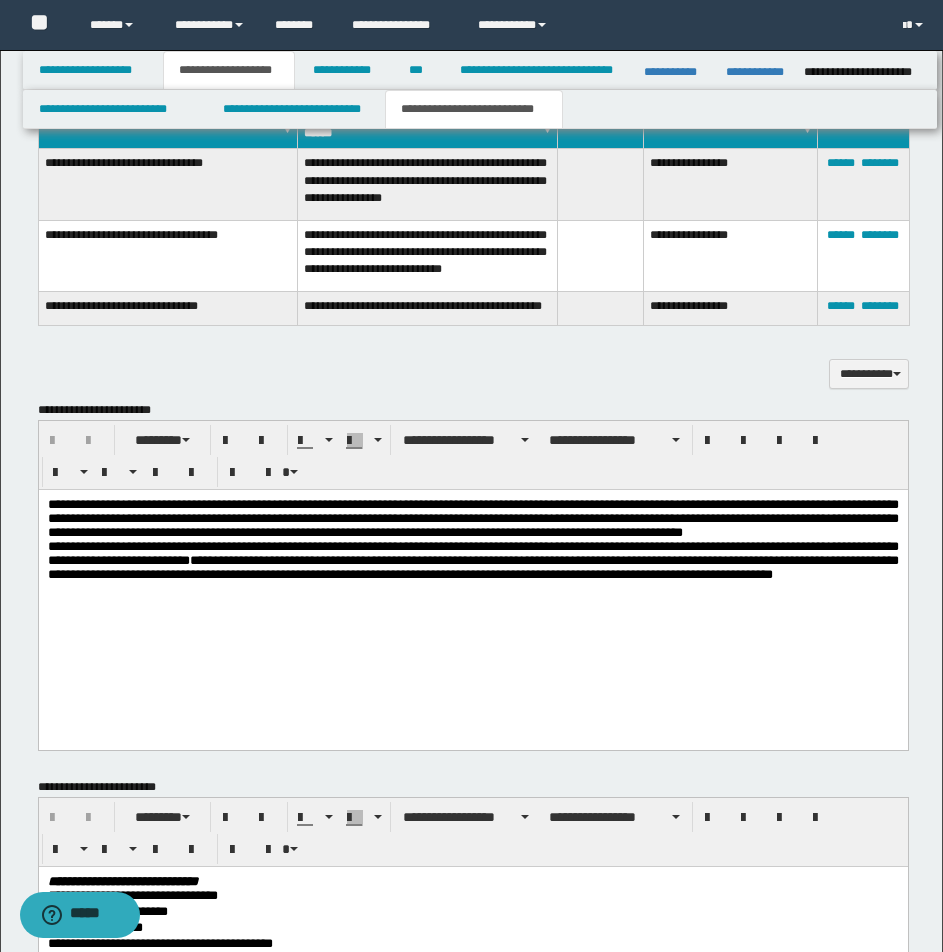 scroll, scrollTop: 668, scrollLeft: 0, axis: vertical 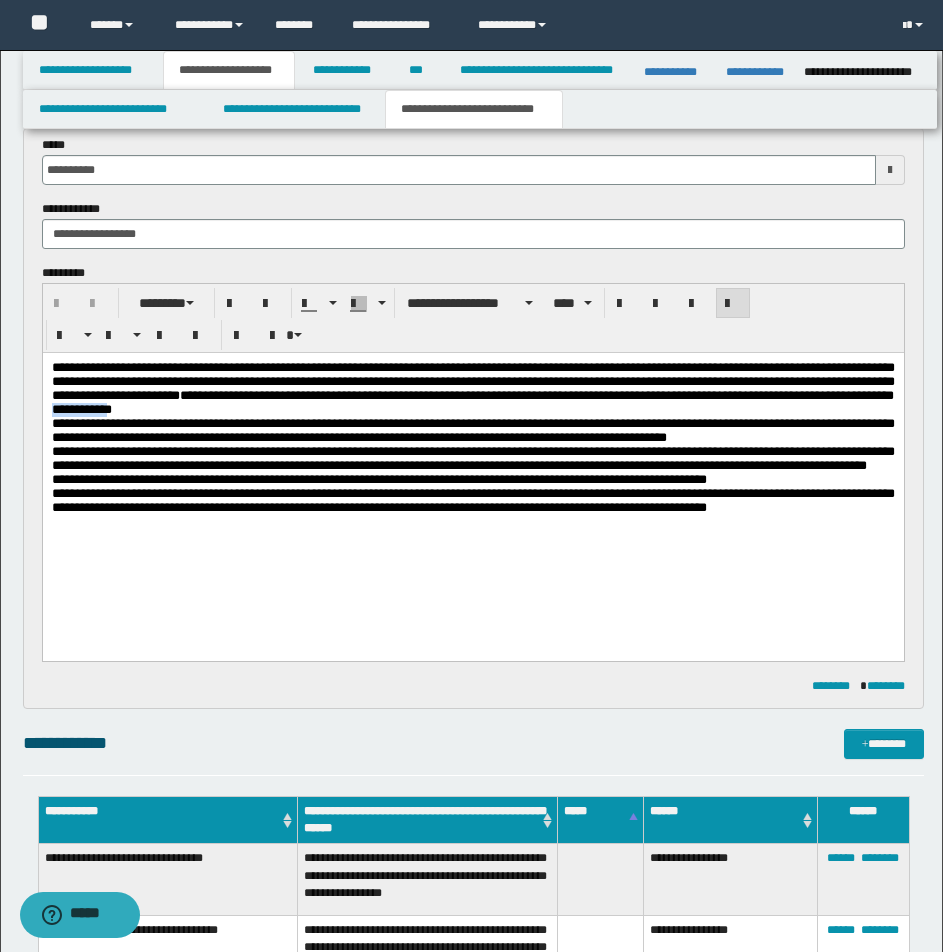 type 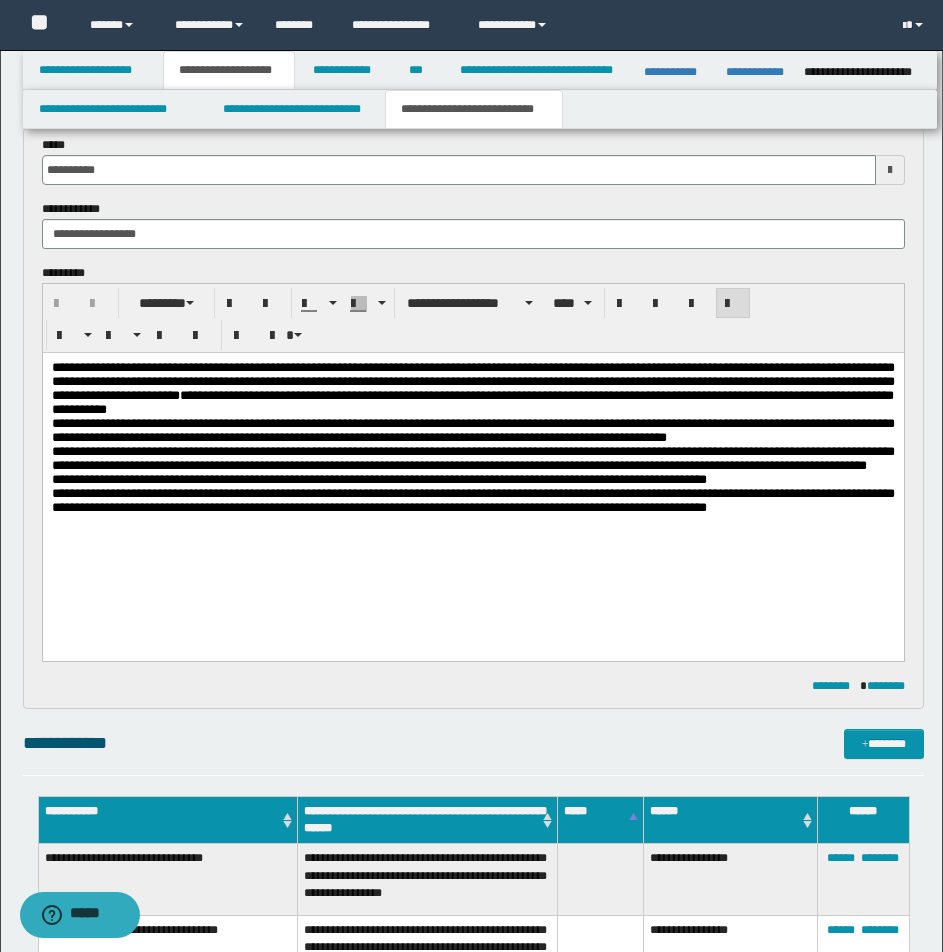 drag, startPoint x: 464, startPoint y: 424, endPoint x: 495, endPoint y: 433, distance: 32.280025 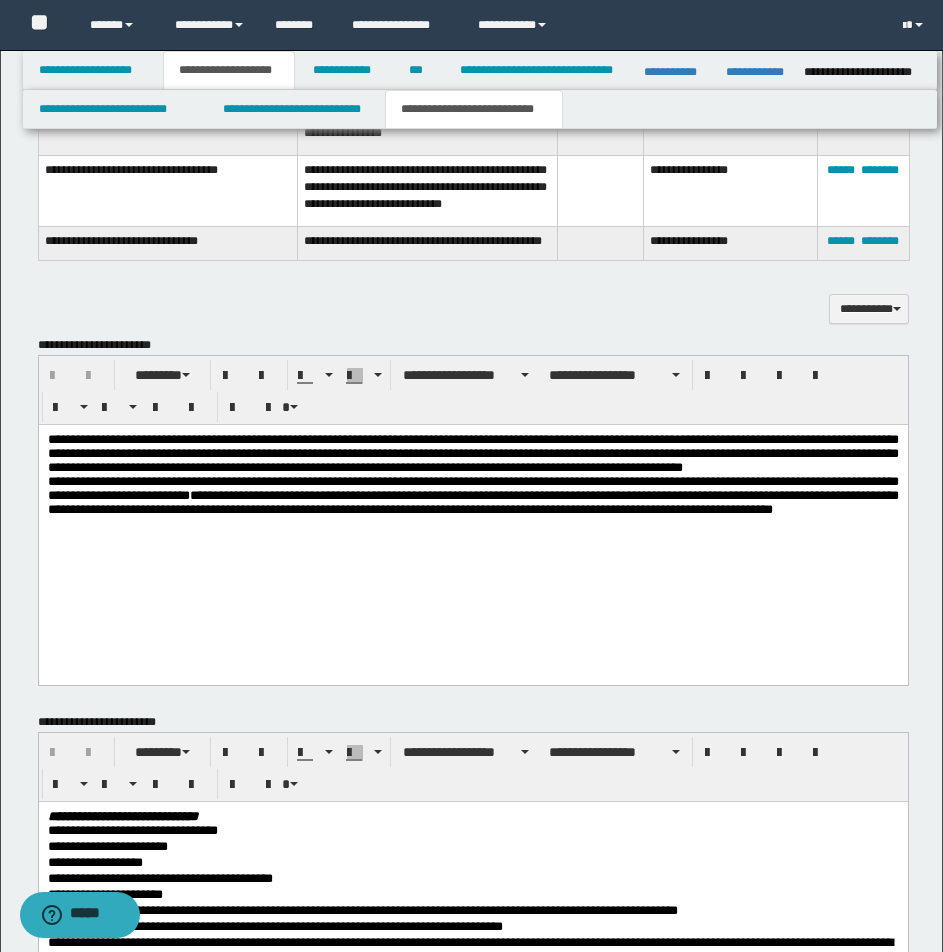 scroll, scrollTop: 898, scrollLeft: 0, axis: vertical 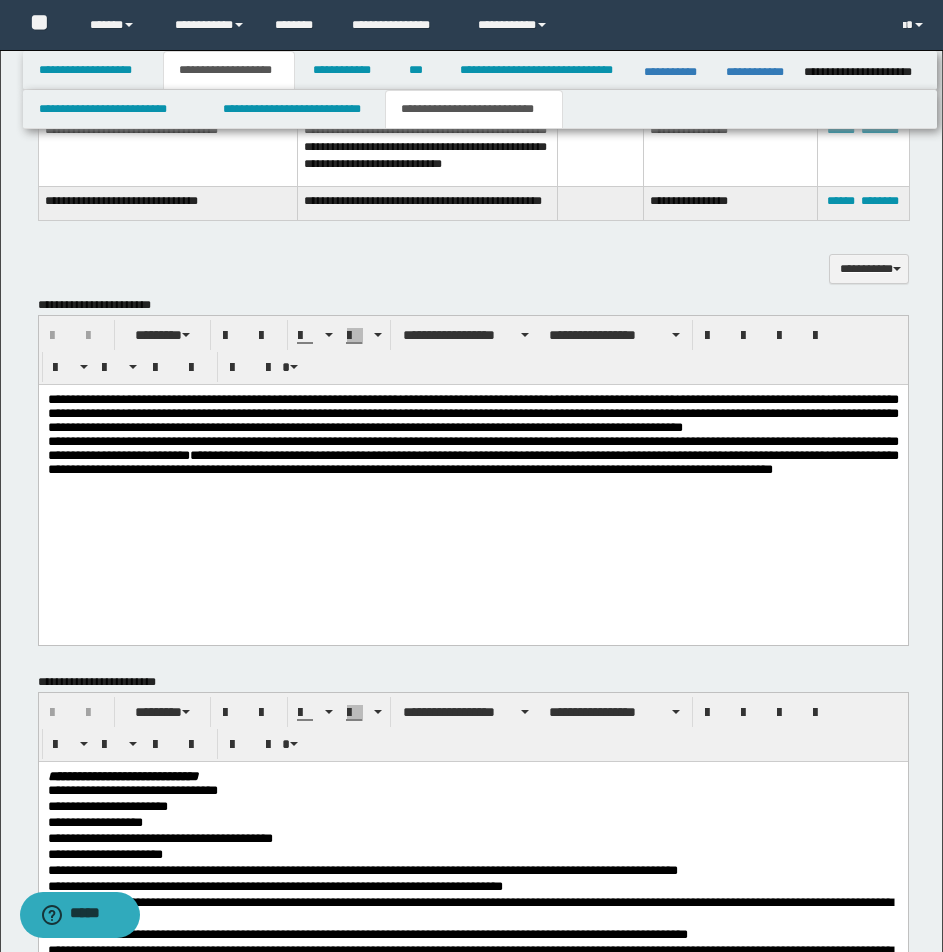 click on "**********" at bounding box center (472, 447) 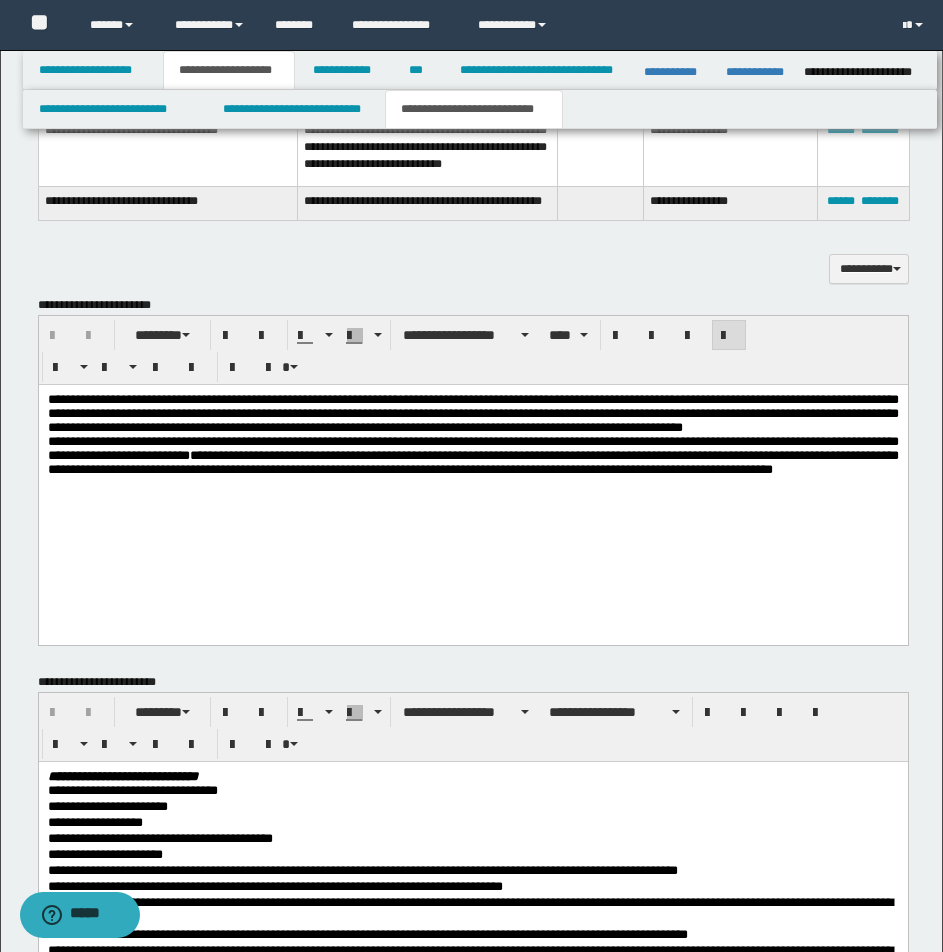 click on "**********" at bounding box center [472, 447] 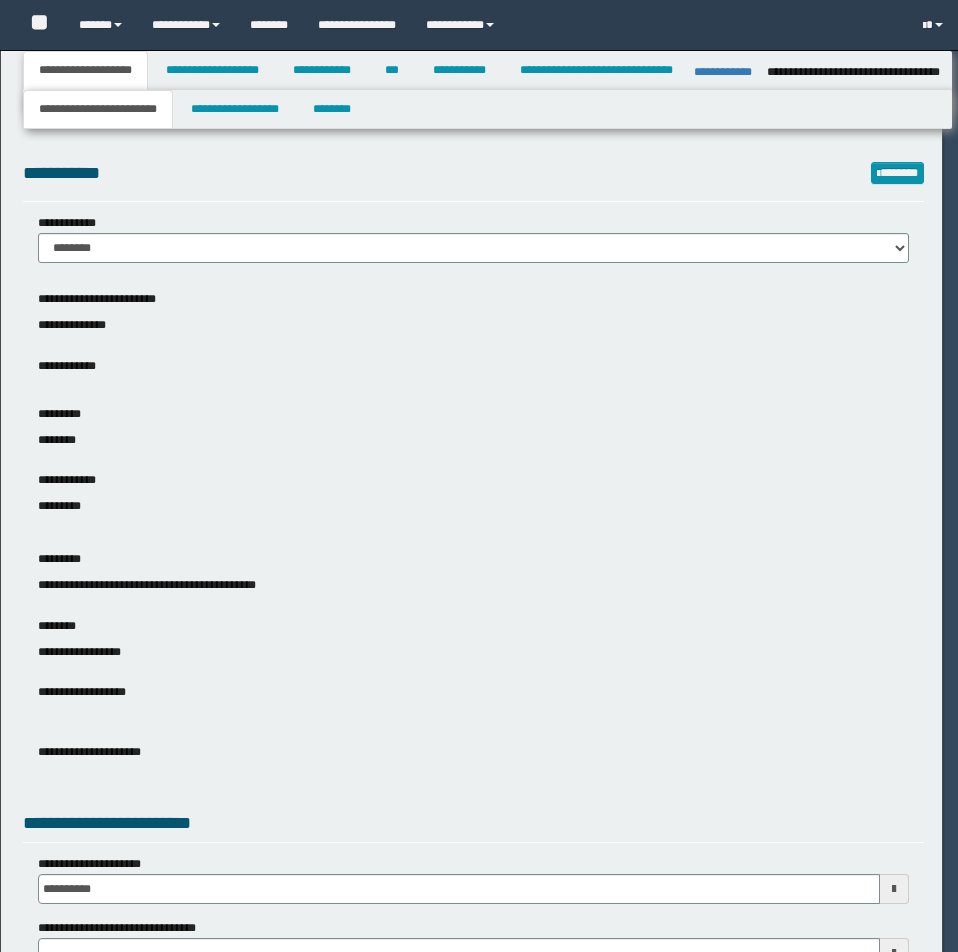 select on "*" 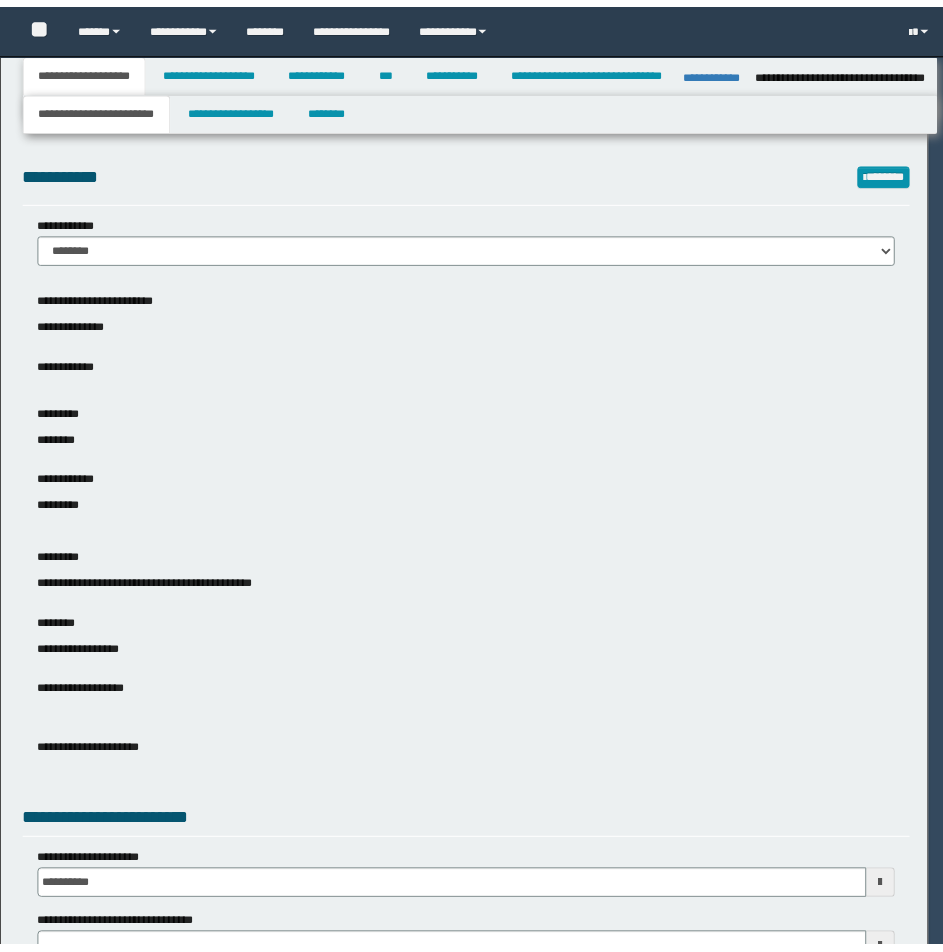 scroll, scrollTop: 0, scrollLeft: 0, axis: both 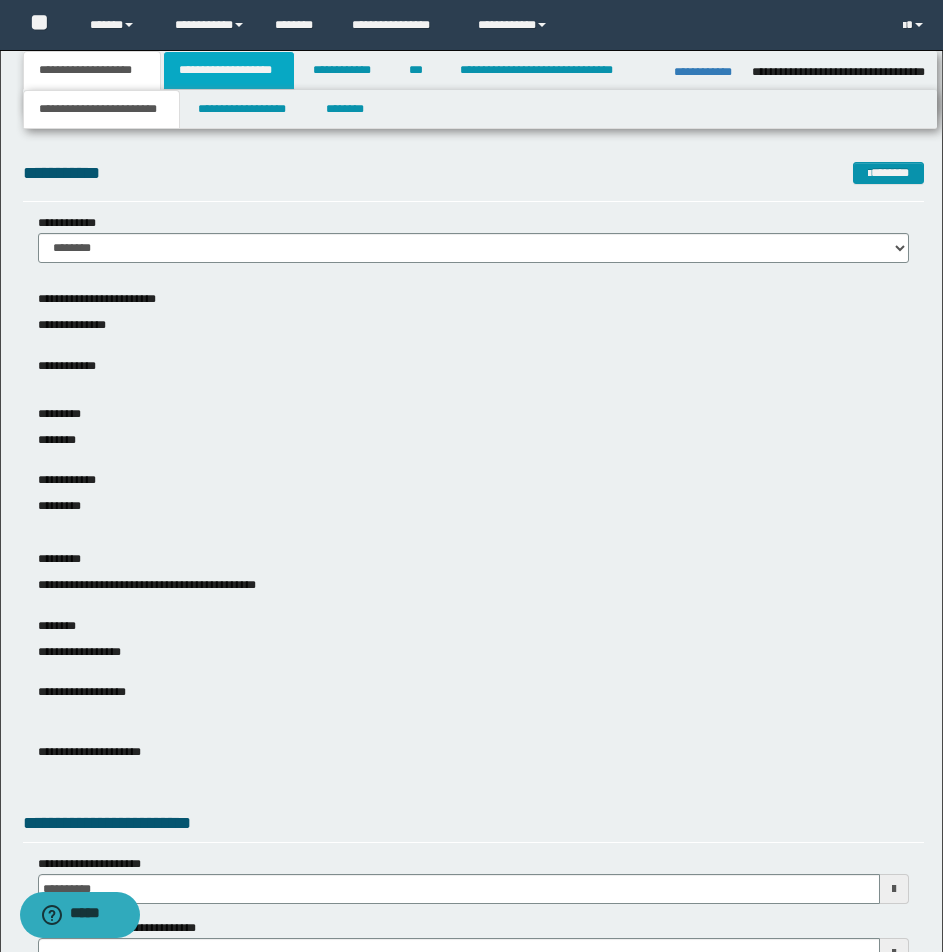 click on "**********" at bounding box center [229, 70] 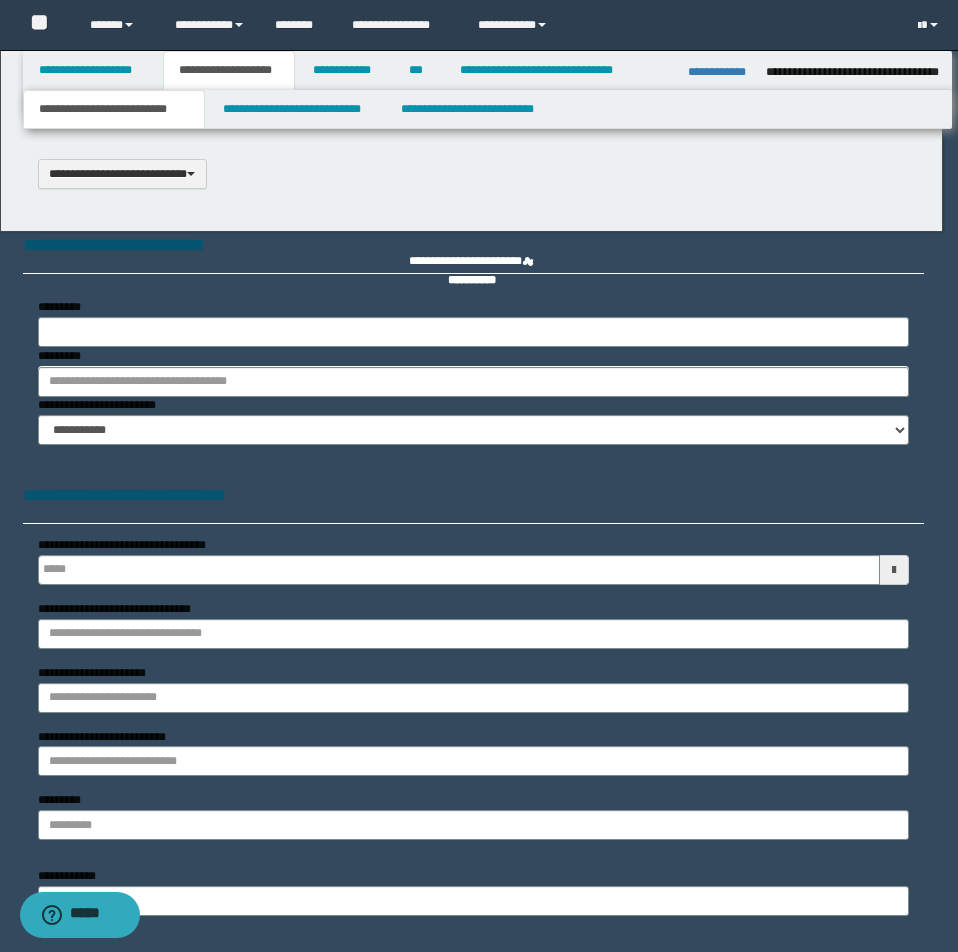 type 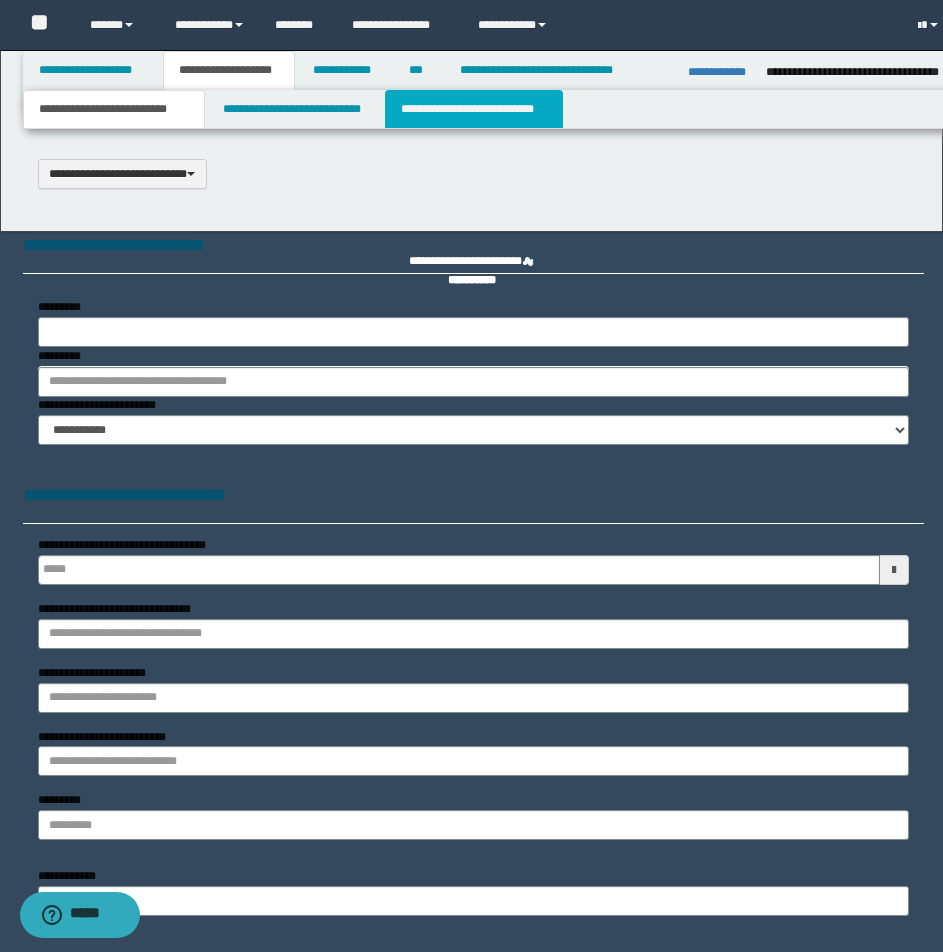 click on "**********" at bounding box center [474, 109] 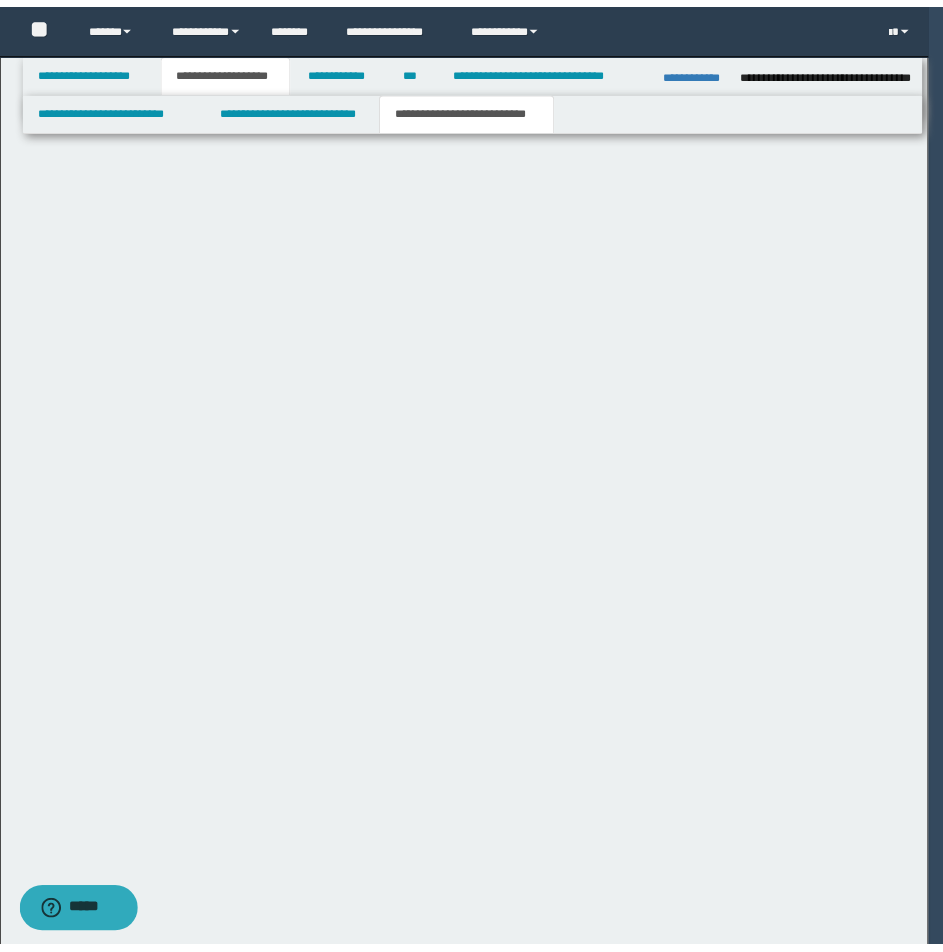 scroll, scrollTop: 0, scrollLeft: 0, axis: both 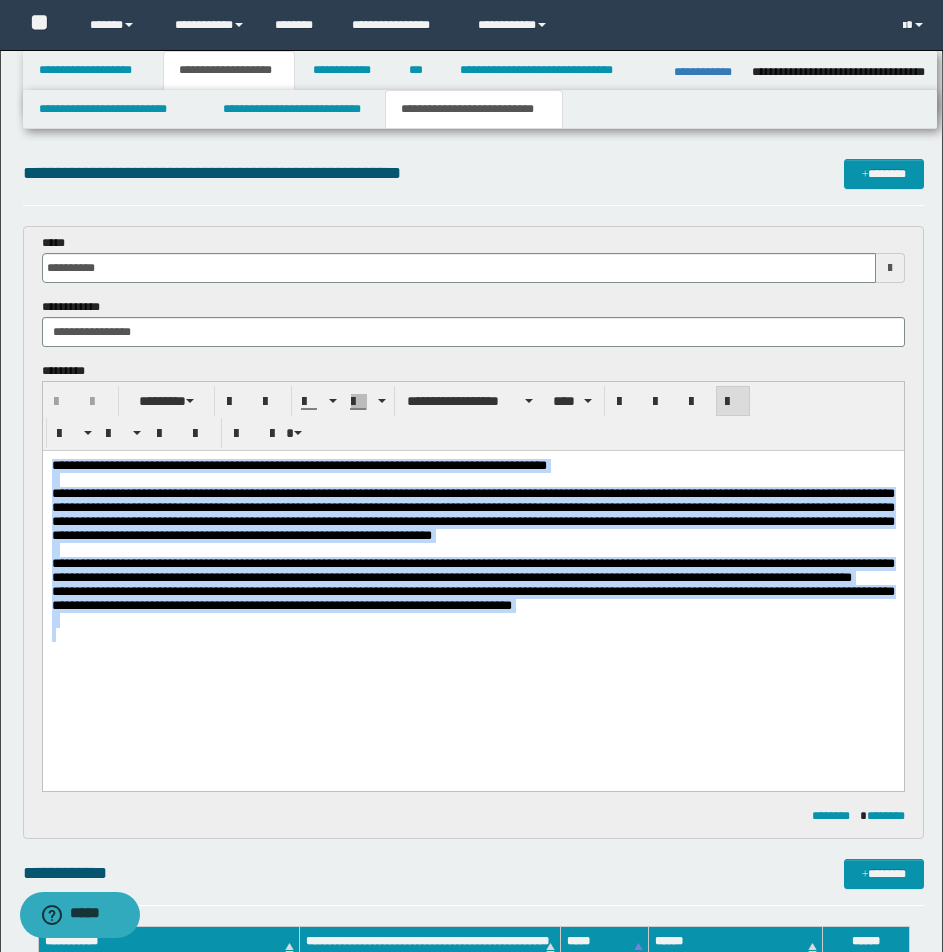 drag, startPoint x: 51, startPoint y: 464, endPoint x: 908, endPoint y: 690, distance: 886.29846 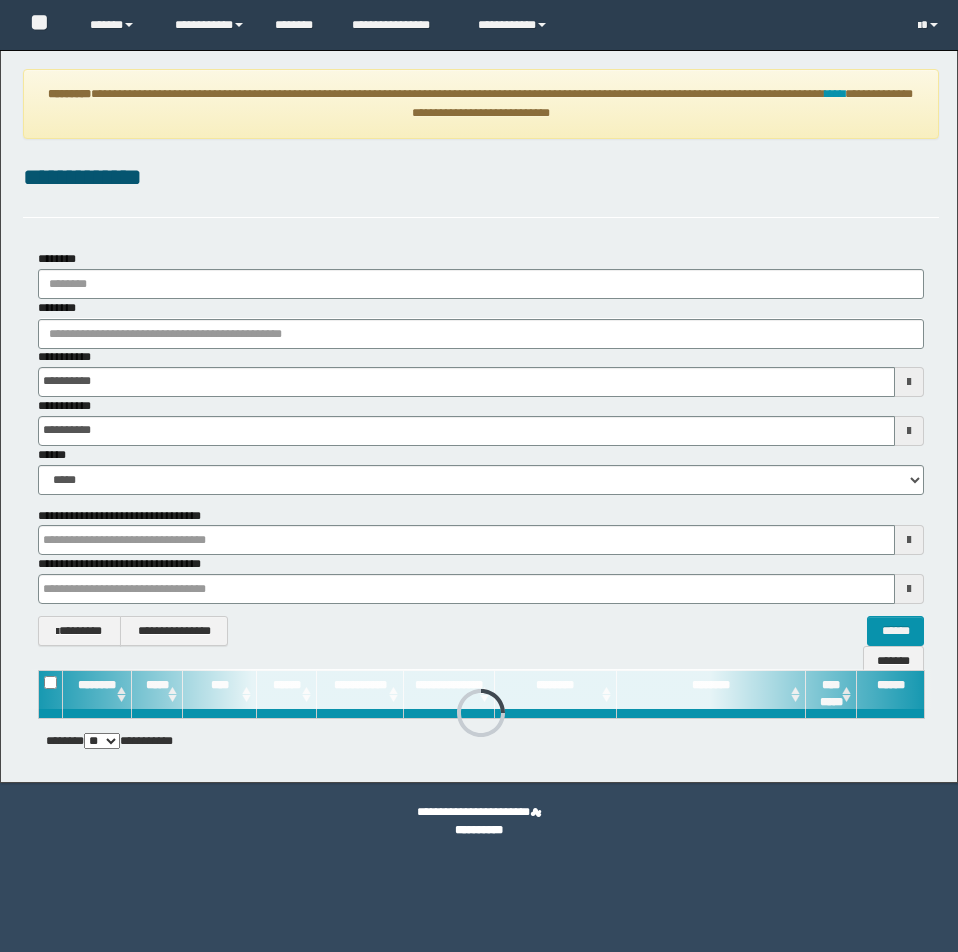 scroll, scrollTop: 0, scrollLeft: 0, axis: both 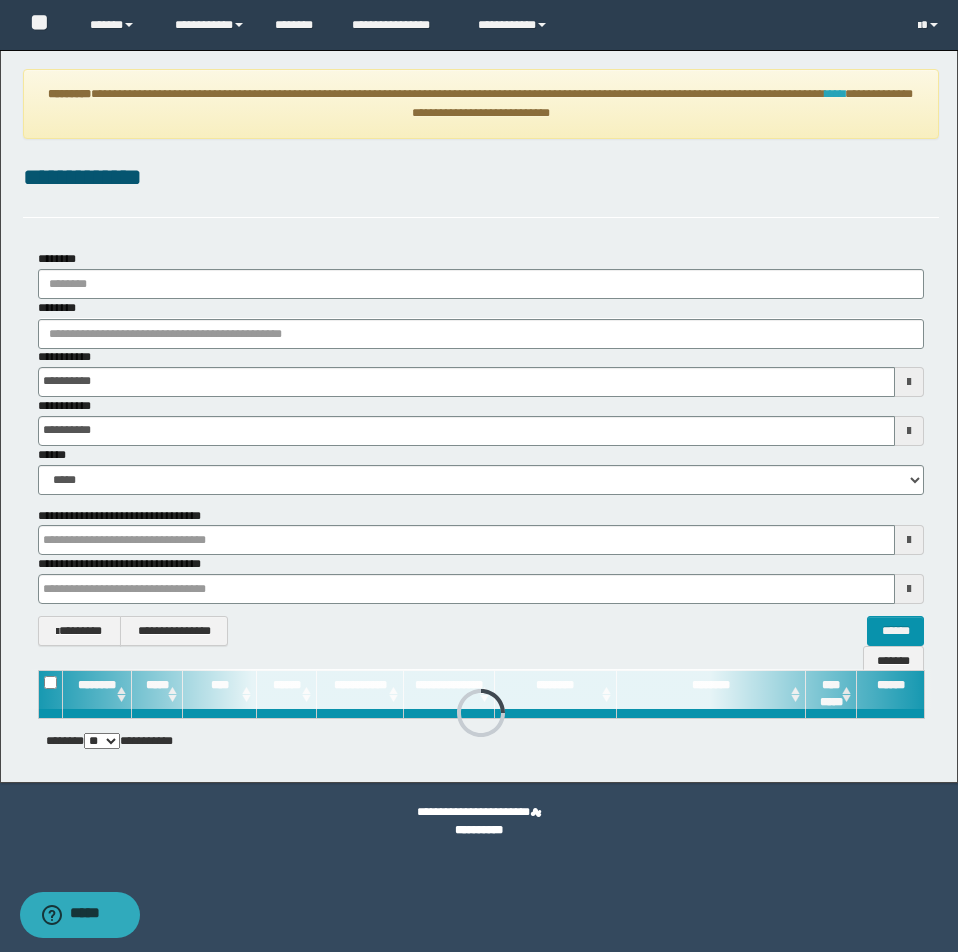 click on "****" at bounding box center (835, 94) 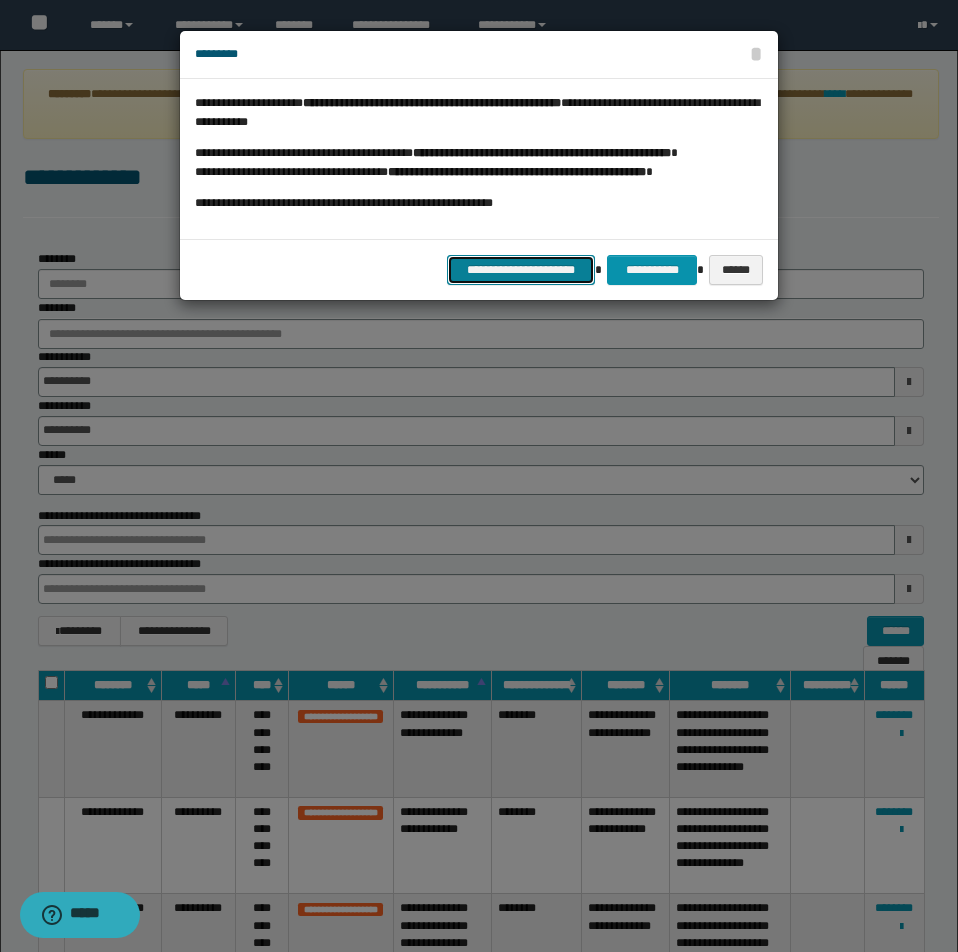 click on "**********" at bounding box center (521, 270) 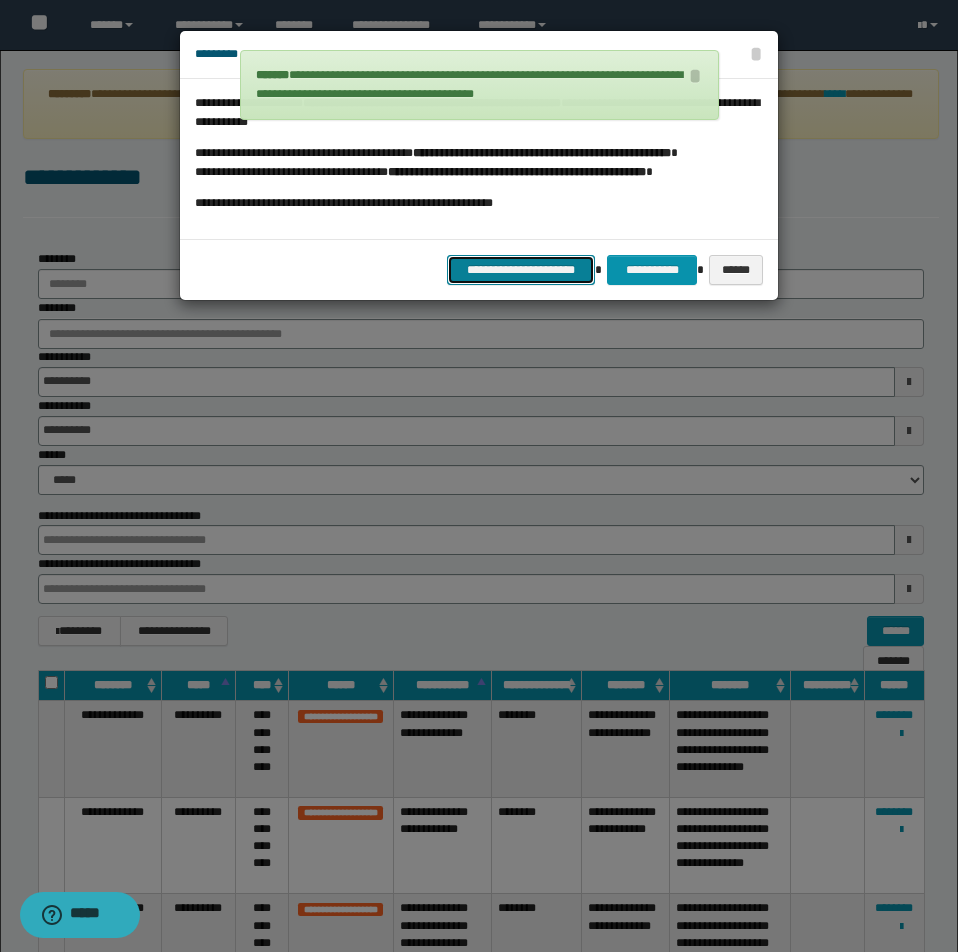 click on "**********" at bounding box center (521, 270) 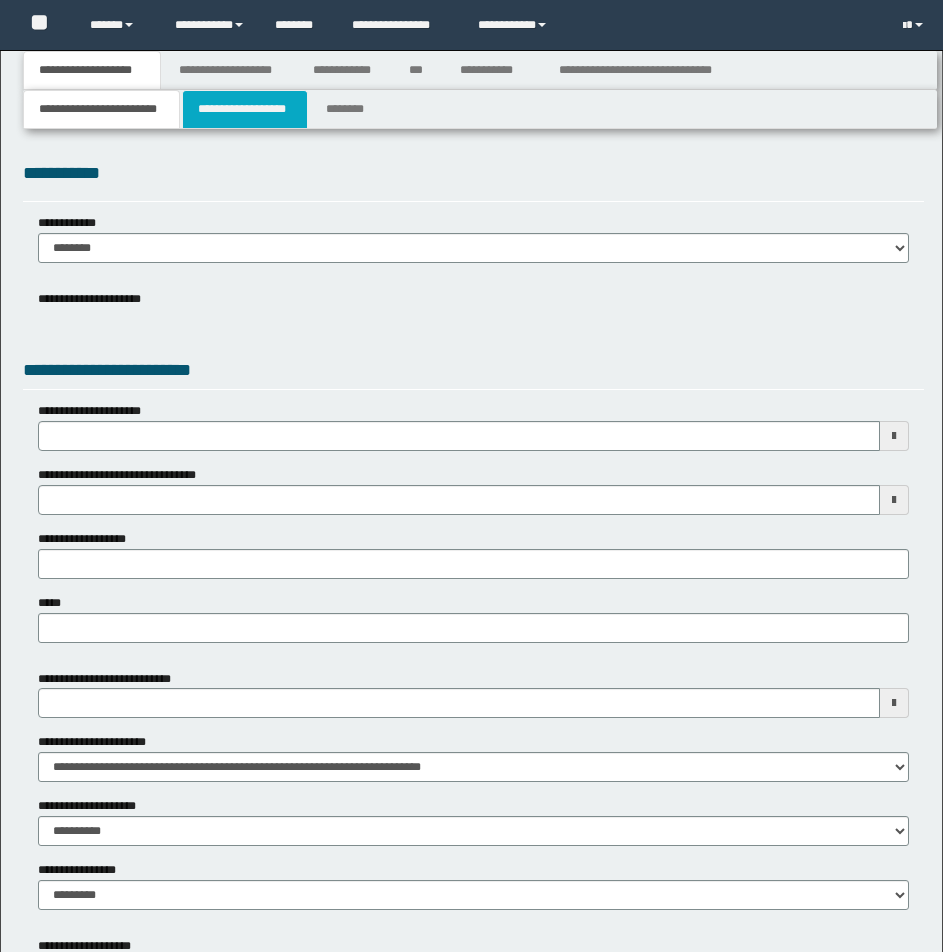 type 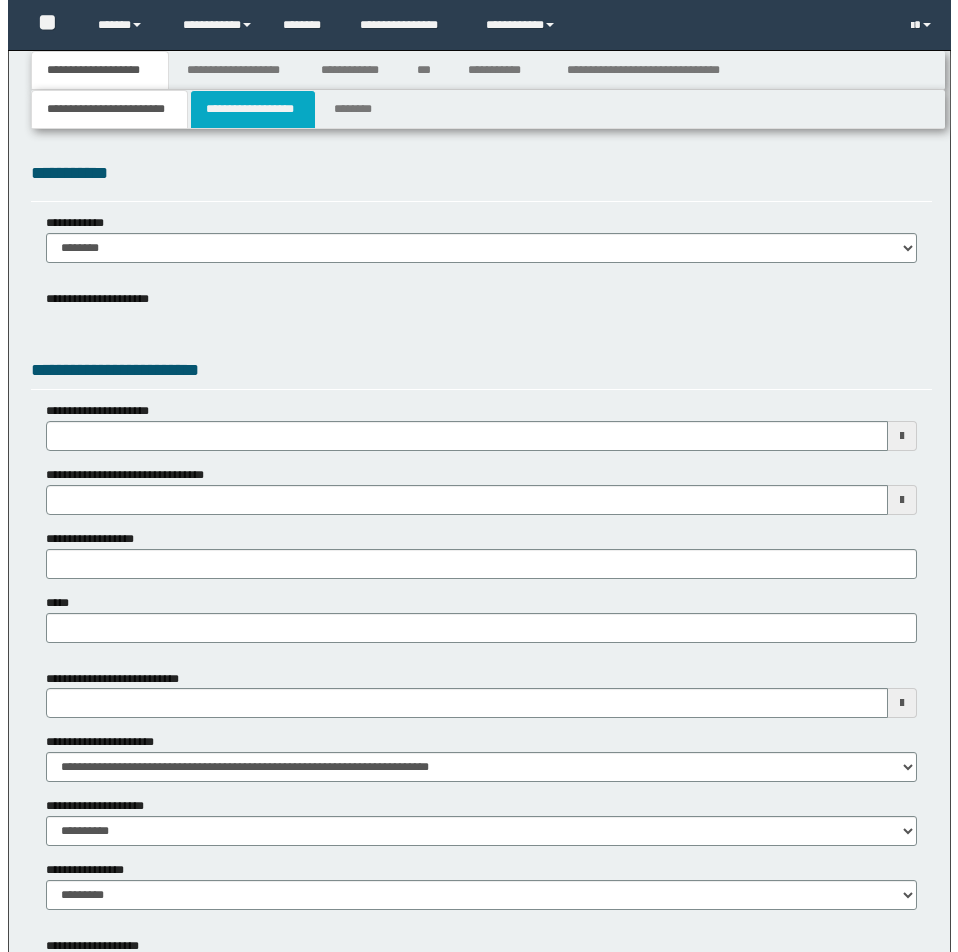scroll, scrollTop: 0, scrollLeft: 0, axis: both 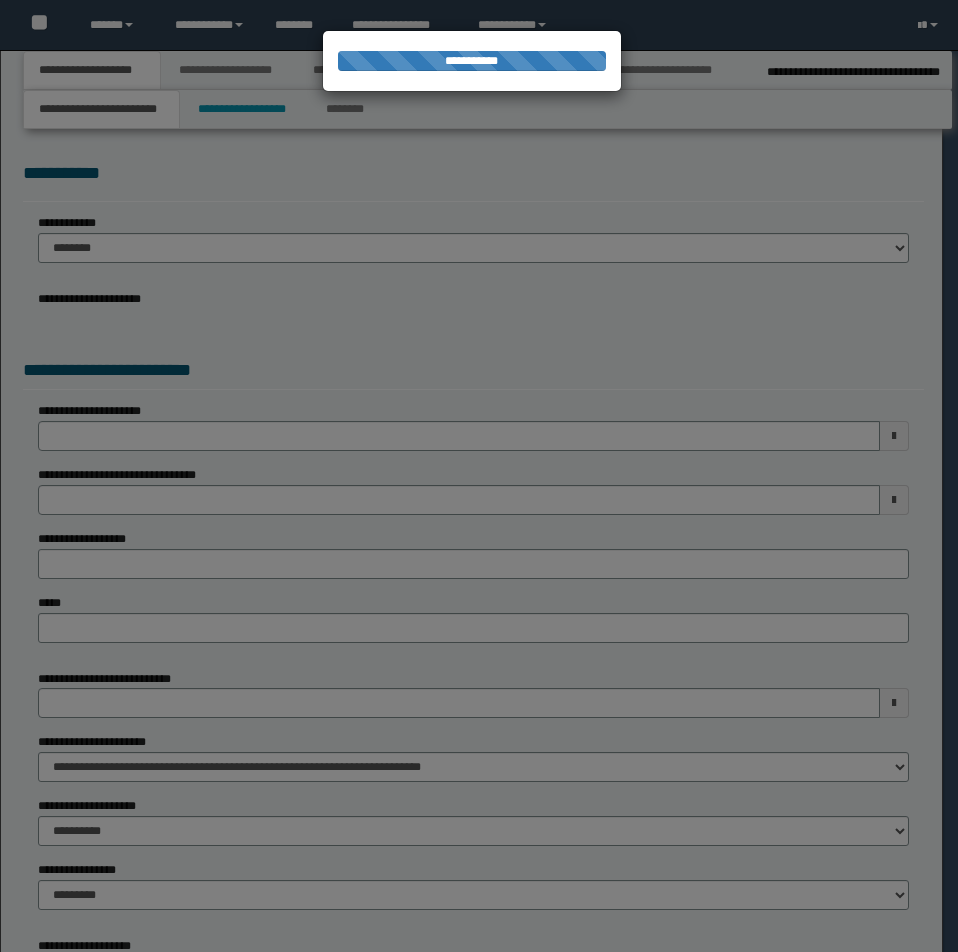 type on "**********" 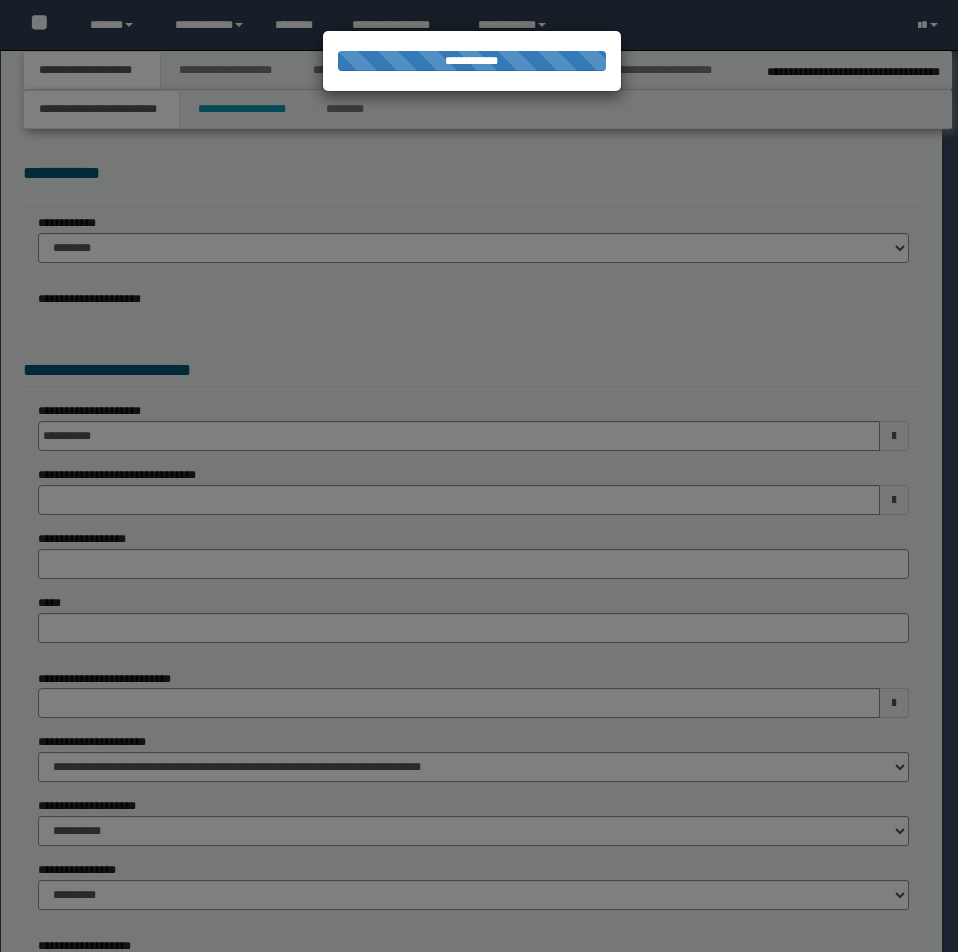select on "*" 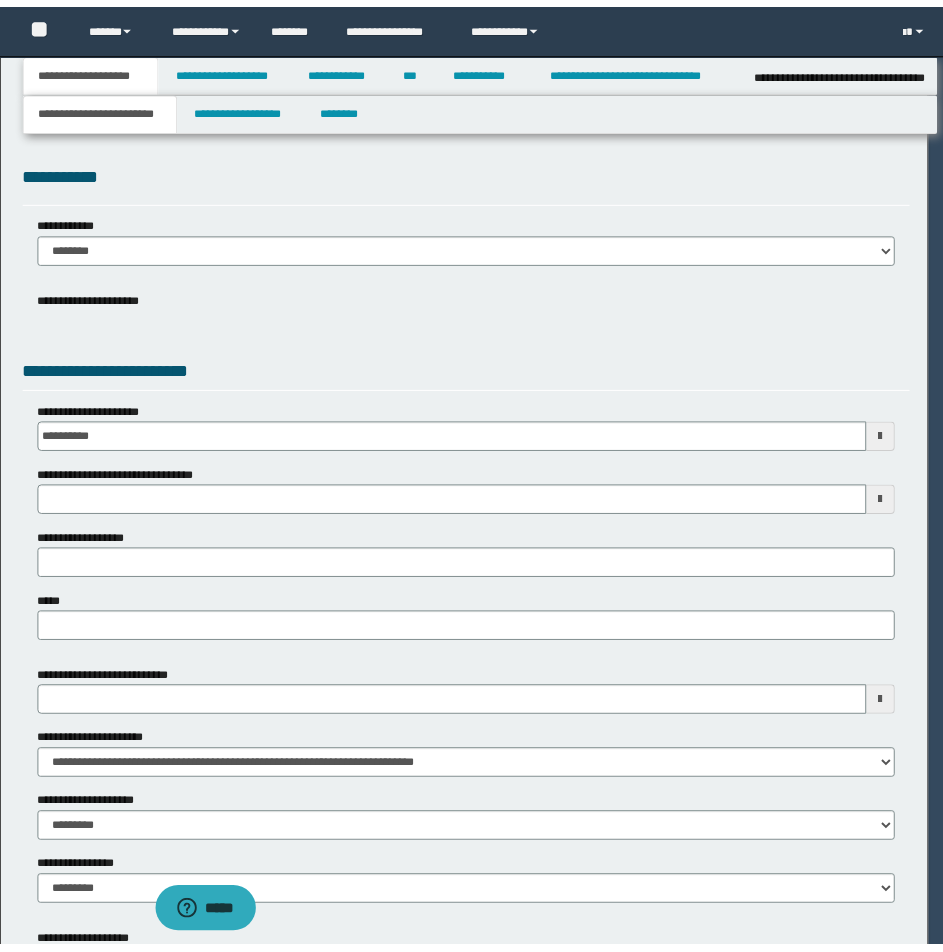 scroll, scrollTop: 0, scrollLeft: 0, axis: both 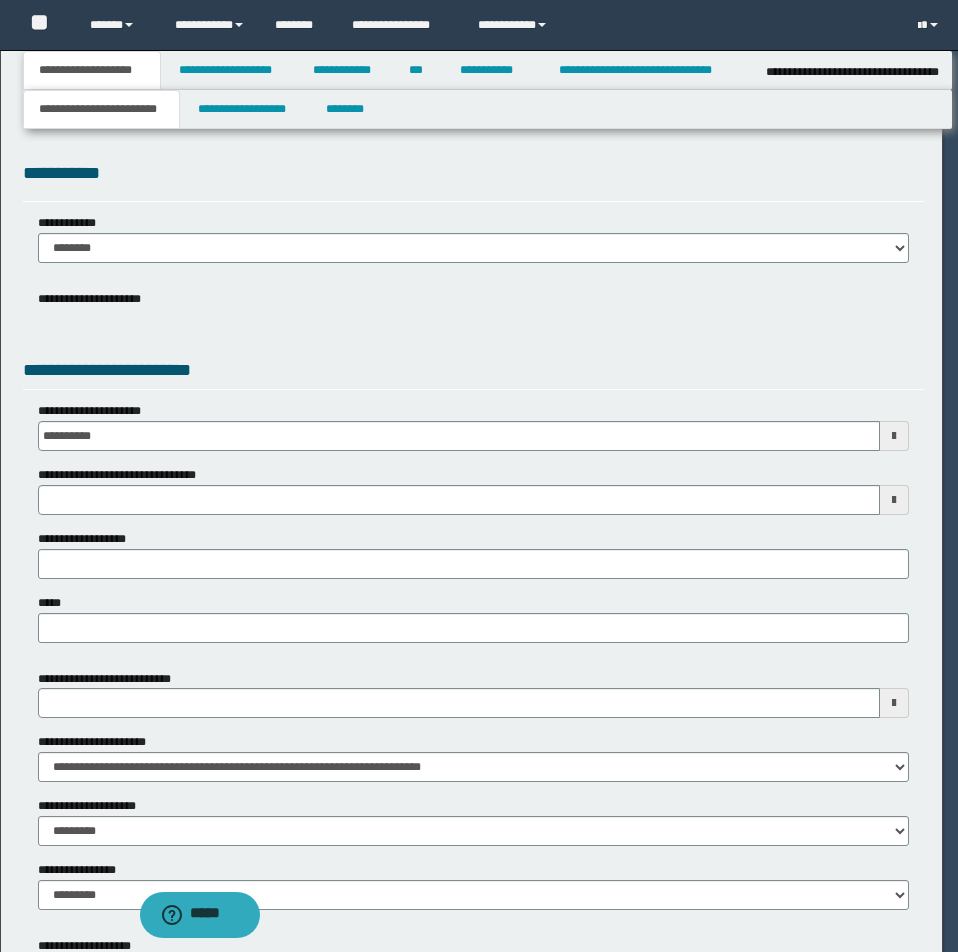 click at bounding box center (479, 476) 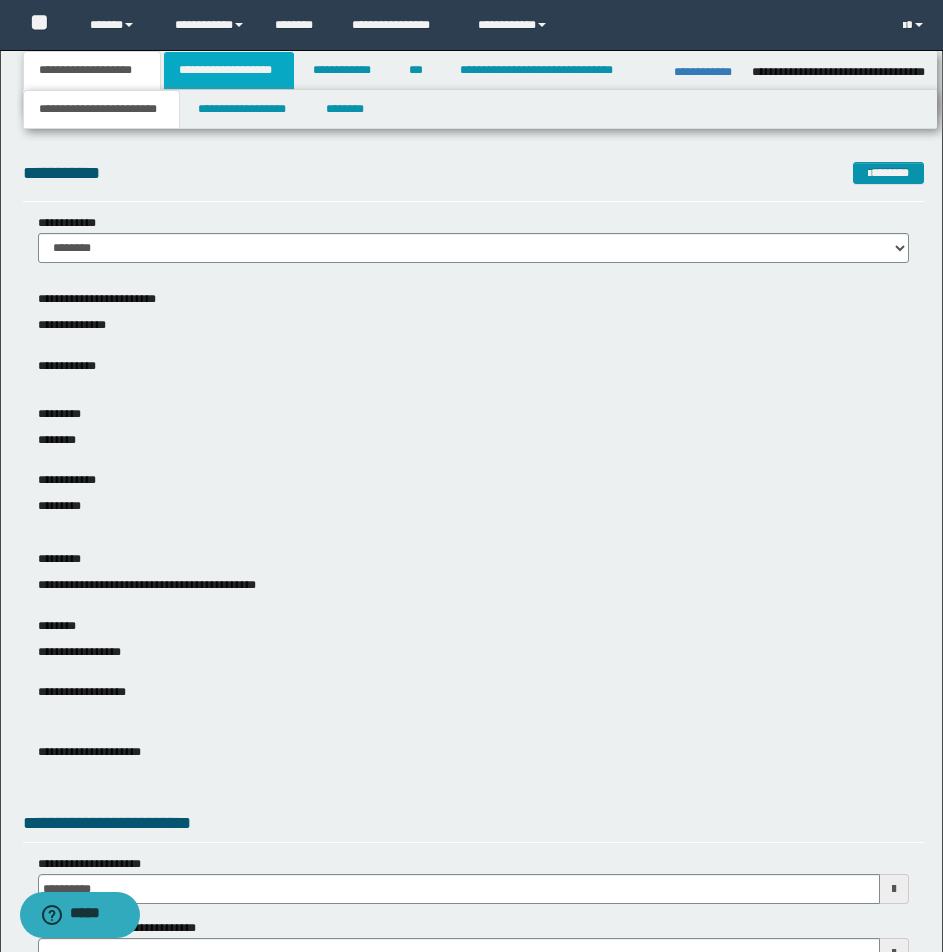 click on "**********" at bounding box center [229, 70] 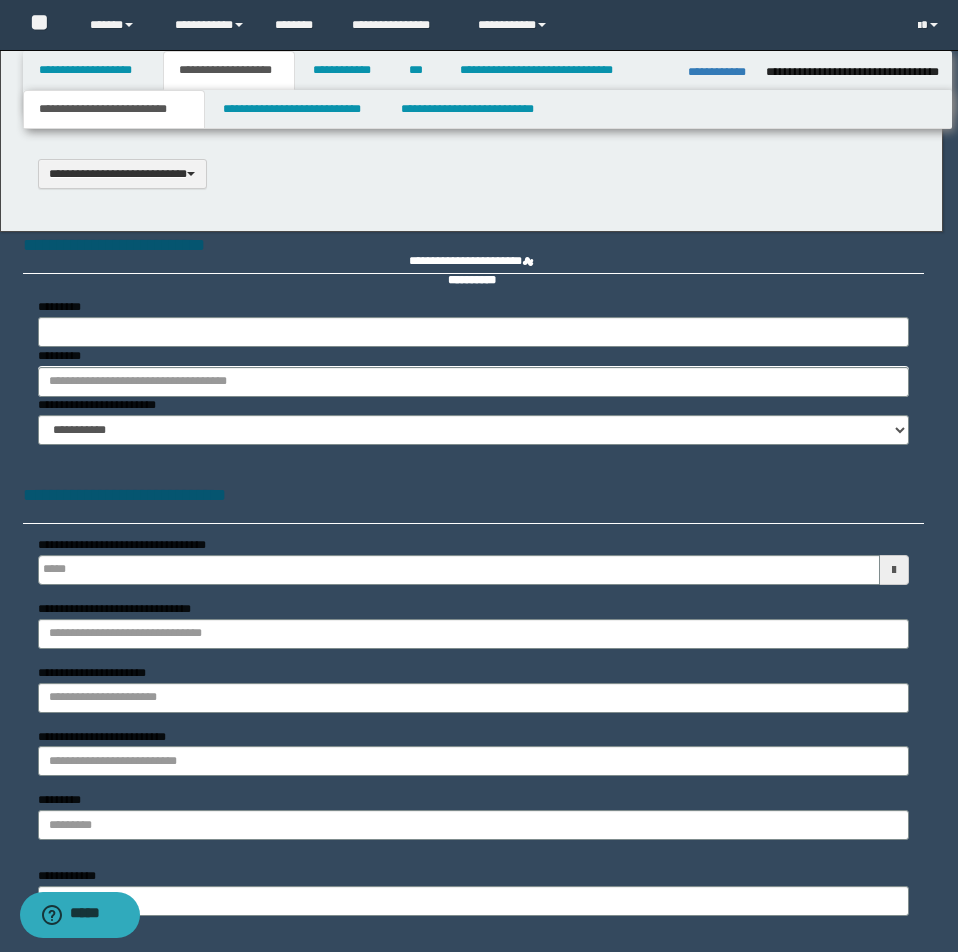 type 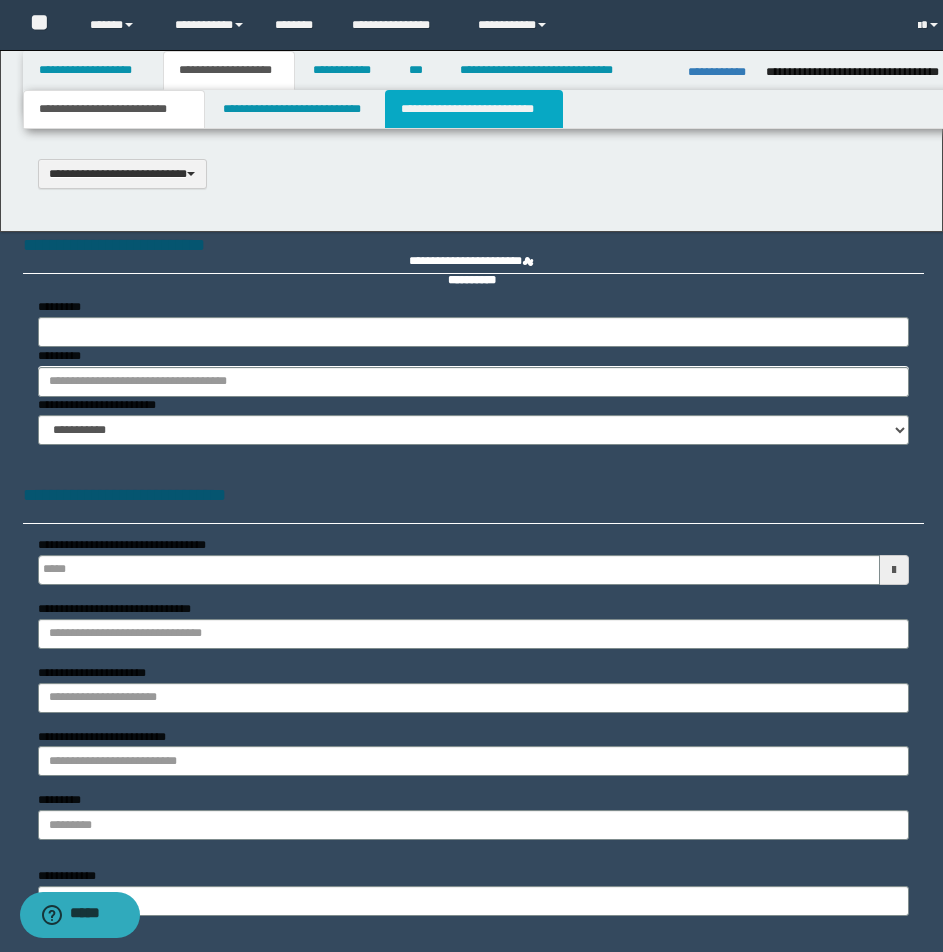 select on "*" 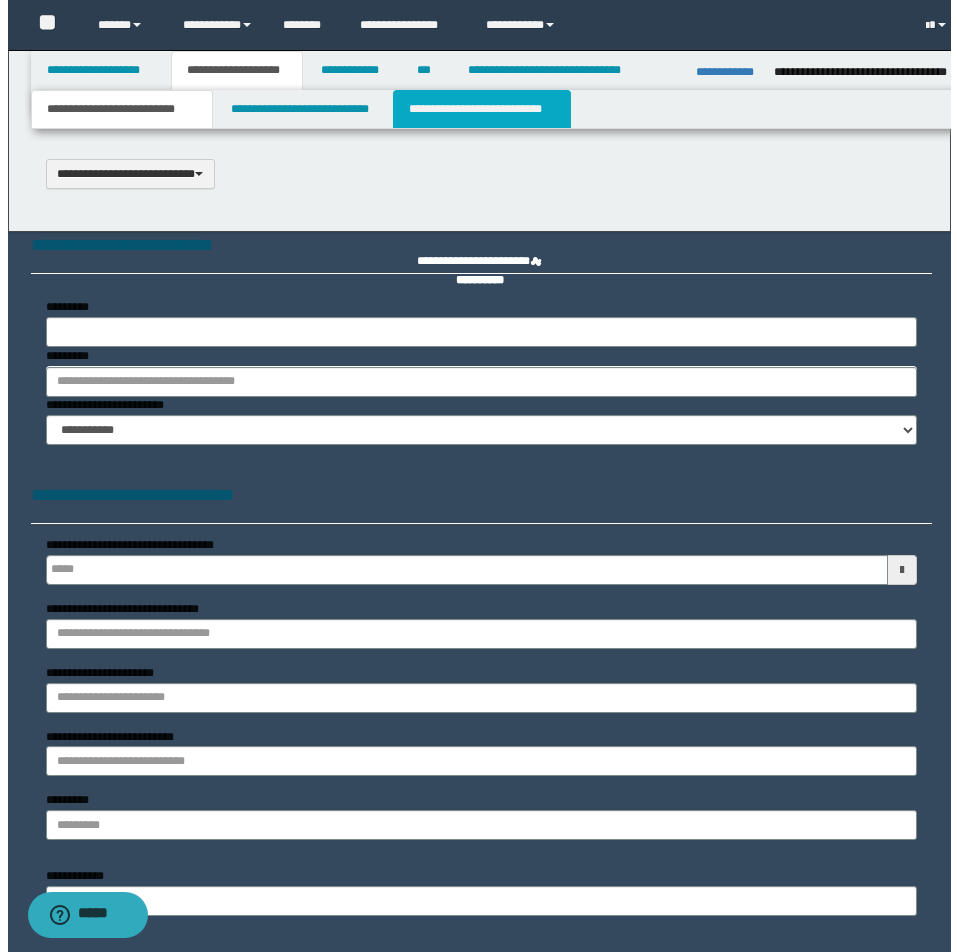 scroll, scrollTop: 0, scrollLeft: 0, axis: both 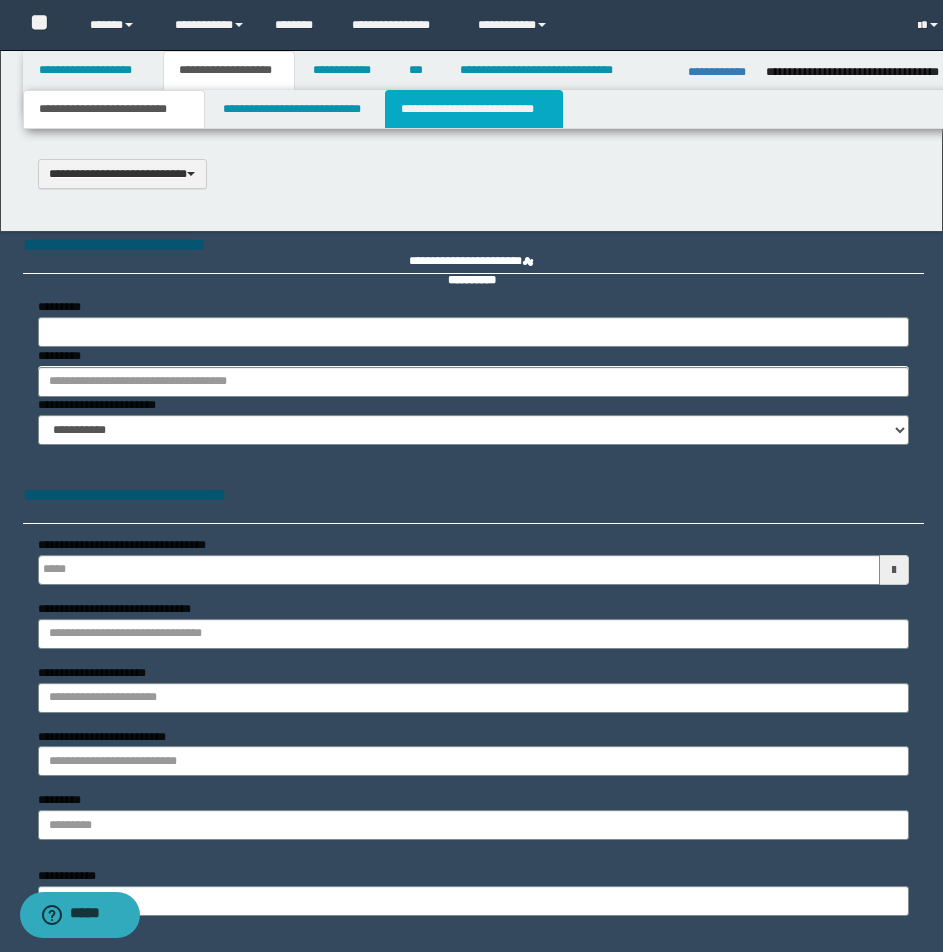 click on "**********" at bounding box center (474, 109) 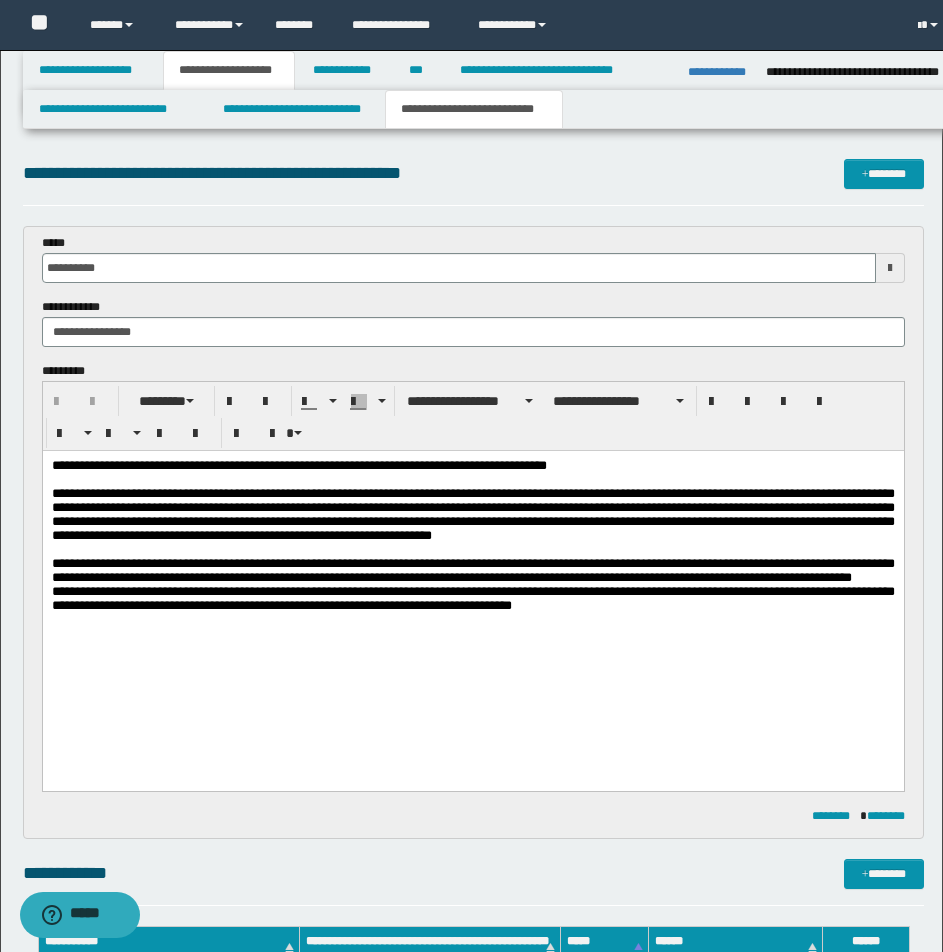 scroll, scrollTop: 0, scrollLeft: 0, axis: both 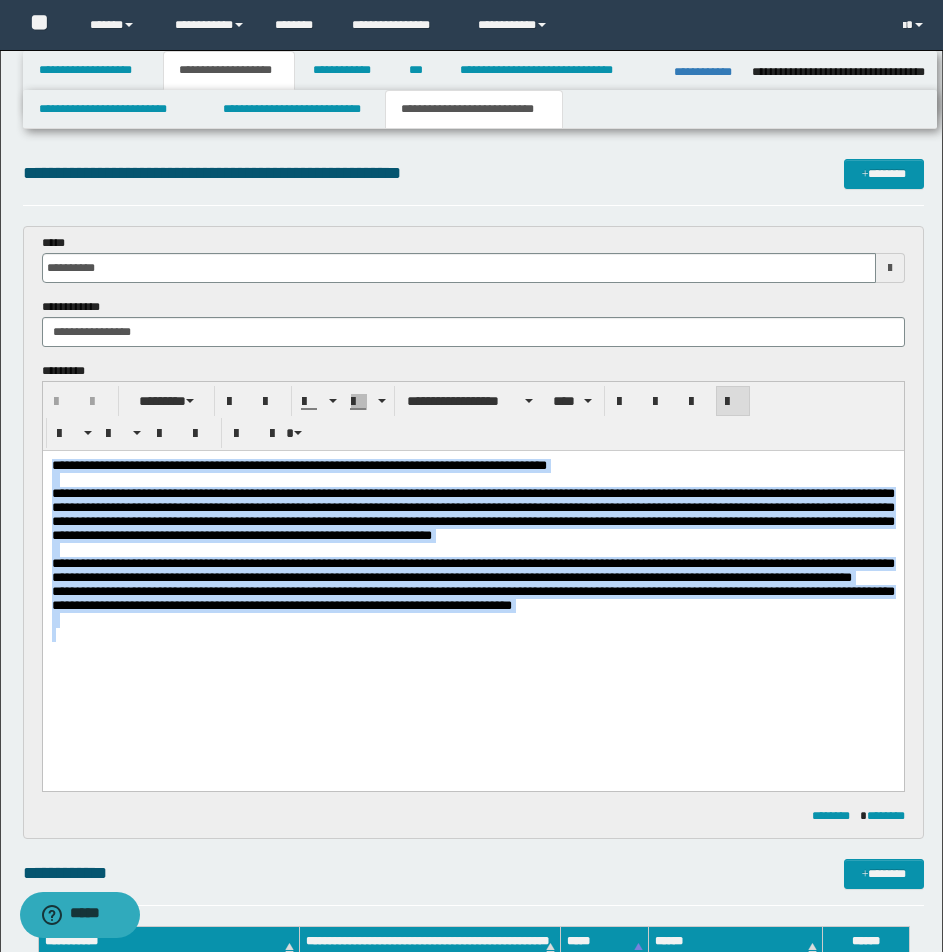 drag, startPoint x: 52, startPoint y: 467, endPoint x: 838, endPoint y: 733, distance: 829.79034 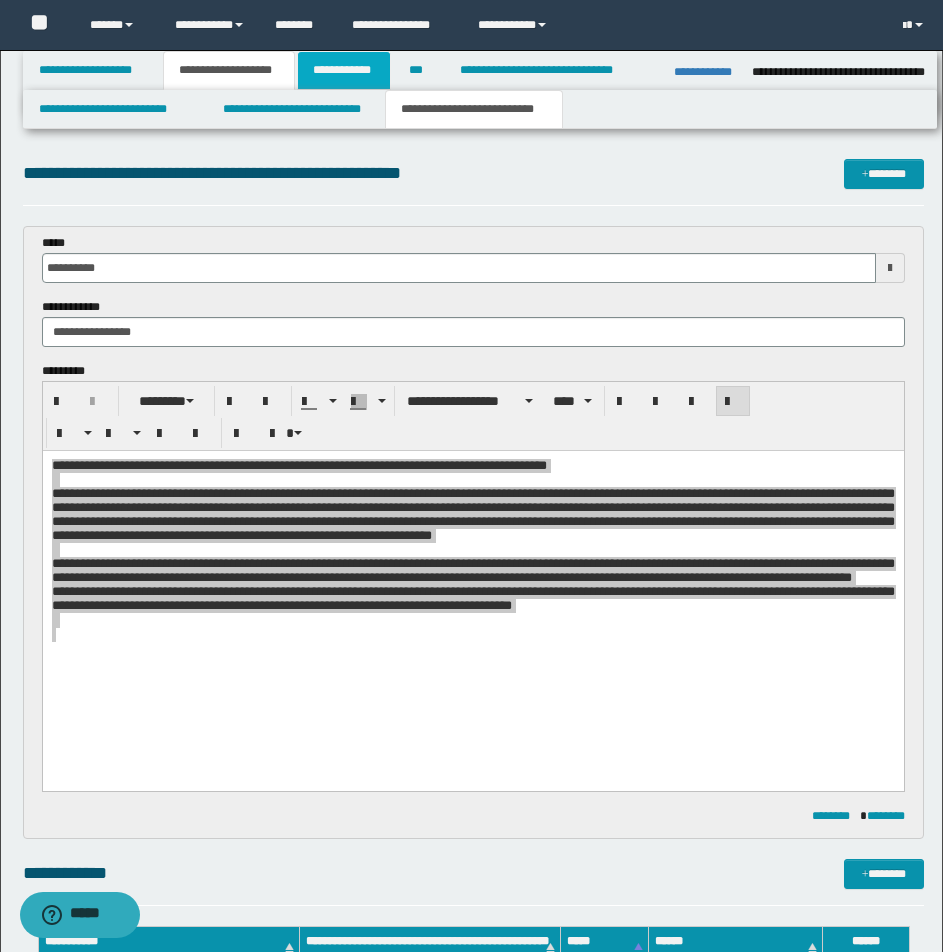 click on "**********" at bounding box center (344, 70) 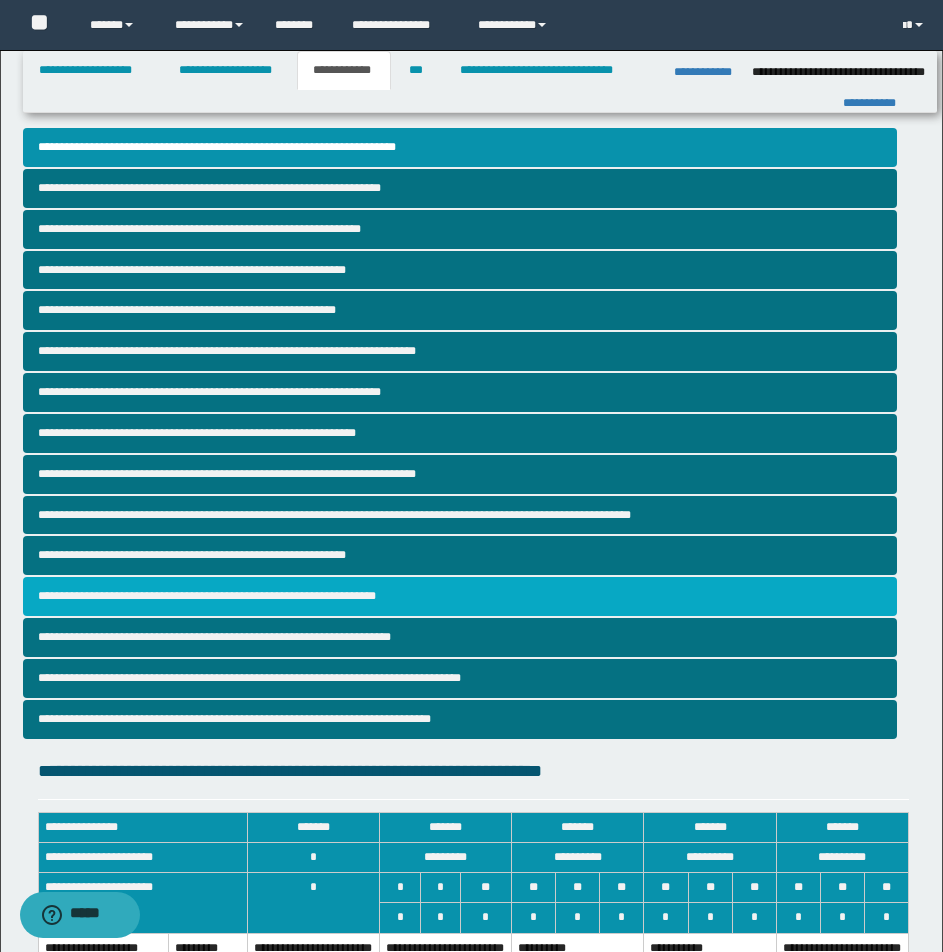 click on "**********" at bounding box center (460, 596) 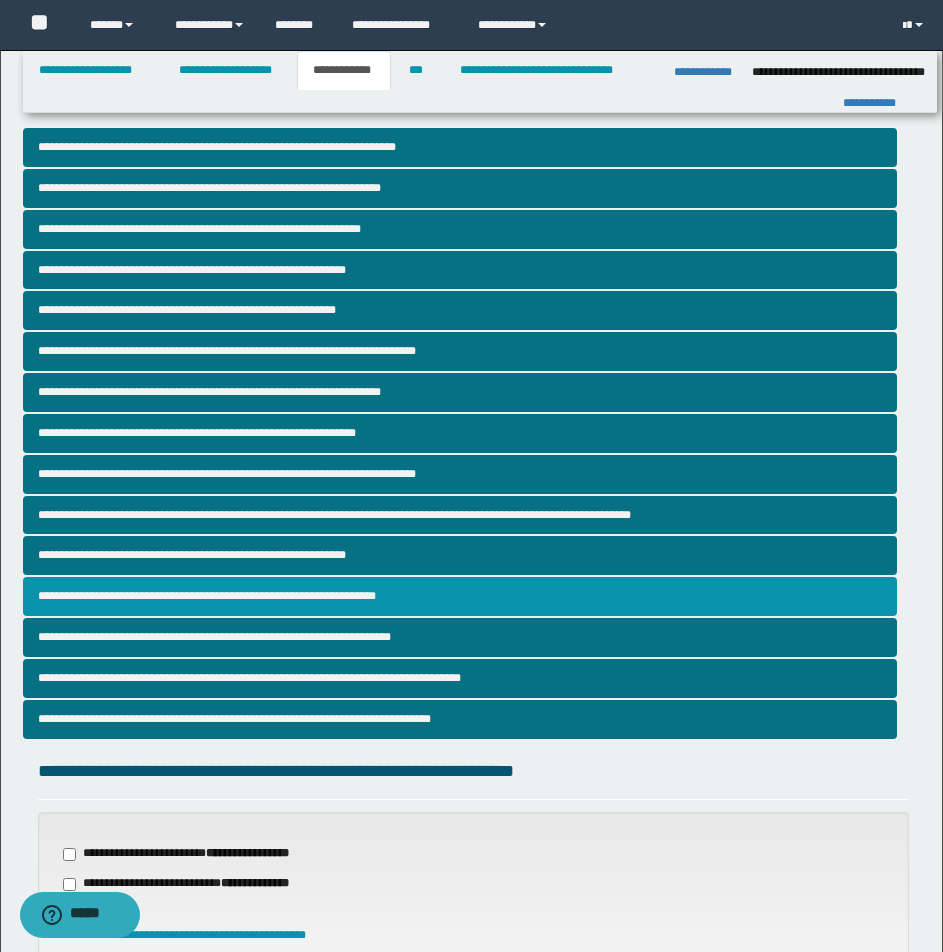 scroll, scrollTop: 406, scrollLeft: 0, axis: vertical 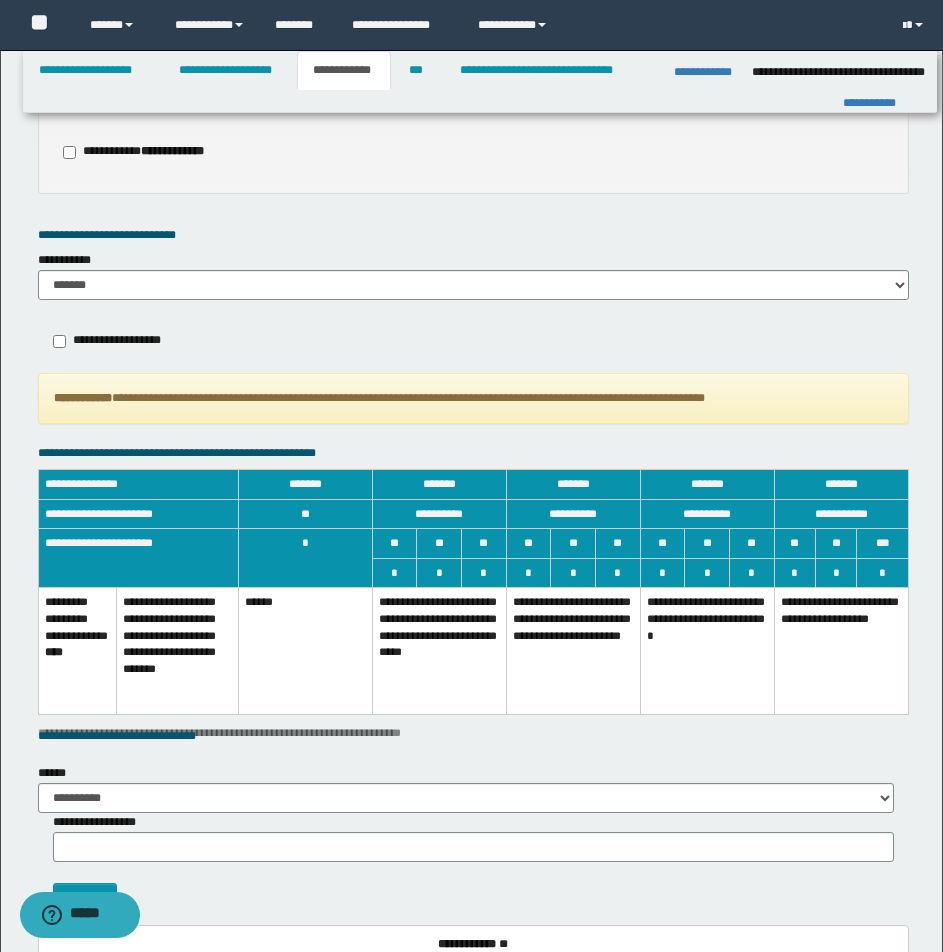 click on "**********" at bounding box center (439, 651) 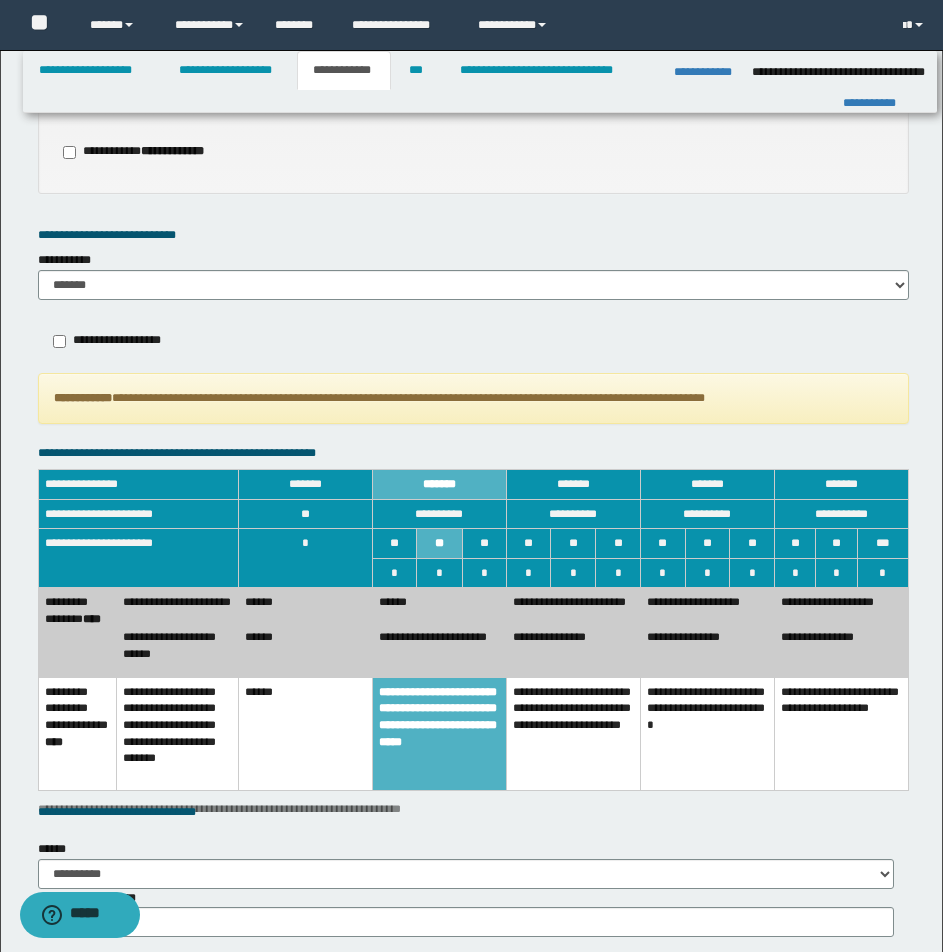 click on "******" at bounding box center [305, 605] 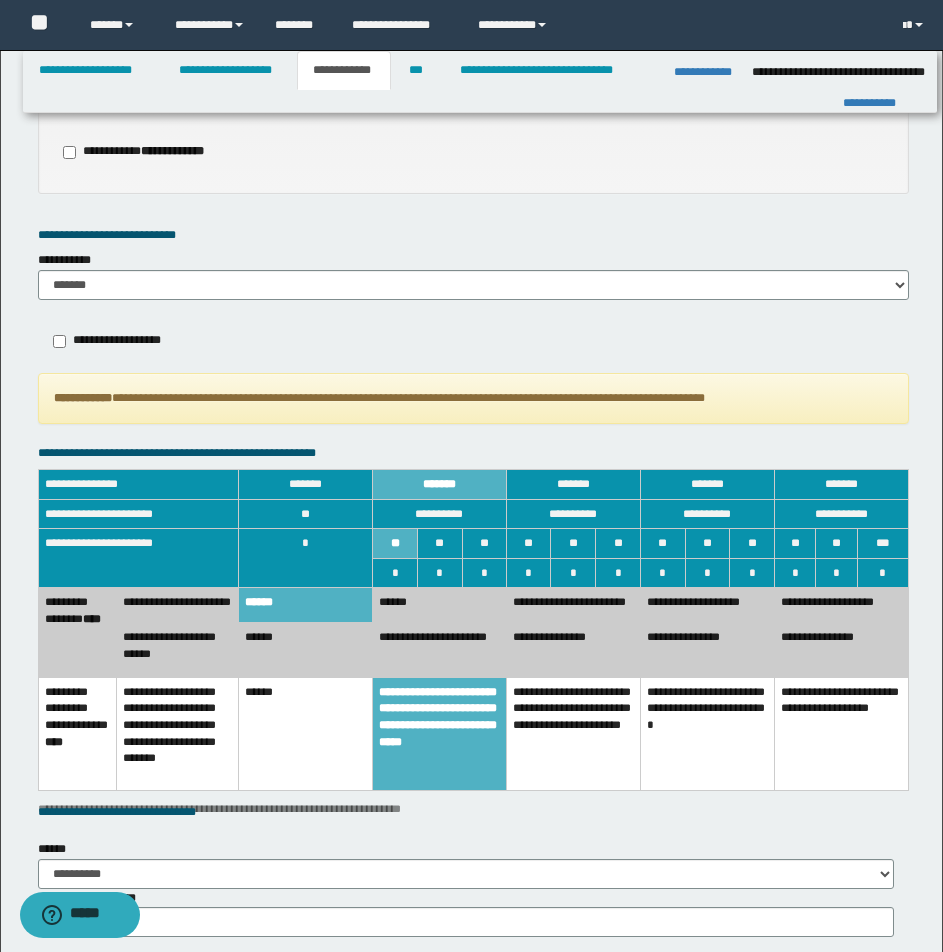 scroll, scrollTop: 1642, scrollLeft: 0, axis: vertical 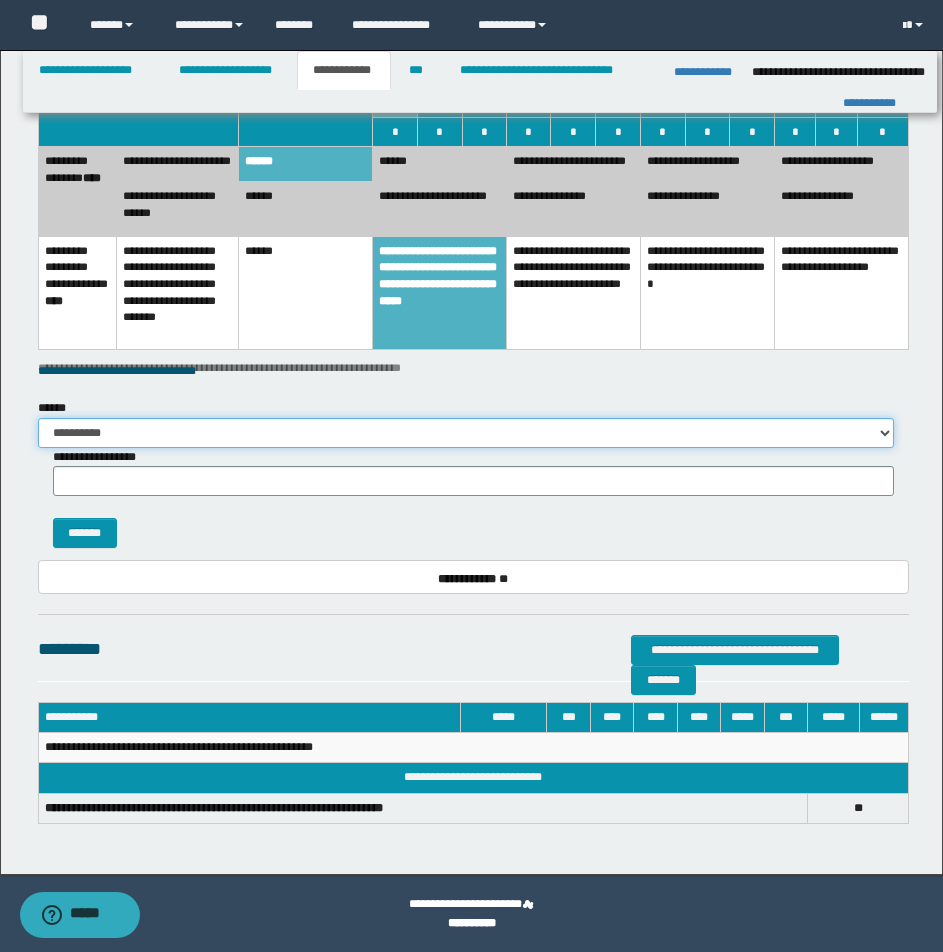 click on "**********" at bounding box center [466, 433] 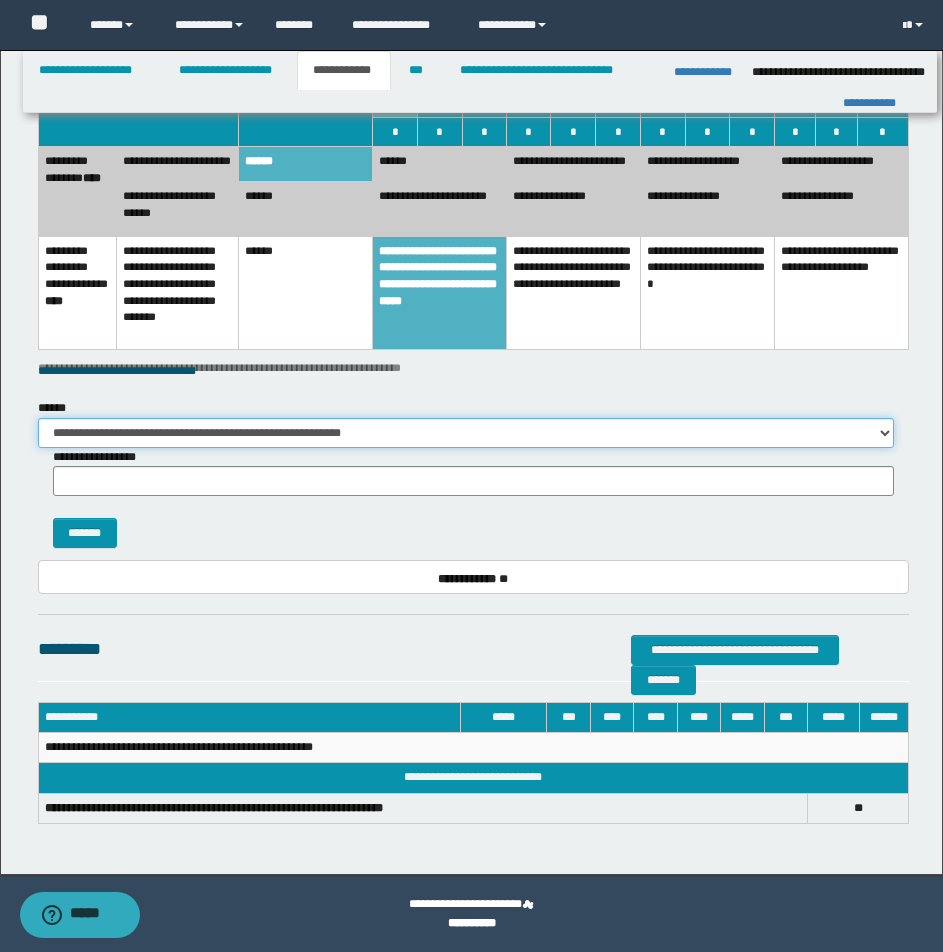 click on "**********" at bounding box center (466, 433) 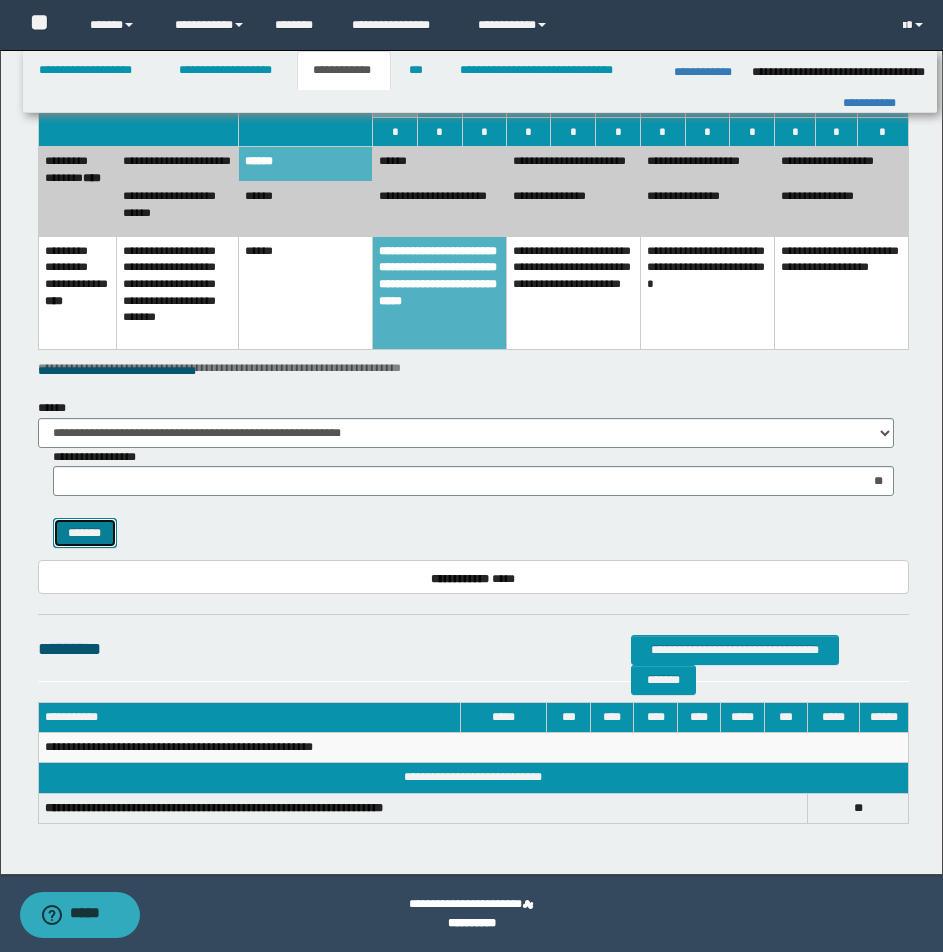 click on "*******" at bounding box center [85, 533] 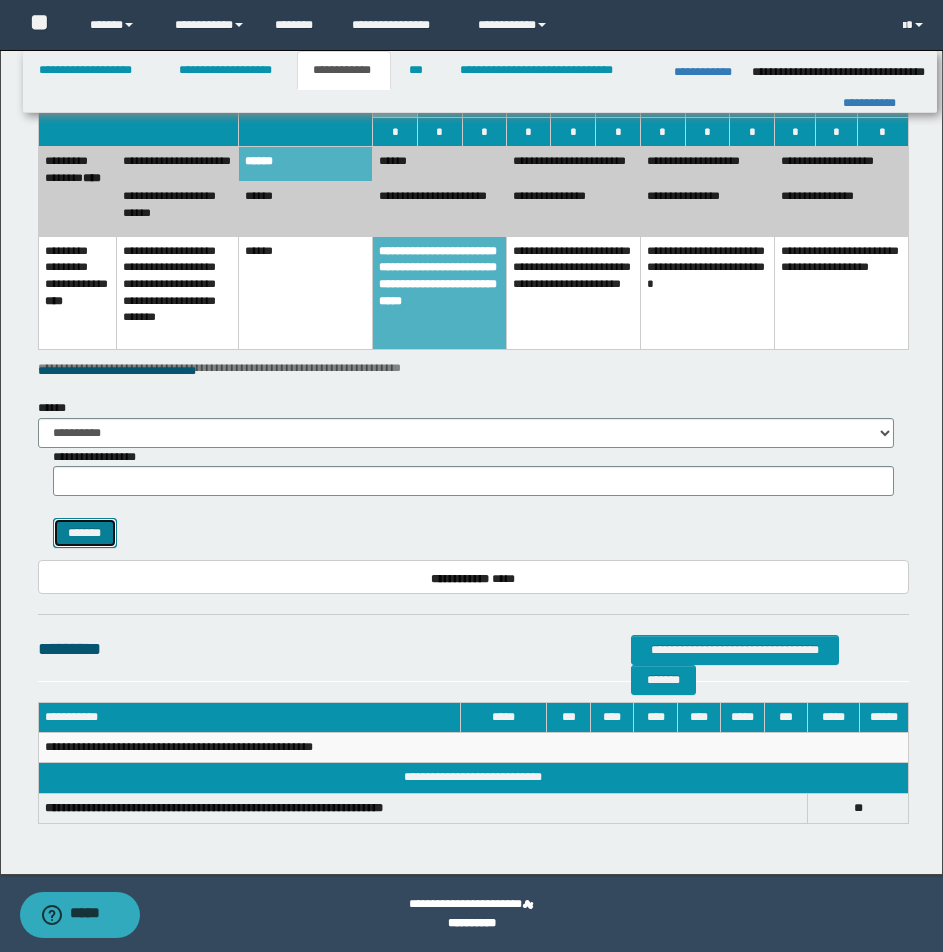 scroll, scrollTop: 1579, scrollLeft: 0, axis: vertical 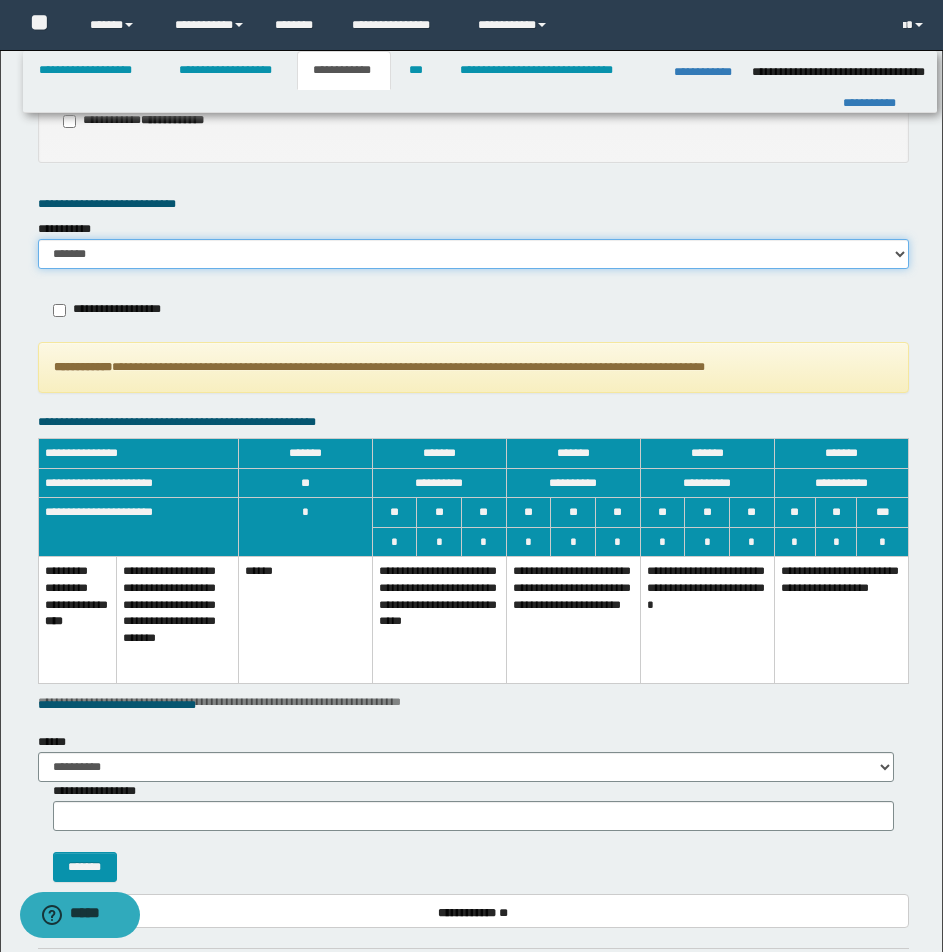 click on "*******
*********" at bounding box center [473, 254] 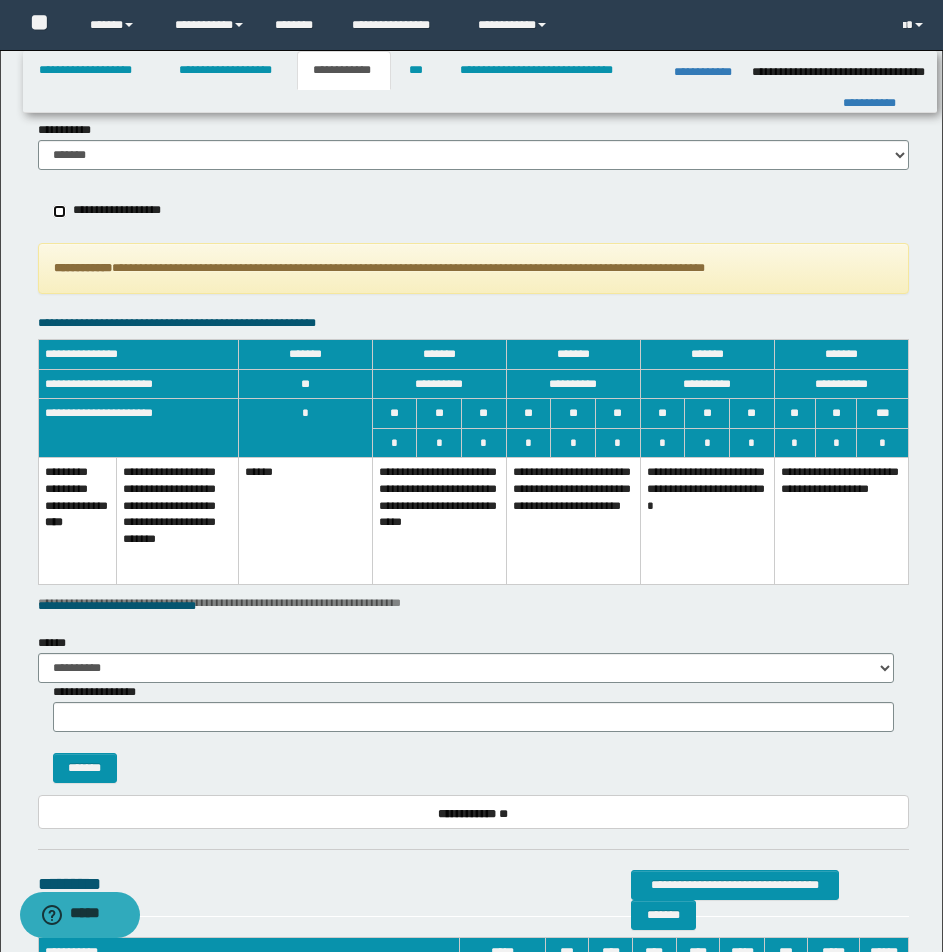 scroll, scrollTop: 1352, scrollLeft: 0, axis: vertical 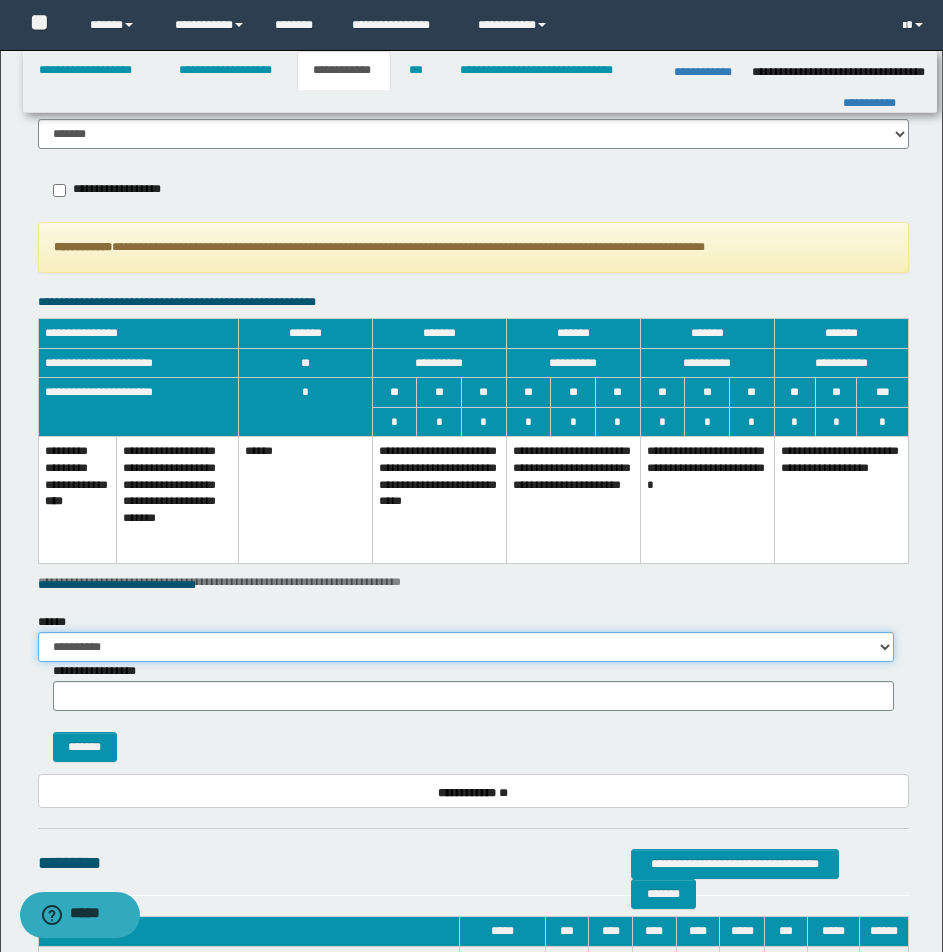 click on "**********" at bounding box center [466, 647] 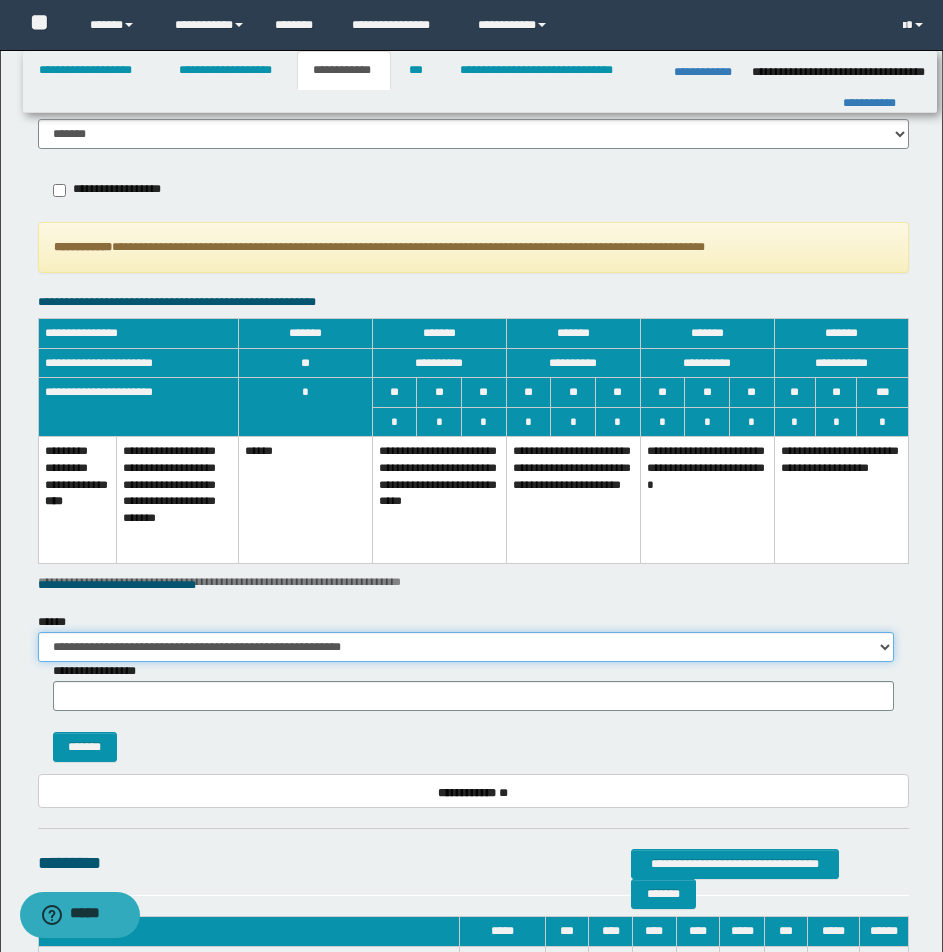 click on "**********" at bounding box center (466, 647) 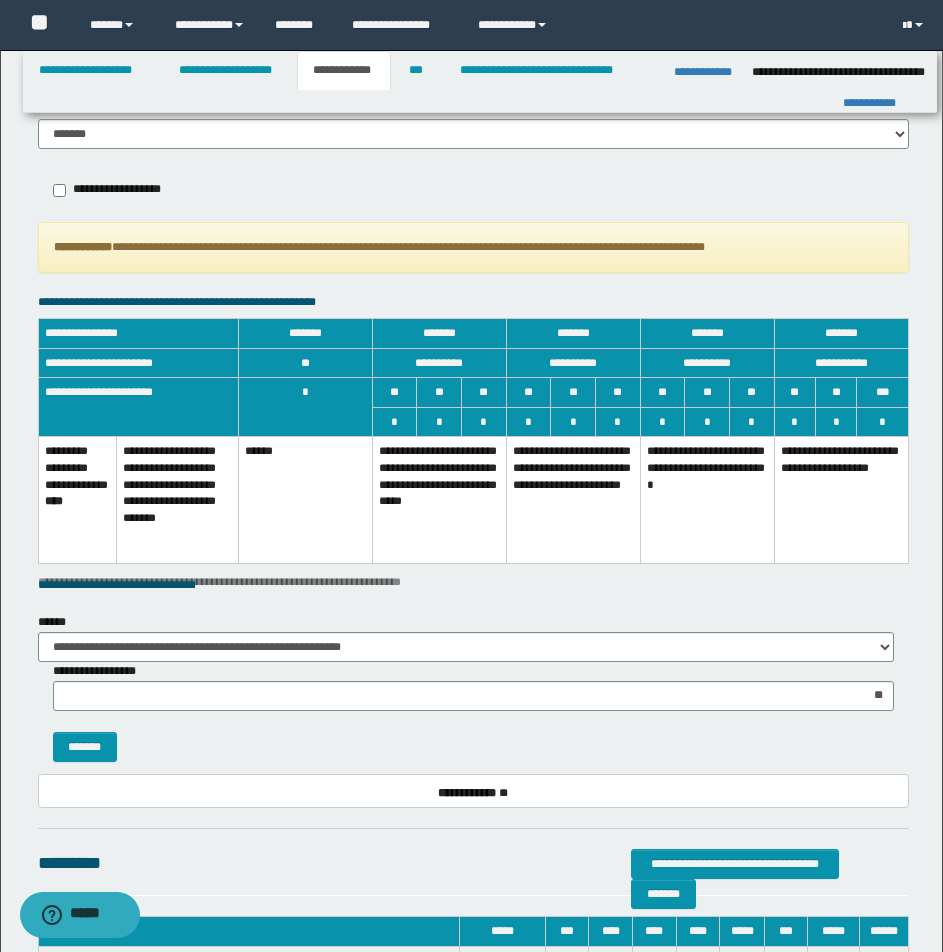 click on "**********" at bounding box center [439, 500] 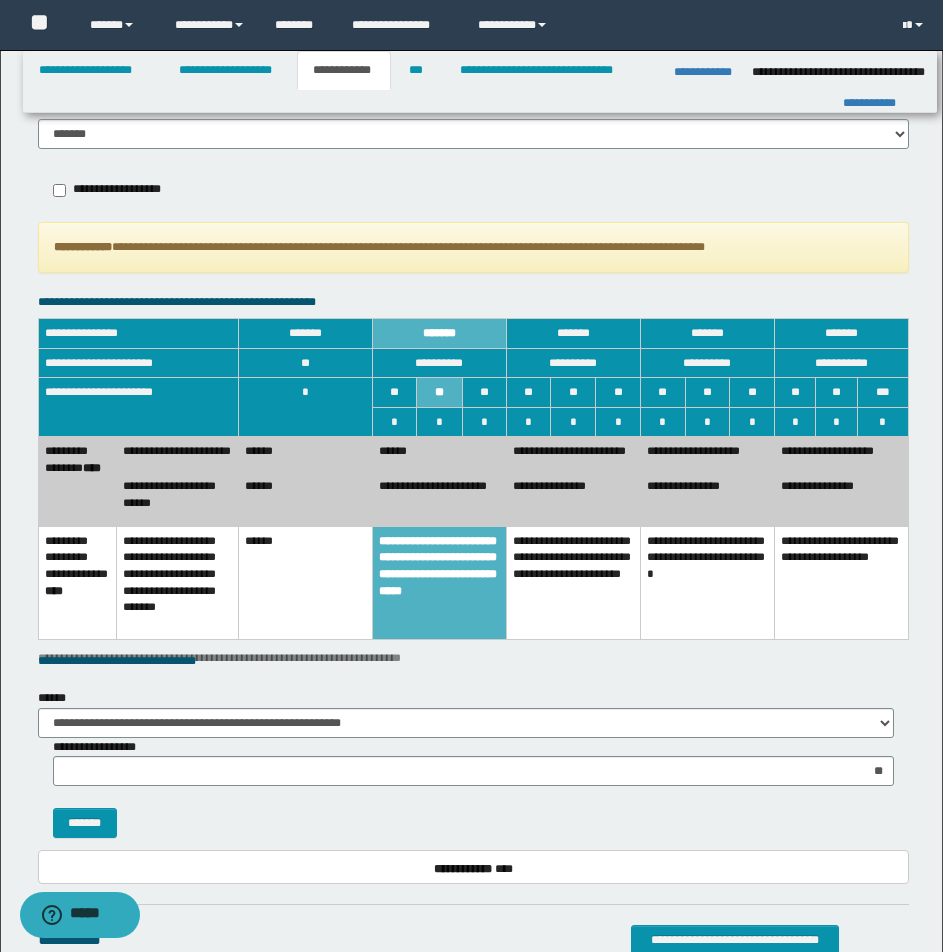 click on "******" at bounding box center (305, 454) 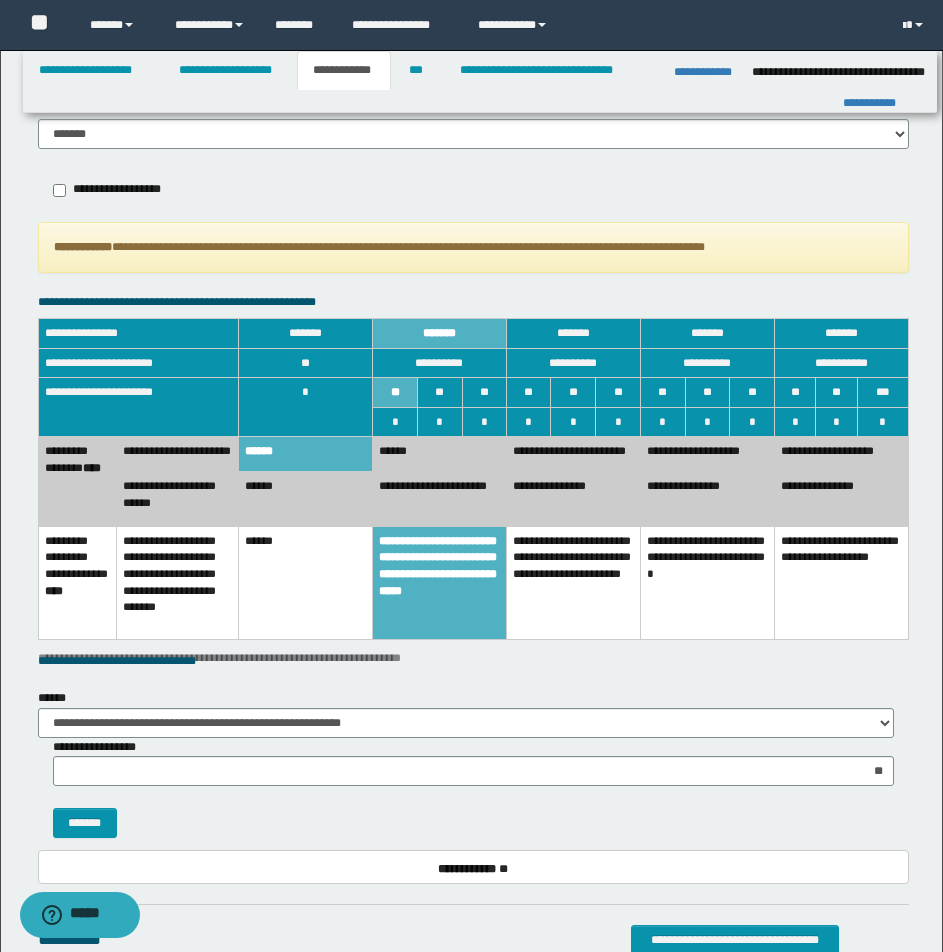 scroll, scrollTop: 1655, scrollLeft: 0, axis: vertical 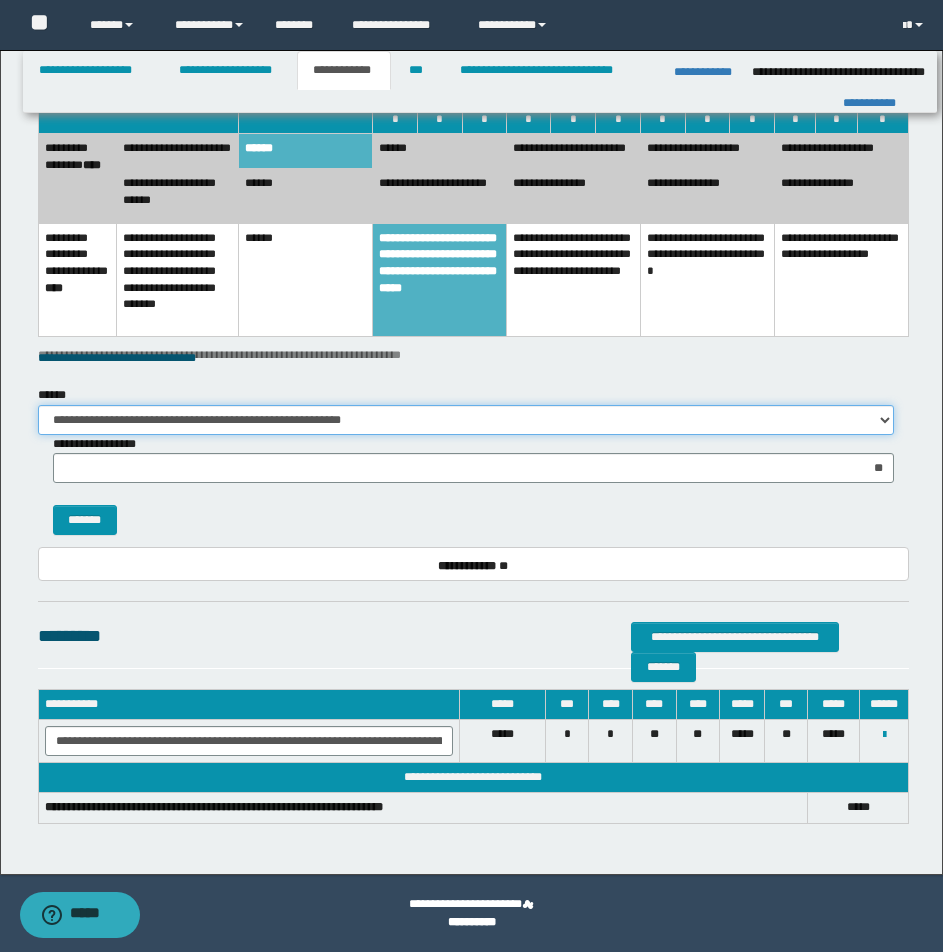 click on "**********" at bounding box center (466, 420) 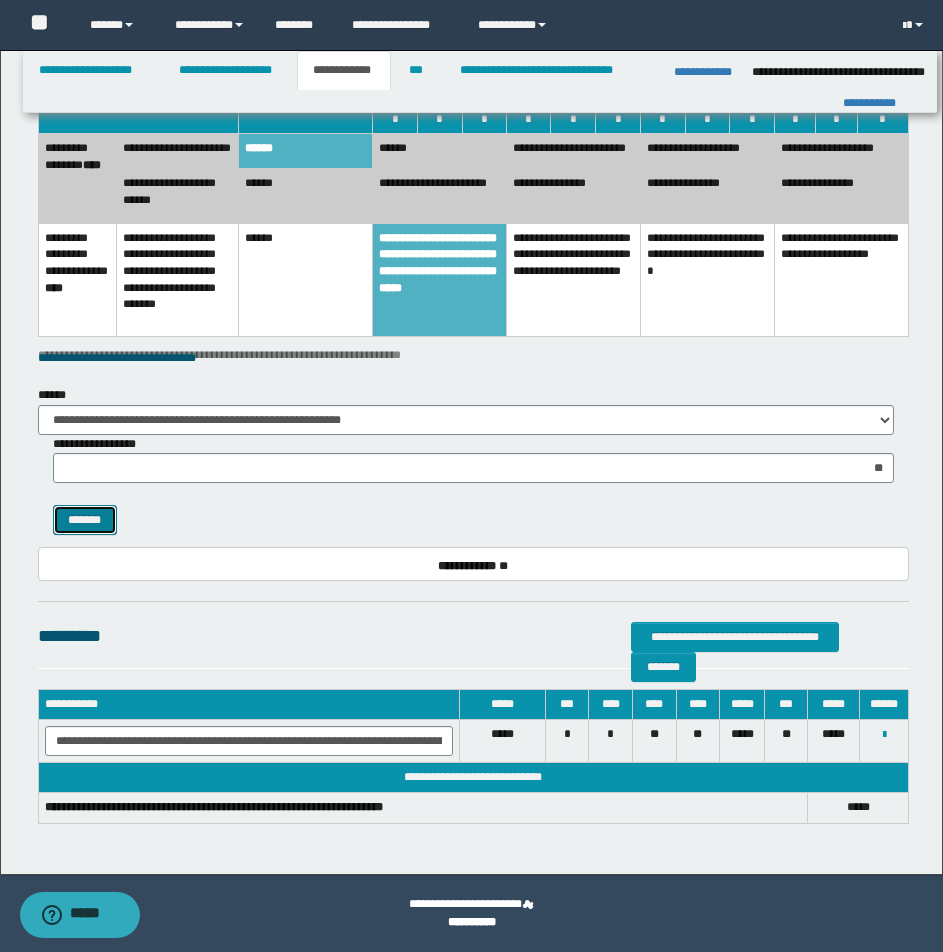 click on "*******" at bounding box center (85, 520) 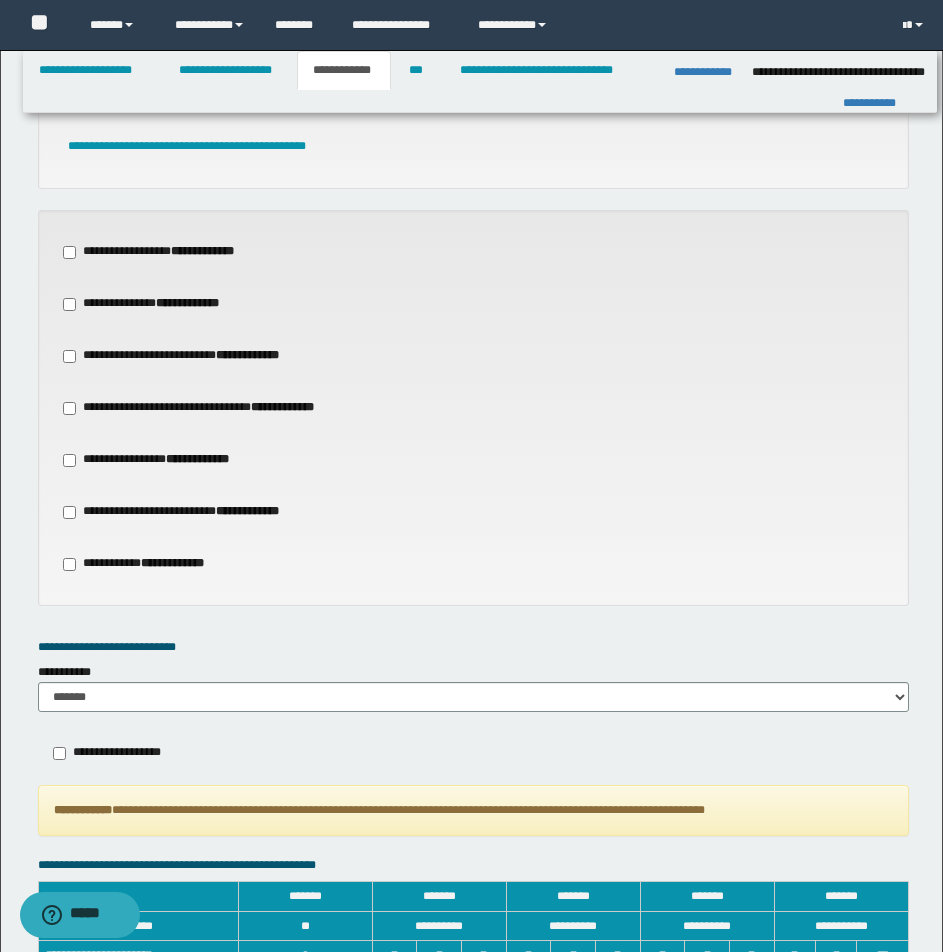 scroll, scrollTop: 8, scrollLeft: 0, axis: vertical 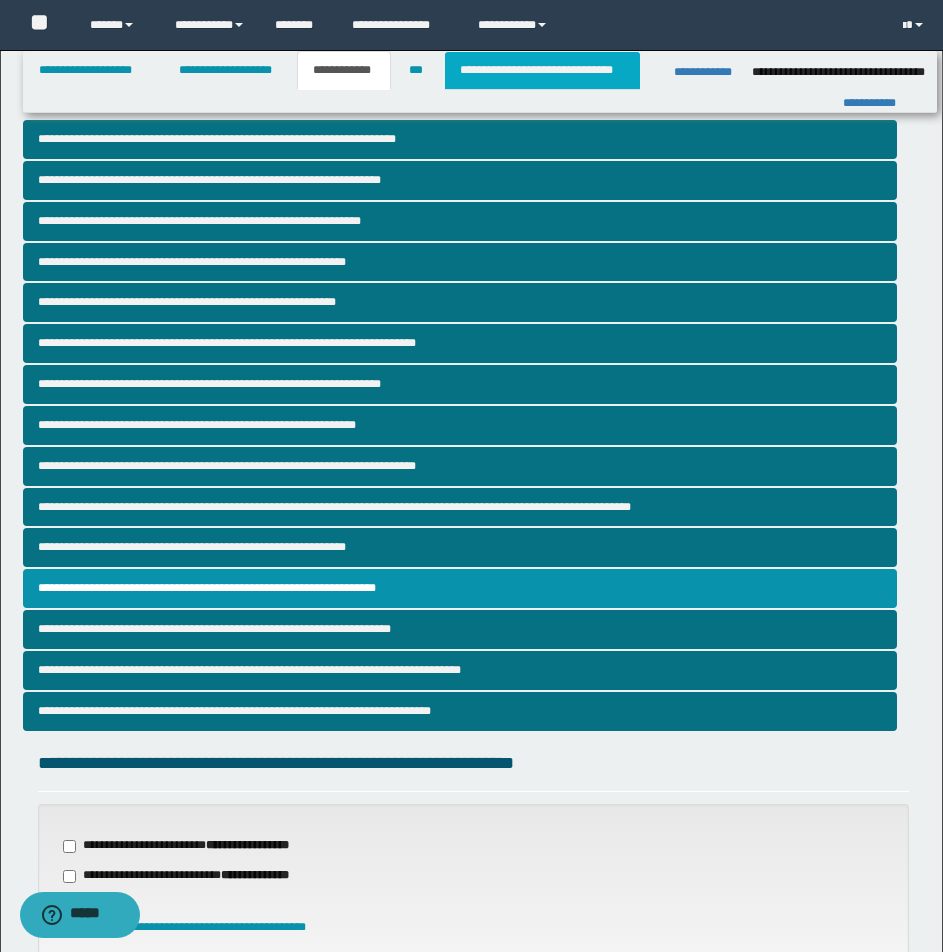 click on "**********" at bounding box center (542, 70) 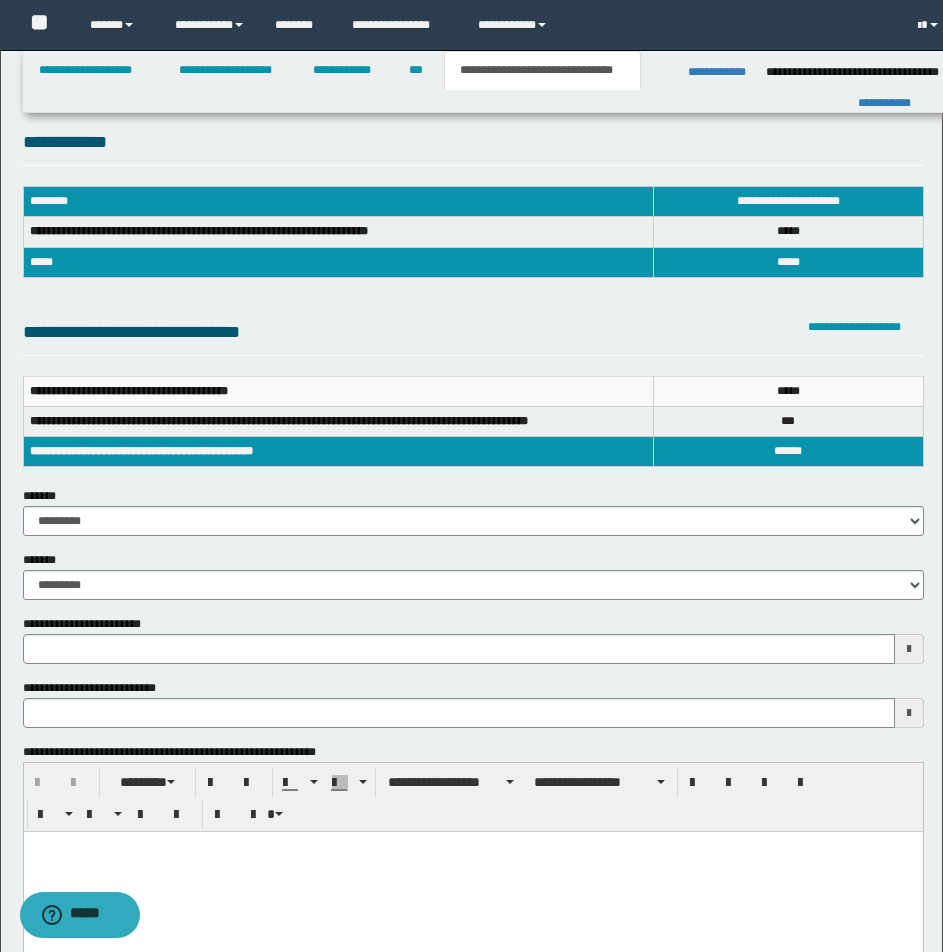 scroll, scrollTop: 0, scrollLeft: 0, axis: both 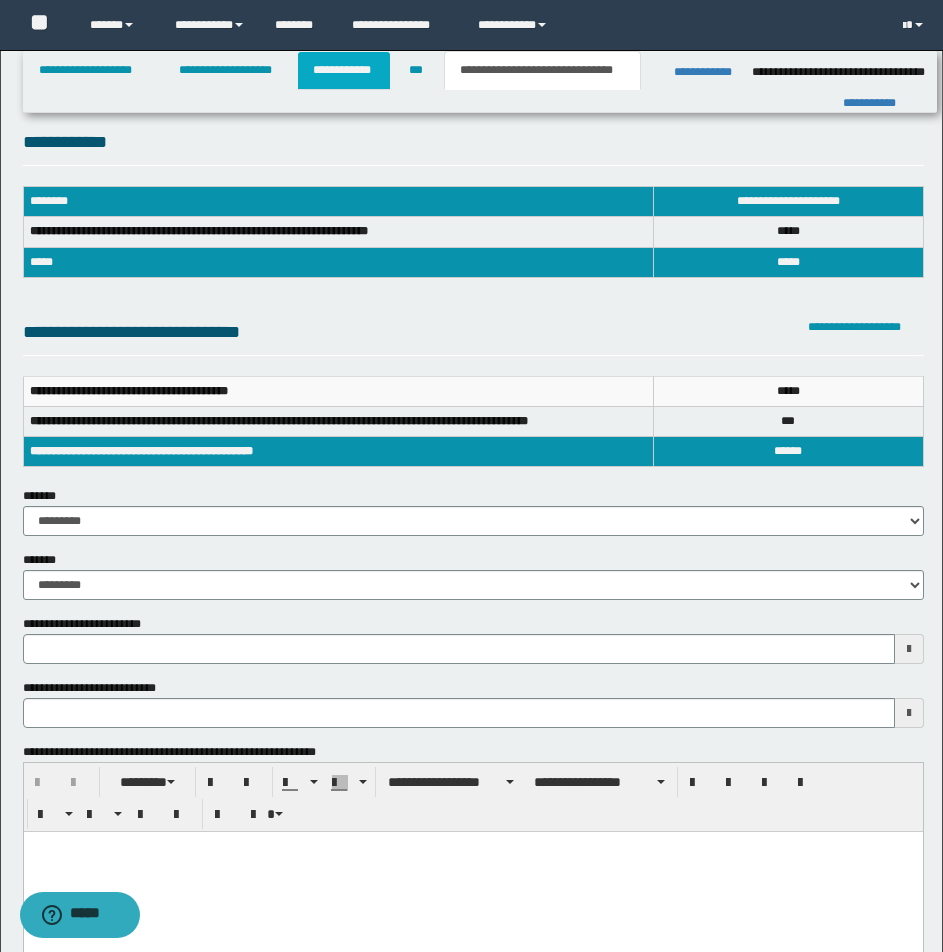 click on "**********" at bounding box center (344, 70) 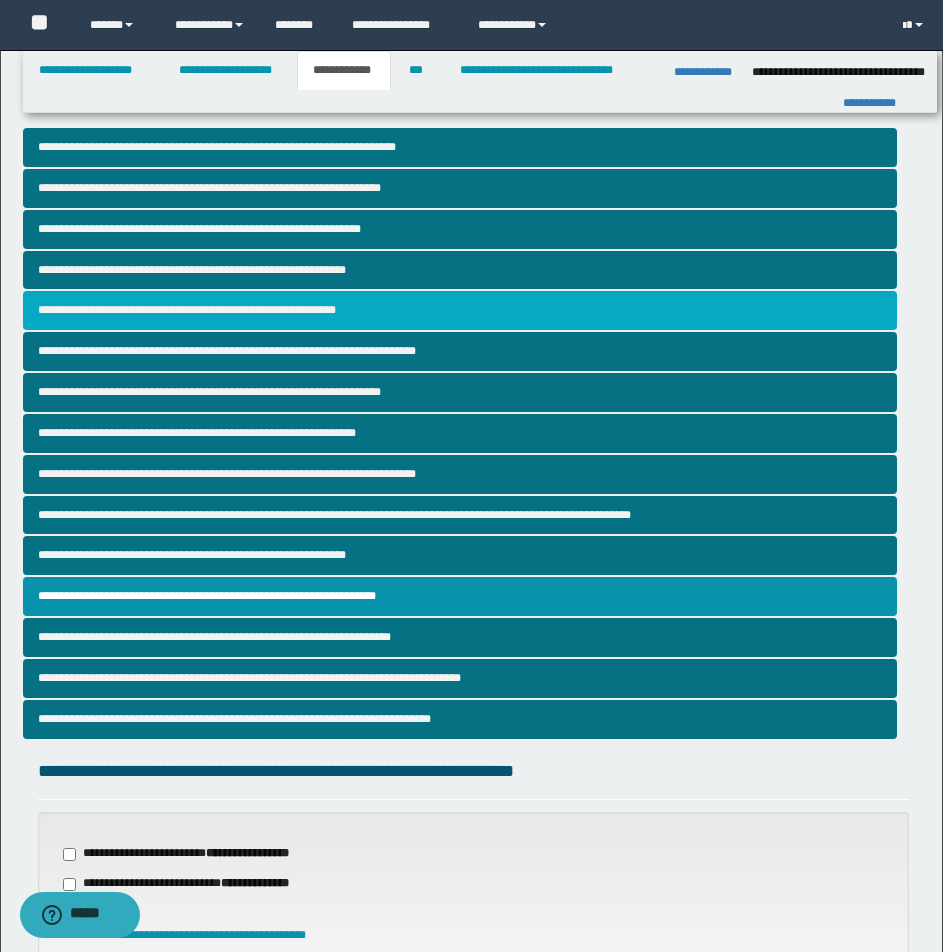 click on "**********" at bounding box center [460, 310] 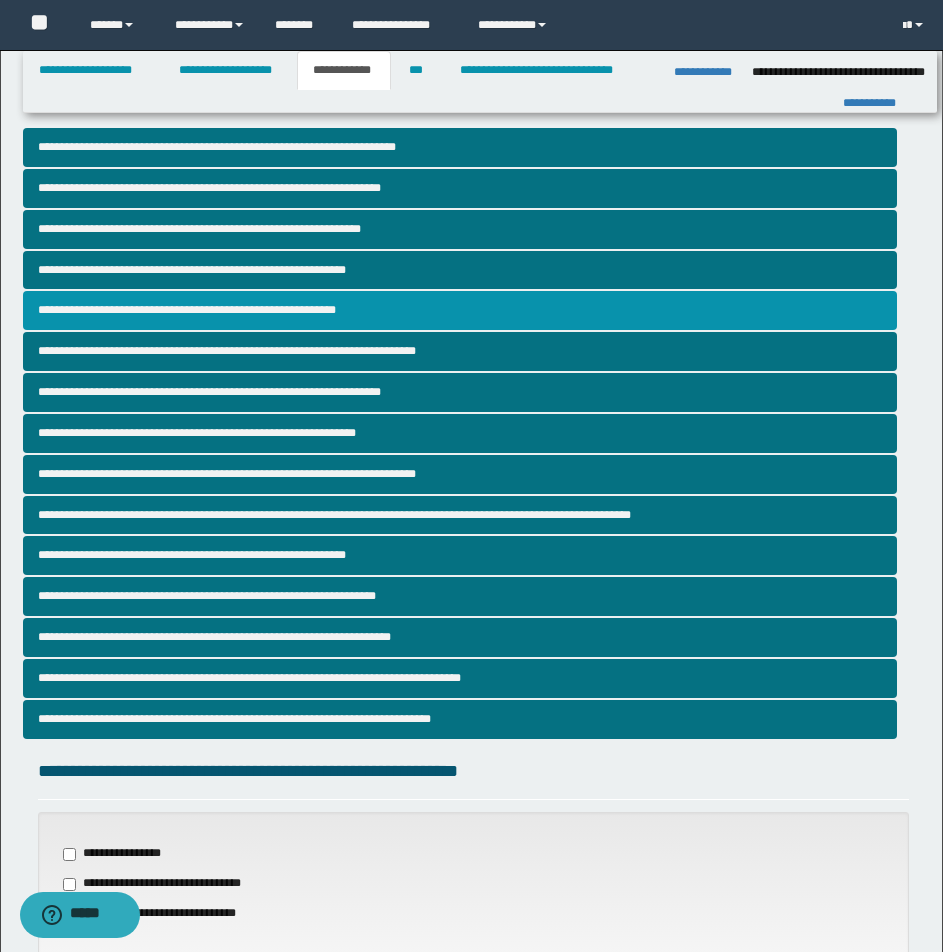 scroll, scrollTop: 362, scrollLeft: 0, axis: vertical 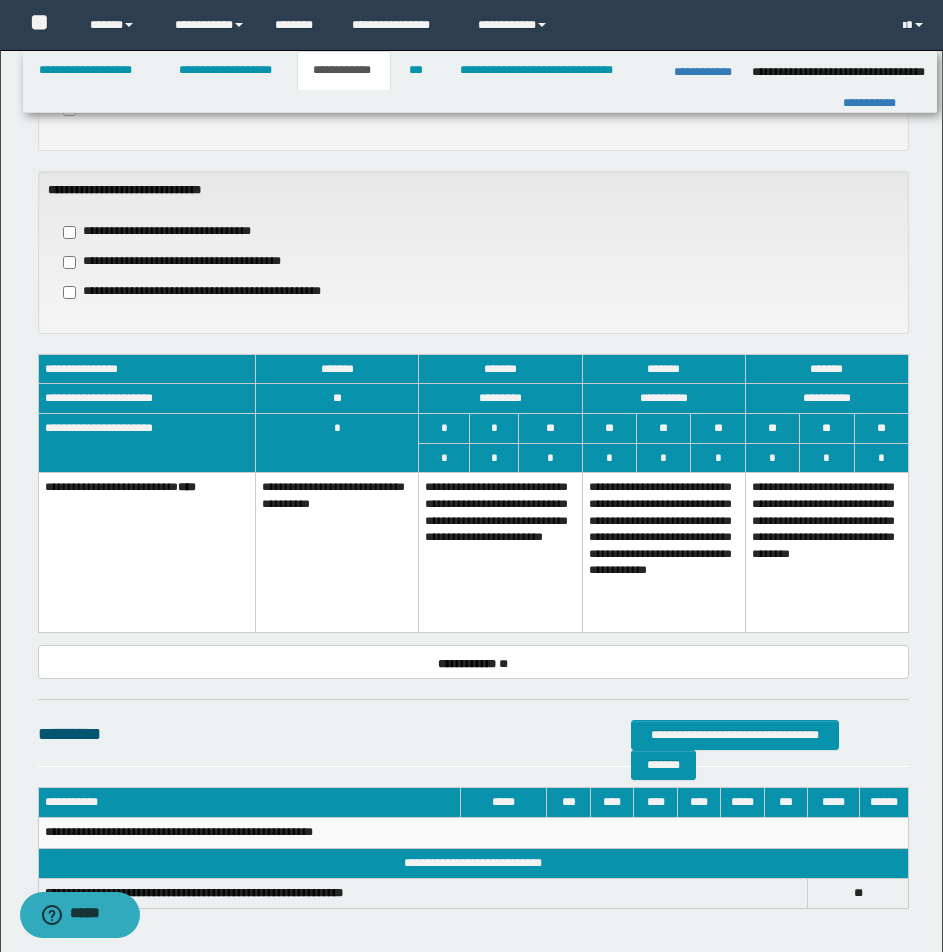 click on "**********" at bounding box center [500, 553] 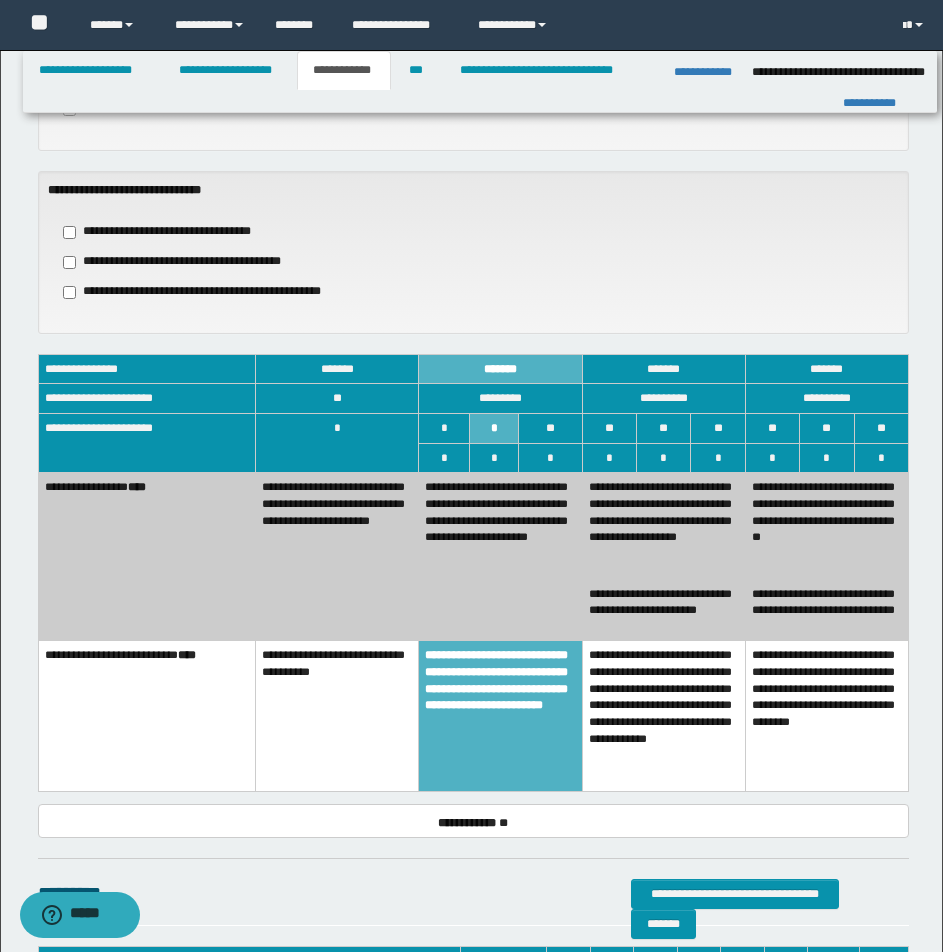 click on "**********" at bounding box center (663, 526) 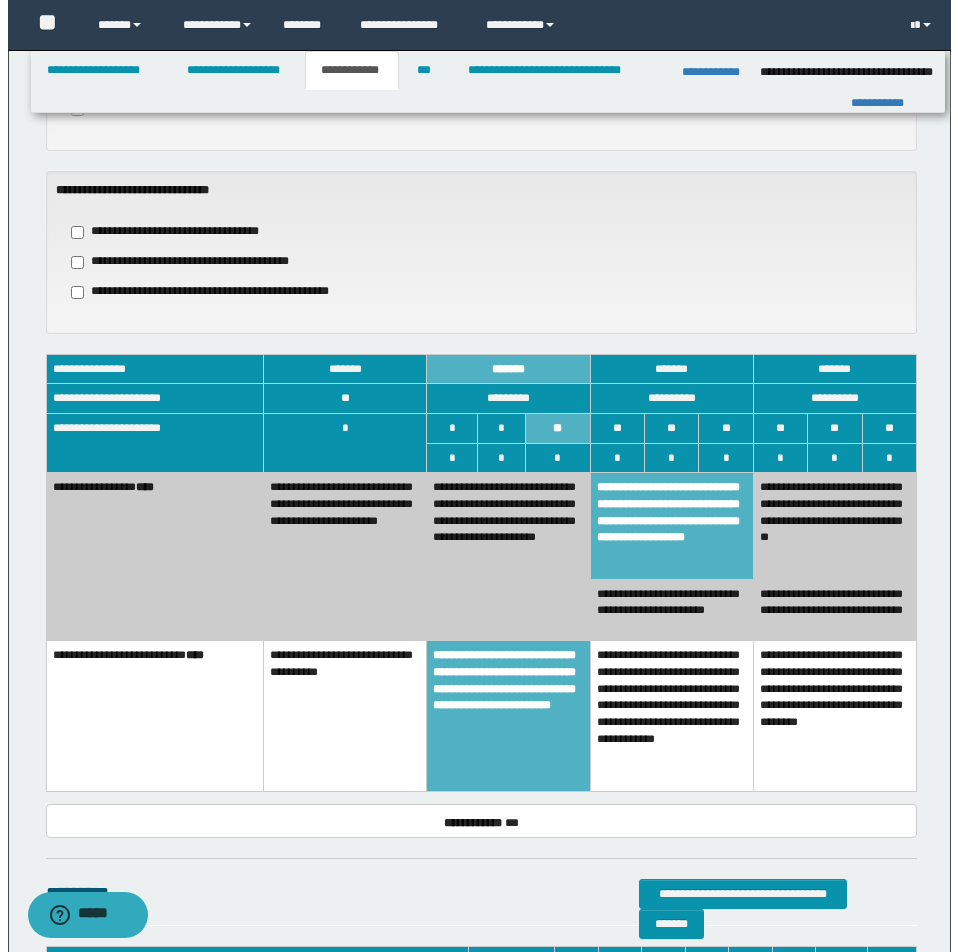 scroll, scrollTop: 0, scrollLeft: 0, axis: both 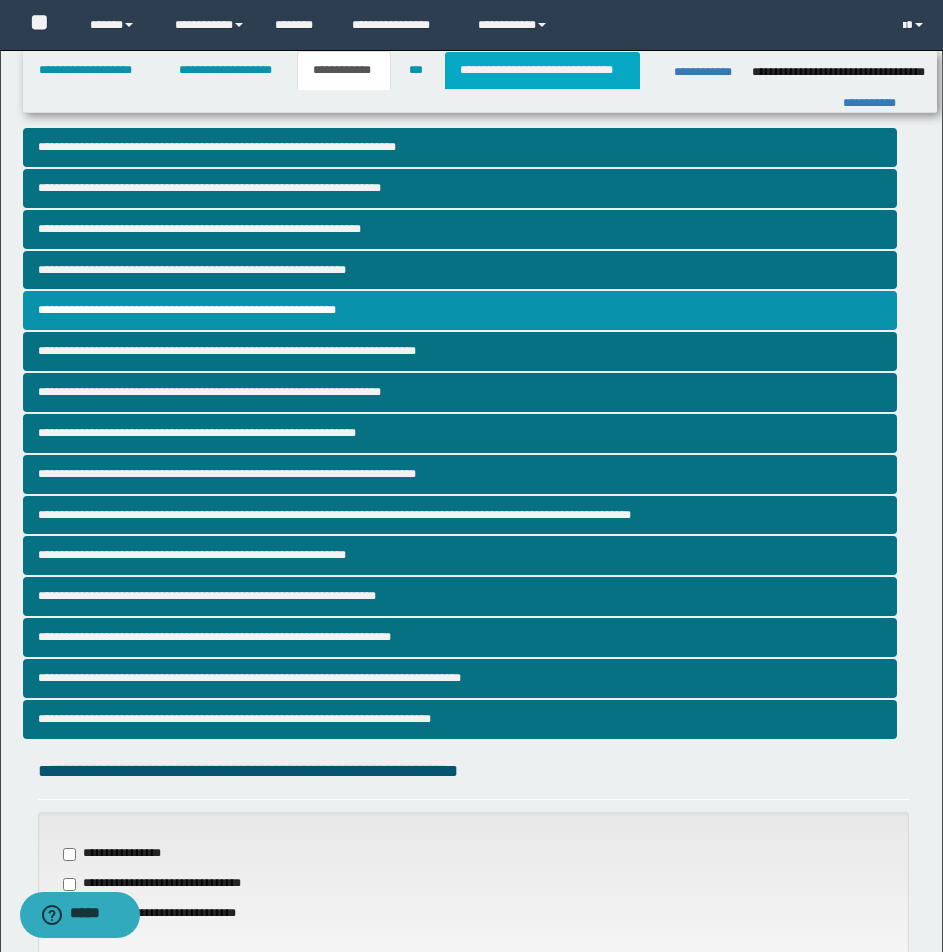 click on "**********" at bounding box center [542, 70] 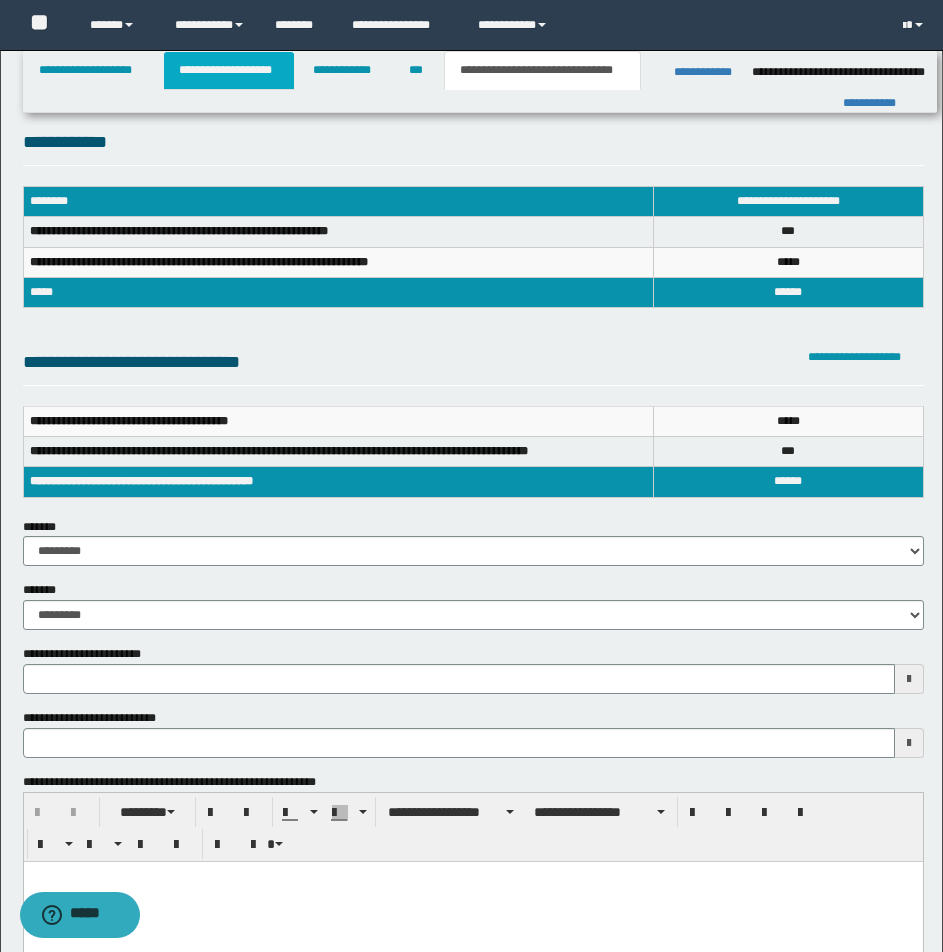 click on "**********" at bounding box center [229, 70] 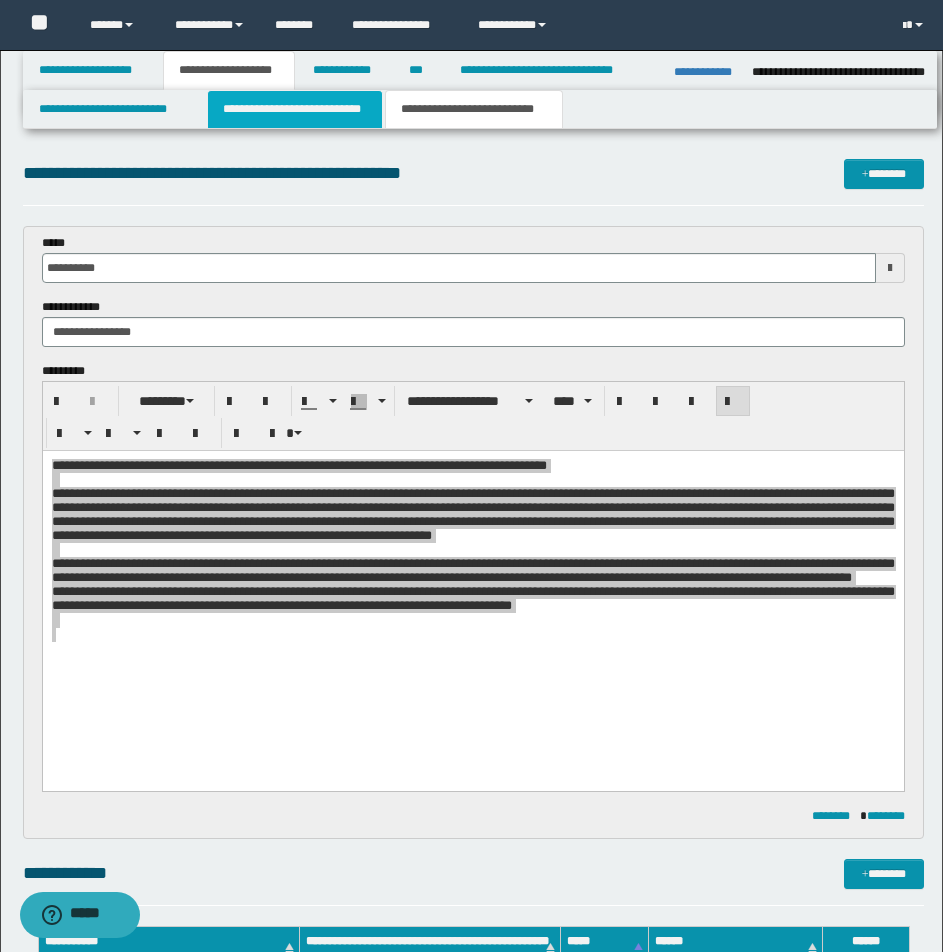 click on "**********" at bounding box center [295, 109] 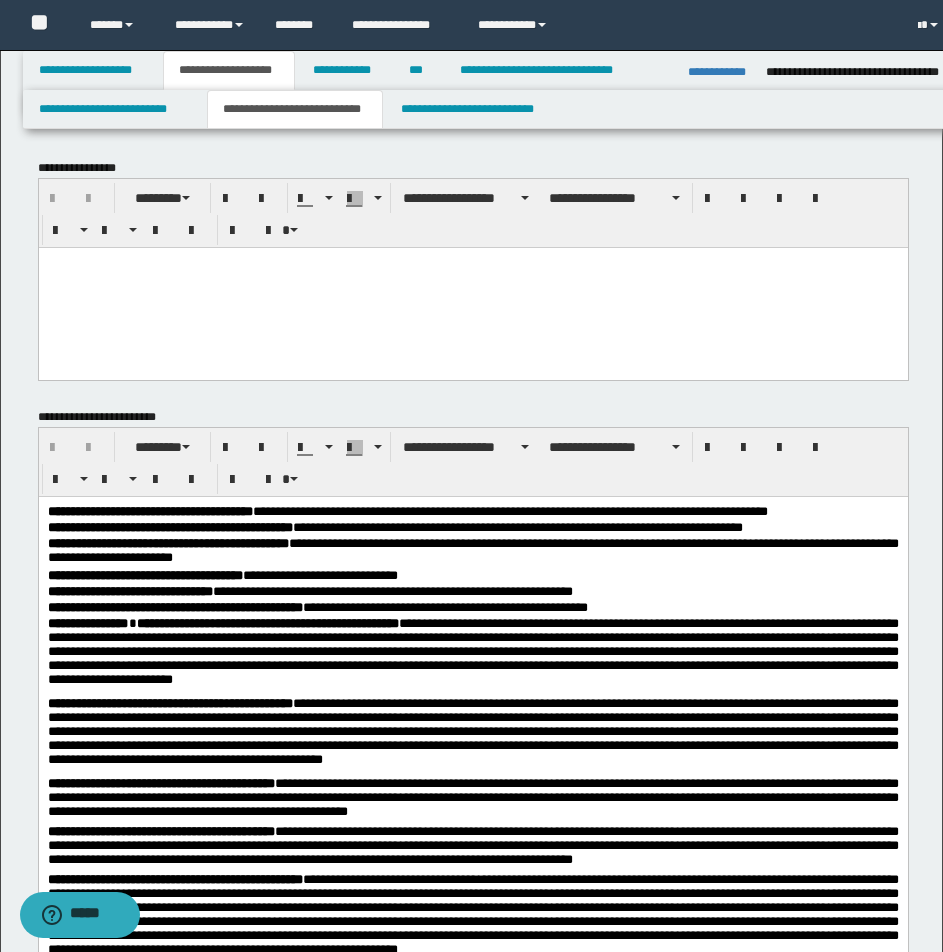 scroll, scrollTop: 0, scrollLeft: 0, axis: both 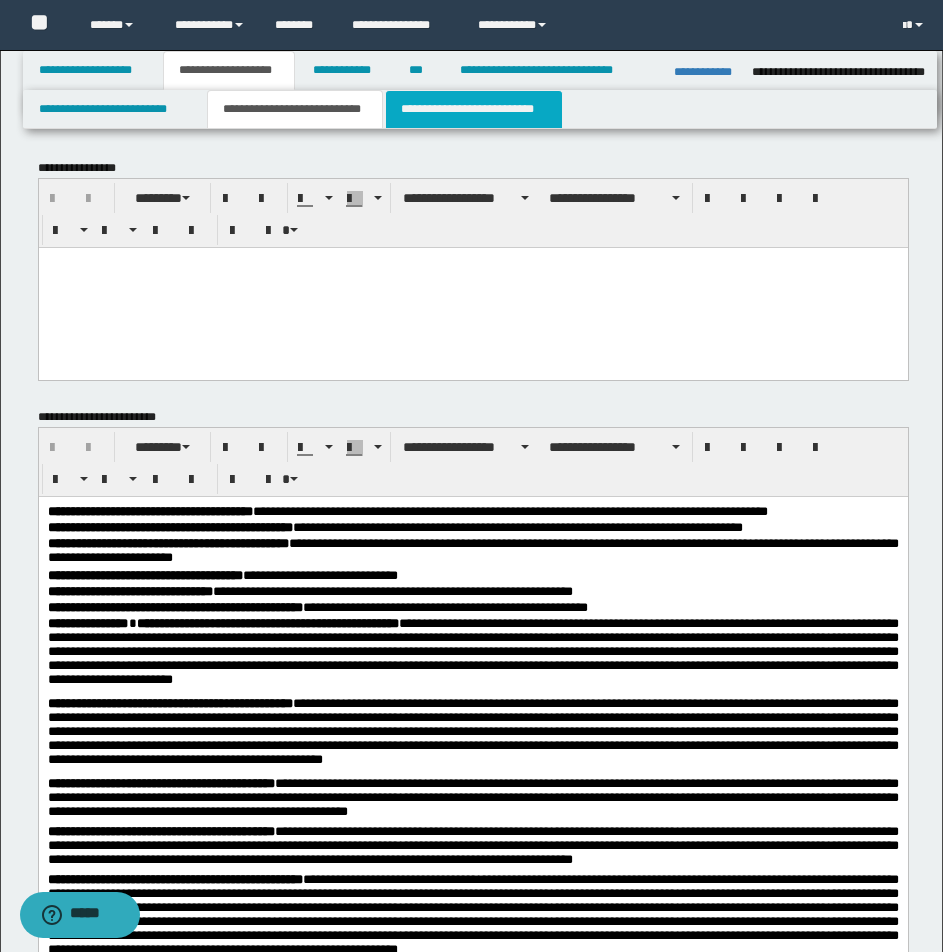 click on "**********" at bounding box center [474, 109] 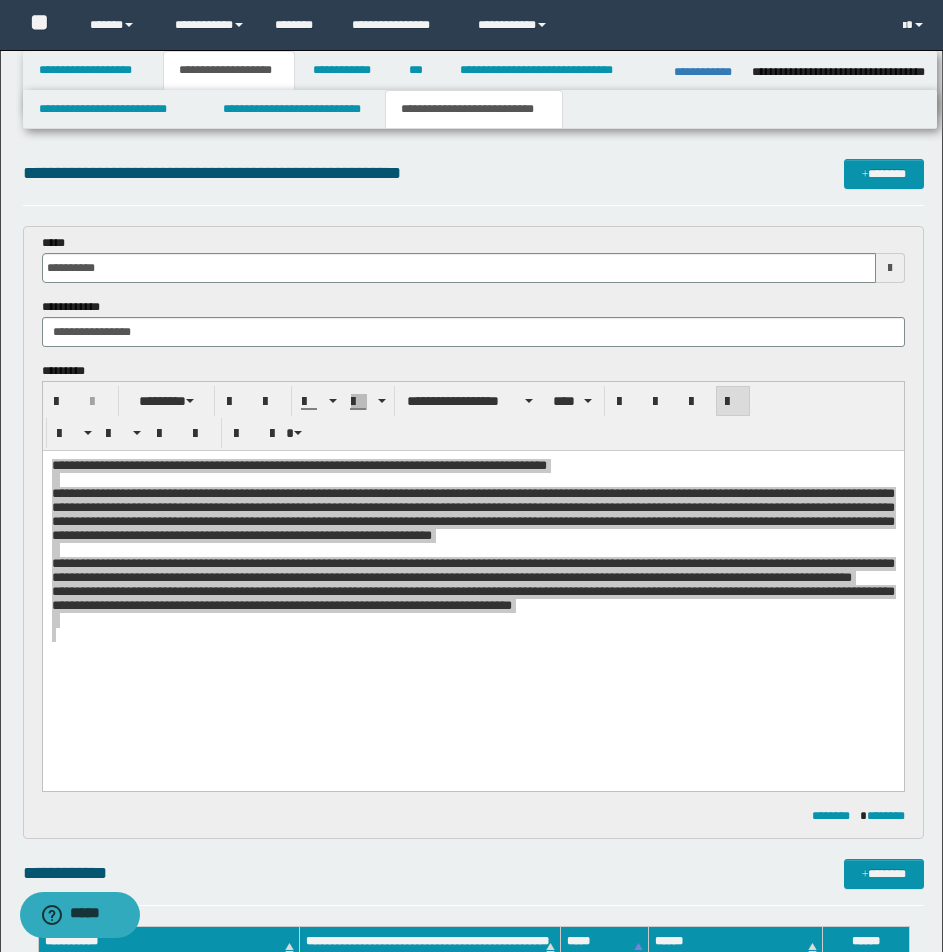 scroll, scrollTop: 833, scrollLeft: 0, axis: vertical 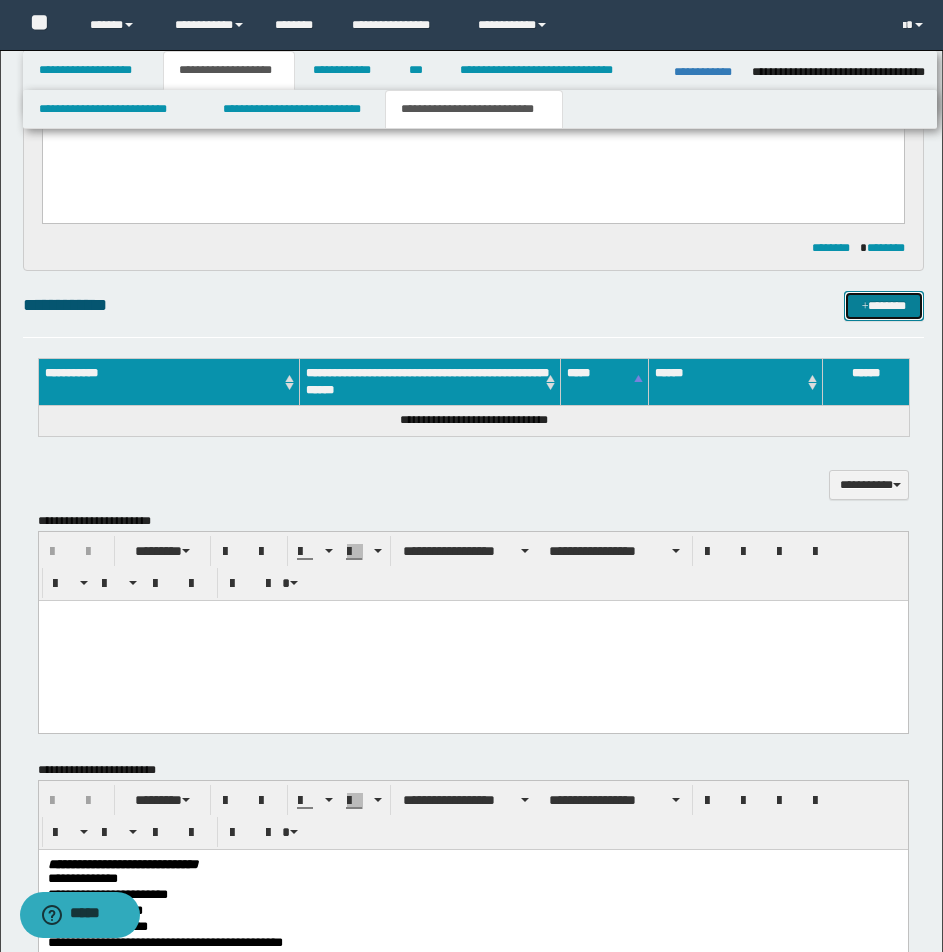 click on "*******" at bounding box center [884, 306] 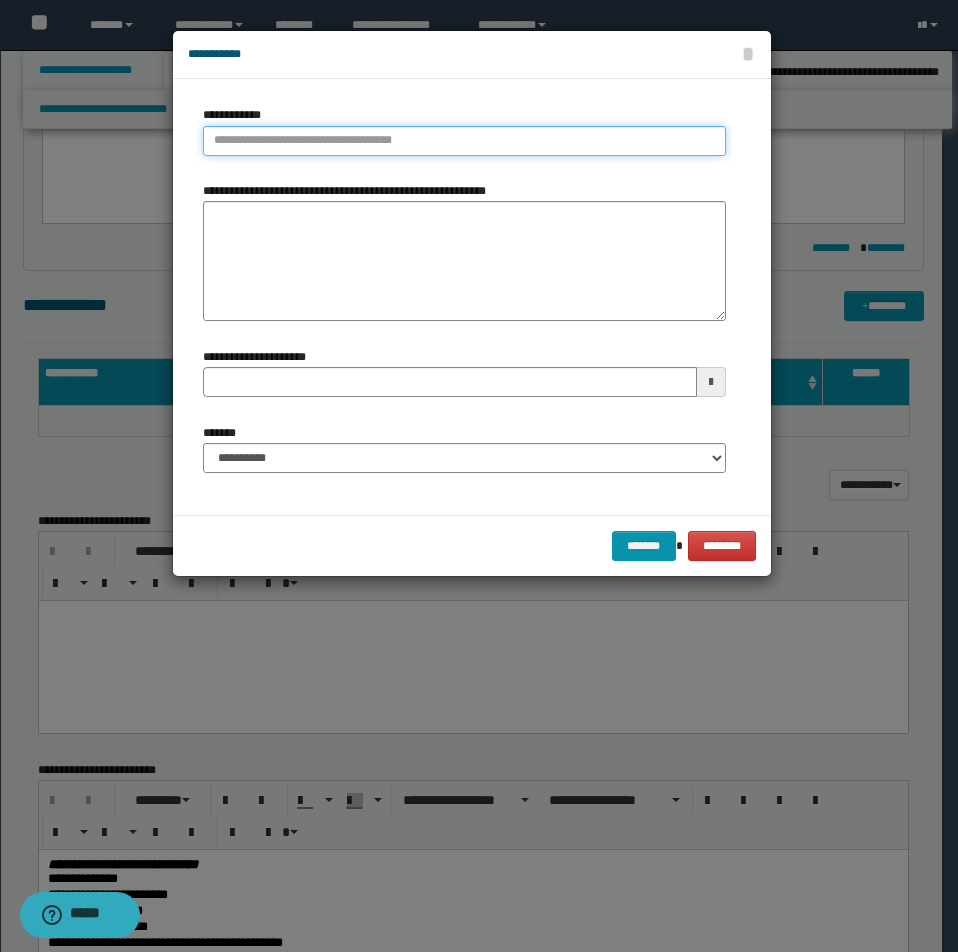 click on "**********" at bounding box center [464, 141] 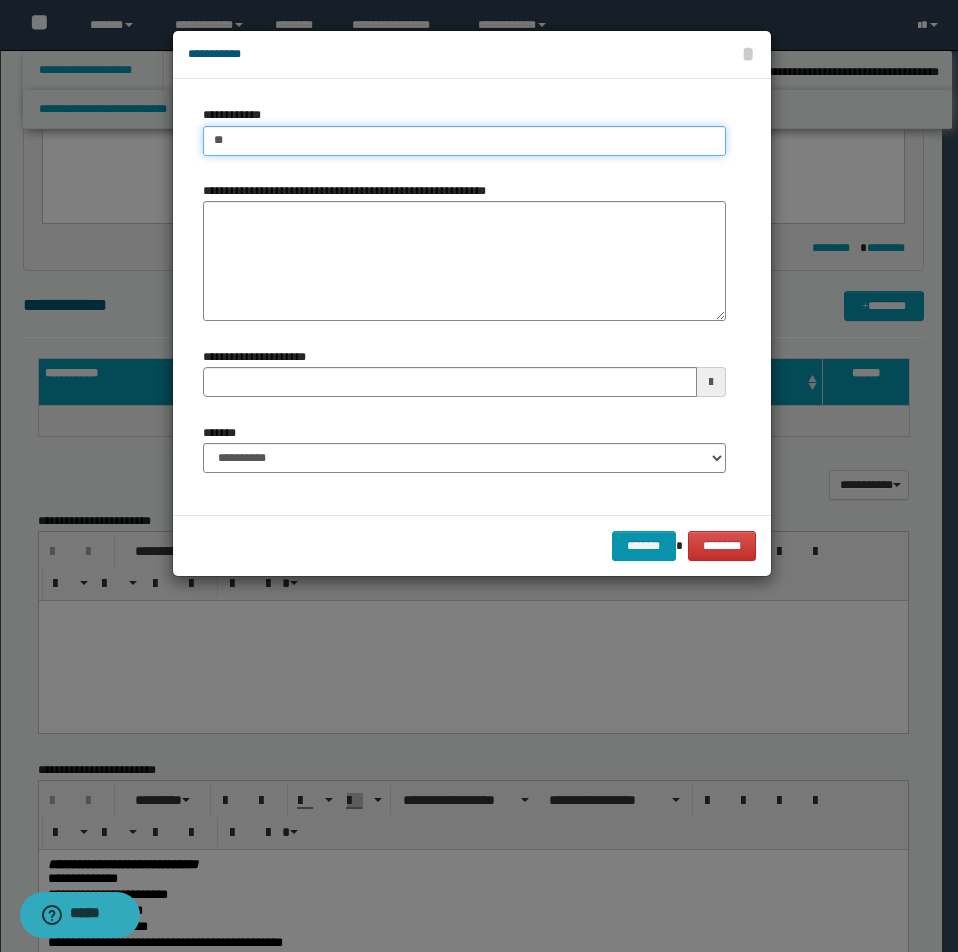 type on "***" 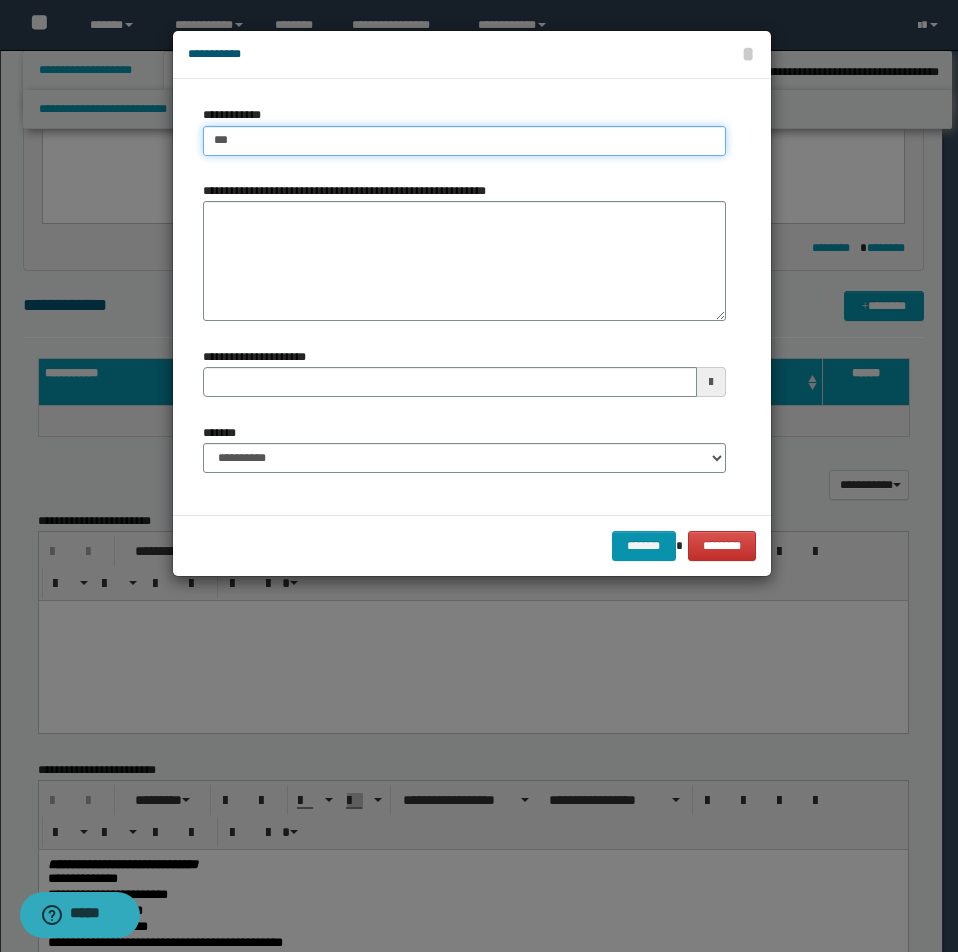 type on "***" 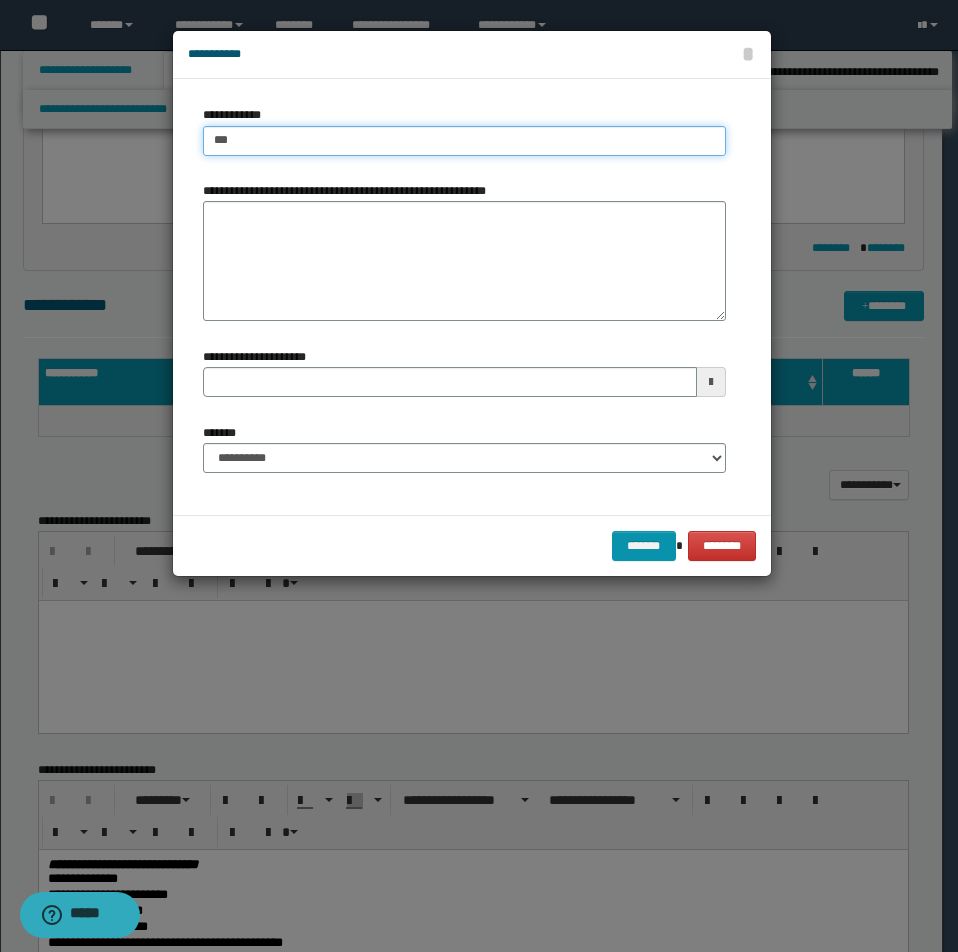 type 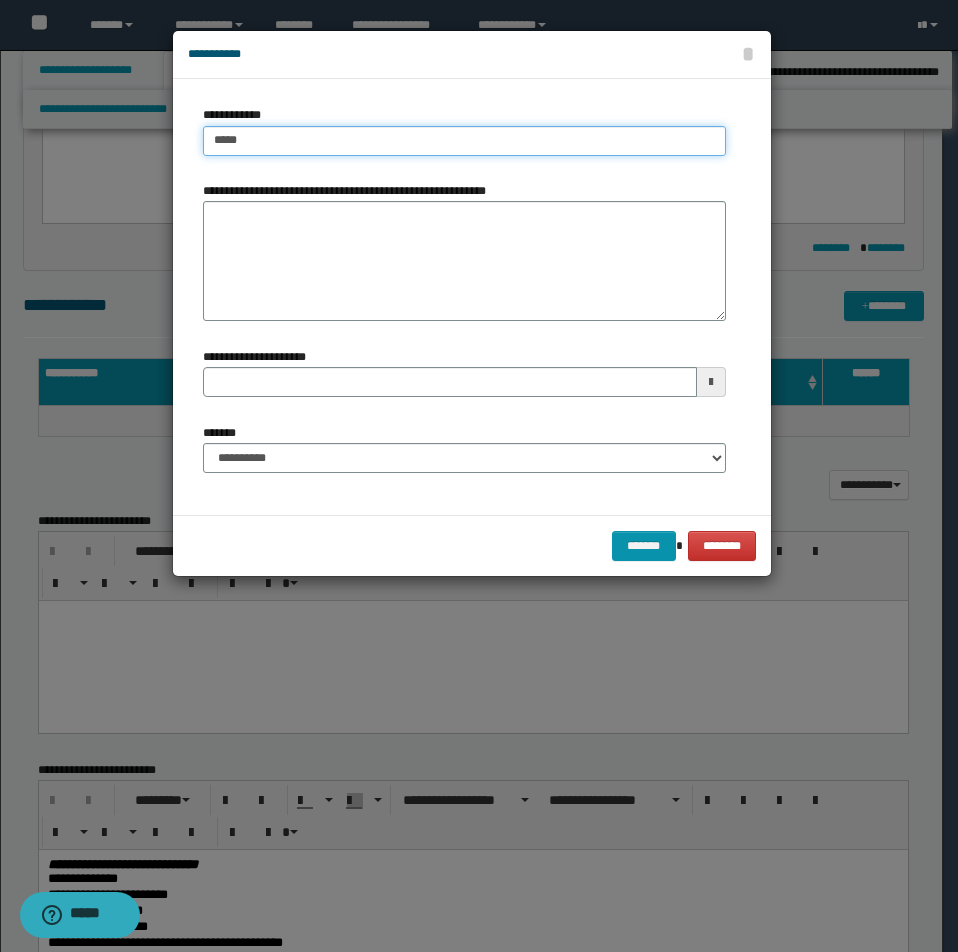 type on "*****" 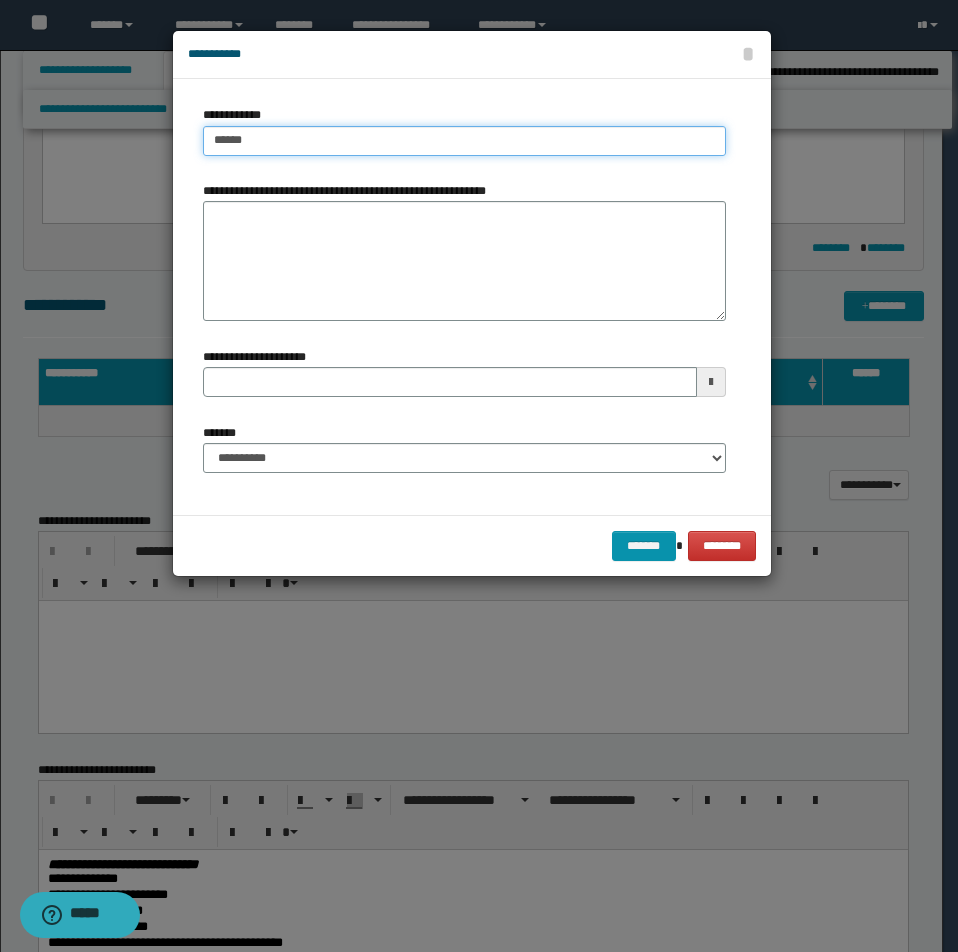 type on "*****" 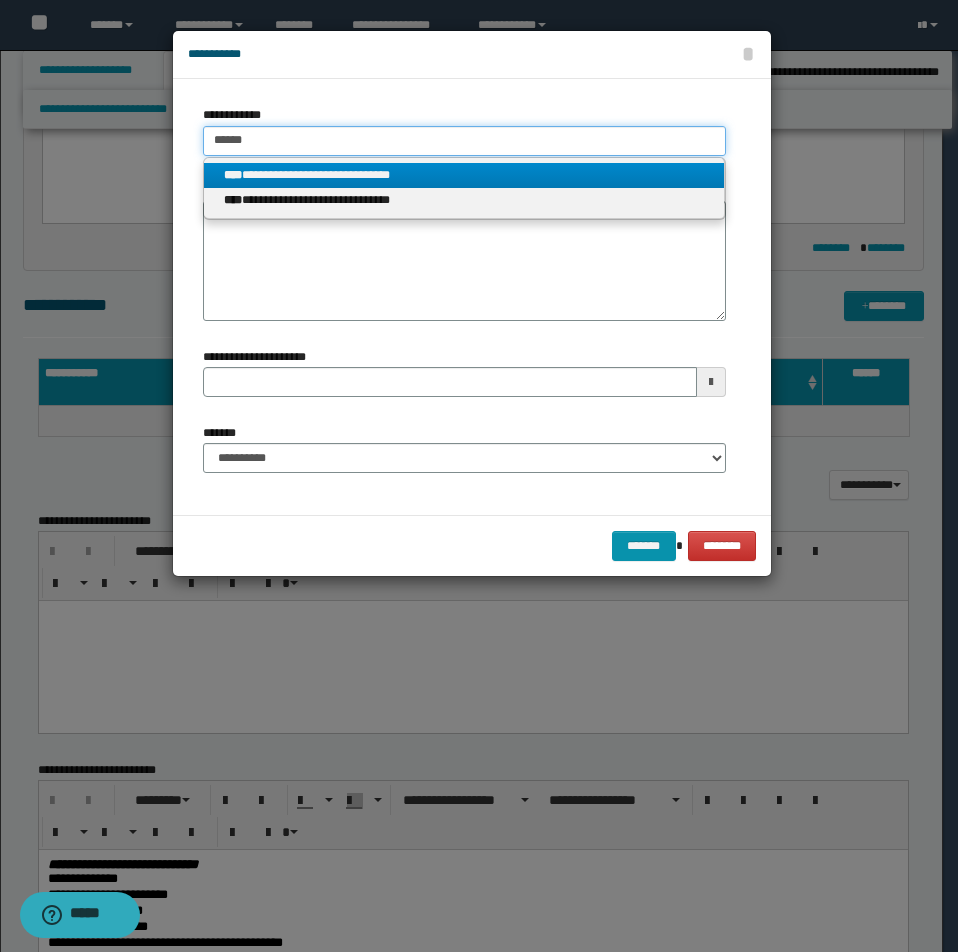 type on "*****" 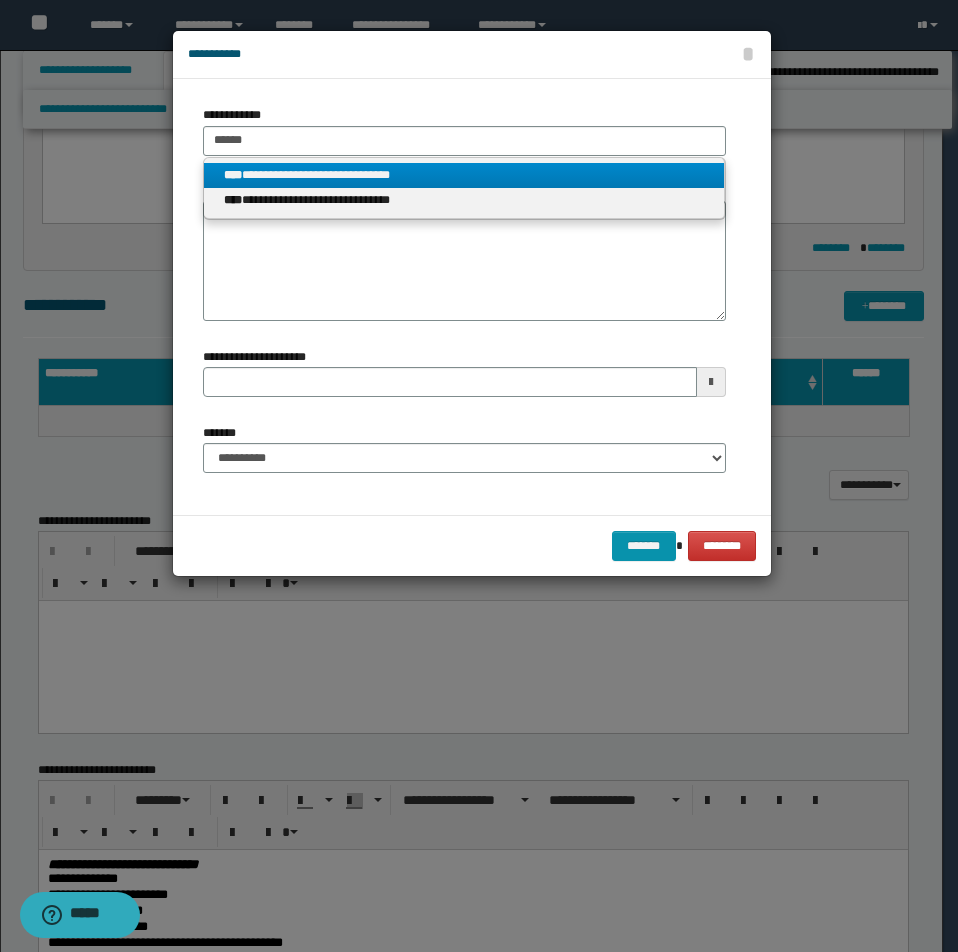 click on "**********" at bounding box center (464, 175) 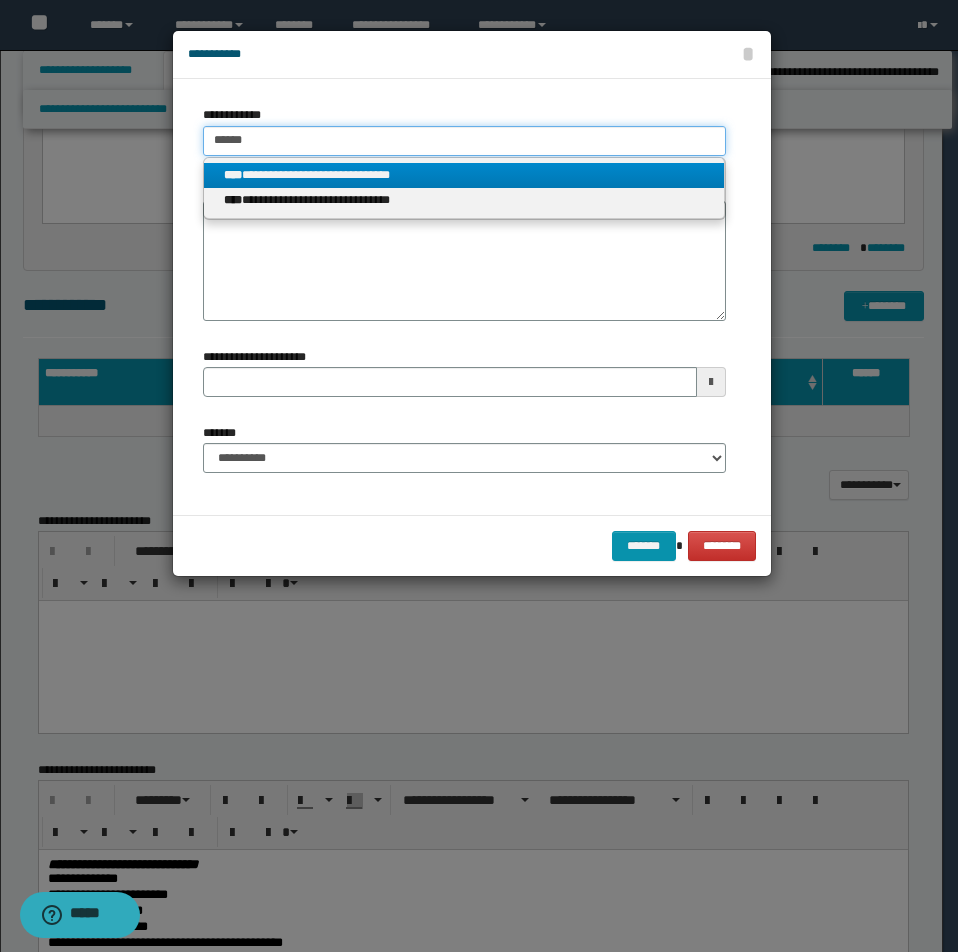 type 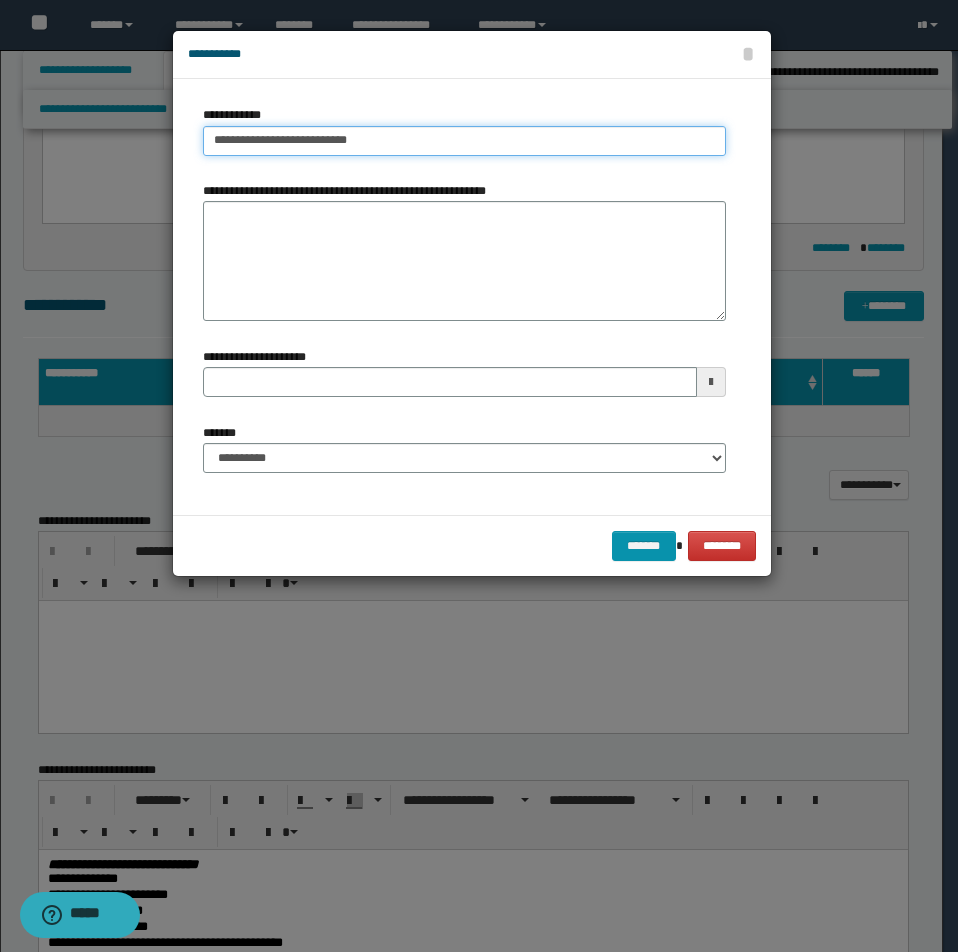 click on "**********" at bounding box center (464, 141) 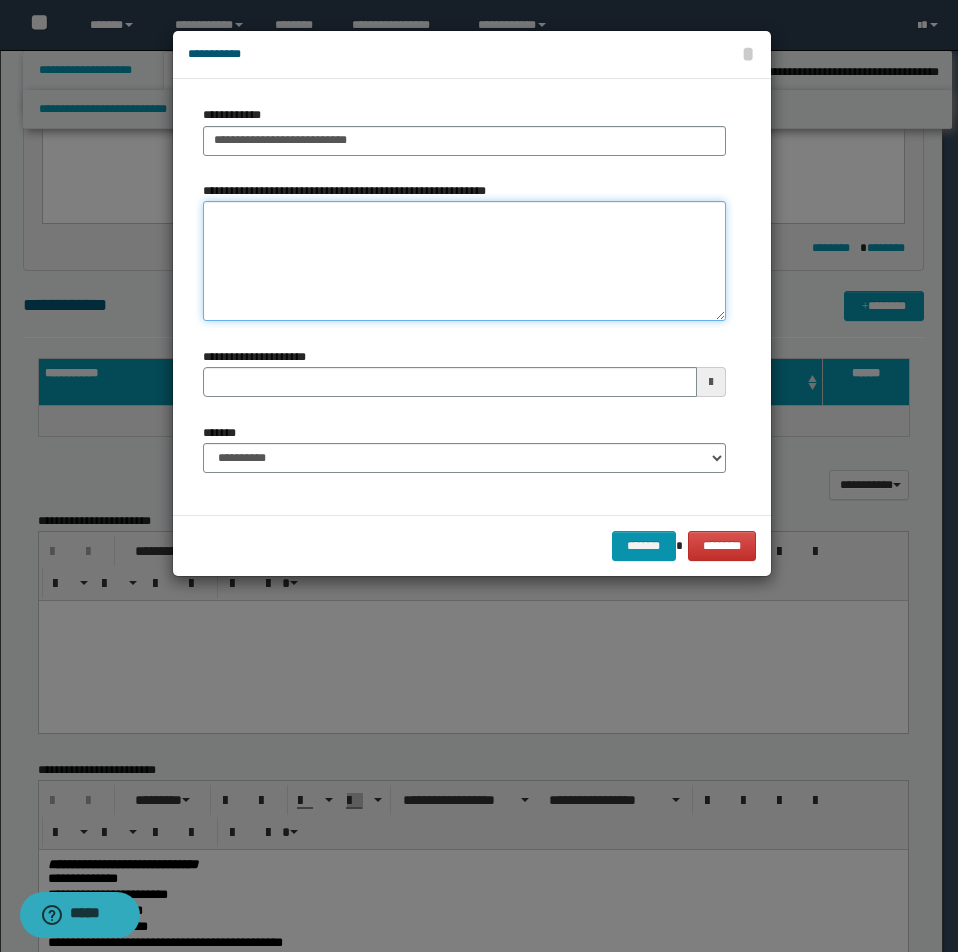 click on "**********" at bounding box center (464, 261) 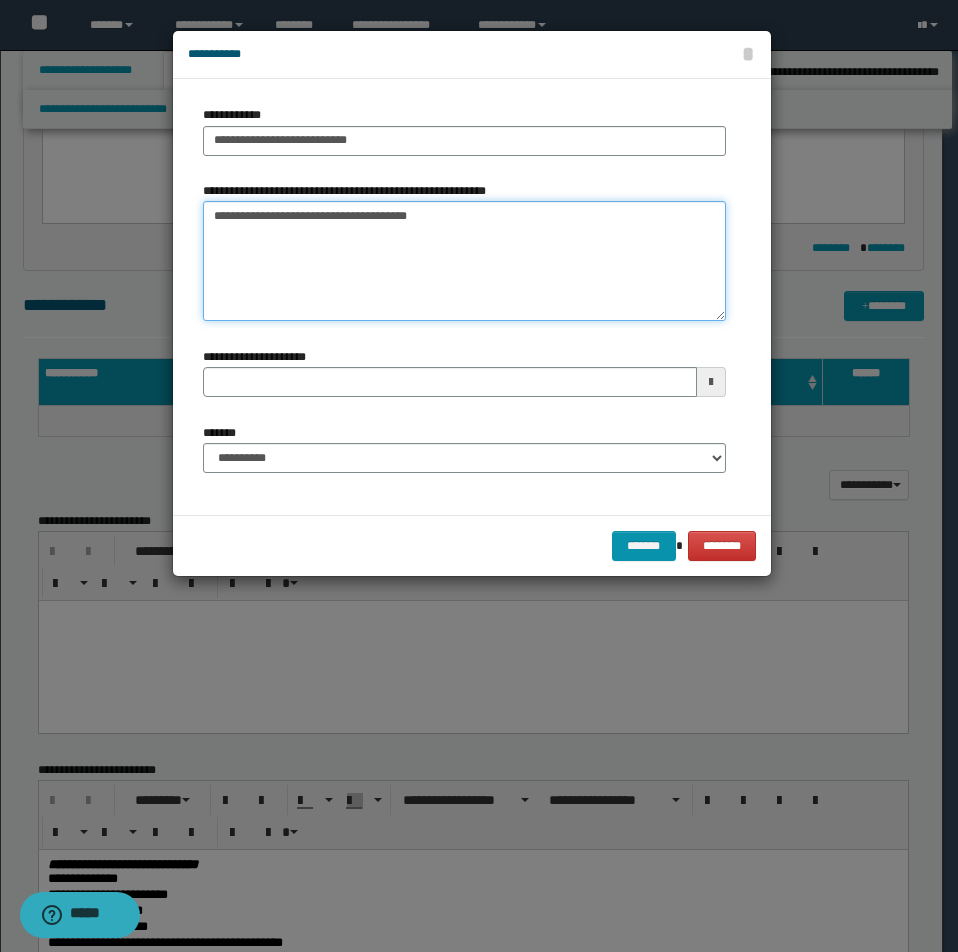 click on "**********" at bounding box center [464, 261] 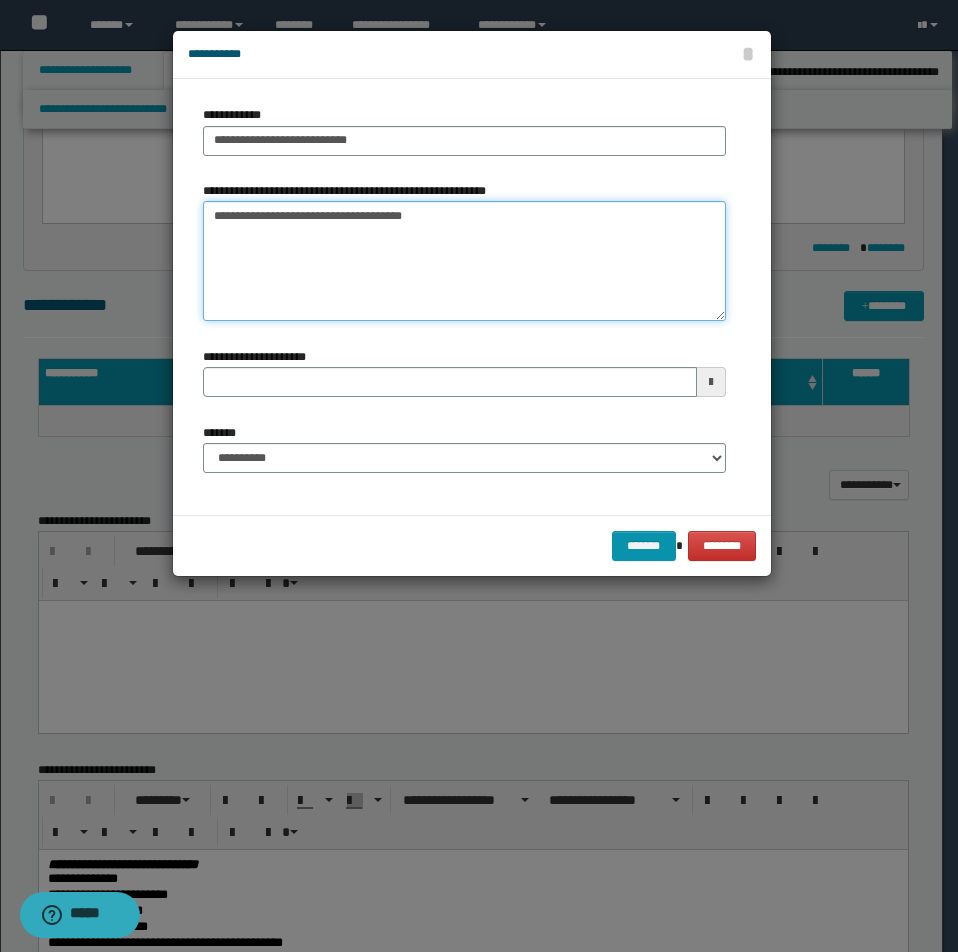 click on "**********" at bounding box center (464, 261) 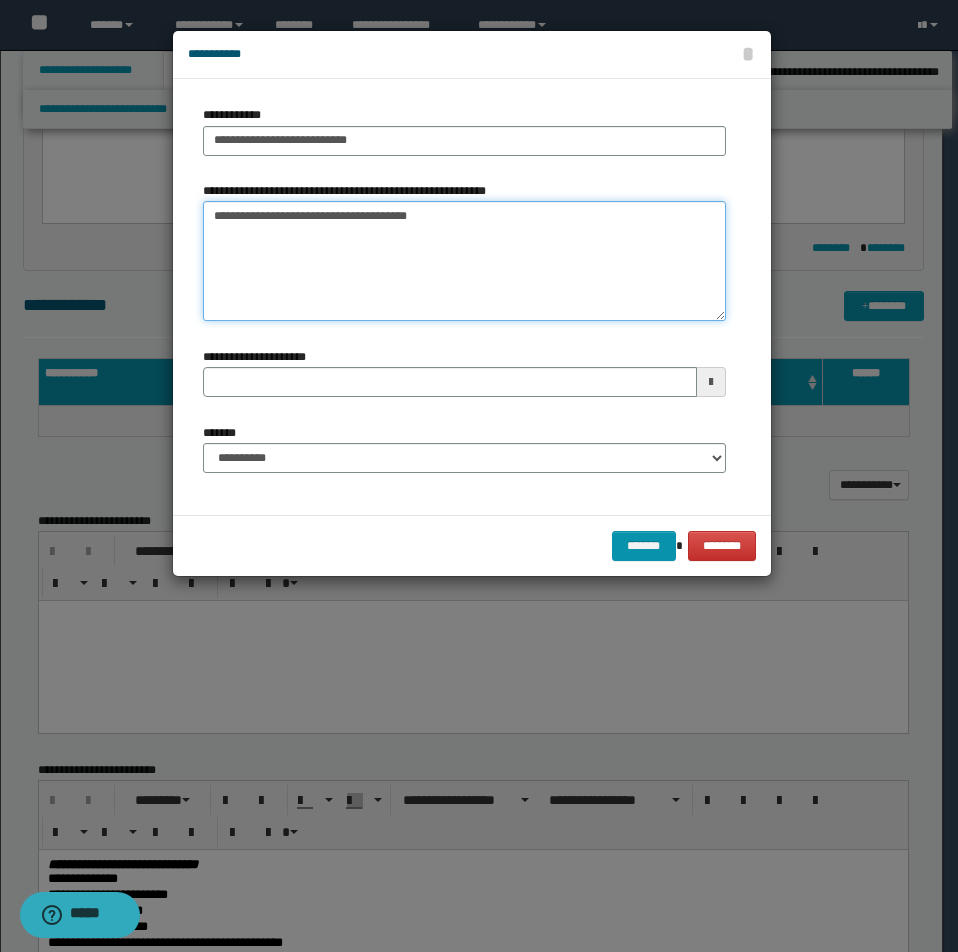 click on "**********" at bounding box center [464, 261] 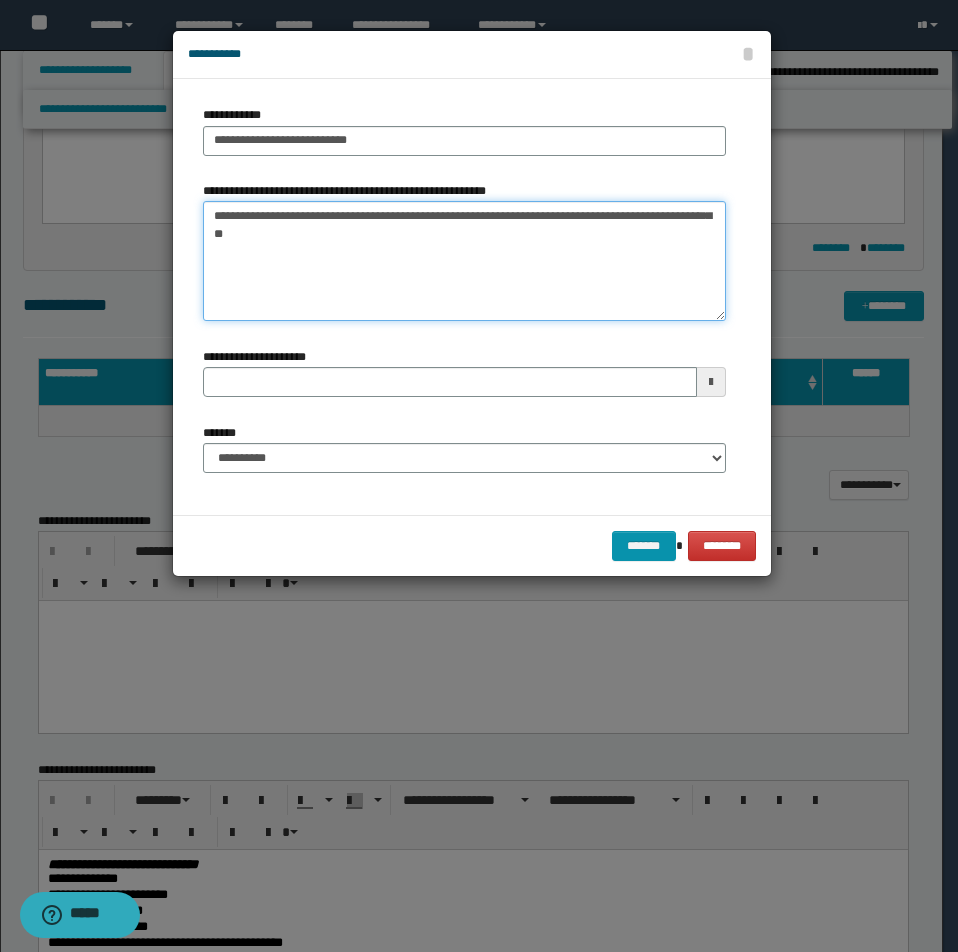 type on "**********" 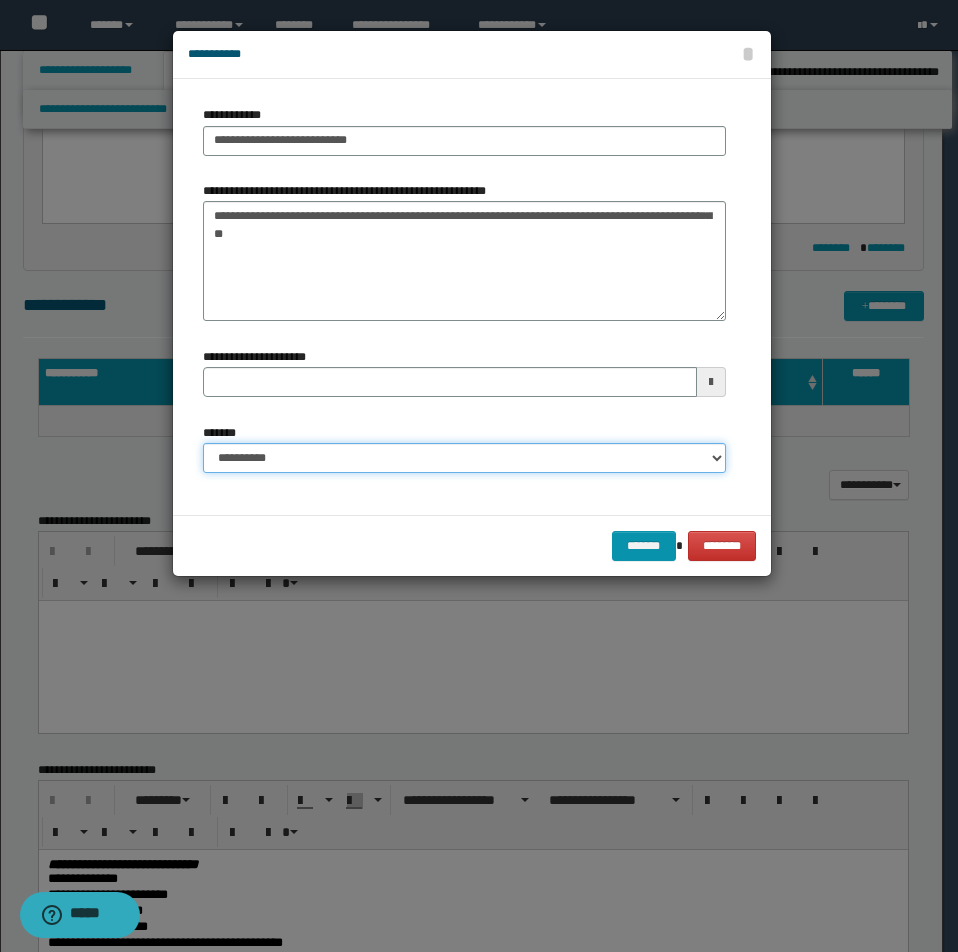 click on "**********" at bounding box center (464, 458) 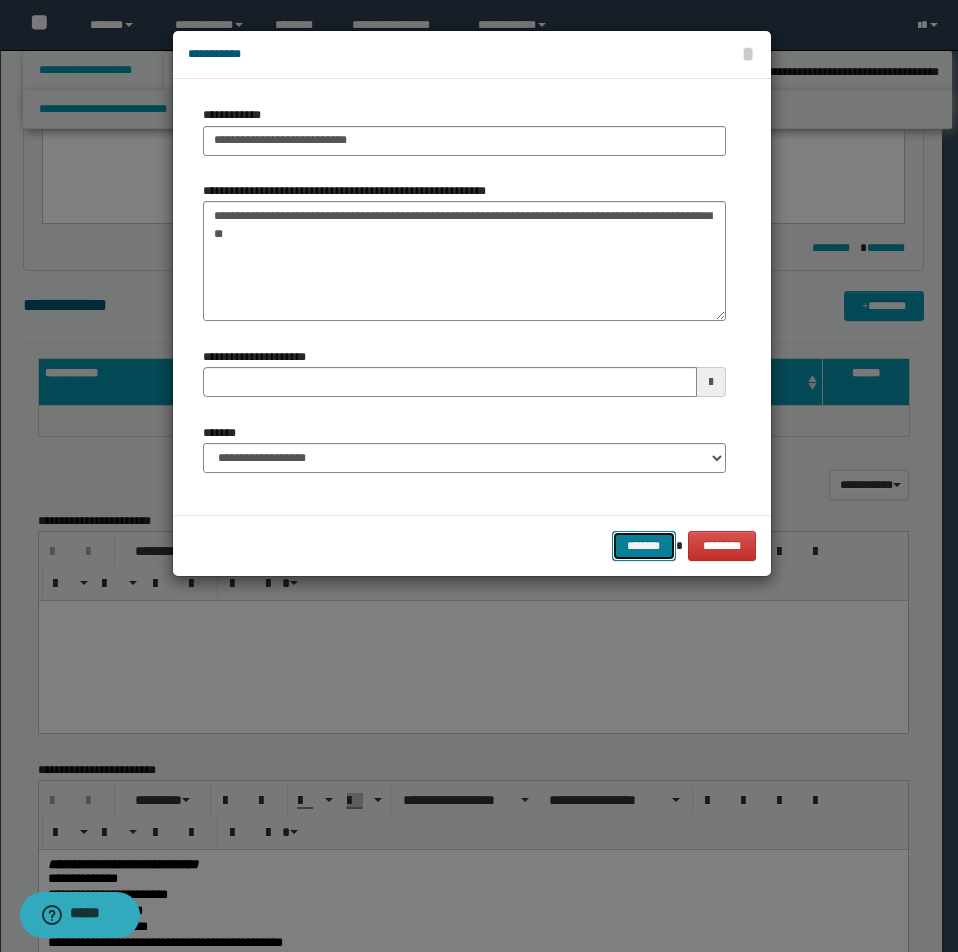 click on "*******" at bounding box center (644, 546) 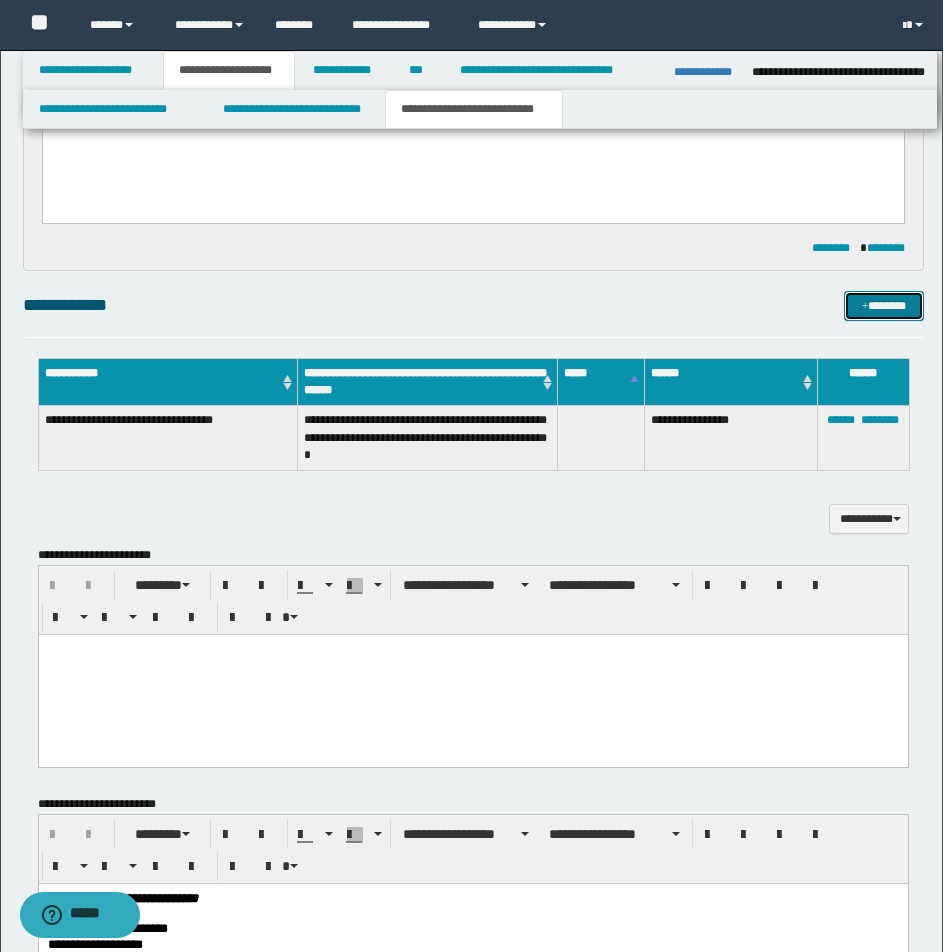 click on "*******" at bounding box center [884, 306] 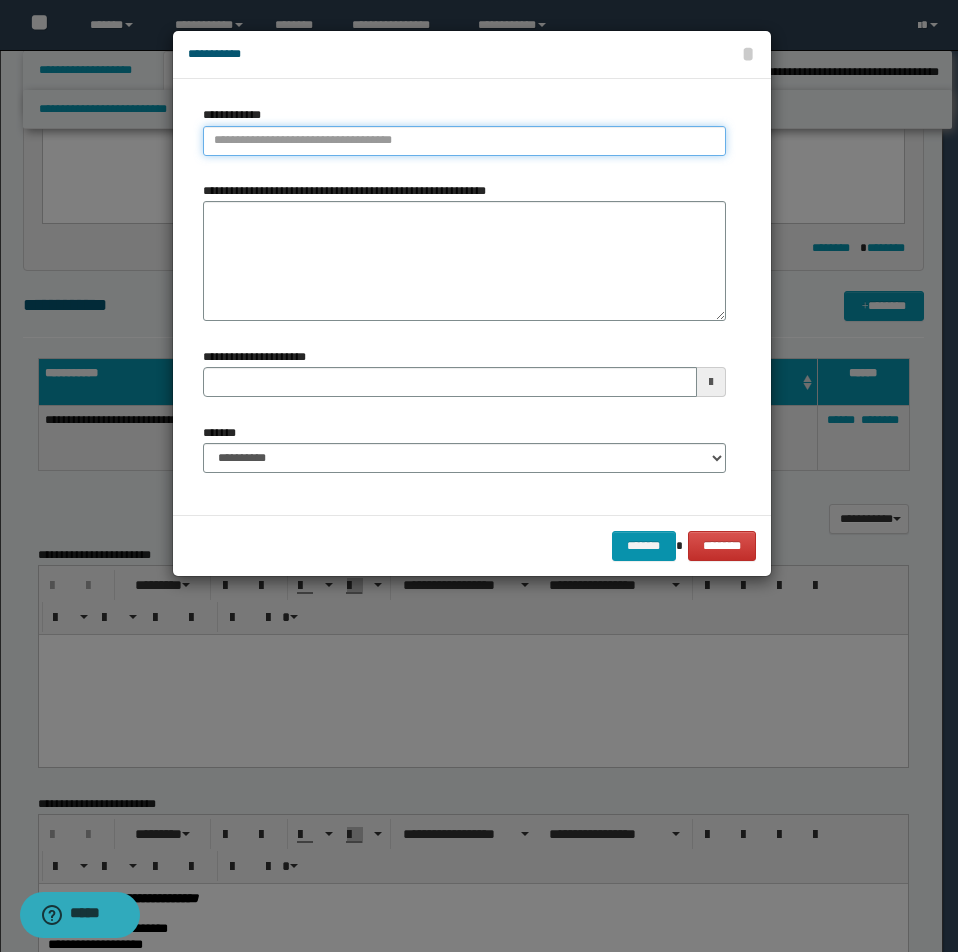 type on "**********" 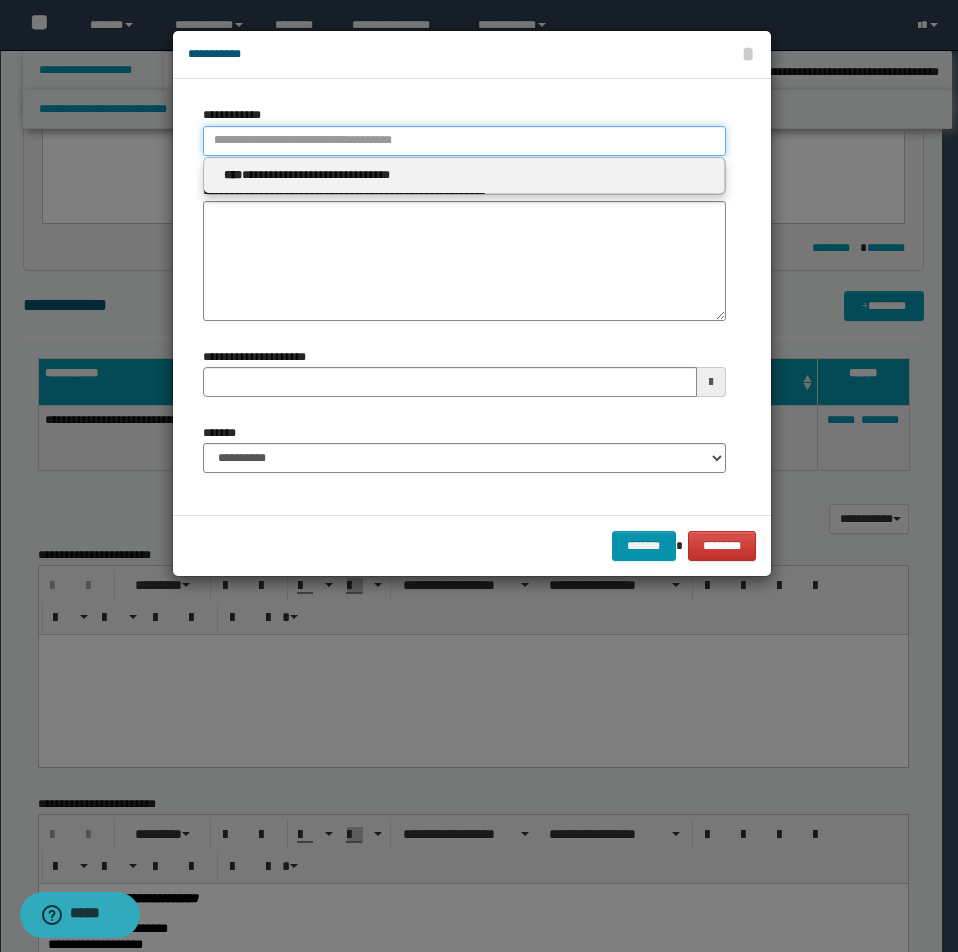 click on "**********" at bounding box center [464, 141] 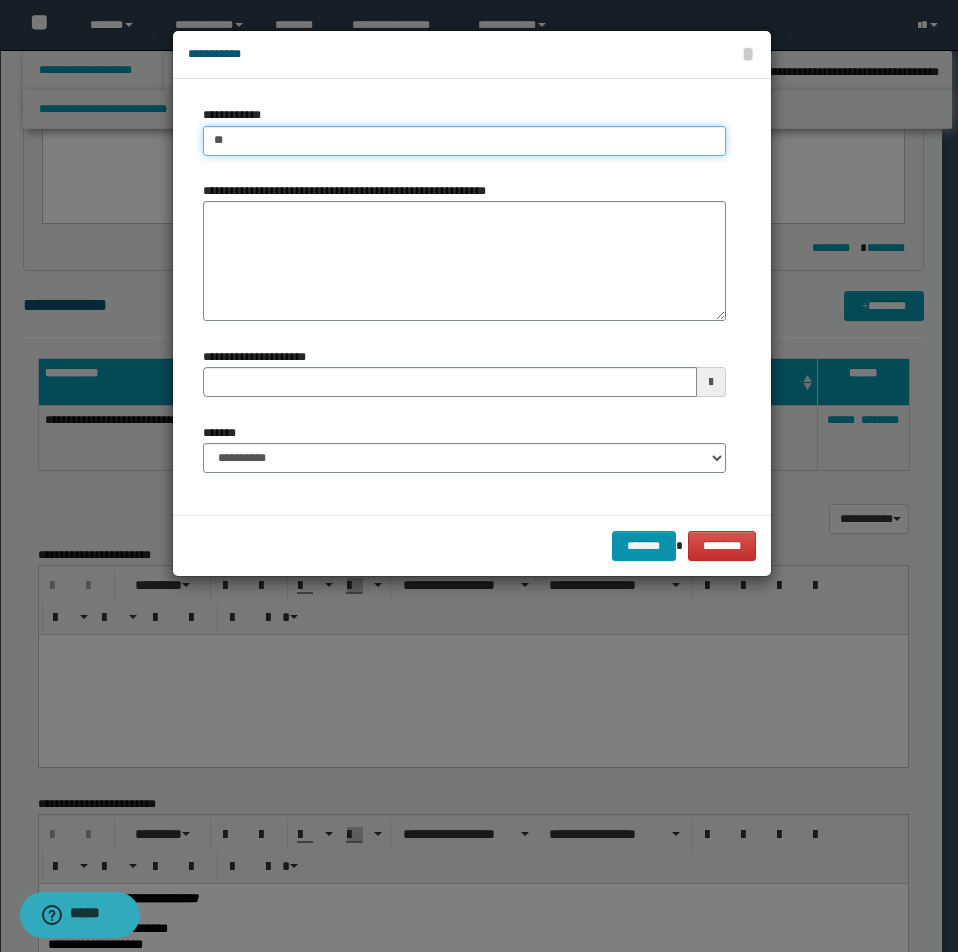 type on "***" 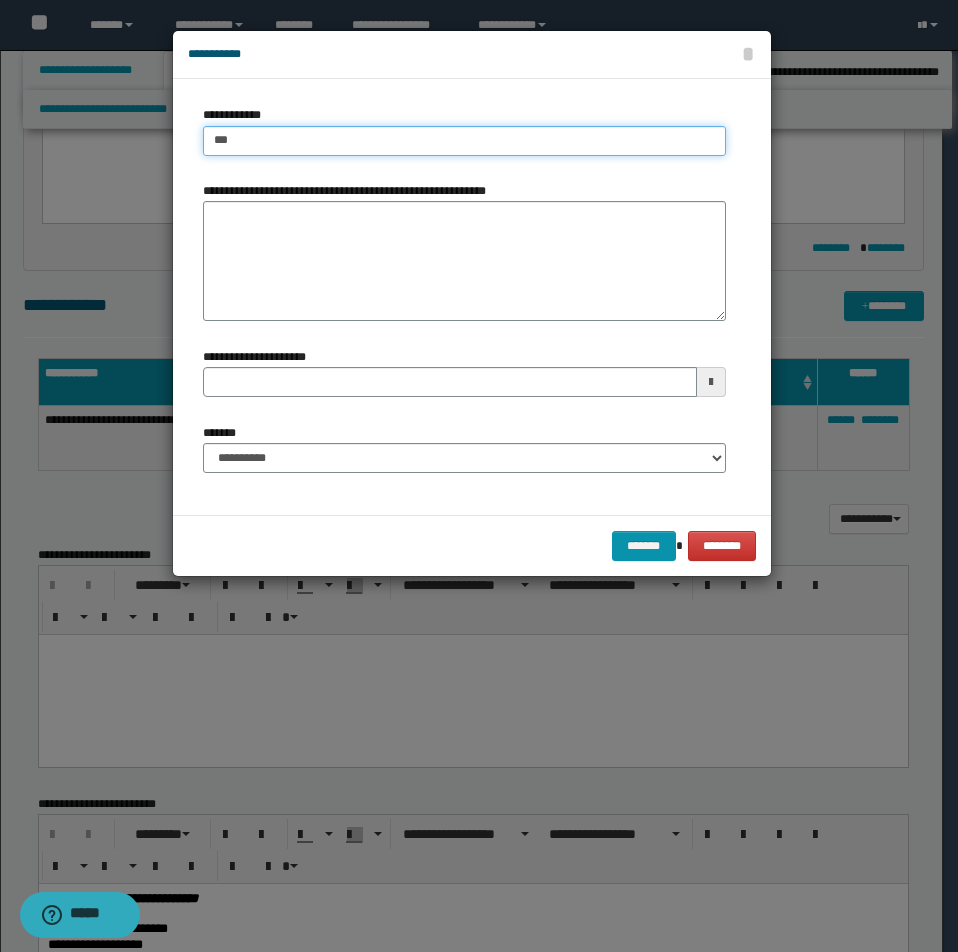 type on "***" 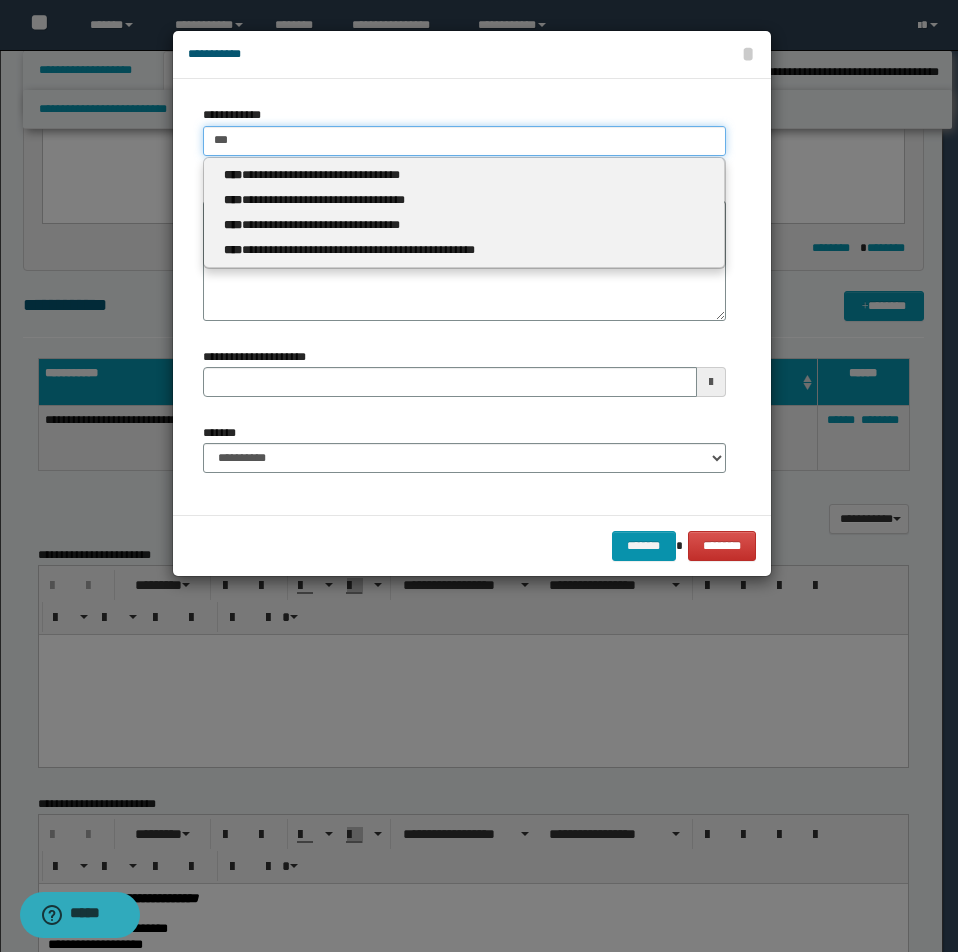 type 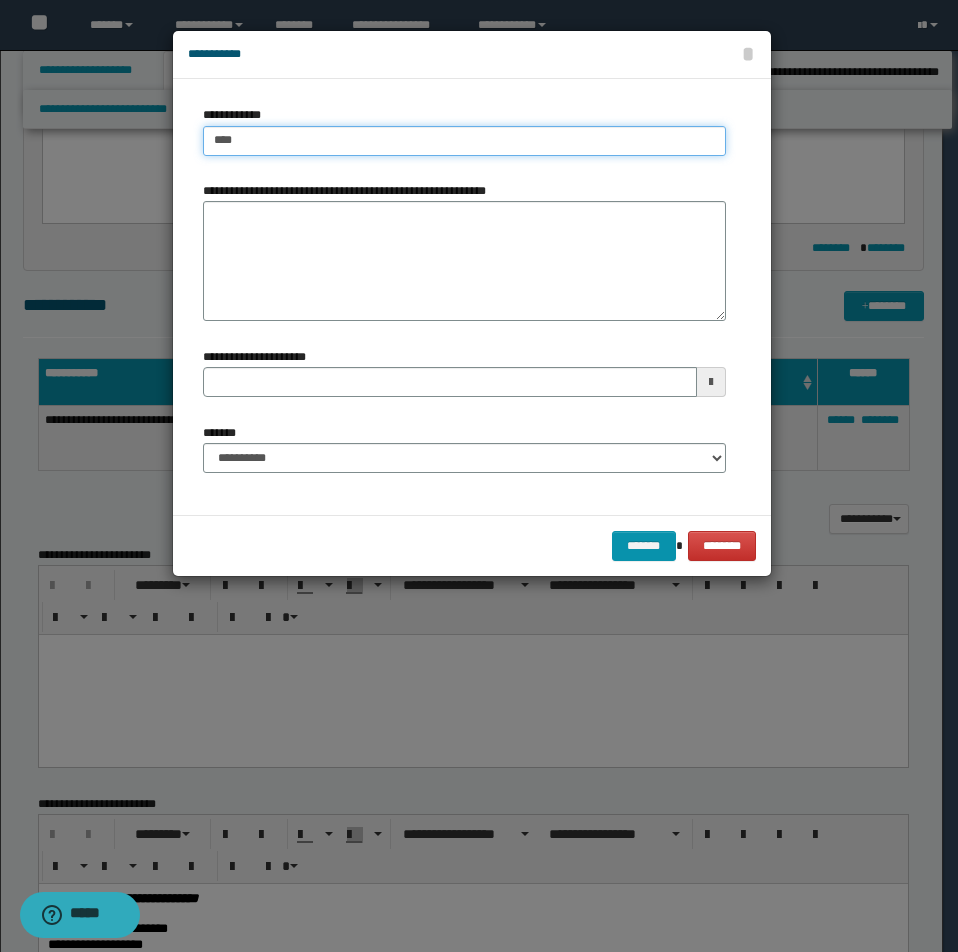 type on "****" 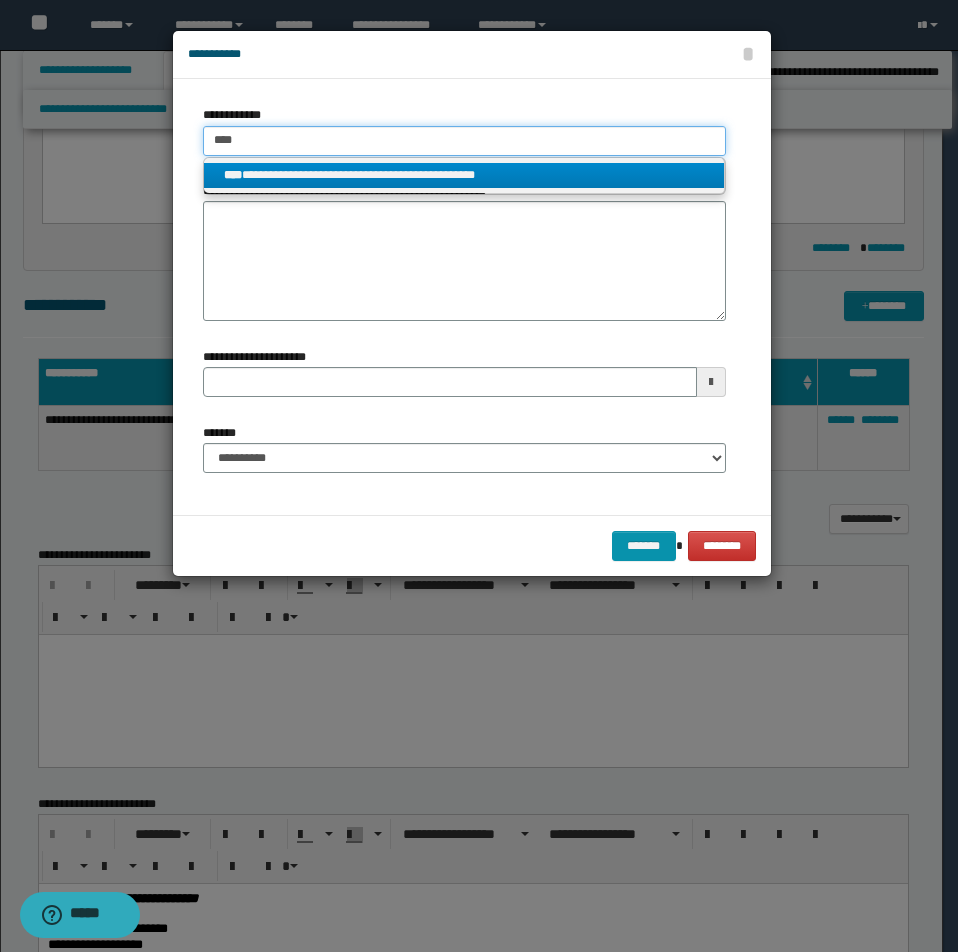 type on "****" 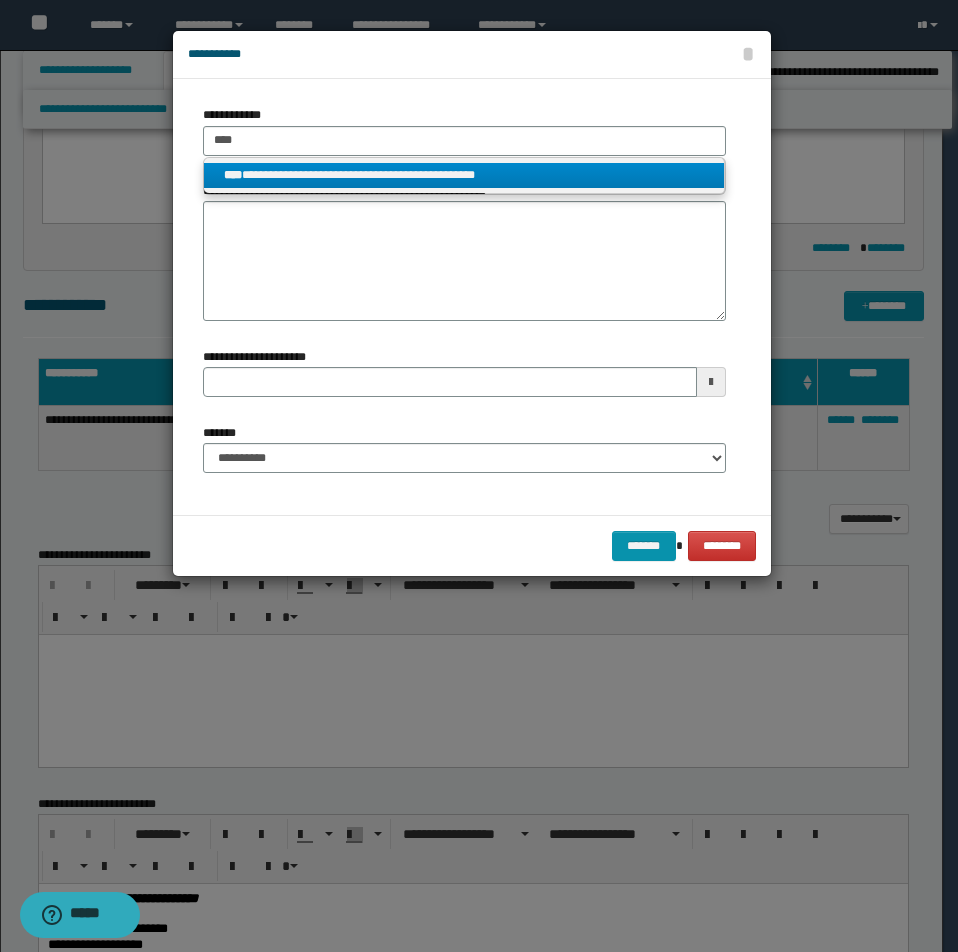 click on "**********" at bounding box center [464, 175] 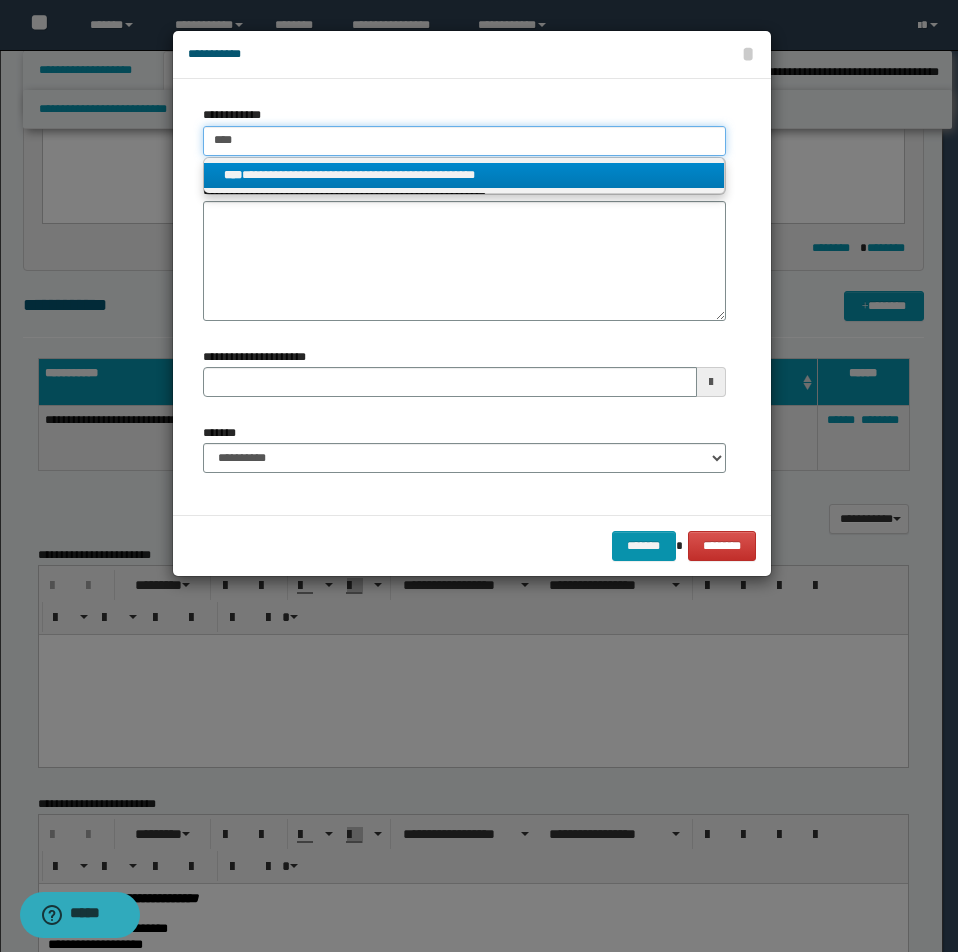 type 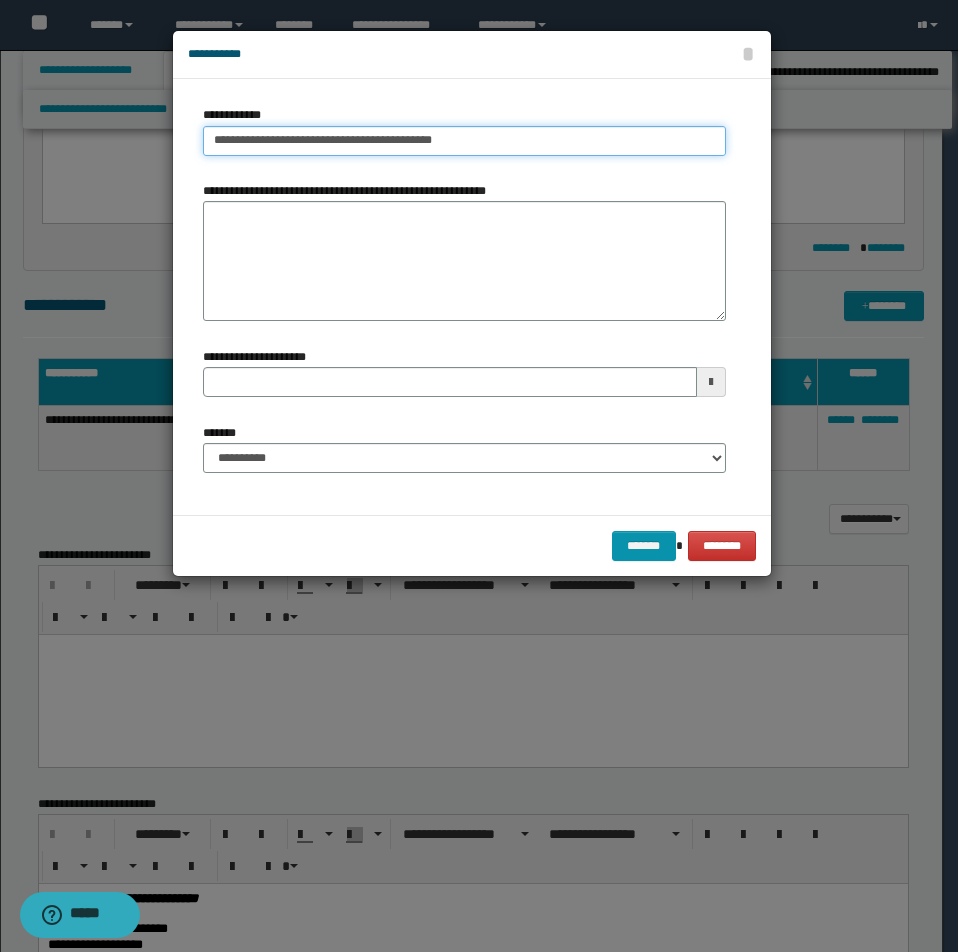 drag, startPoint x: 213, startPoint y: 139, endPoint x: 548, endPoint y: 144, distance: 335.03732 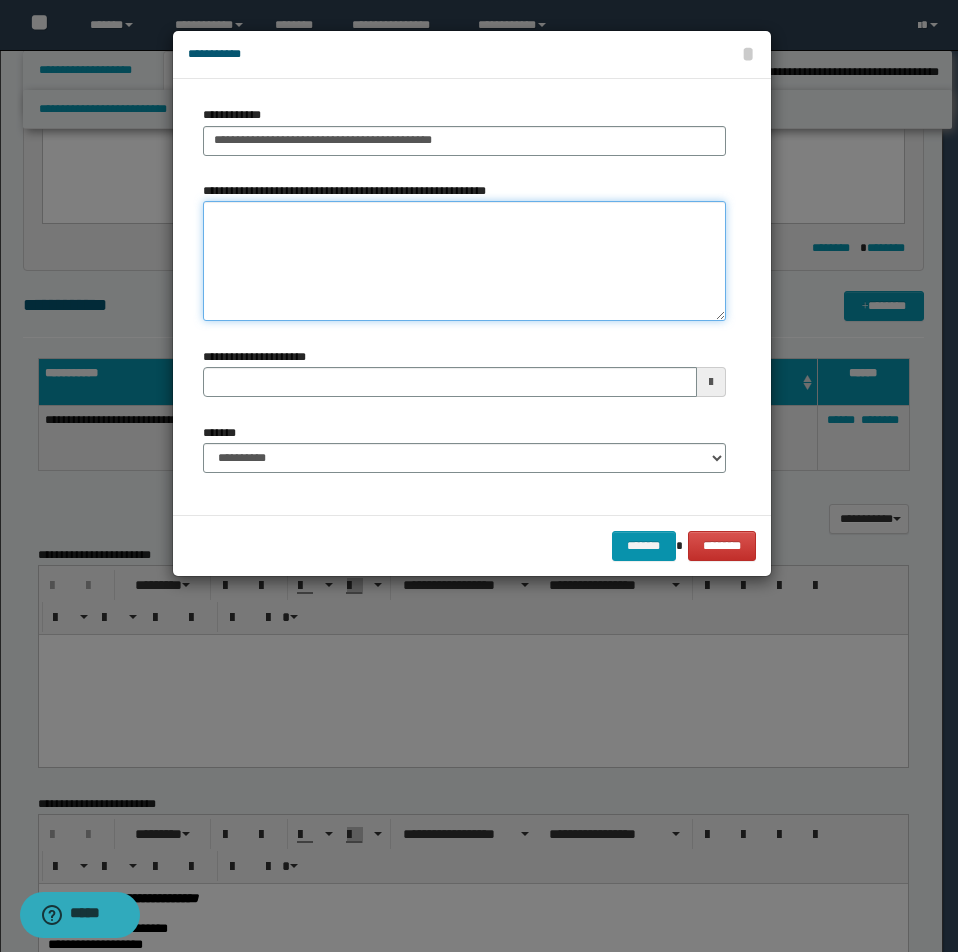 click on "**********" at bounding box center [464, 261] 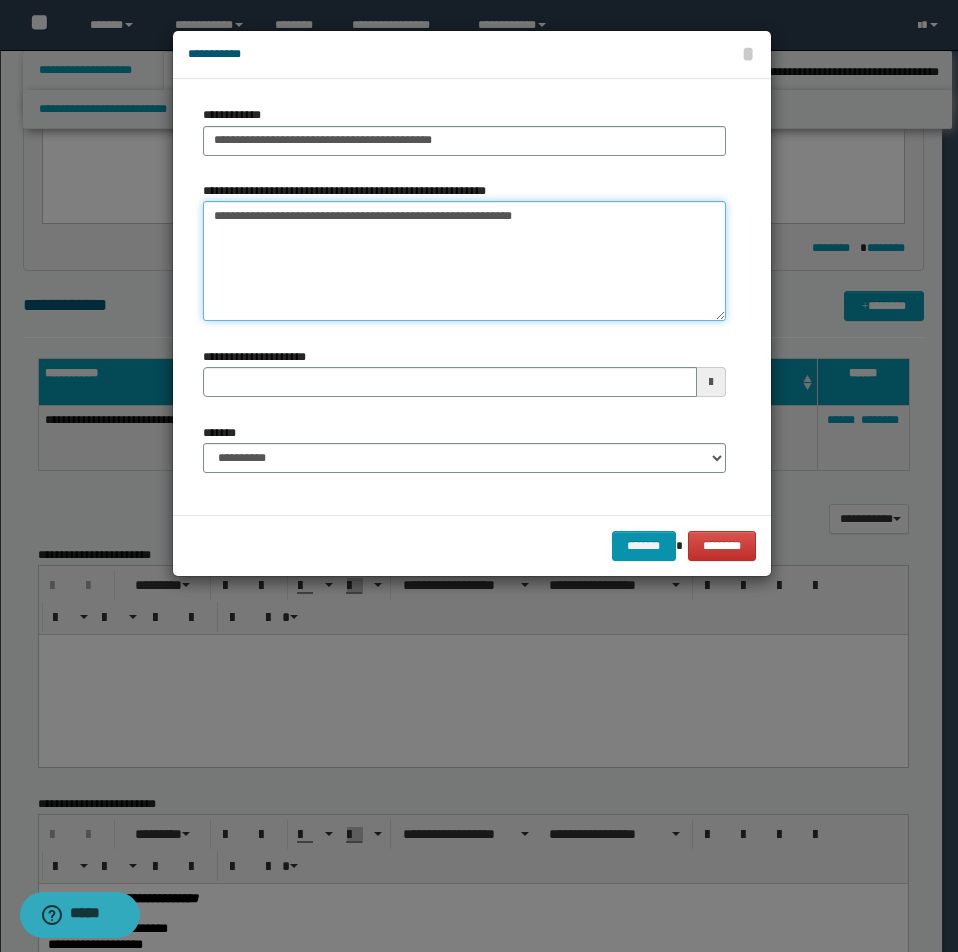 click on "**********" at bounding box center (464, 261) 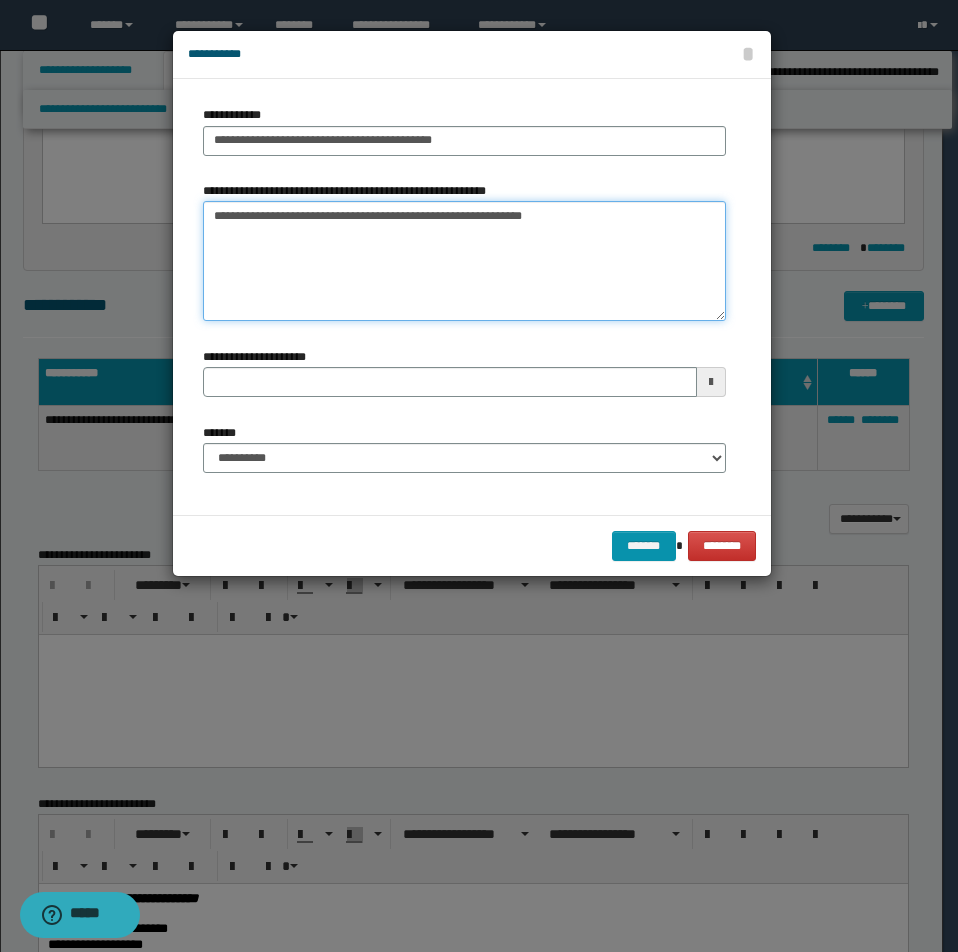 click on "**********" at bounding box center (464, 261) 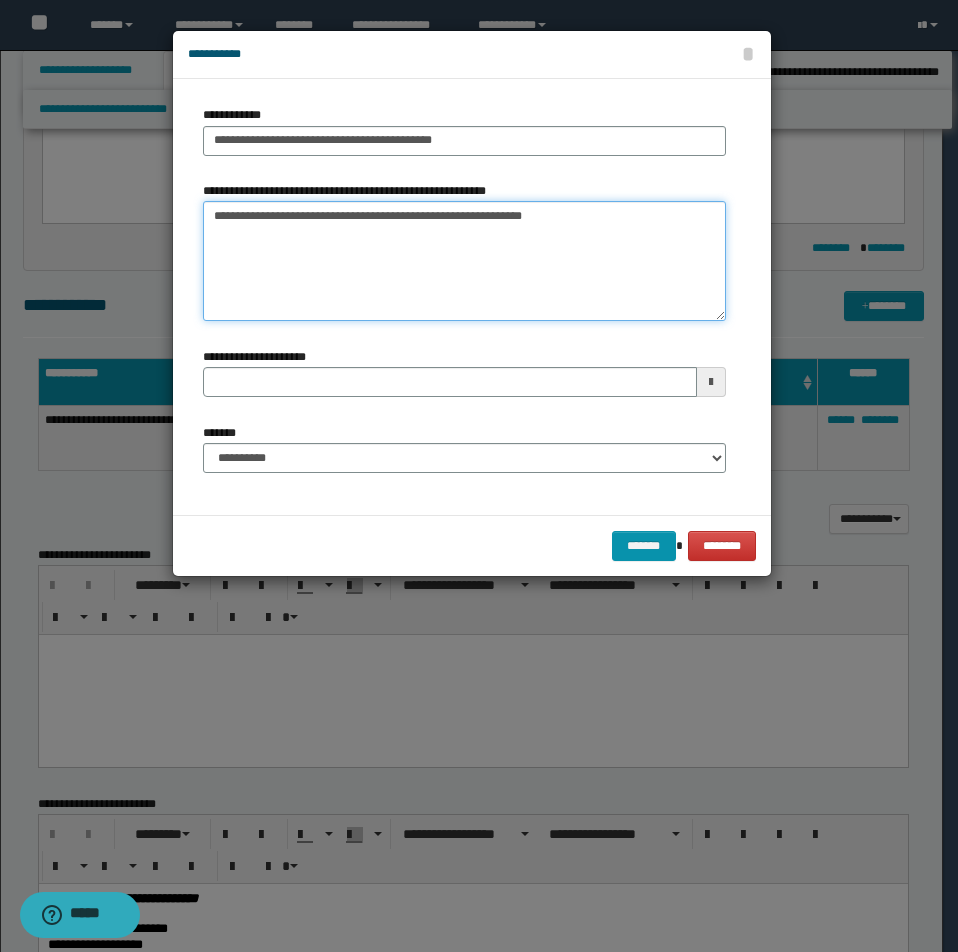 paste on "**********" 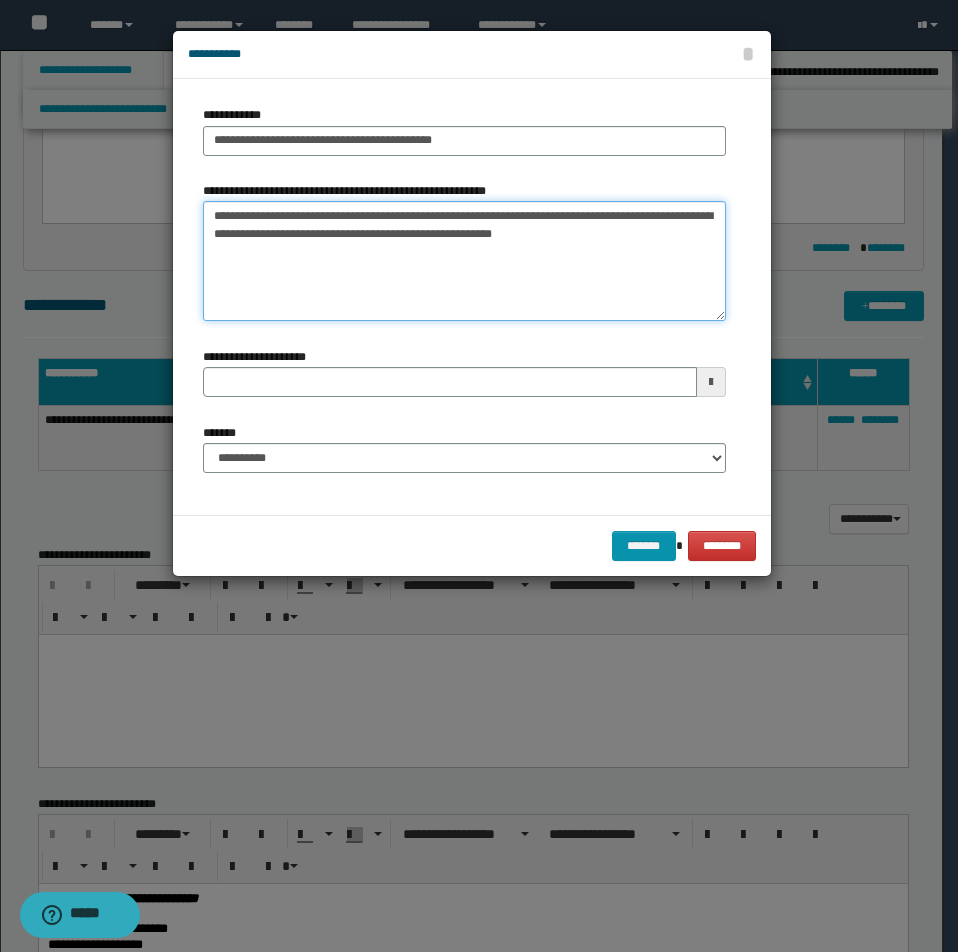 type on "**********" 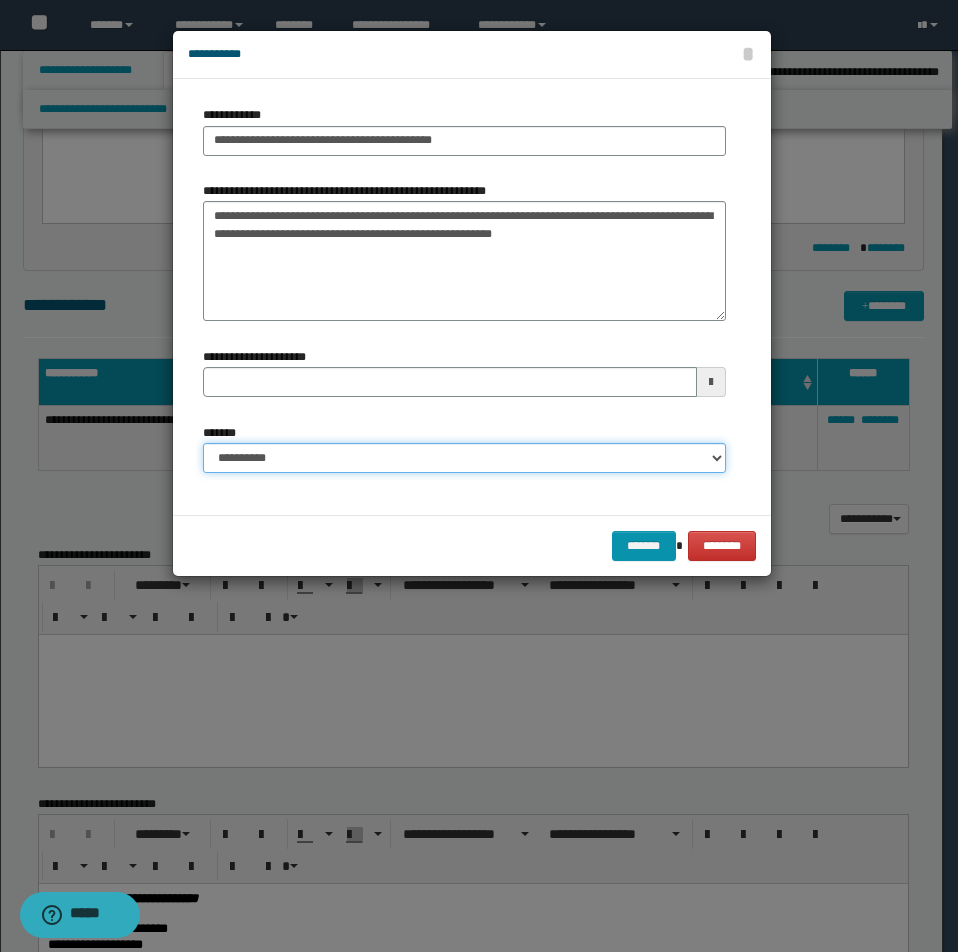 click on "**********" at bounding box center [464, 458] 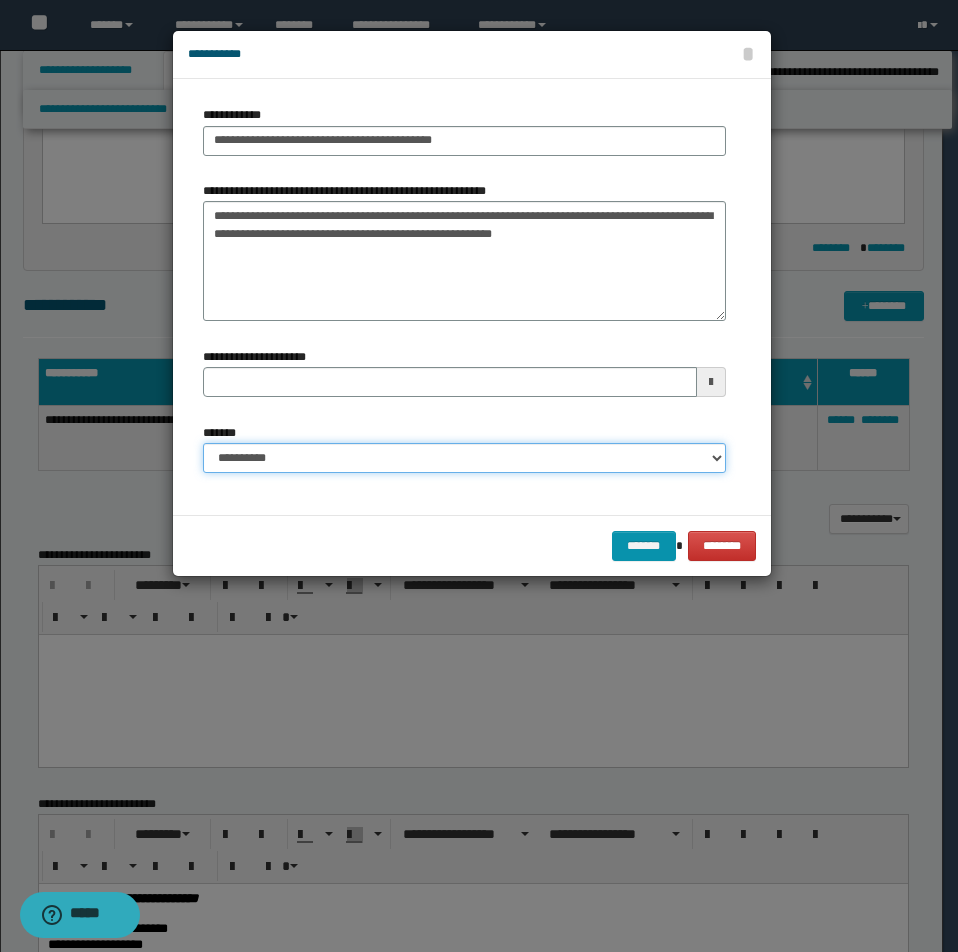 select on "*" 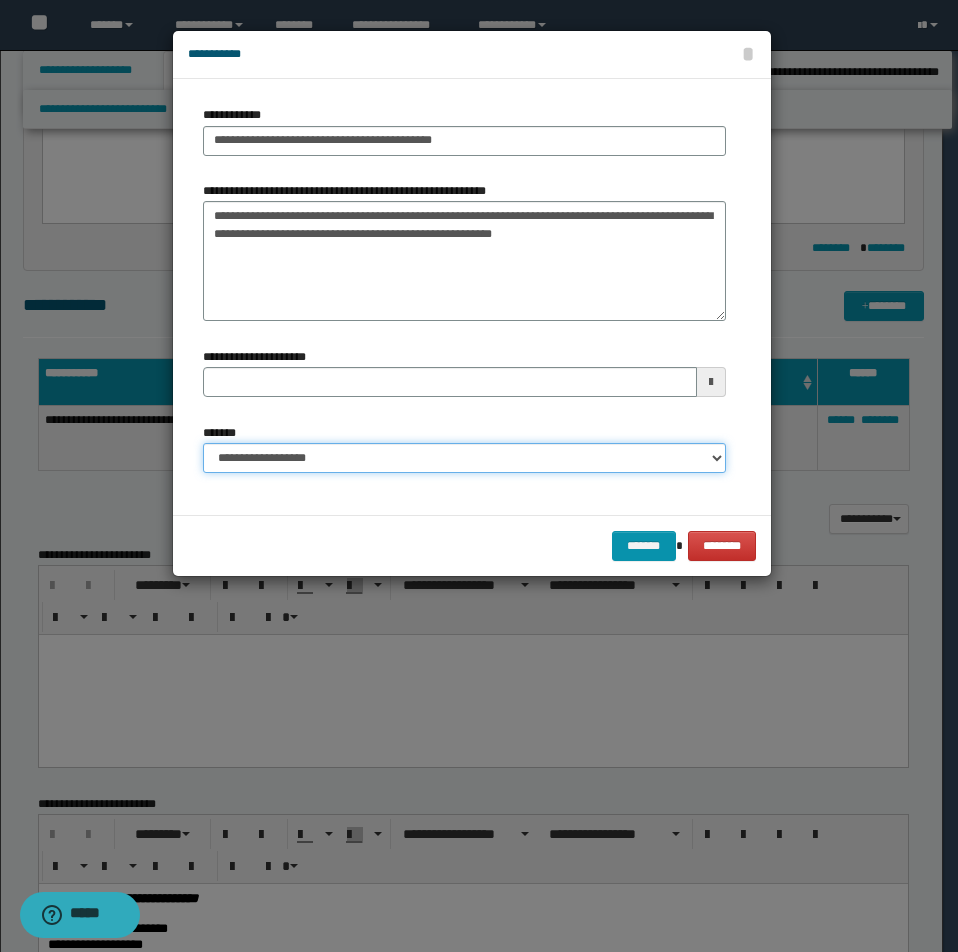 click on "**********" at bounding box center (464, 458) 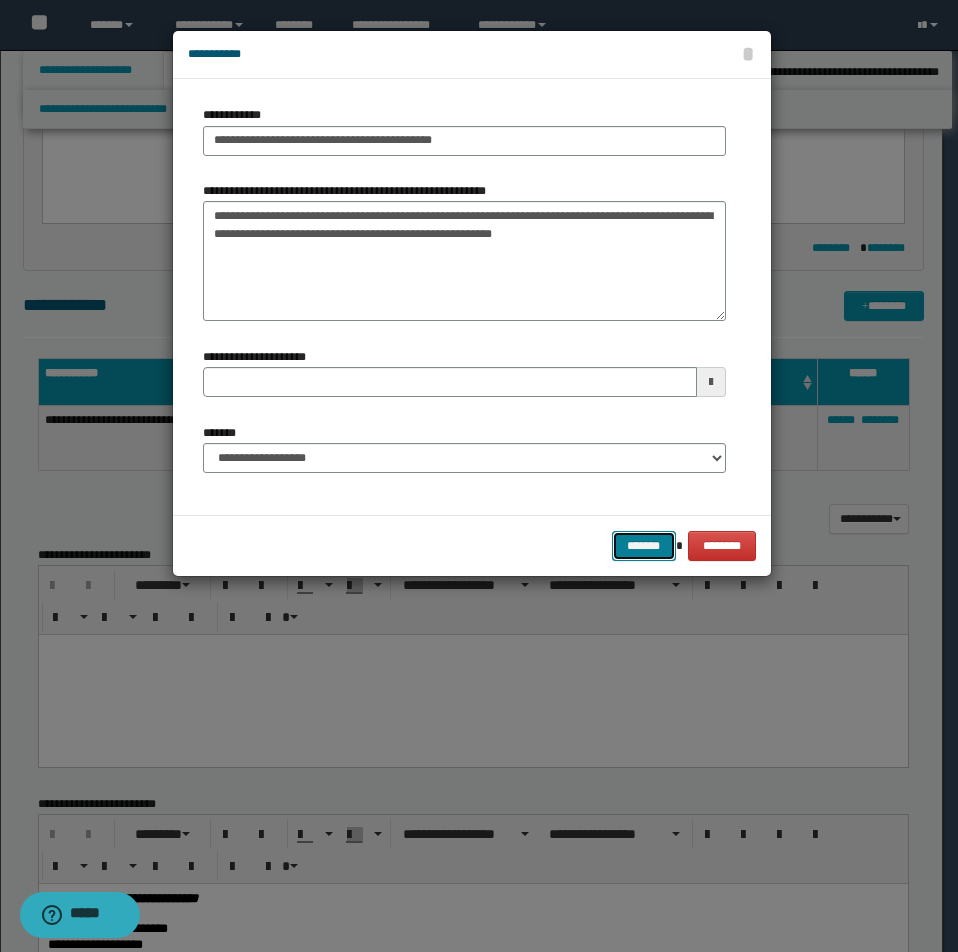 click on "*******" at bounding box center [644, 546] 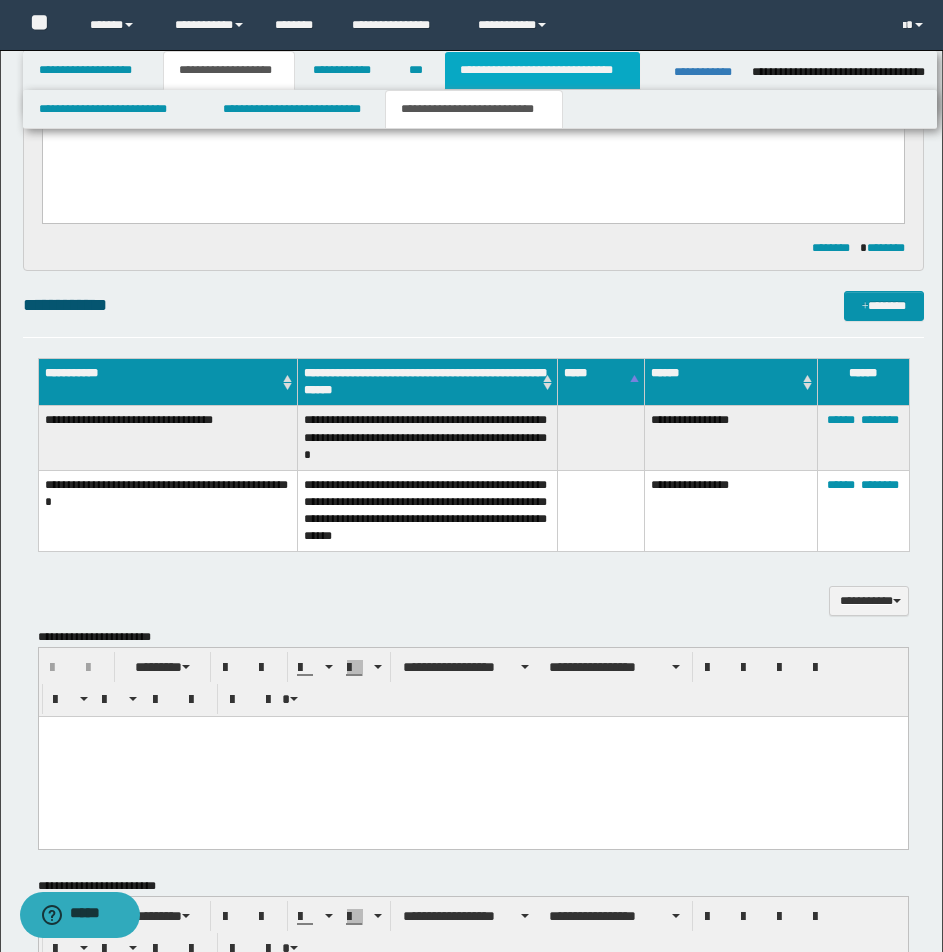 click on "**********" at bounding box center (542, 70) 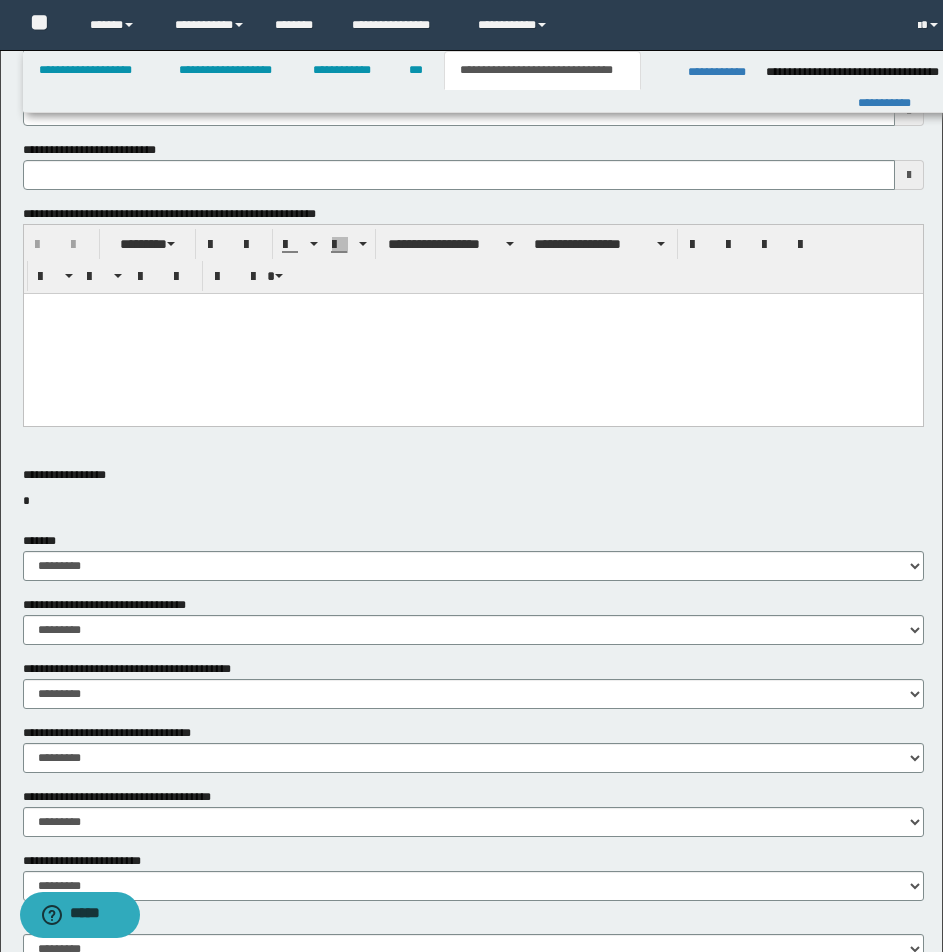 scroll, scrollTop: 537, scrollLeft: 0, axis: vertical 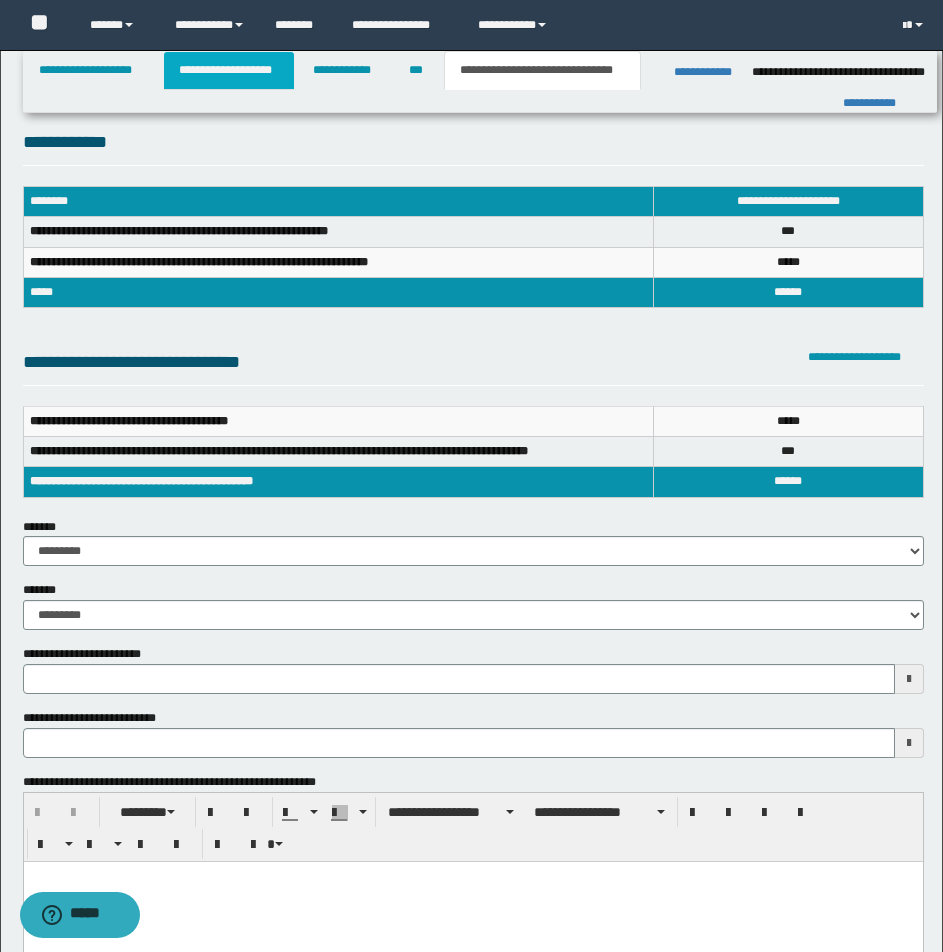 click on "**********" at bounding box center (229, 70) 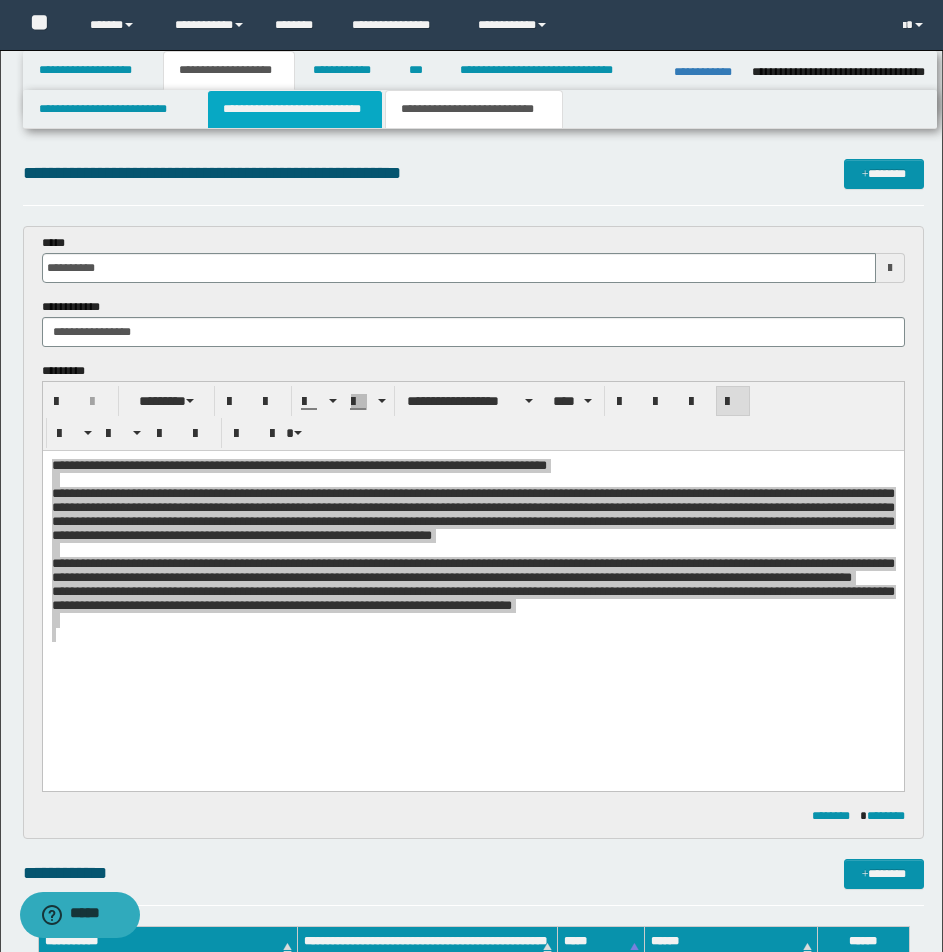 click on "**********" at bounding box center [295, 109] 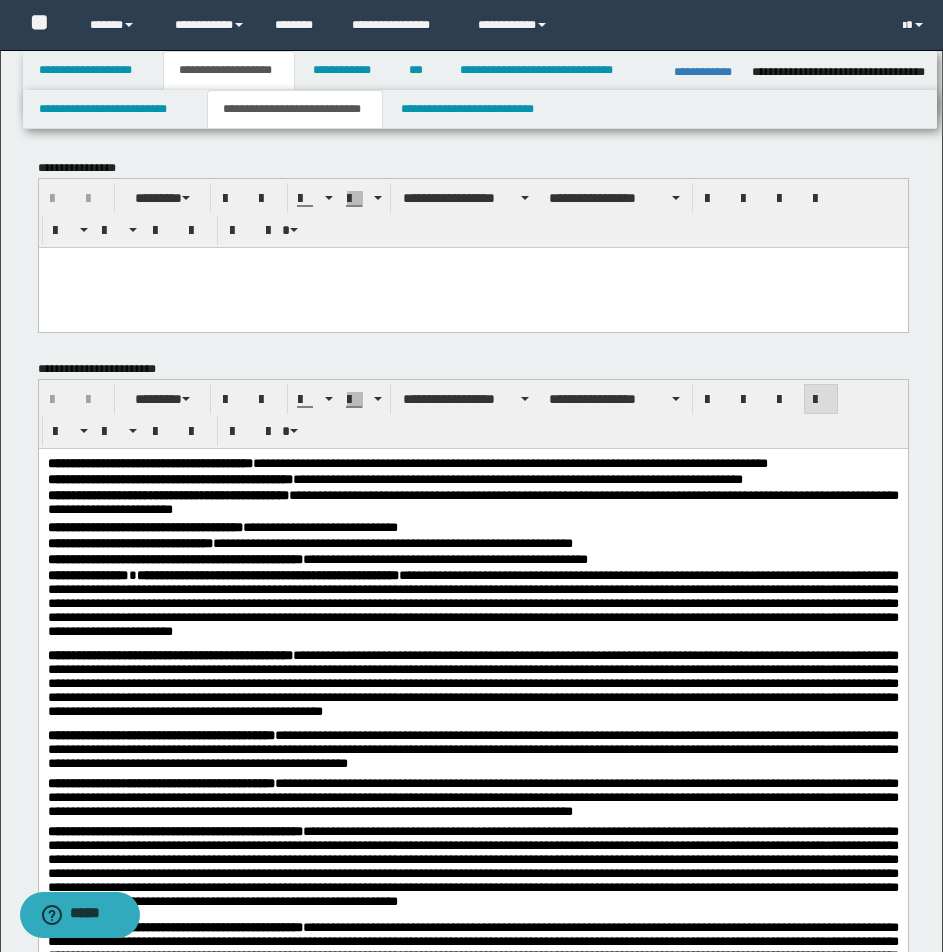click on "**********" at bounding box center [472, 480] 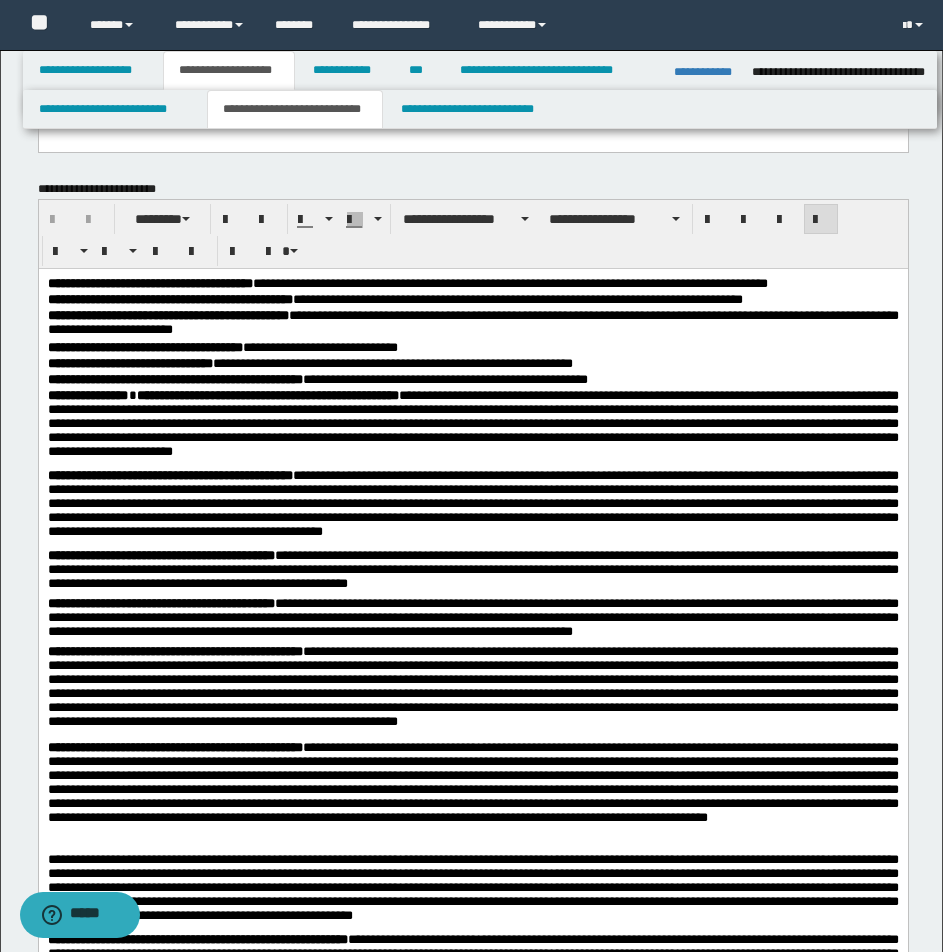 scroll, scrollTop: 200, scrollLeft: 0, axis: vertical 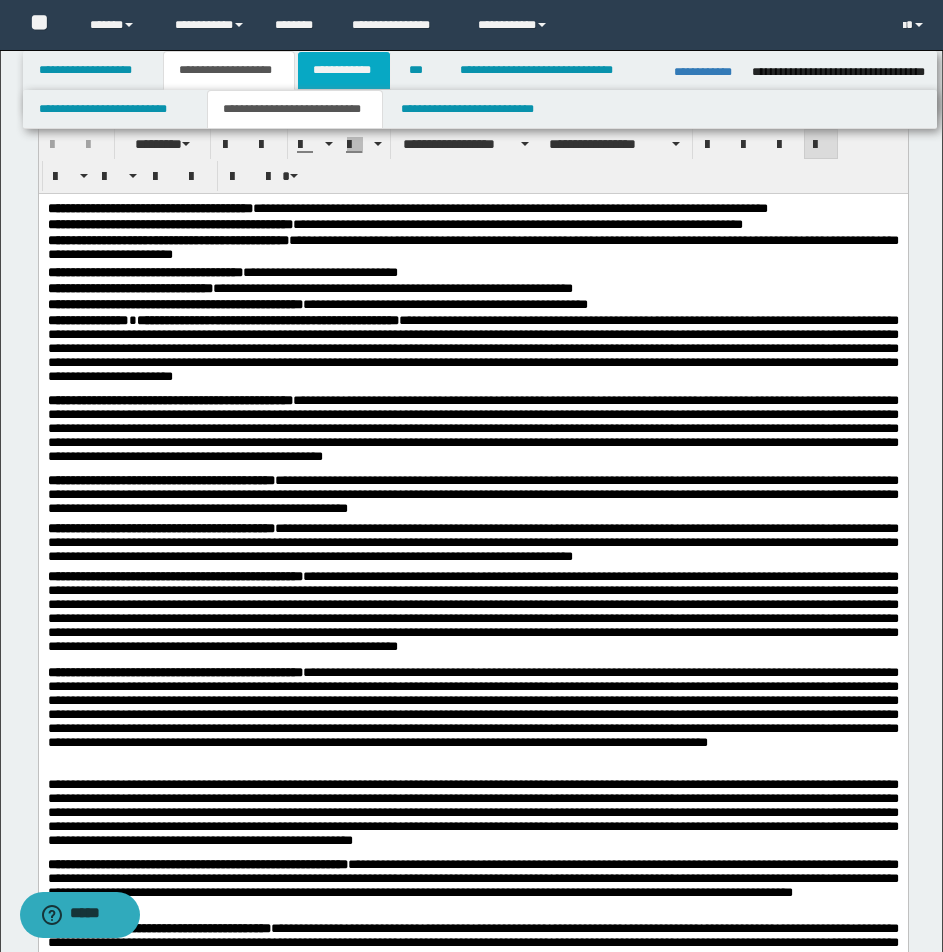 click on "**********" at bounding box center (344, 70) 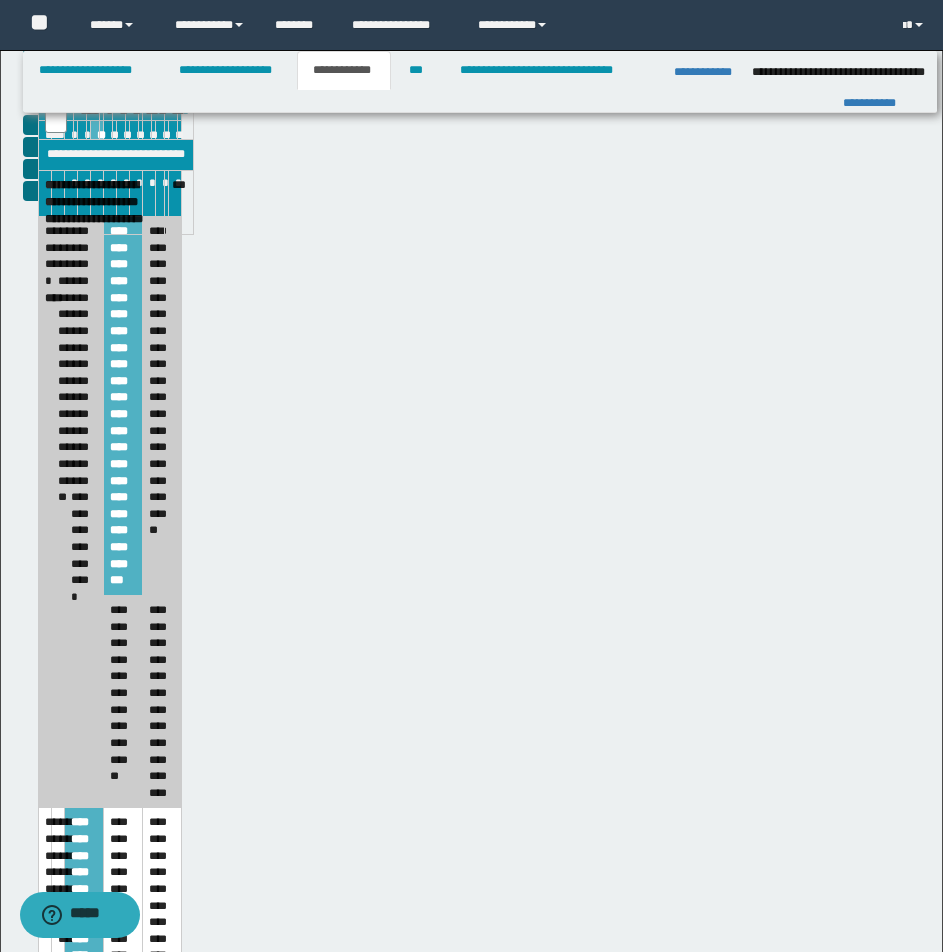 scroll, scrollTop: 224, scrollLeft: 0, axis: vertical 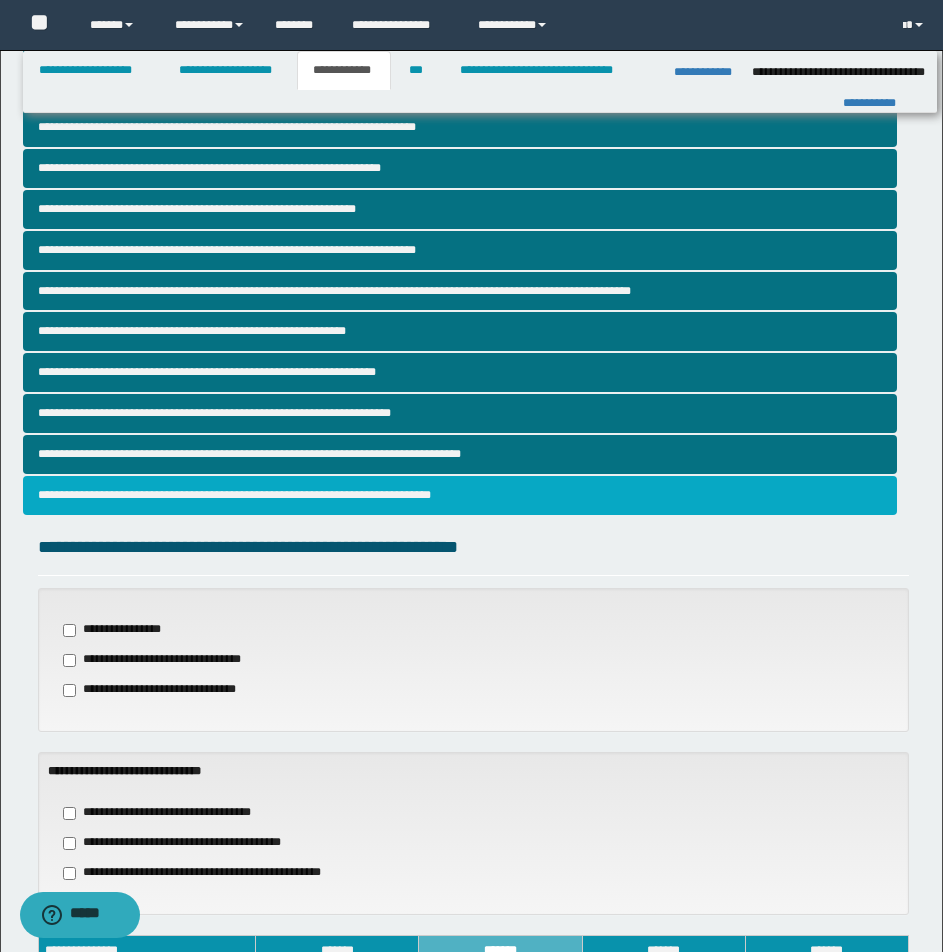click on "**********" at bounding box center [460, 495] 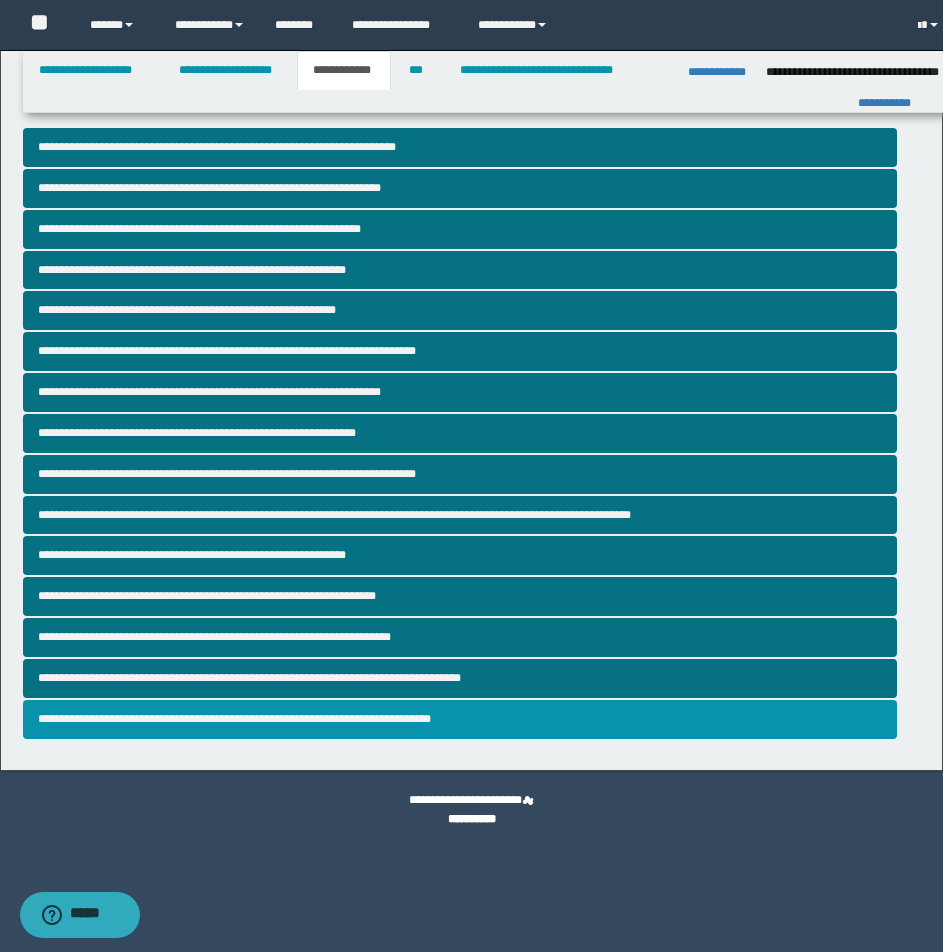 scroll, scrollTop: 0, scrollLeft: 0, axis: both 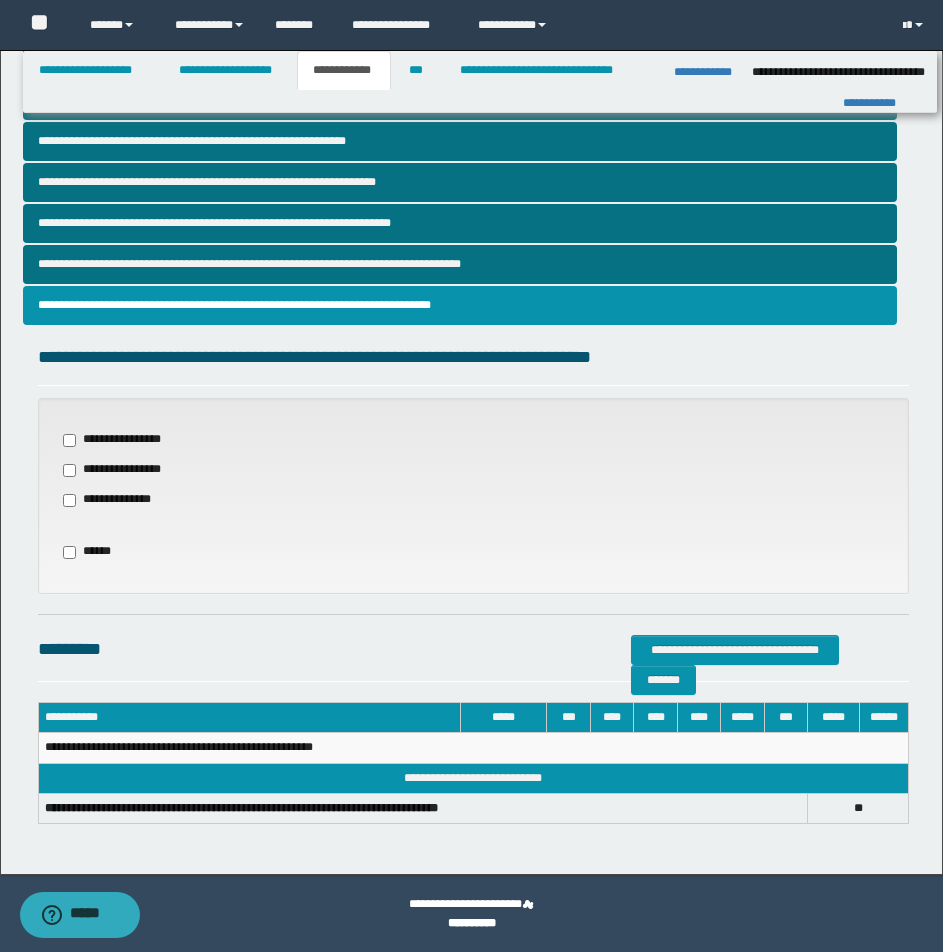 click on "**********" at bounding box center [118, 440] 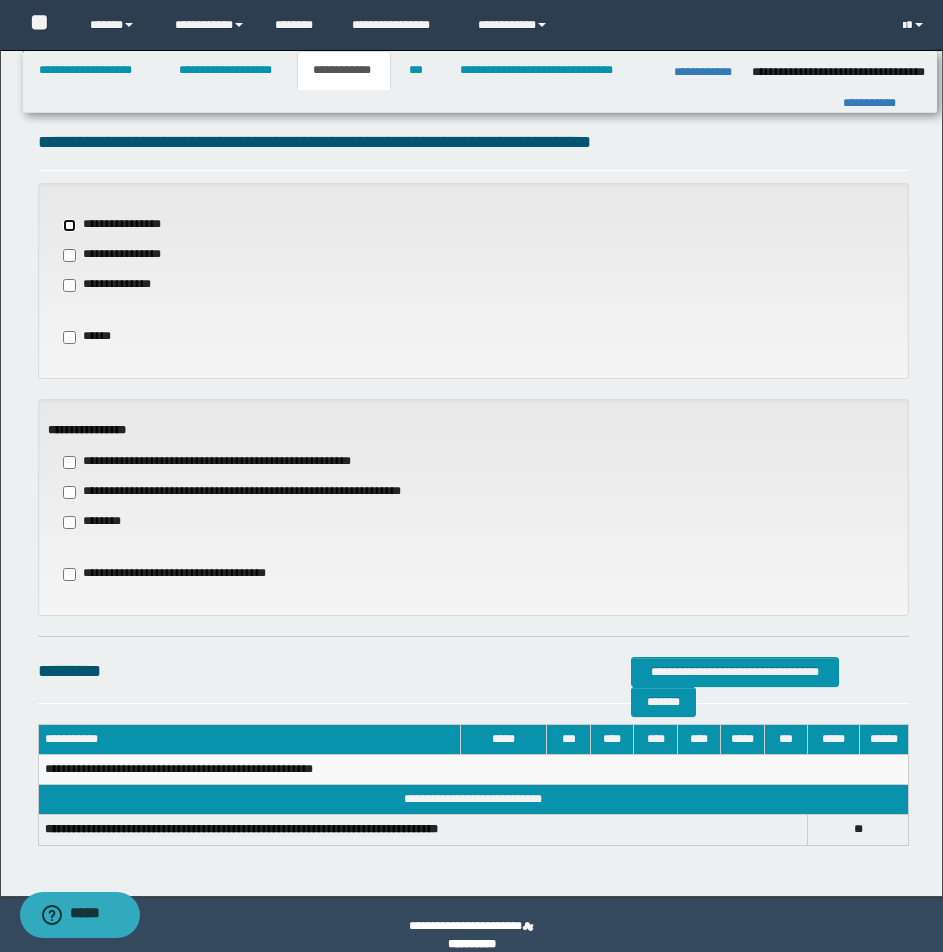 scroll, scrollTop: 651, scrollLeft: 0, axis: vertical 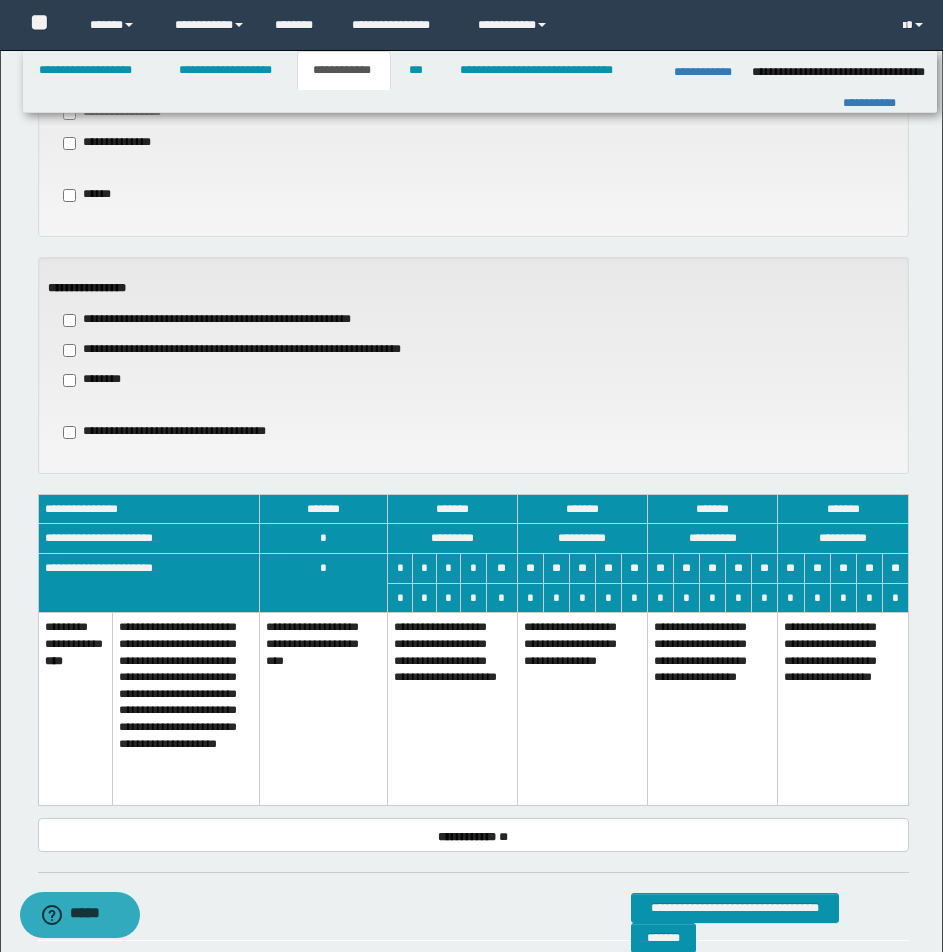 click on "**********" at bounding box center [453, 709] 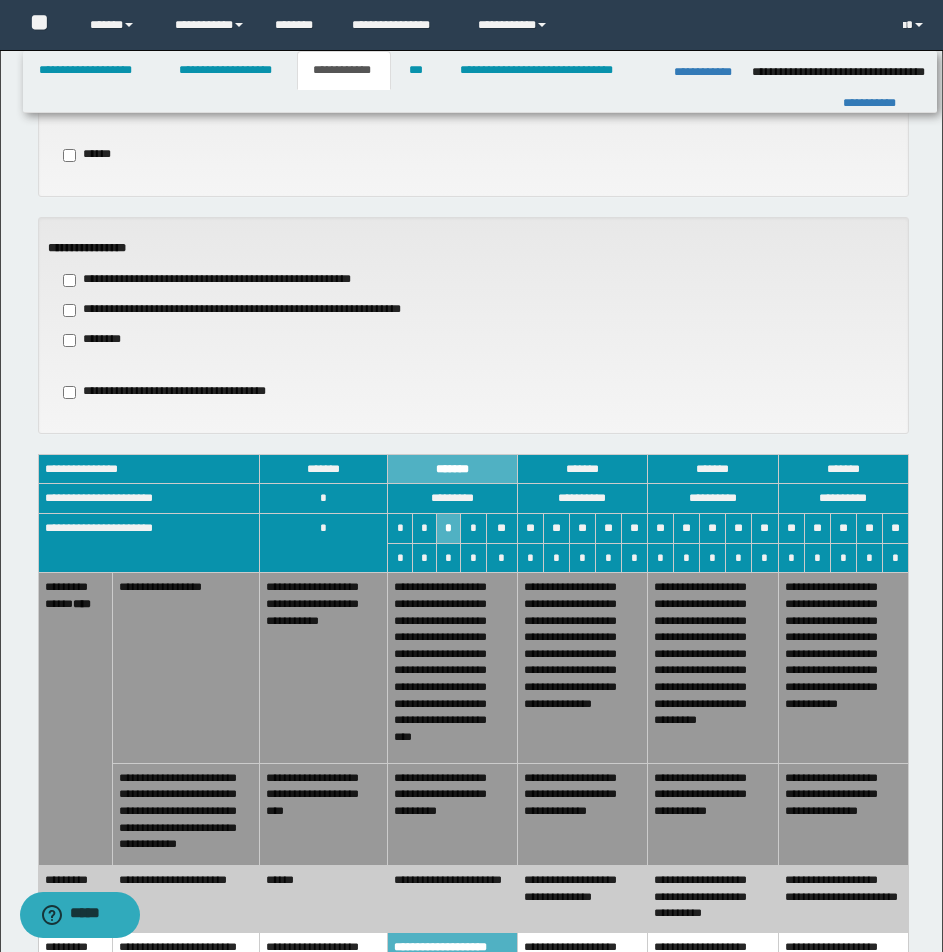 scroll, scrollTop: 986, scrollLeft: 0, axis: vertical 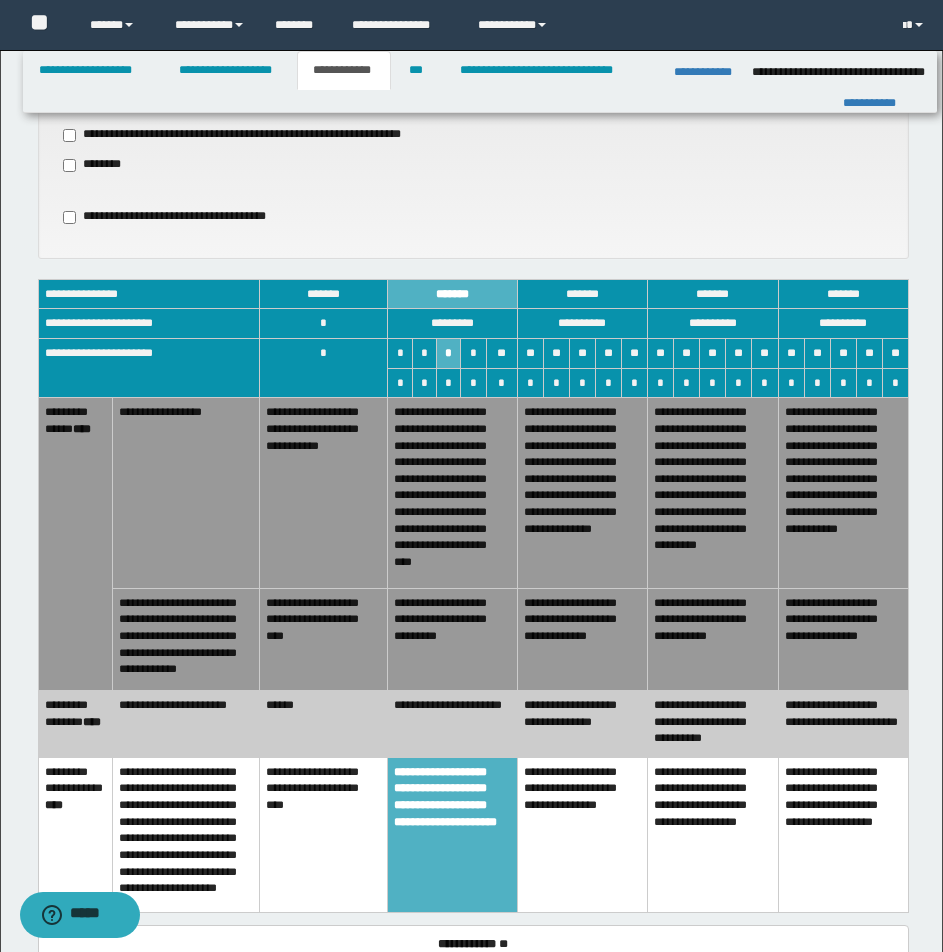 click on "******" at bounding box center [324, 723] 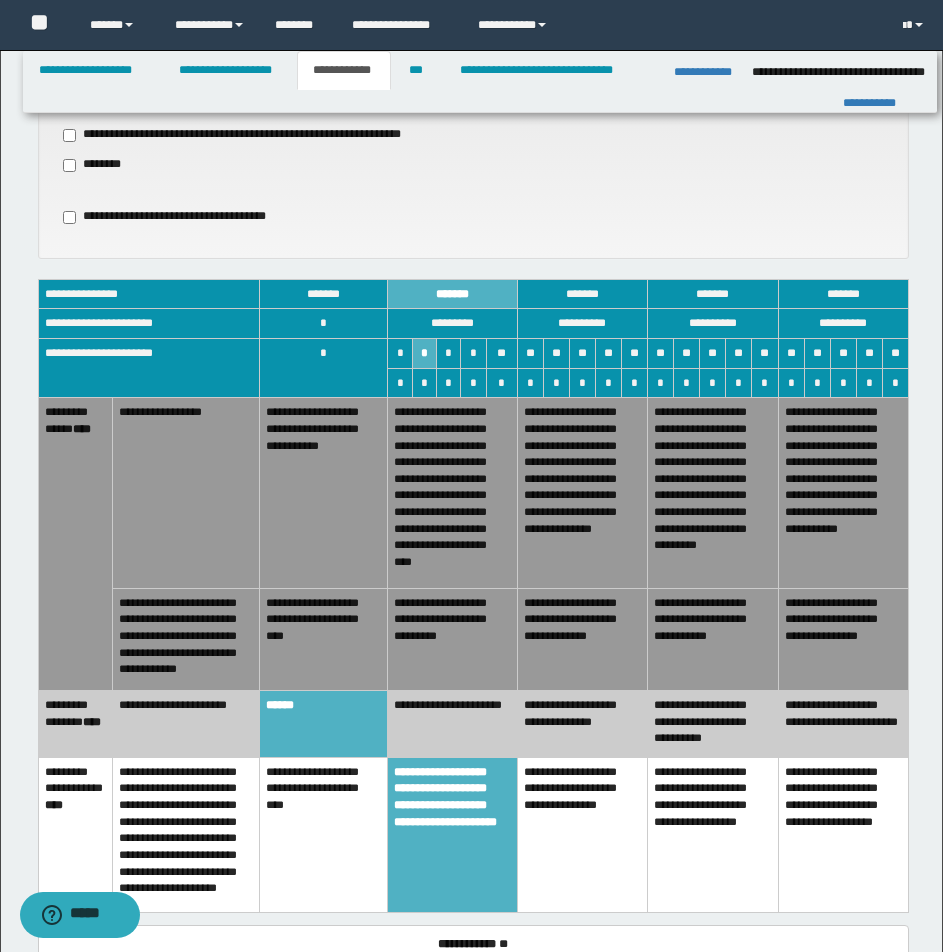 click on "**********" at bounding box center (582, 639) 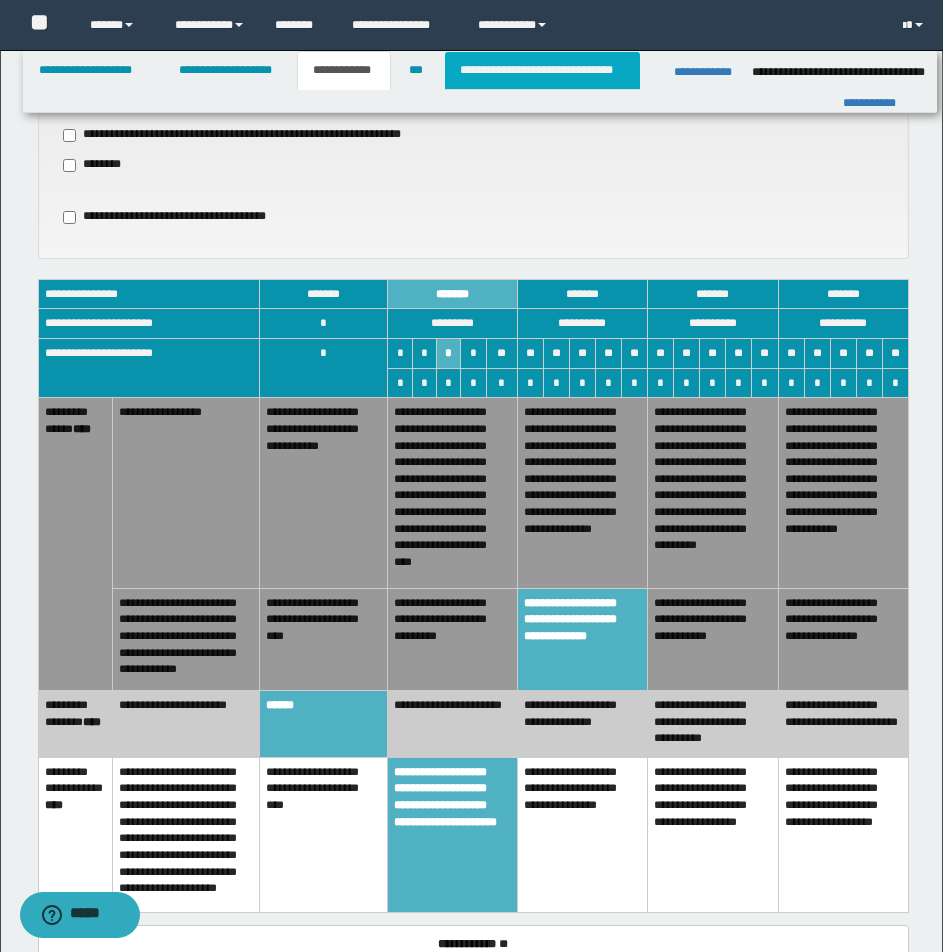 click on "**********" at bounding box center (542, 70) 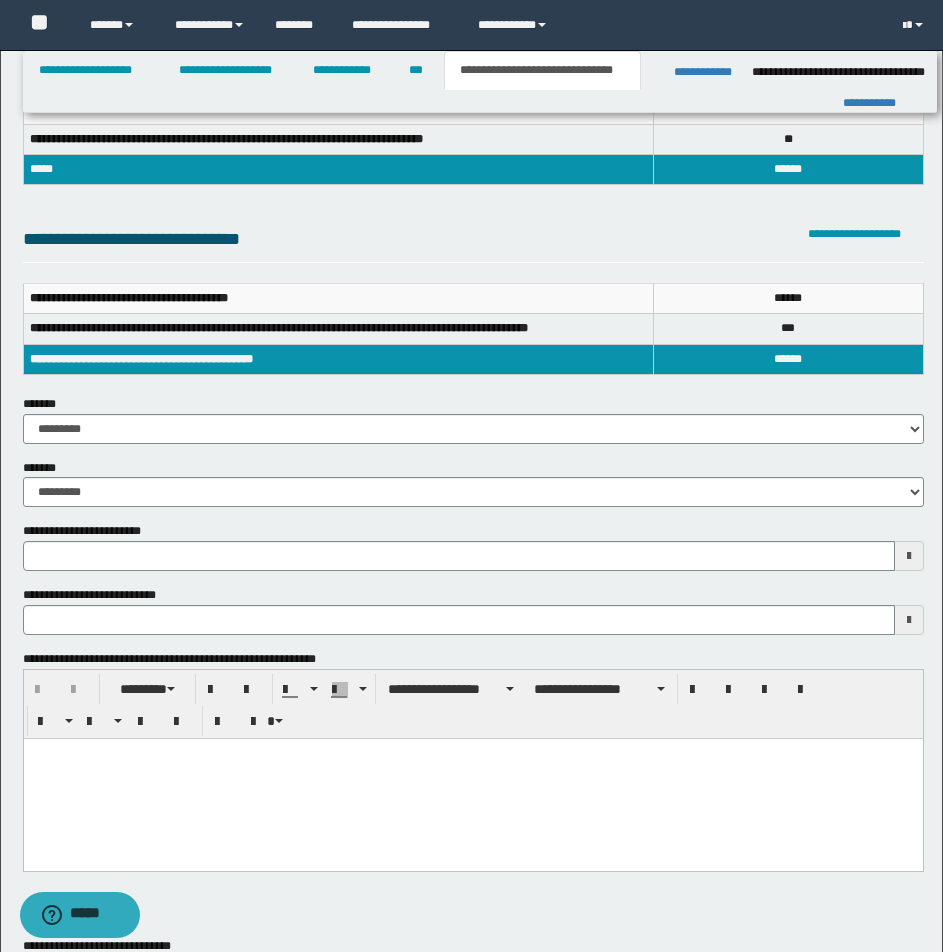 scroll, scrollTop: 0, scrollLeft: 0, axis: both 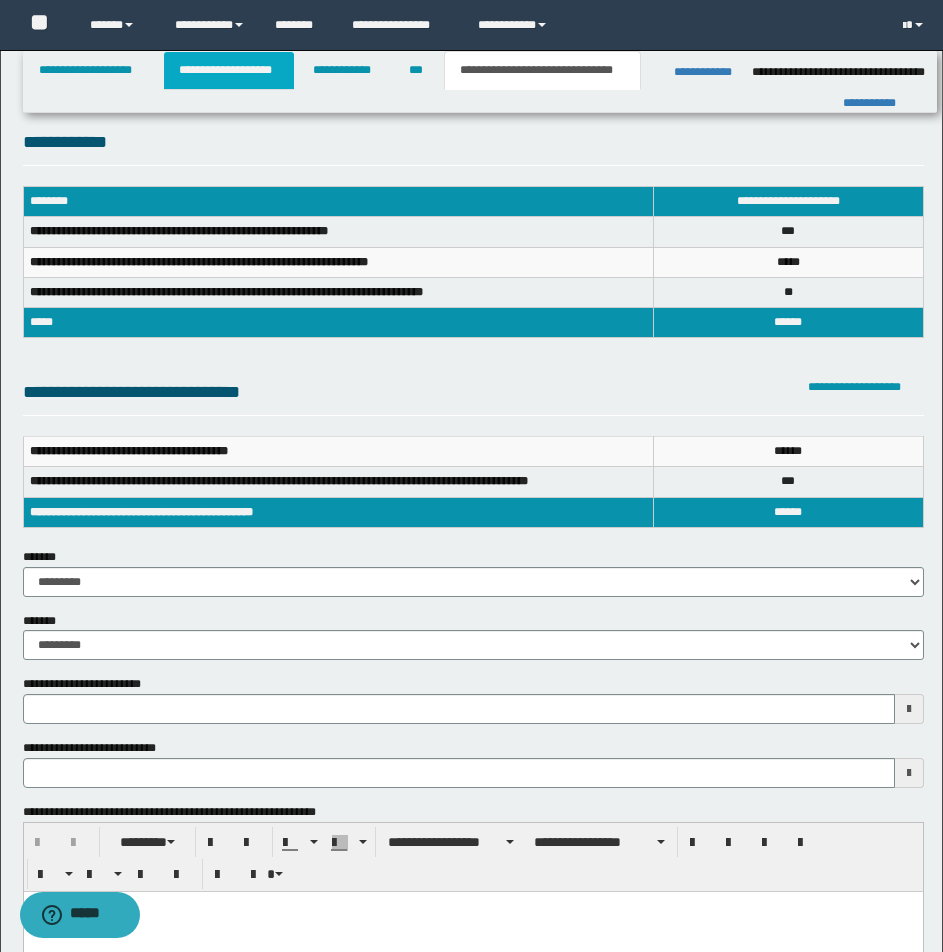 click on "**********" at bounding box center (229, 70) 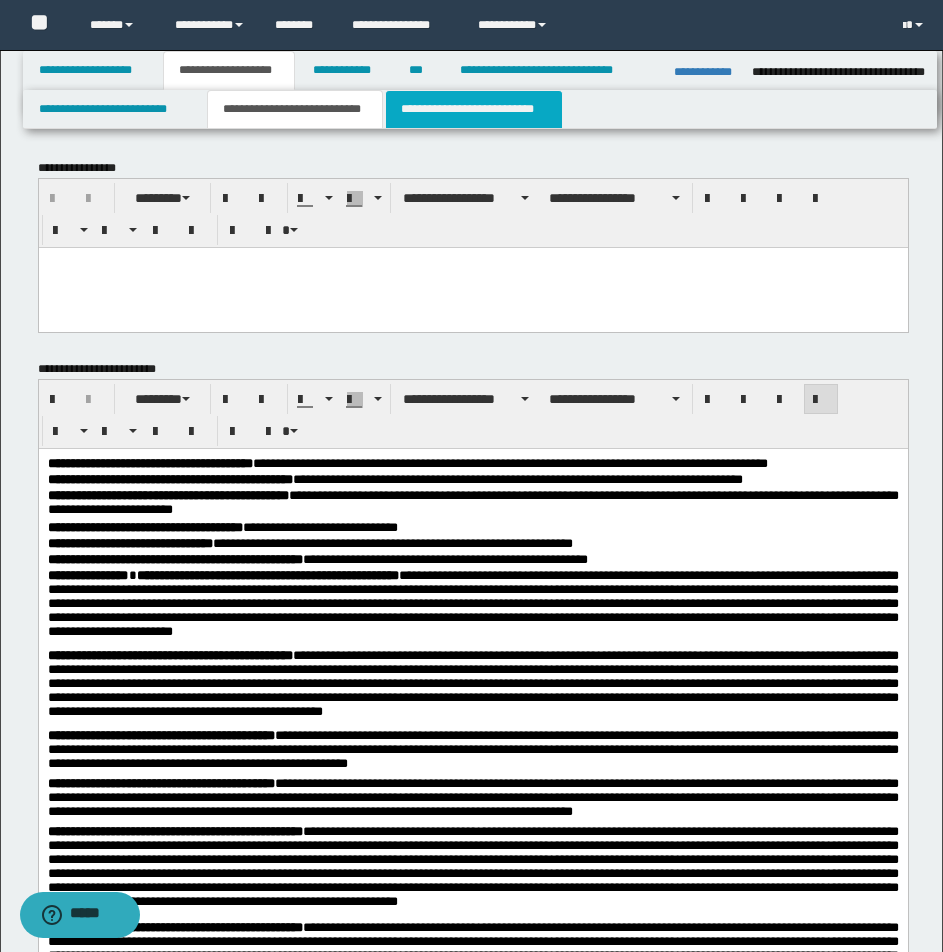 click on "**********" at bounding box center (474, 109) 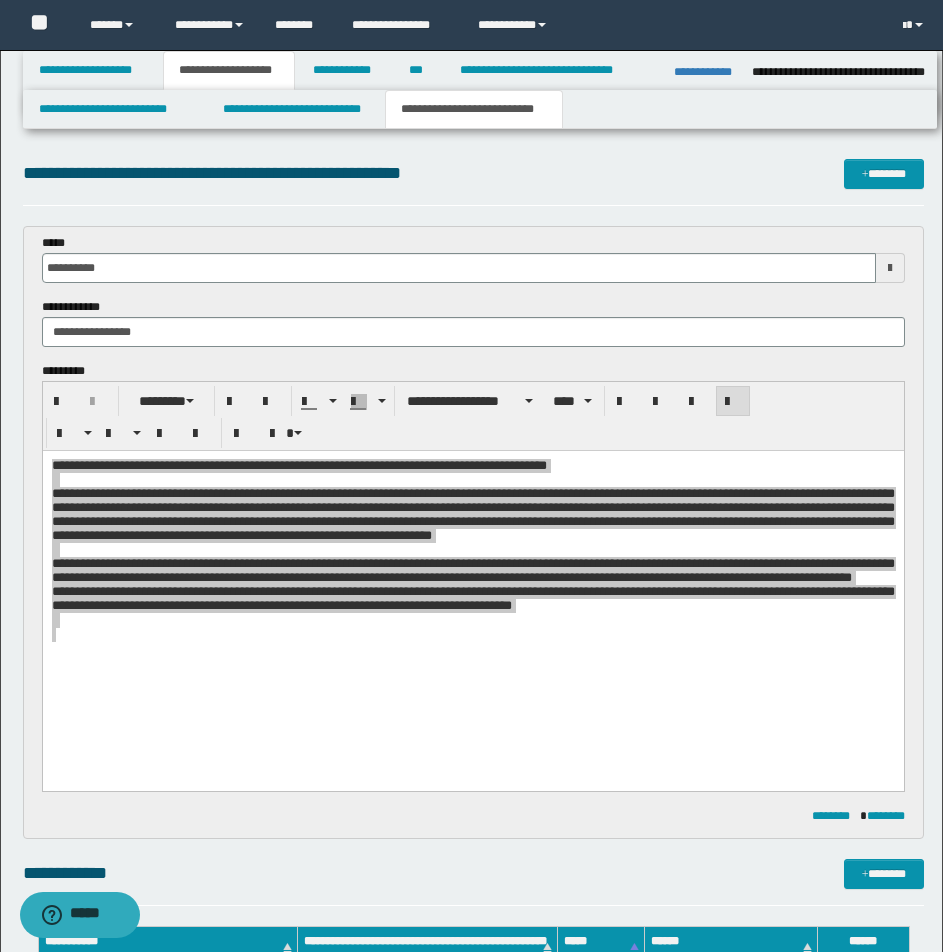 scroll, scrollTop: 833, scrollLeft: 0, axis: vertical 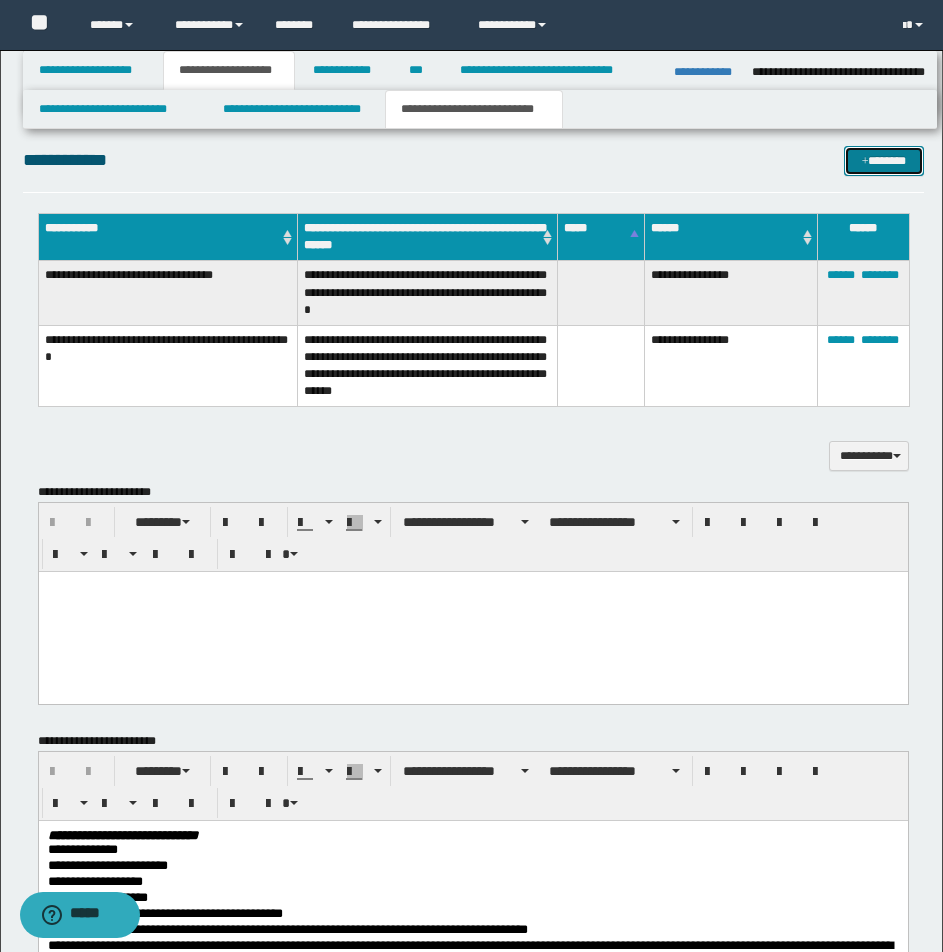 click on "*******" at bounding box center (884, 161) 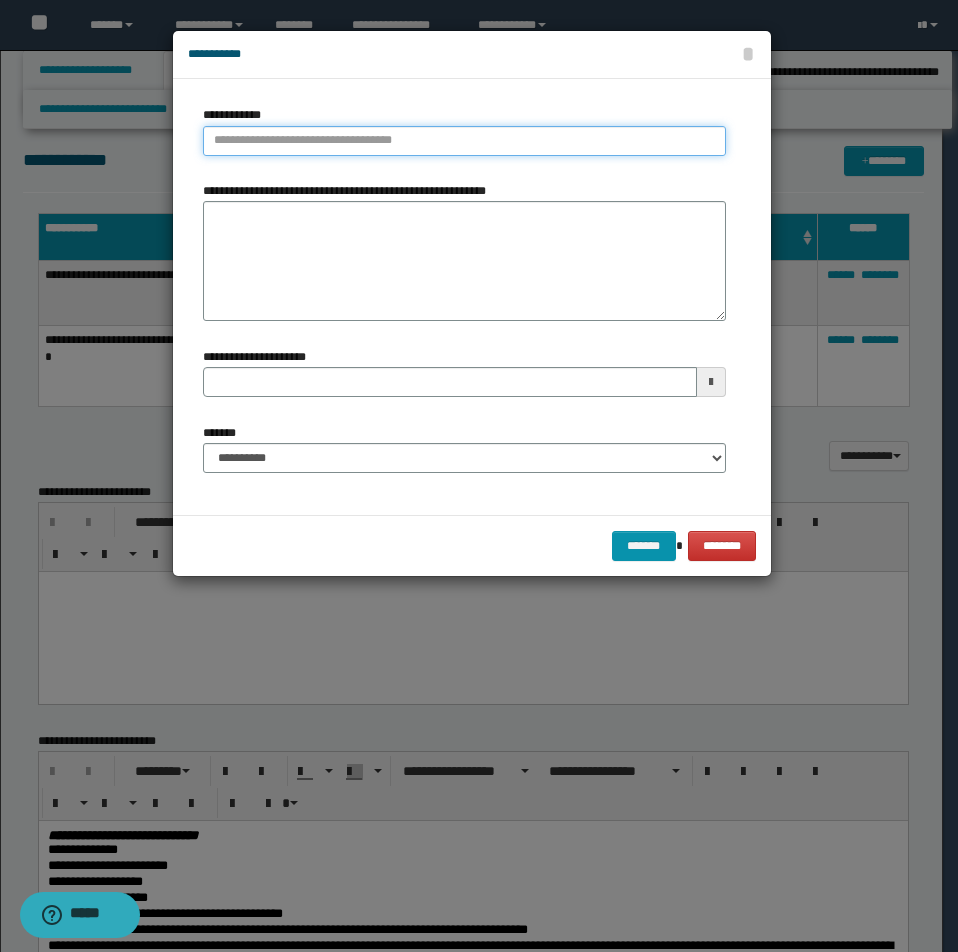 type on "**********" 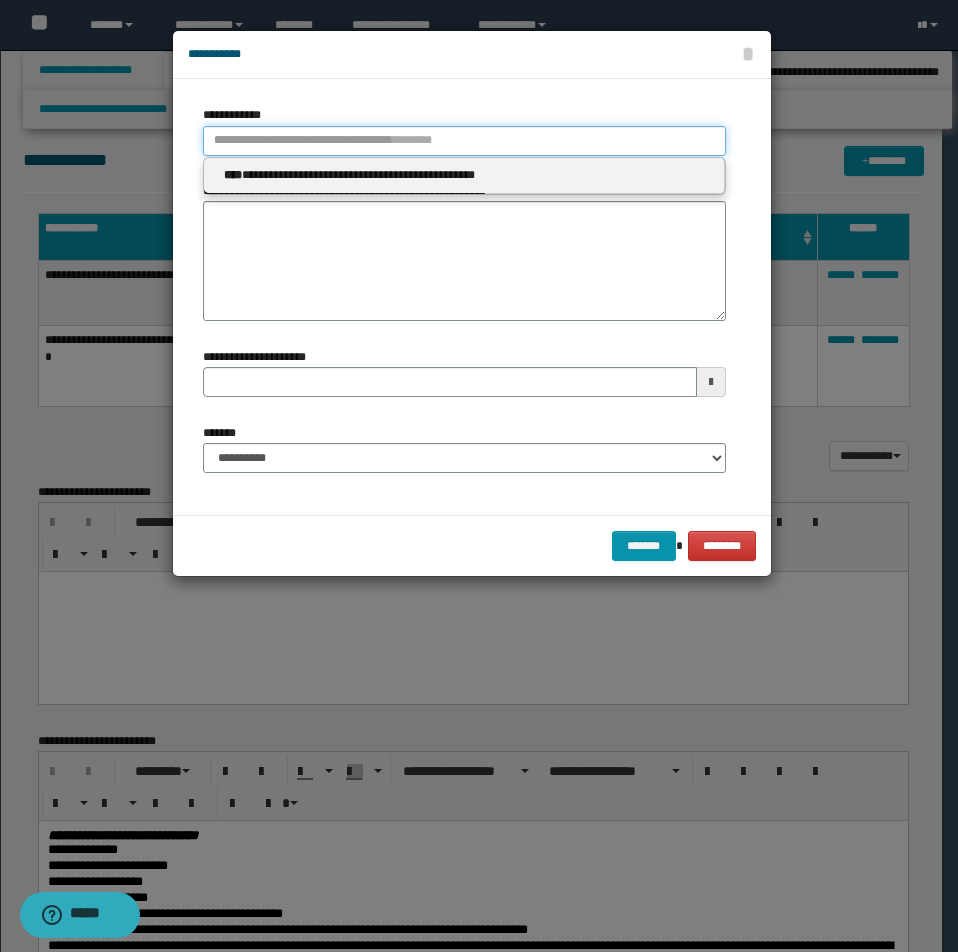 click on "**********" at bounding box center [464, 141] 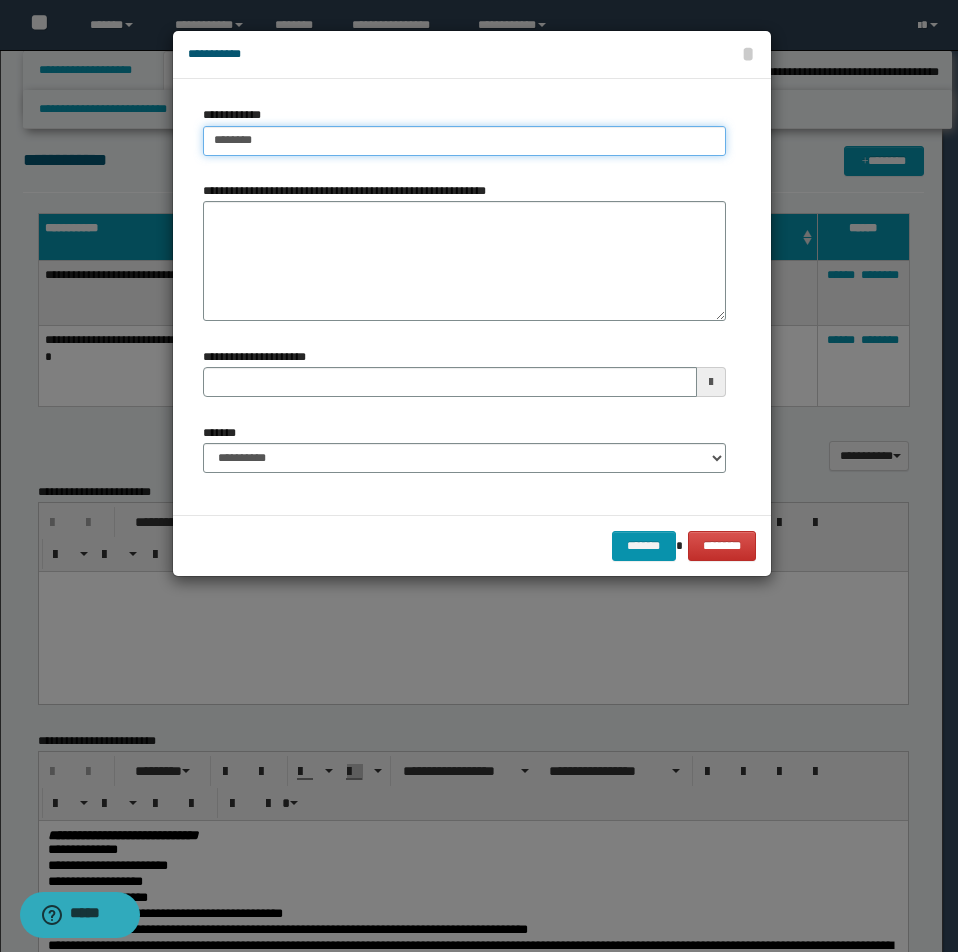 type on "********" 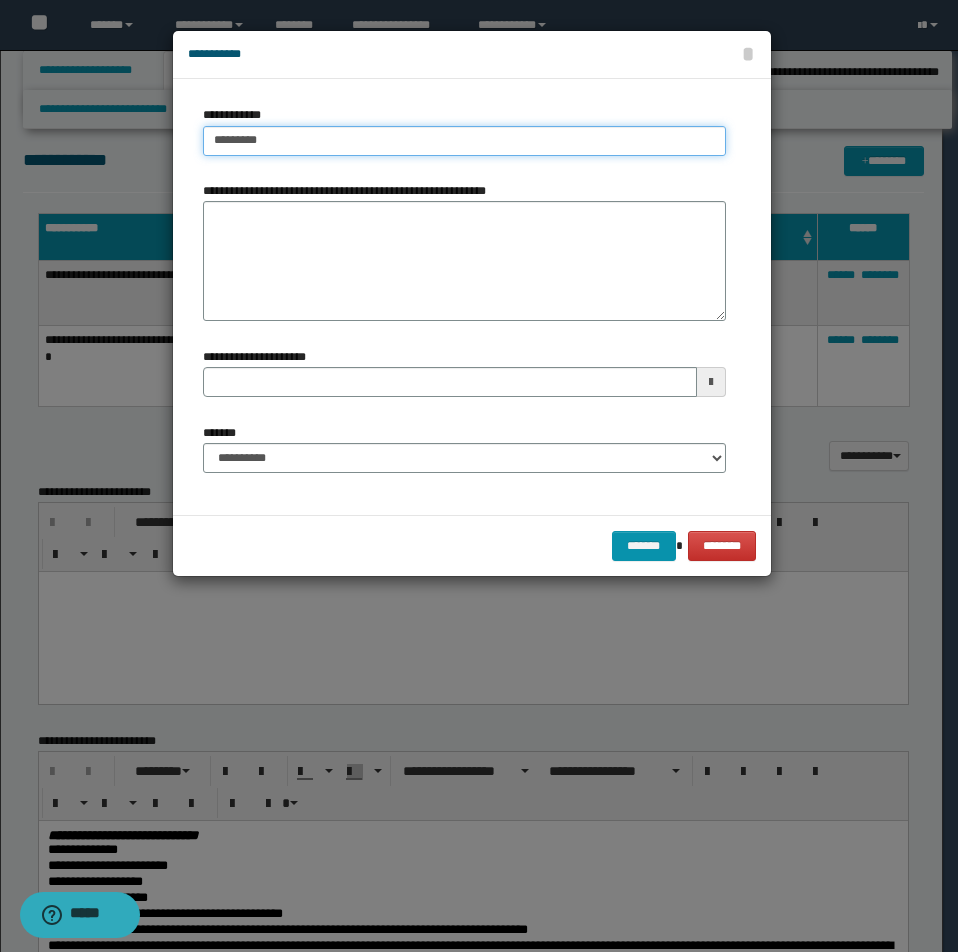 type on "********" 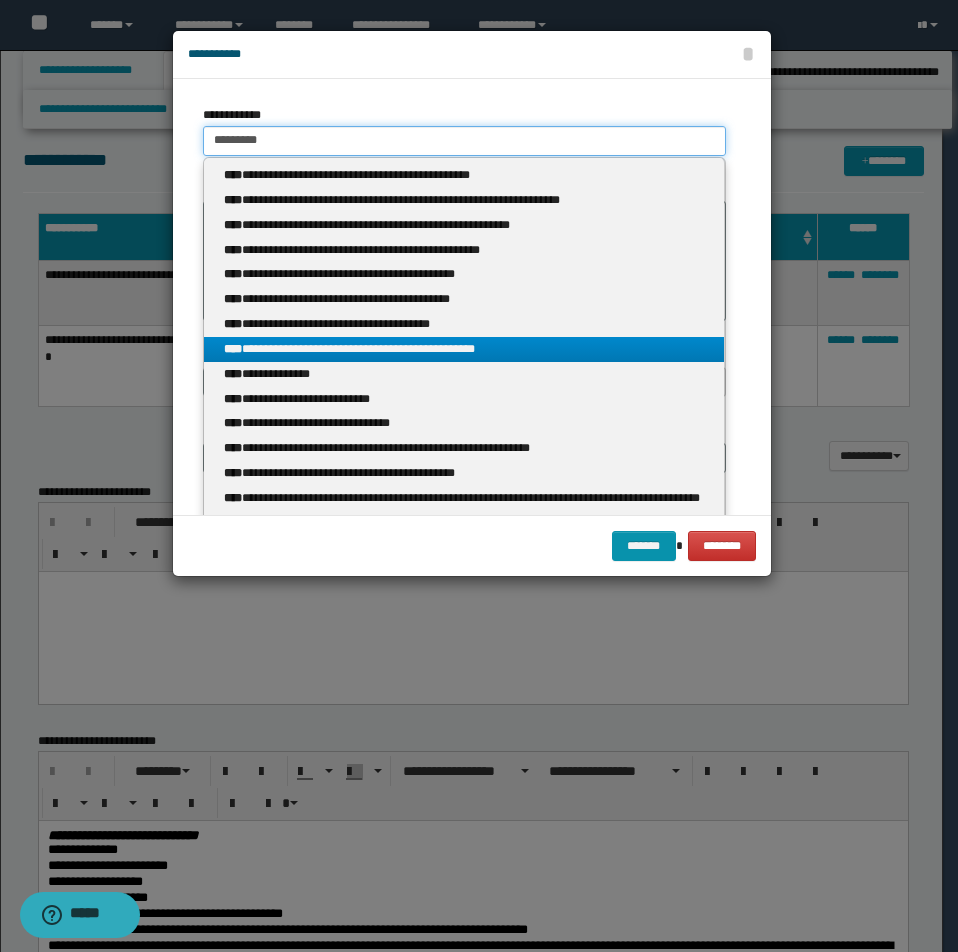 type on "********" 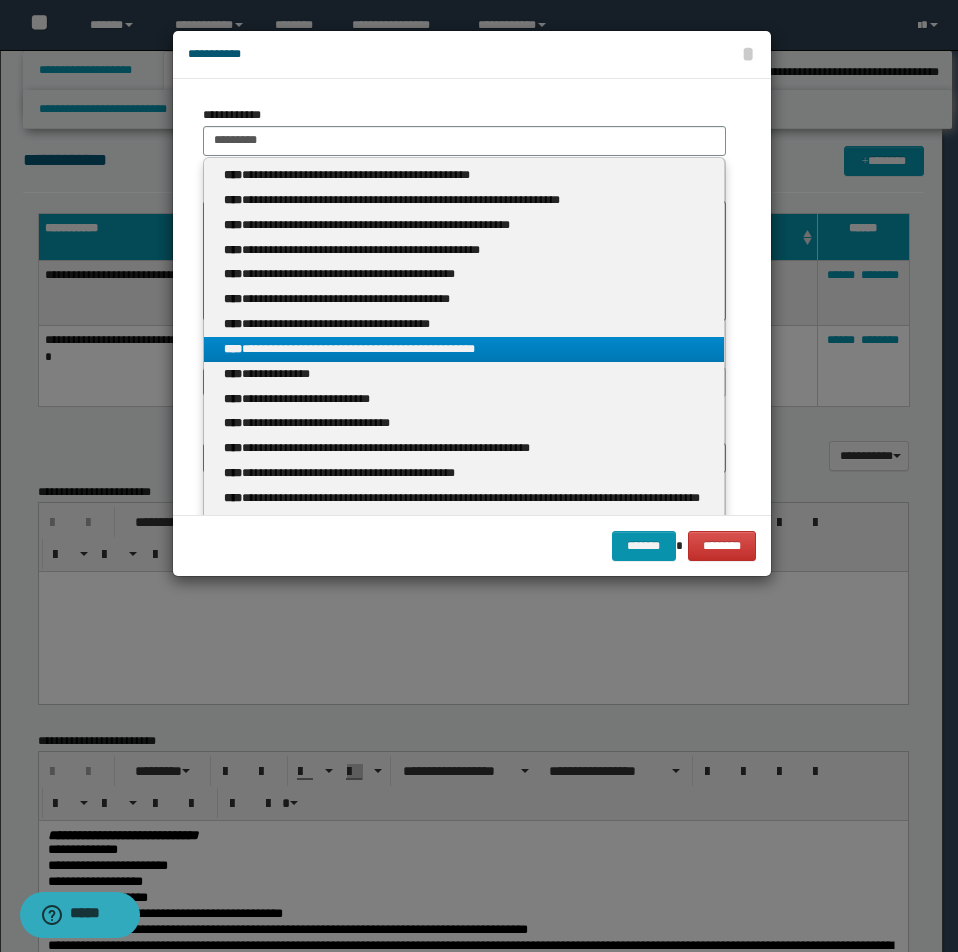 click on "**********" at bounding box center [464, 349] 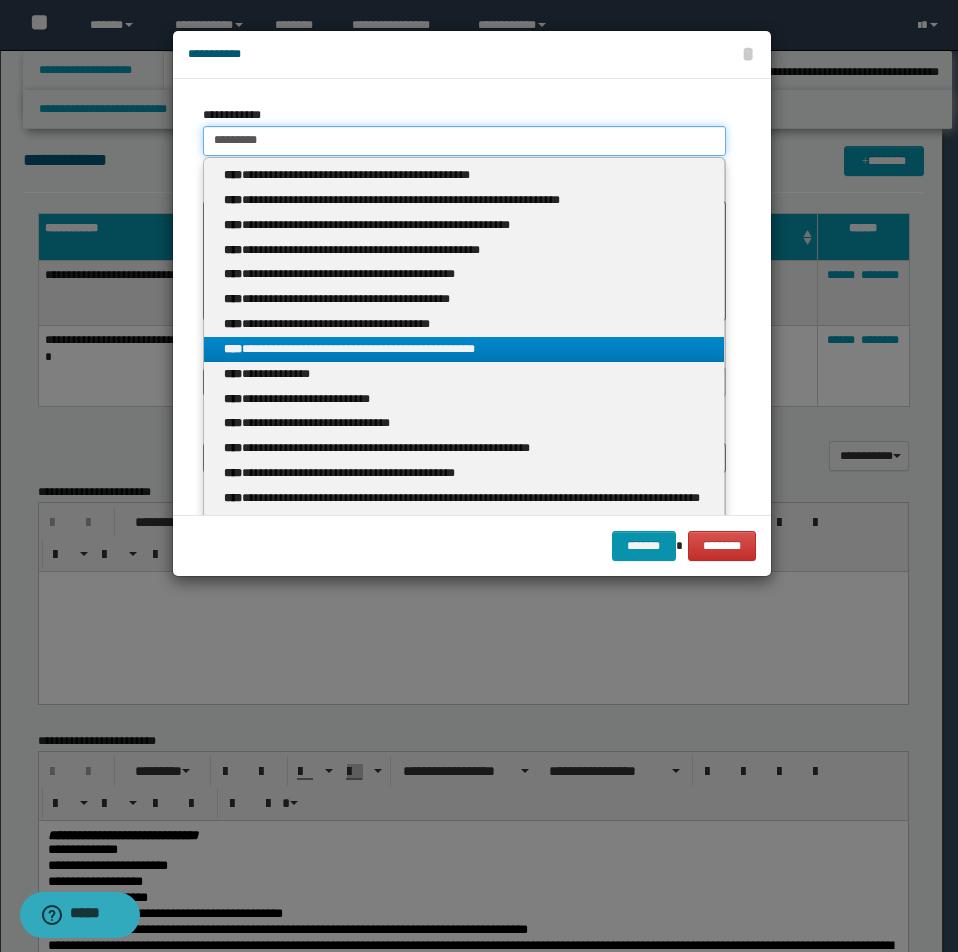 type 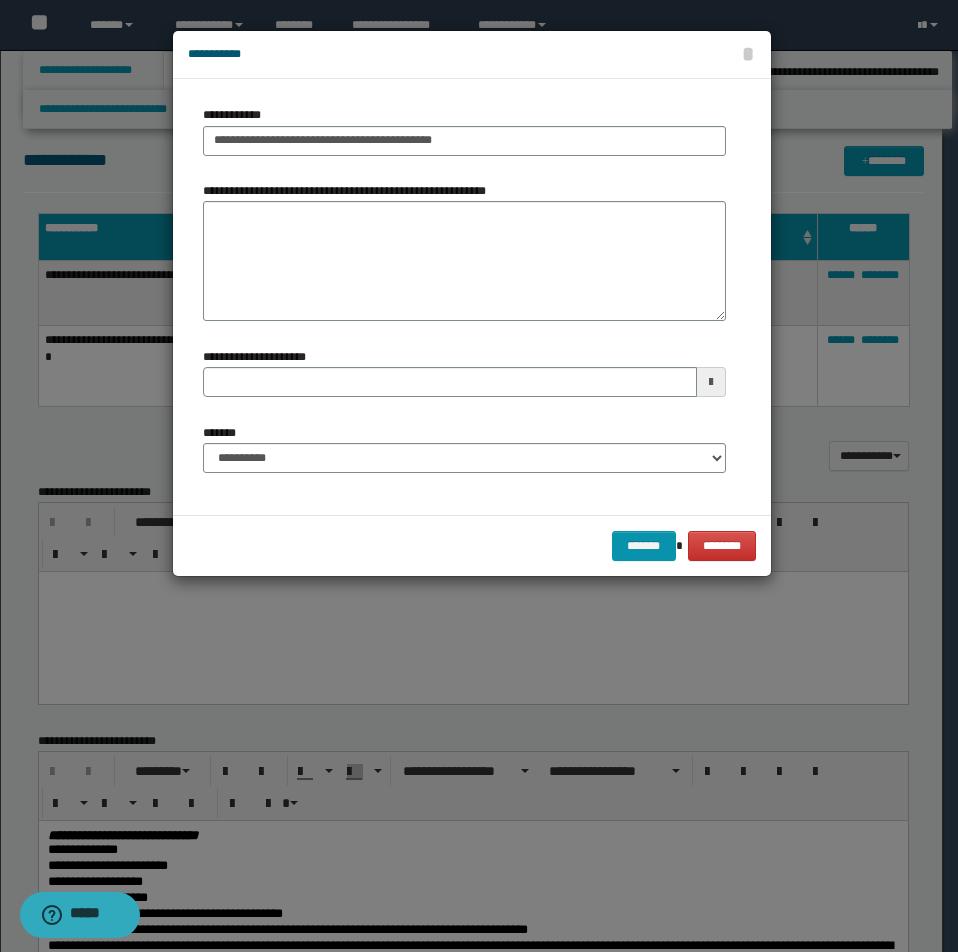 click at bounding box center (479, 476) 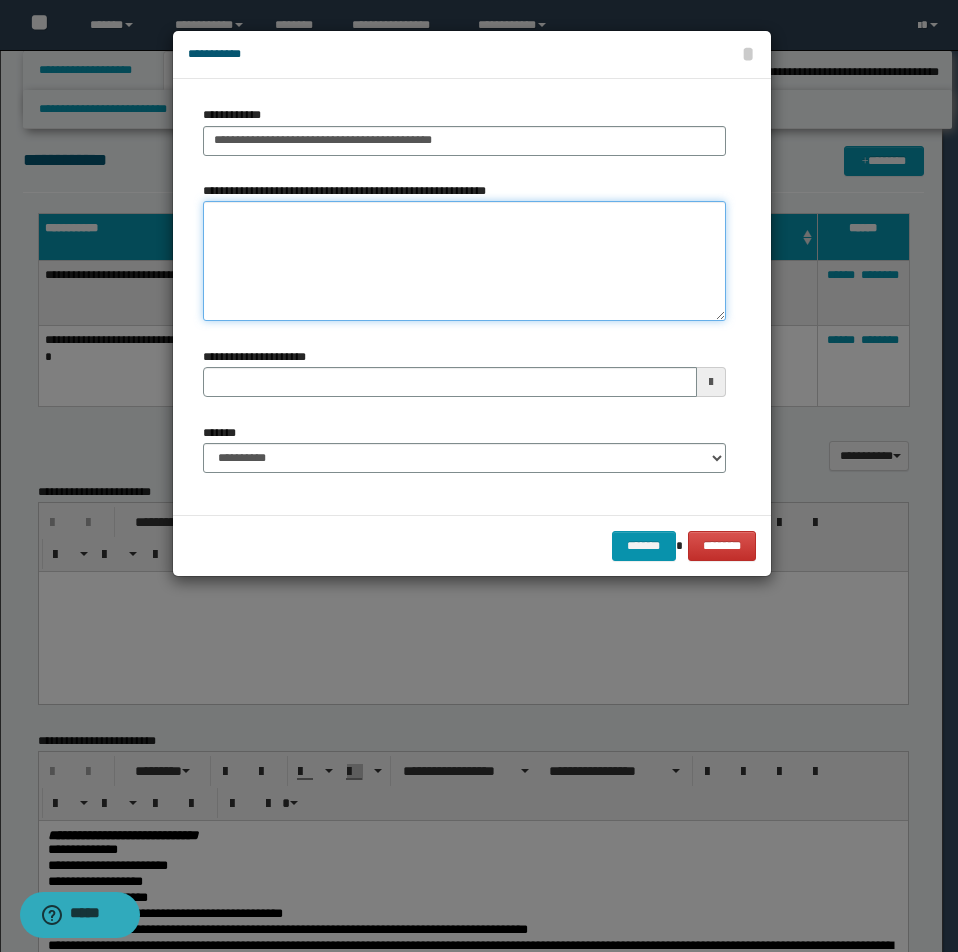 click on "**********" at bounding box center [464, 261] 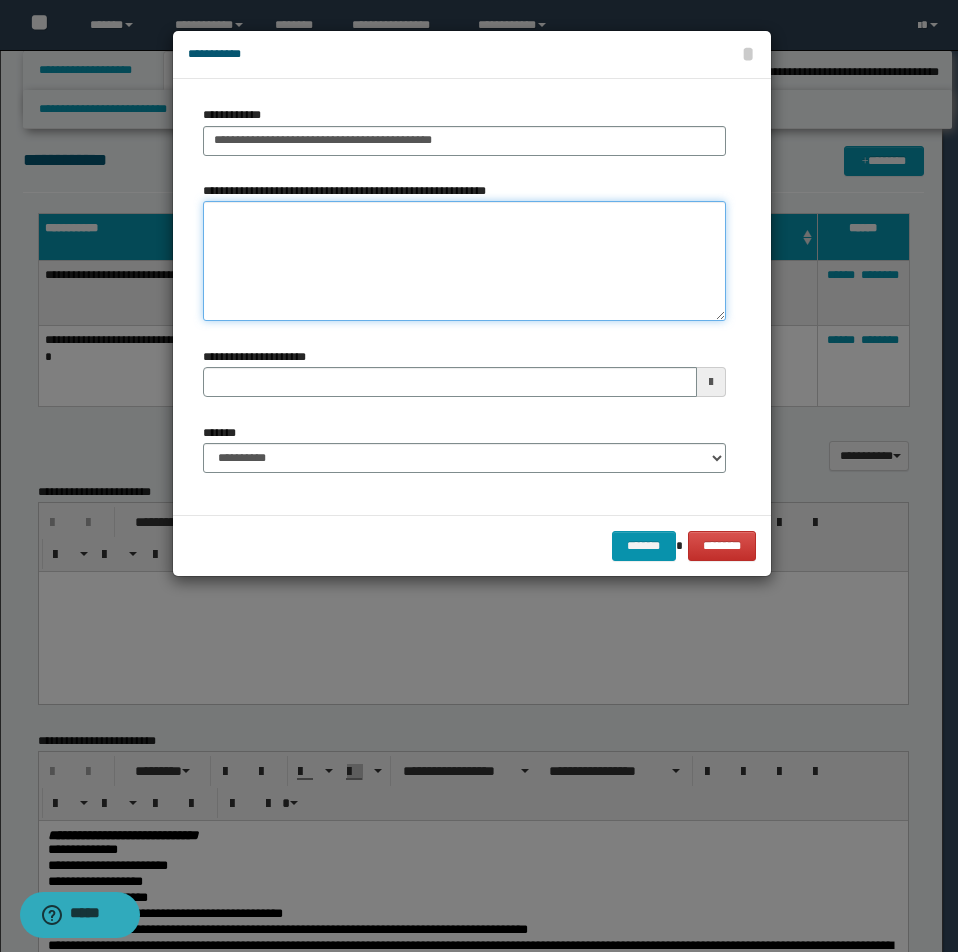 paste on "**********" 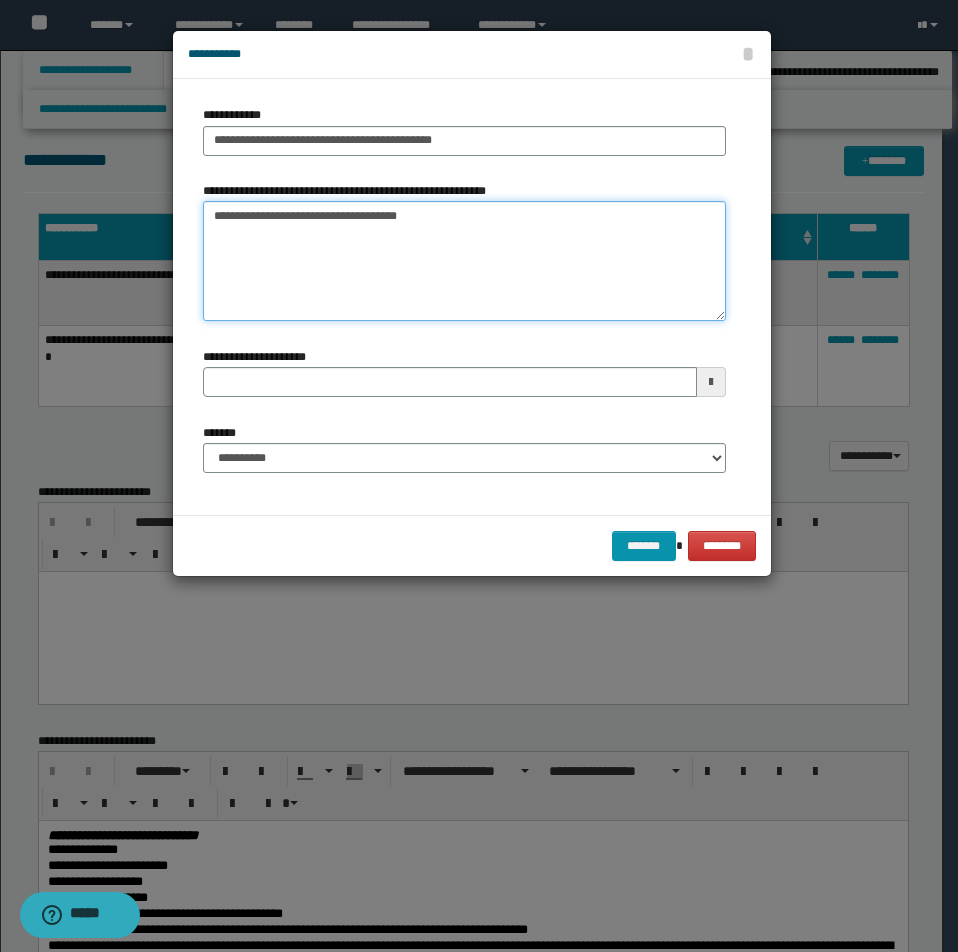 click on "**********" at bounding box center (464, 261) 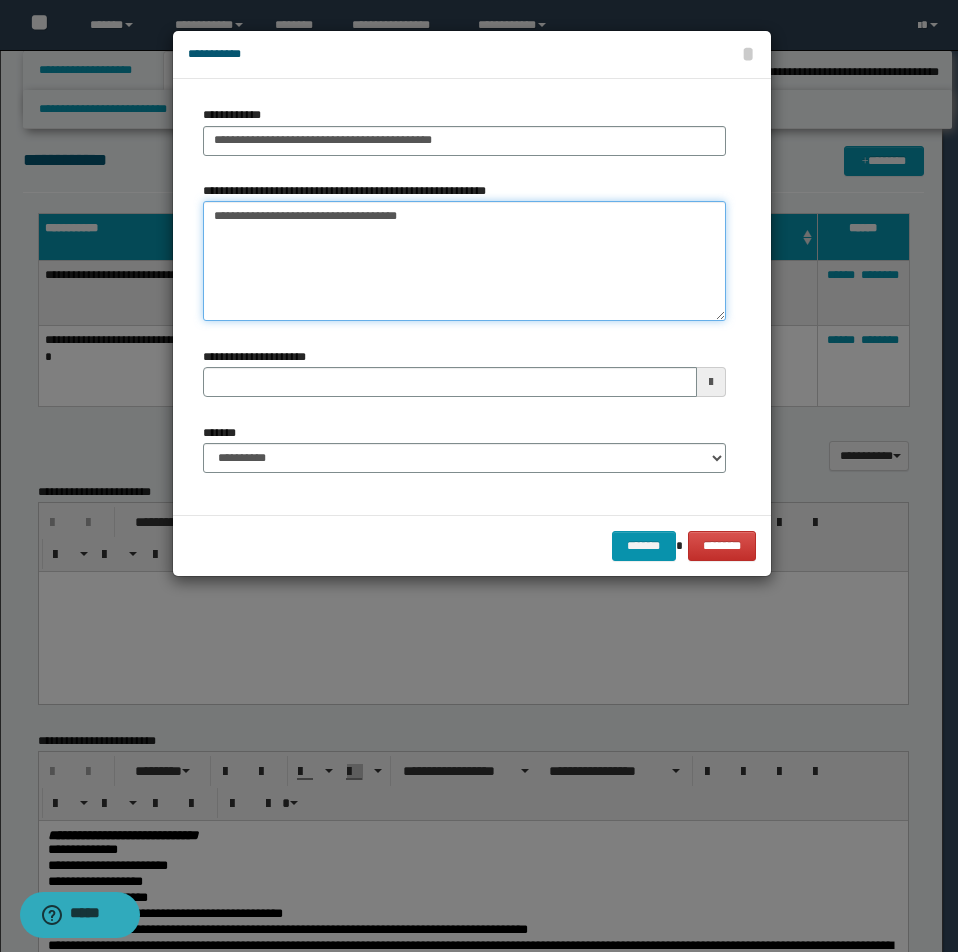 click on "**********" at bounding box center [464, 261] 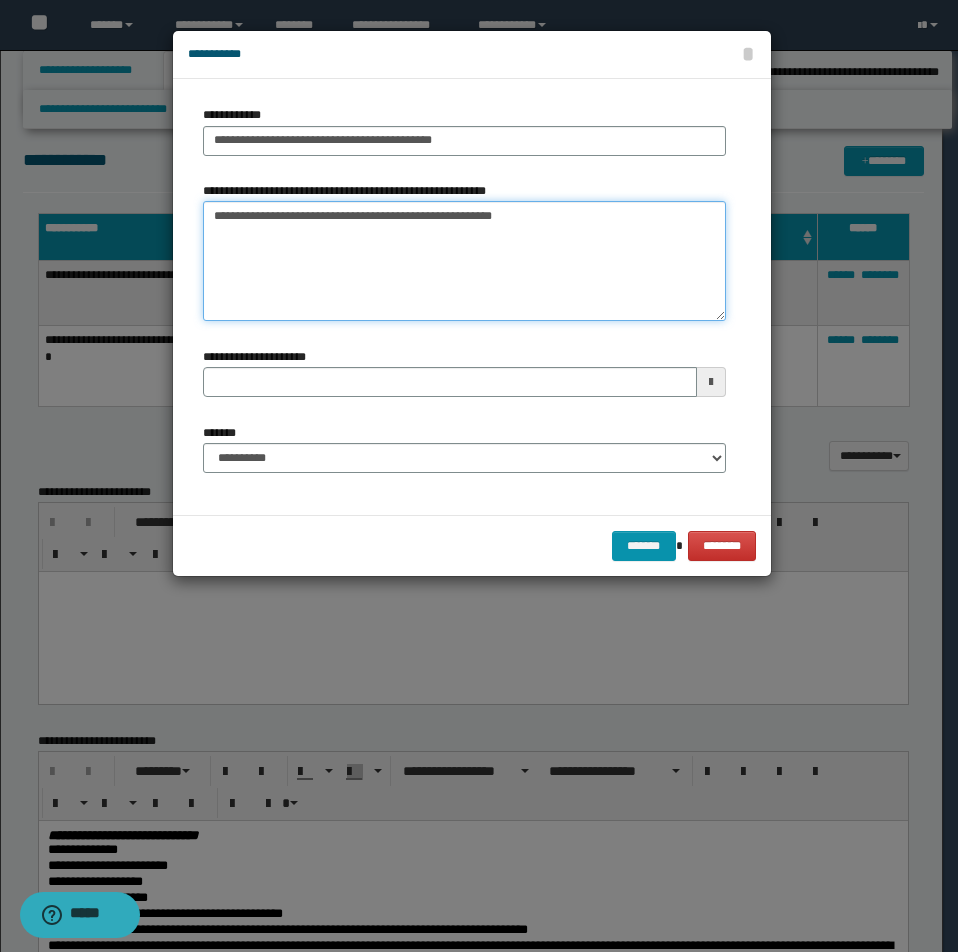 type on "**********" 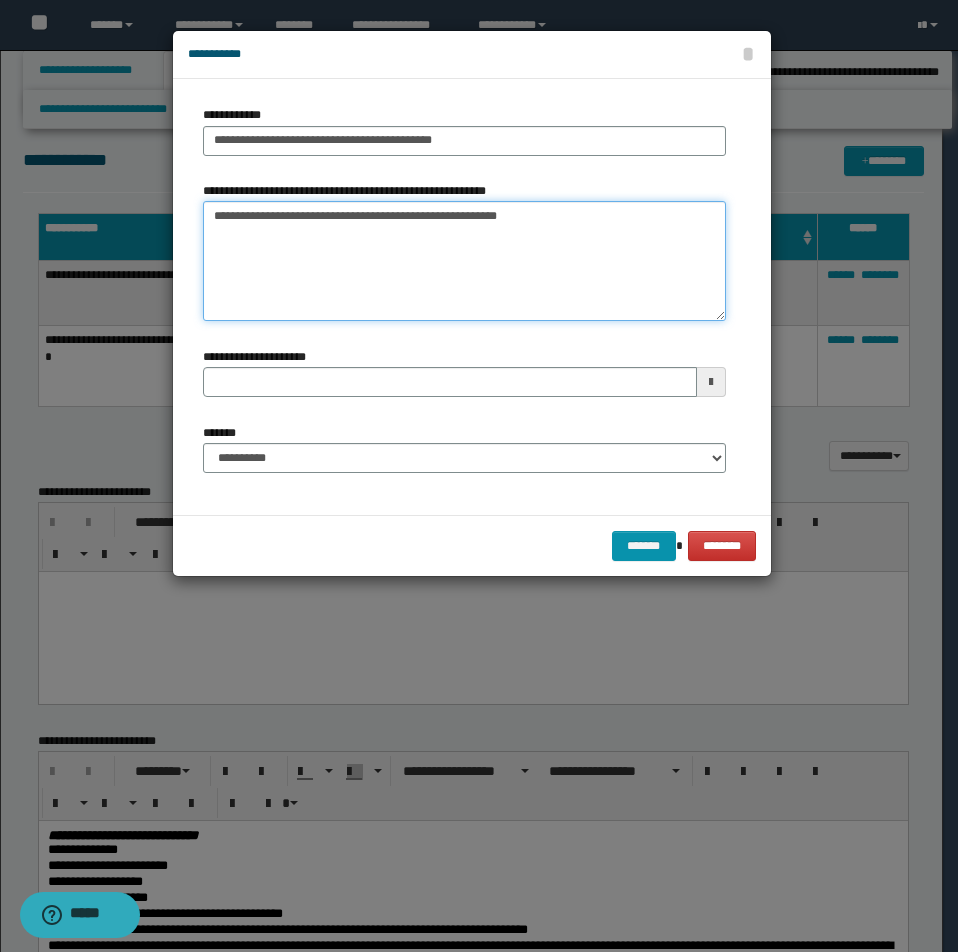 type 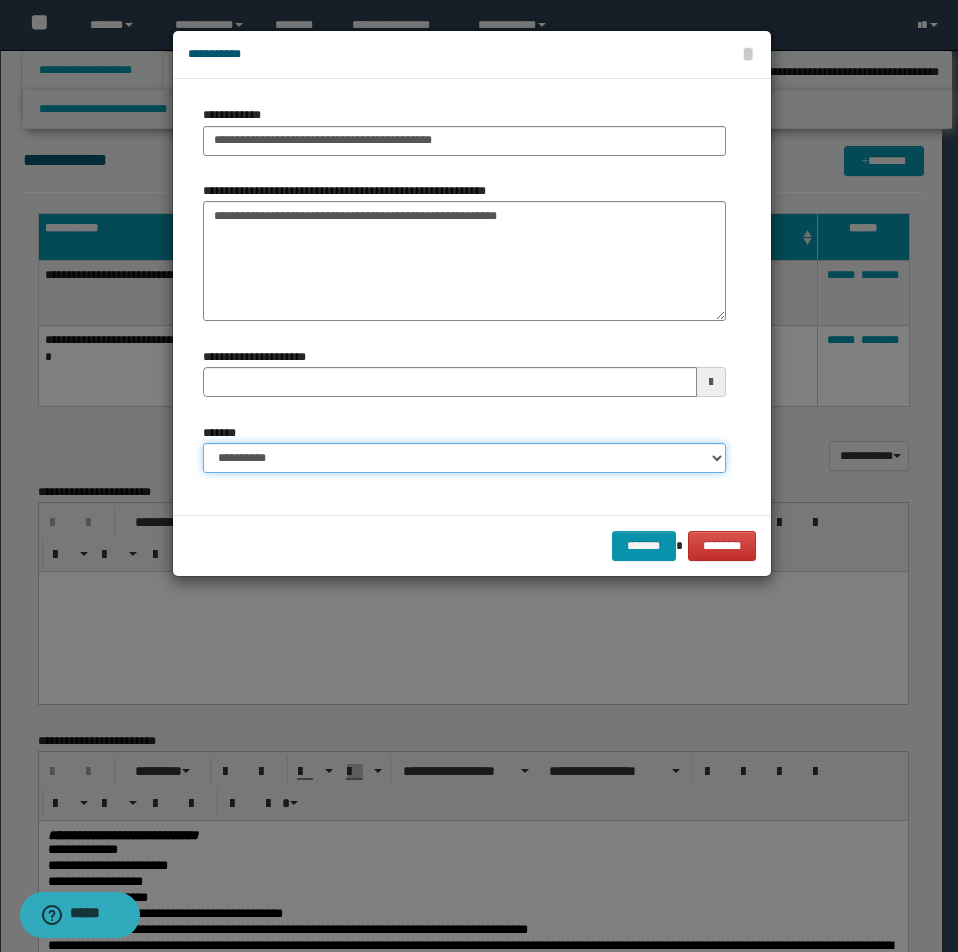 click on "**********" at bounding box center (464, 458) 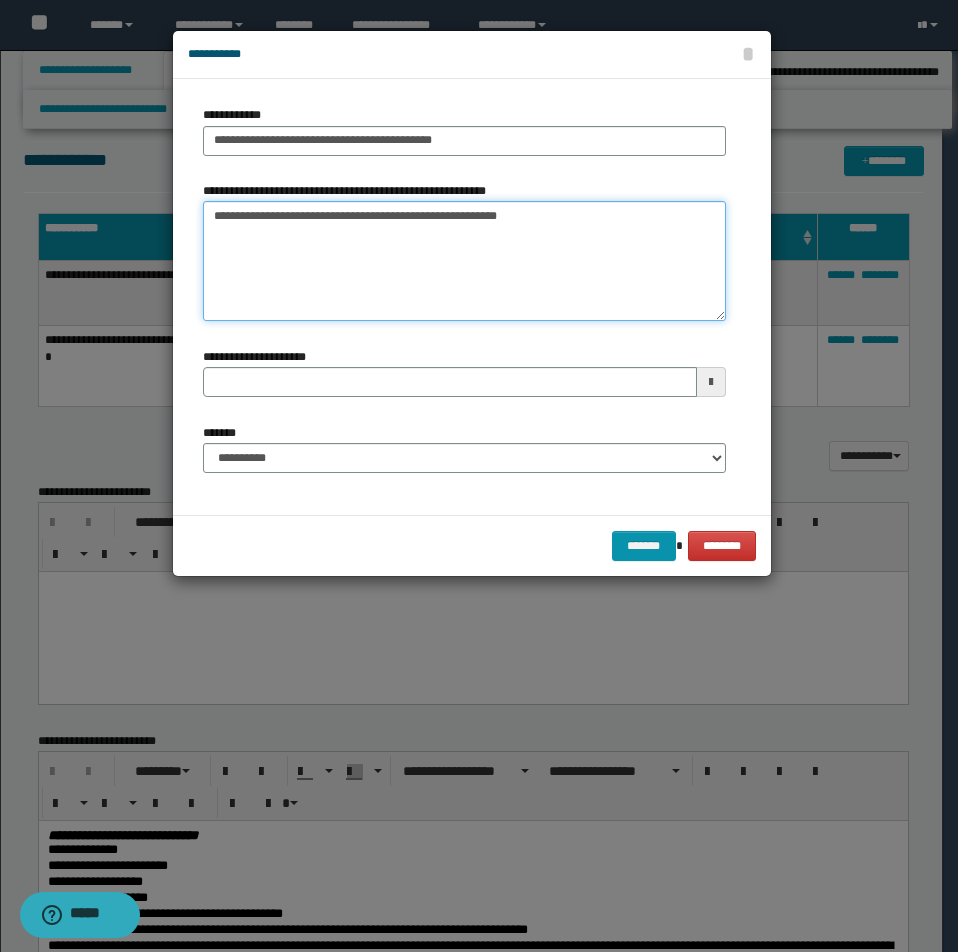click on "**********" at bounding box center (464, 261) 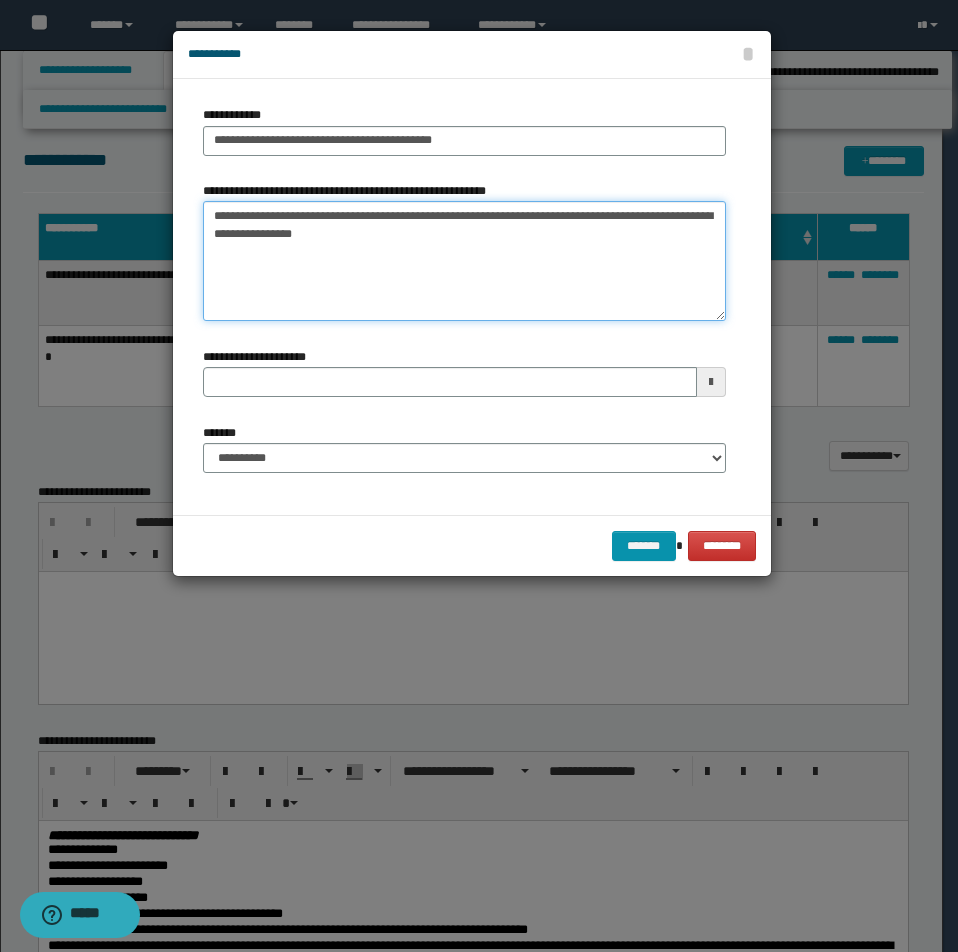 type on "**********" 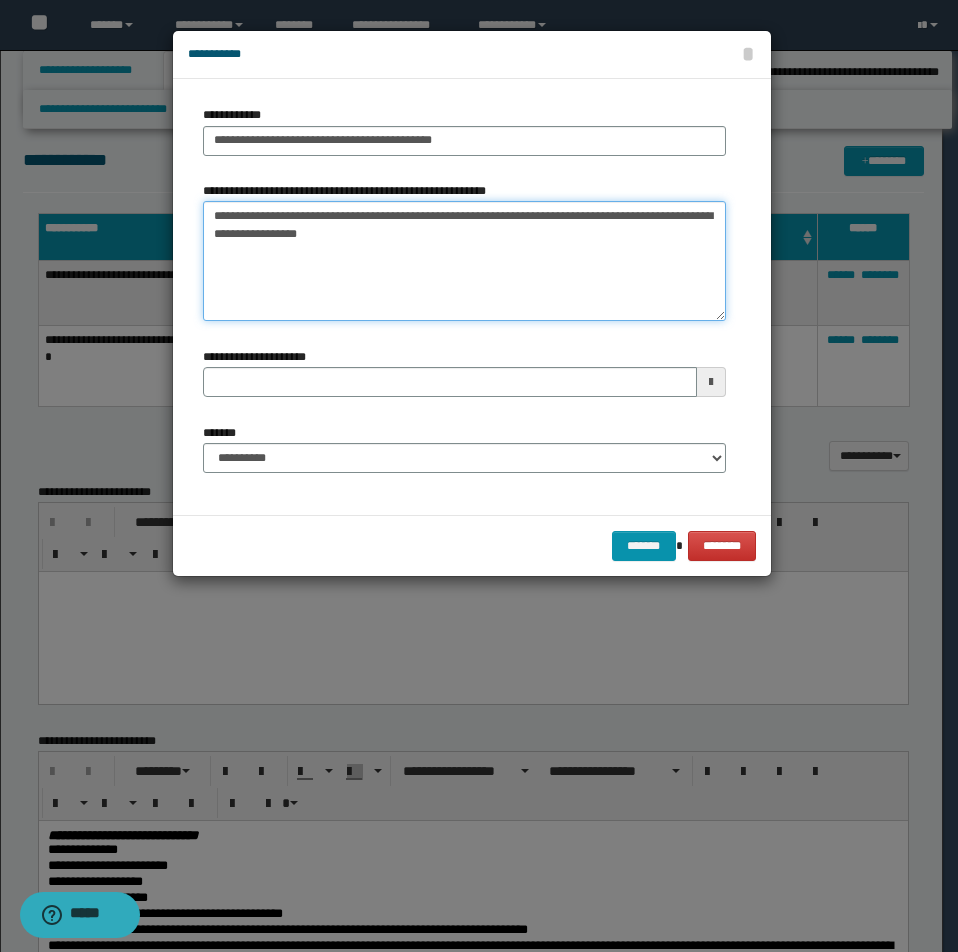 type 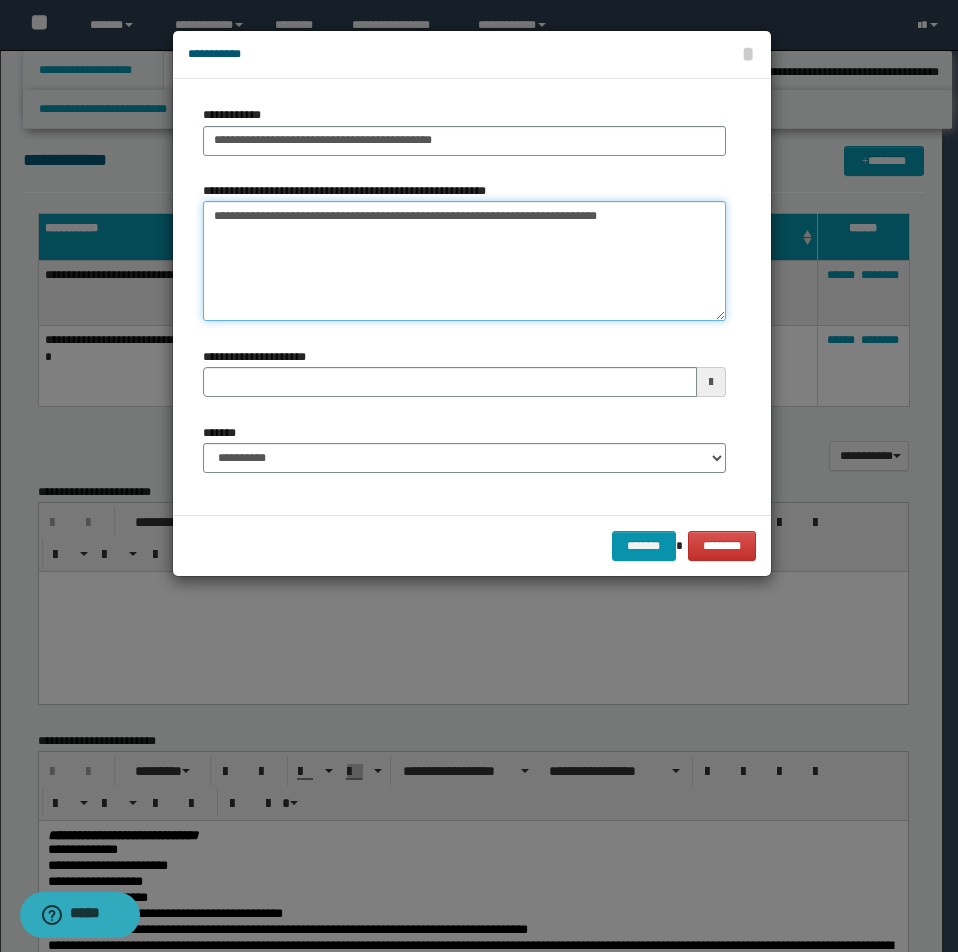 paste on "**********" 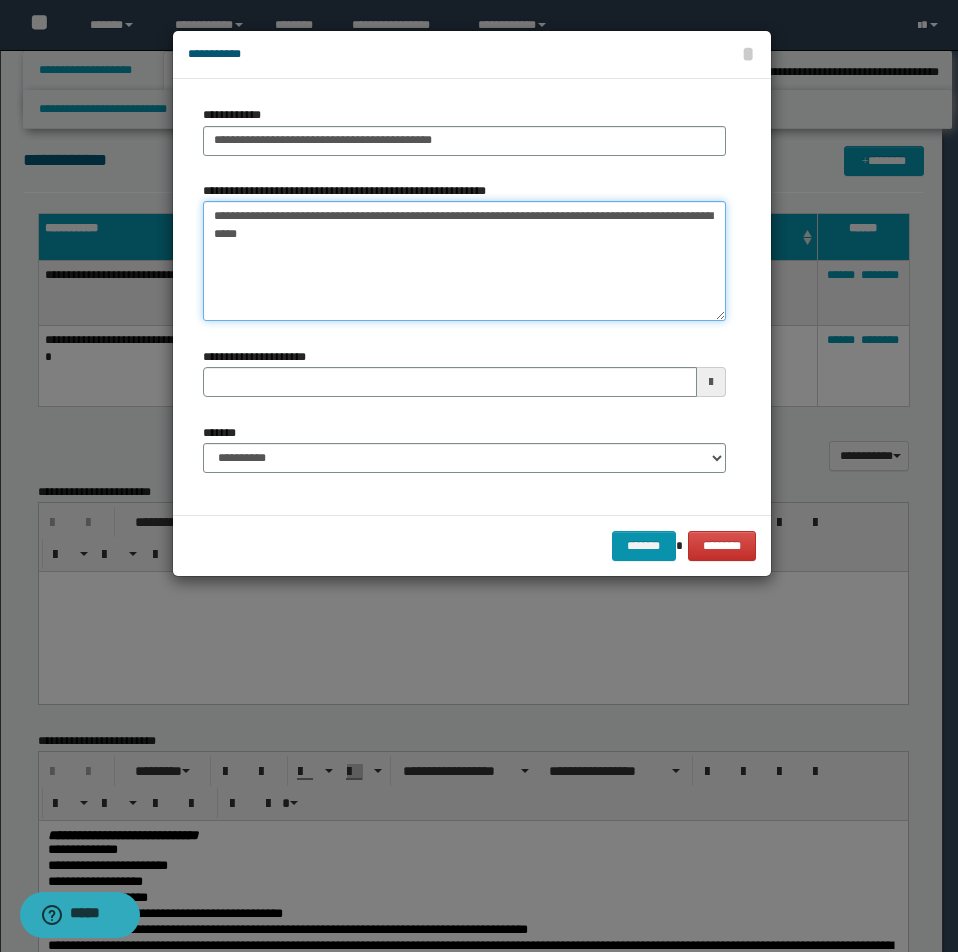 type on "**********" 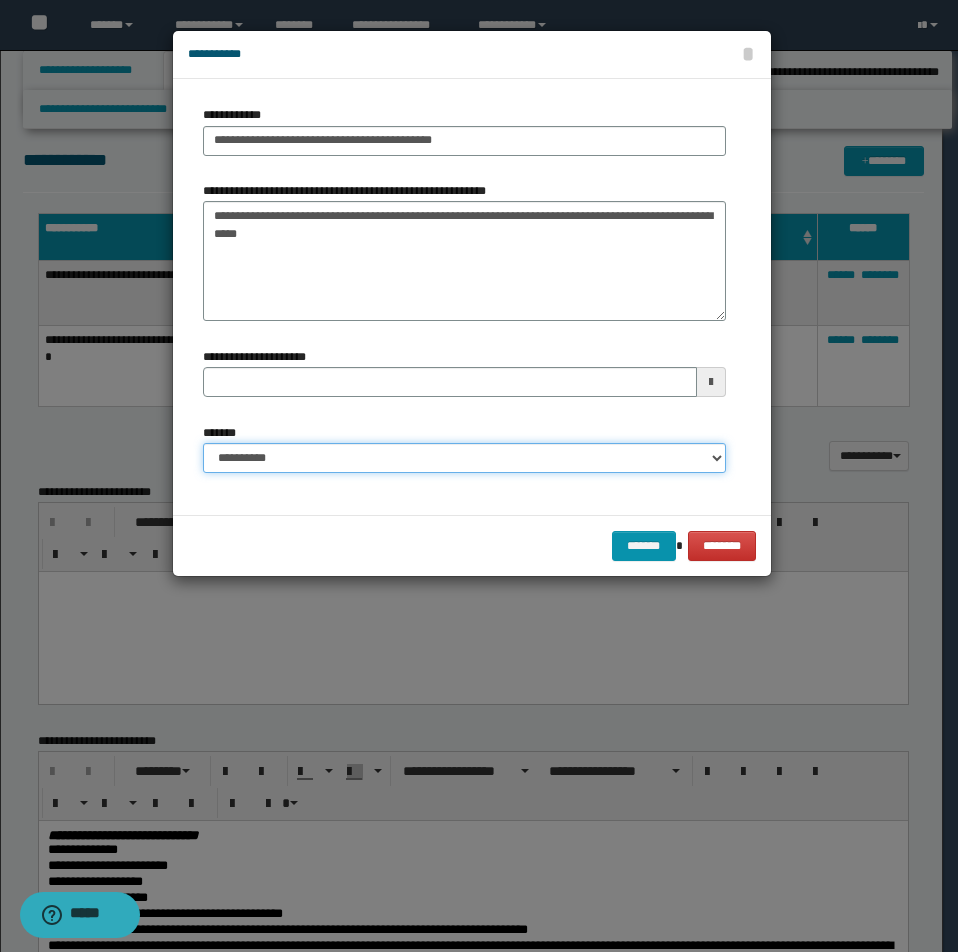 click on "**********" at bounding box center (464, 458) 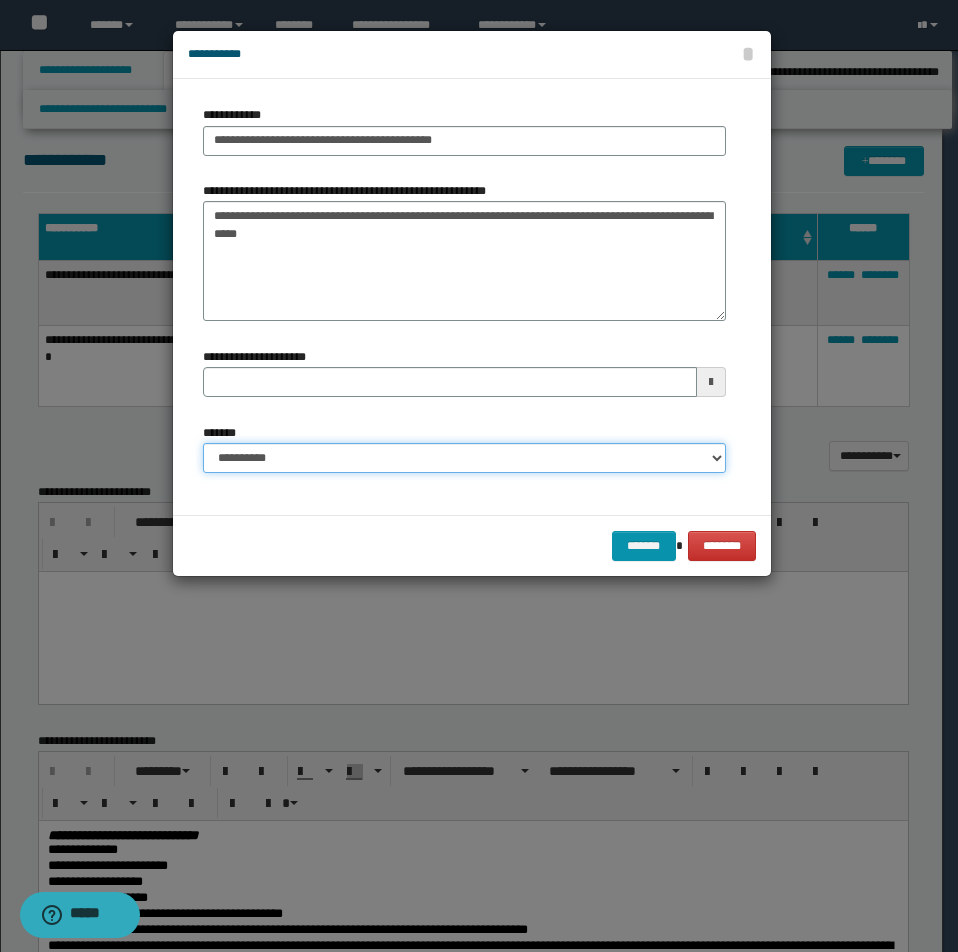 select on "*" 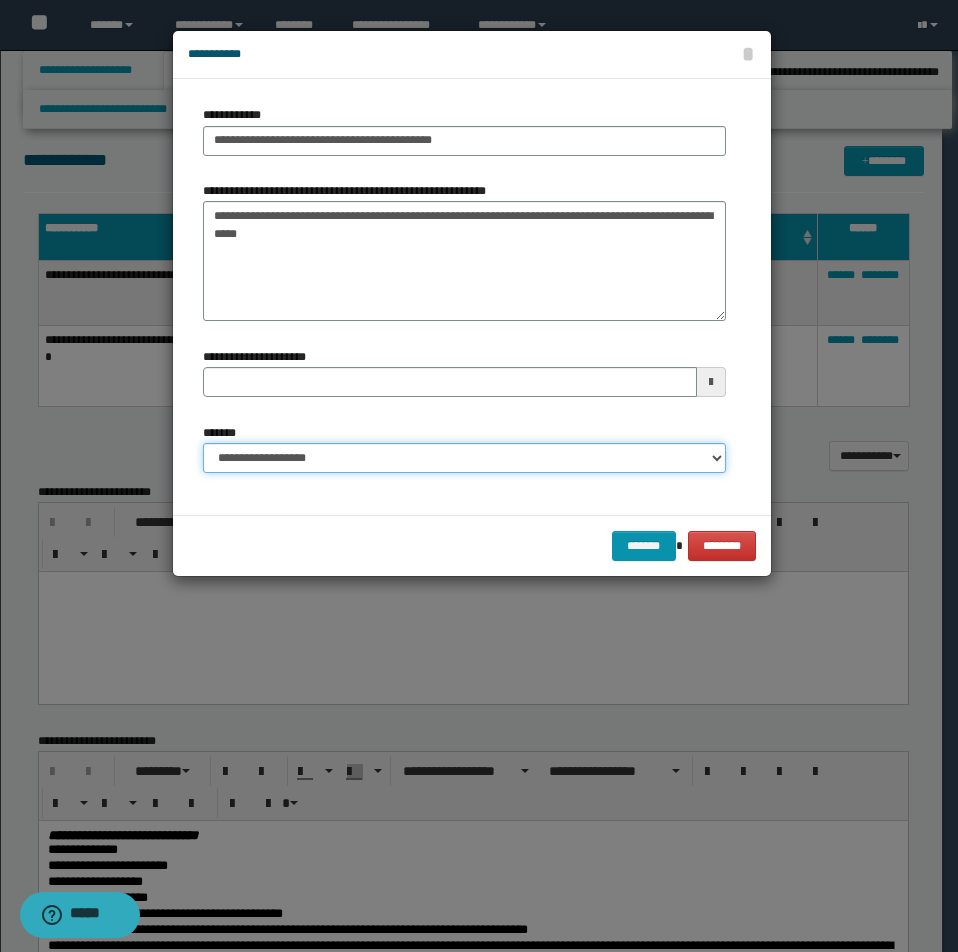 click on "**********" at bounding box center (464, 458) 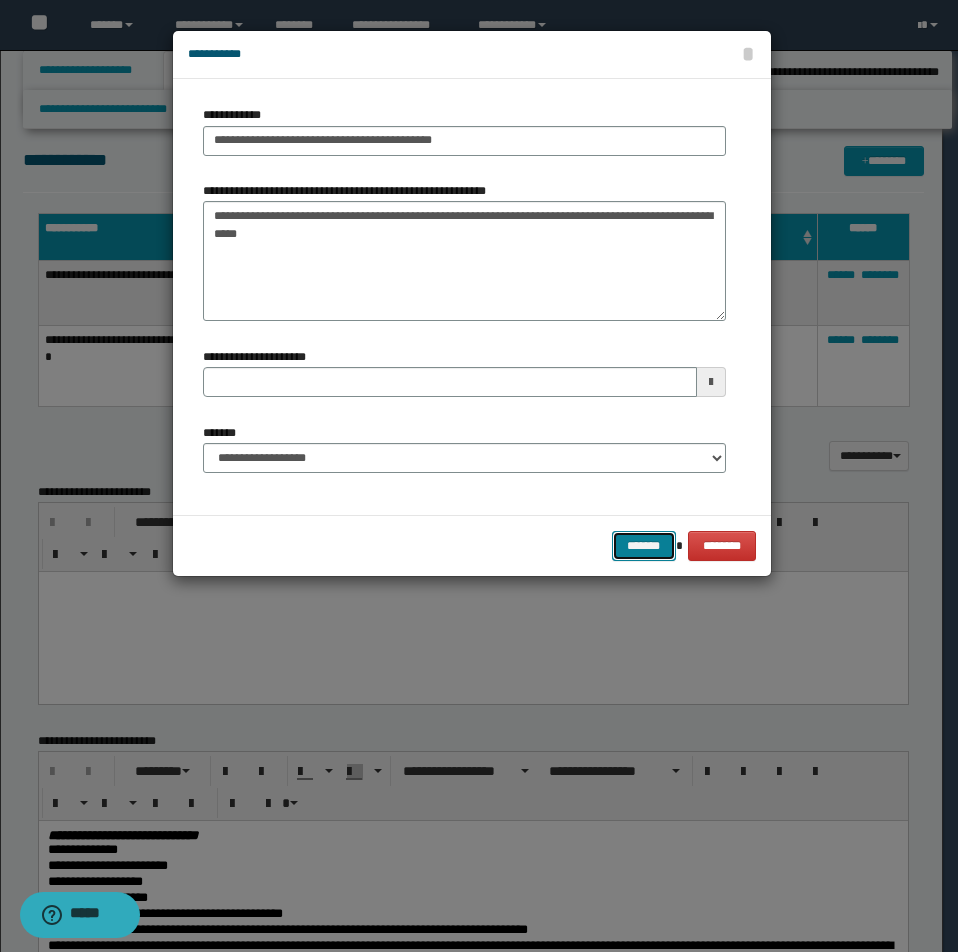 click on "*******" at bounding box center [644, 546] 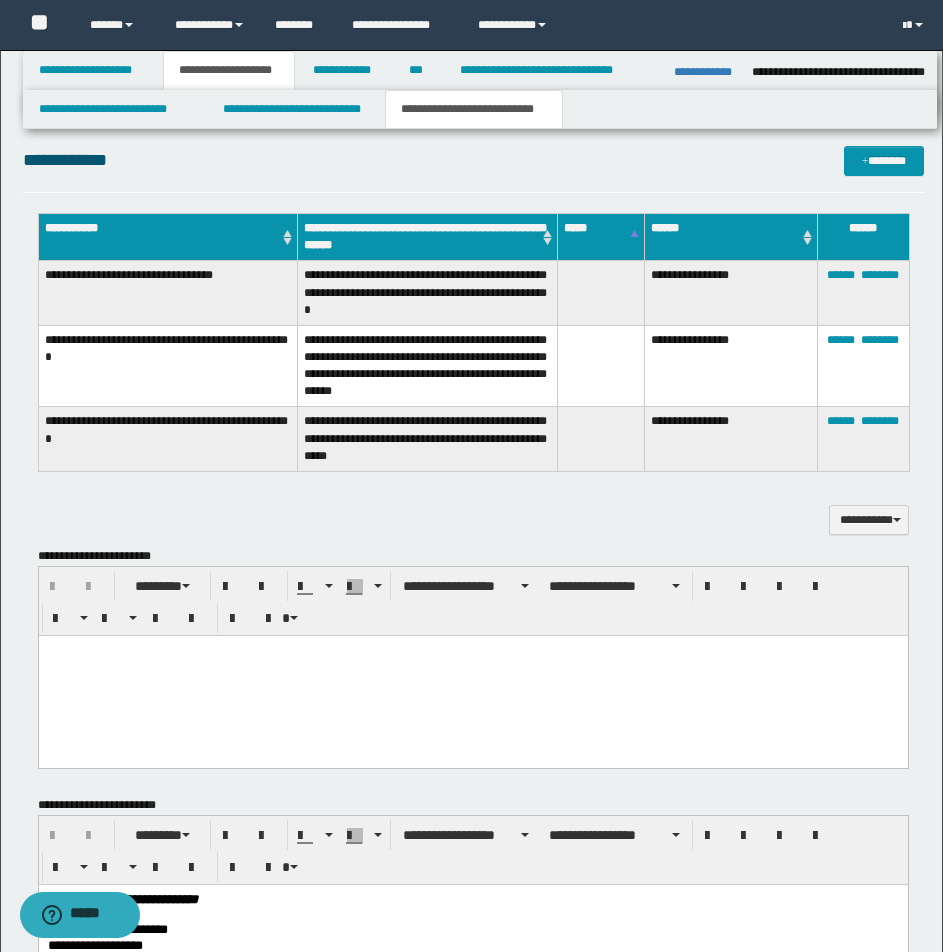 click on "**********" at bounding box center [473, 160] 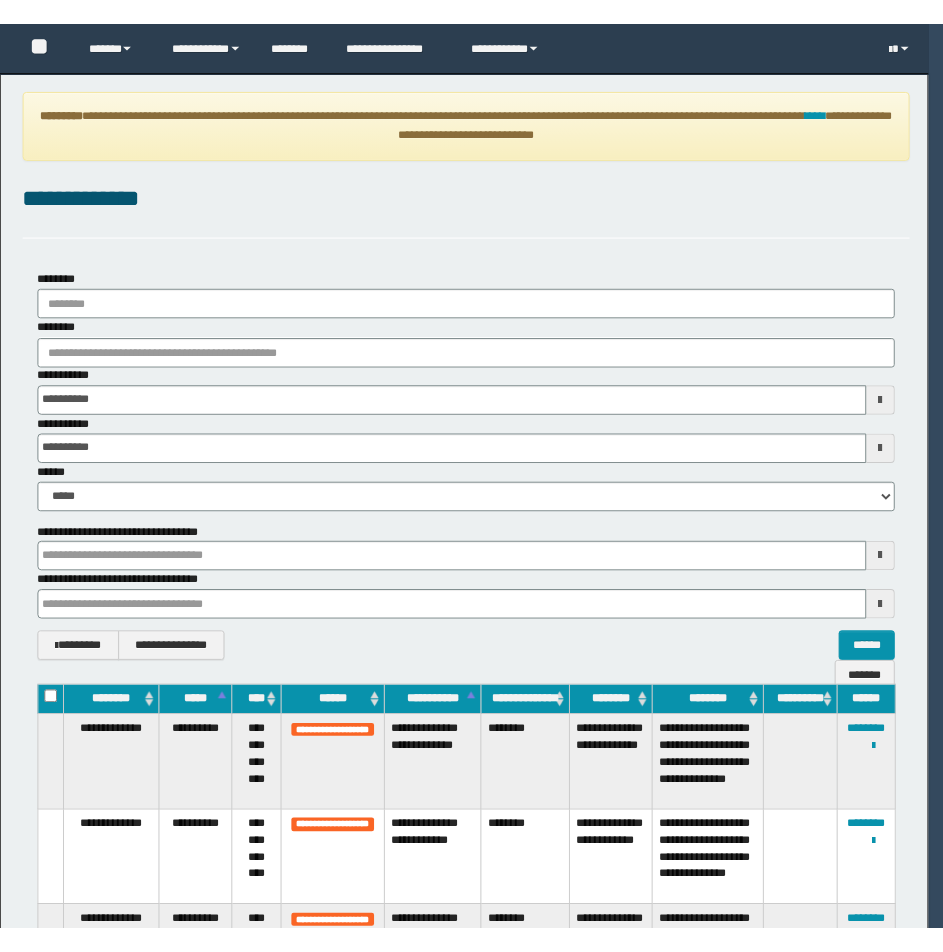scroll, scrollTop: 0, scrollLeft: 0, axis: both 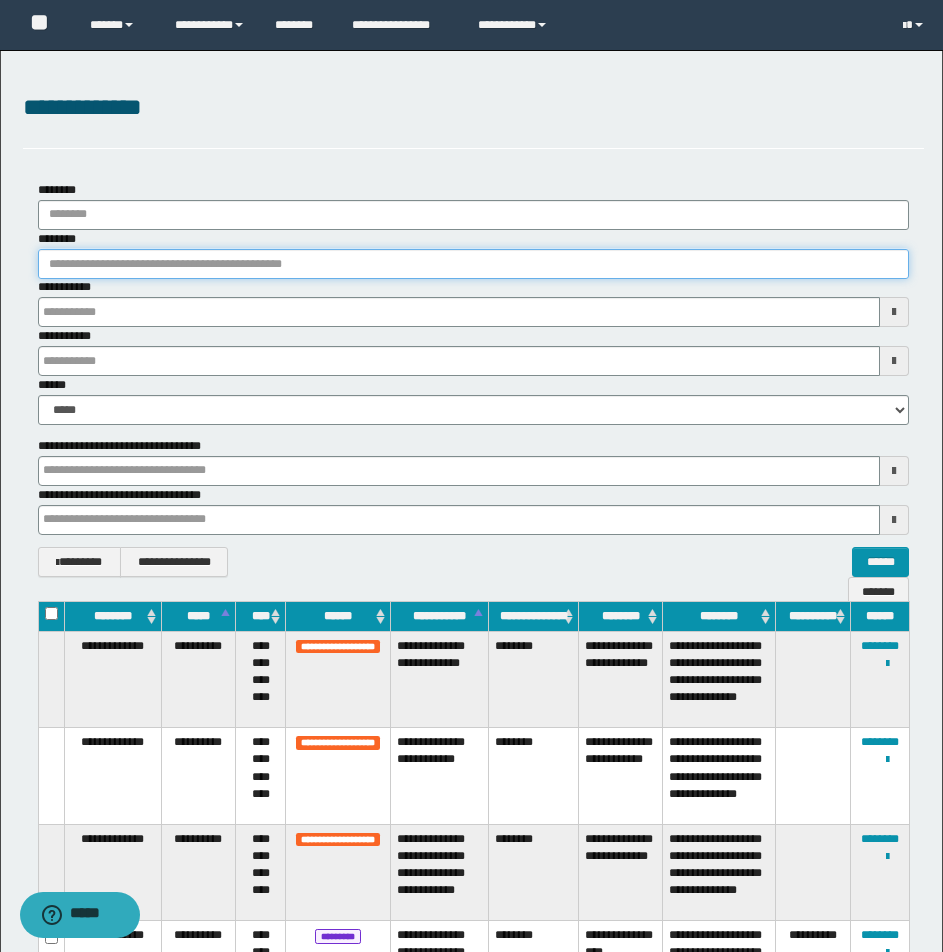 click on "********" at bounding box center (473, 264) 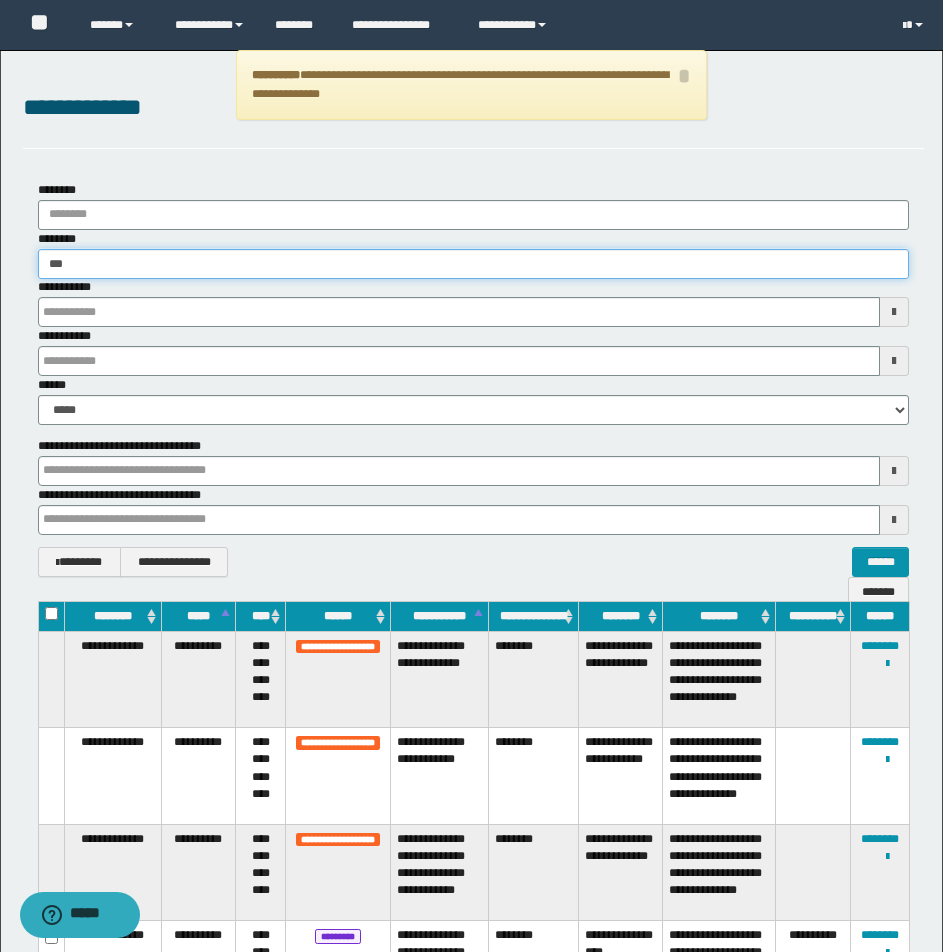 type on "****" 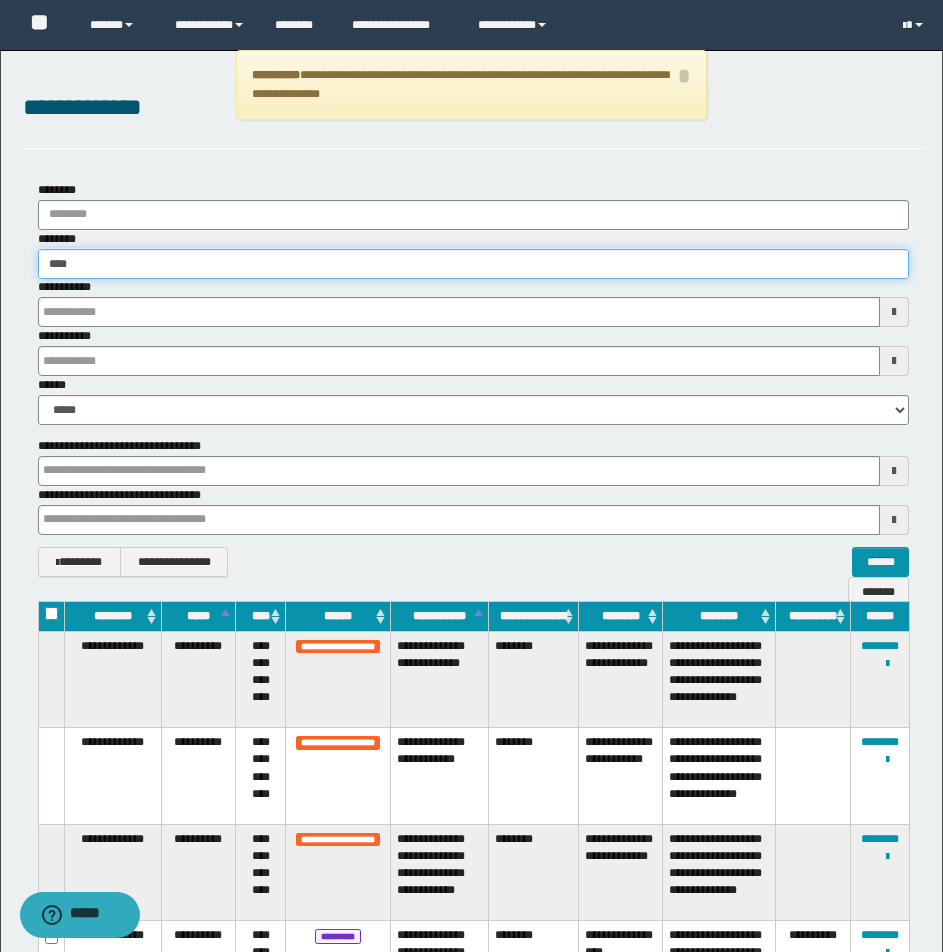 type on "****" 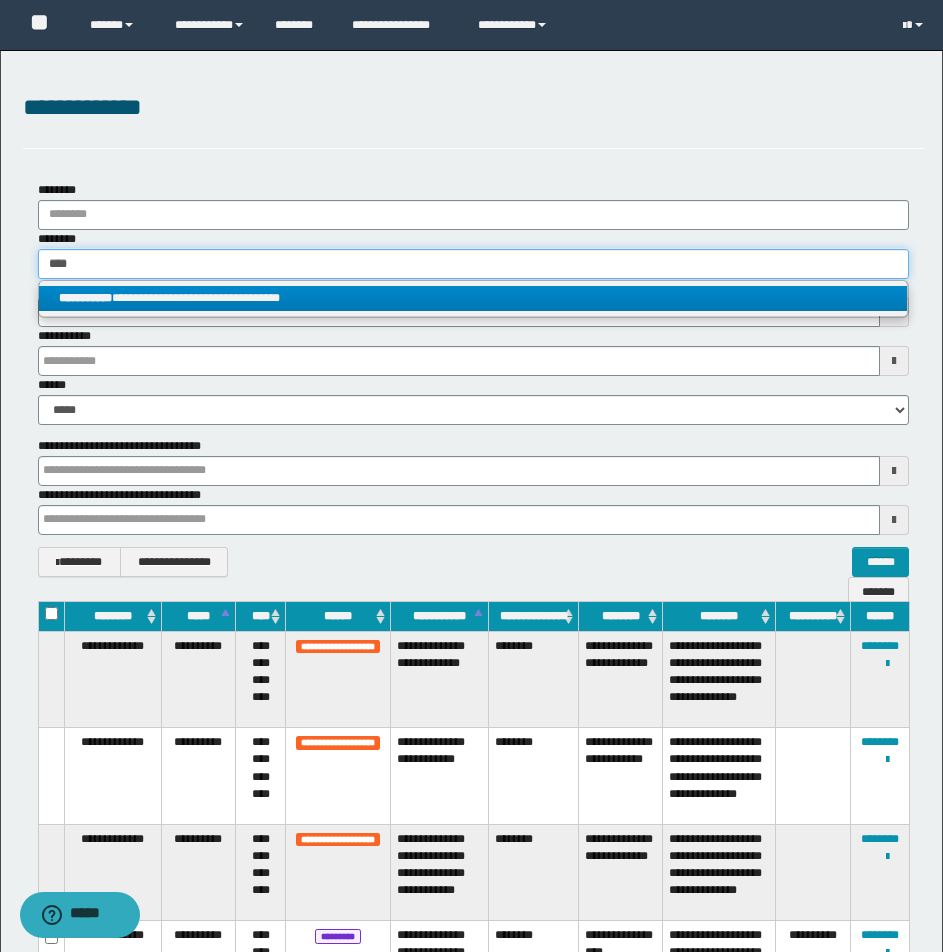 type on "****" 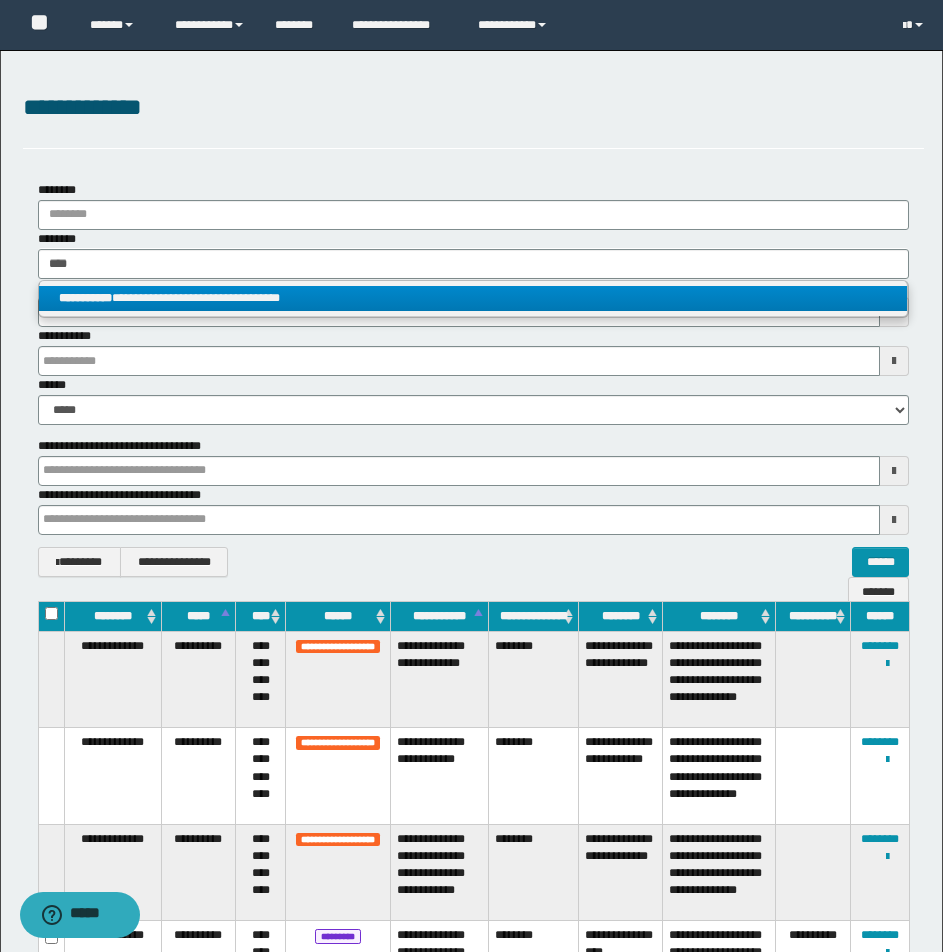 click on "**********" at bounding box center (85, 298) 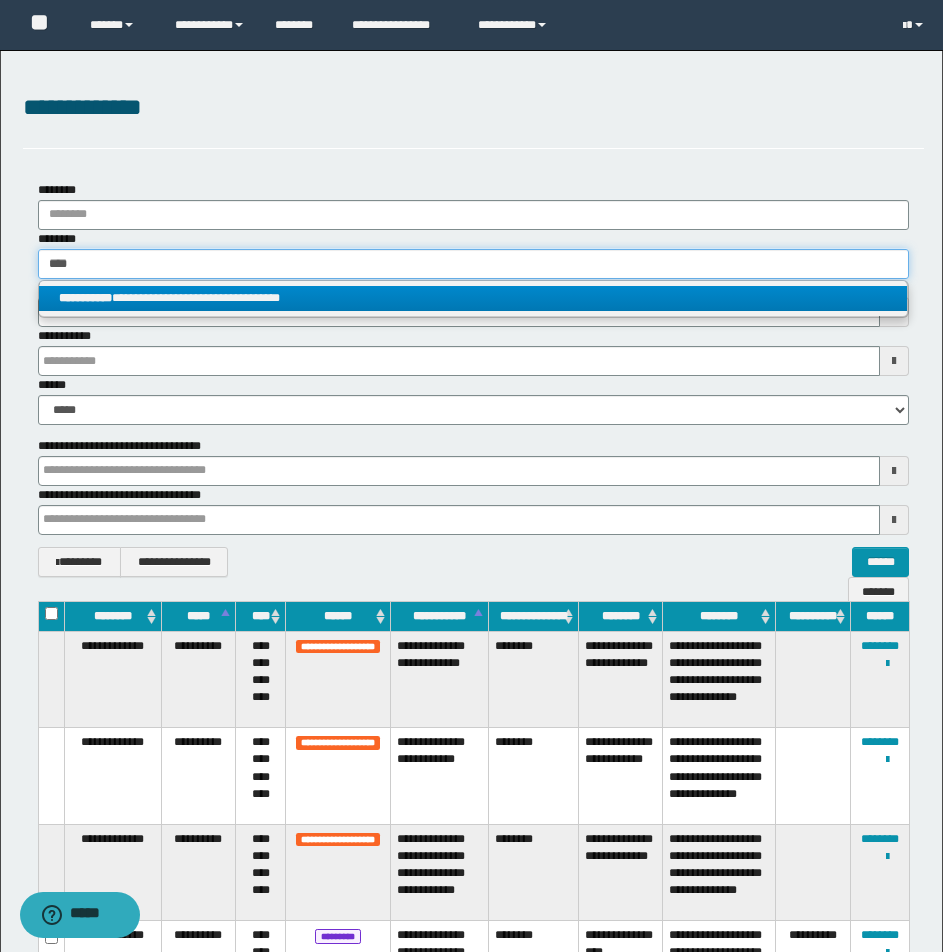 type 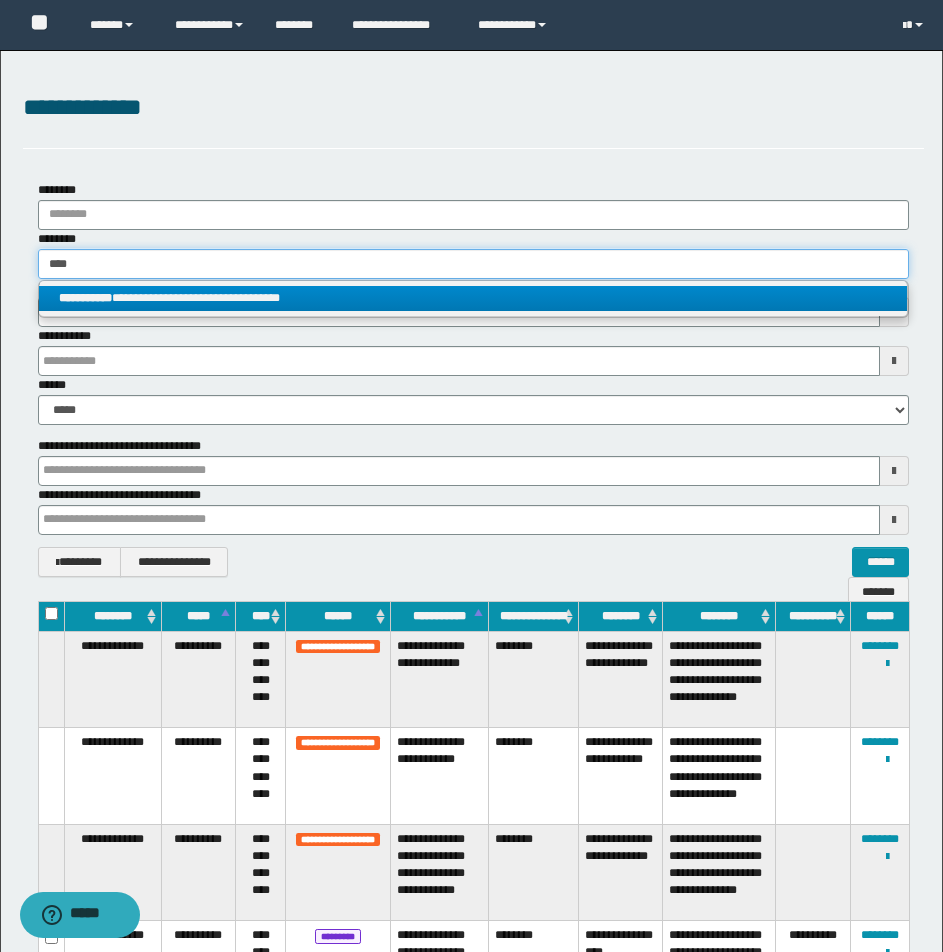 type on "**********" 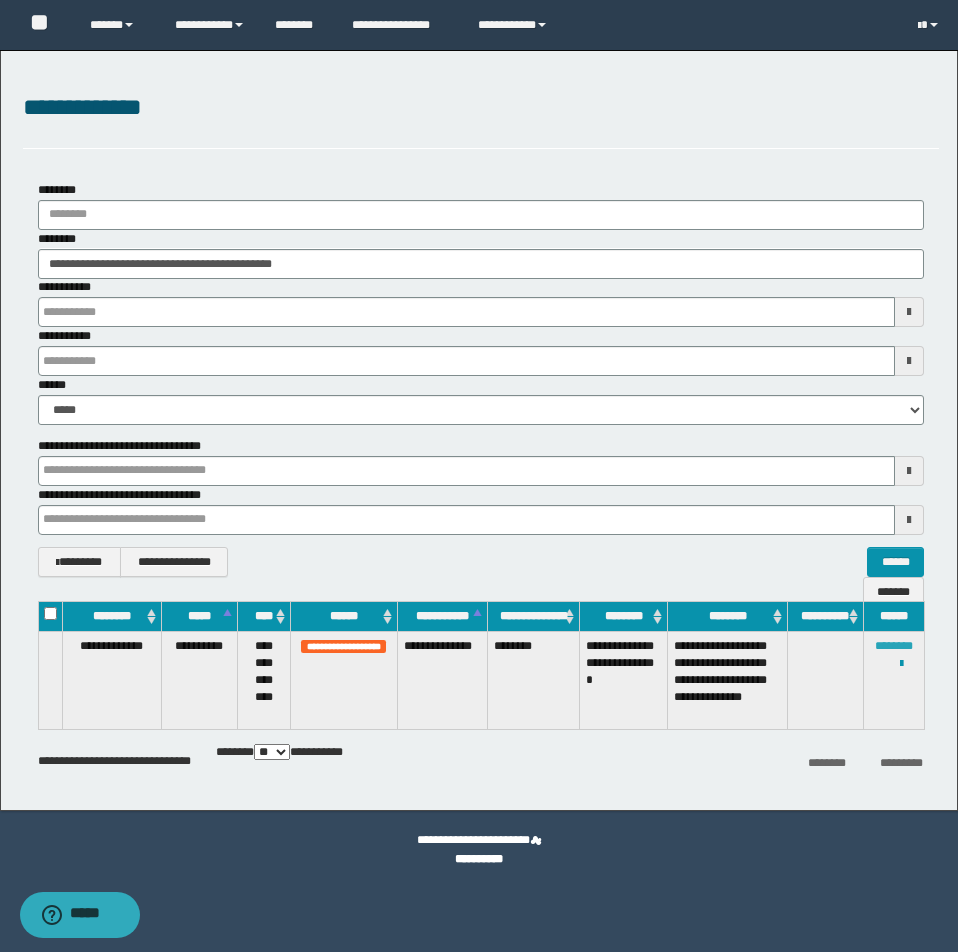 click on "********" at bounding box center (894, 646) 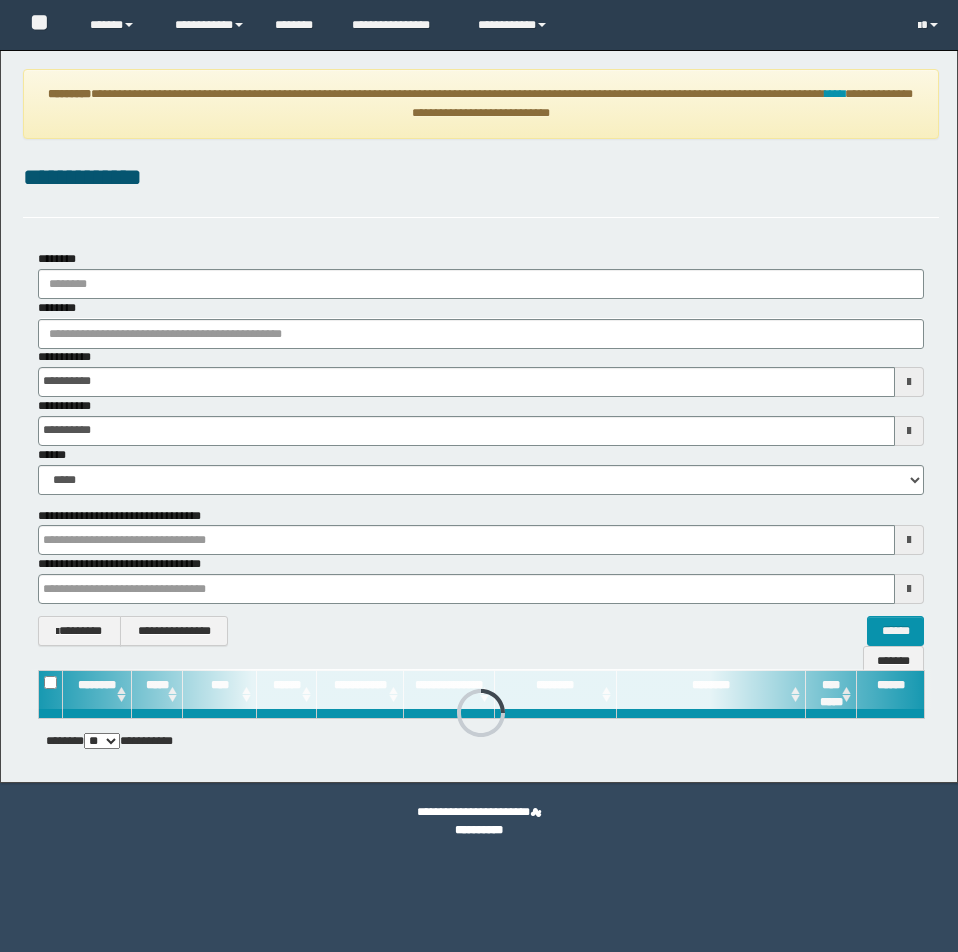 scroll, scrollTop: 0, scrollLeft: 0, axis: both 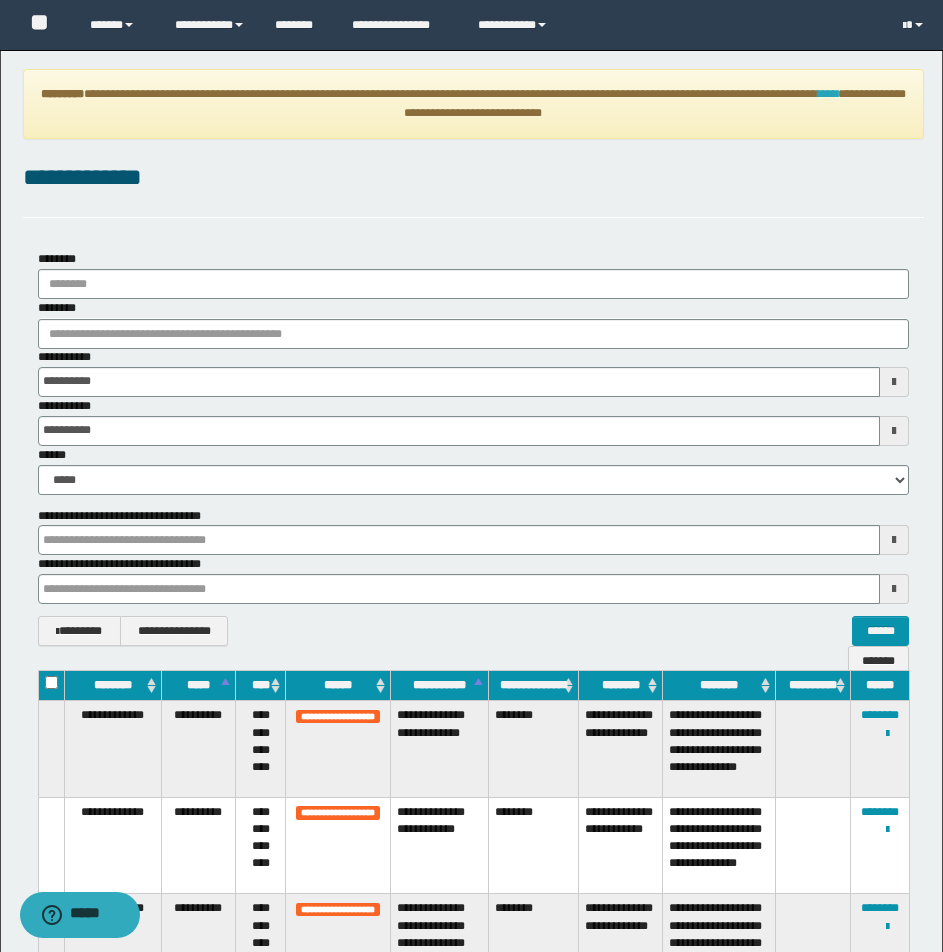 click on "****" at bounding box center (828, 94) 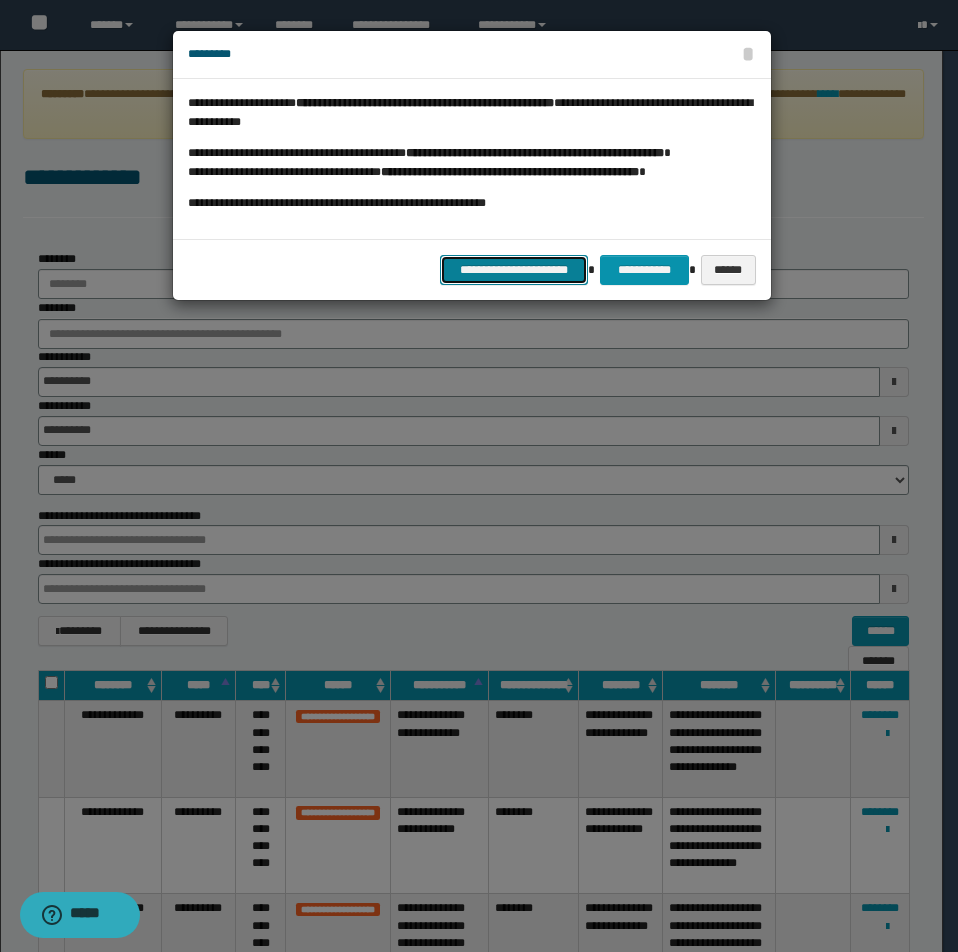 click on "**********" at bounding box center [514, 270] 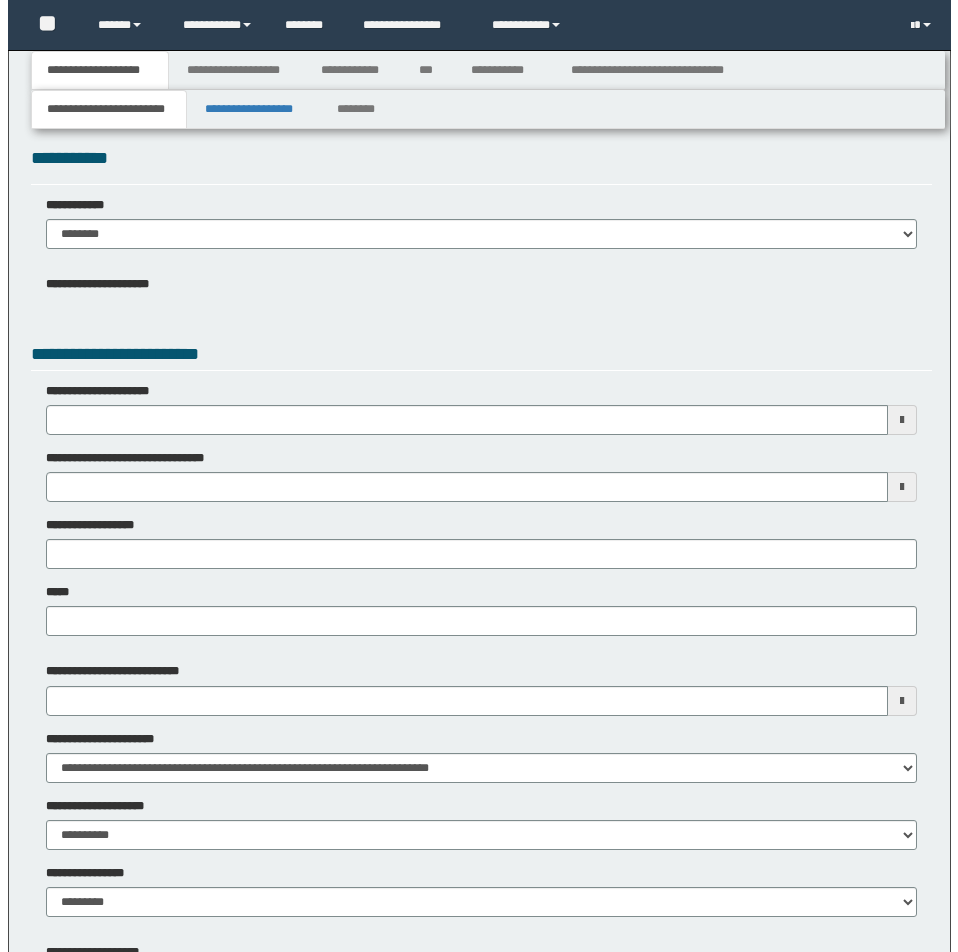 scroll, scrollTop: 0, scrollLeft: 0, axis: both 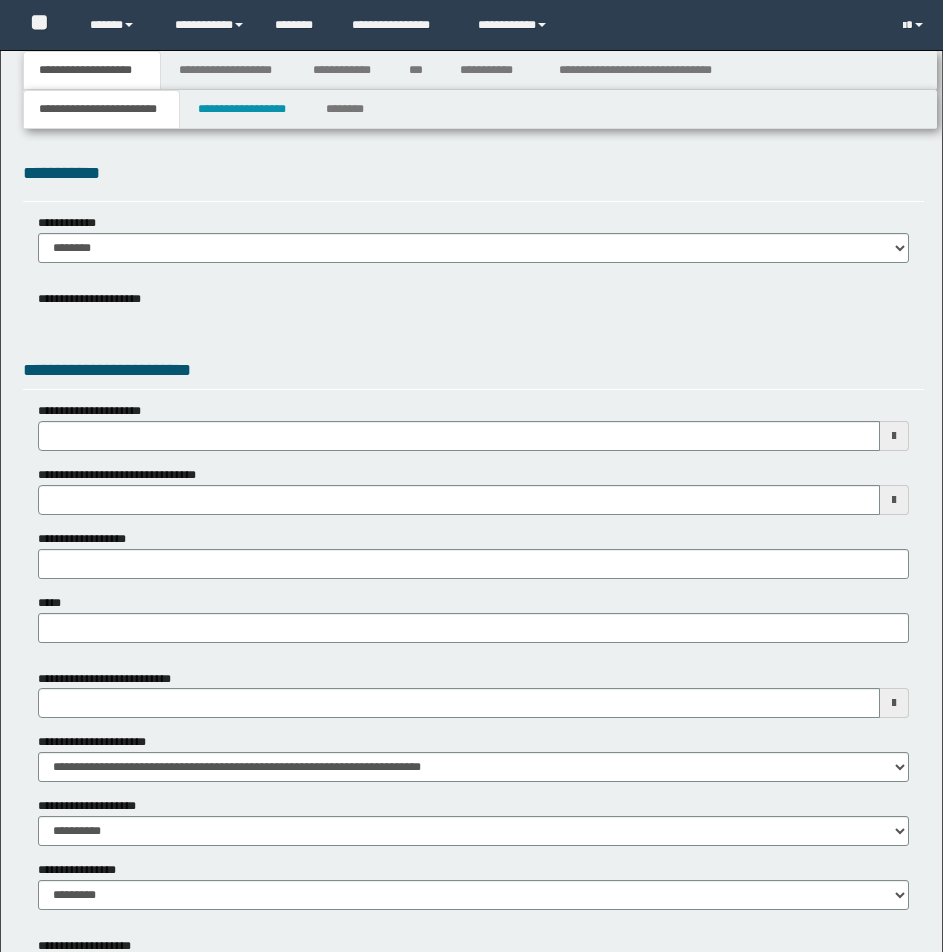 type 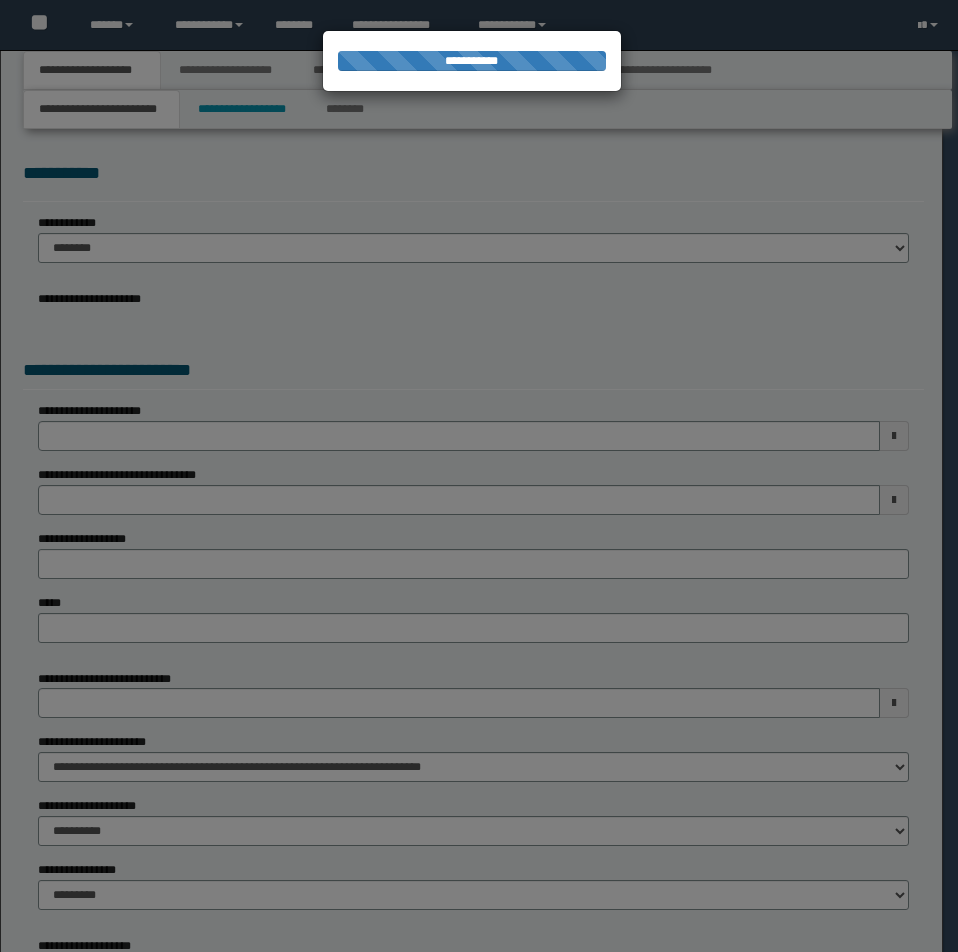 type on "**********" 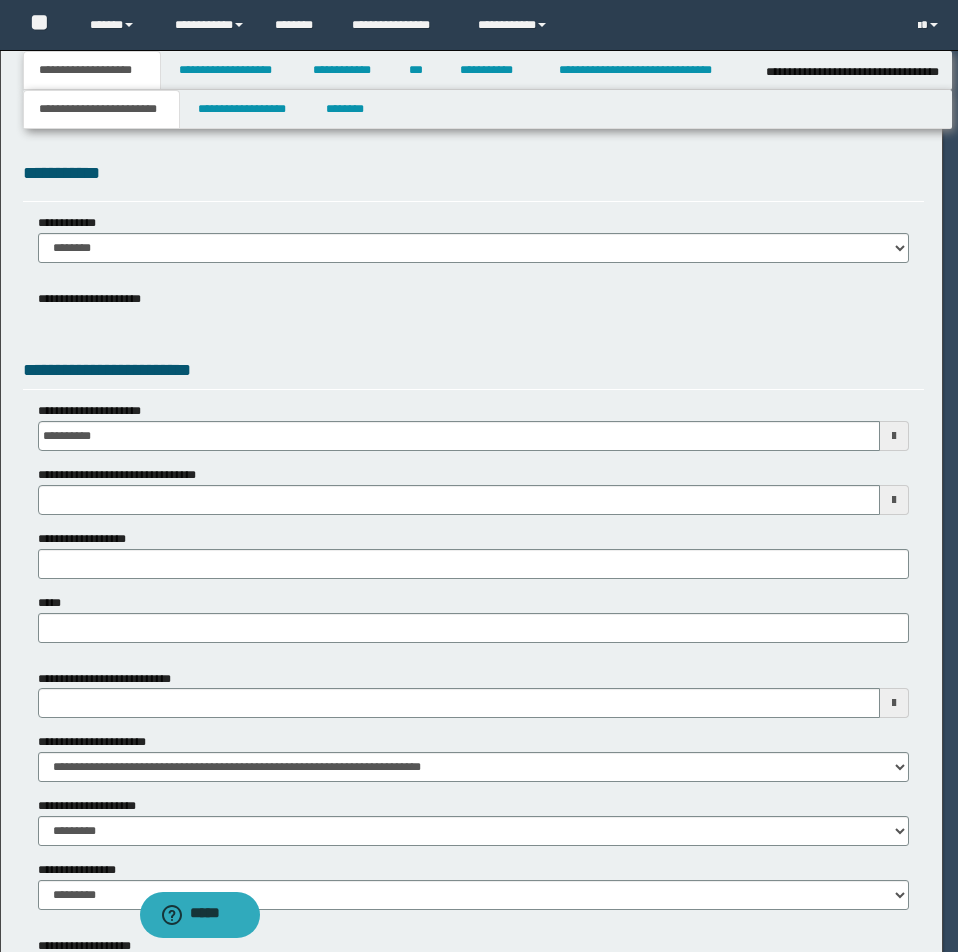 scroll, scrollTop: 0, scrollLeft: 0, axis: both 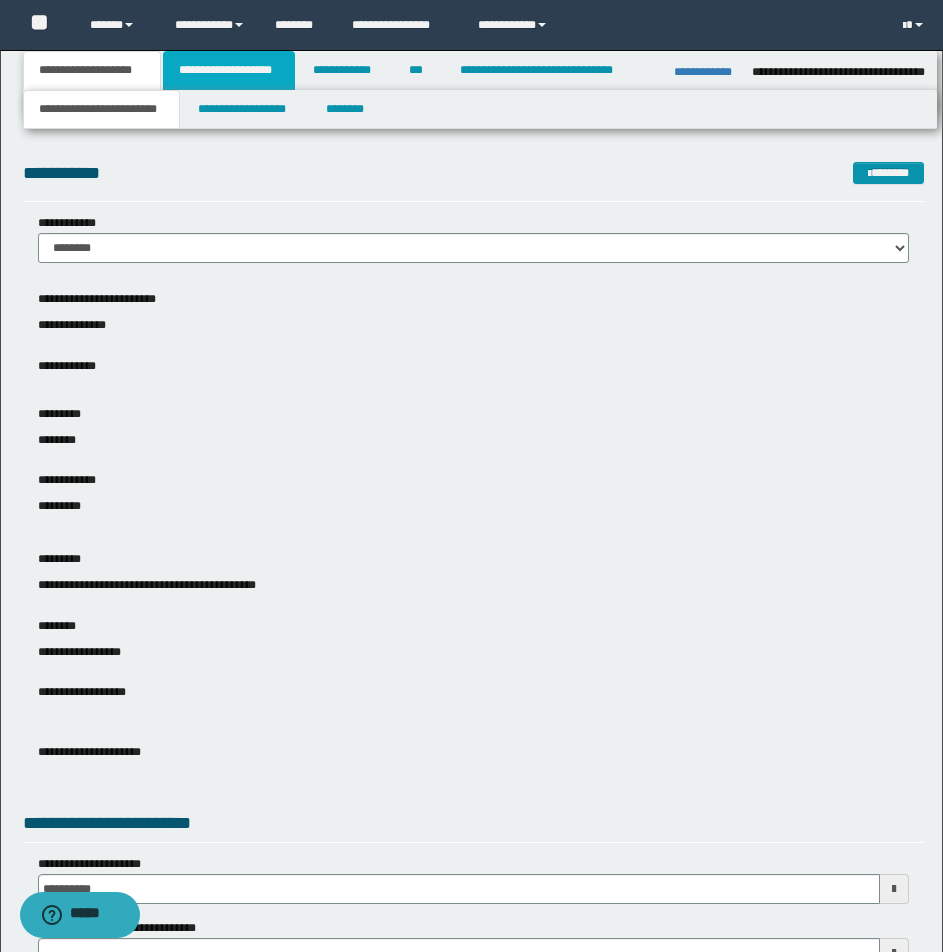 click on "**********" at bounding box center (229, 70) 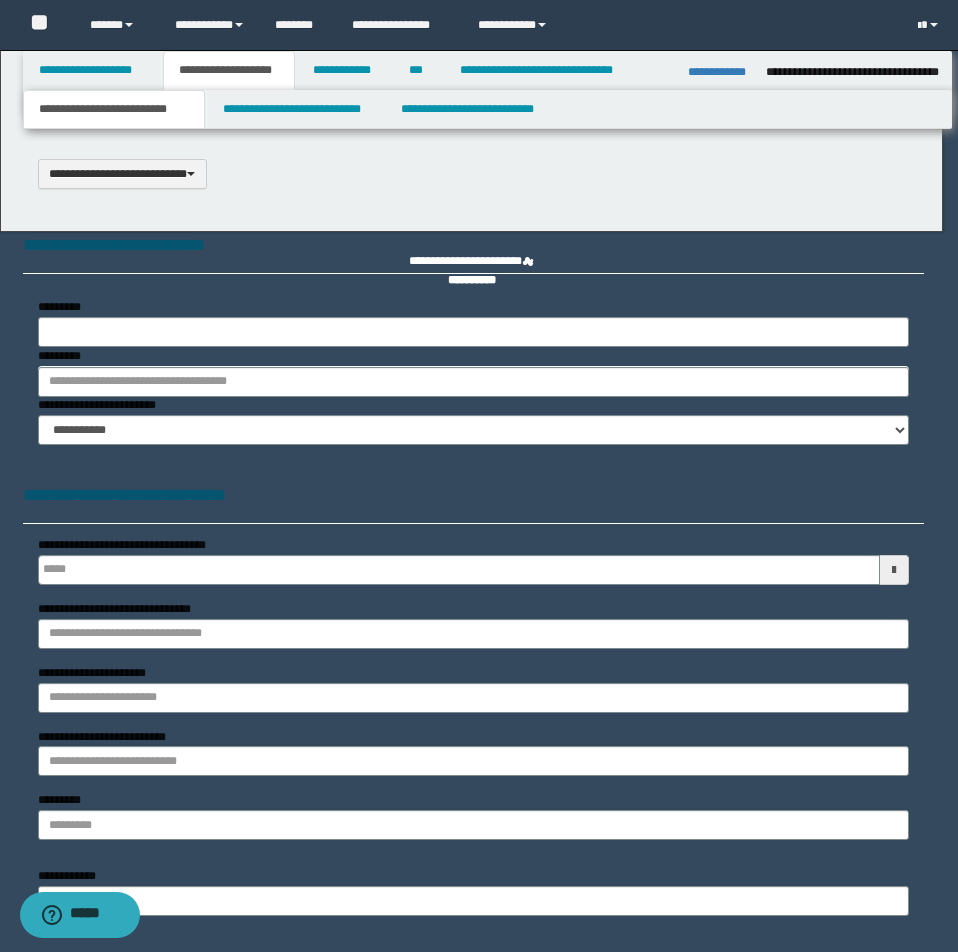 type 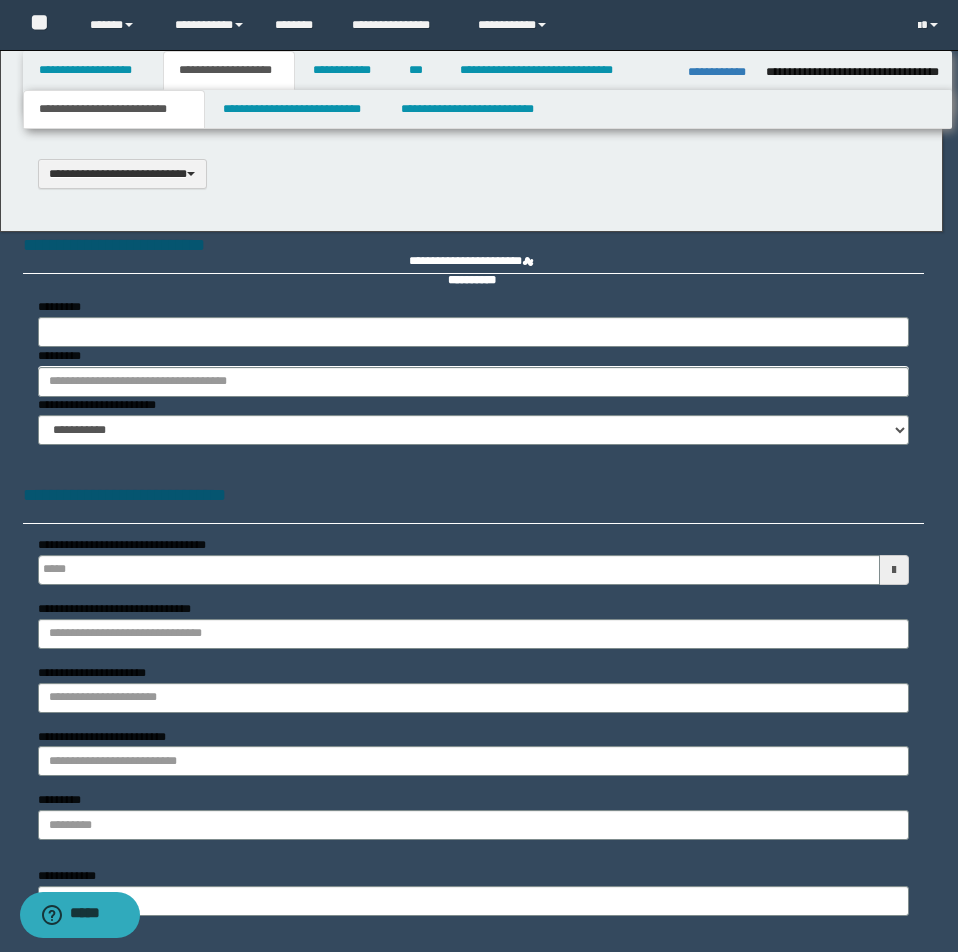 select on "*" 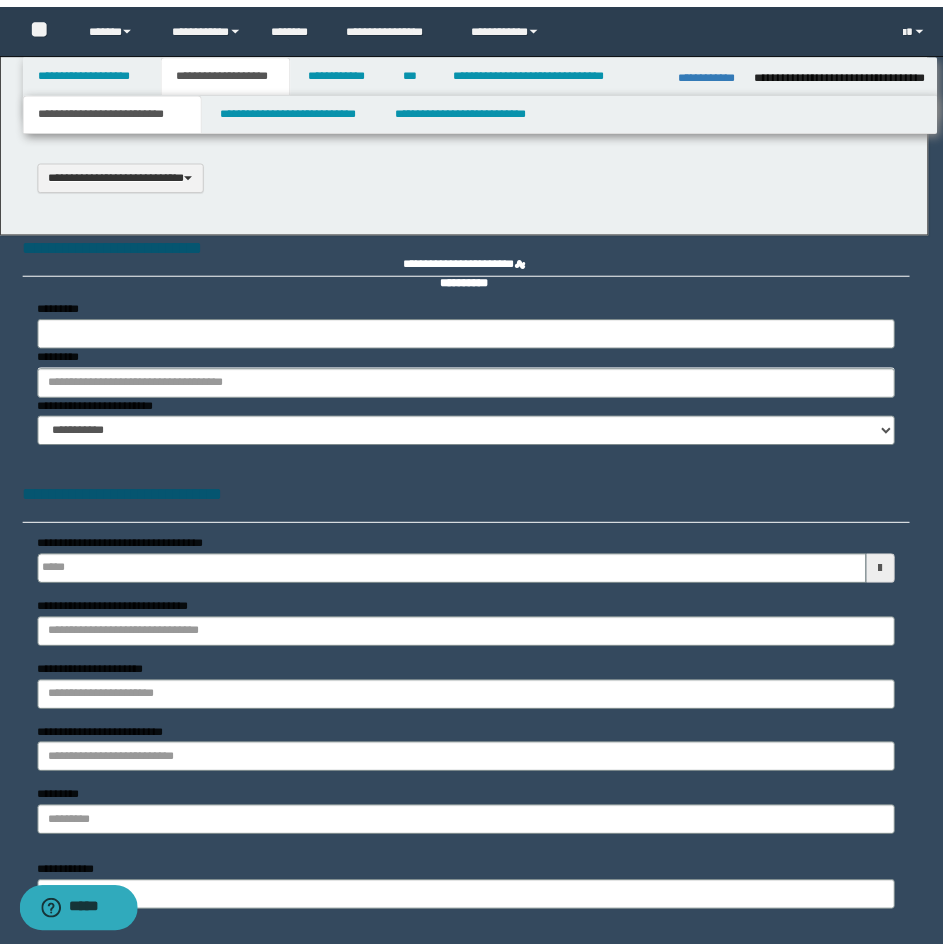 scroll, scrollTop: 0, scrollLeft: 0, axis: both 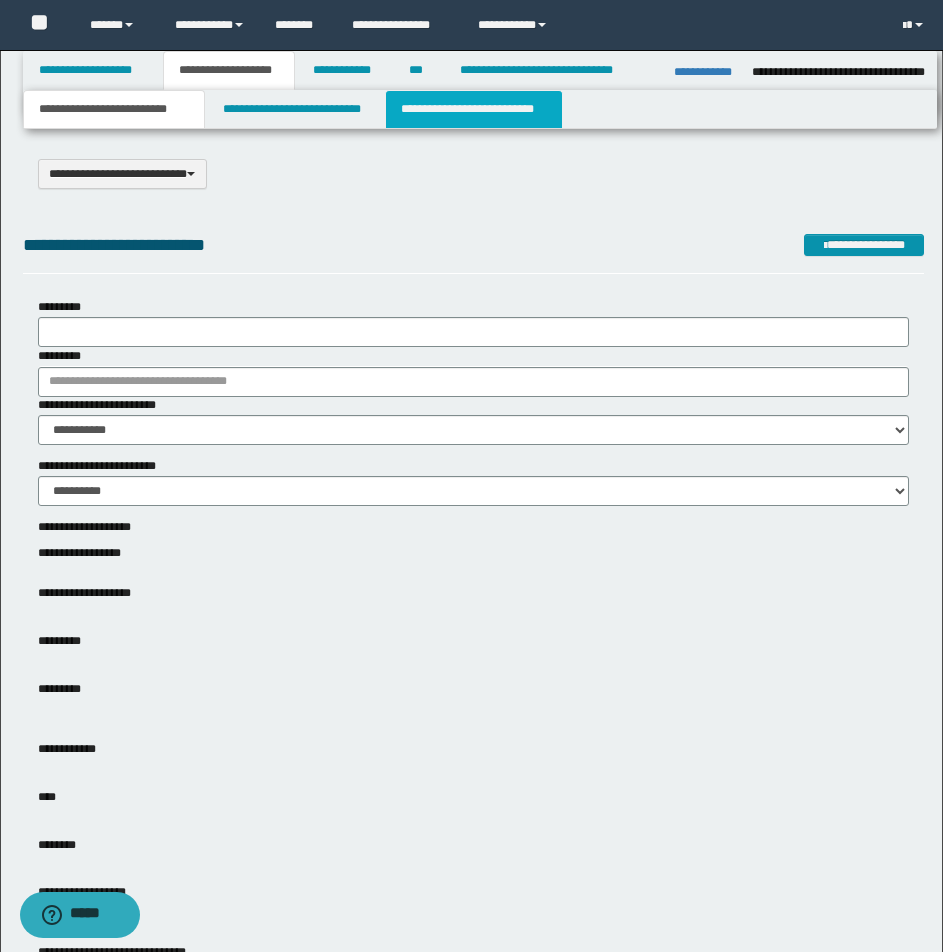 click on "**********" at bounding box center [474, 109] 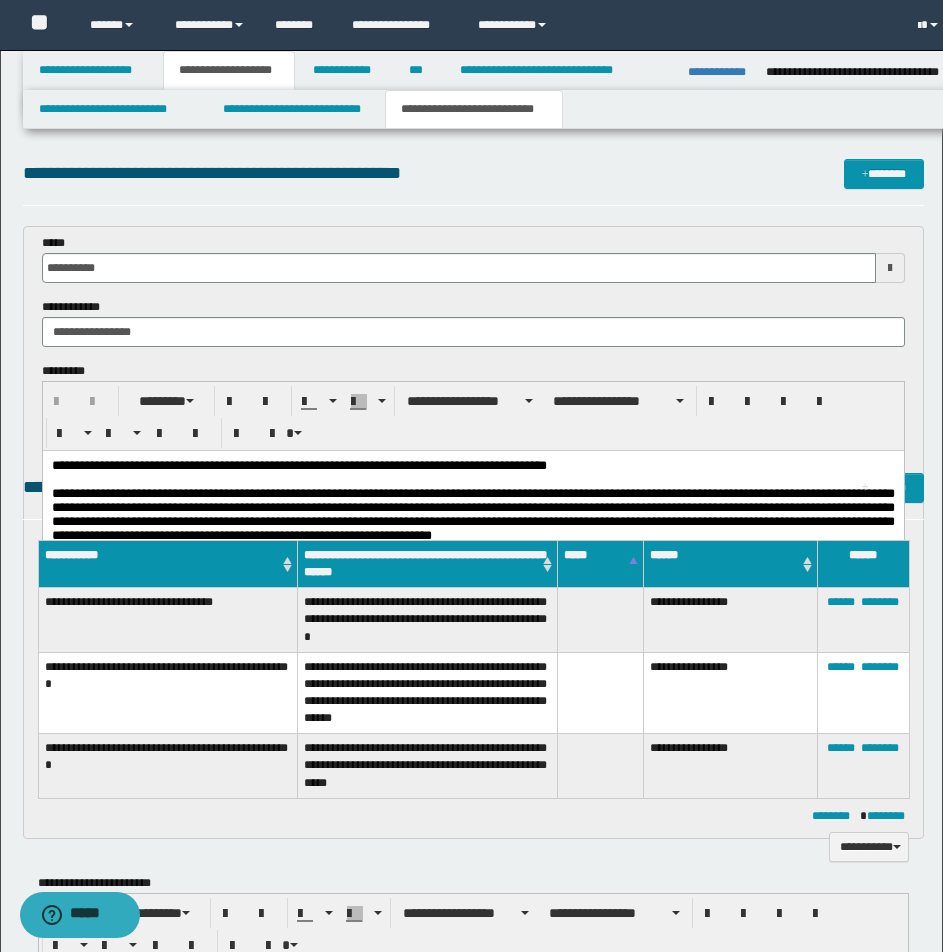 scroll, scrollTop: 0, scrollLeft: 0, axis: both 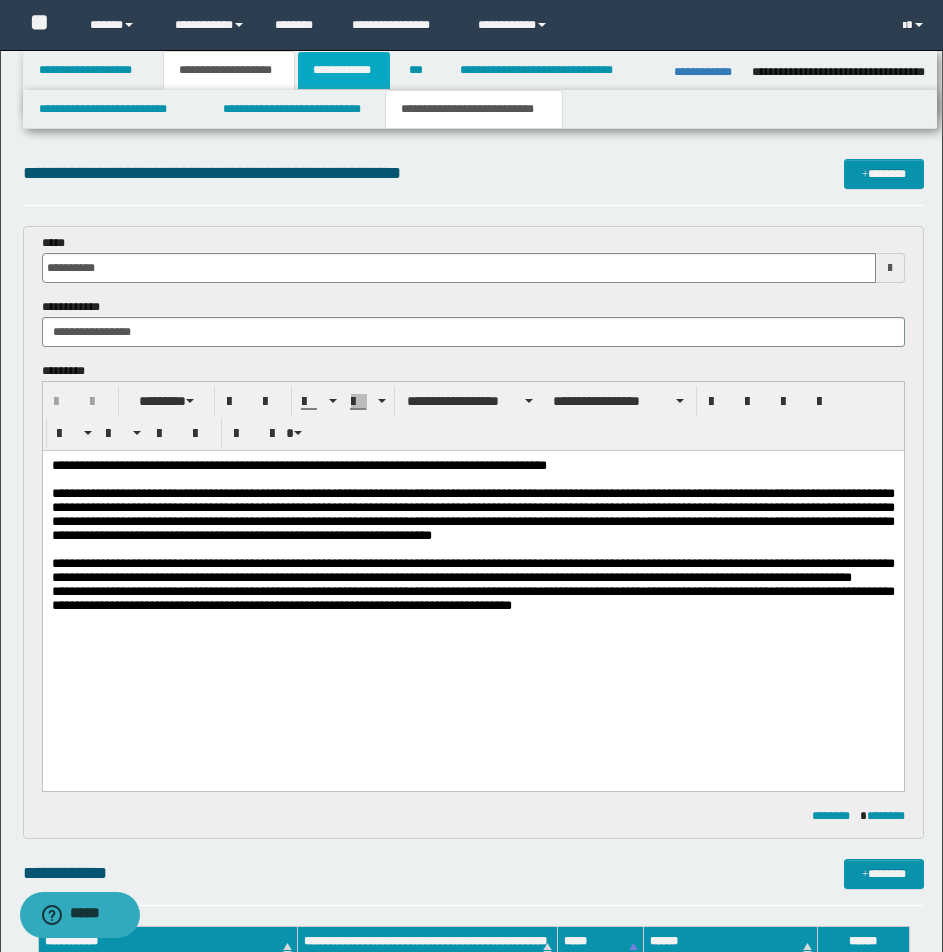 click on "**********" at bounding box center (344, 70) 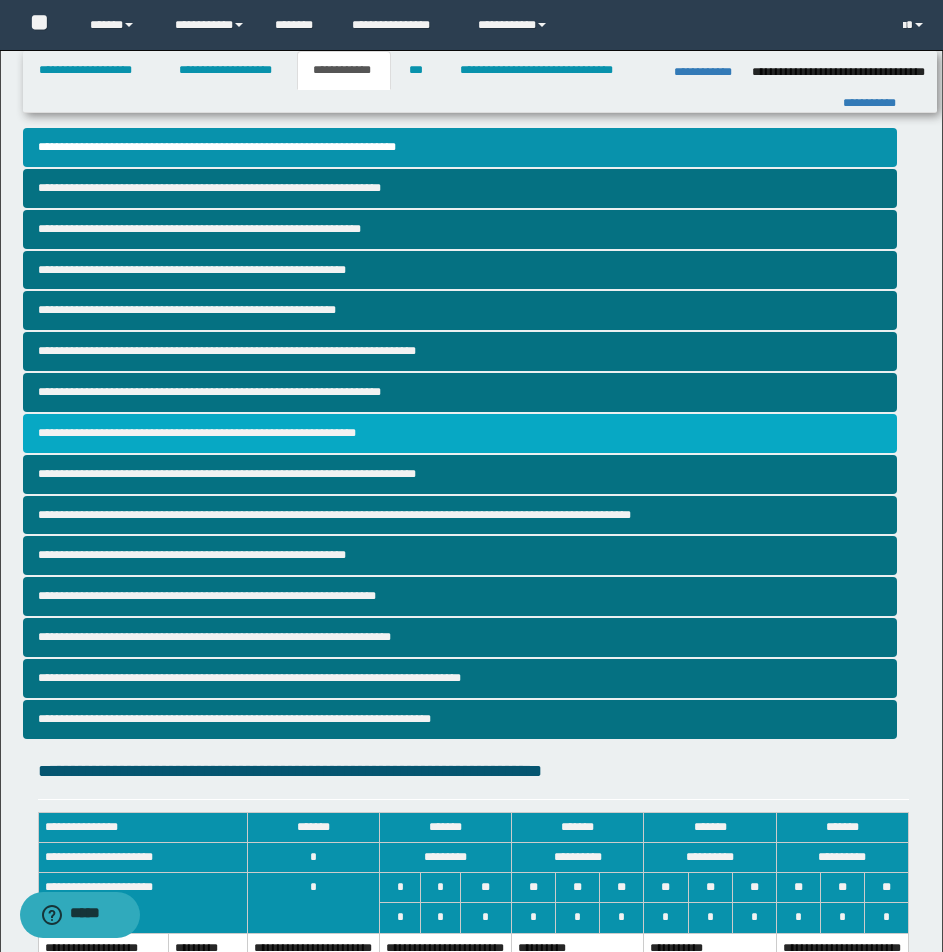 click on "**********" at bounding box center [460, 433] 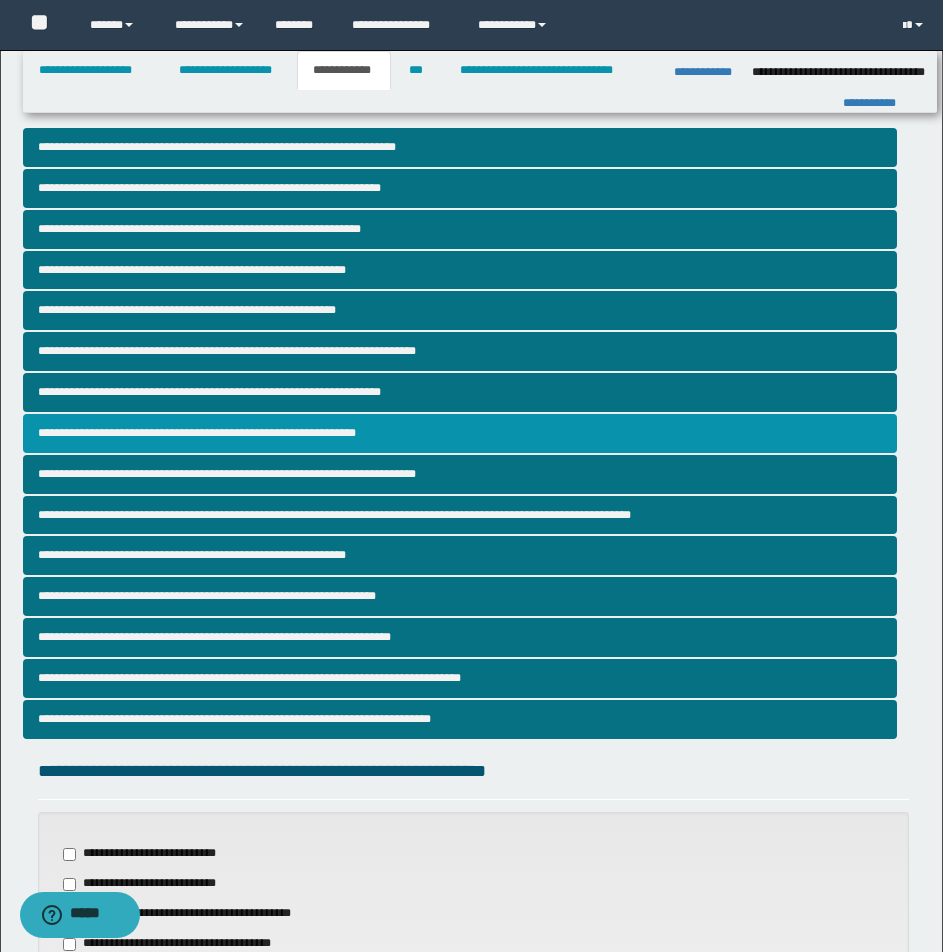scroll, scrollTop: 616, scrollLeft: 0, axis: vertical 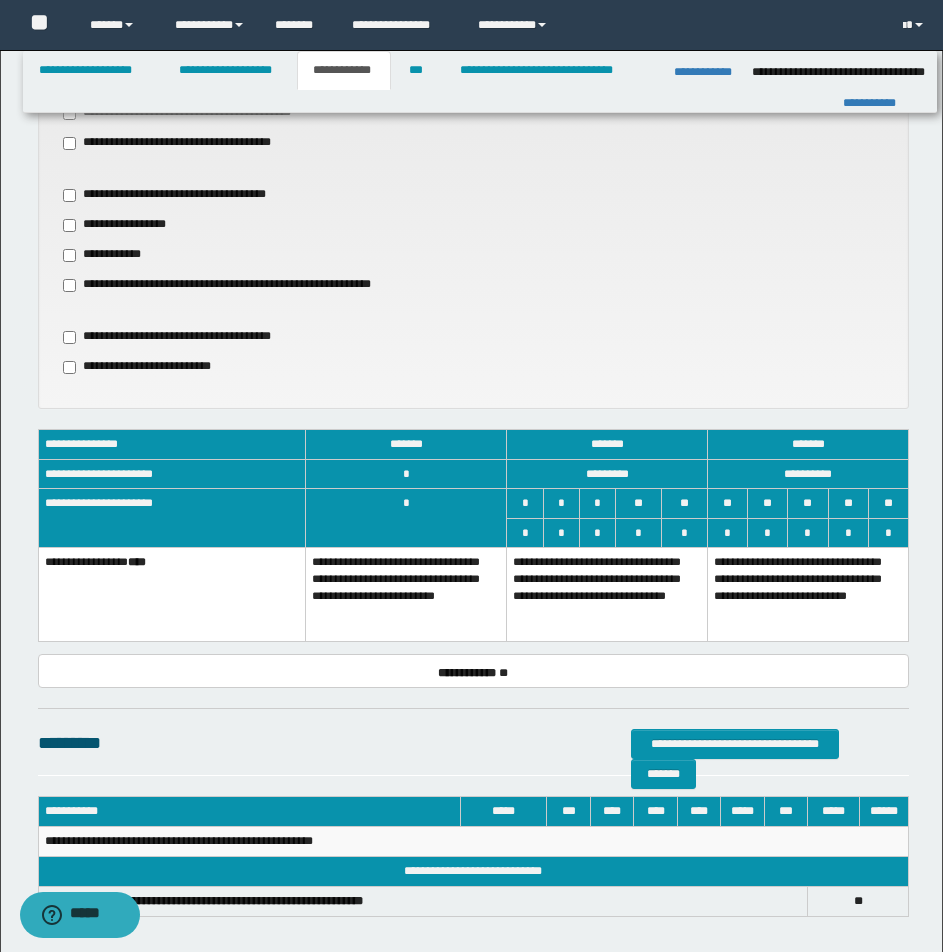 click on "**********" at bounding box center [607, 594] 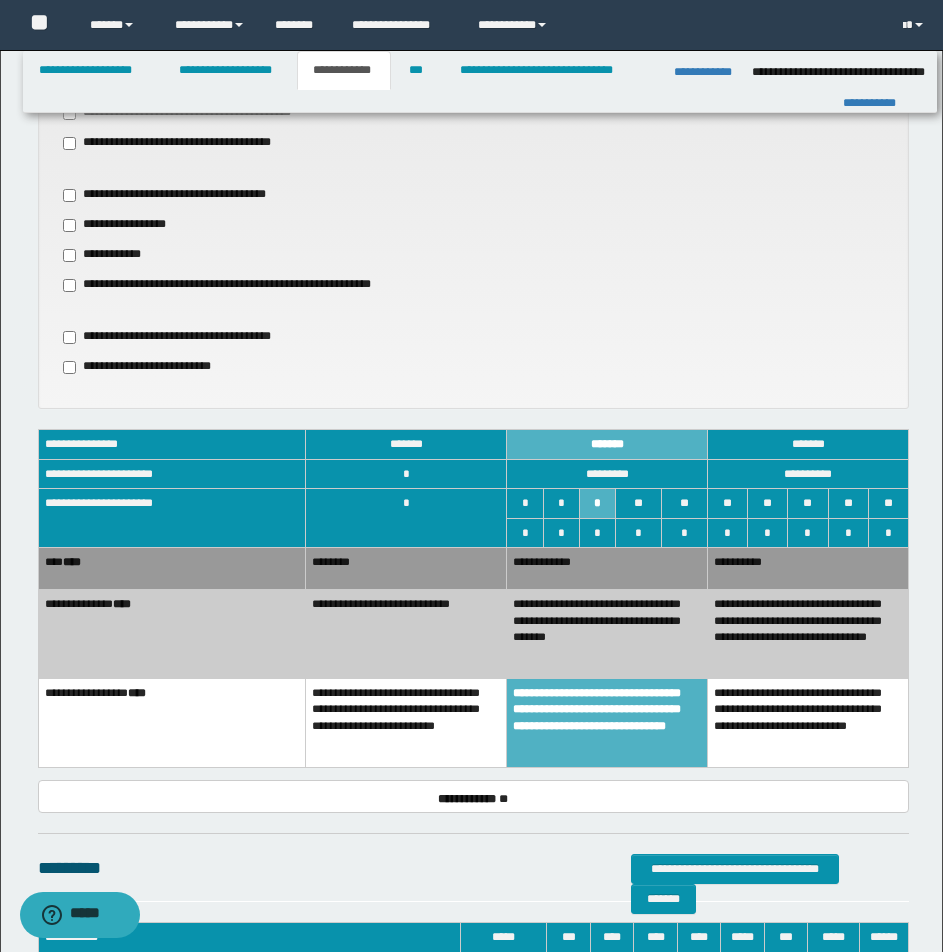 click on "**********" at bounding box center [808, 634] 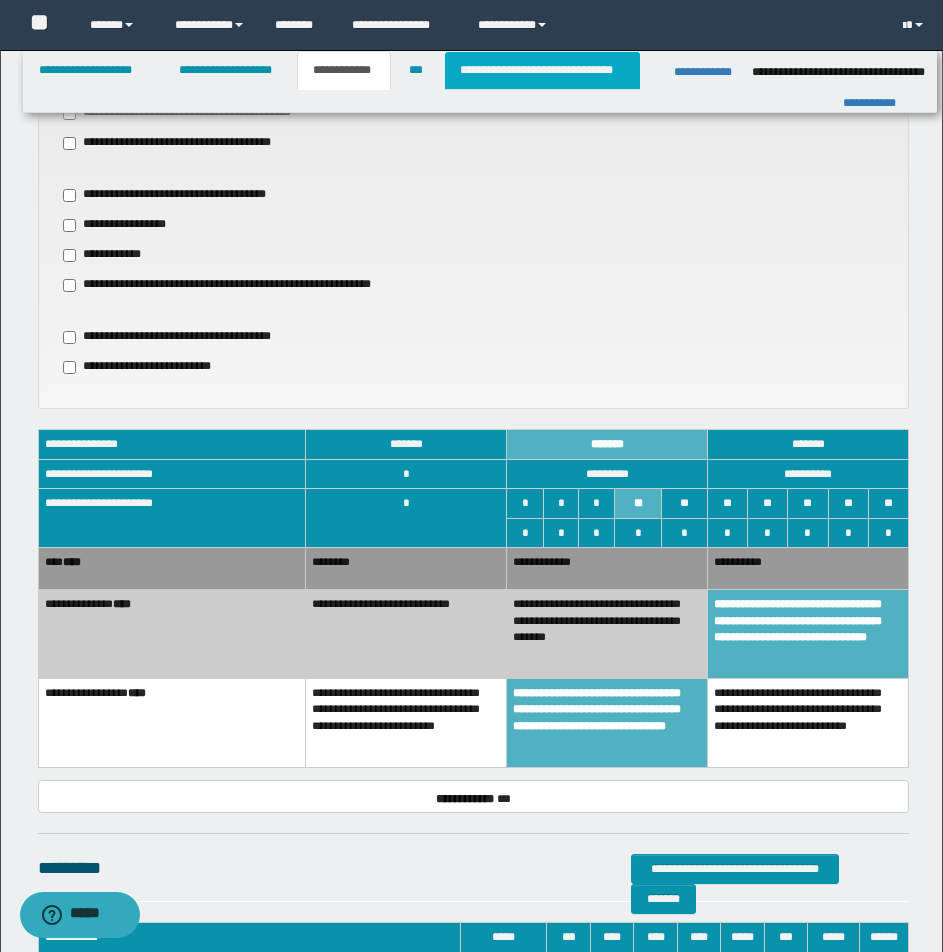 click on "**********" at bounding box center (542, 70) 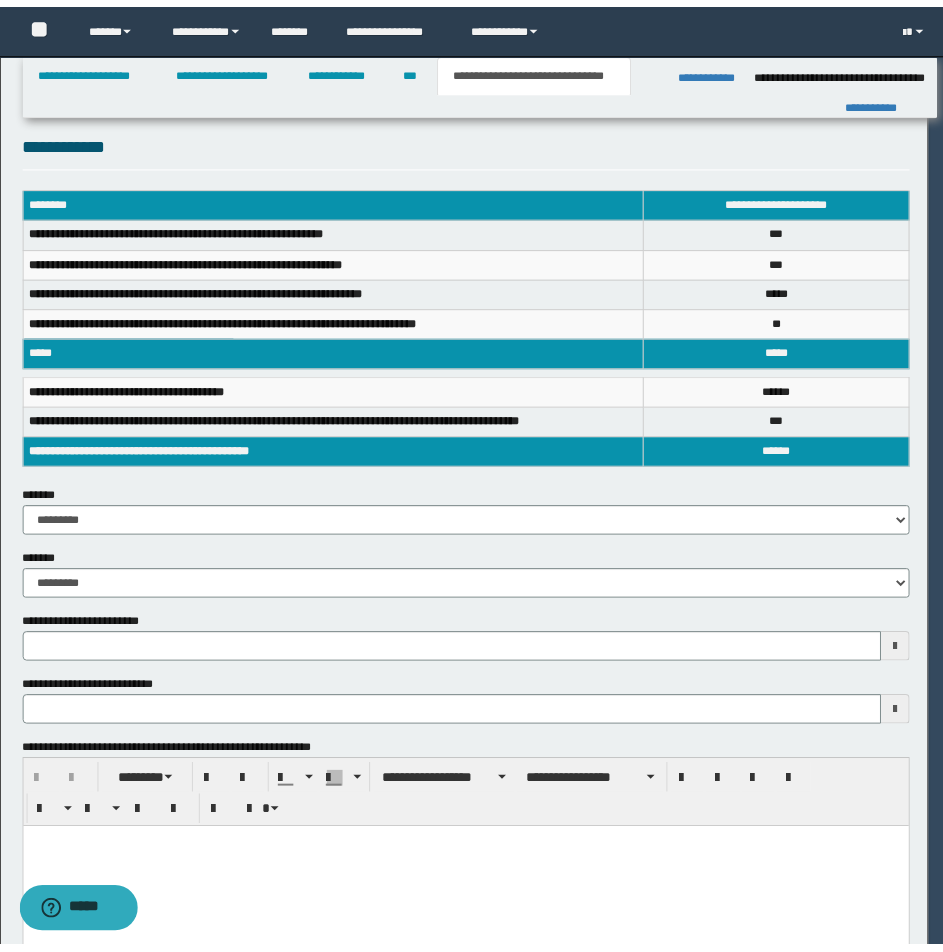scroll, scrollTop: 0, scrollLeft: 0, axis: both 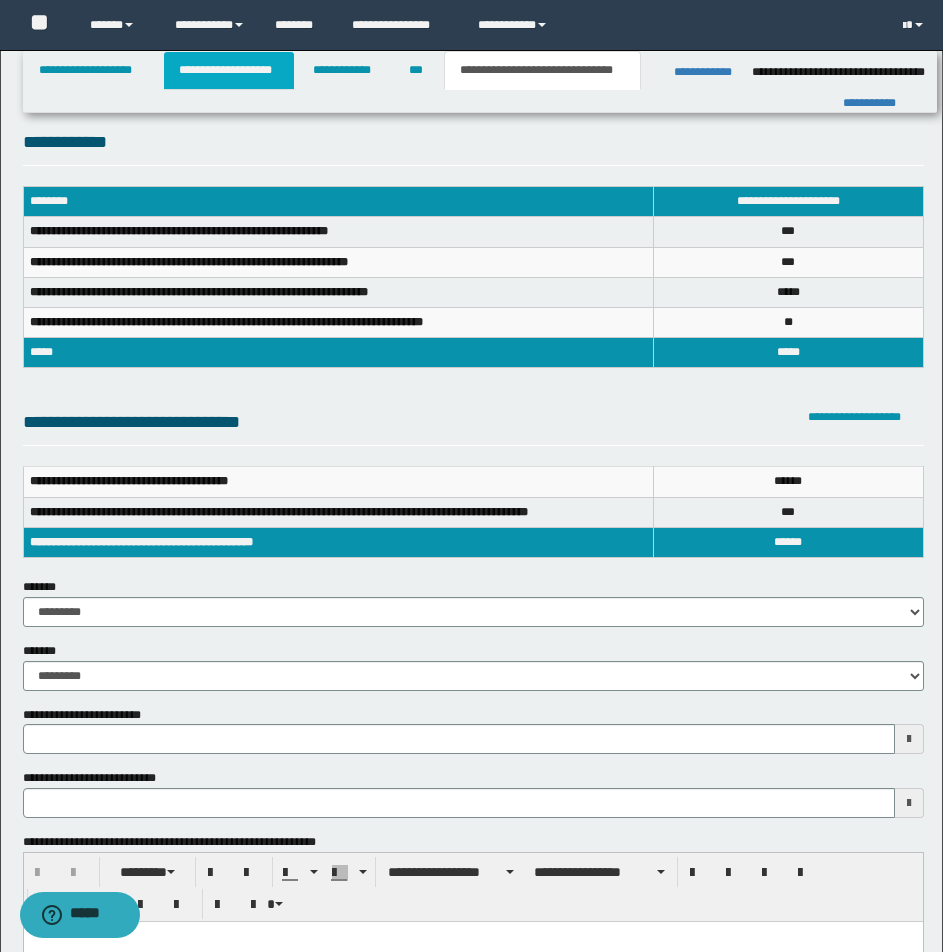 click on "**********" at bounding box center [229, 70] 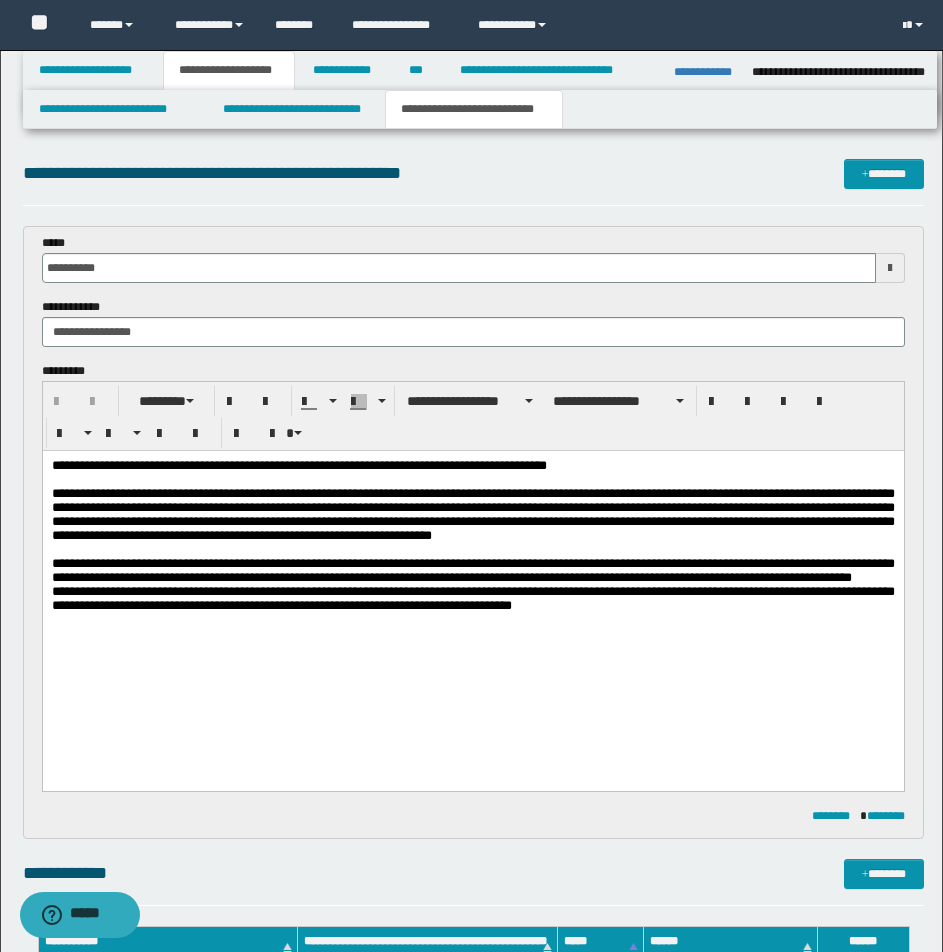 scroll, scrollTop: 833, scrollLeft: 0, axis: vertical 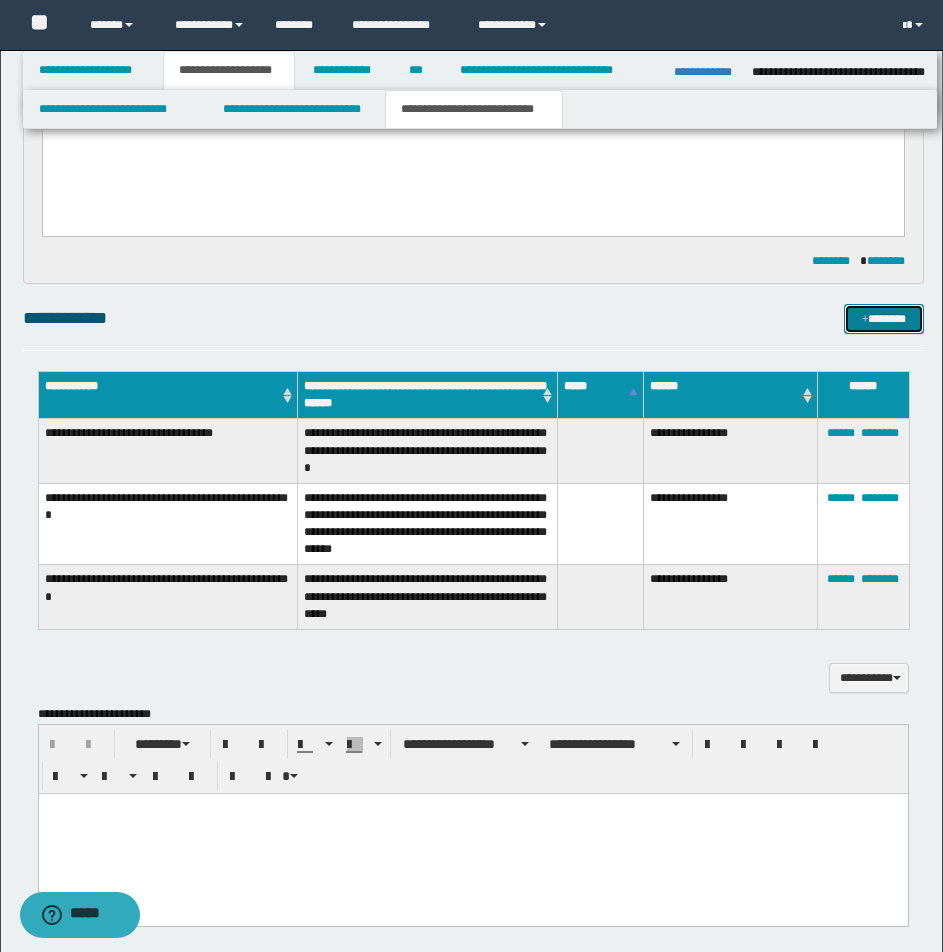 click on "*******" at bounding box center [884, 319] 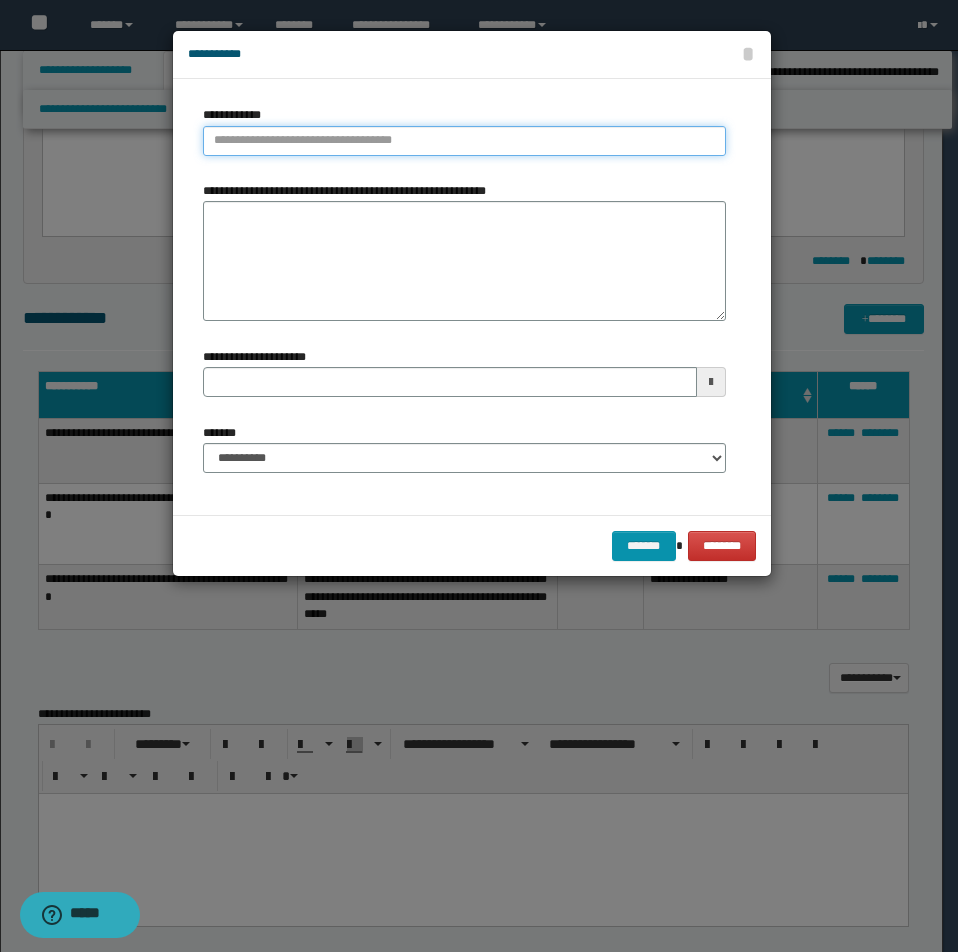 click on "**********" at bounding box center [464, 141] 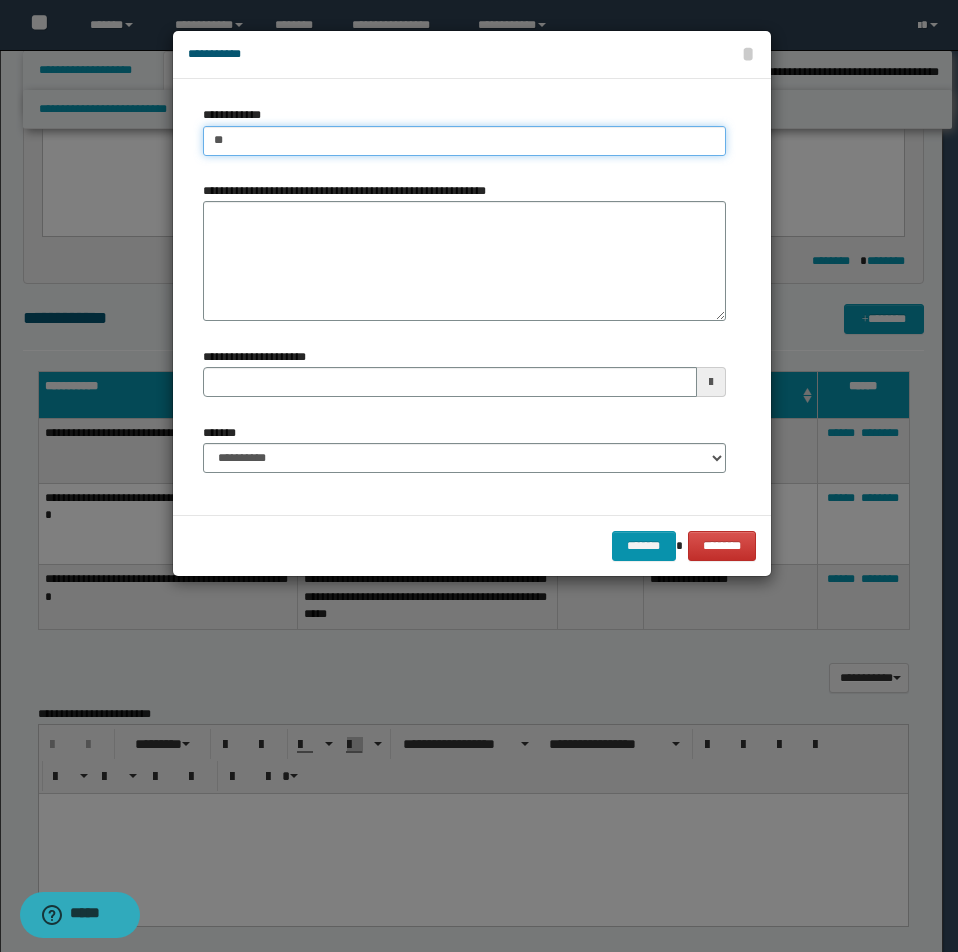 type on "***" 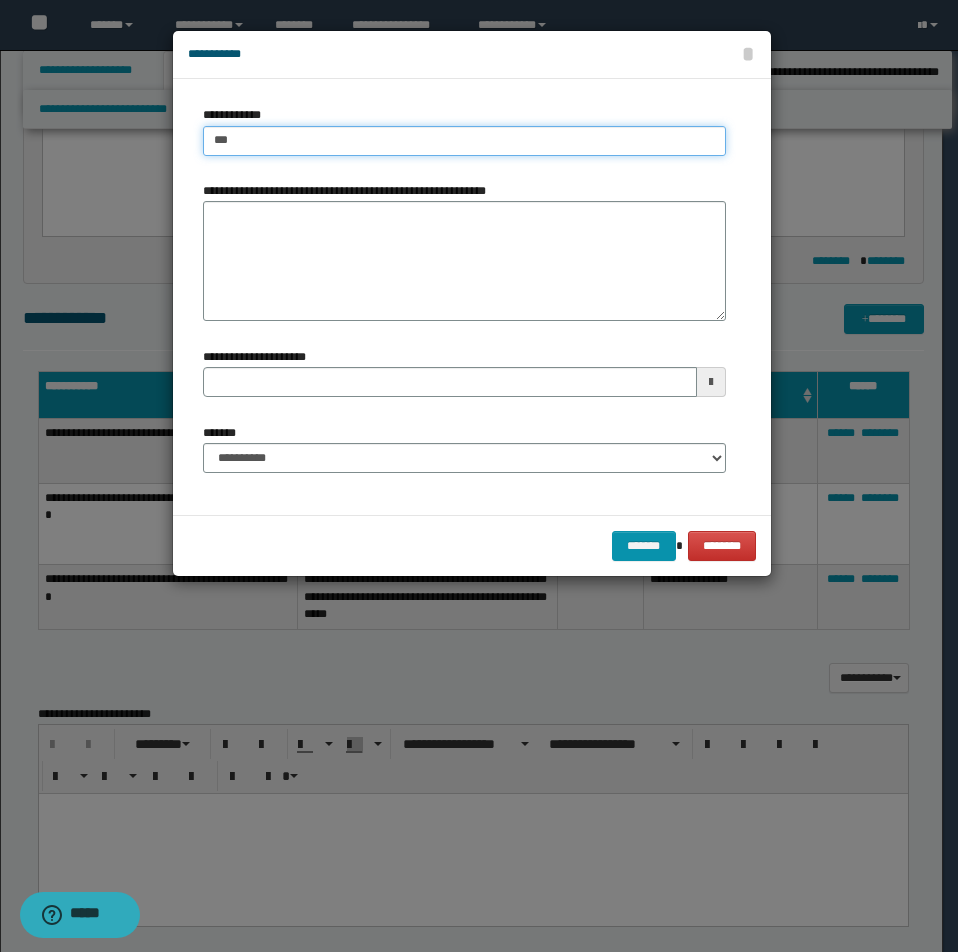 type on "***" 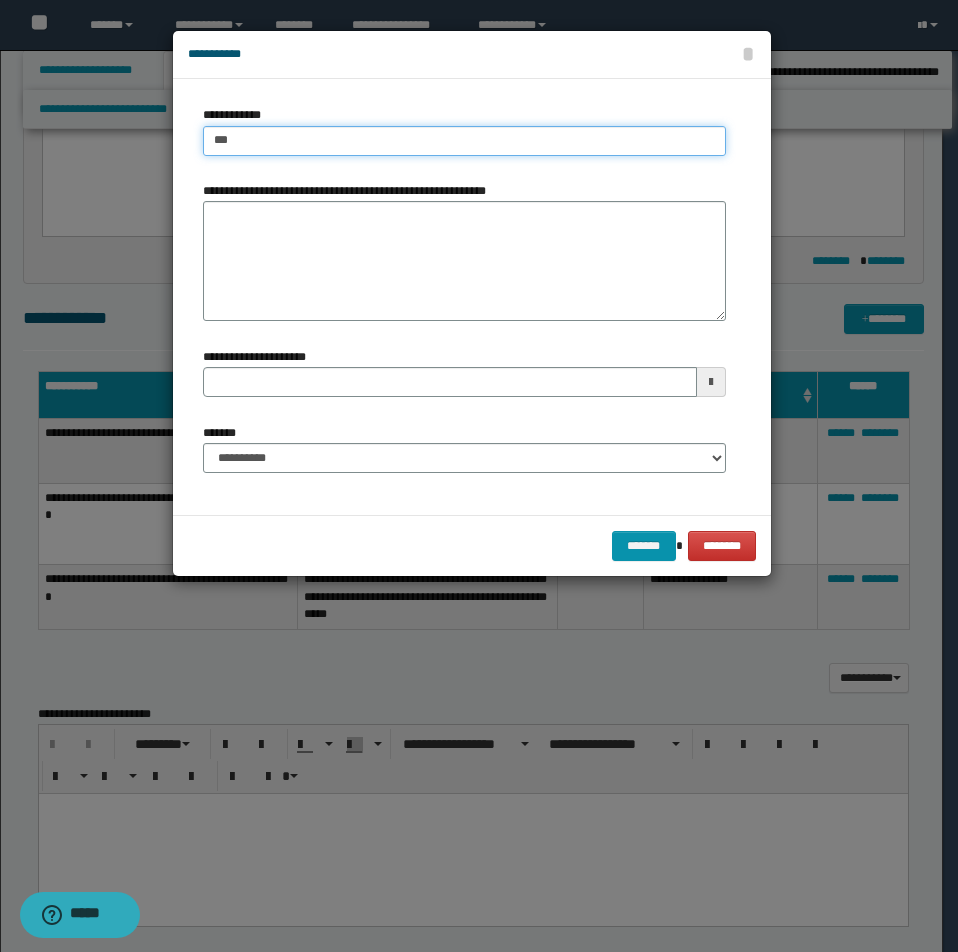 type 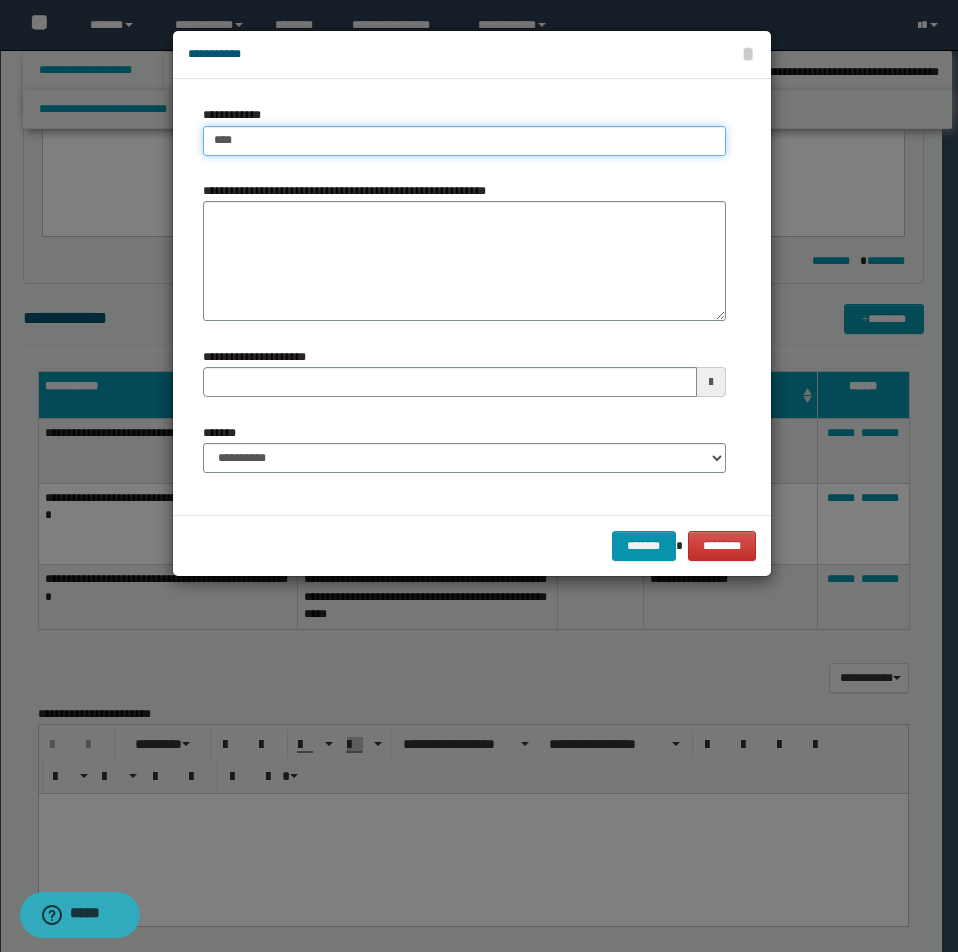 click on "****" at bounding box center [464, 141] 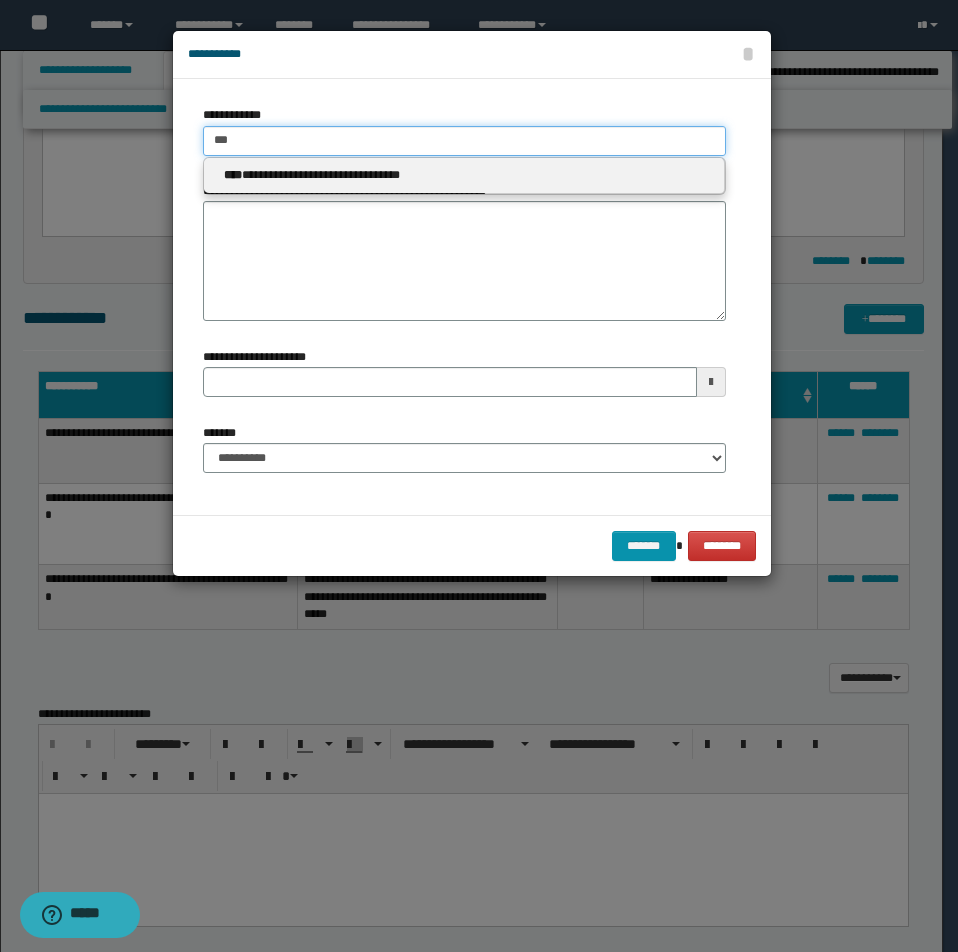 type on "***" 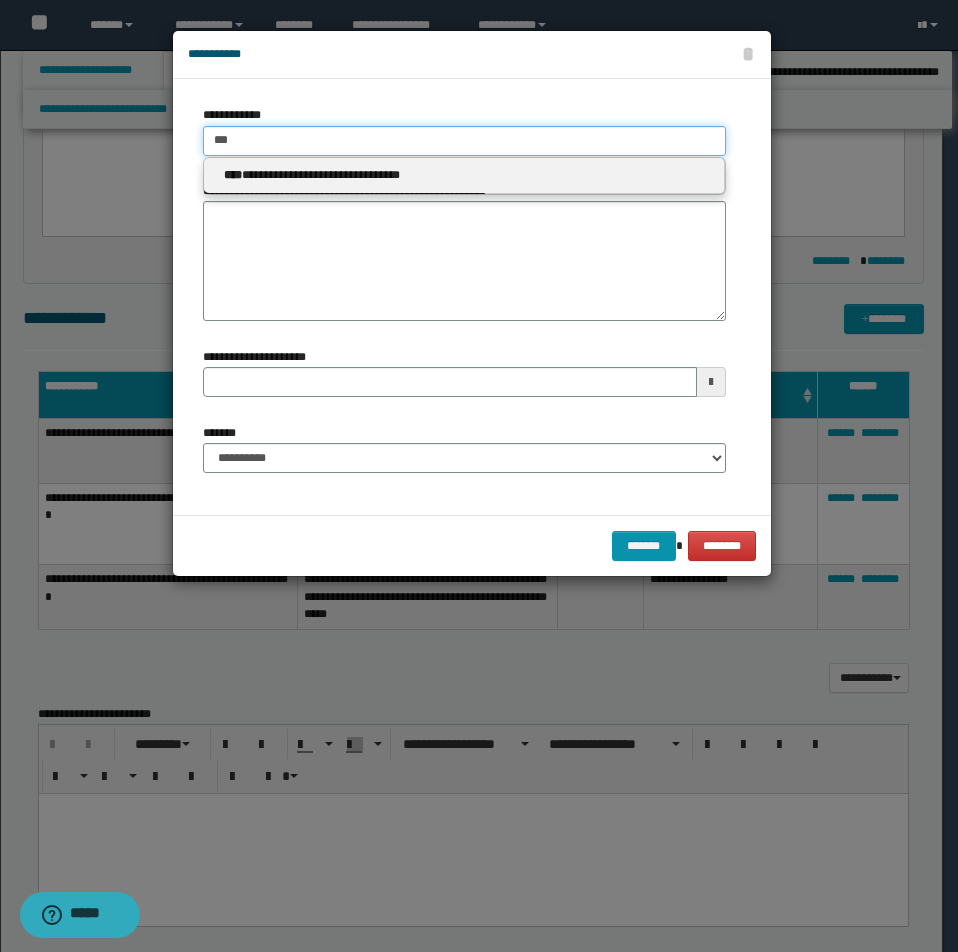 type 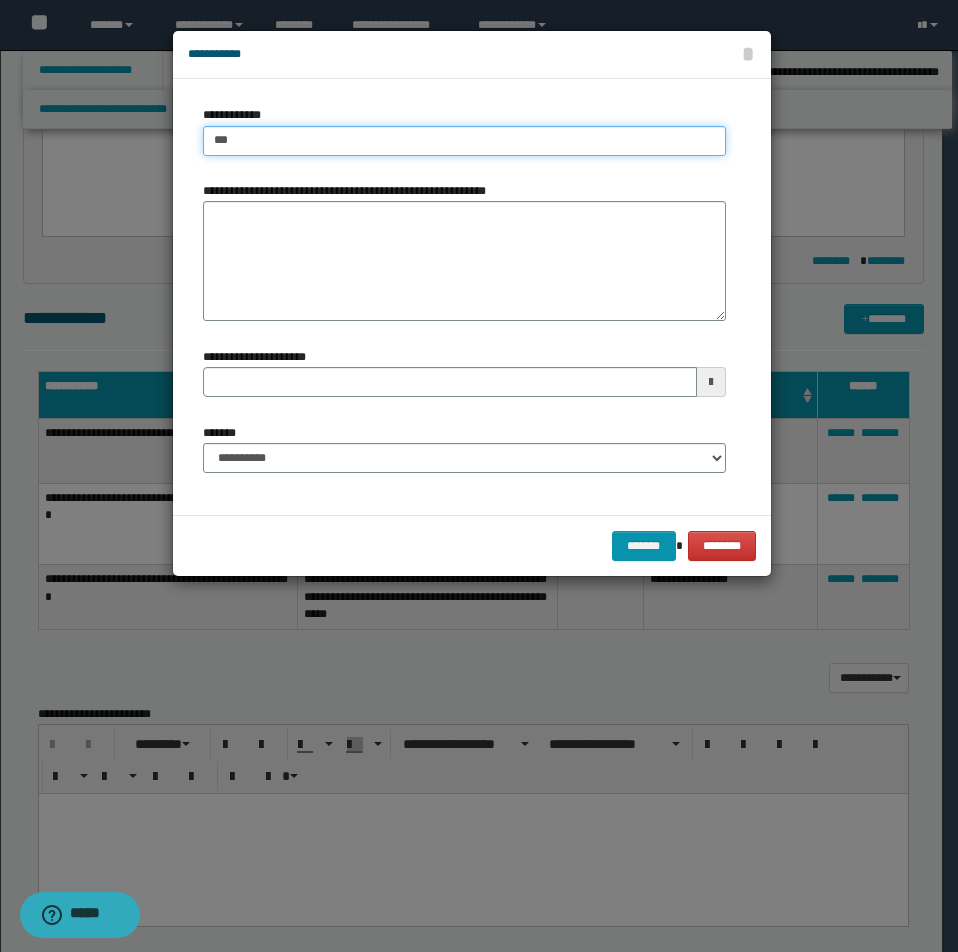 type on "****" 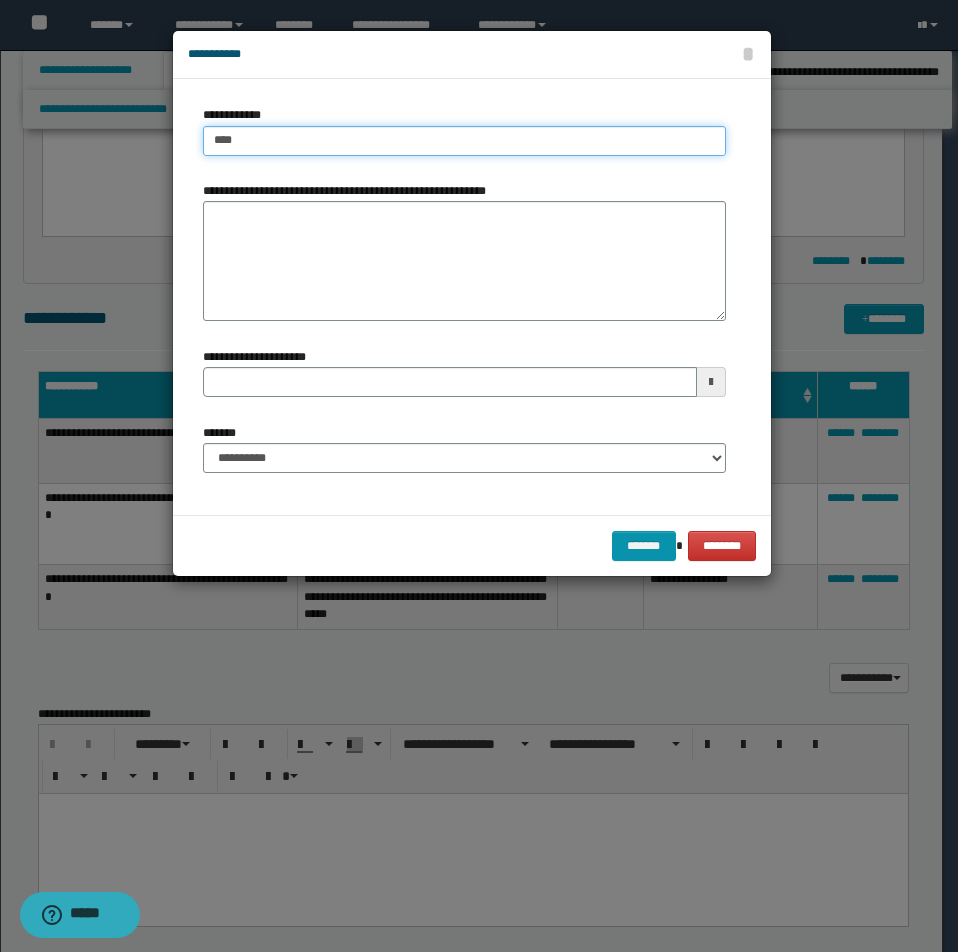 type on "****" 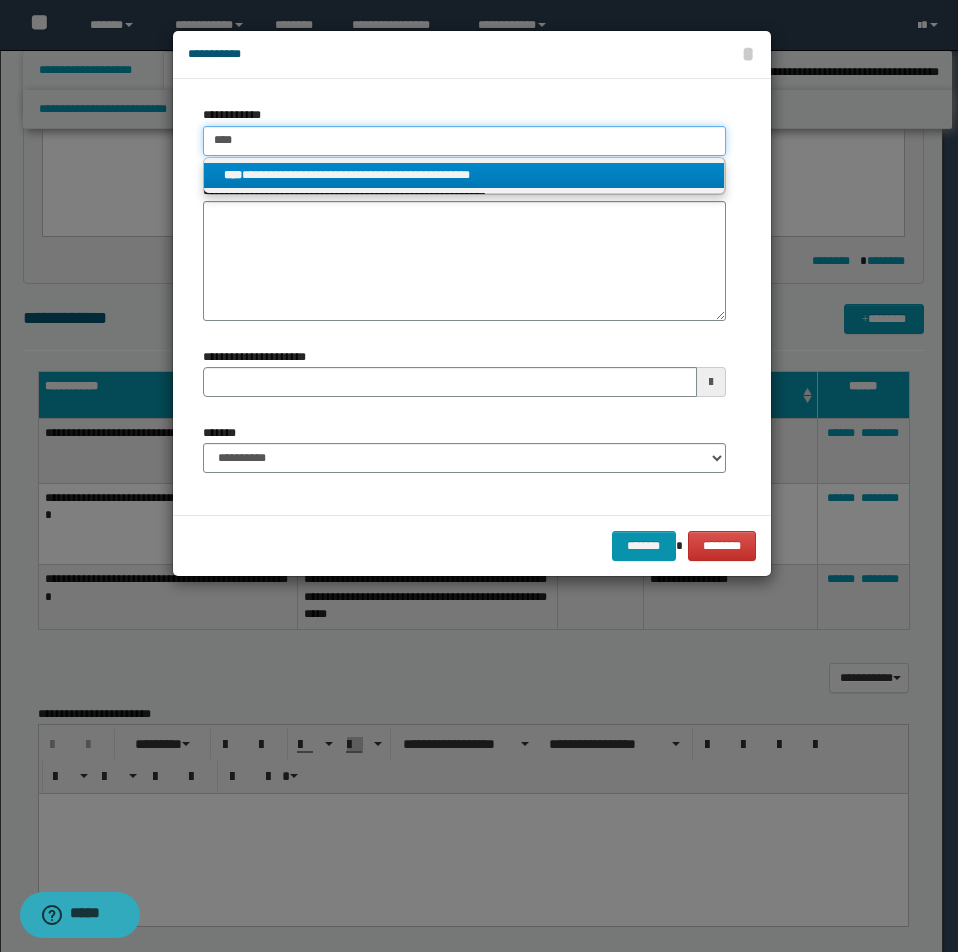 type on "****" 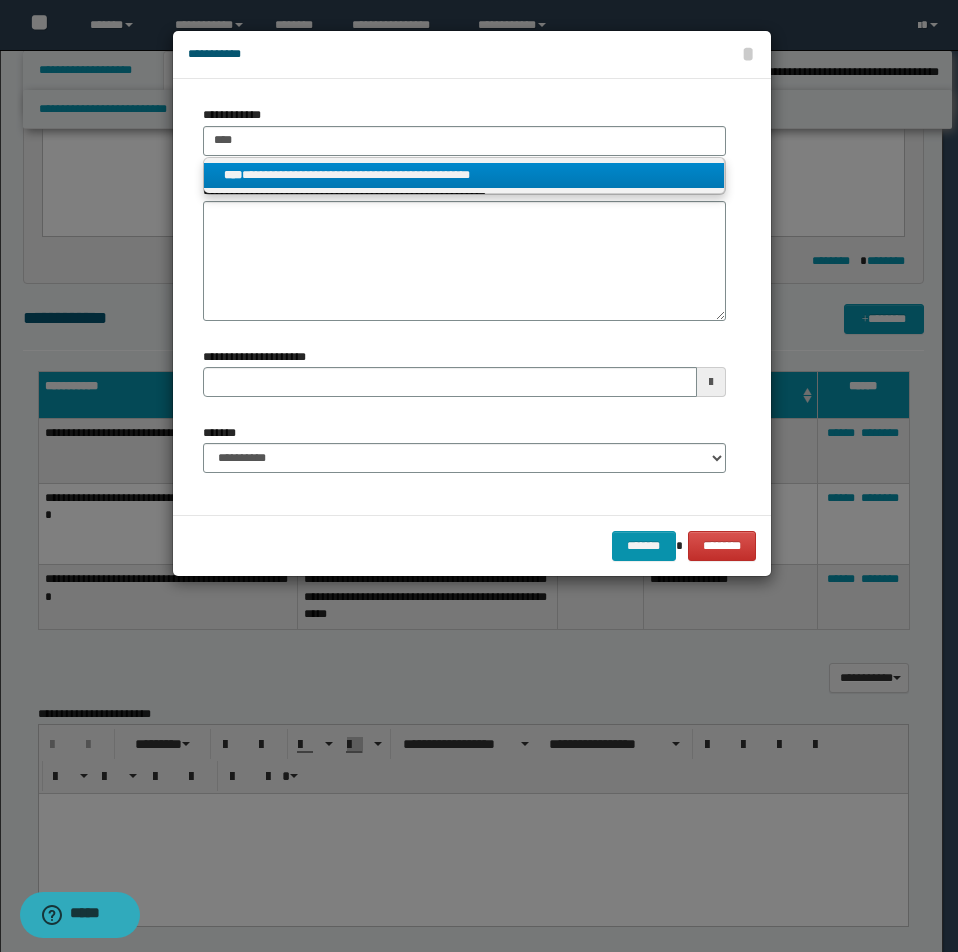 click on "**********" at bounding box center [464, 175] 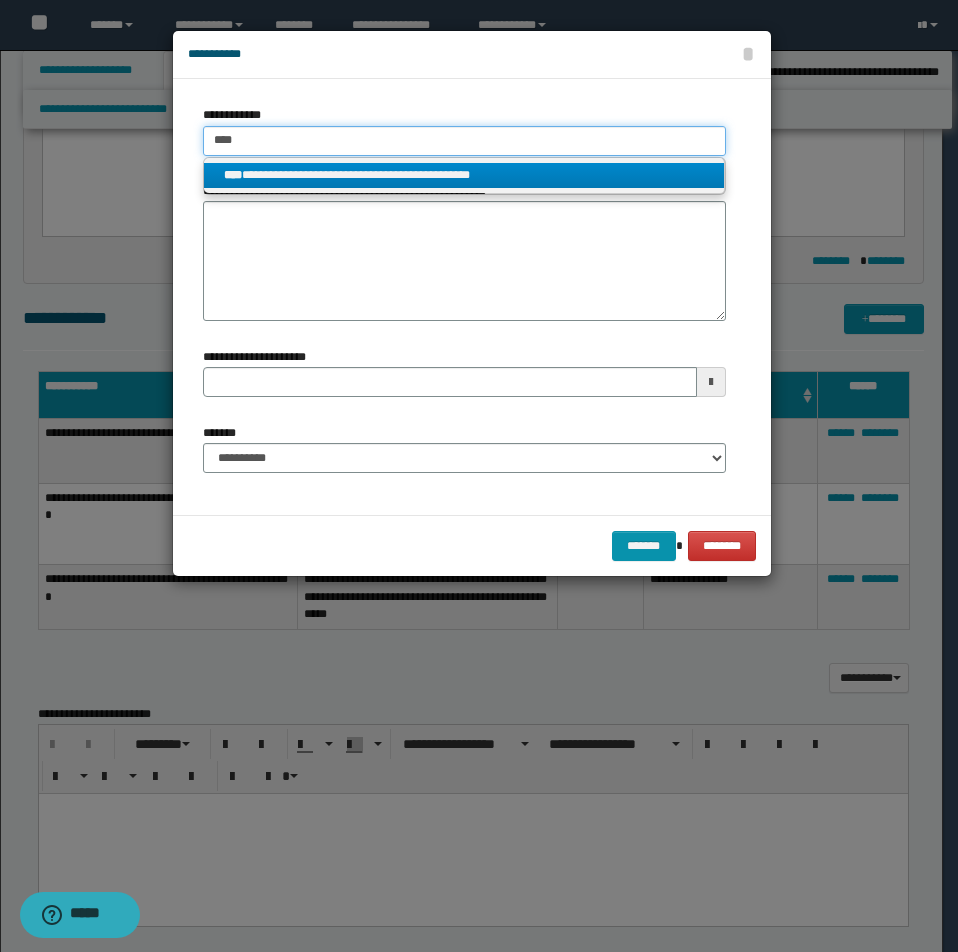 type 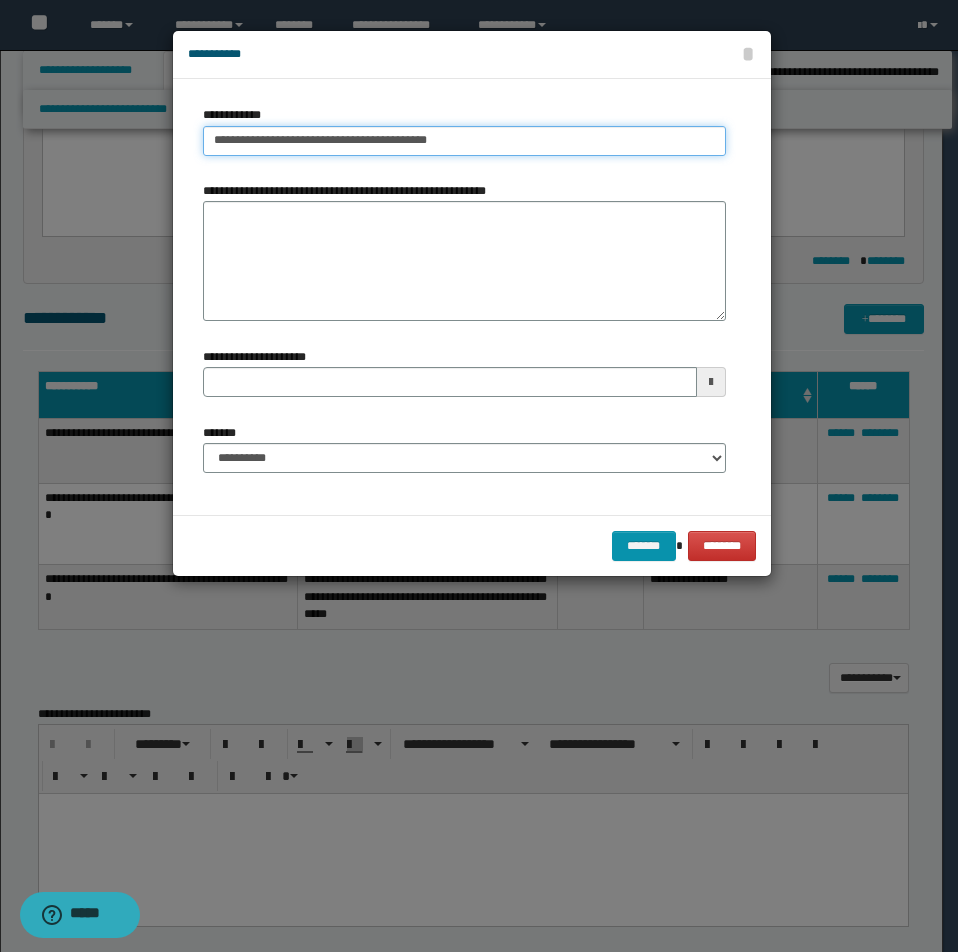 drag, startPoint x: 205, startPoint y: 144, endPoint x: 598, endPoint y: 156, distance: 393.18317 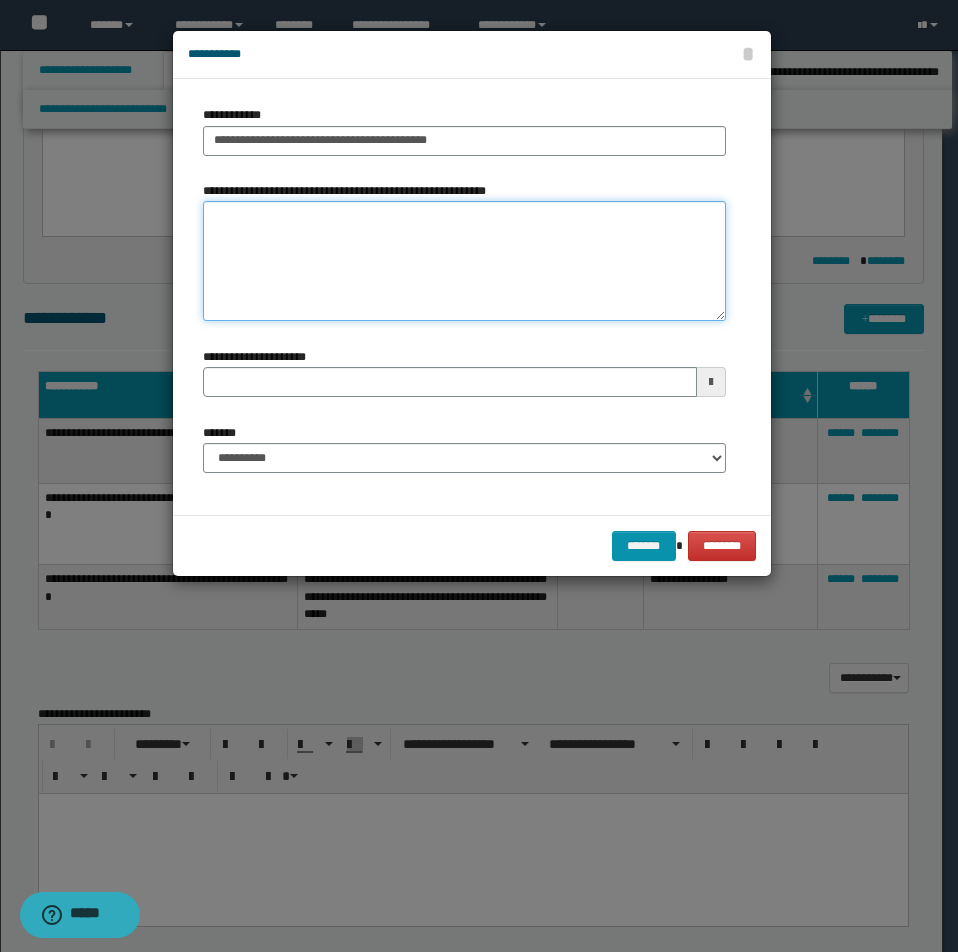 click on "**********" at bounding box center (464, 261) 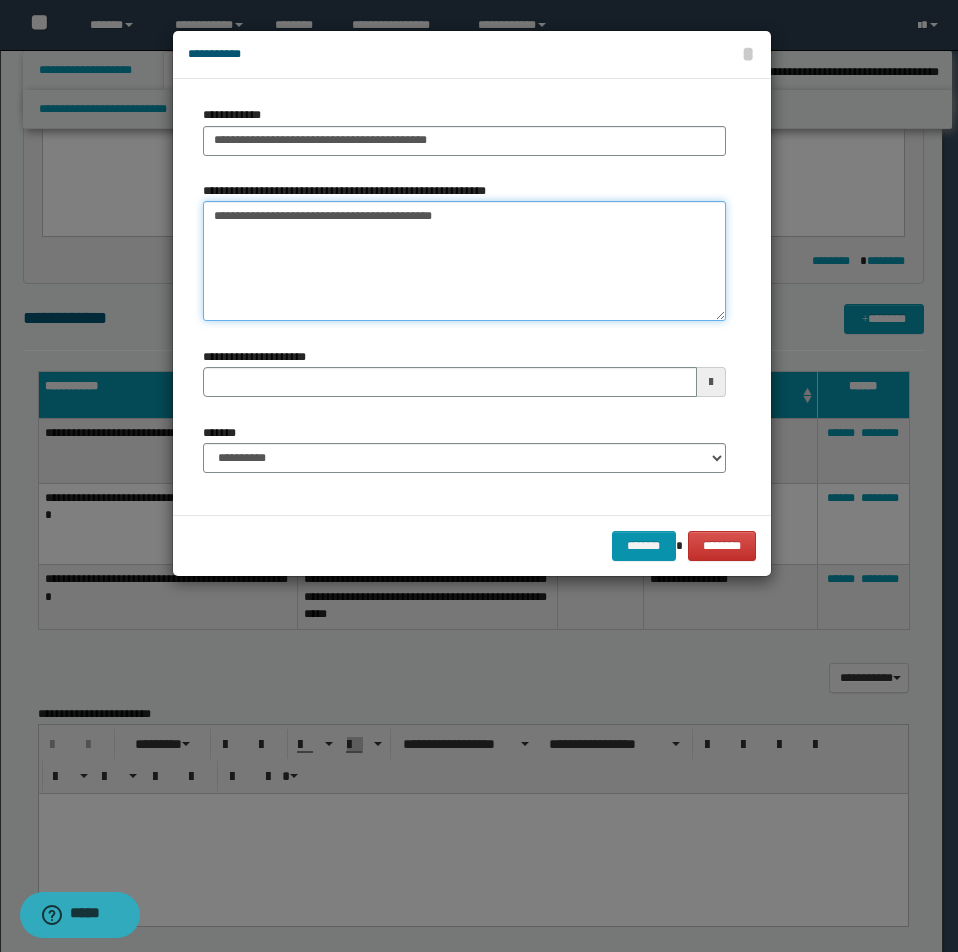 click on "**********" at bounding box center (464, 261) 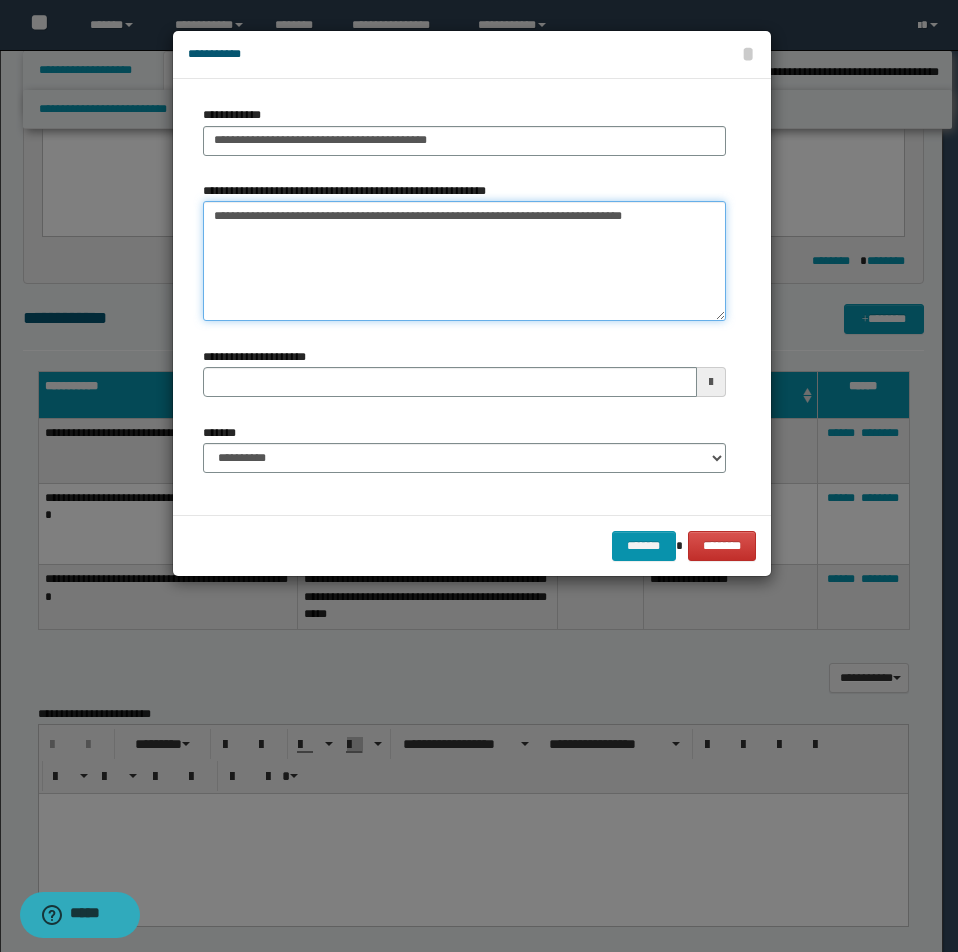 type on "**********" 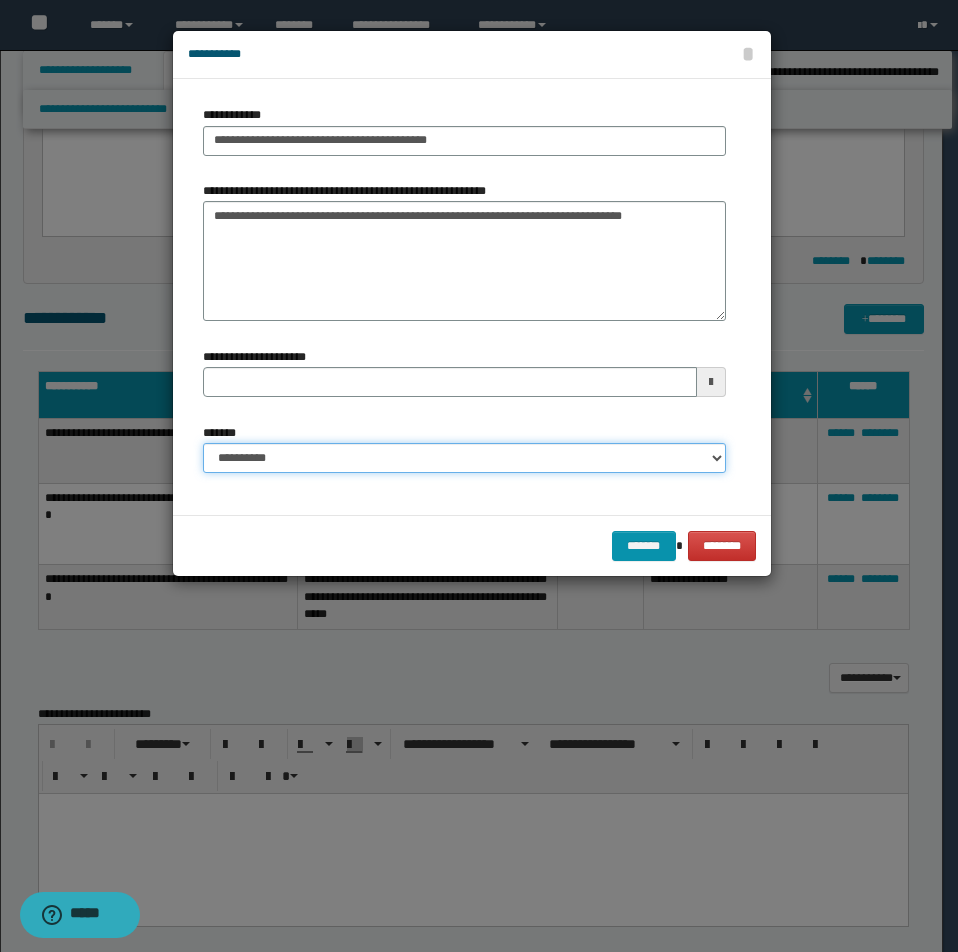 click on "**********" at bounding box center [464, 458] 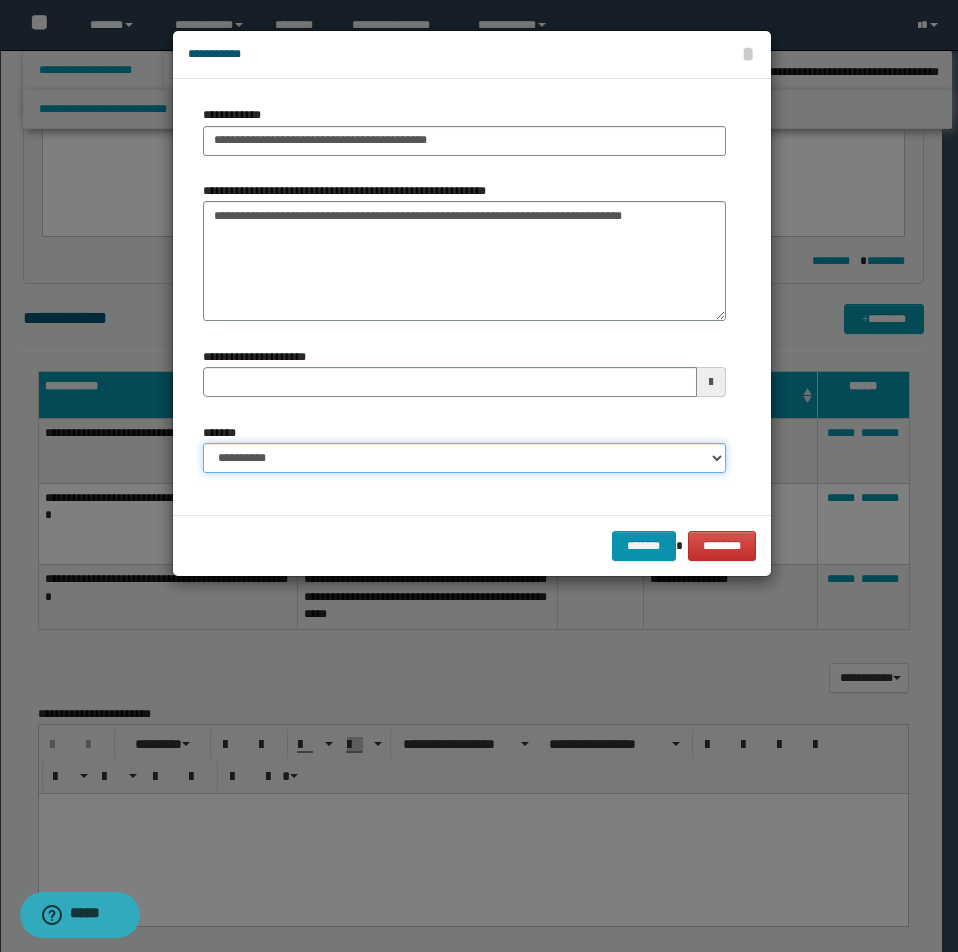 select on "*" 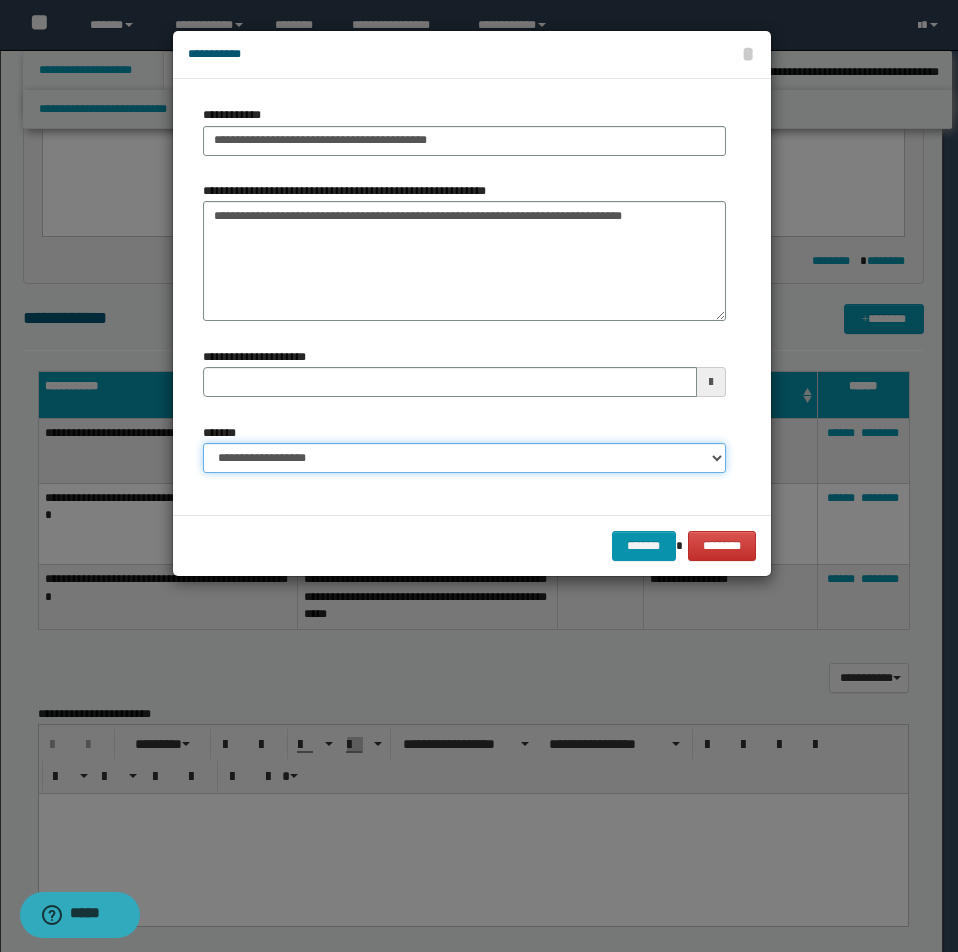 click on "**********" at bounding box center (464, 458) 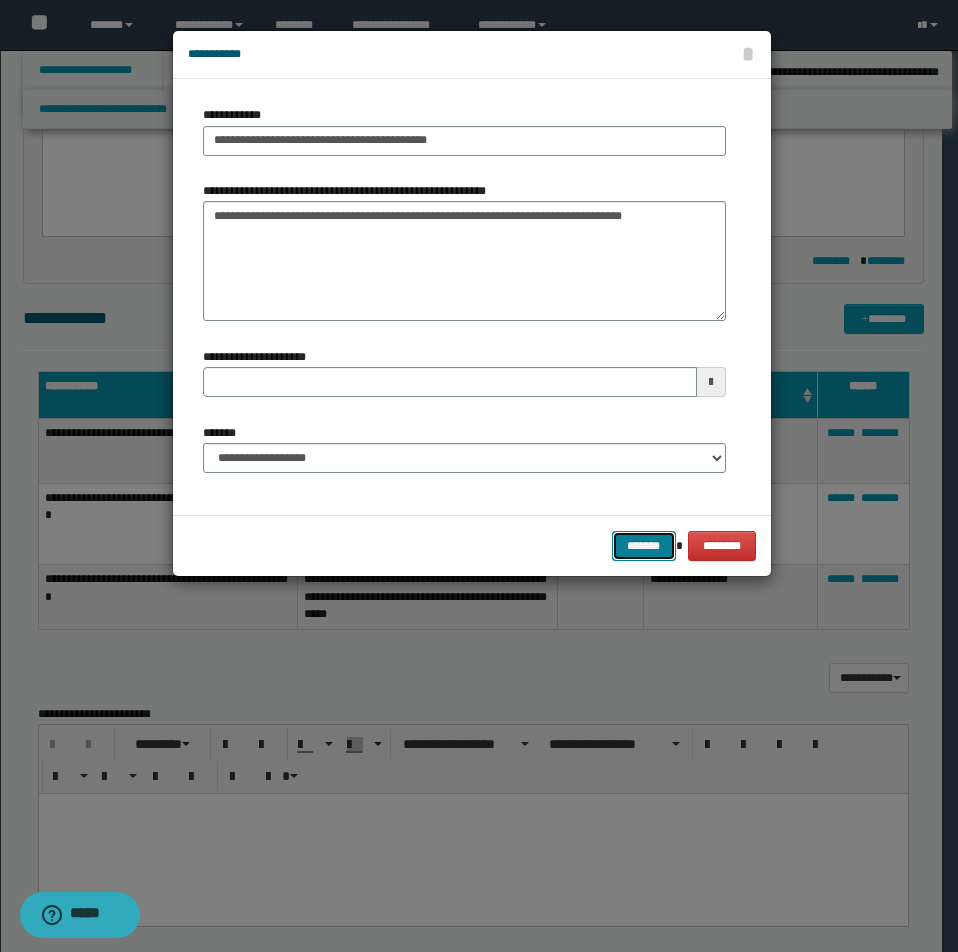 click on "*******" at bounding box center [644, 546] 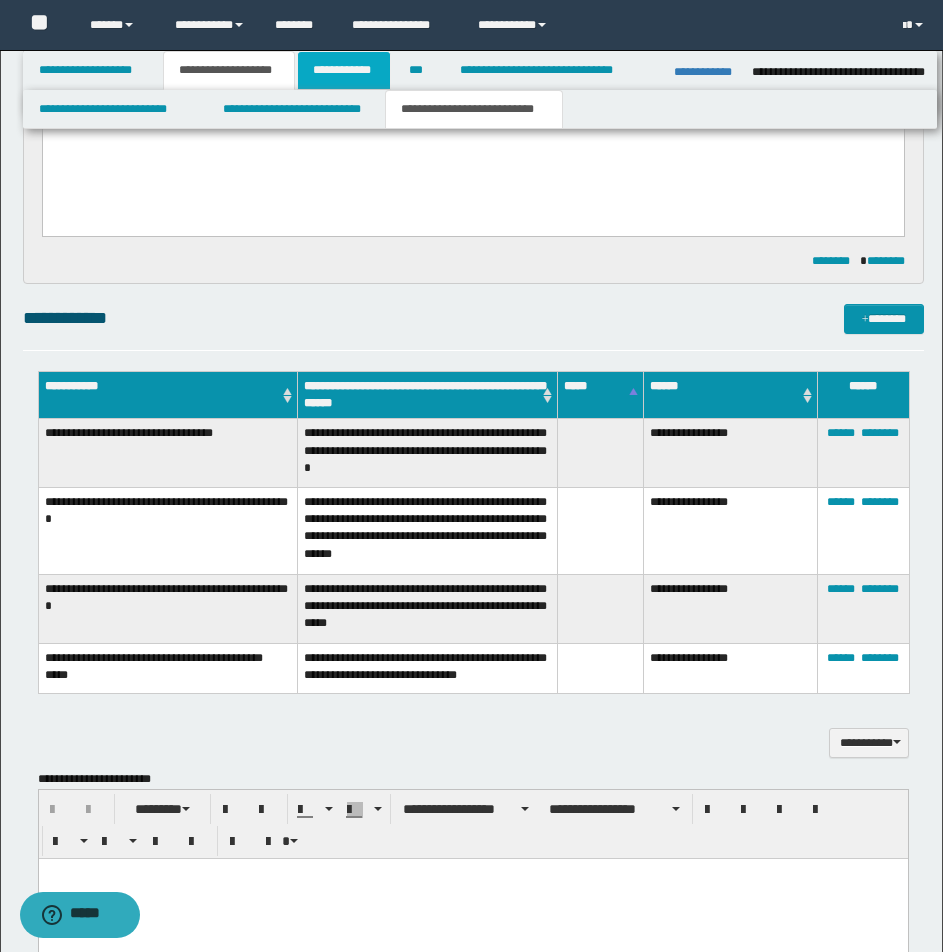 click on "**********" at bounding box center (344, 70) 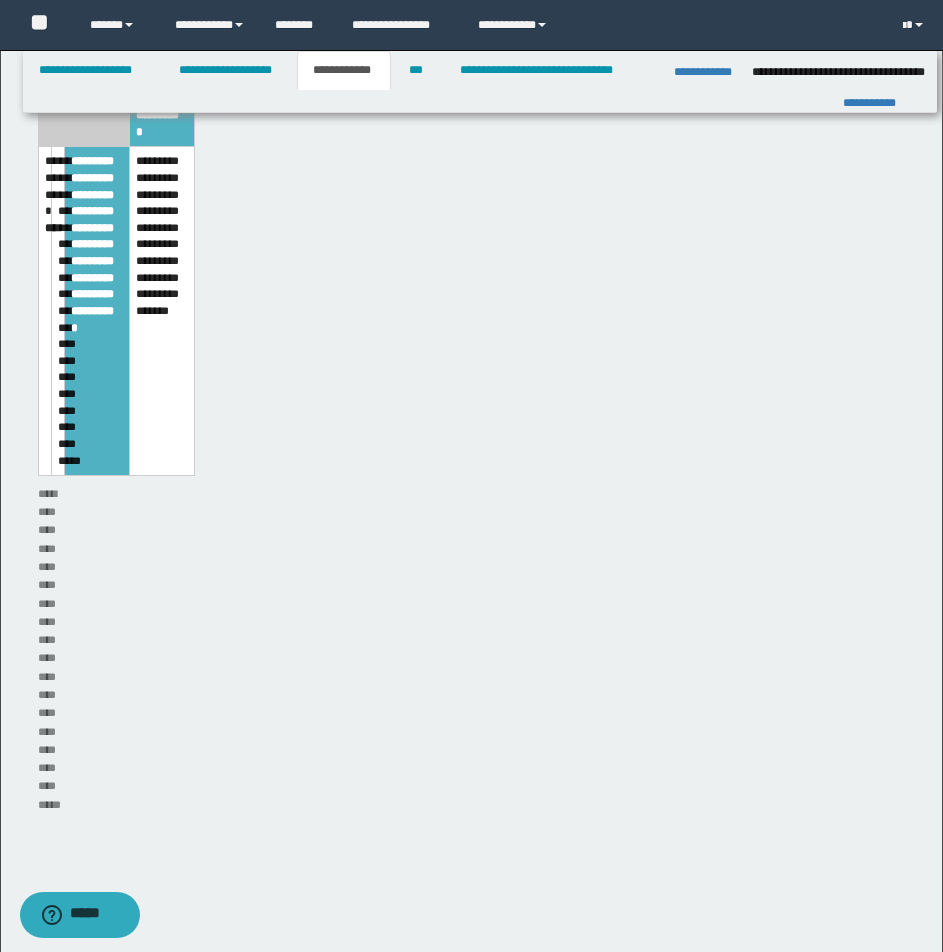 scroll, scrollTop: 524, scrollLeft: 0, axis: vertical 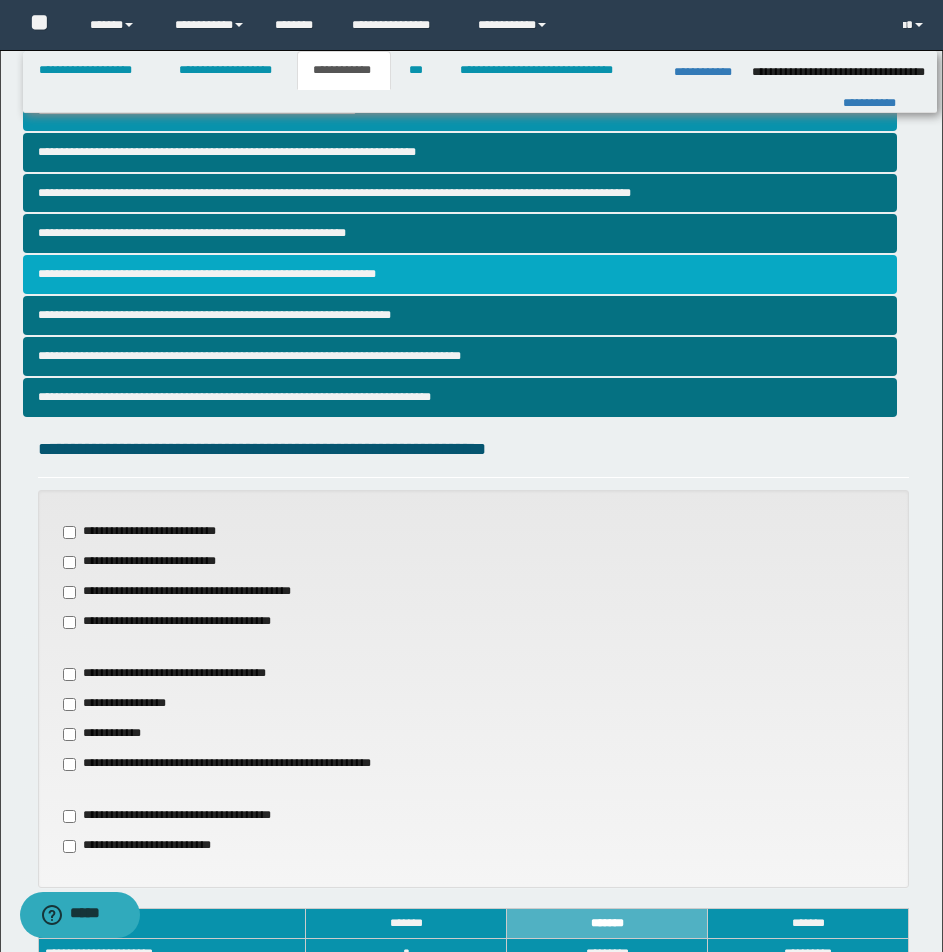 click on "**********" at bounding box center (460, 274) 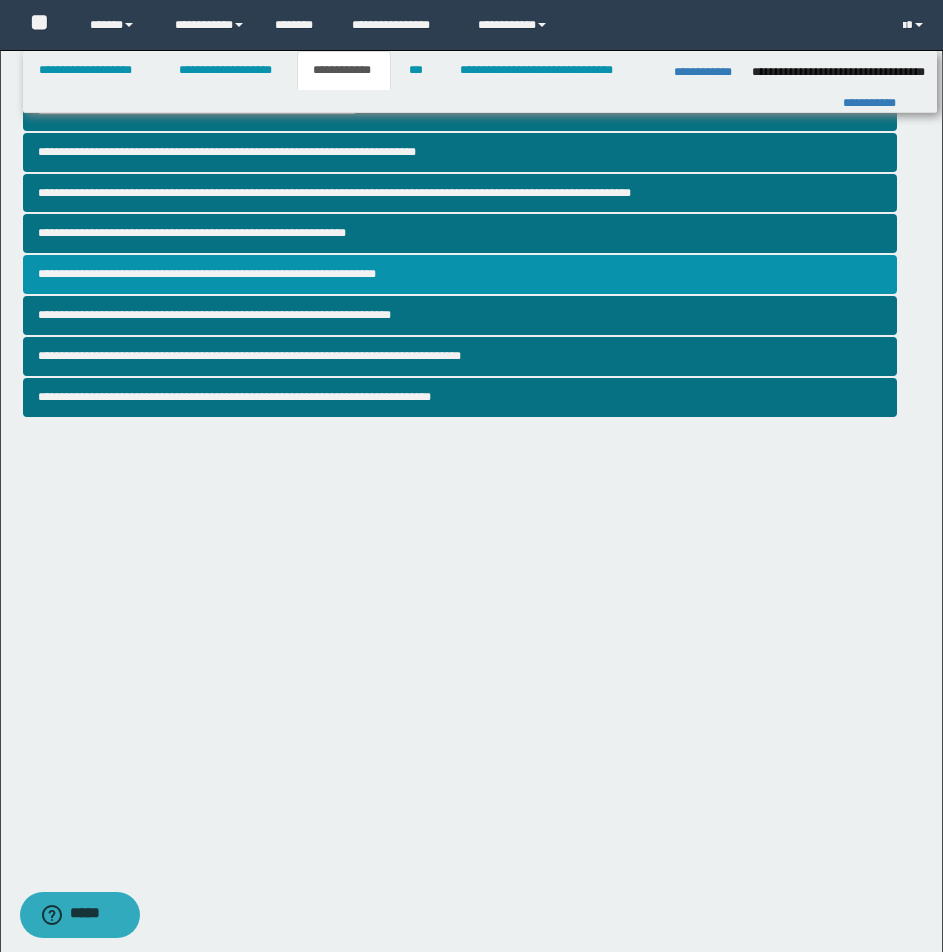 scroll, scrollTop: 0, scrollLeft: 0, axis: both 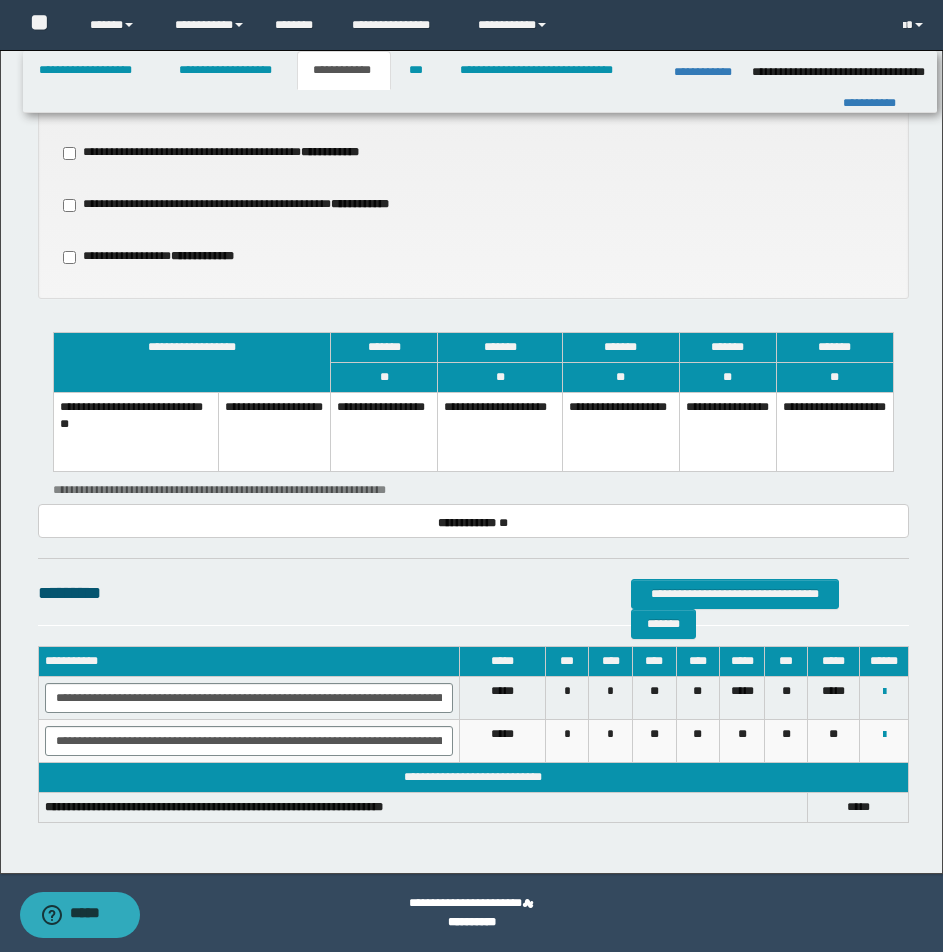 click on "**********" at bounding box center [834, 432] 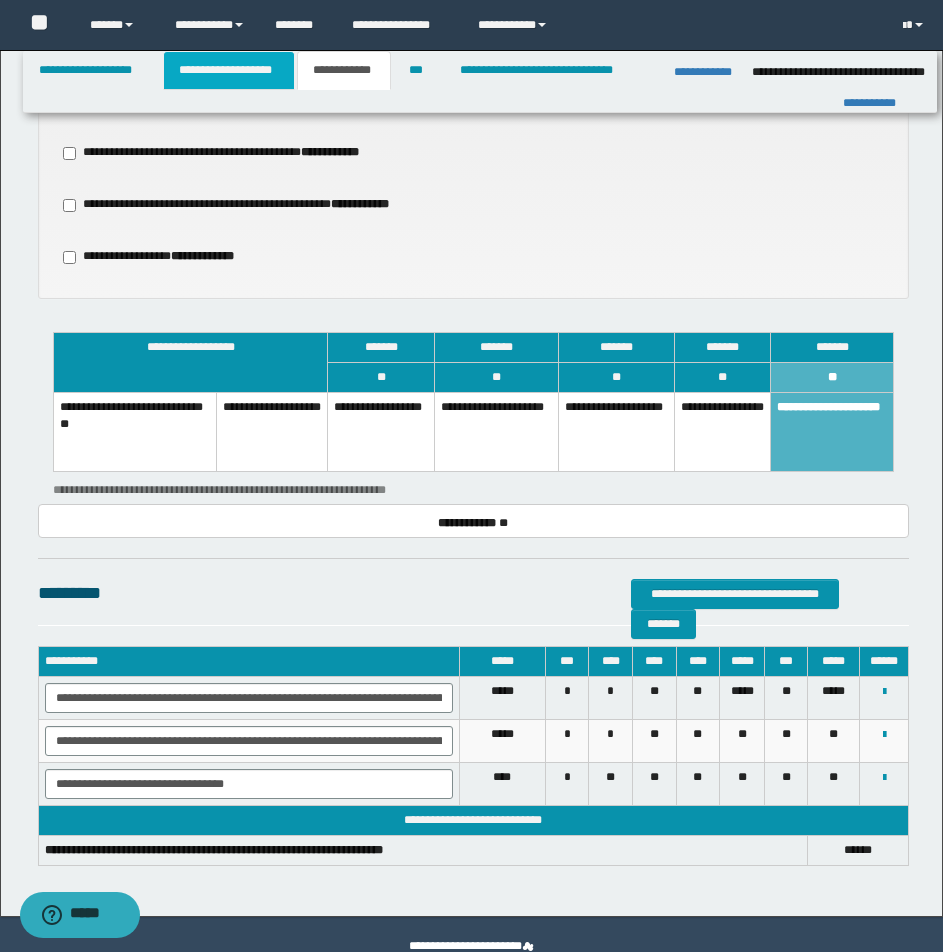 click on "**********" at bounding box center [229, 70] 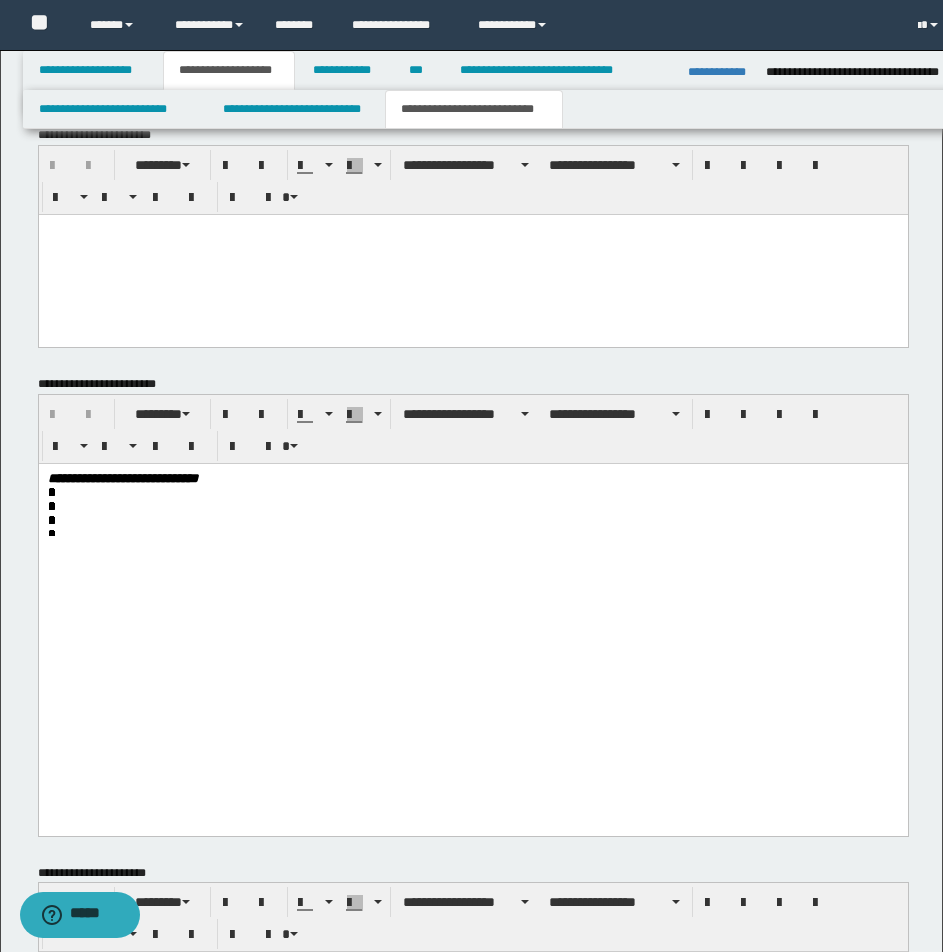 scroll, scrollTop: 1230, scrollLeft: 0, axis: vertical 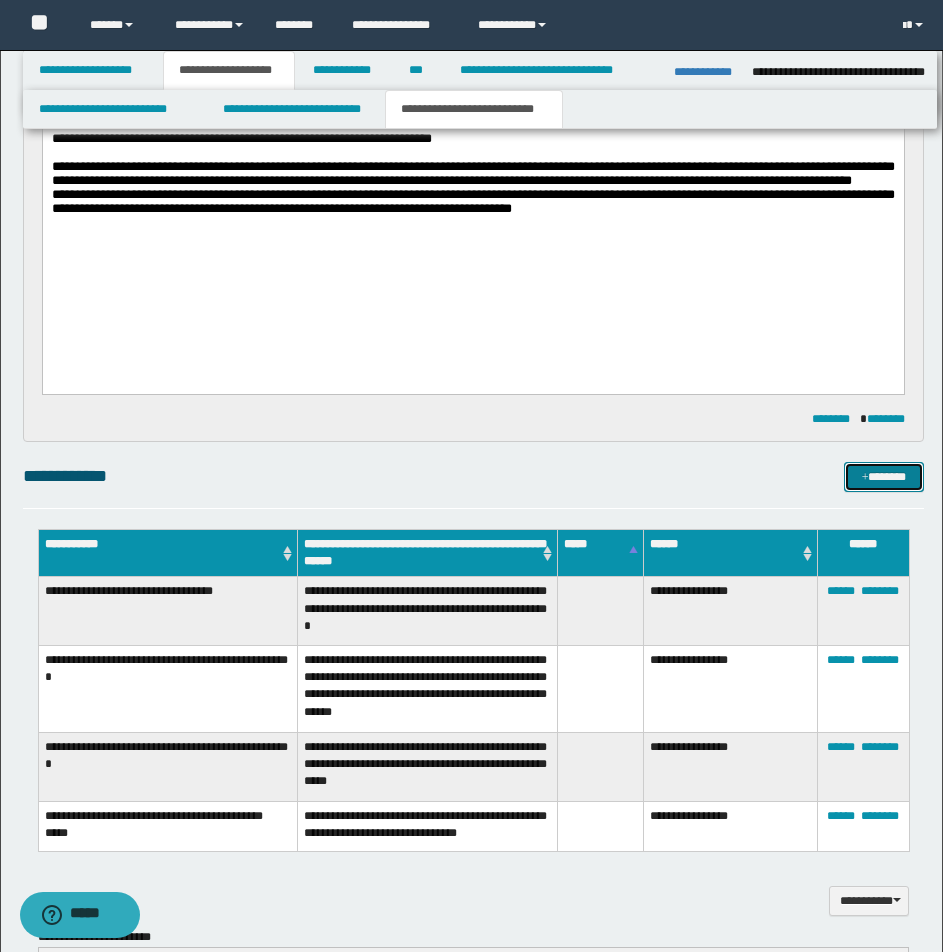 click on "*******" at bounding box center (884, 477) 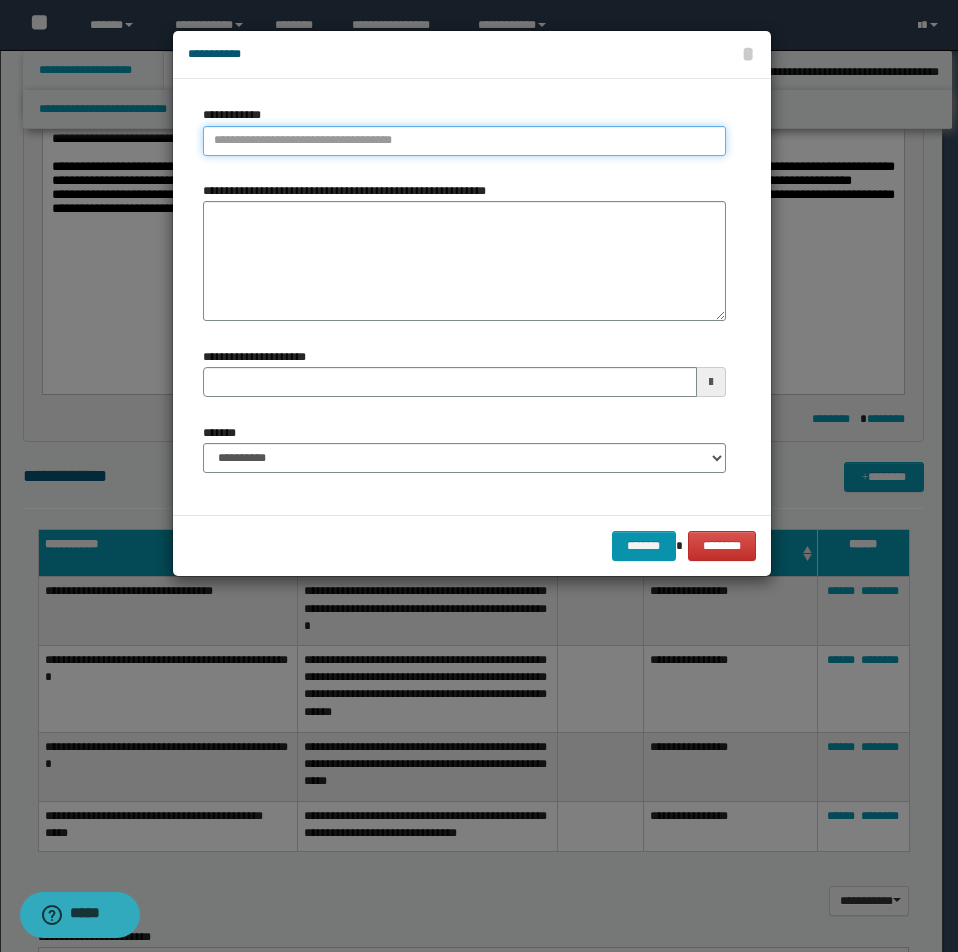 type on "**********" 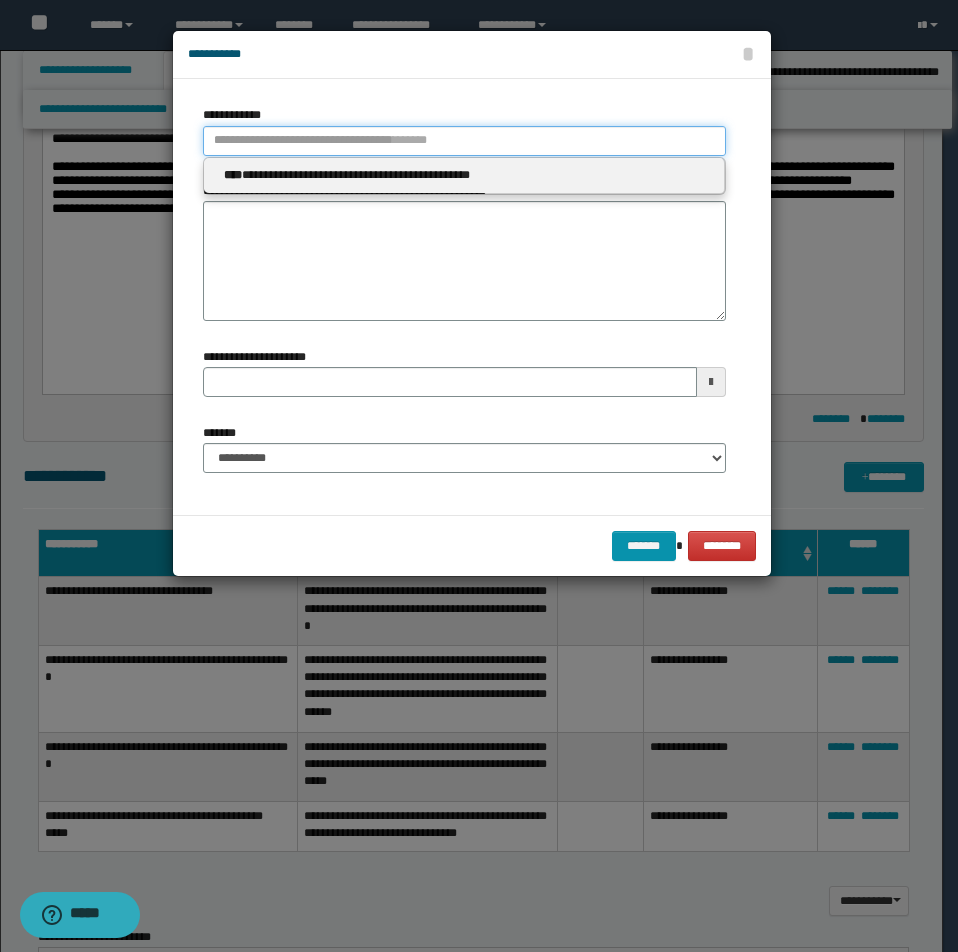 click on "**********" at bounding box center (464, 141) 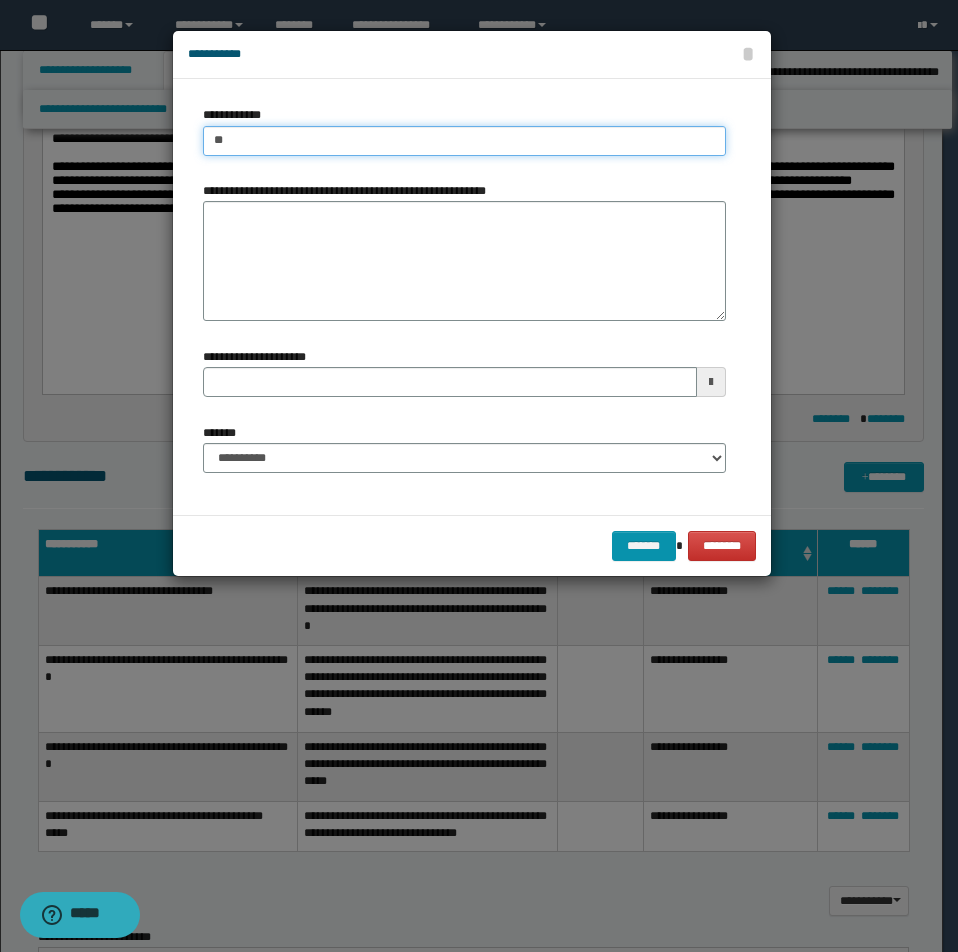 type on "***" 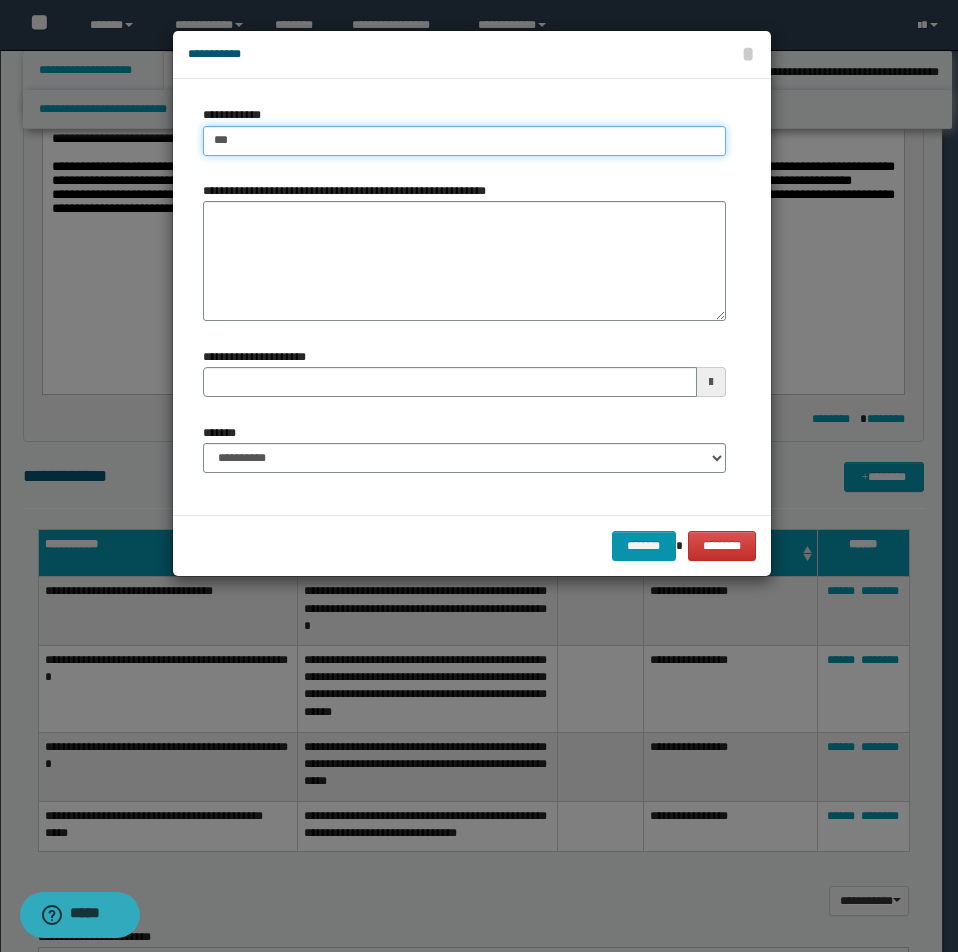 type on "***" 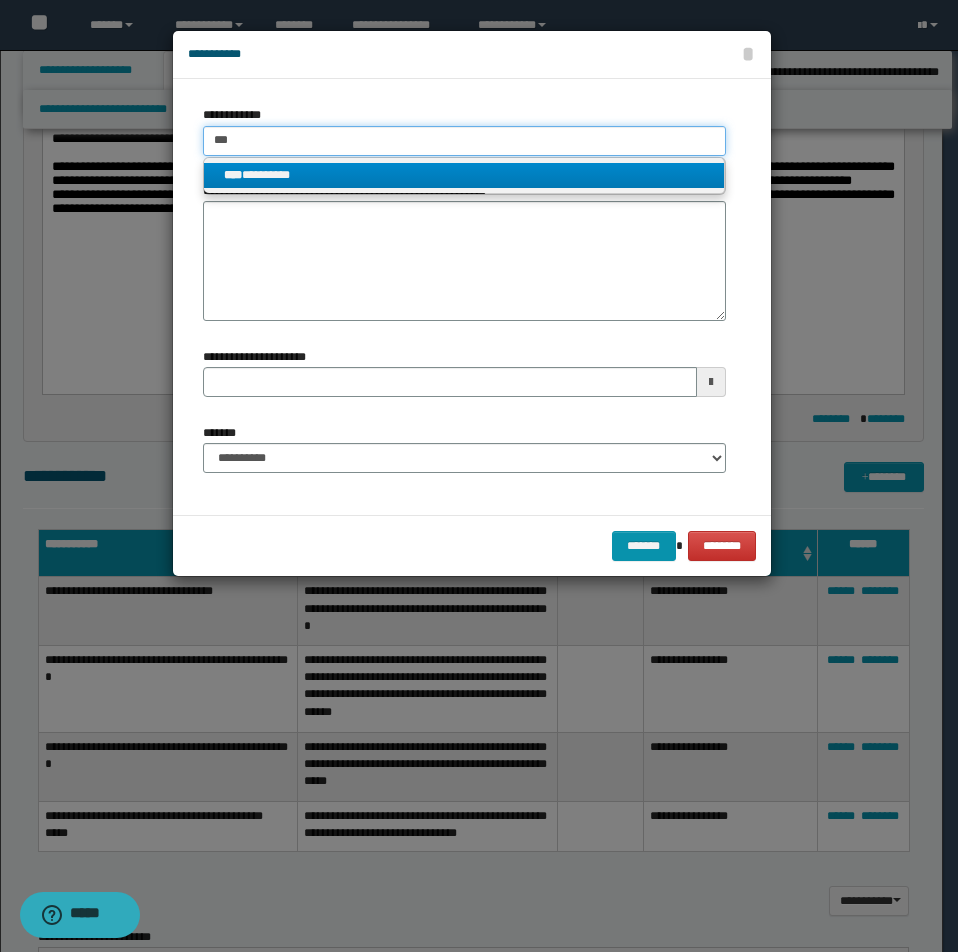 type on "***" 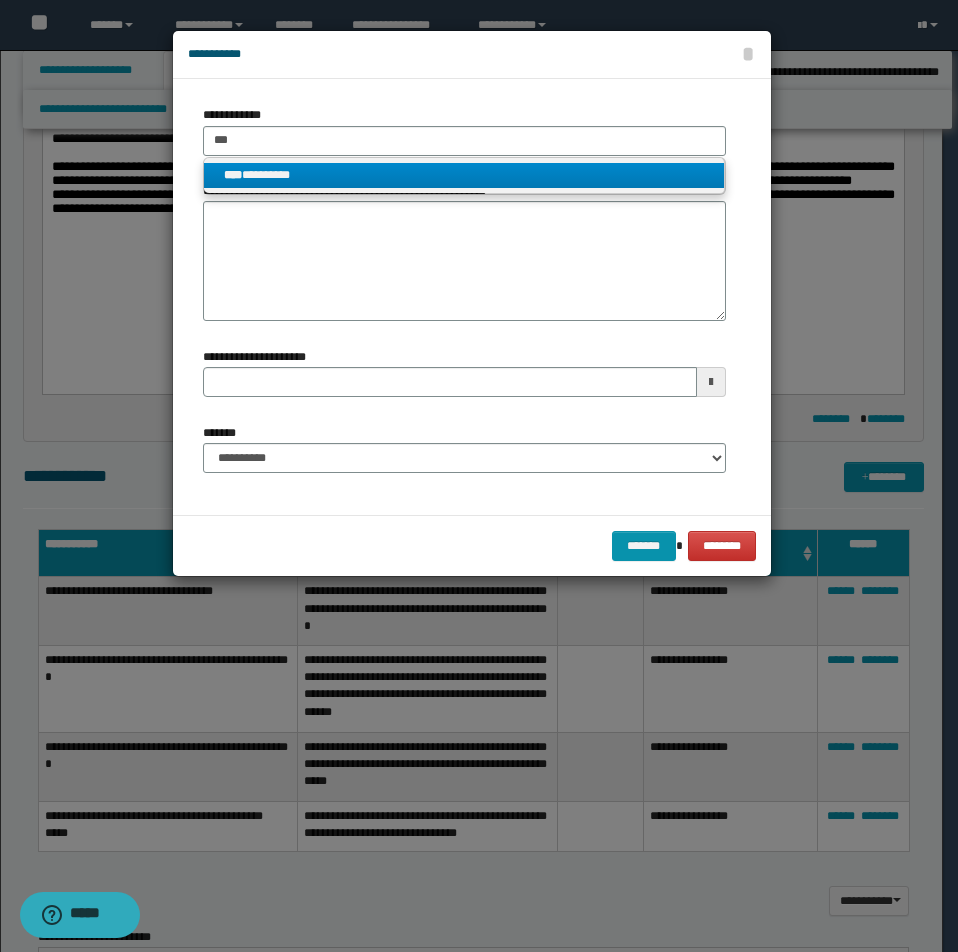 click on "**** *********" at bounding box center [464, 175] 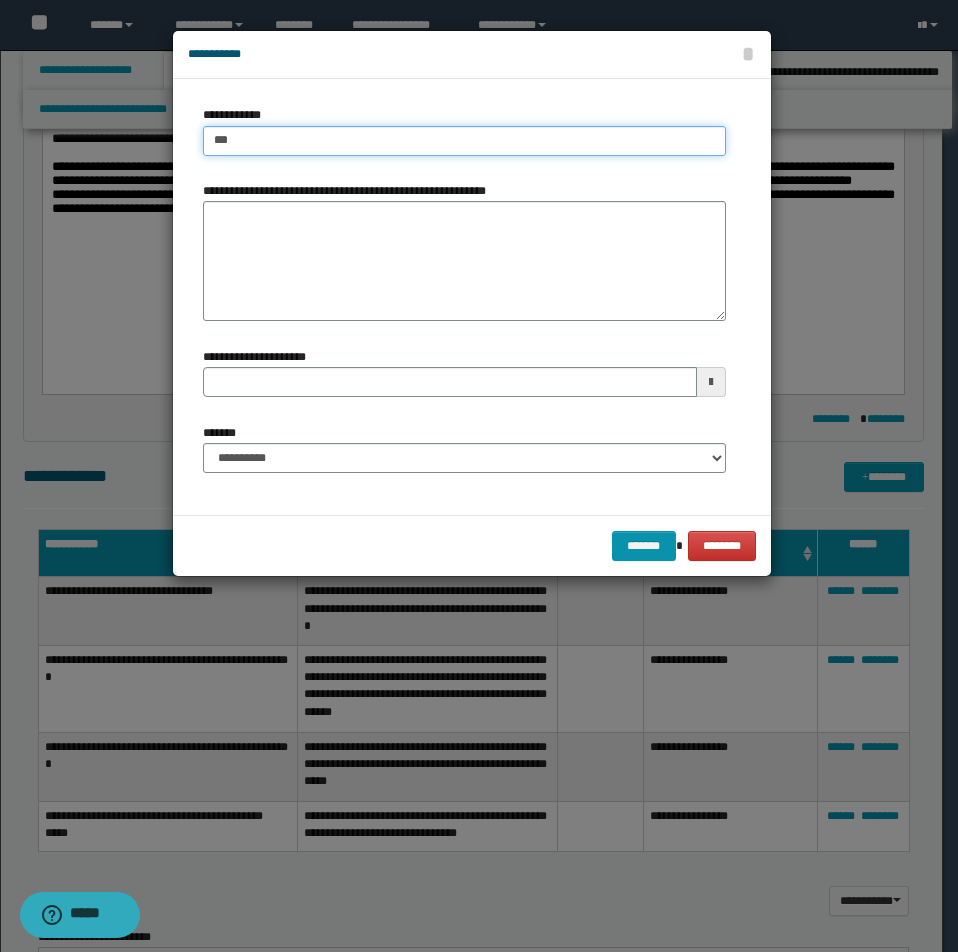 type 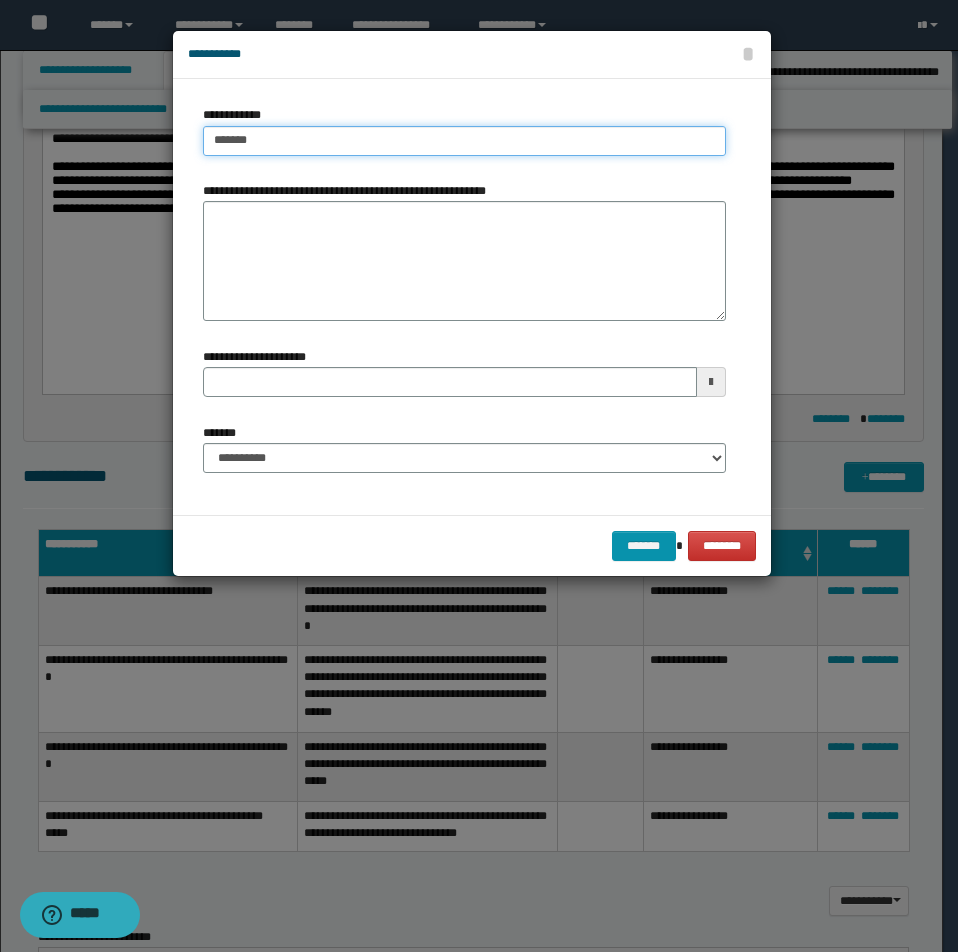 drag, startPoint x: 208, startPoint y: 136, endPoint x: 350, endPoint y: 147, distance: 142.42542 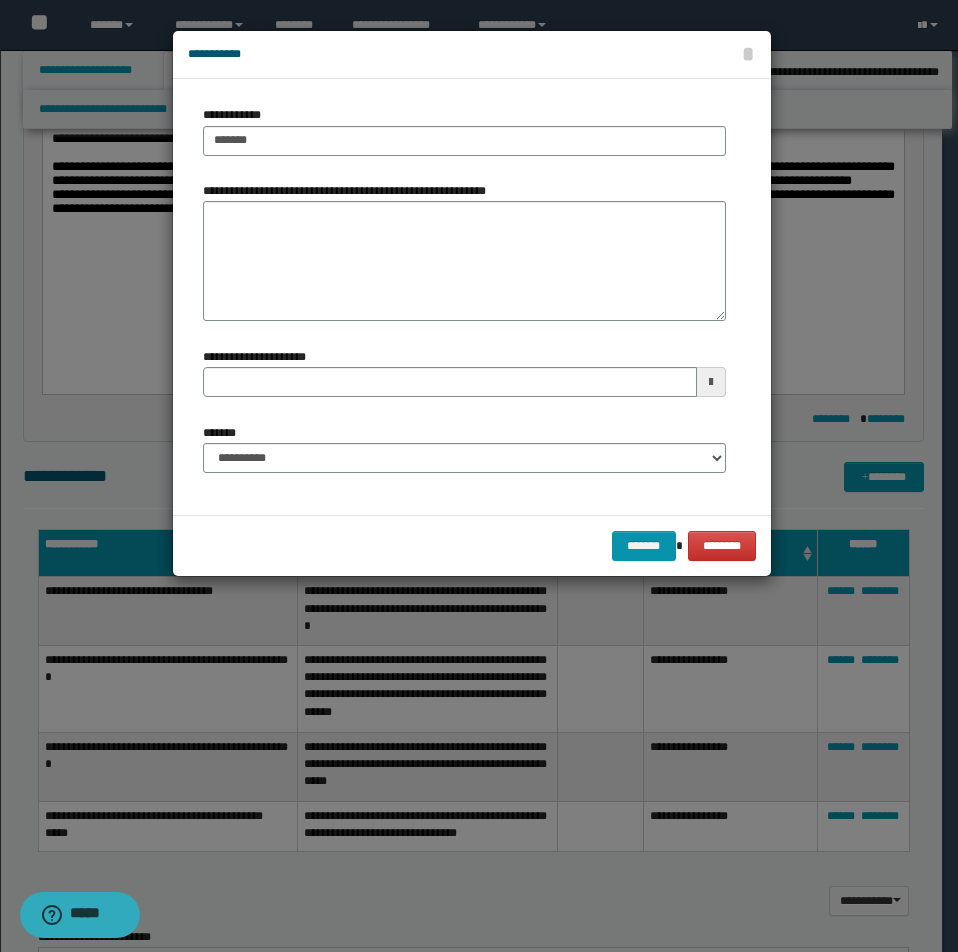 click on "**********" at bounding box center [349, 191] 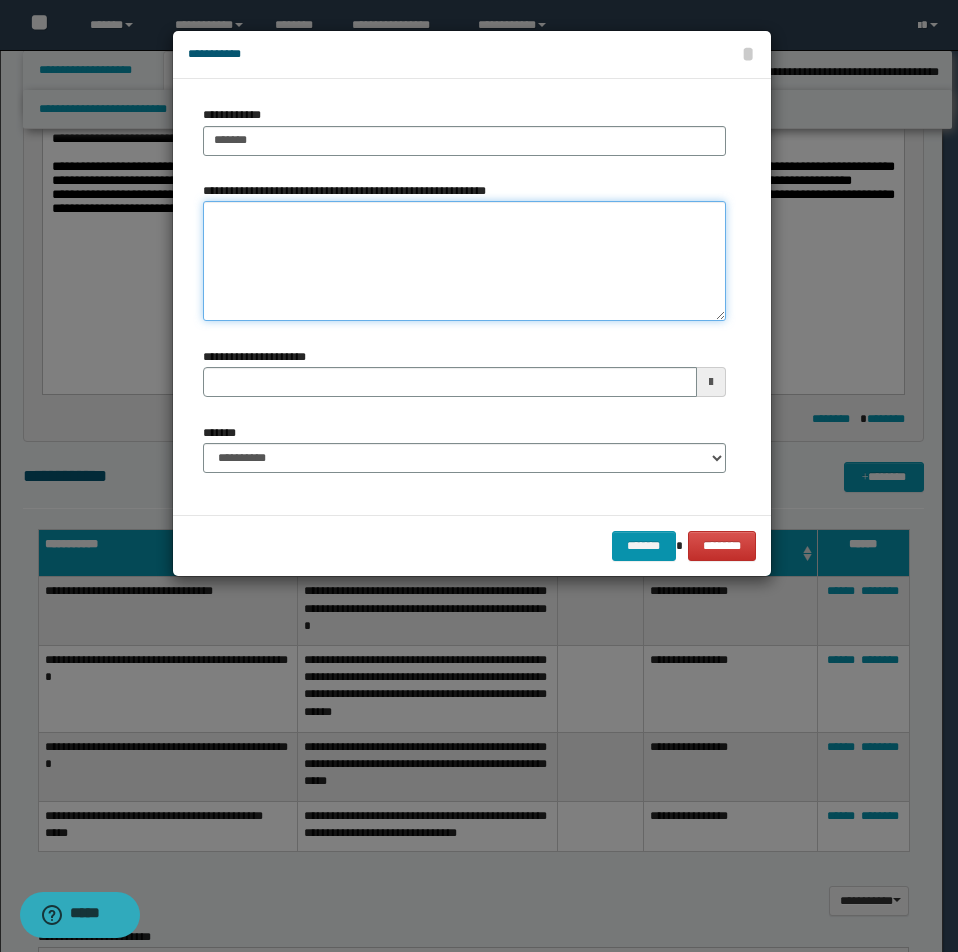 click on "**********" at bounding box center (464, 261) 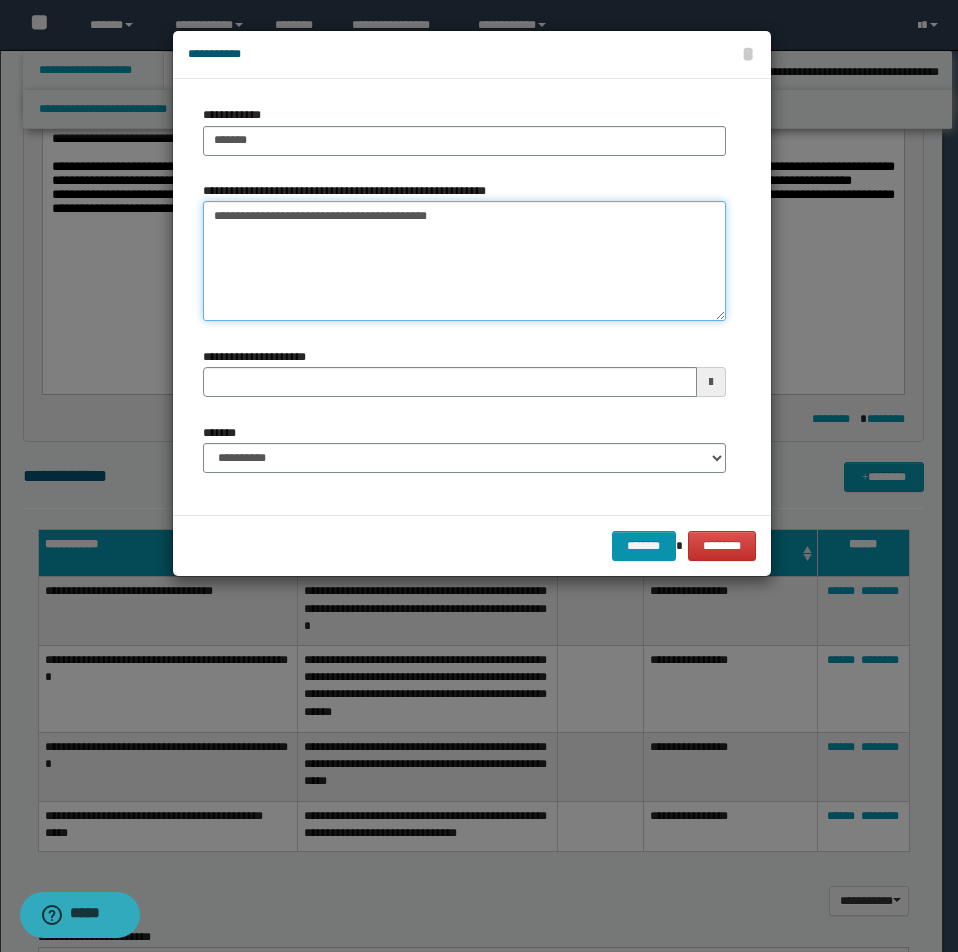 click on "**********" at bounding box center (464, 261) 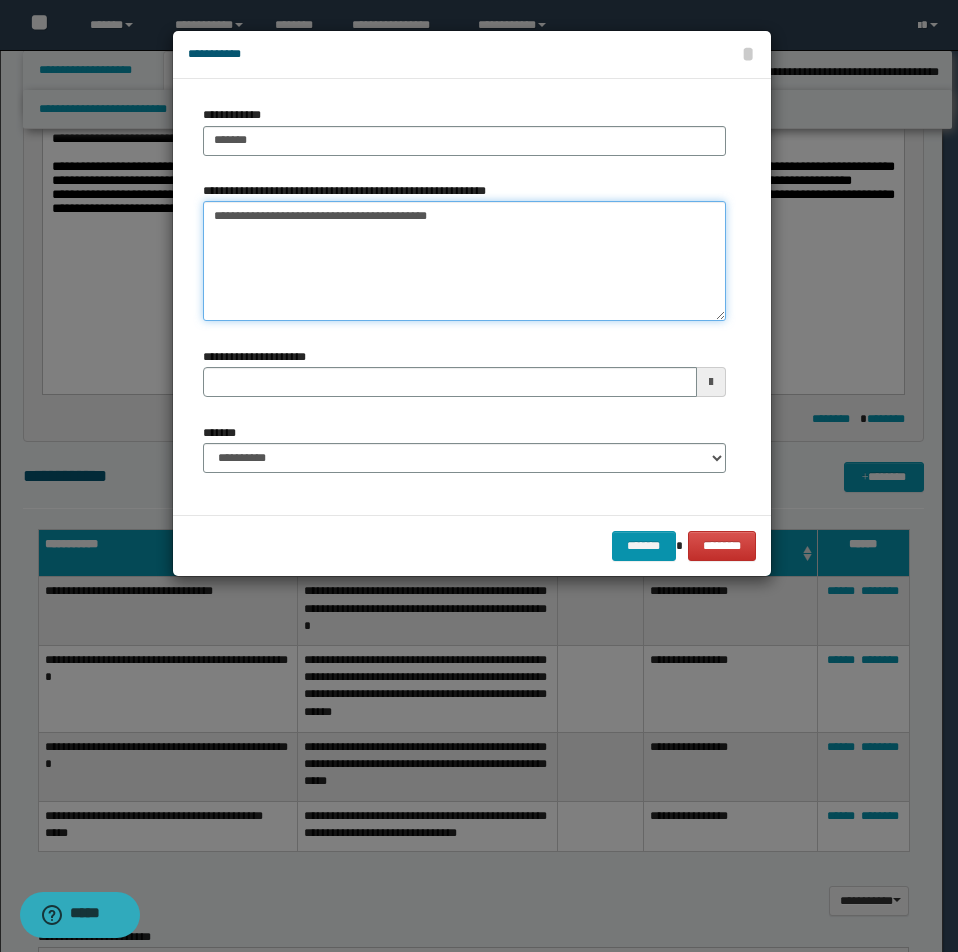type on "**********" 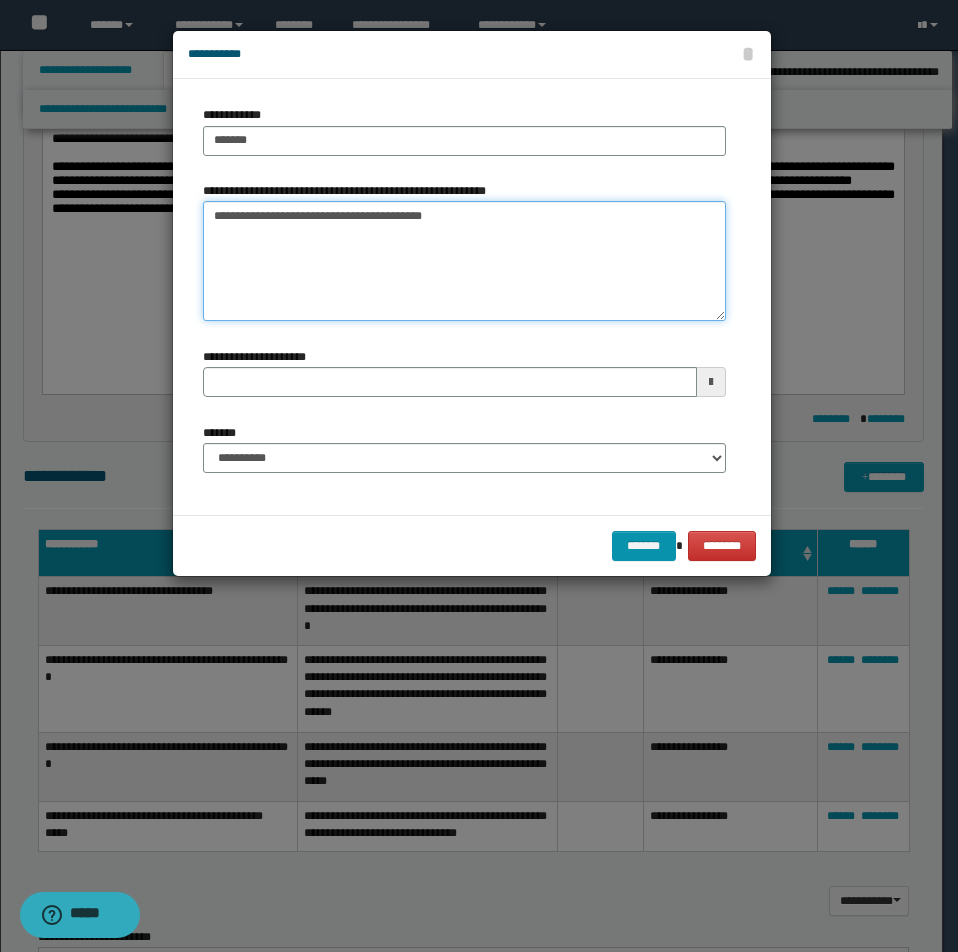 click on "**********" at bounding box center [464, 261] 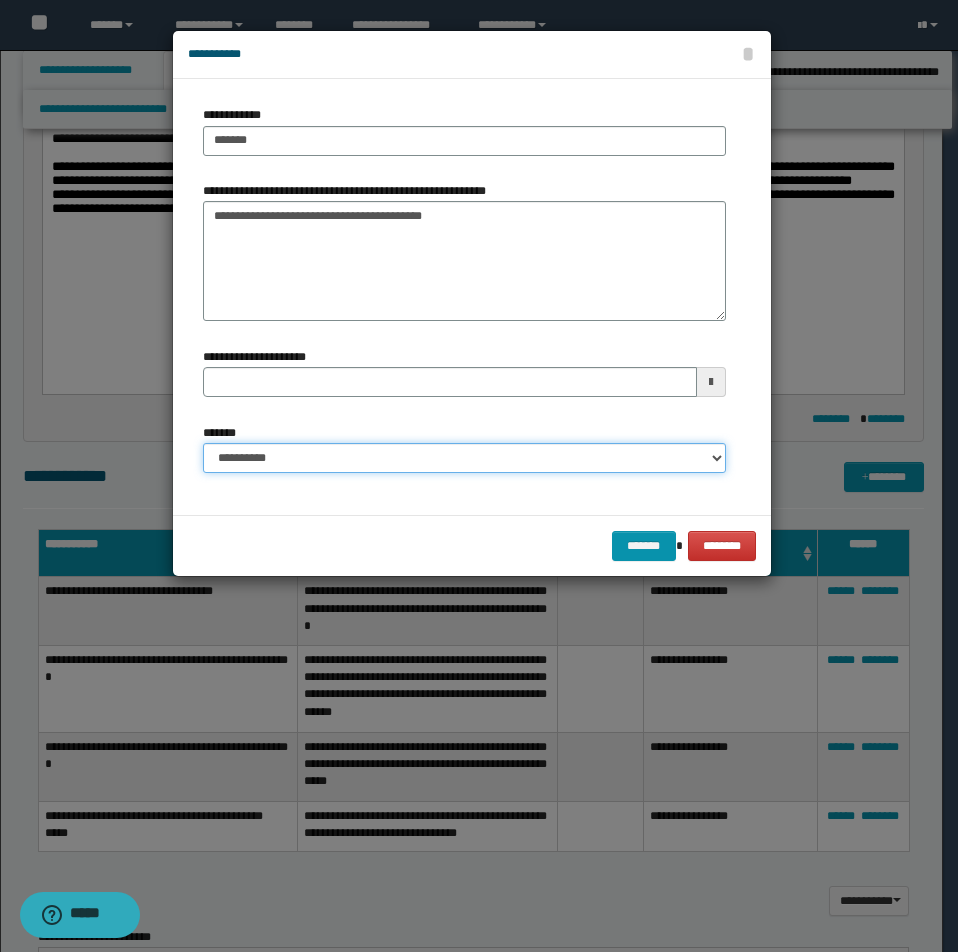 click on "**********" at bounding box center (464, 458) 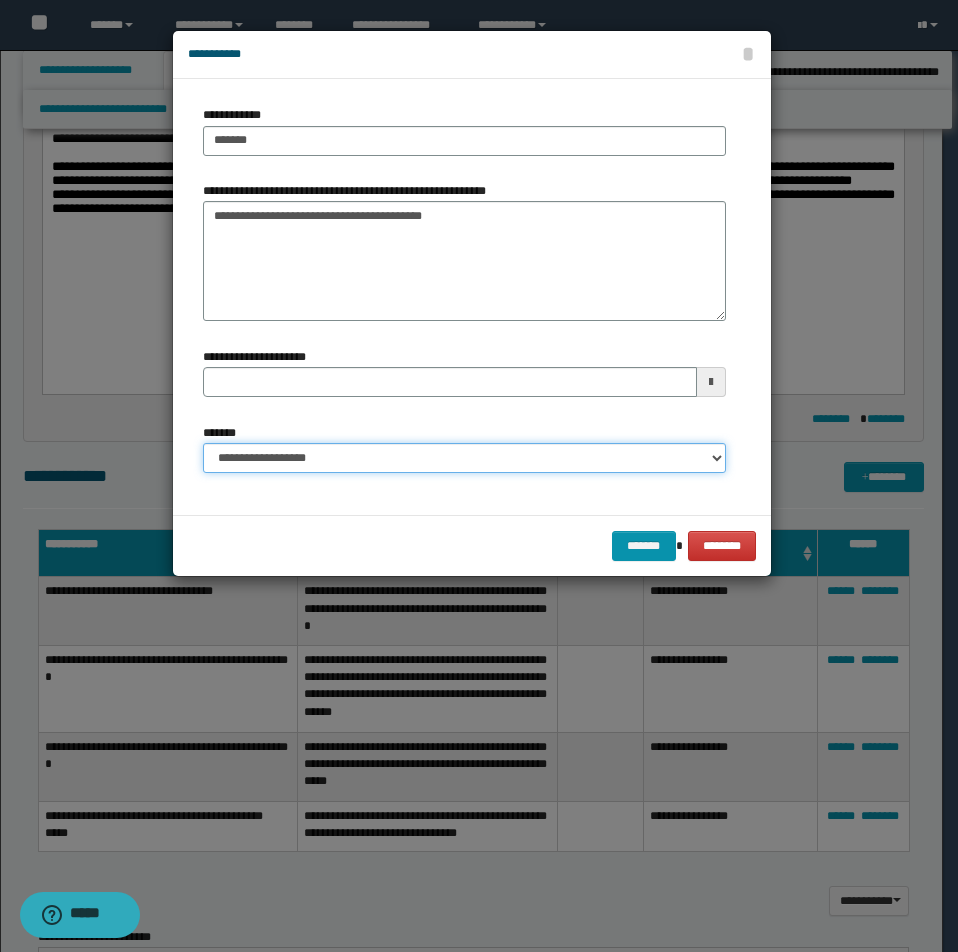 click on "**********" at bounding box center (464, 458) 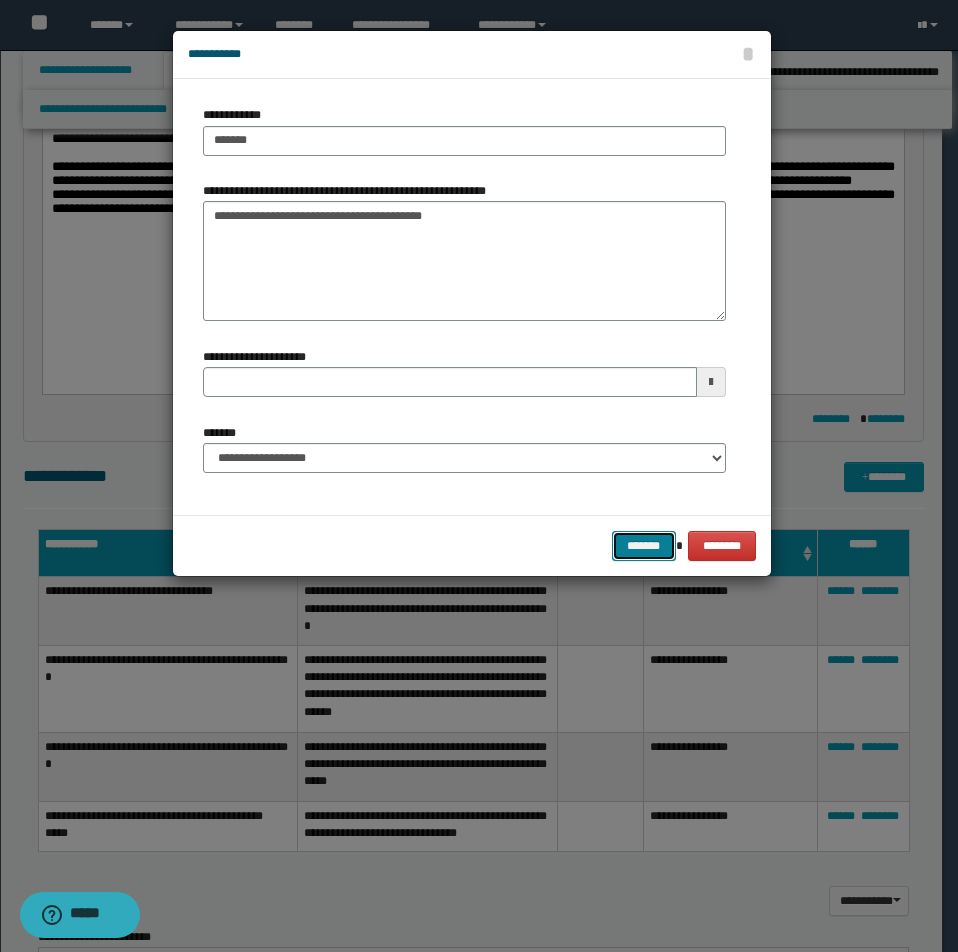 click on "*******" at bounding box center (644, 546) 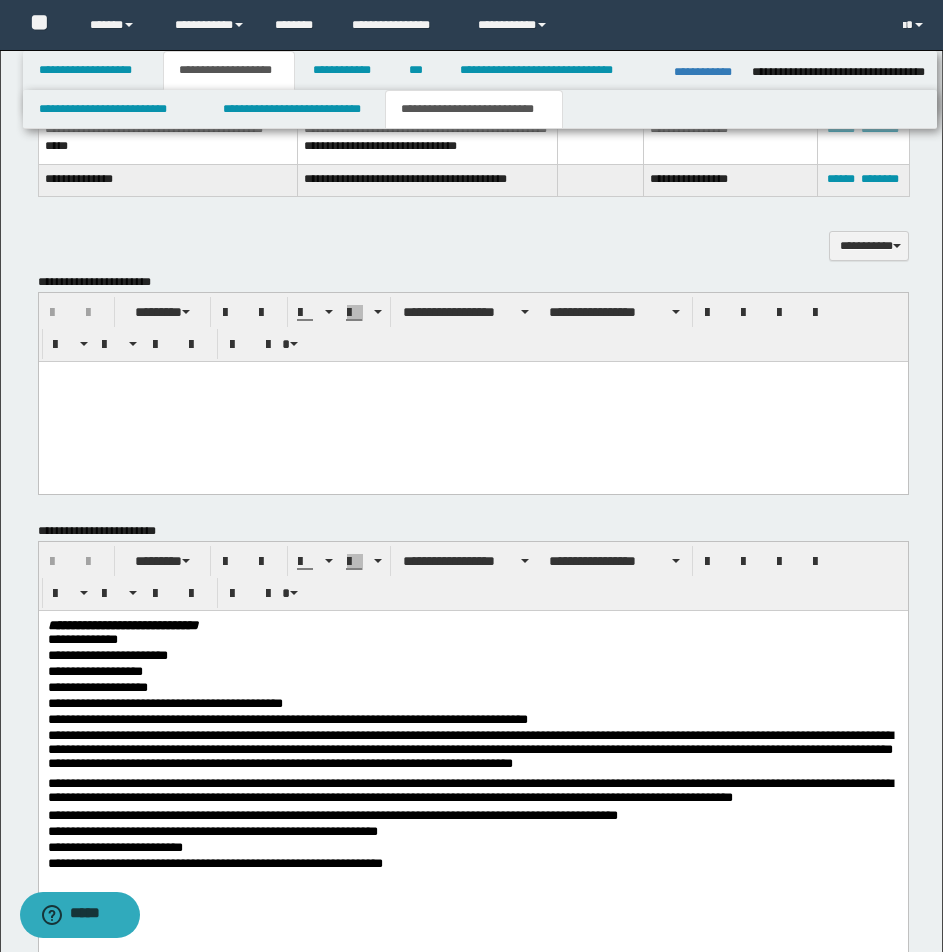 scroll, scrollTop: 1486, scrollLeft: 0, axis: vertical 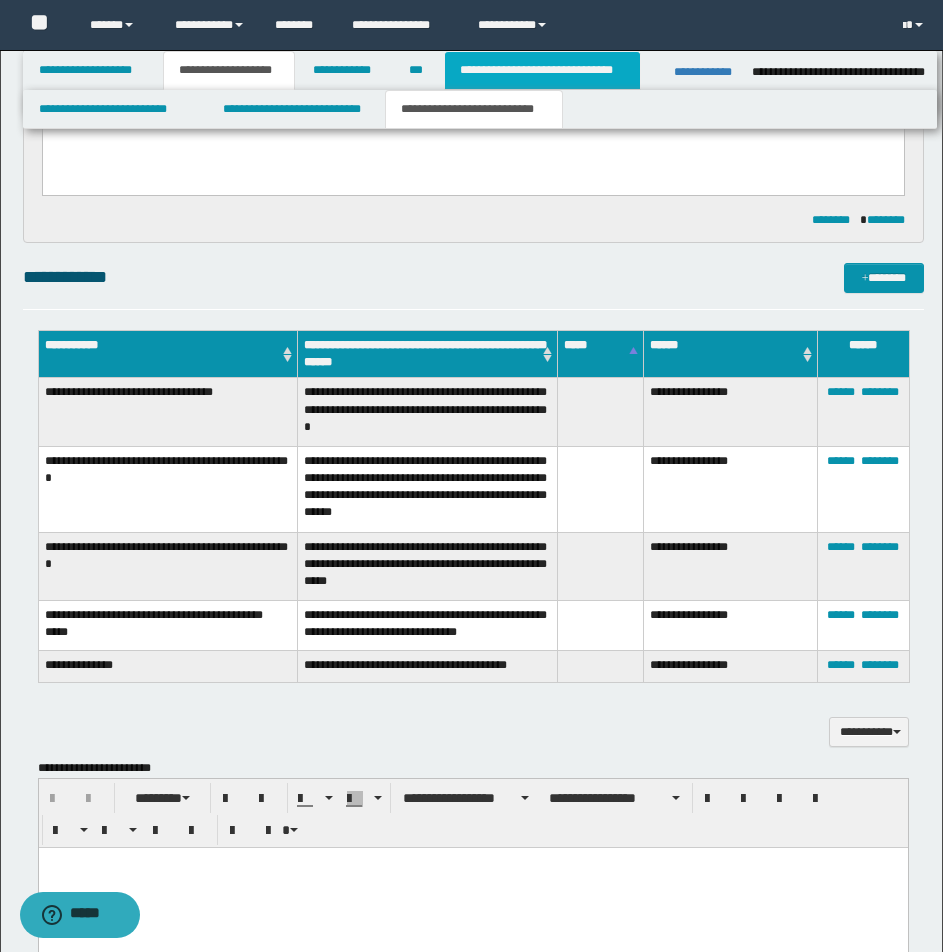 click on "**********" at bounding box center (542, 70) 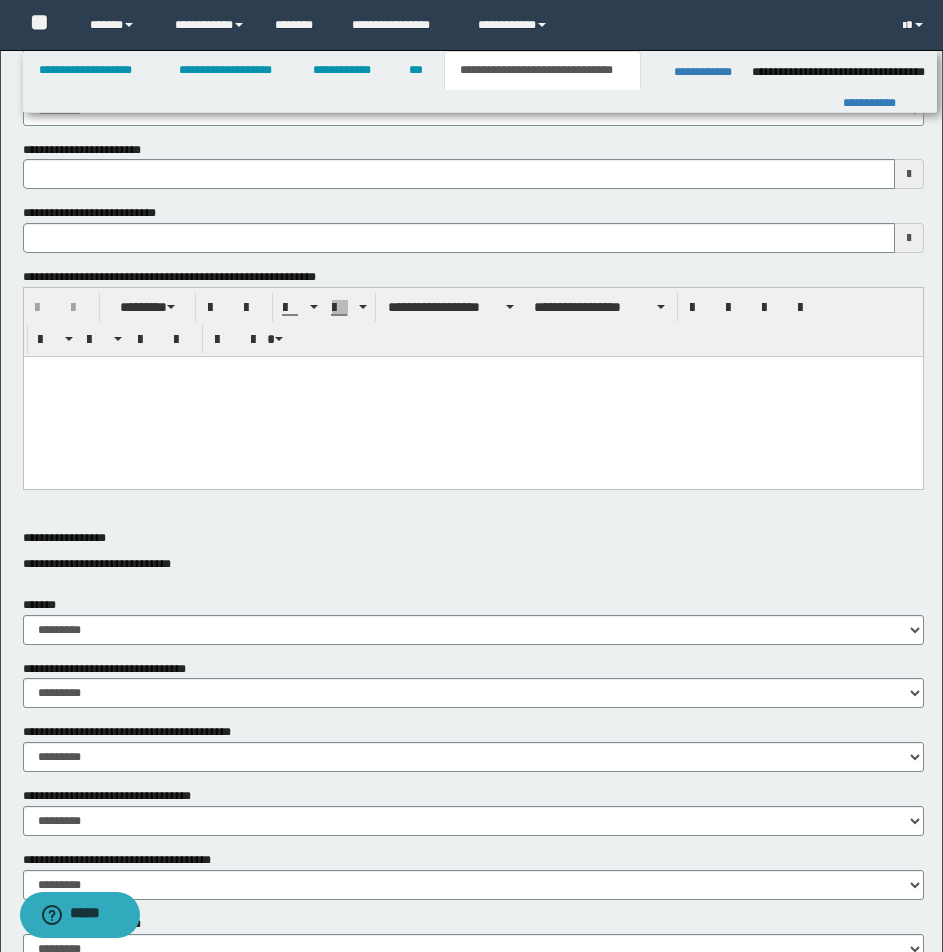 scroll, scrollTop: 0, scrollLeft: 0, axis: both 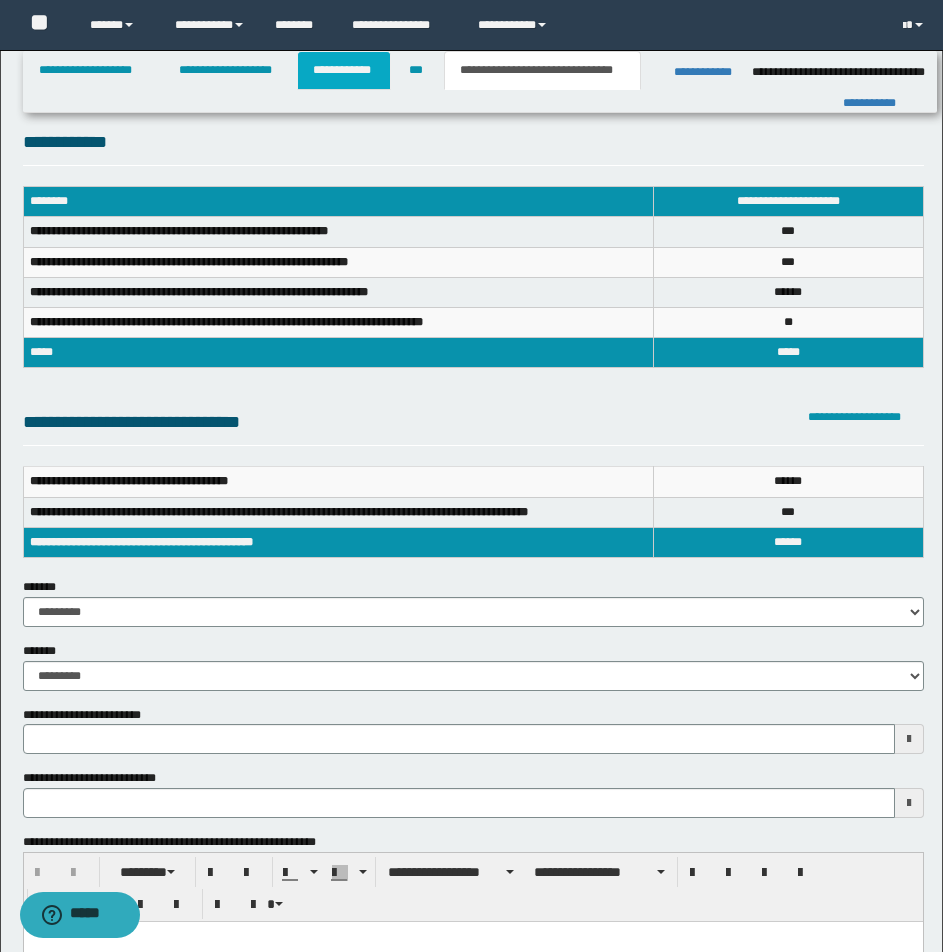 click on "**********" at bounding box center [344, 70] 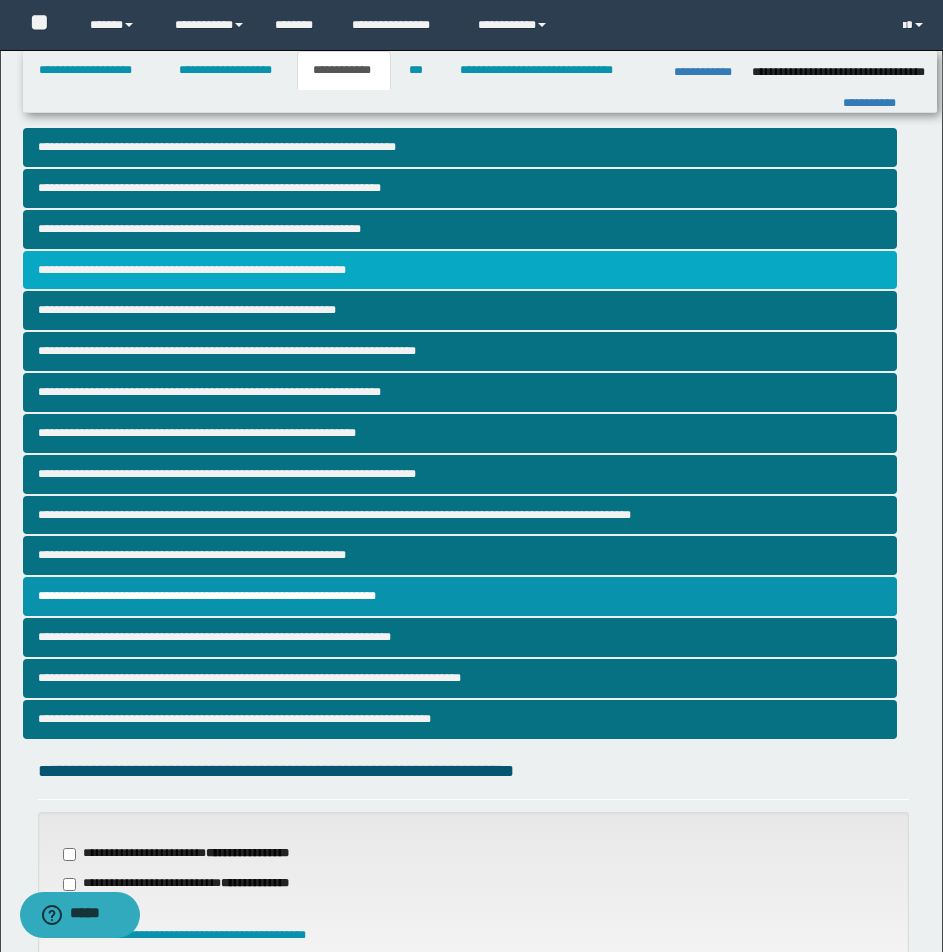 drag, startPoint x: 274, startPoint y: 257, endPoint x: 306, endPoint y: 276, distance: 37.215588 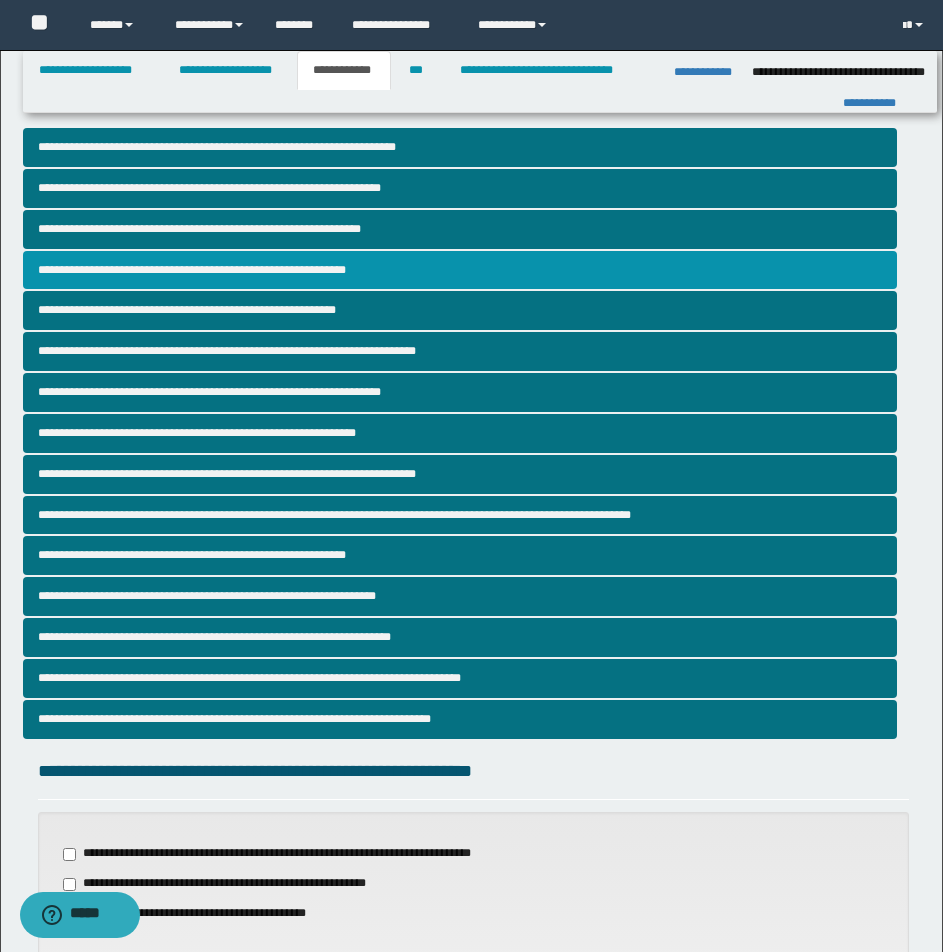 scroll, scrollTop: 556, scrollLeft: 0, axis: vertical 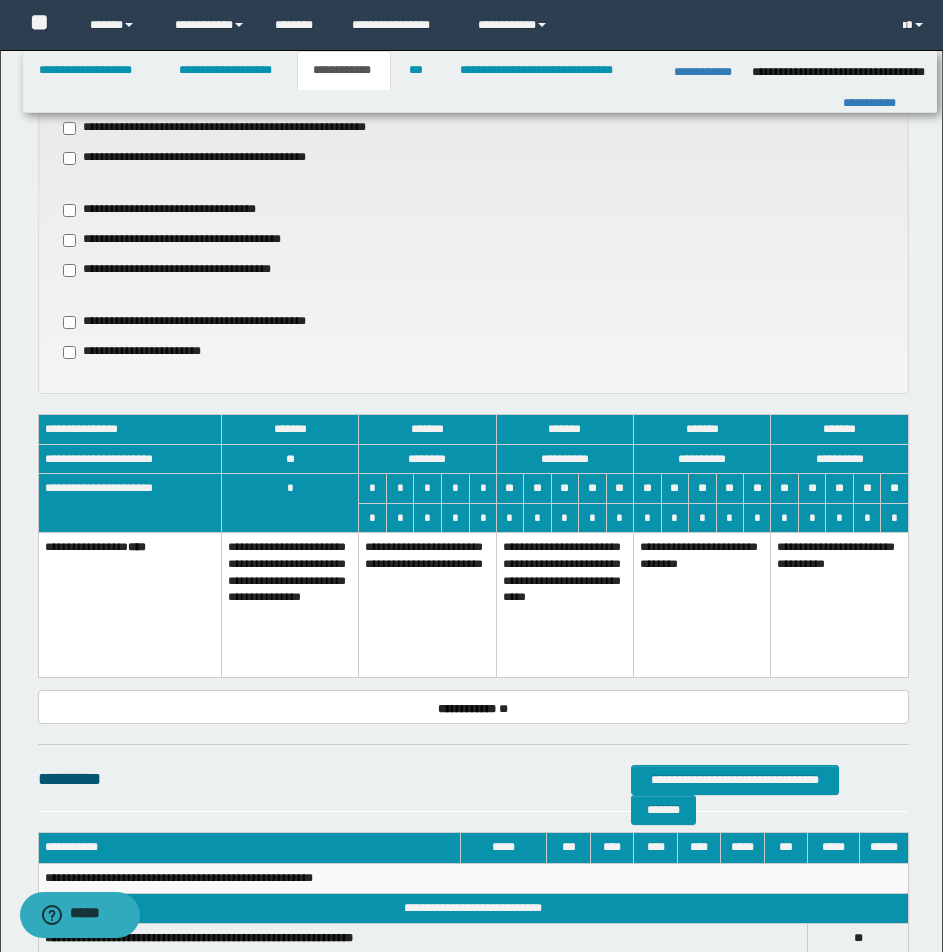 click on "**********" at bounding box center (564, 605) 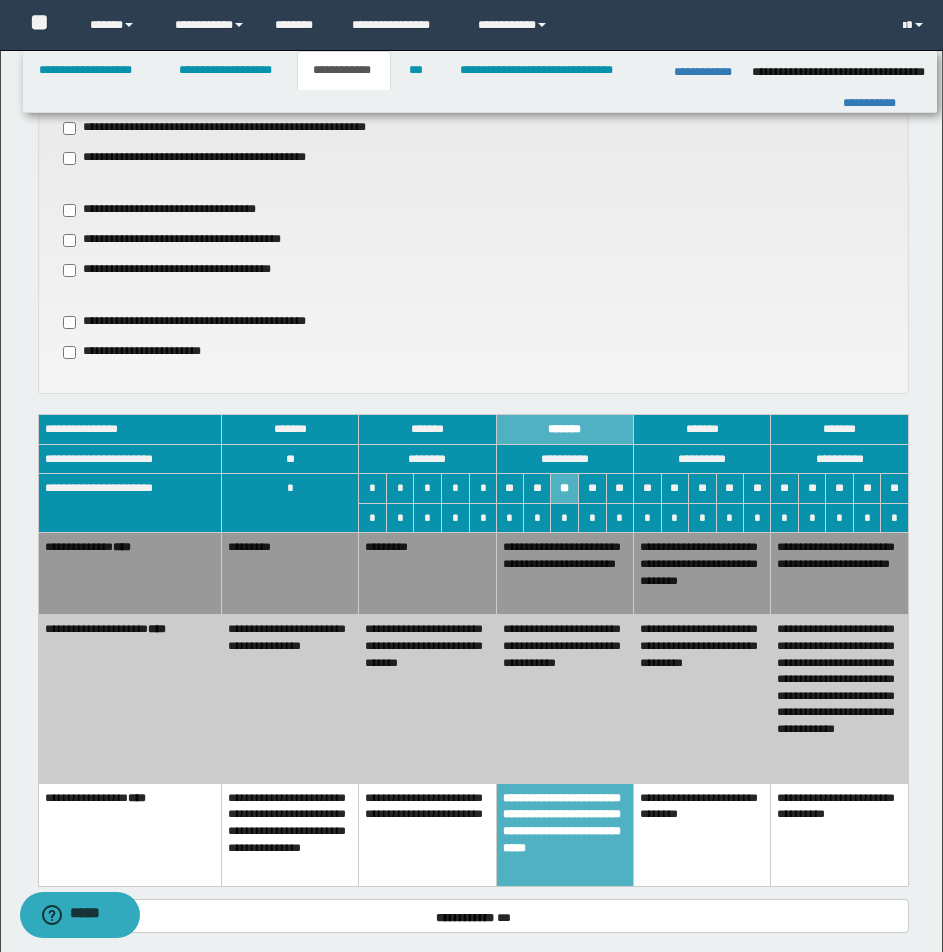 click on "*********" at bounding box center (289, 574) 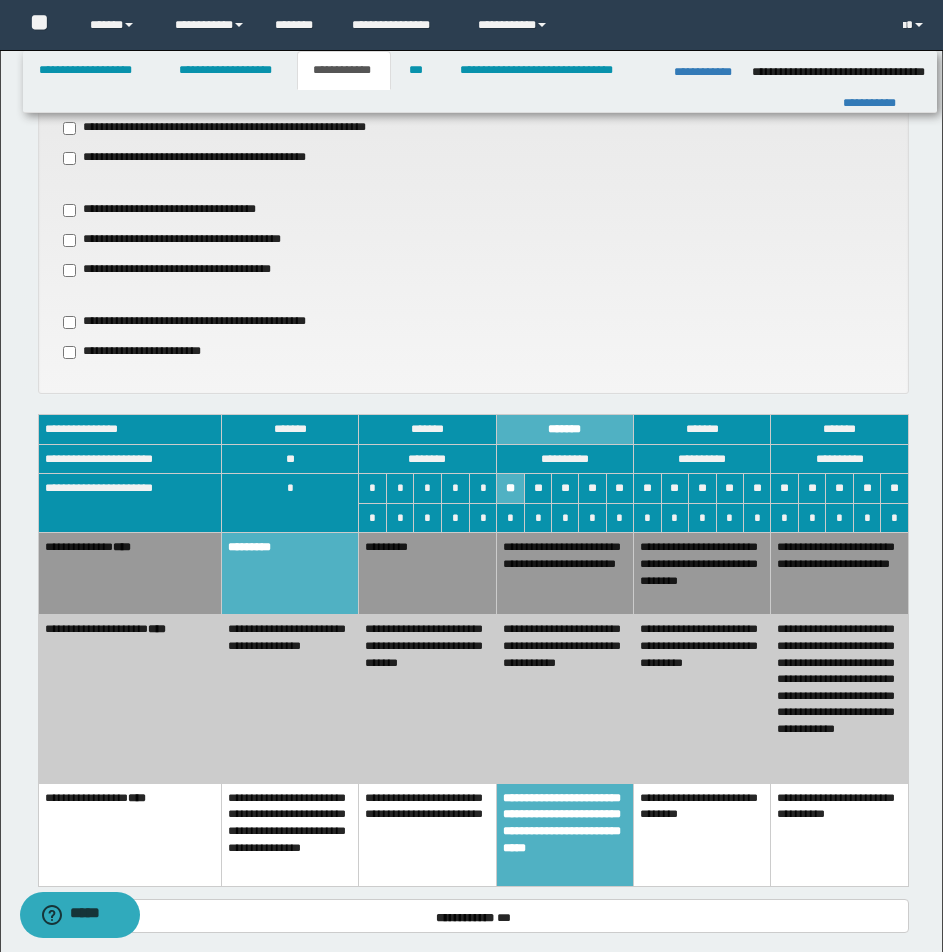 click on "**********" at bounding box center (289, 699) 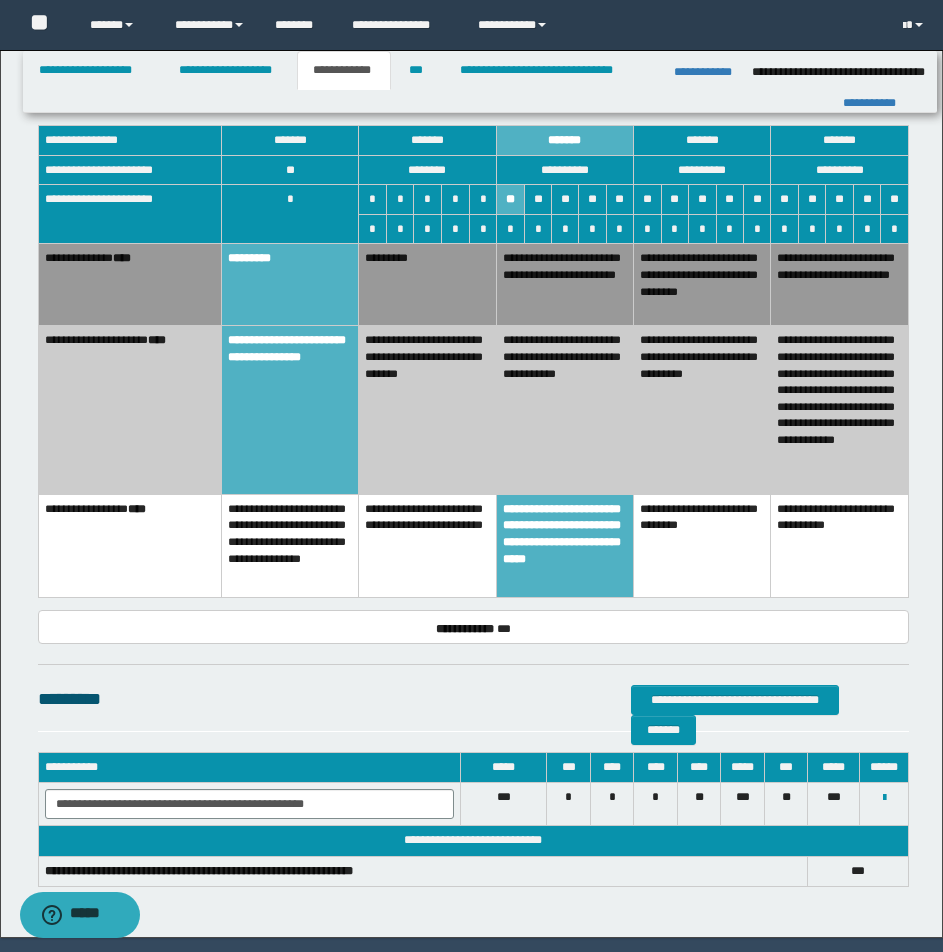 scroll, scrollTop: 1108, scrollLeft: 0, axis: vertical 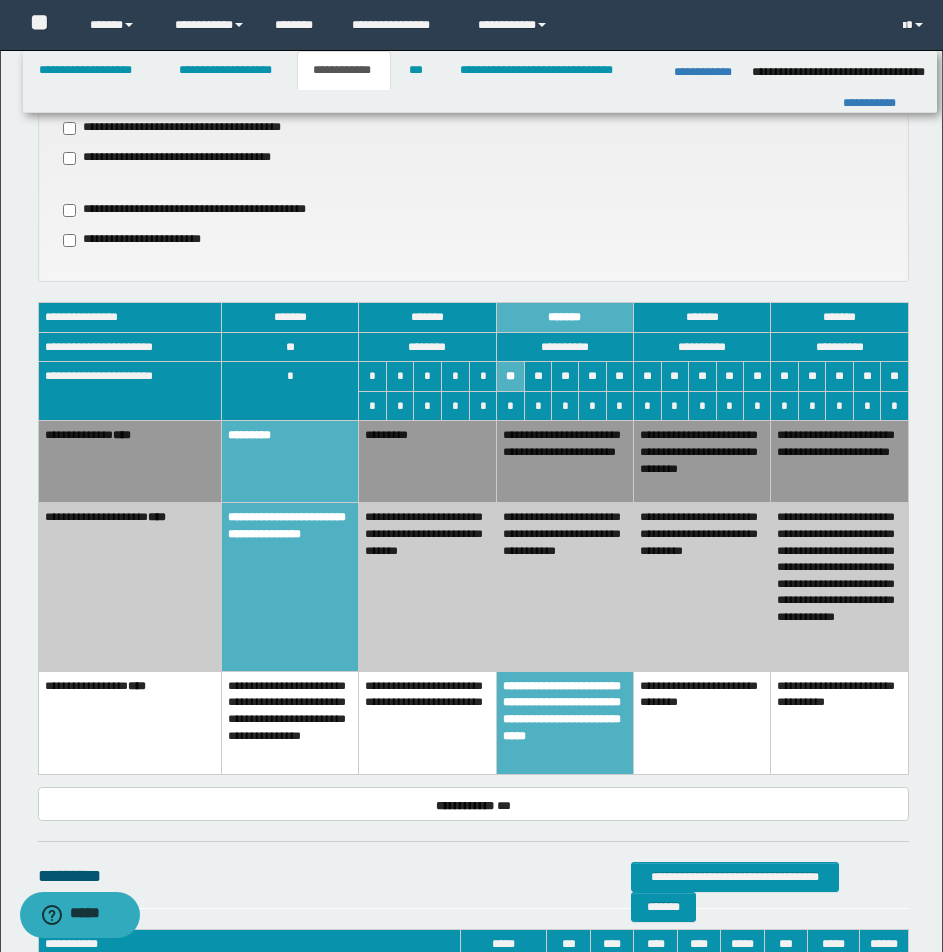 click on "**********" at bounding box center [427, 723] 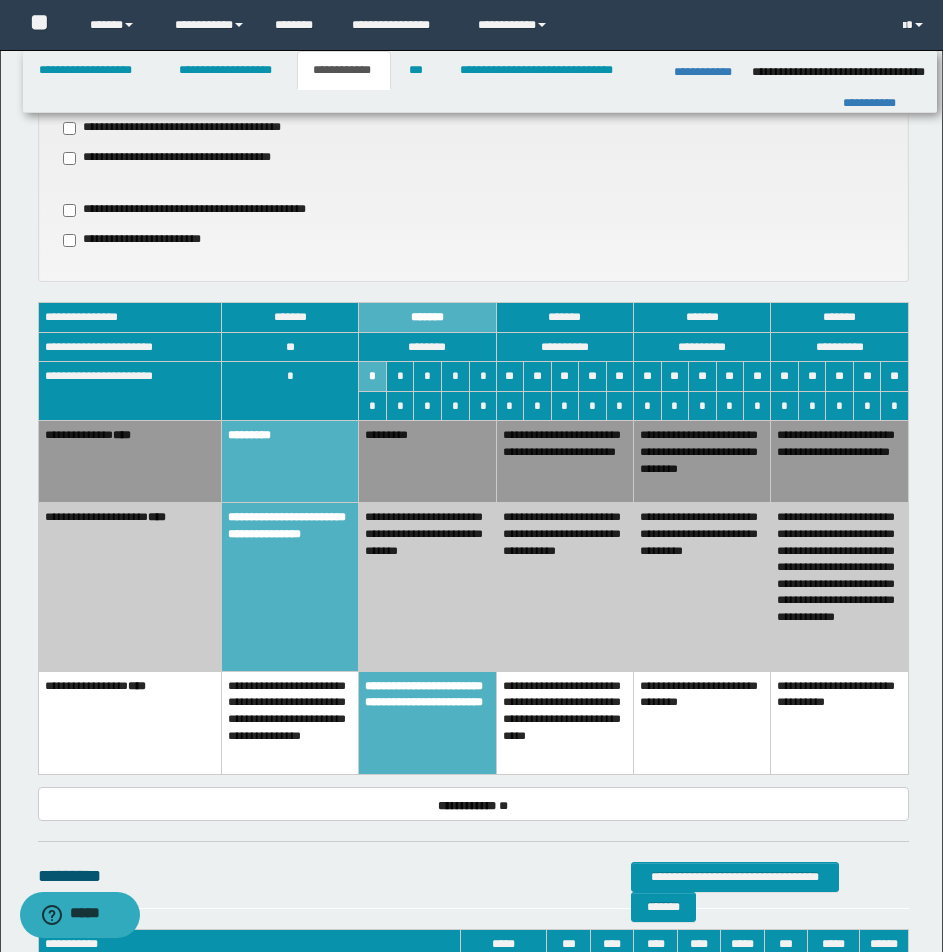 click on "**********" at bounding box center [427, 587] 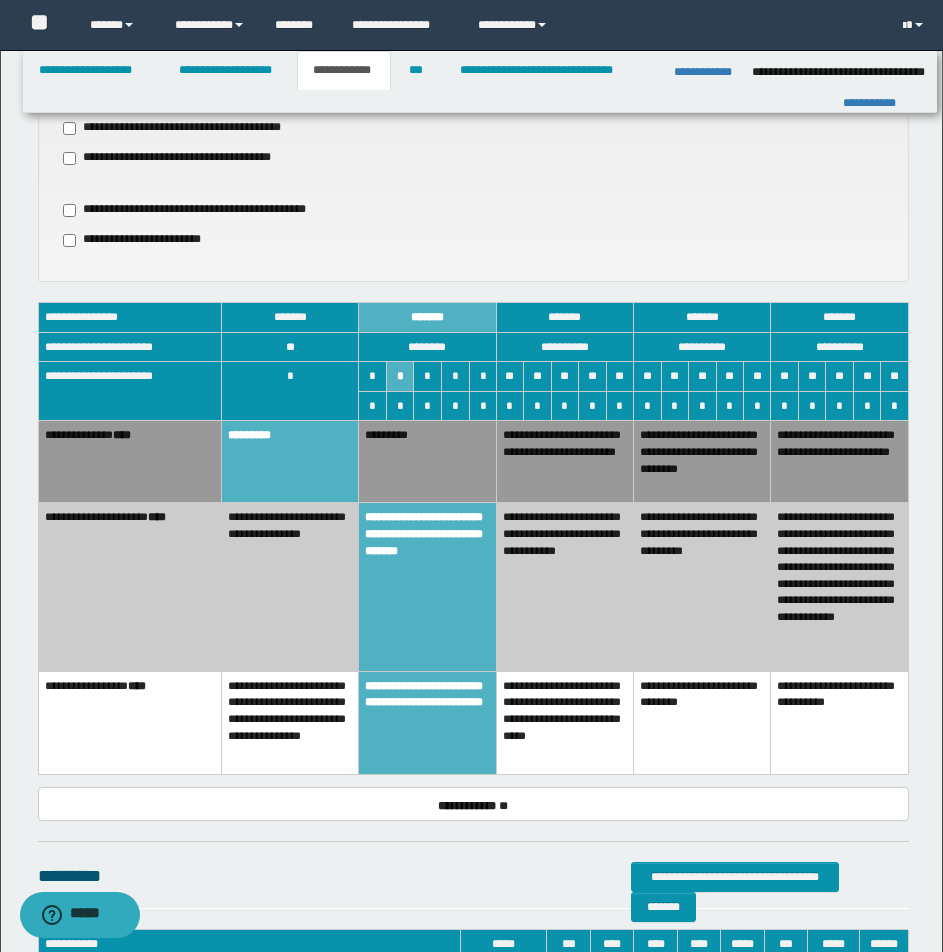 click on "**********" at bounding box center [564, 723] 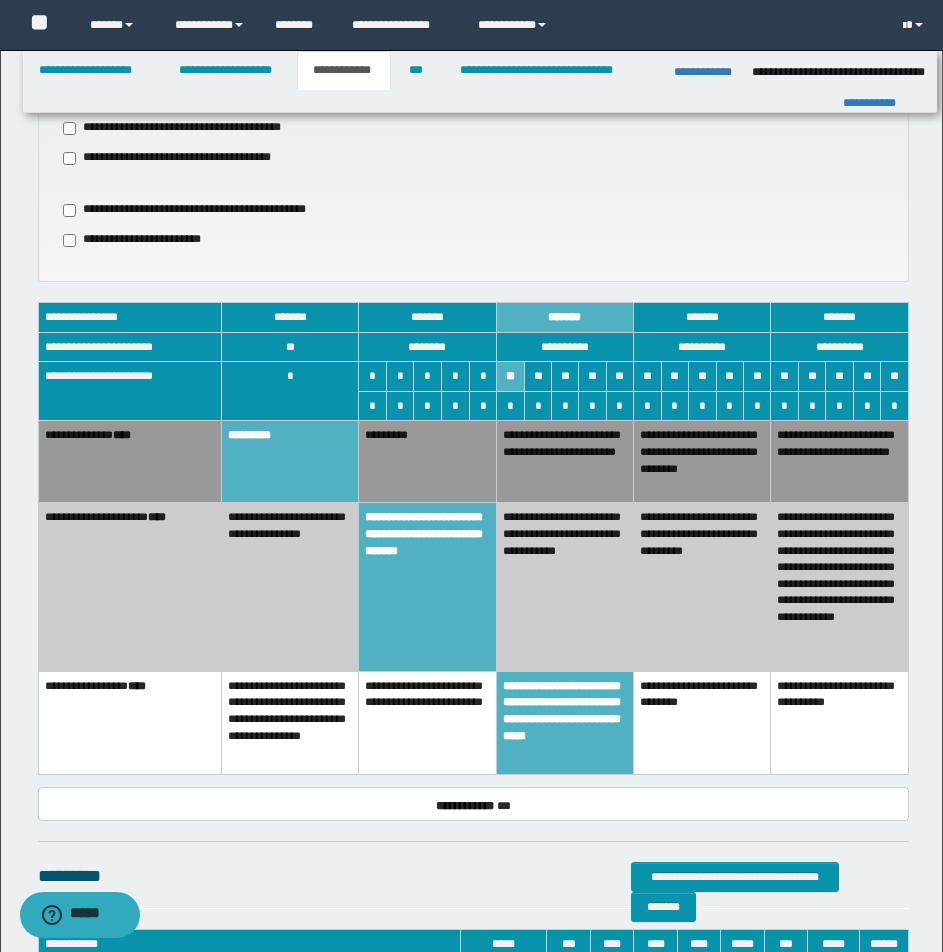 click on "**********" at bounding box center (289, 587) 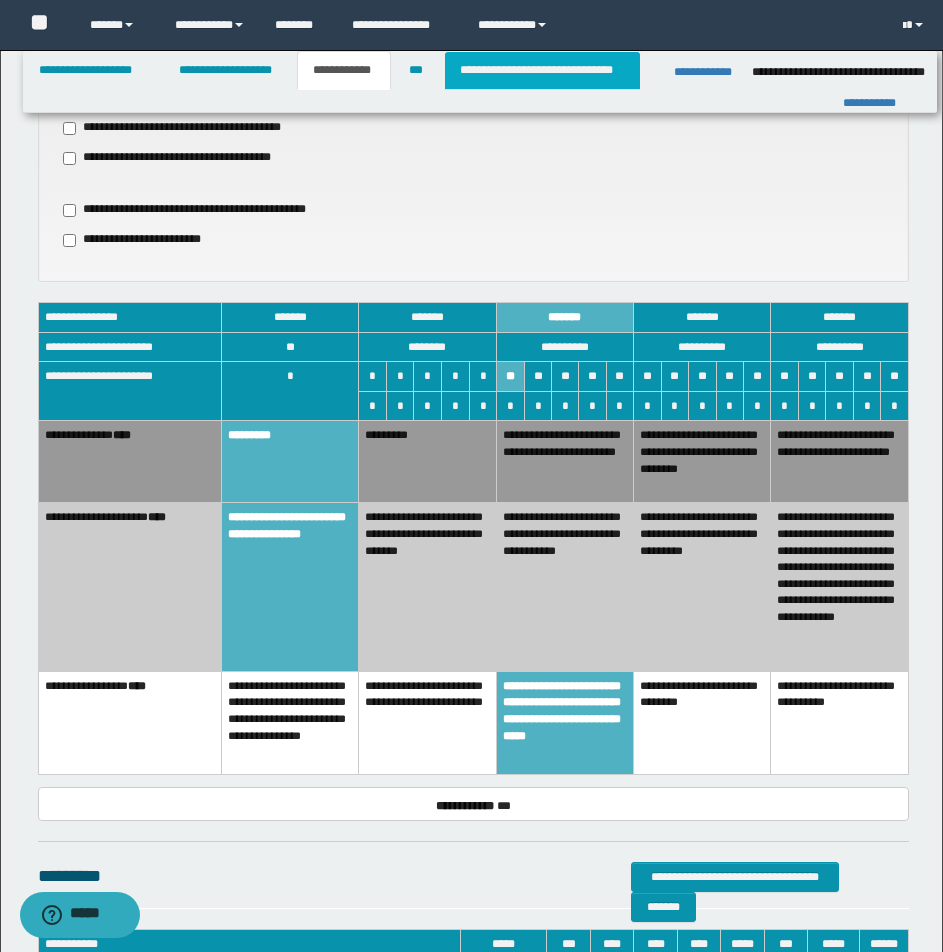 click on "**********" at bounding box center (542, 70) 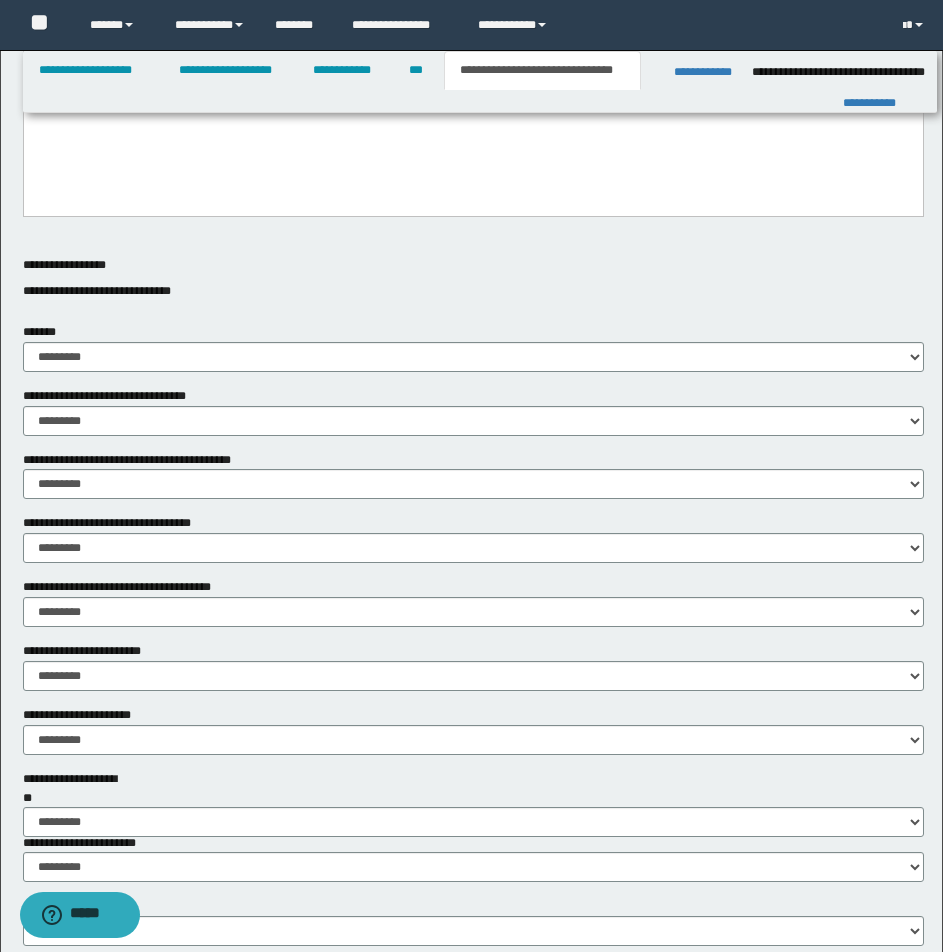 scroll, scrollTop: 35, scrollLeft: 0, axis: vertical 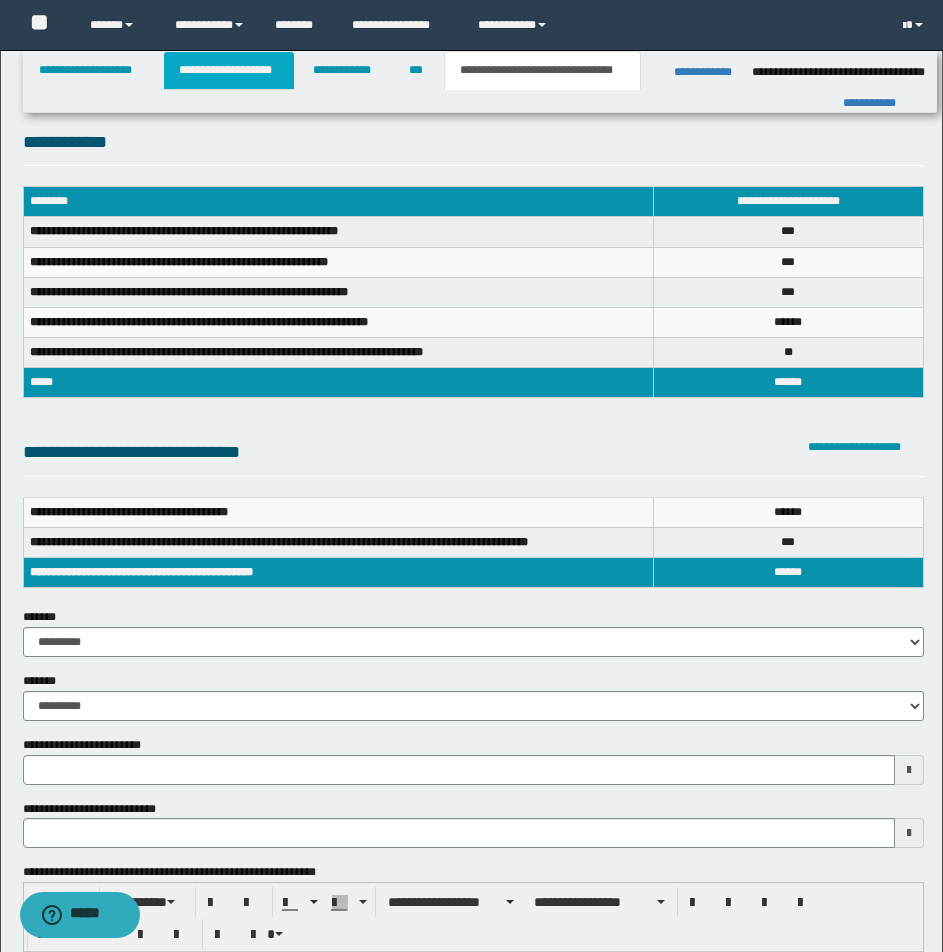 click on "**********" at bounding box center [229, 70] 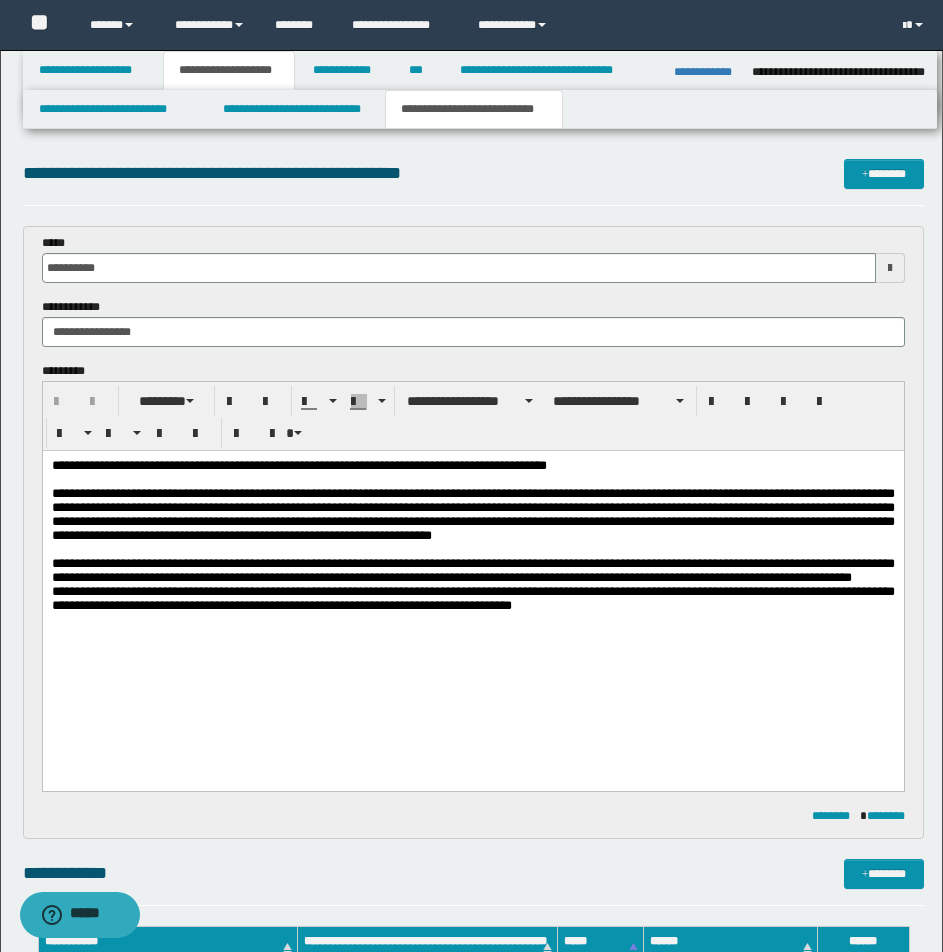 scroll, scrollTop: 833, scrollLeft: 0, axis: vertical 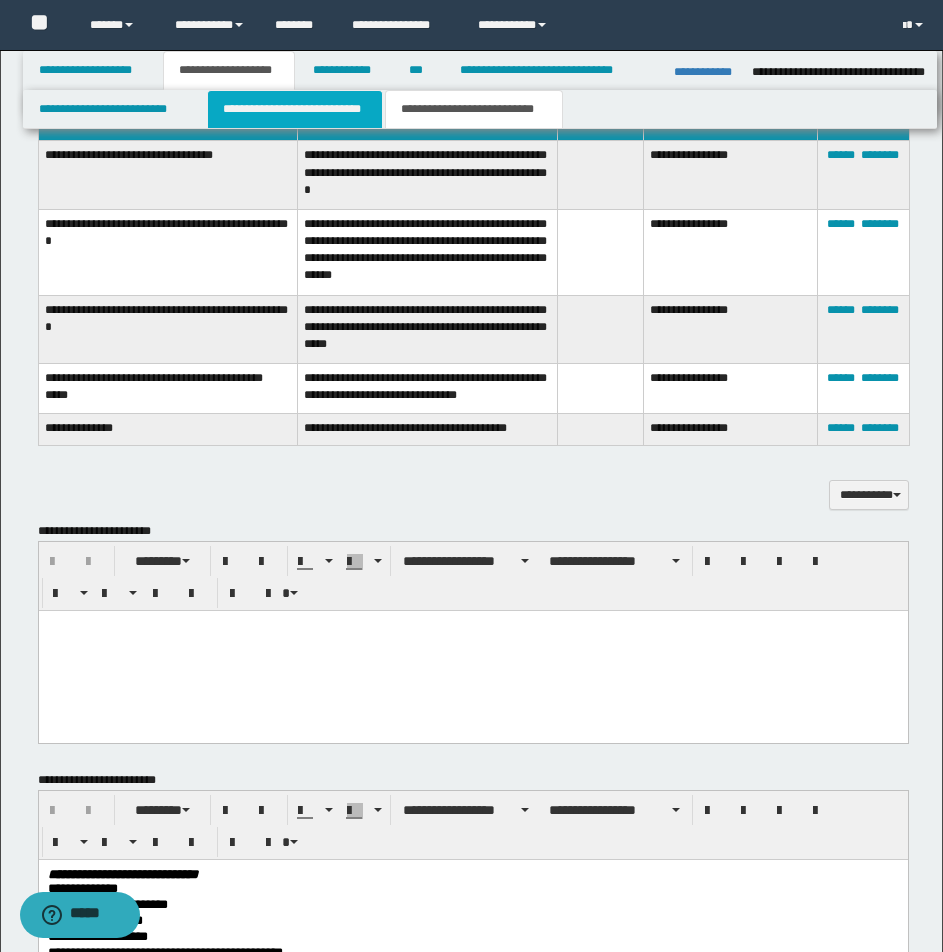 click on "**********" at bounding box center (295, 109) 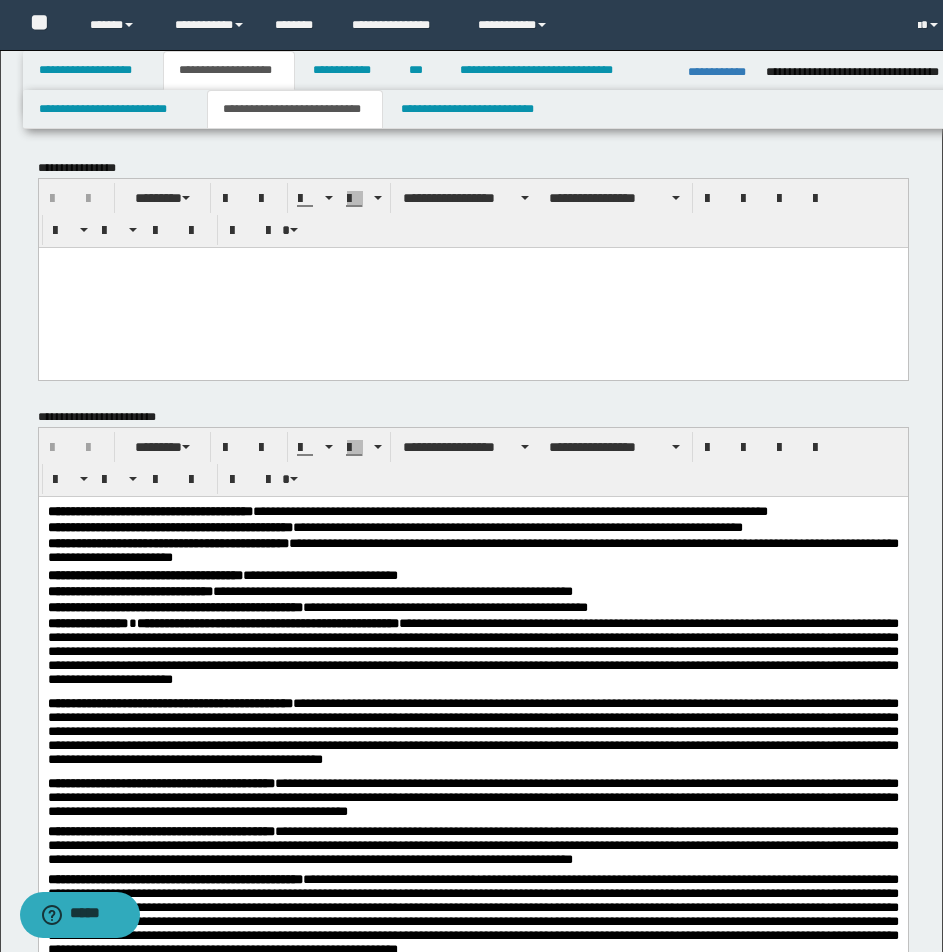 scroll, scrollTop: 0, scrollLeft: 0, axis: both 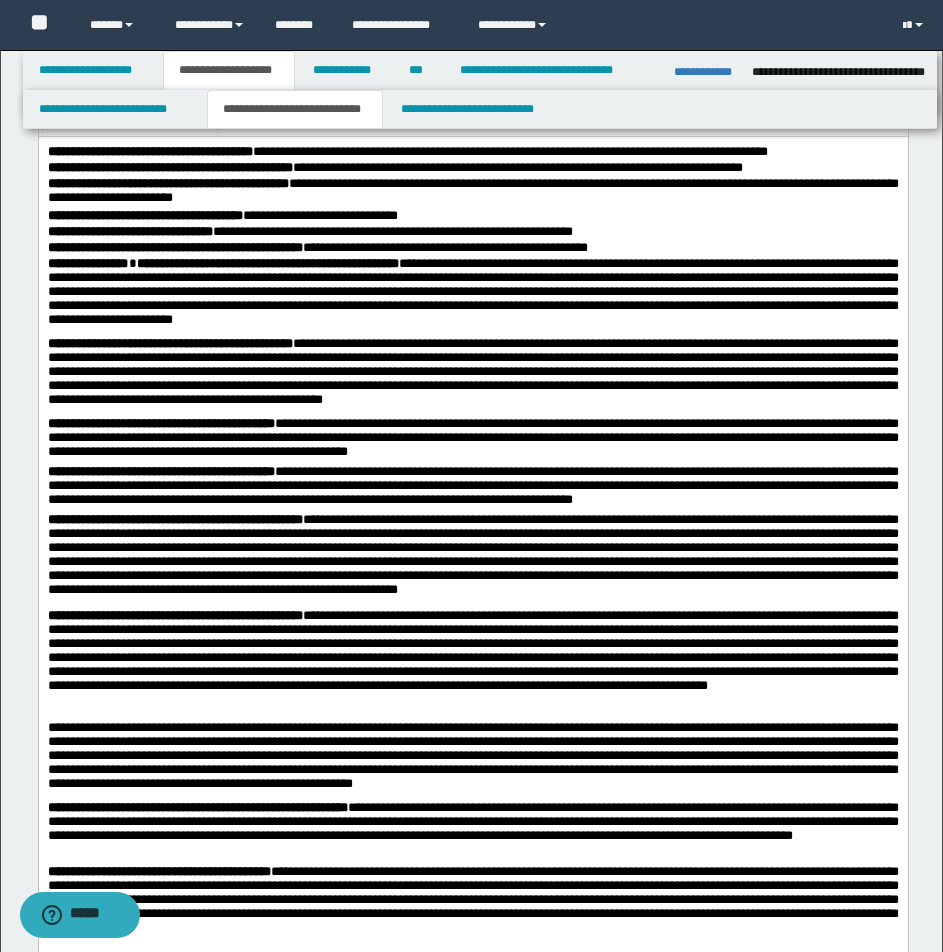 click on "**********" at bounding box center [472, 488] 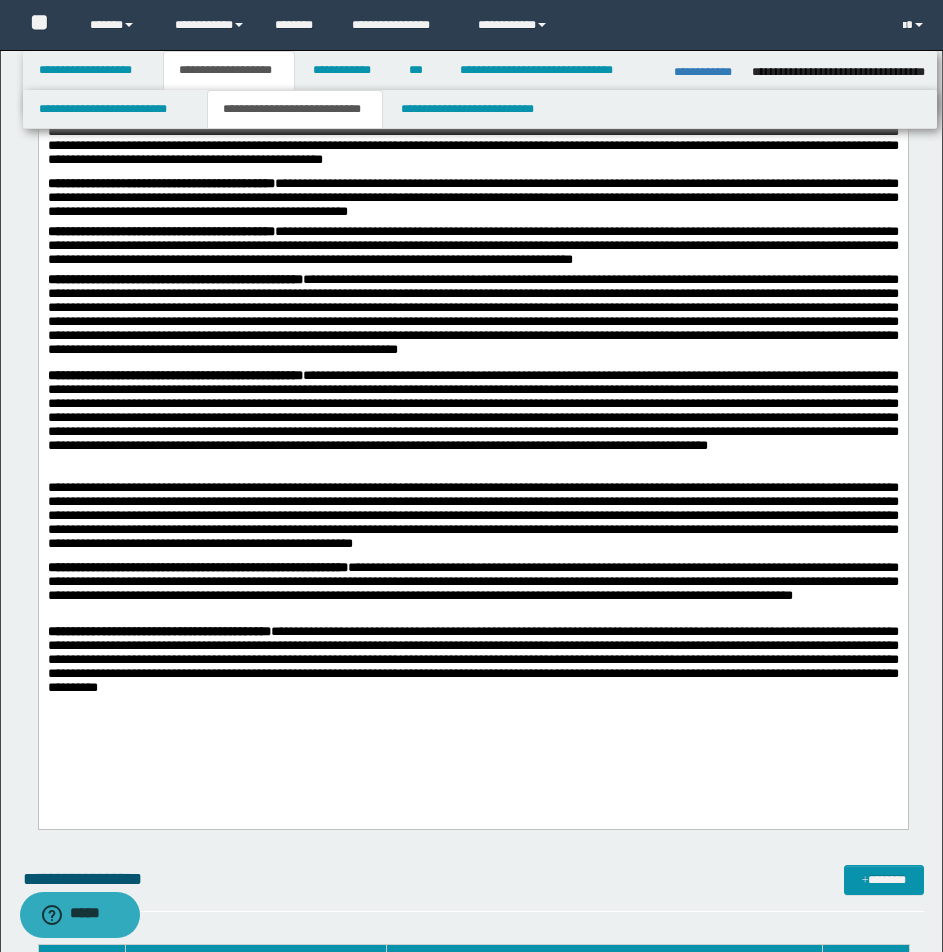 scroll, scrollTop: 640, scrollLeft: 0, axis: vertical 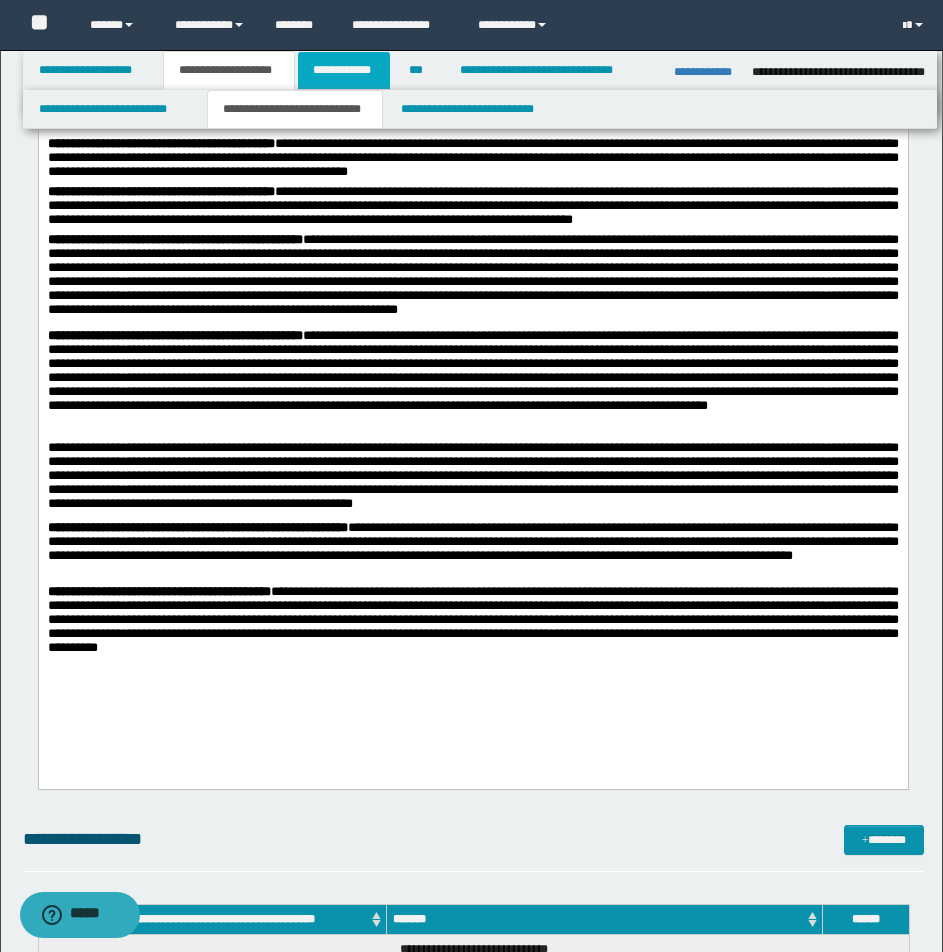 click on "**********" at bounding box center (344, 70) 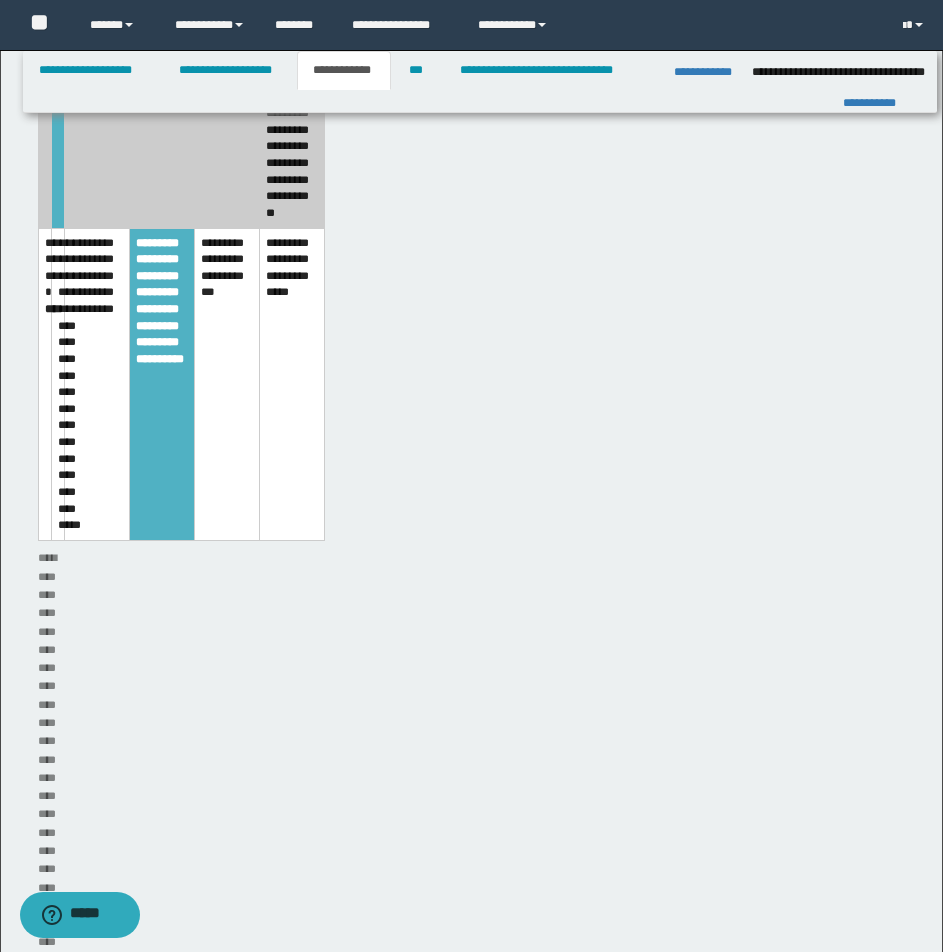 scroll, scrollTop: 609, scrollLeft: 0, axis: vertical 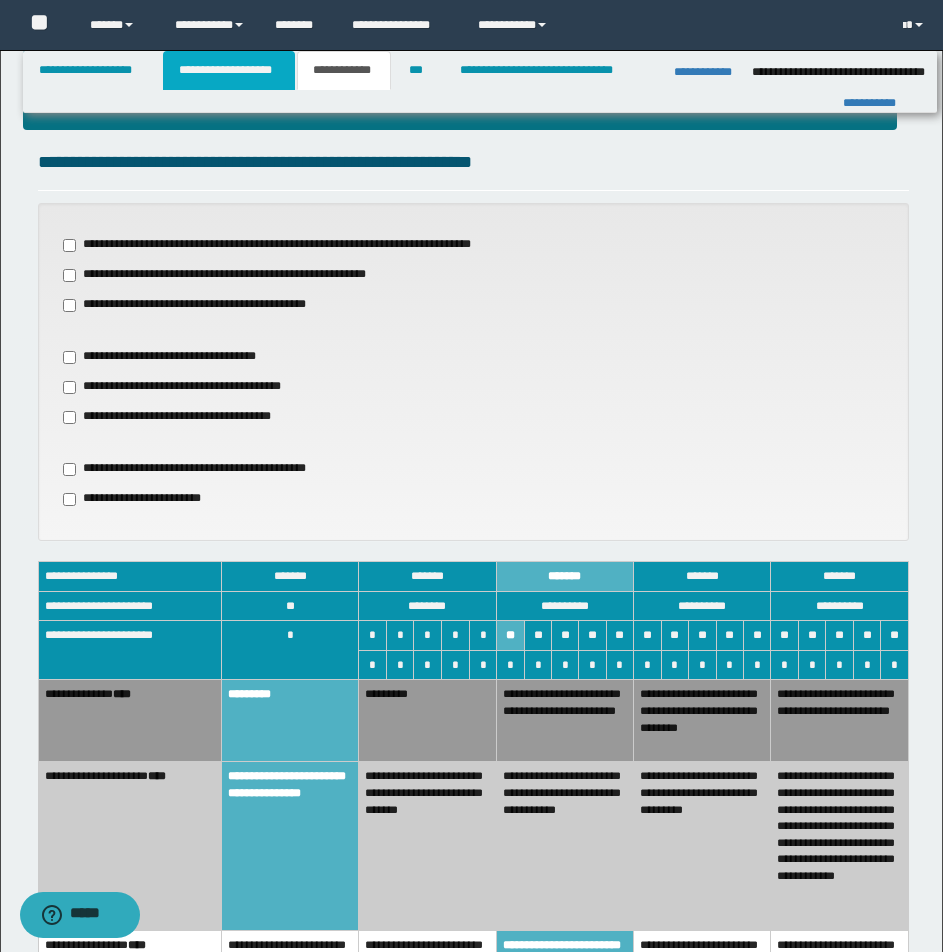 drag, startPoint x: 232, startPoint y: 70, endPoint x: 282, endPoint y: 98, distance: 57.306194 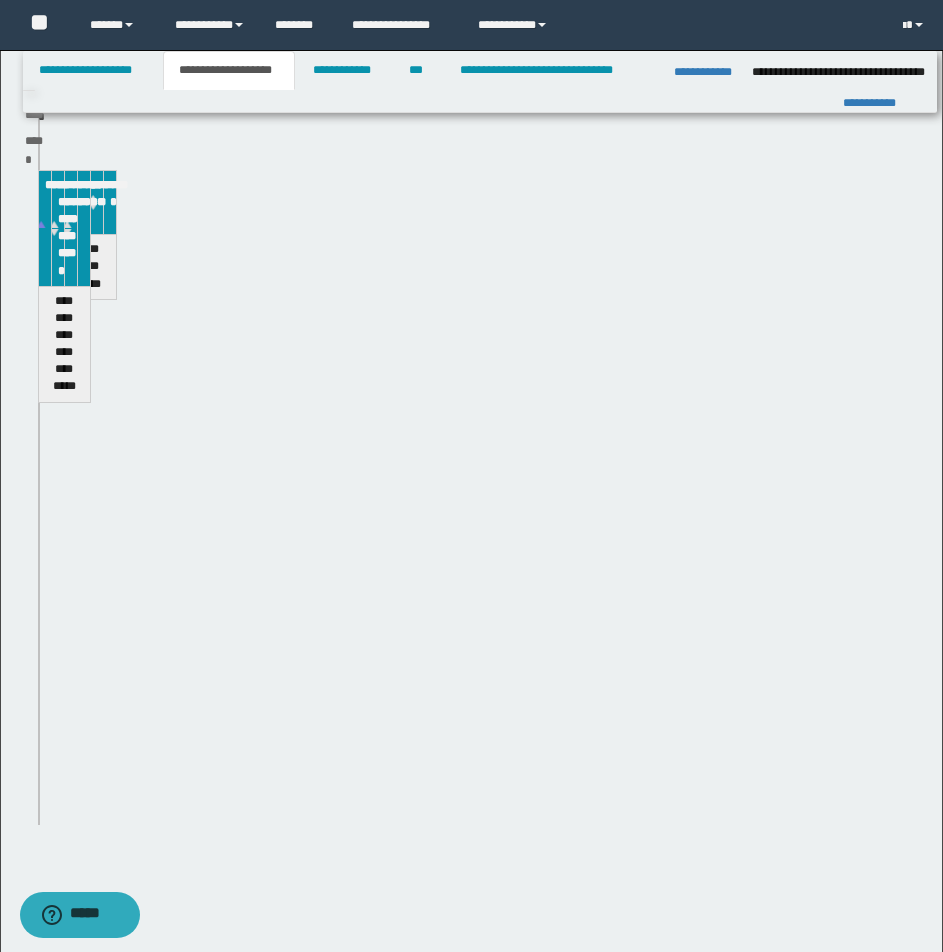 scroll, scrollTop: 640, scrollLeft: 0, axis: vertical 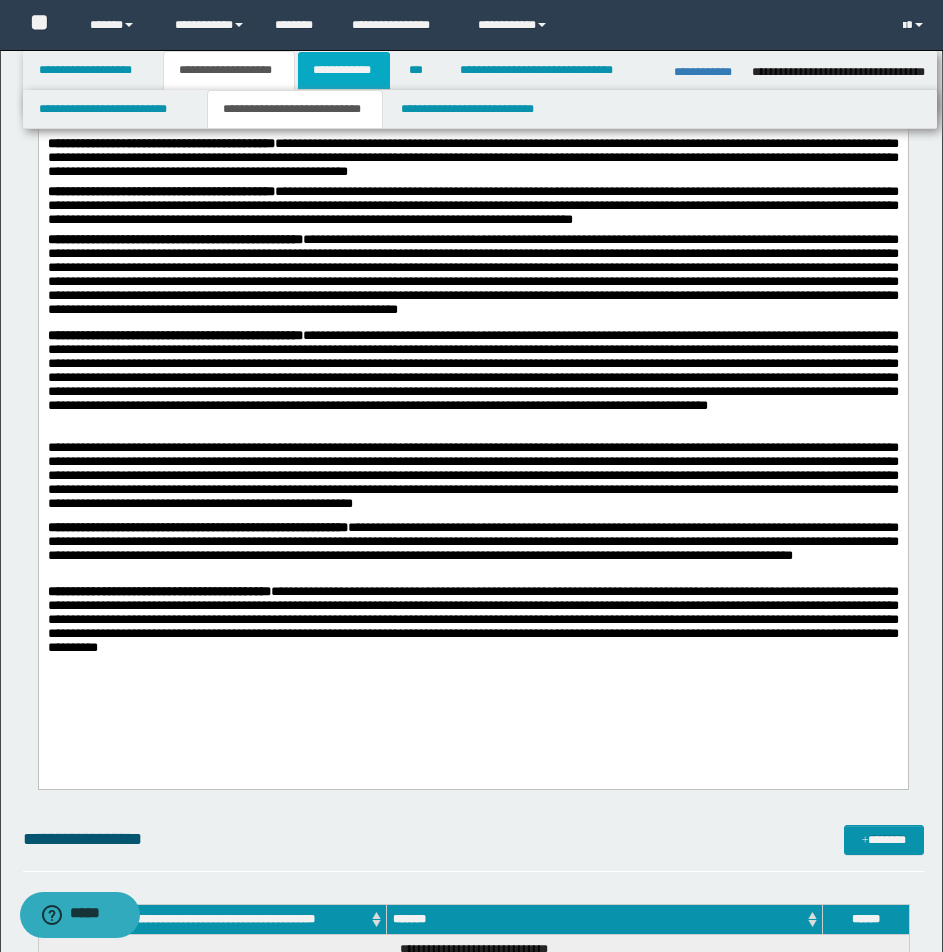 click on "**********" at bounding box center (344, 70) 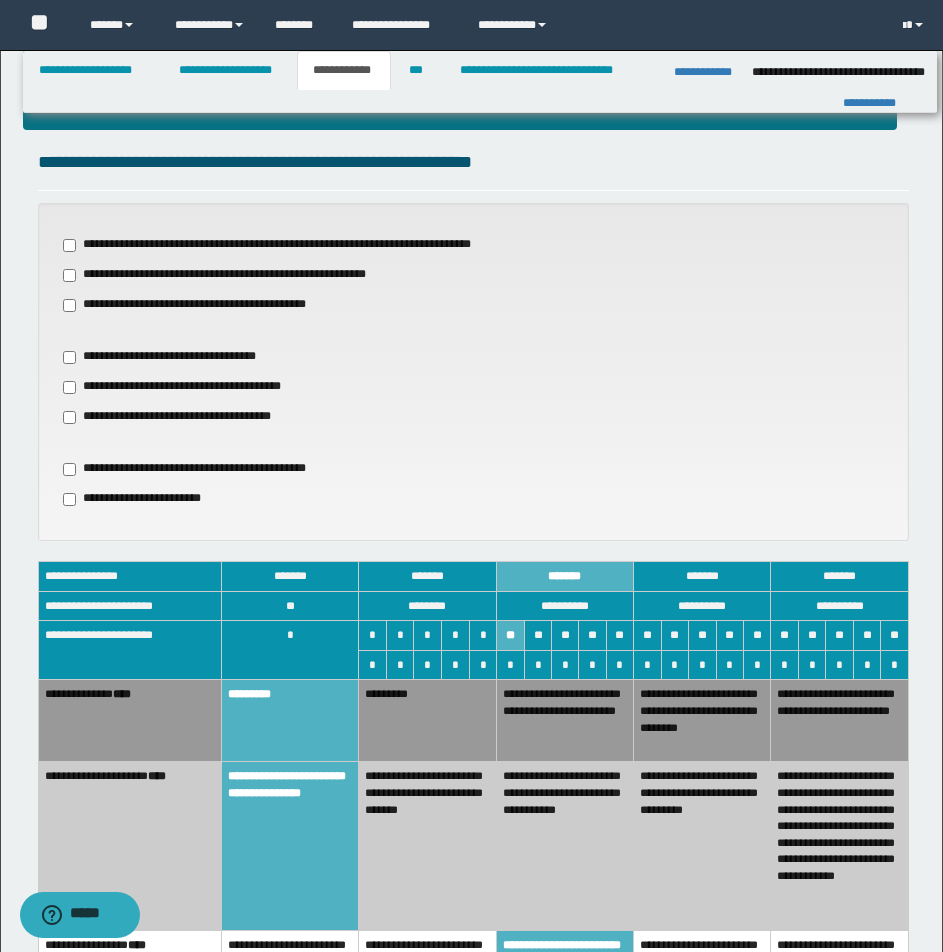 scroll, scrollTop: 0, scrollLeft: 0, axis: both 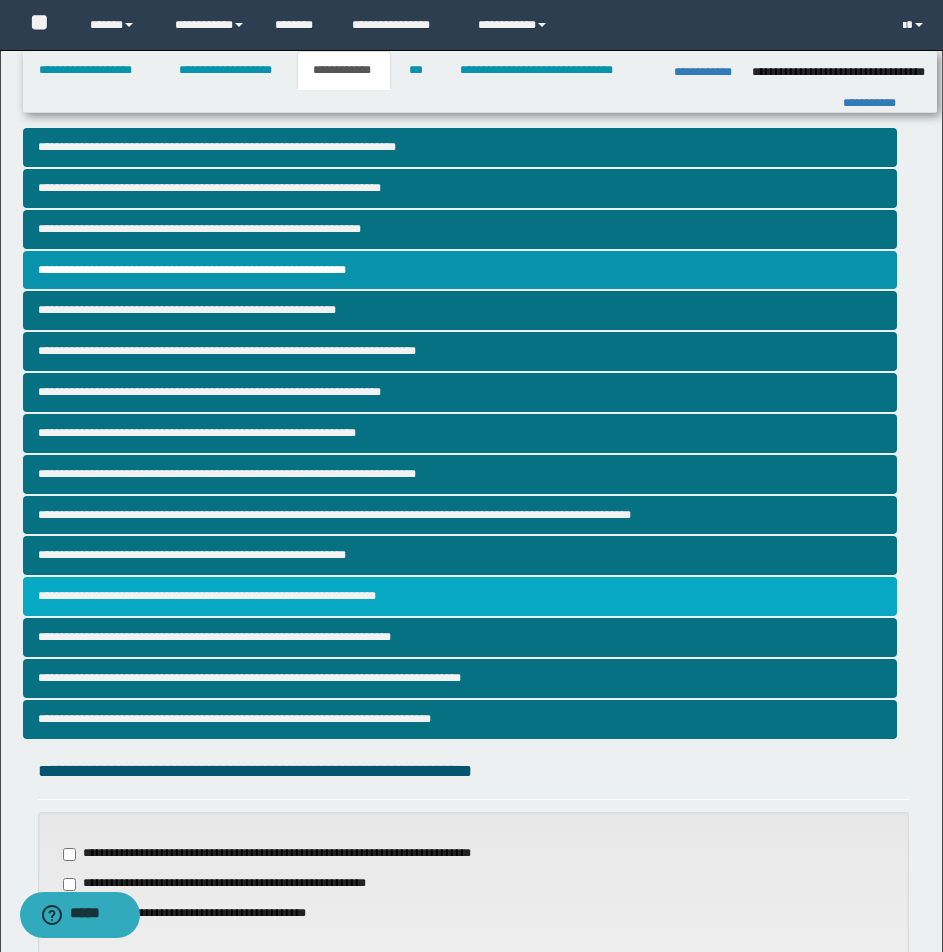 click on "**********" at bounding box center (460, 596) 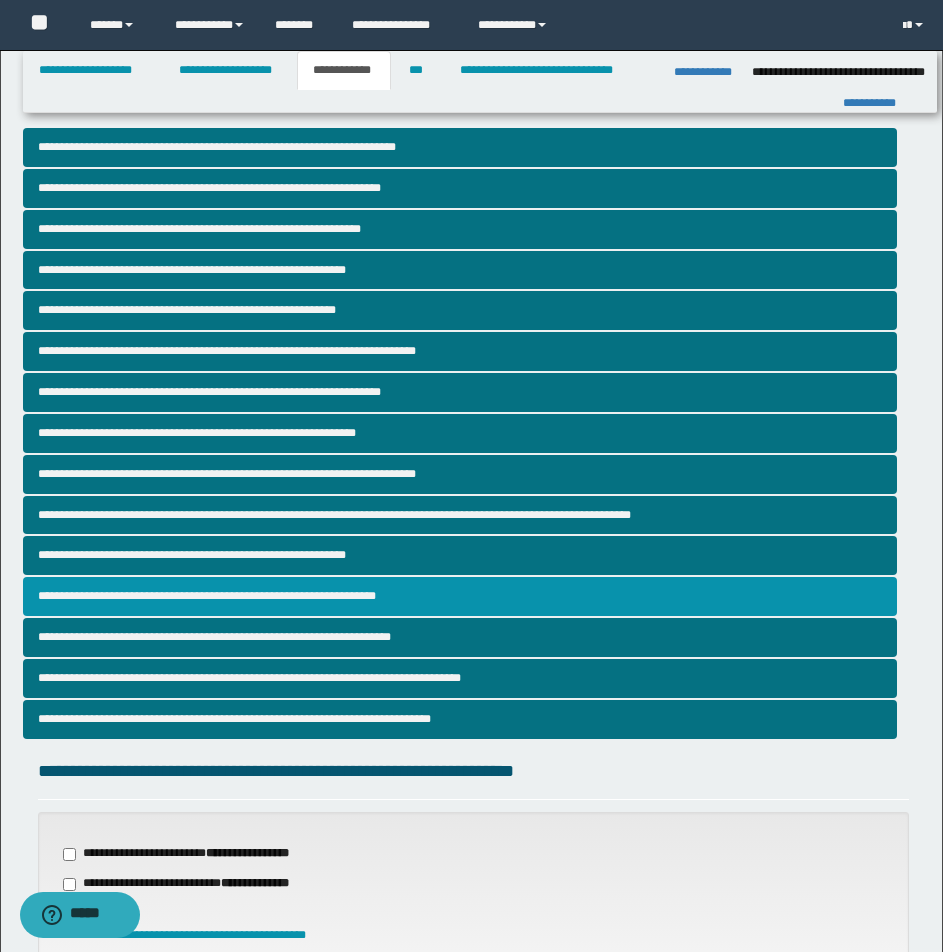 scroll, scrollTop: 833, scrollLeft: 0, axis: vertical 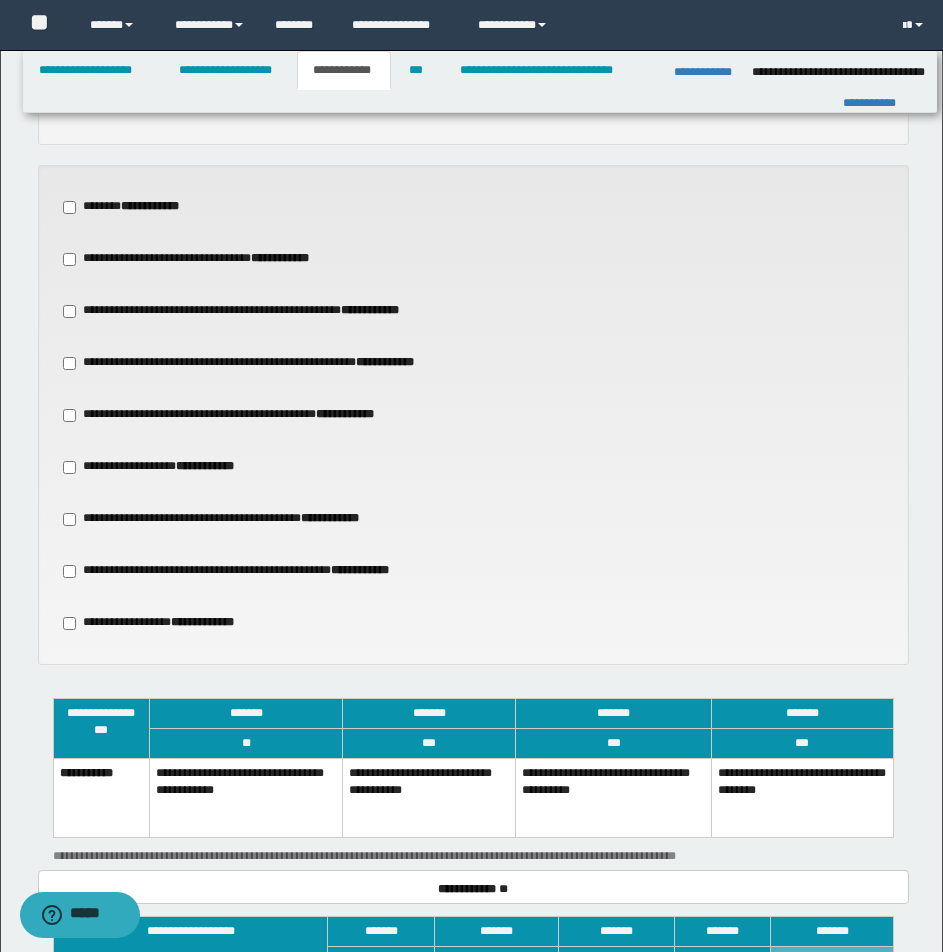 click on "**********" at bounding box center (429, 798) 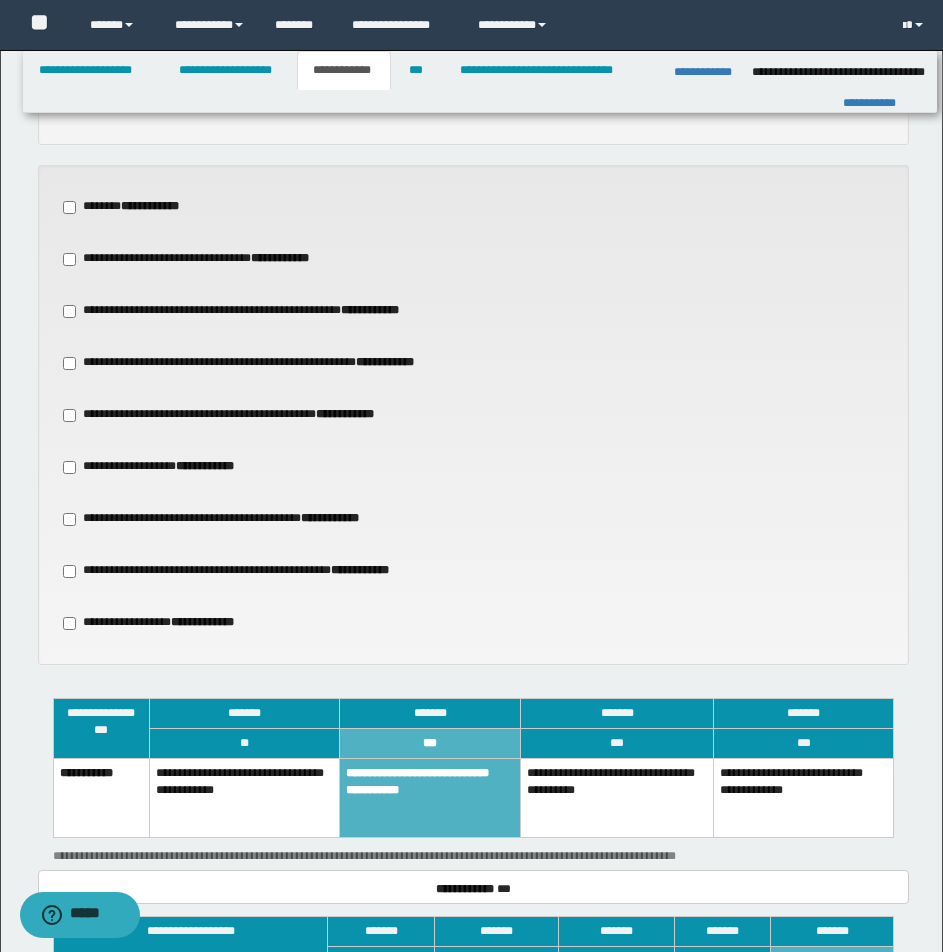 scroll, scrollTop: 1460, scrollLeft: 0, axis: vertical 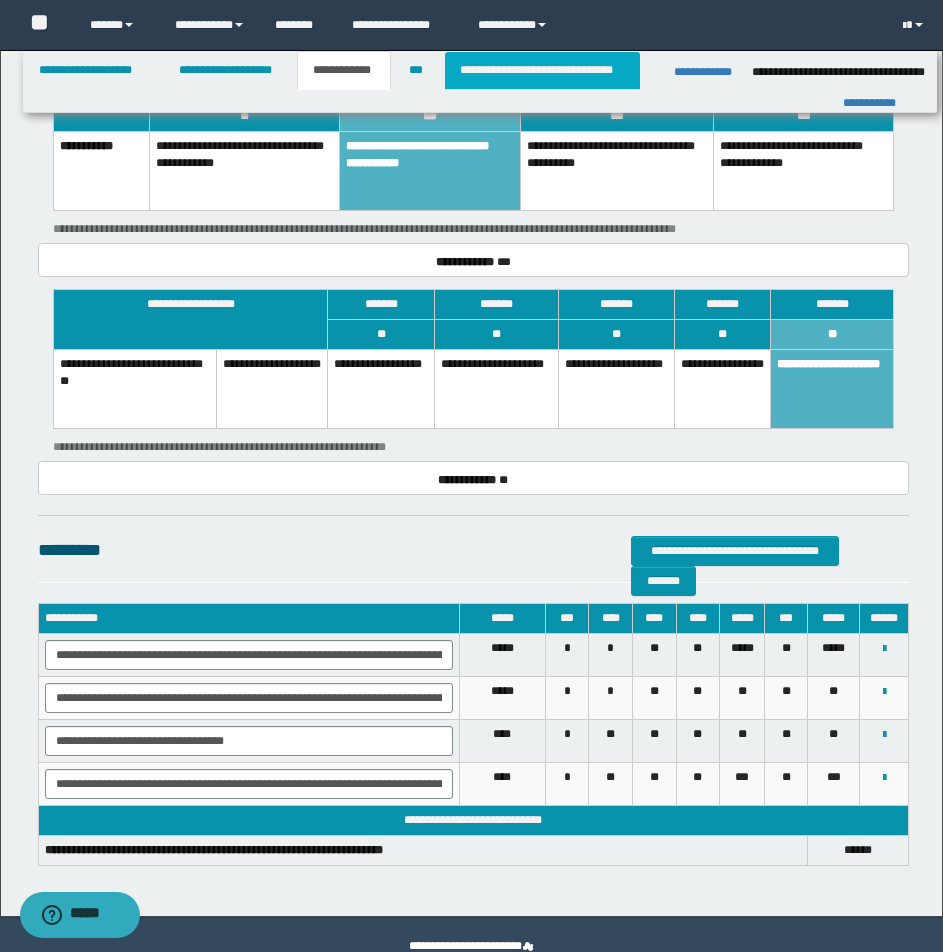 click on "**********" at bounding box center (542, 70) 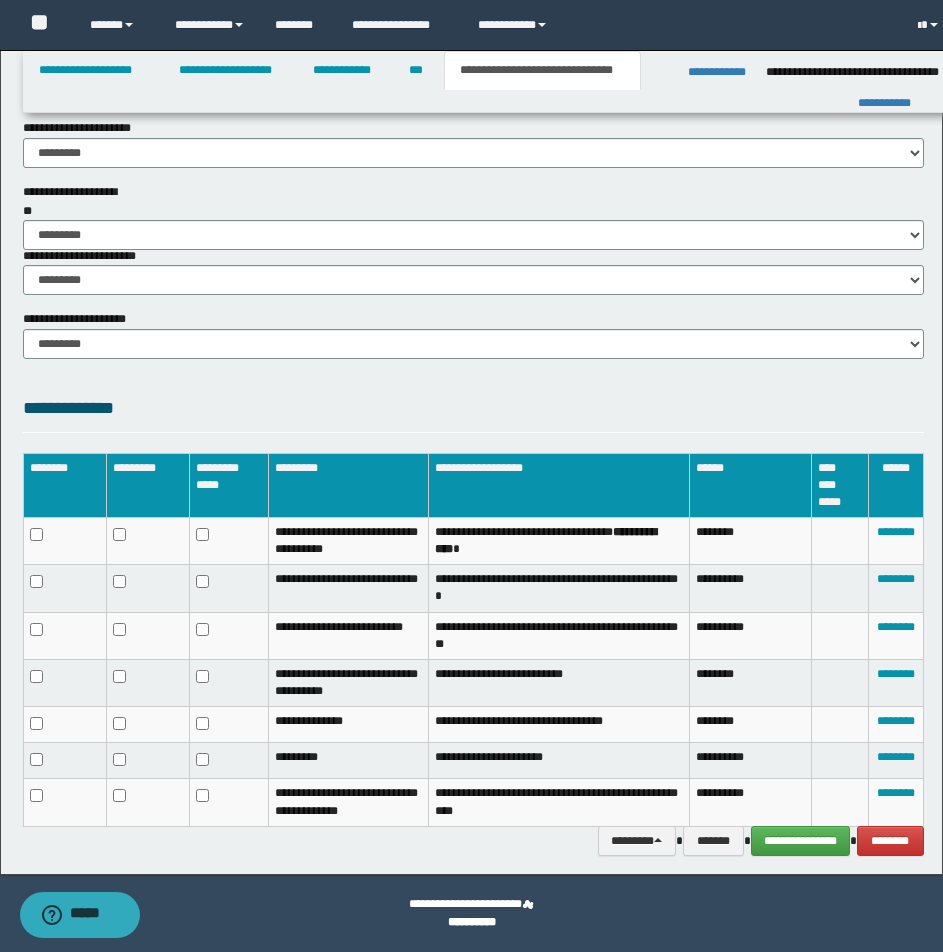 scroll, scrollTop: 1455, scrollLeft: 0, axis: vertical 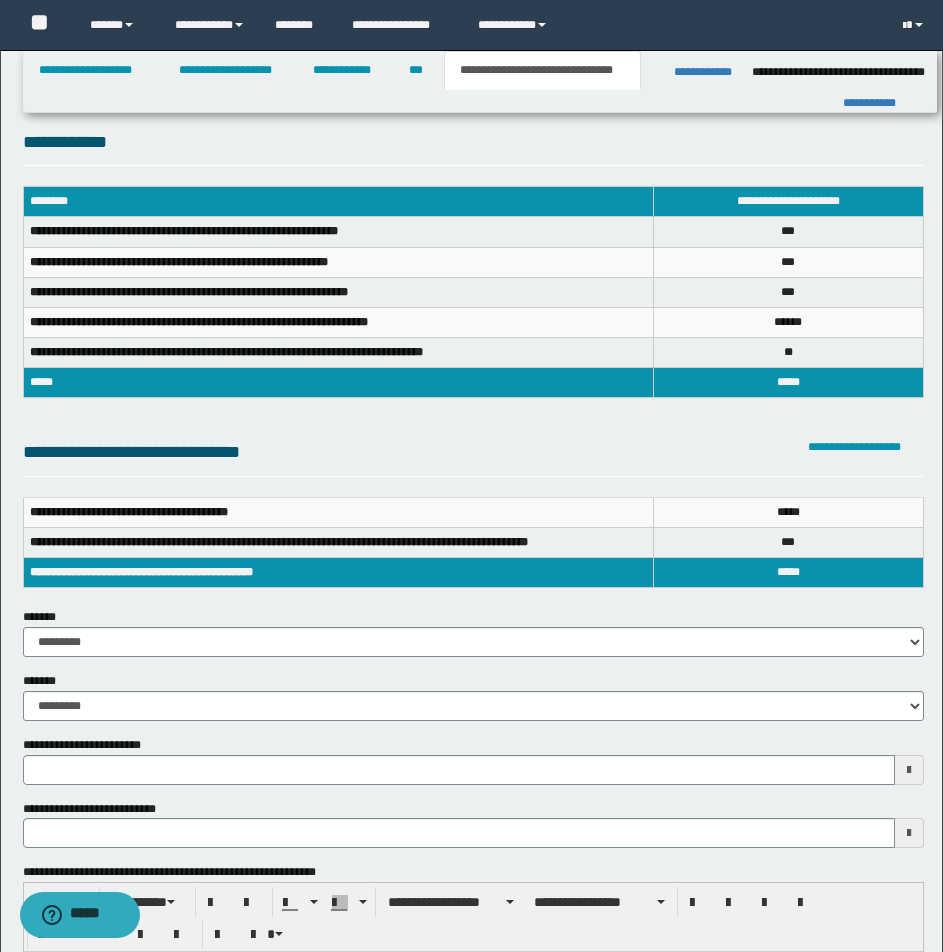 type 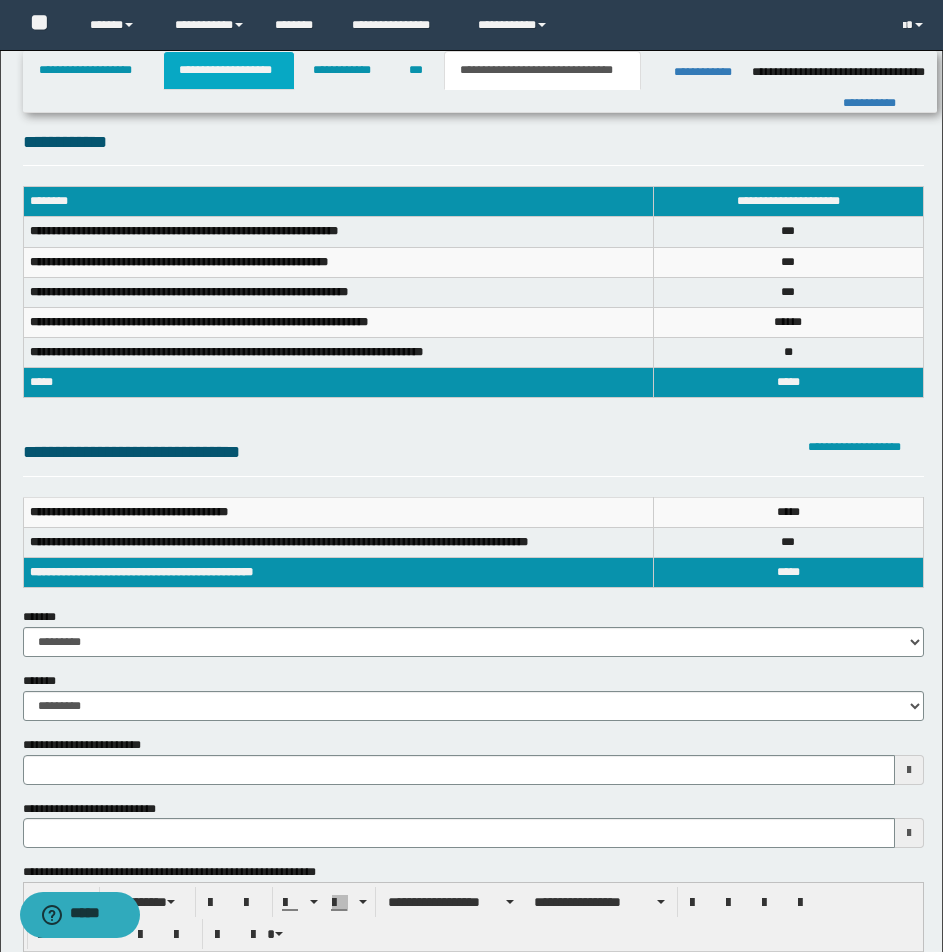 click on "**********" at bounding box center [229, 70] 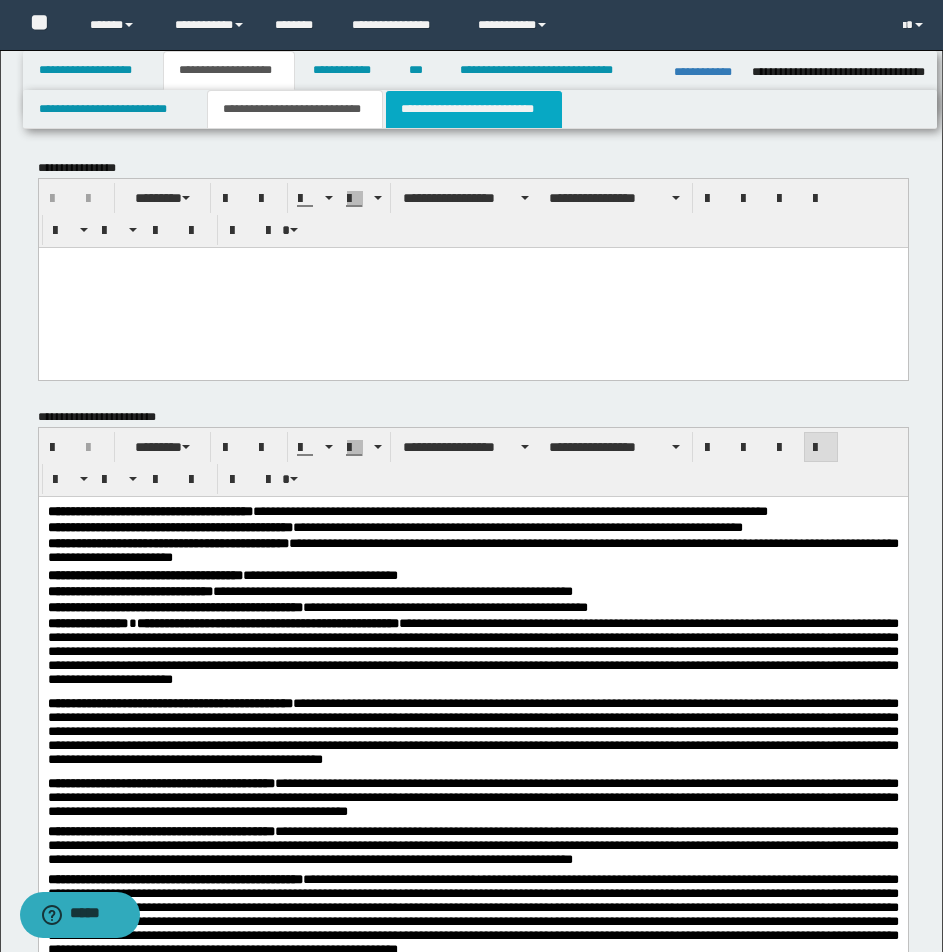 click on "**********" at bounding box center [474, 109] 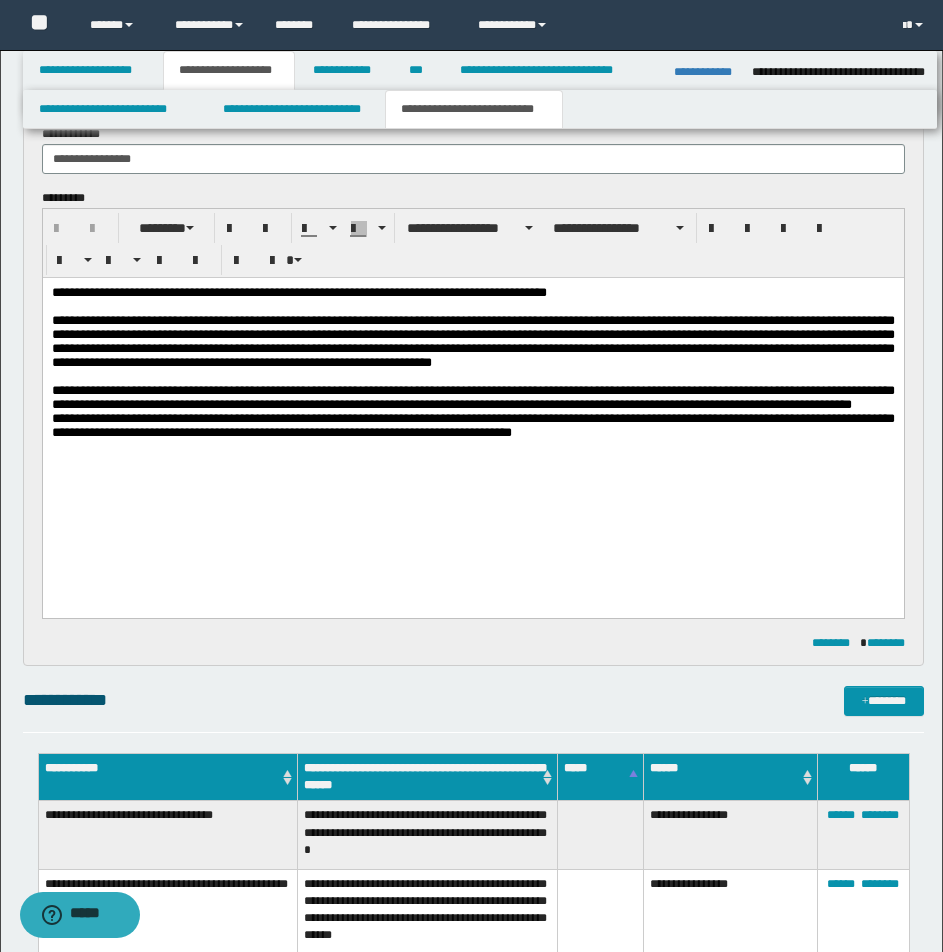 scroll, scrollTop: 833, scrollLeft: 0, axis: vertical 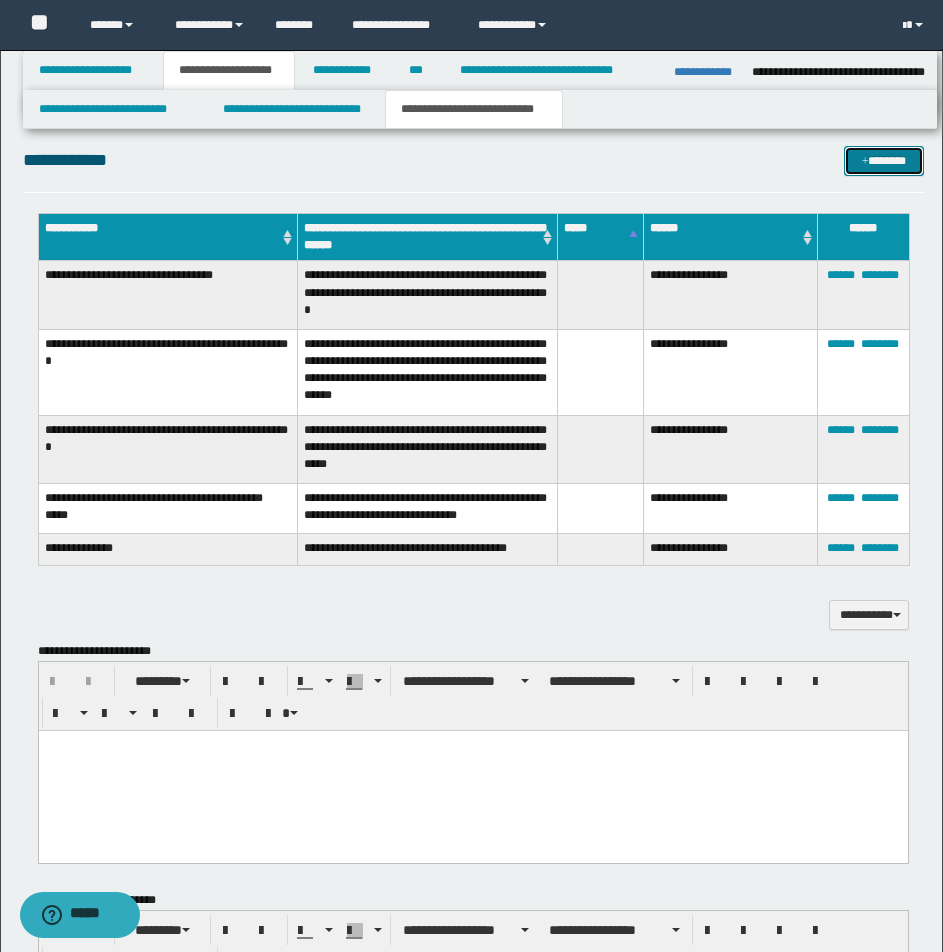 click on "*******" at bounding box center [884, 161] 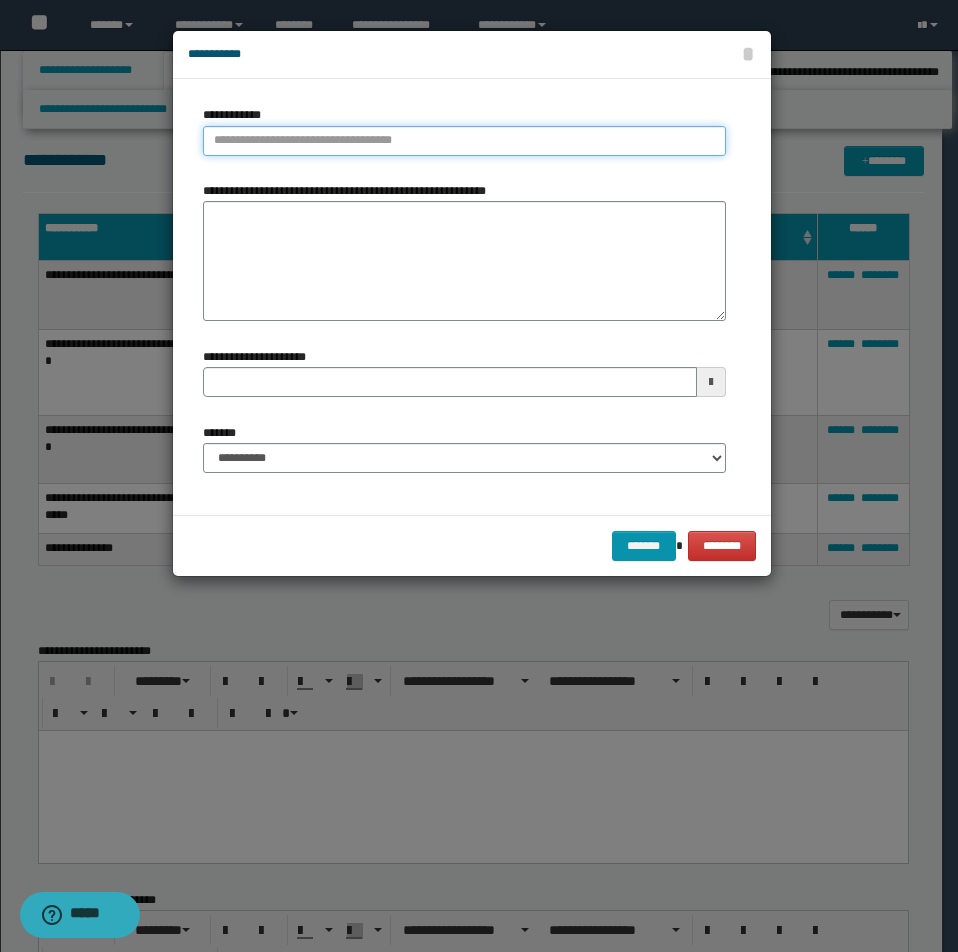 type on "**********" 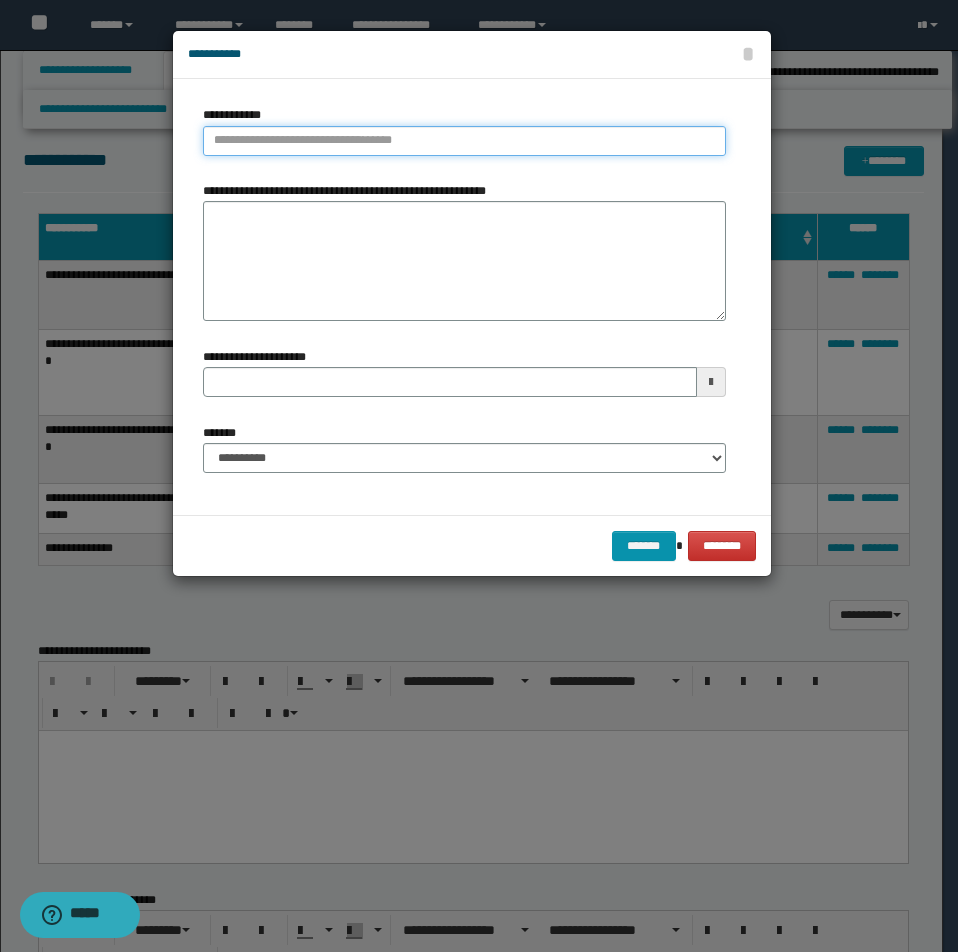 click on "**********" at bounding box center [464, 141] 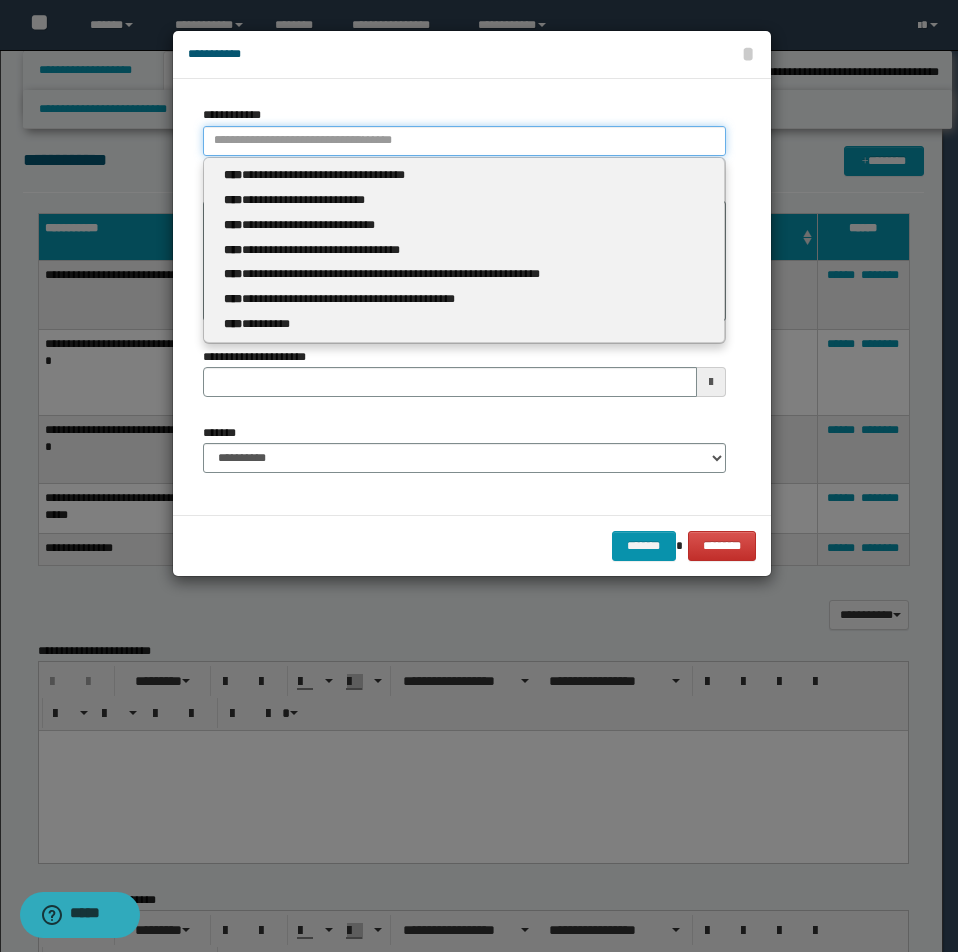 type 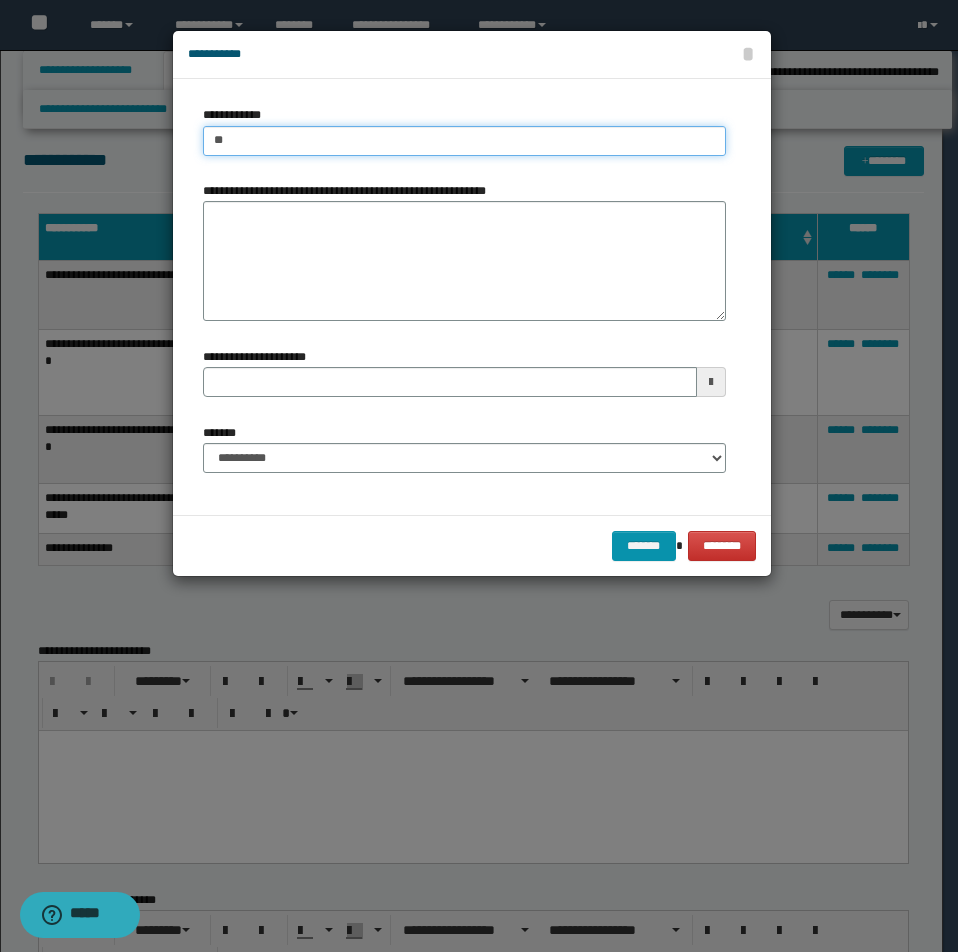 type on "***" 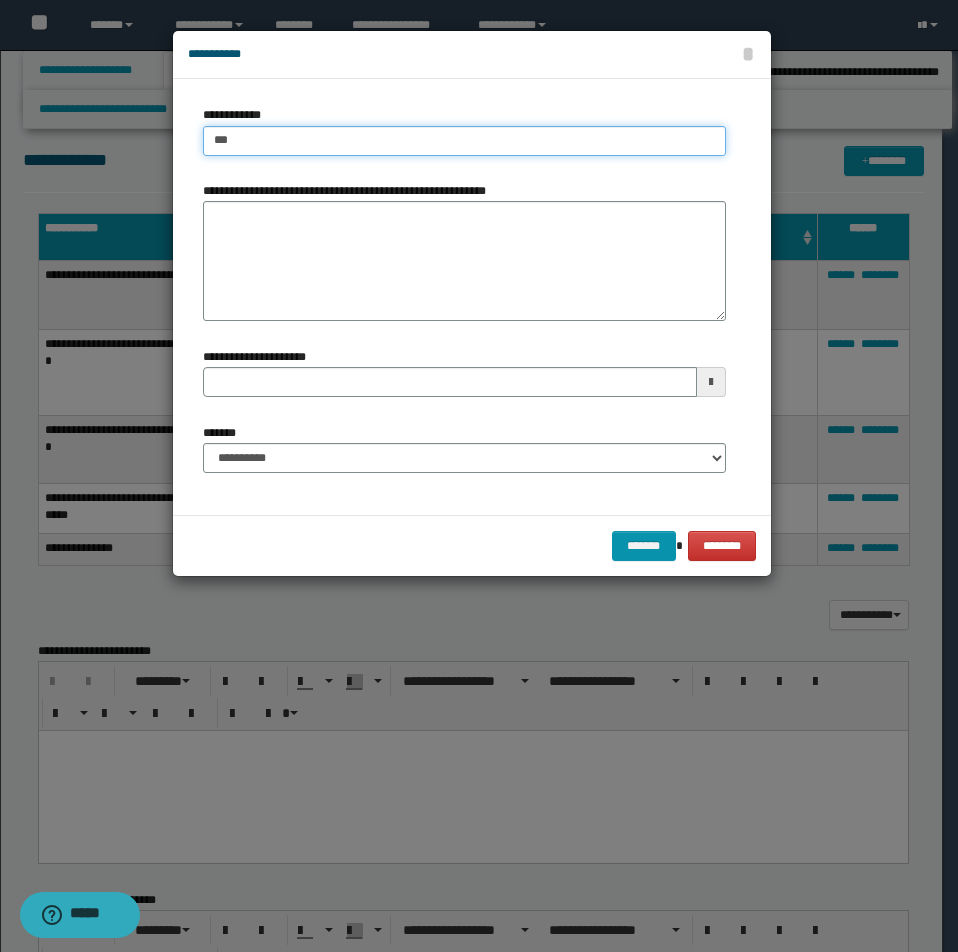 type 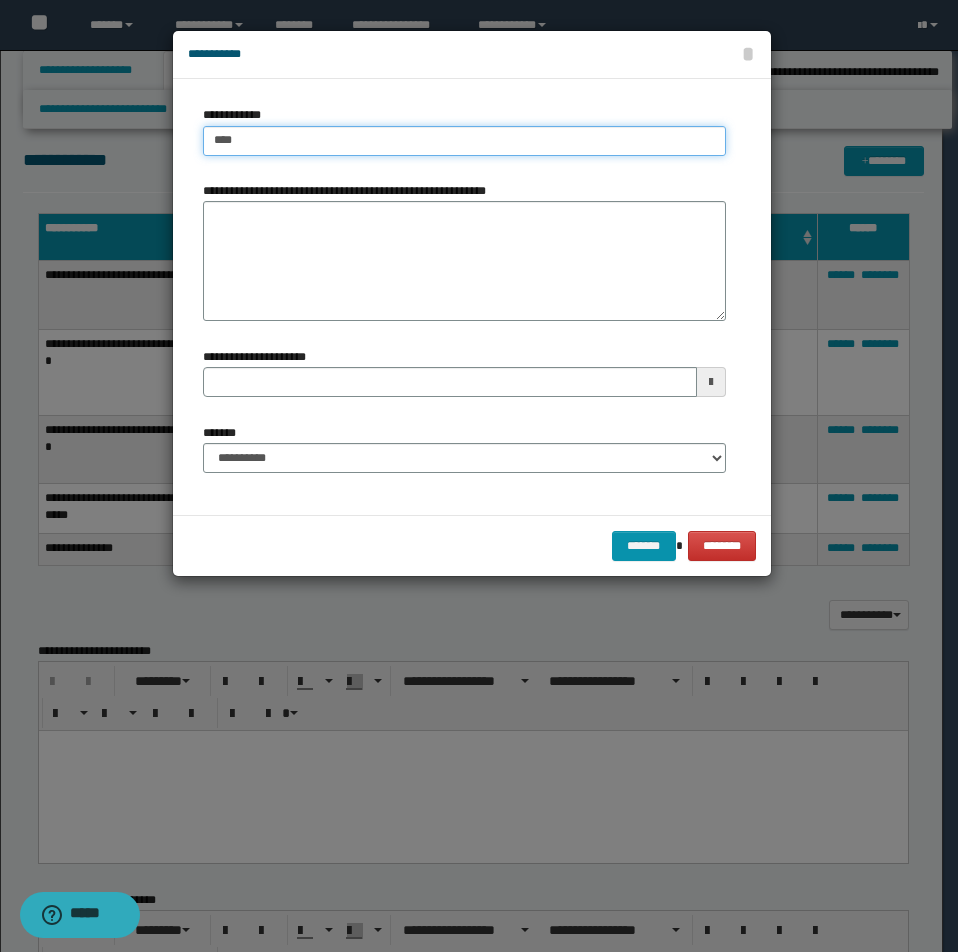 type on "****" 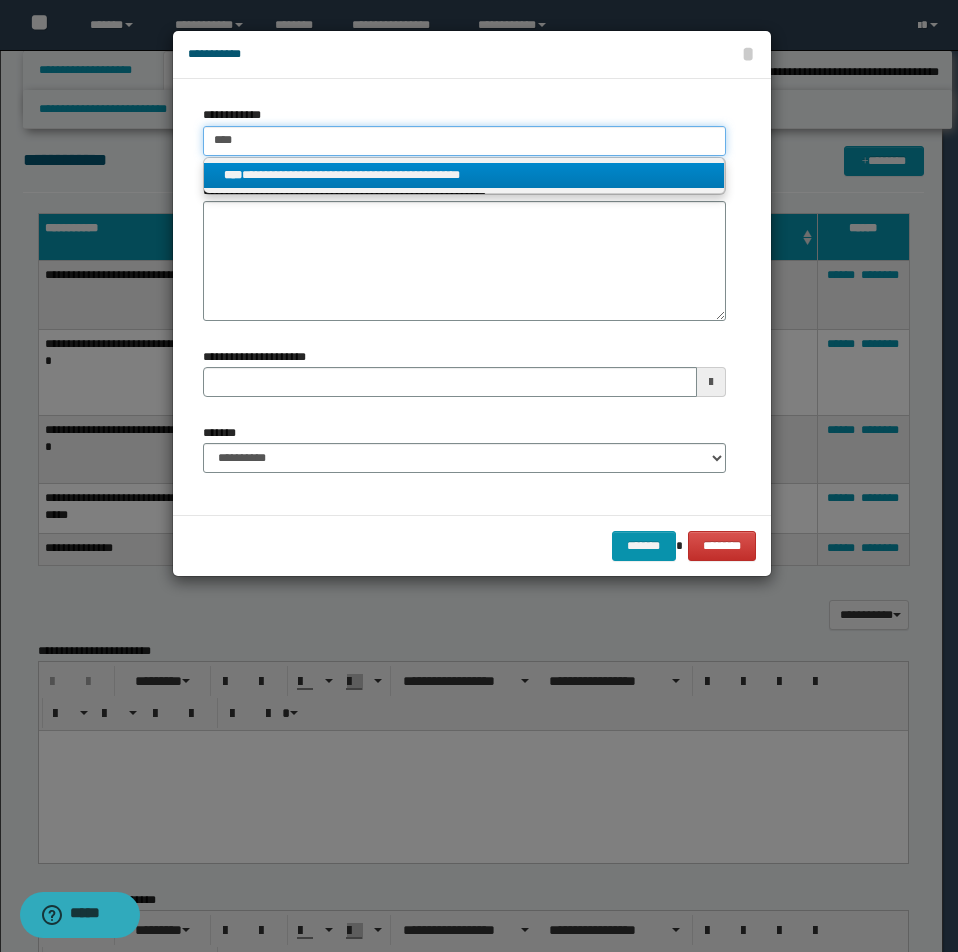 type on "****" 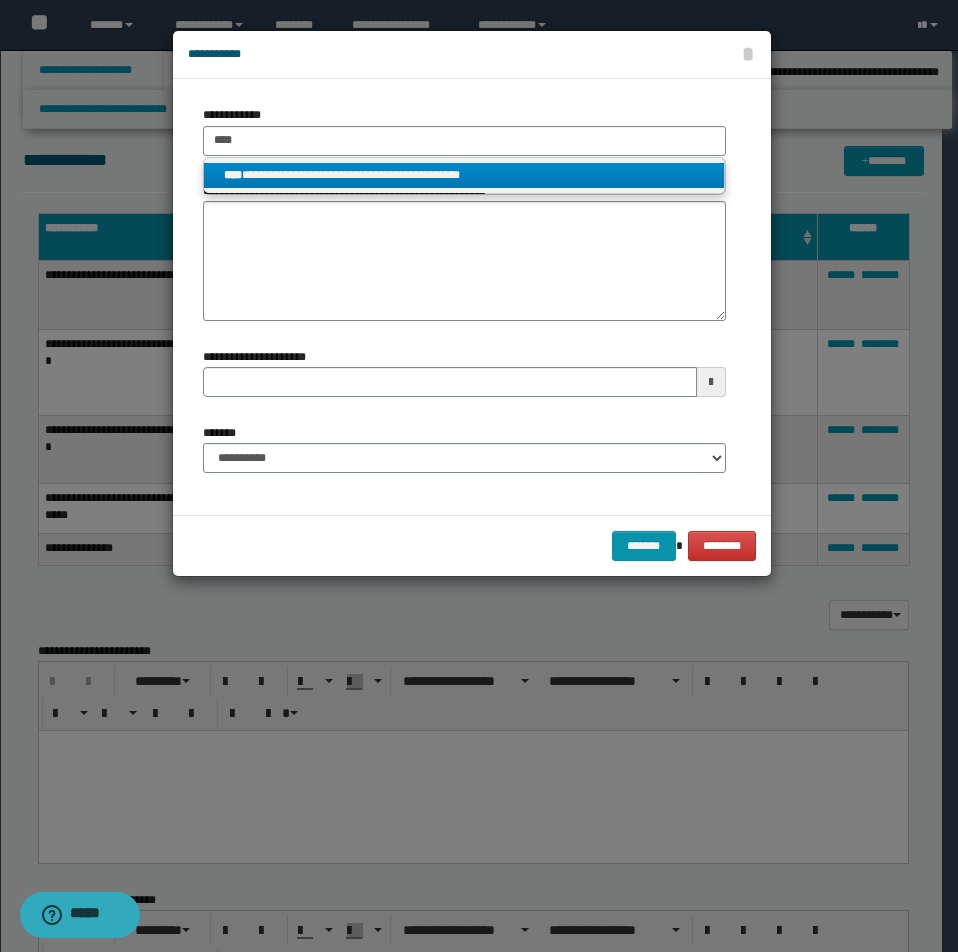 click on "**********" at bounding box center (464, 175) 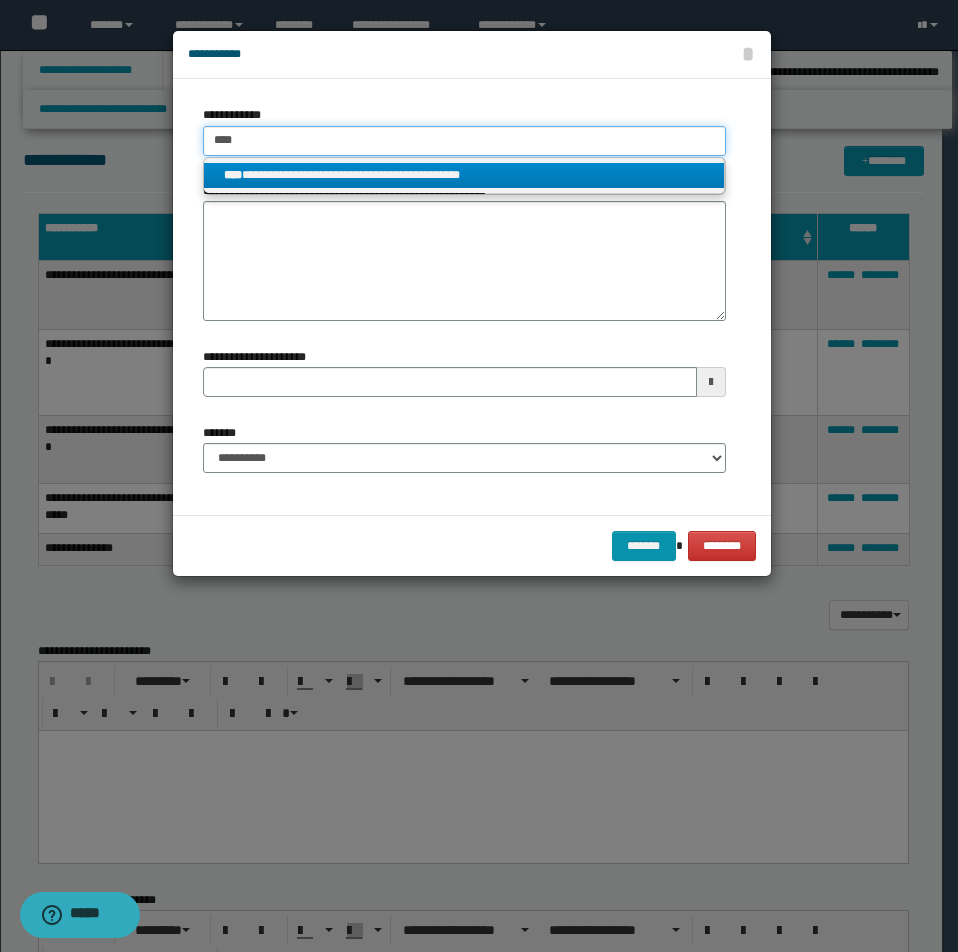type 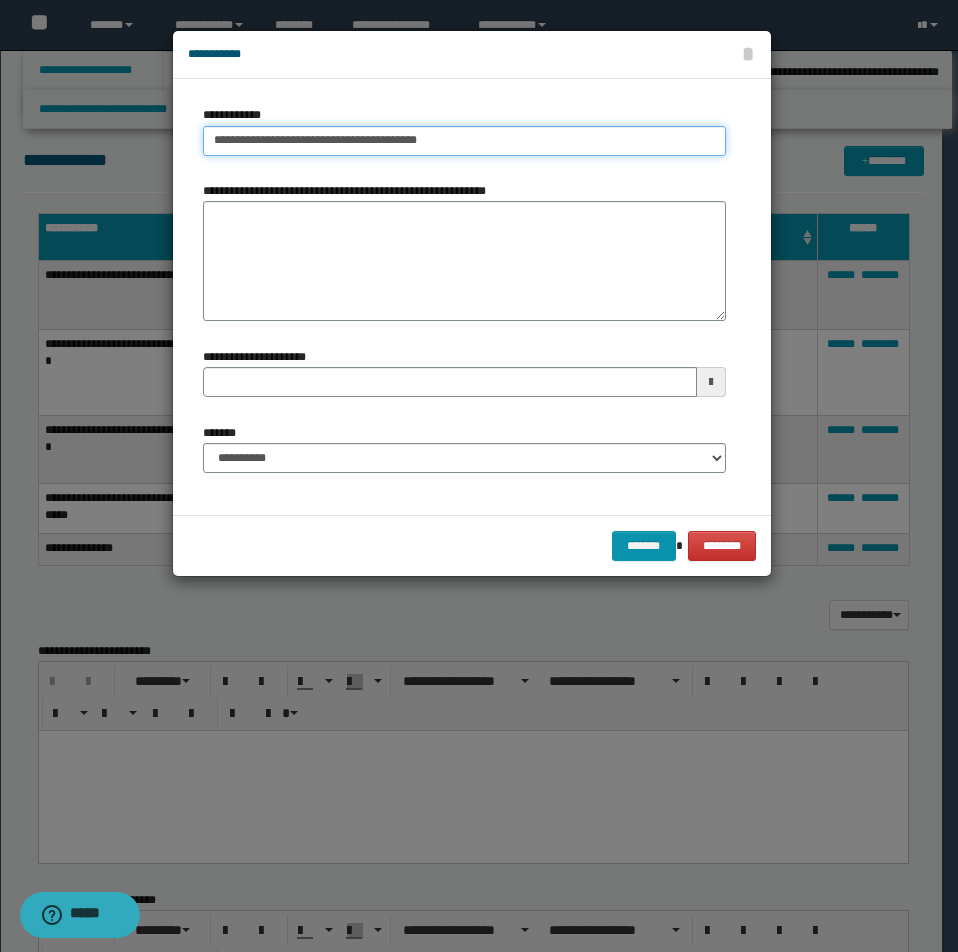 drag, startPoint x: 213, startPoint y: 145, endPoint x: 594, endPoint y: 156, distance: 381.15875 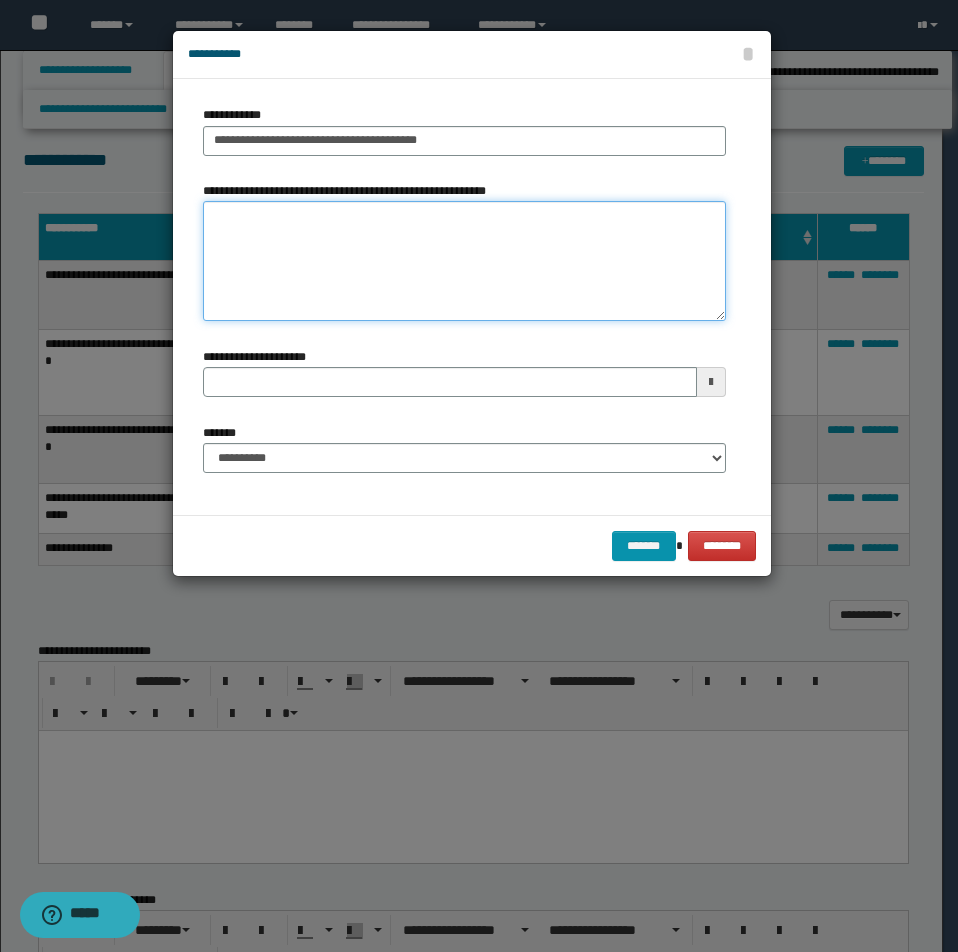 click on "**********" at bounding box center [464, 261] 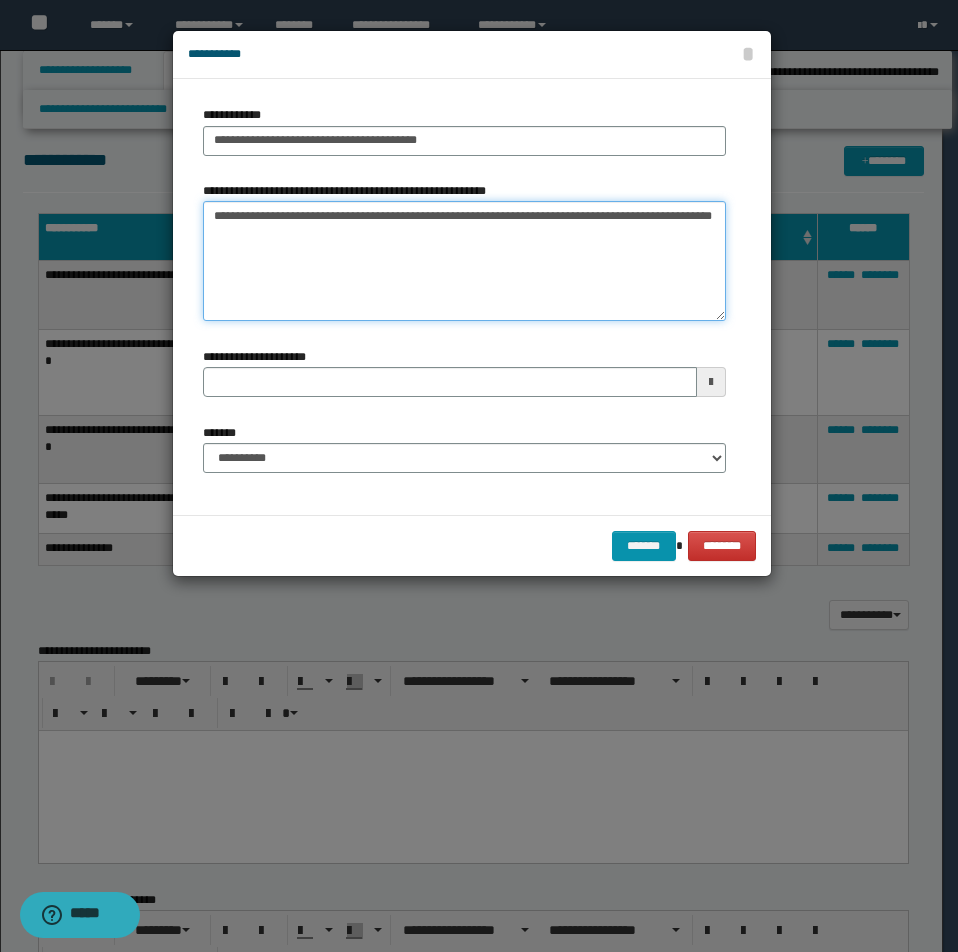 type on "**********" 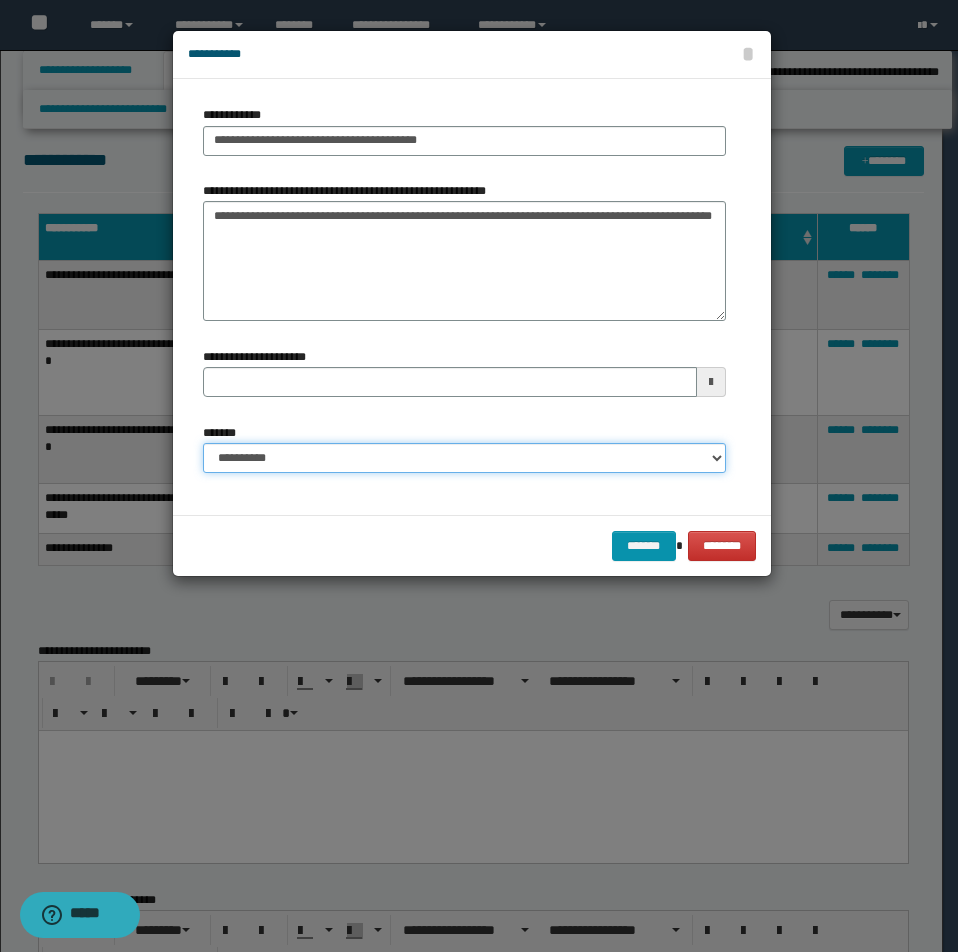 click on "**********" at bounding box center [464, 458] 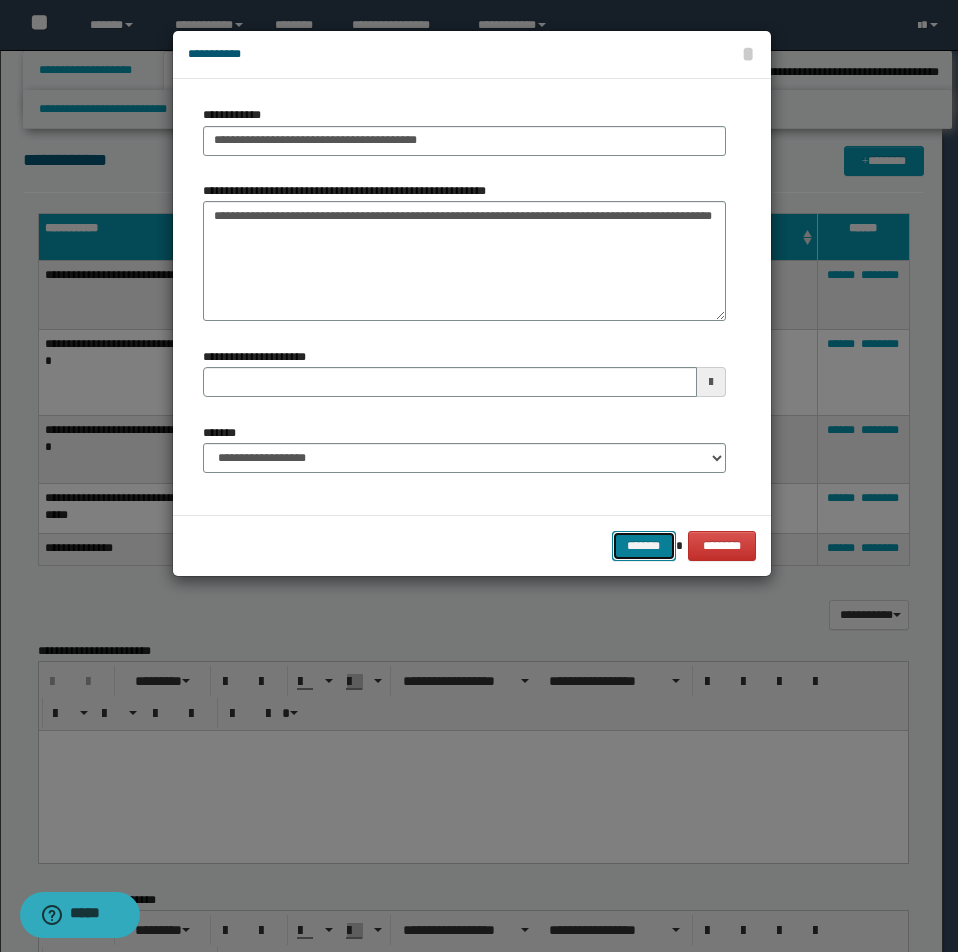 click on "*******" at bounding box center [644, 546] 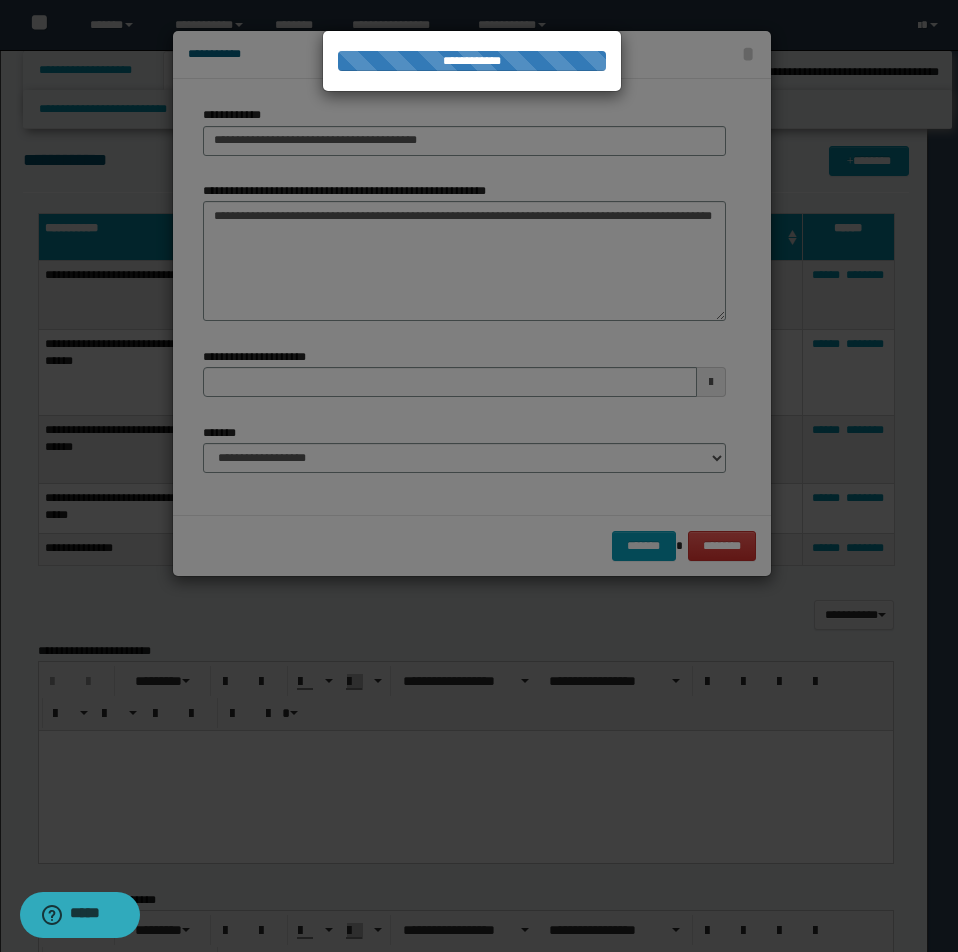 click at bounding box center [479, 476] 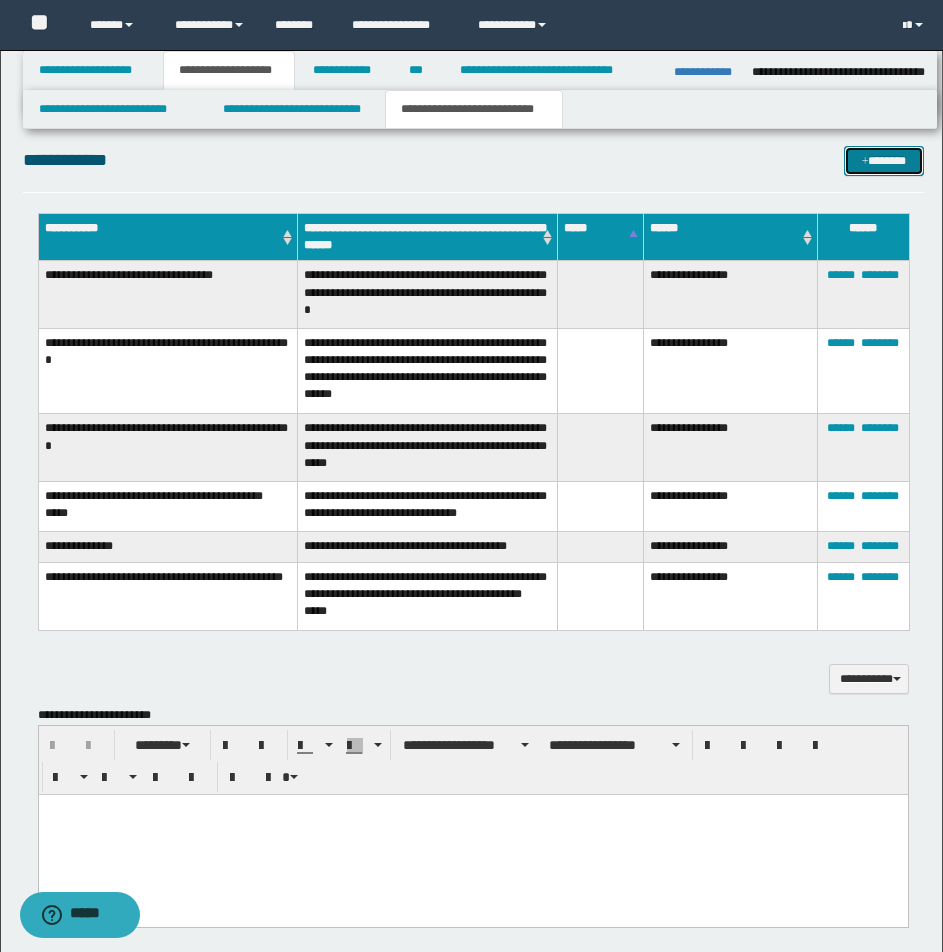click on "*******" at bounding box center [884, 161] 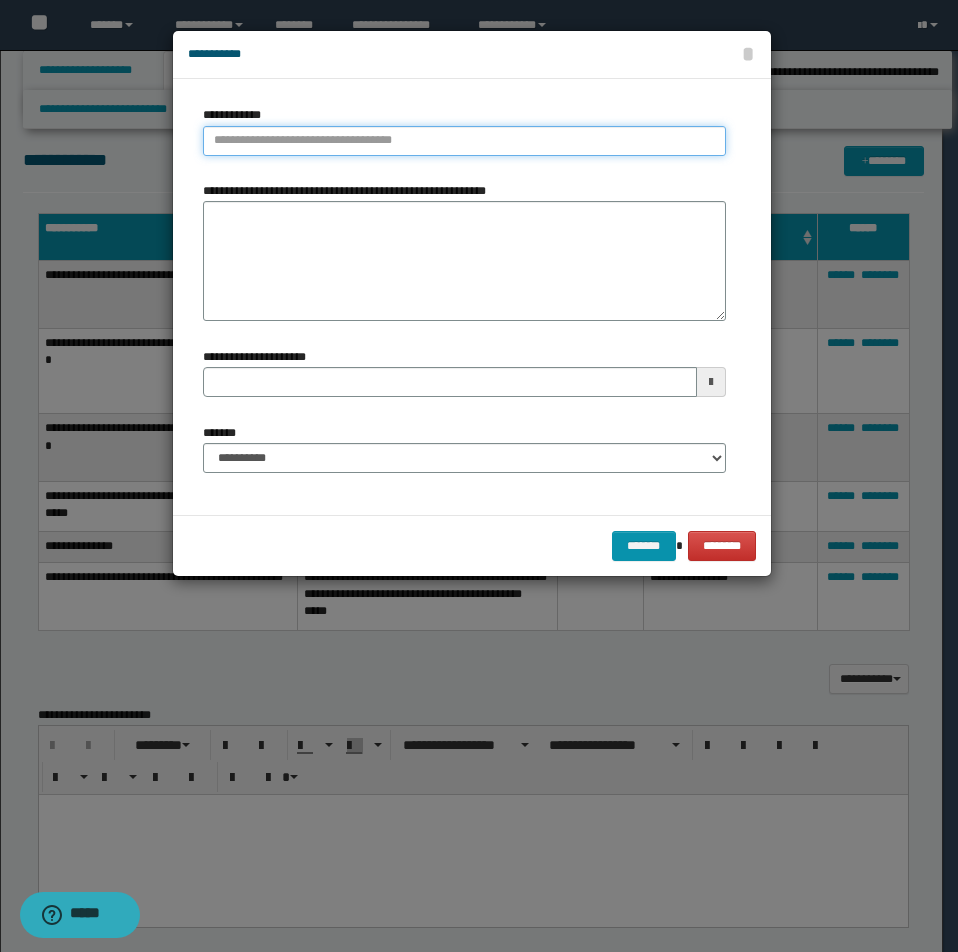 type on "**********" 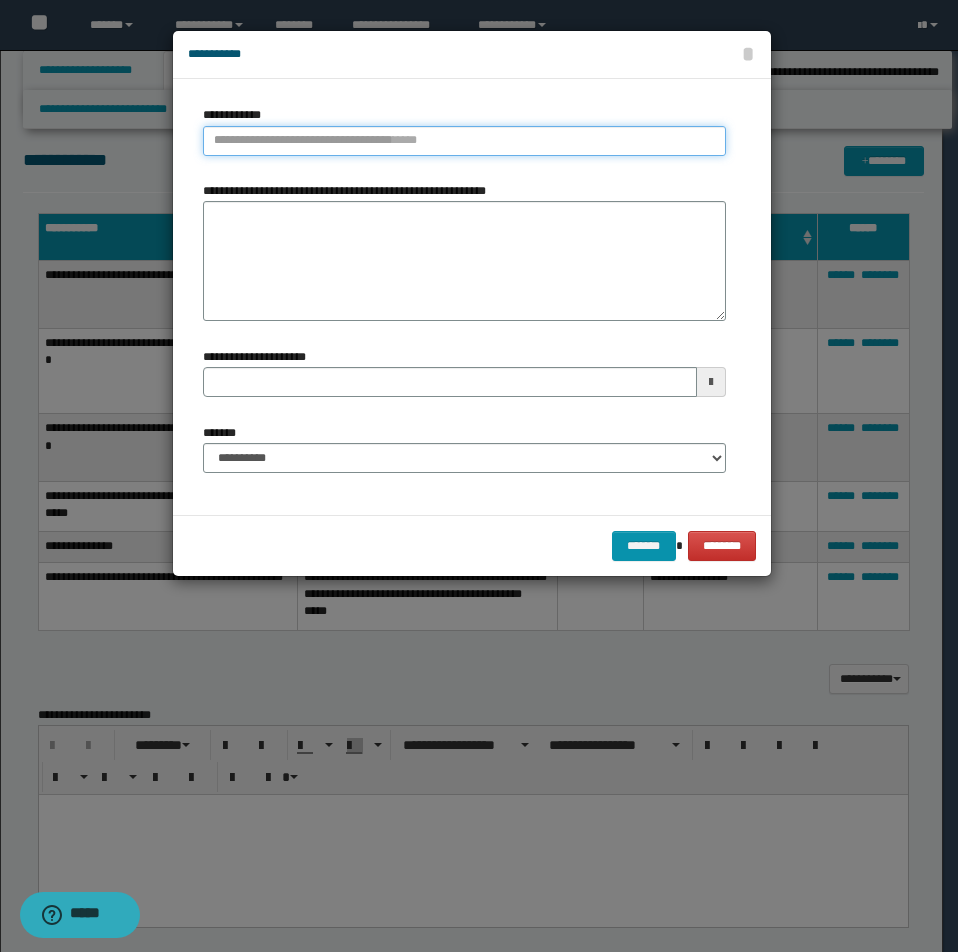 click on "**********" at bounding box center (464, 141) 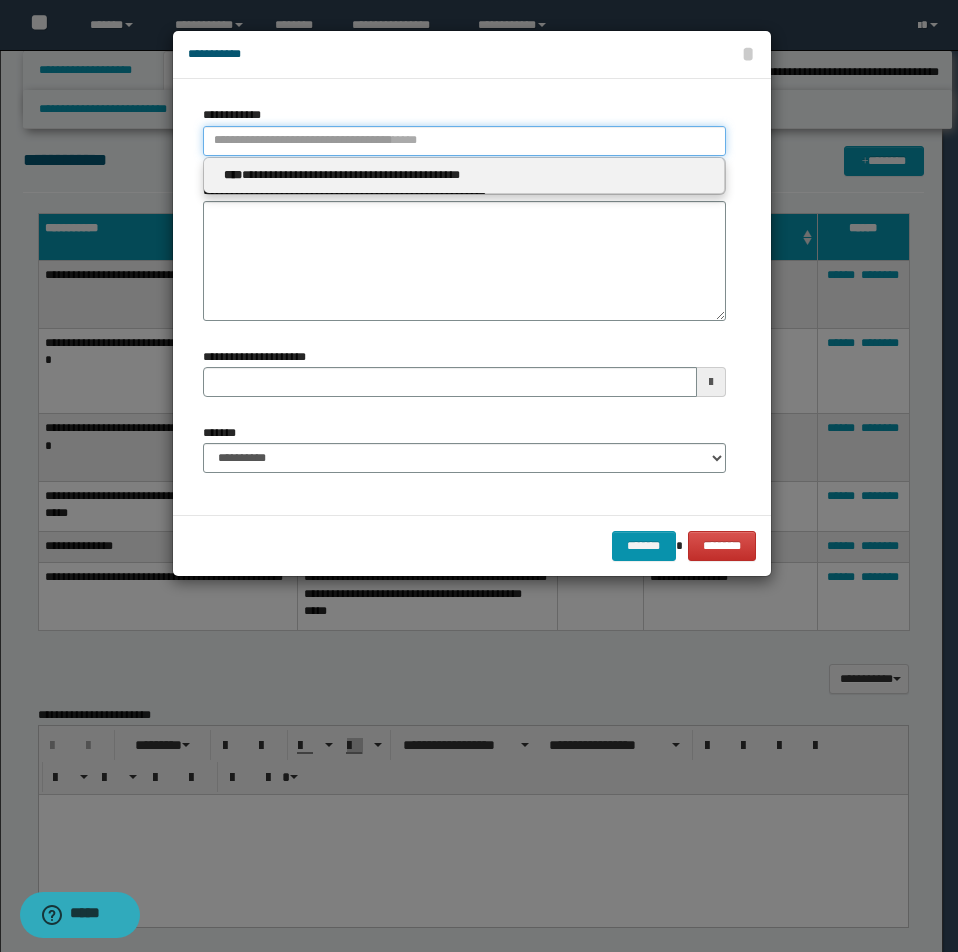 type 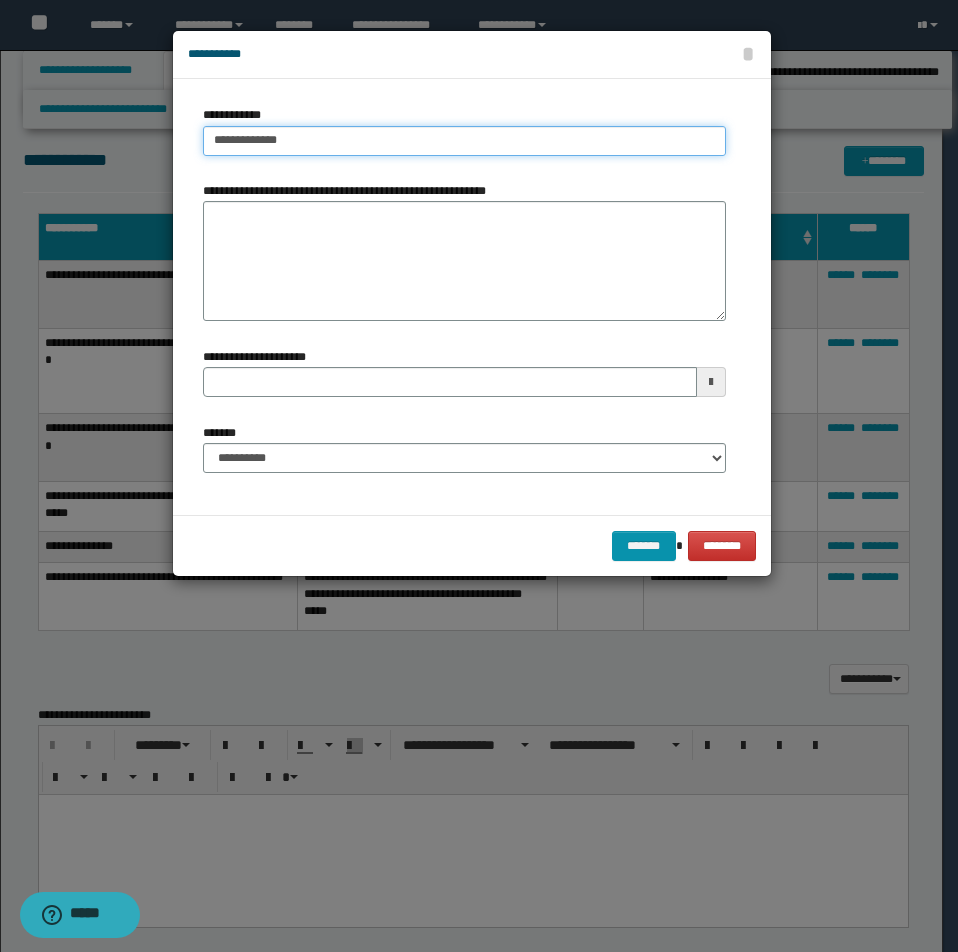 type on "**********" 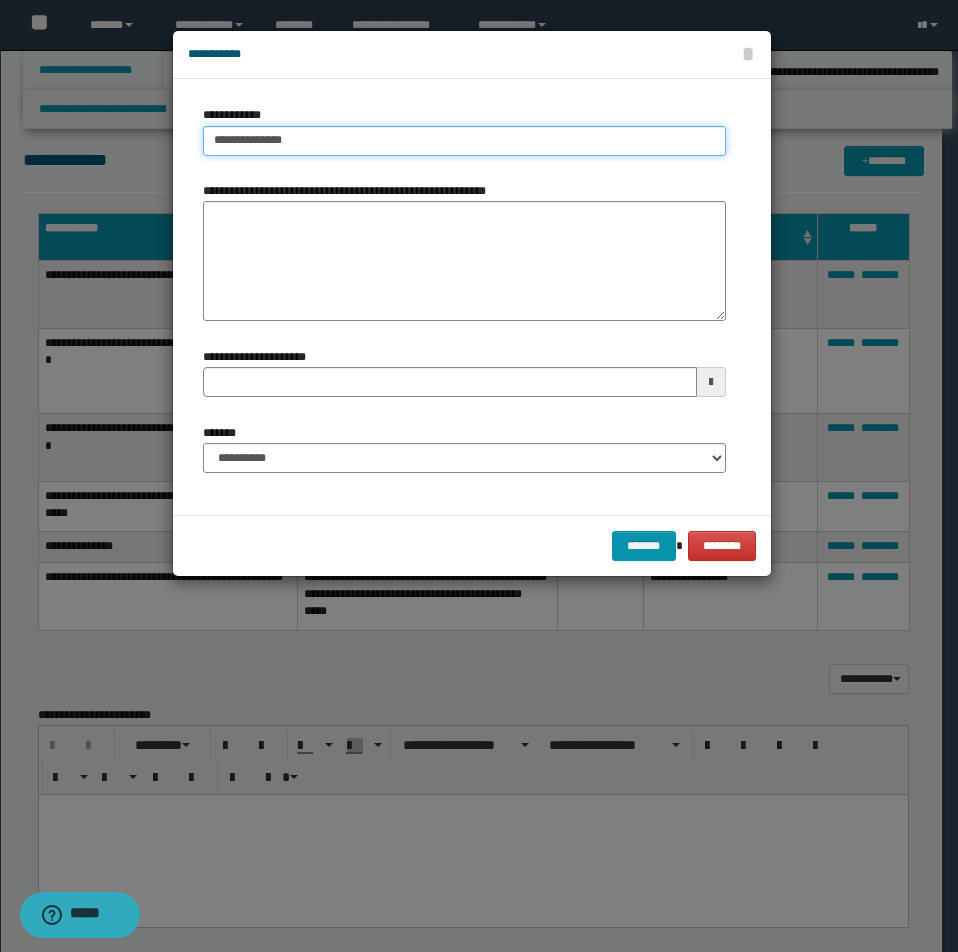 type on "**********" 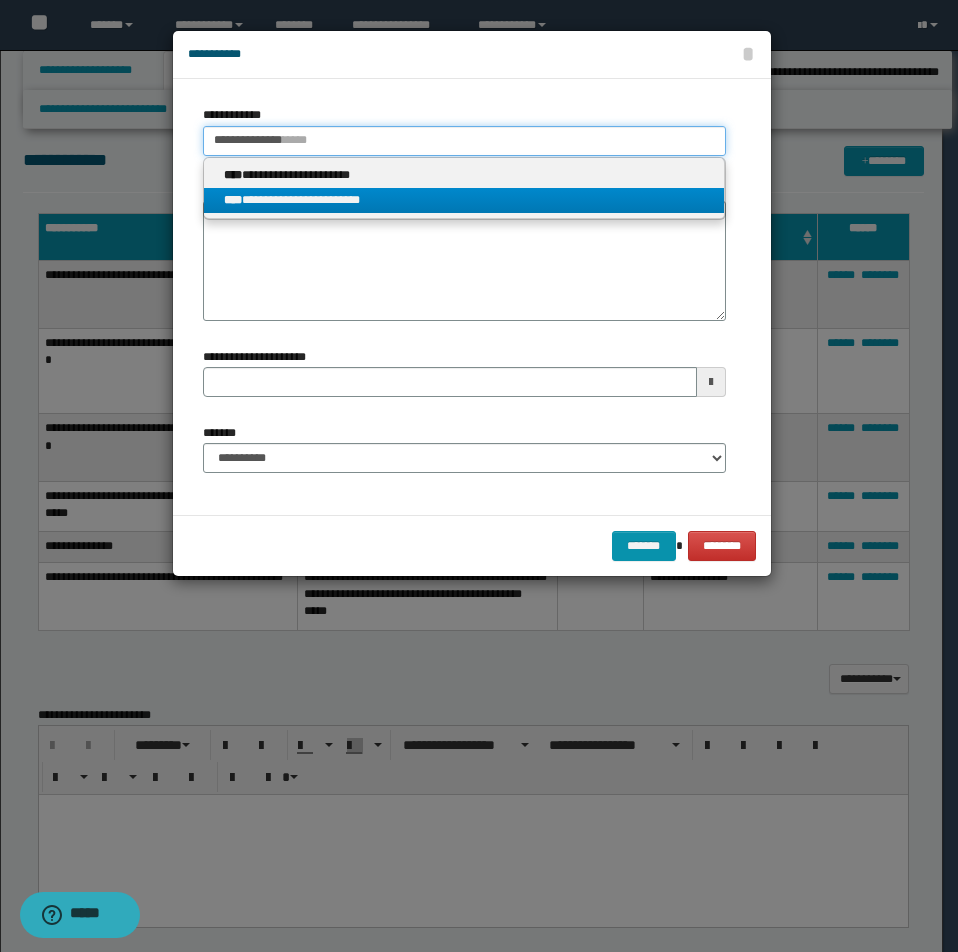 type on "**********" 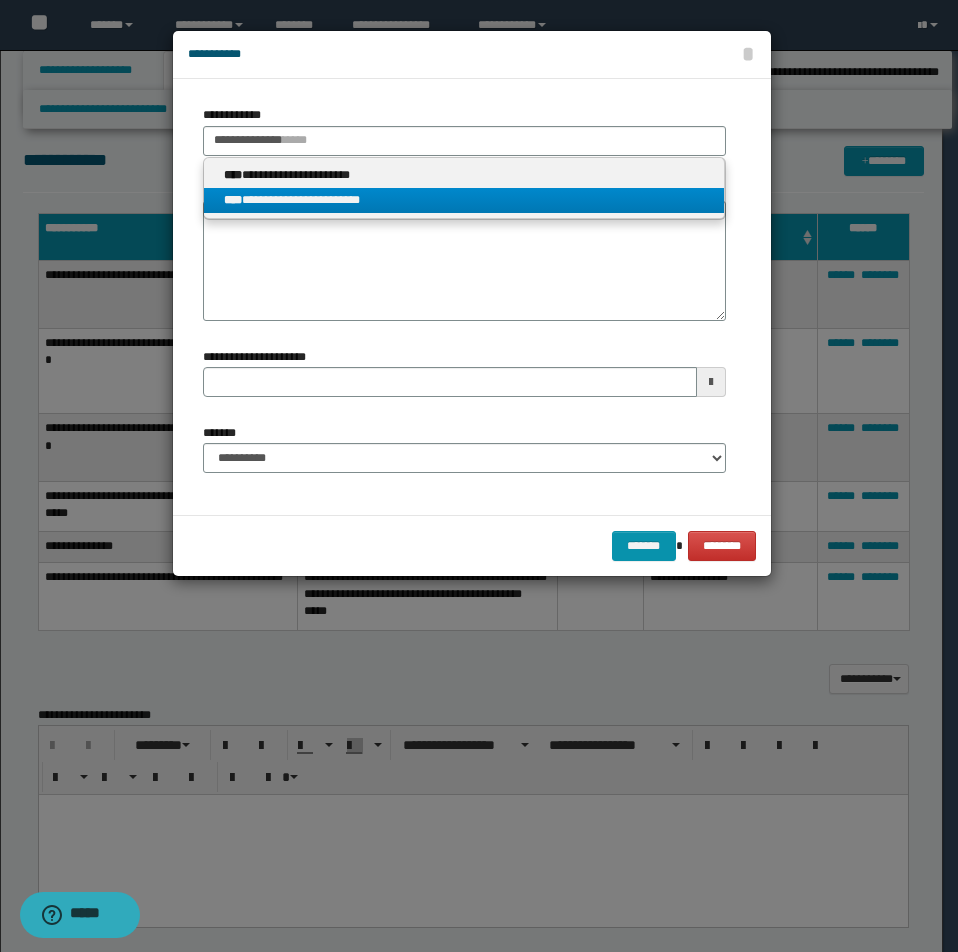 click on "**********" at bounding box center (464, 200) 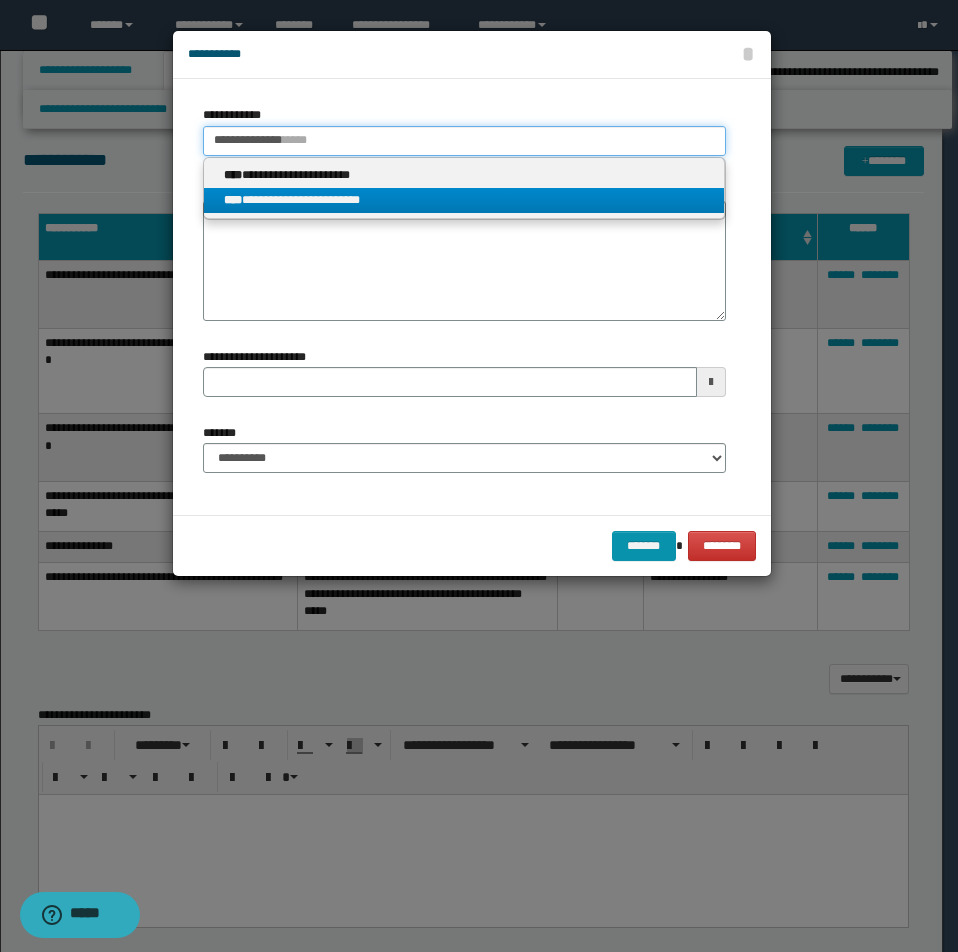type 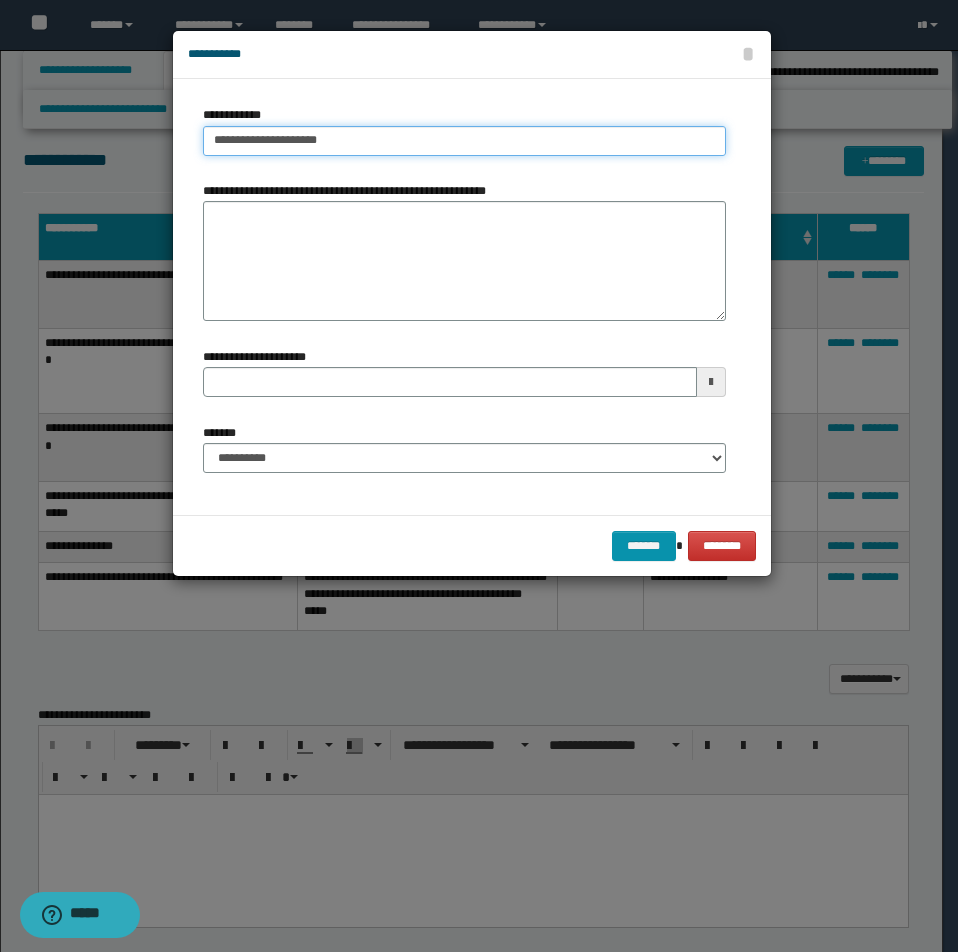 drag, startPoint x: 214, startPoint y: 141, endPoint x: 428, endPoint y: 142, distance: 214.00233 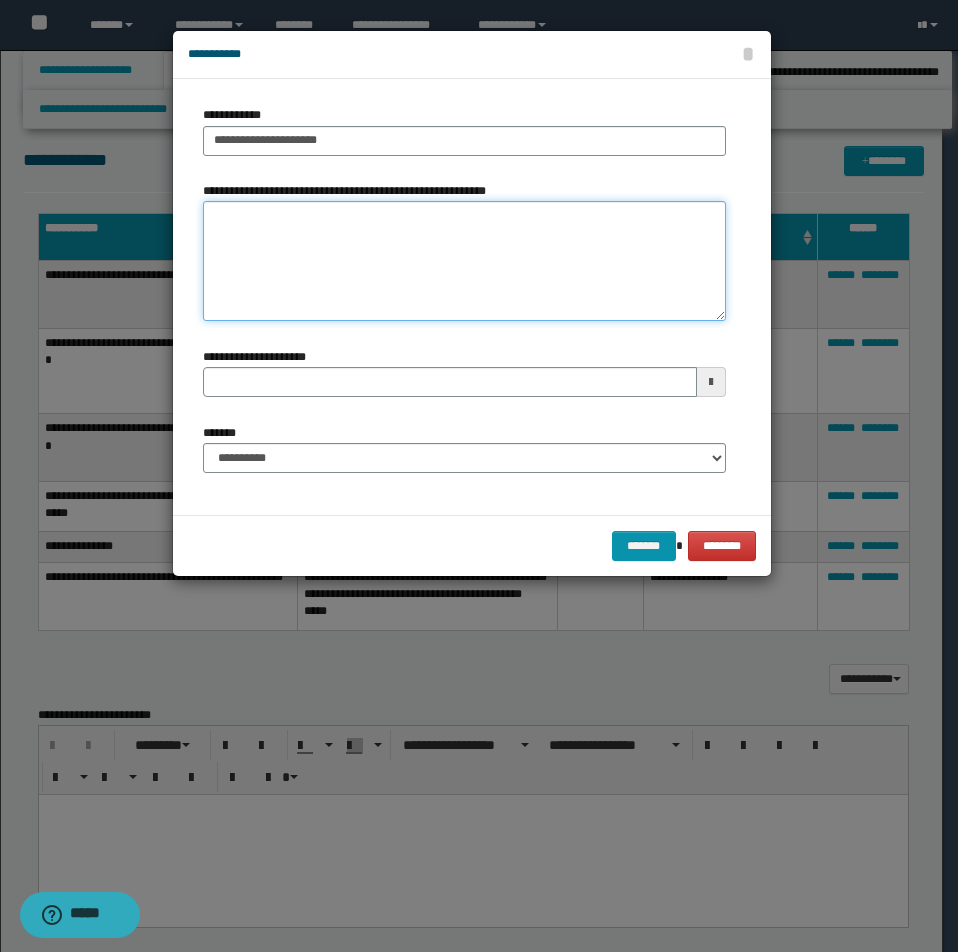 click on "**********" at bounding box center [464, 261] 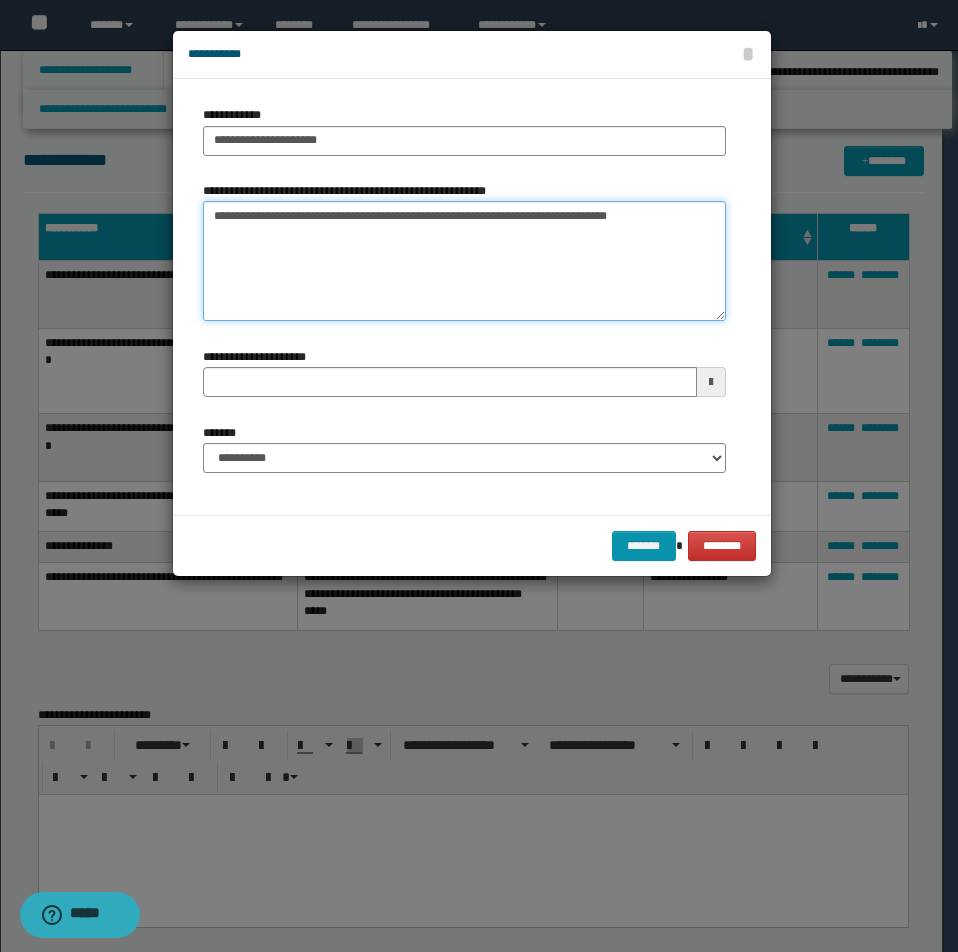 type on "**********" 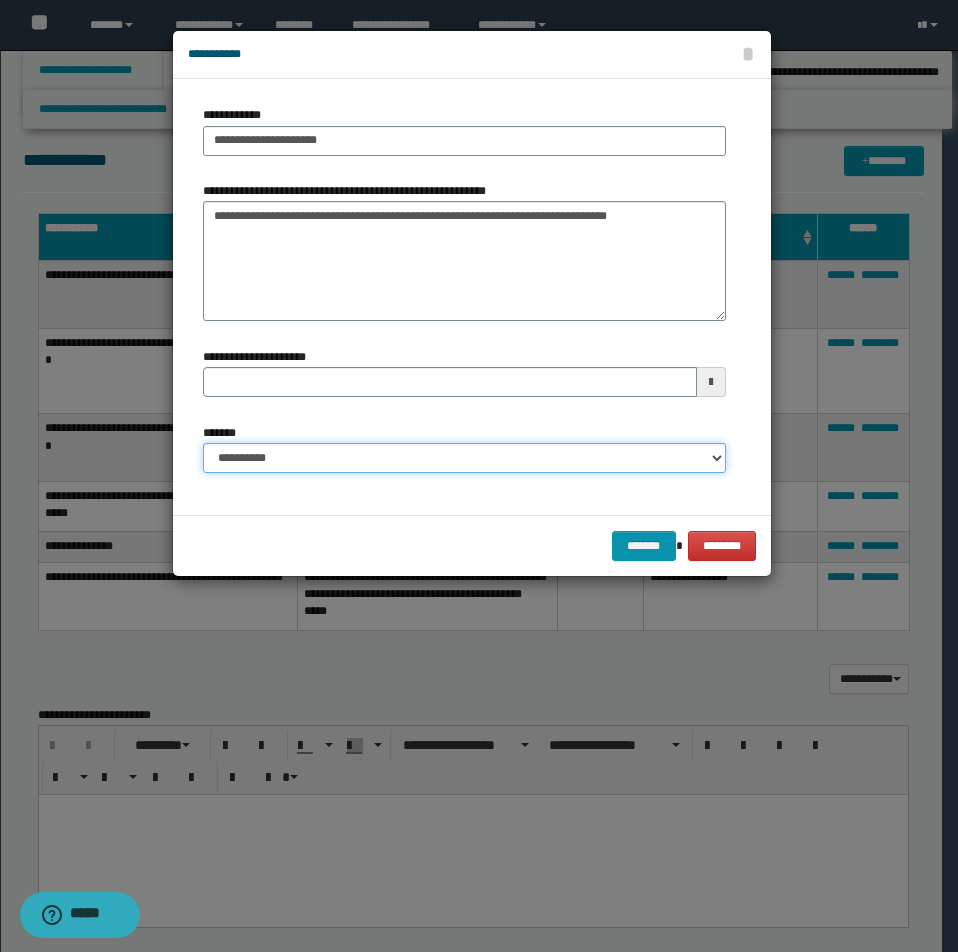 click on "**********" at bounding box center (464, 458) 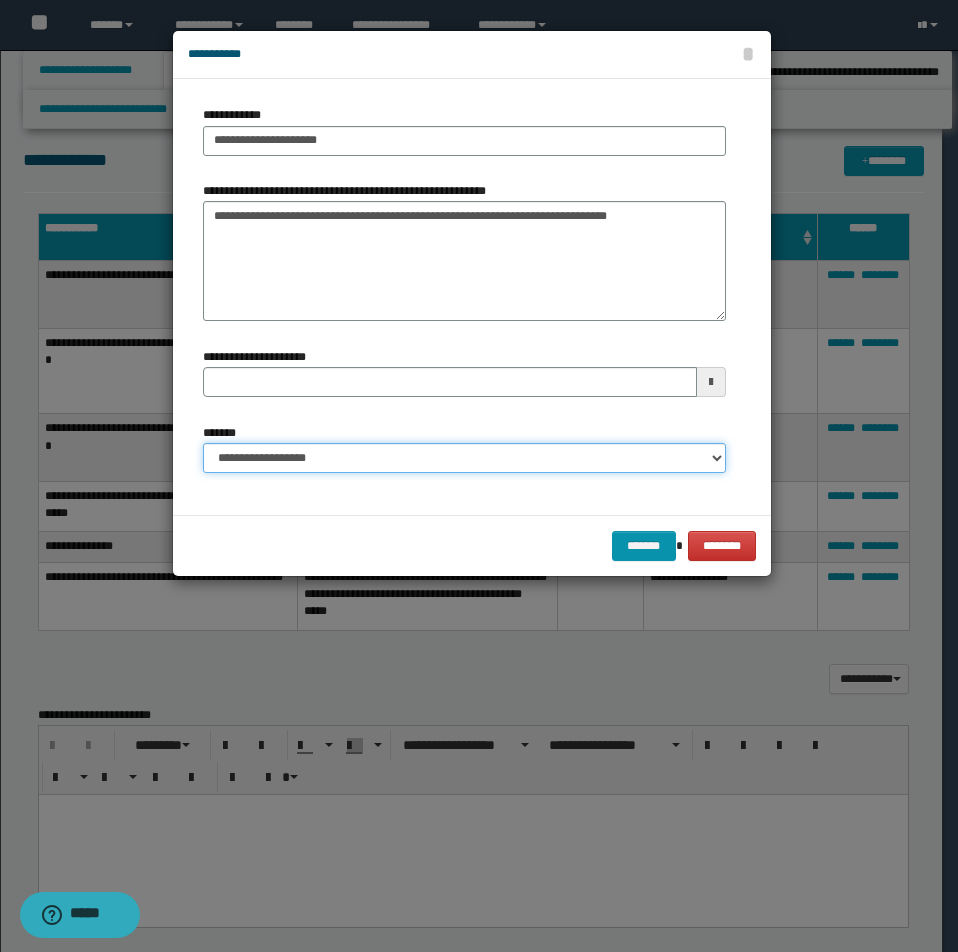 click on "**********" at bounding box center (464, 458) 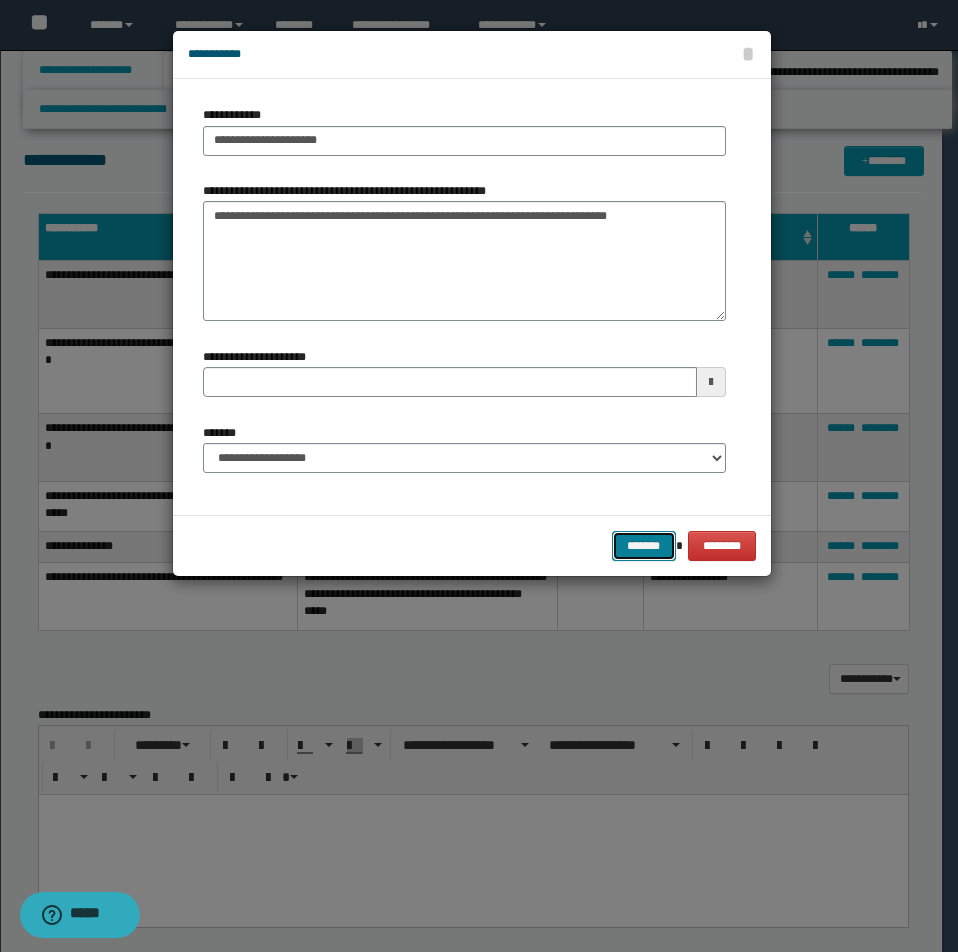 click on "*******" at bounding box center [644, 546] 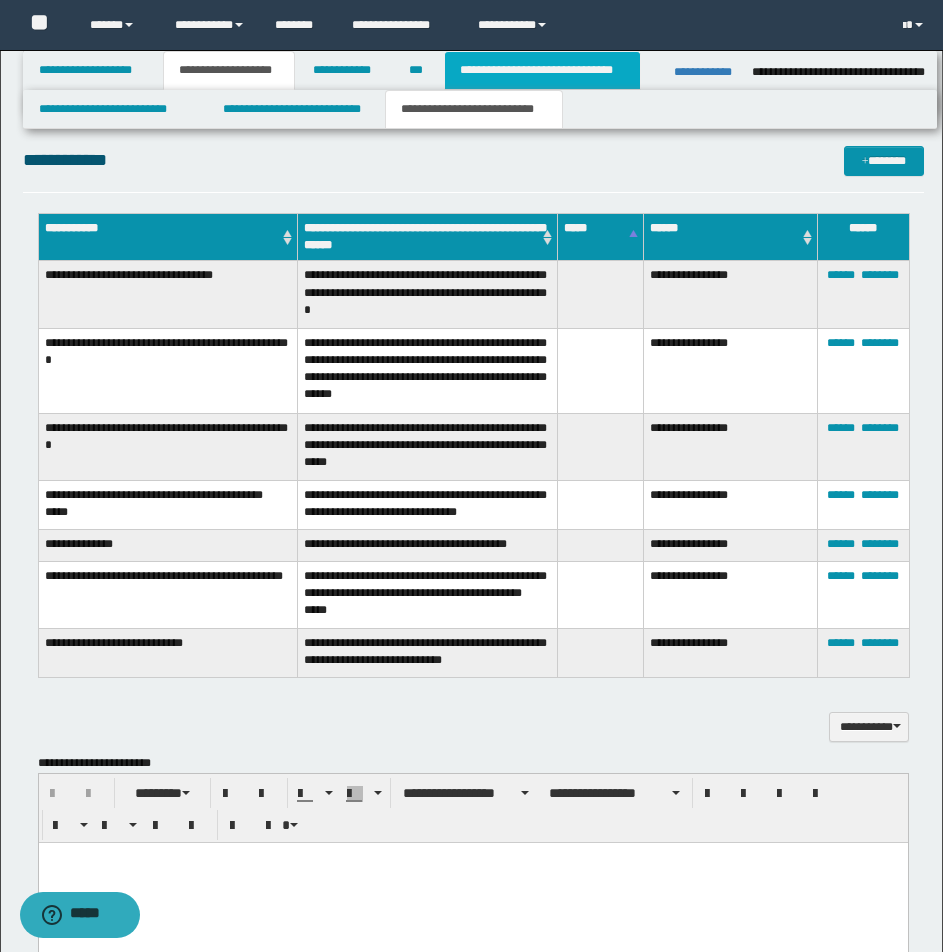 click on "**********" at bounding box center [542, 70] 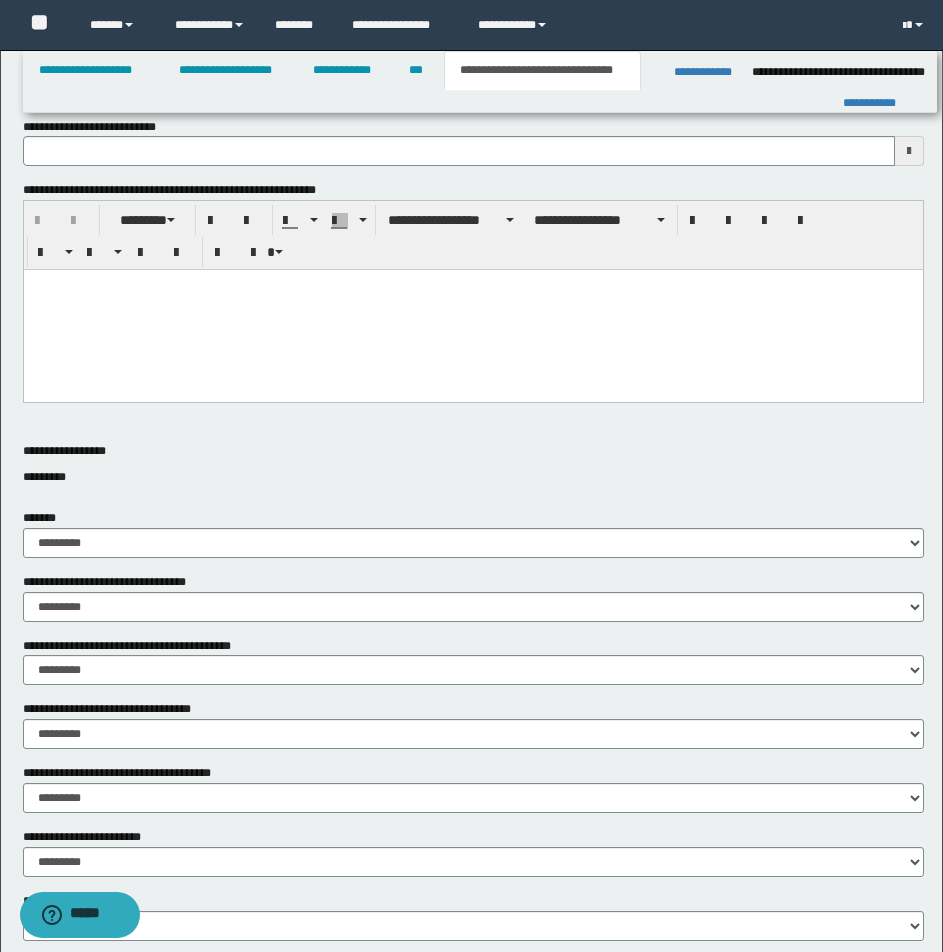 scroll, scrollTop: 0, scrollLeft: 0, axis: both 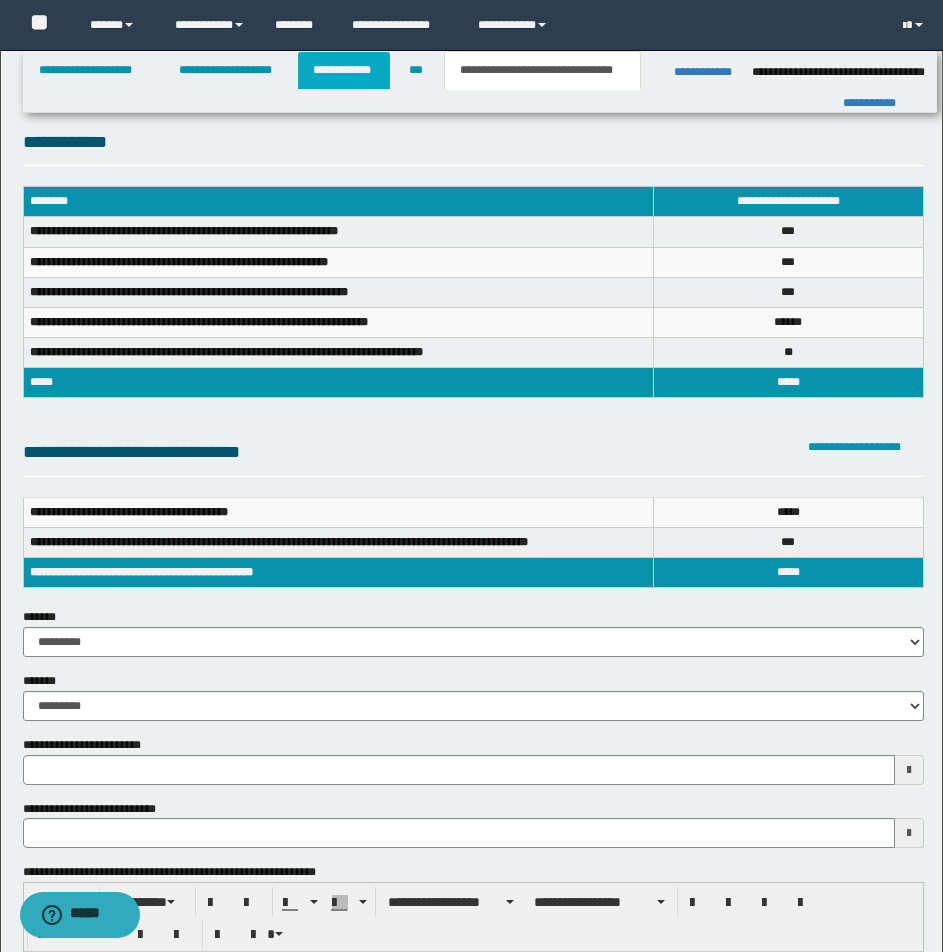 click on "**********" at bounding box center (344, 70) 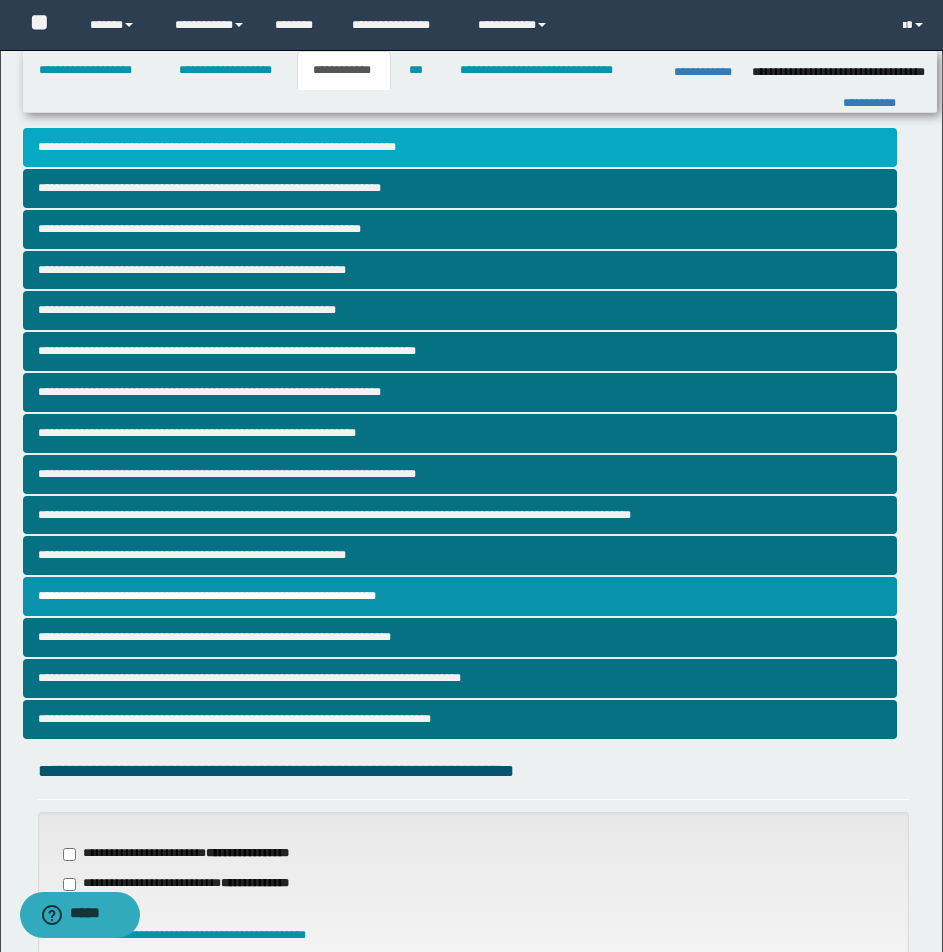 click on "**********" at bounding box center (460, 147) 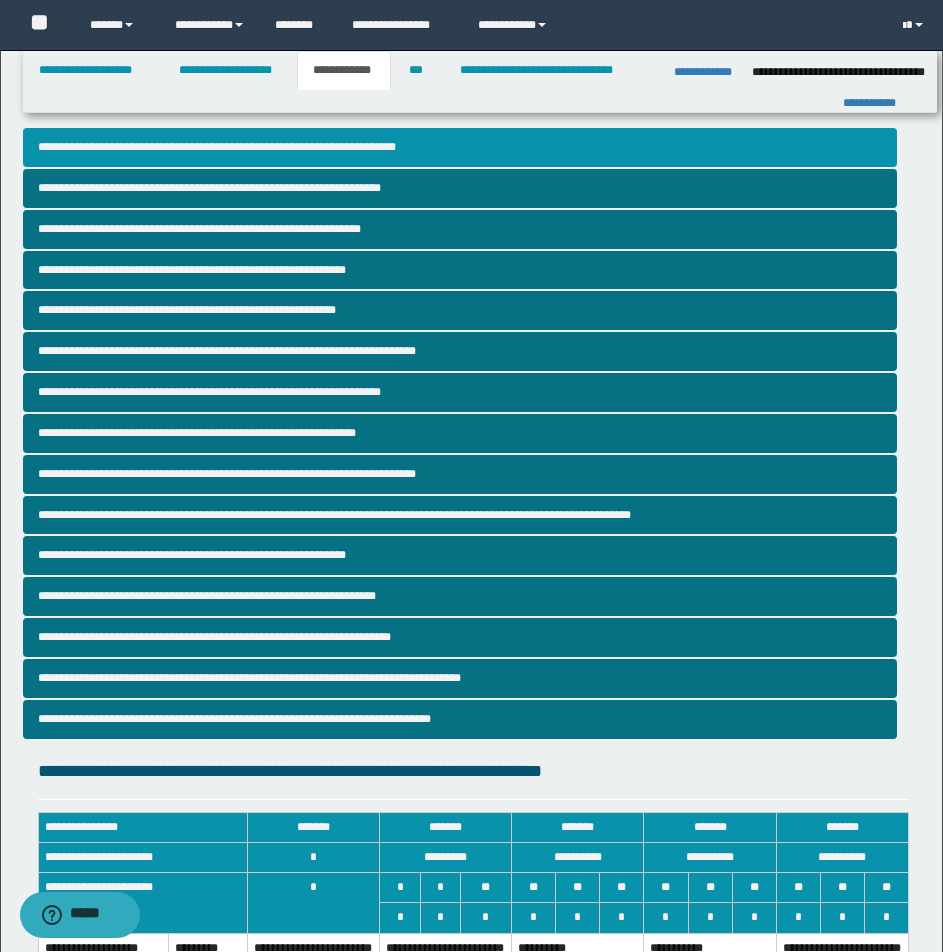 scroll, scrollTop: 521, scrollLeft: 0, axis: vertical 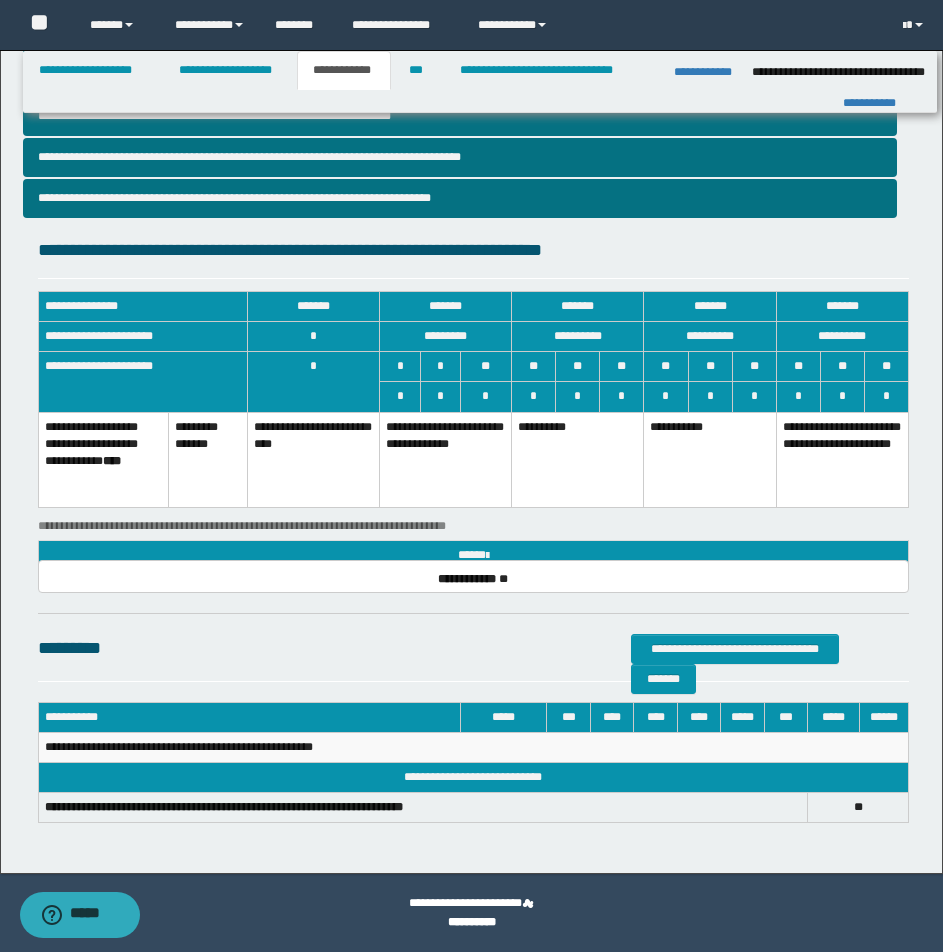 click on "**********" at bounding box center [445, 460] 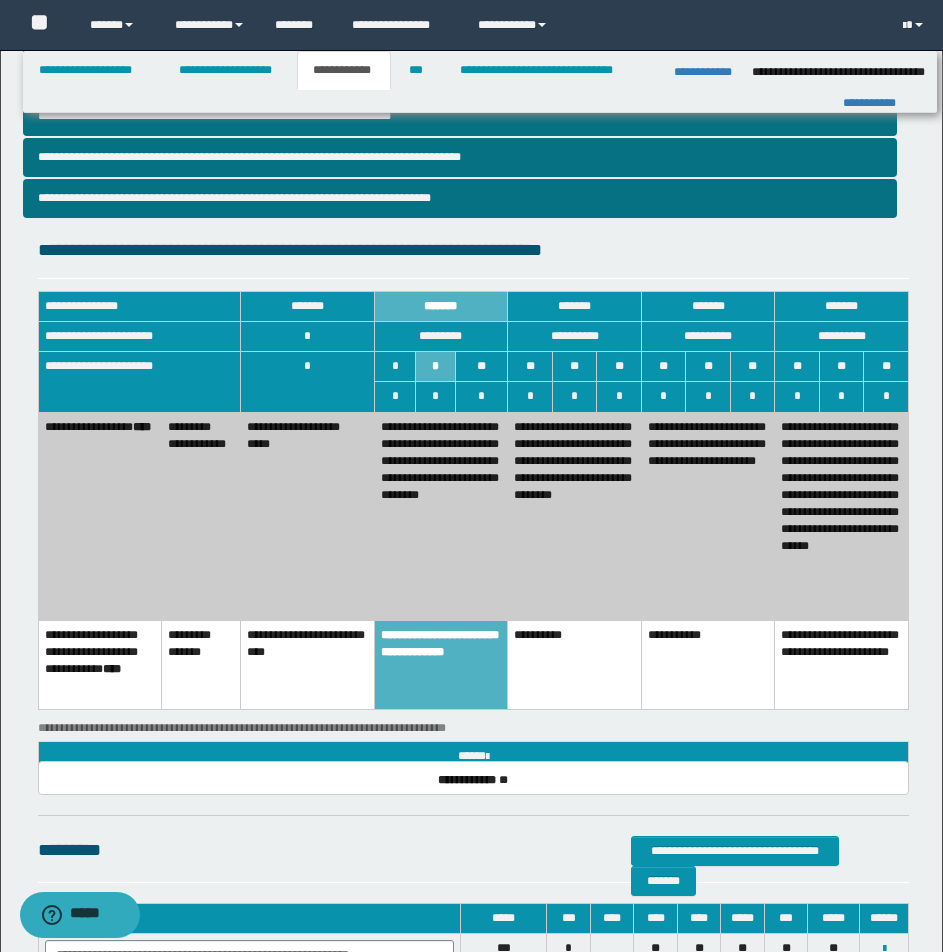 click on "**********" at bounding box center (441, 516) 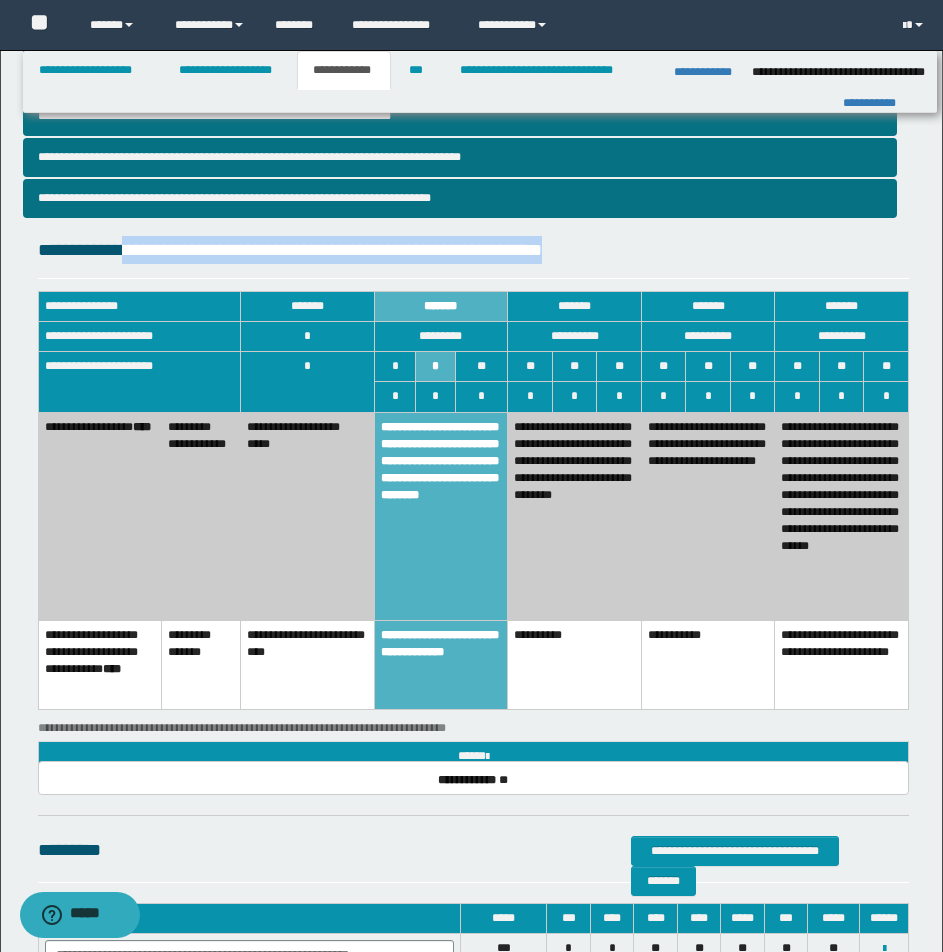 drag, startPoint x: 132, startPoint y: 249, endPoint x: 837, endPoint y: 265, distance: 705.1815 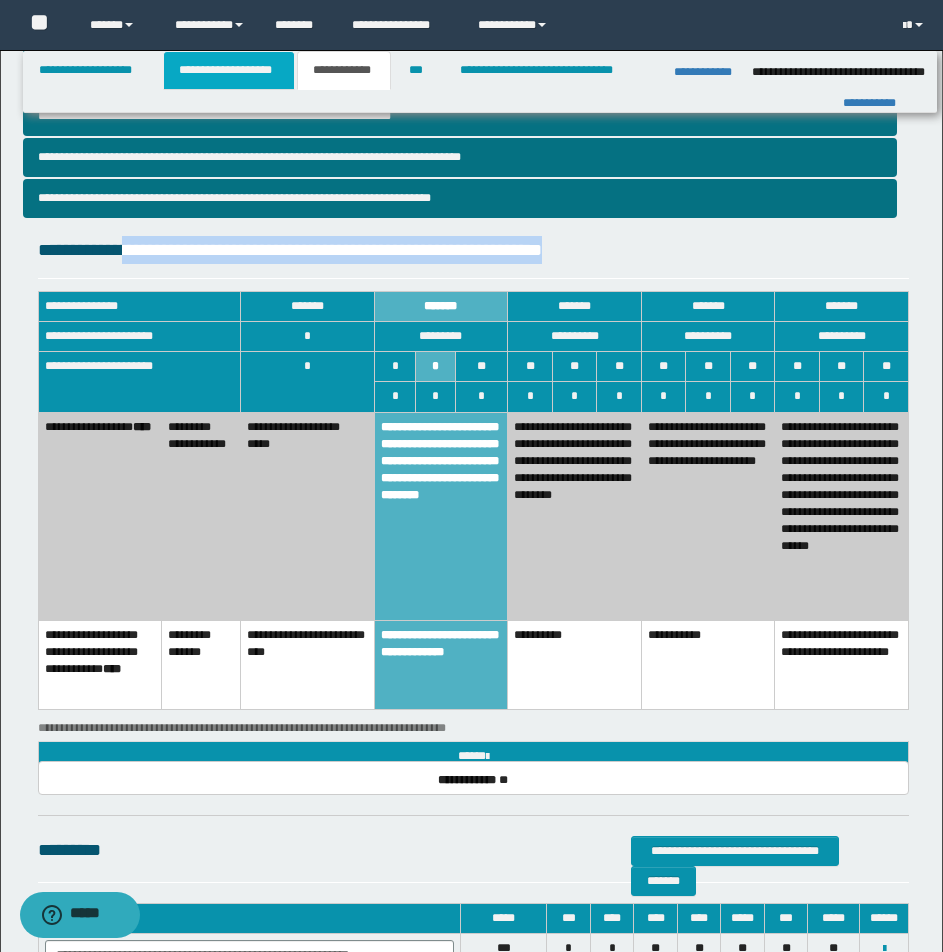 click on "**********" at bounding box center [229, 70] 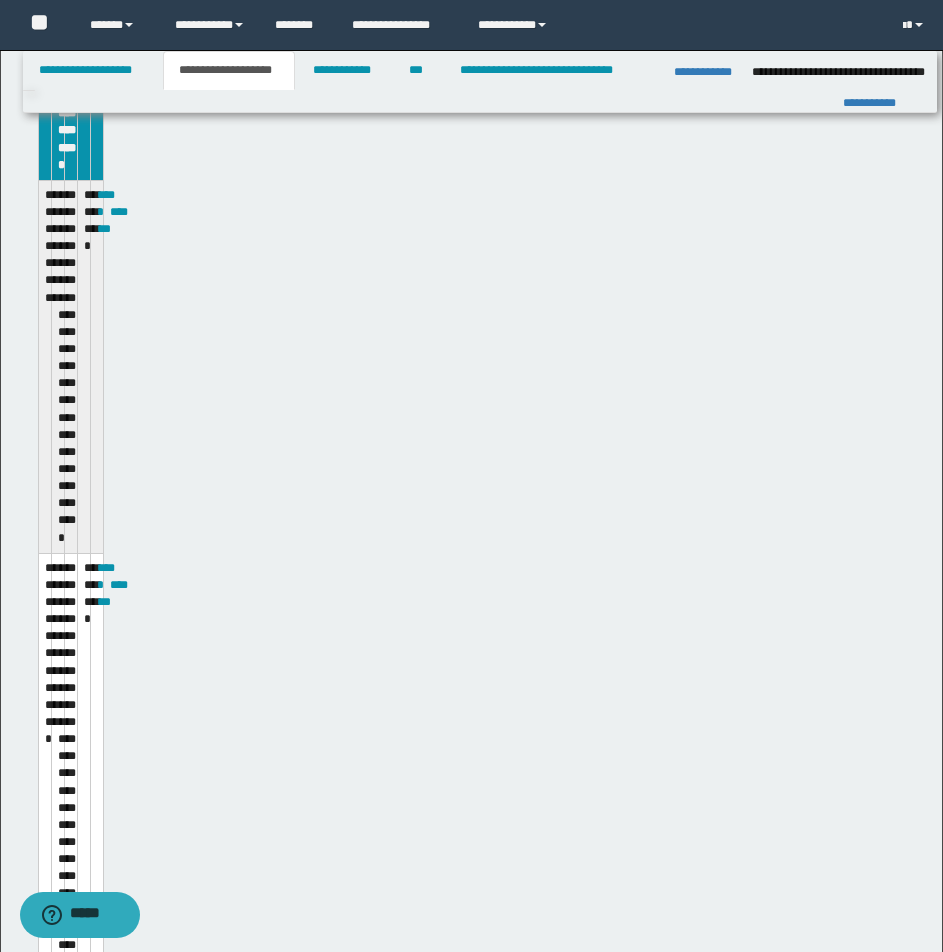 scroll, scrollTop: 552, scrollLeft: 0, axis: vertical 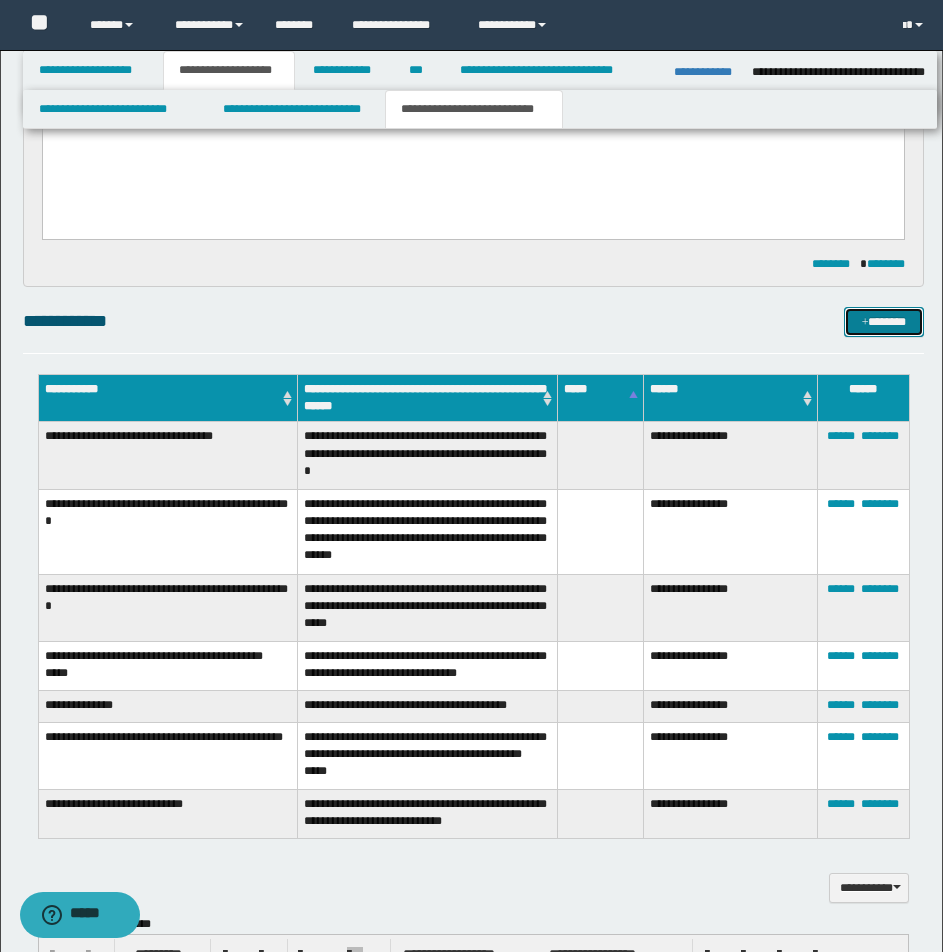 click on "*******" at bounding box center (884, 322) 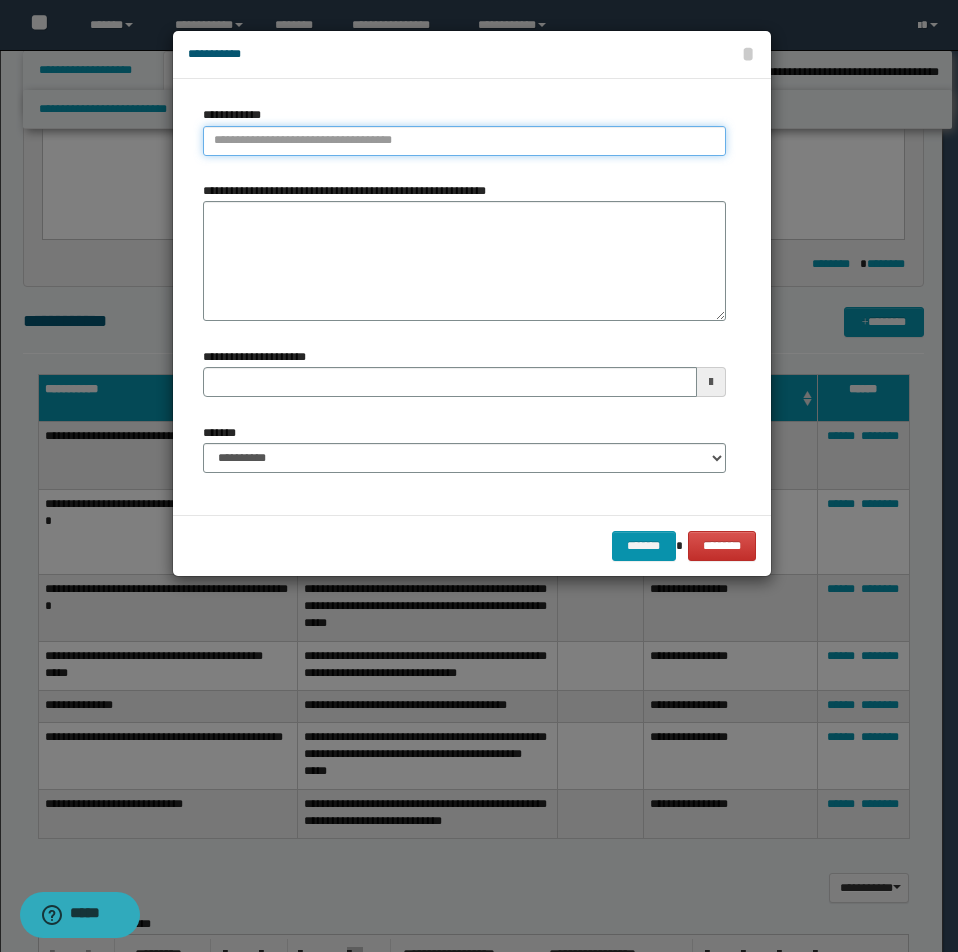 click on "**********" at bounding box center [464, 141] 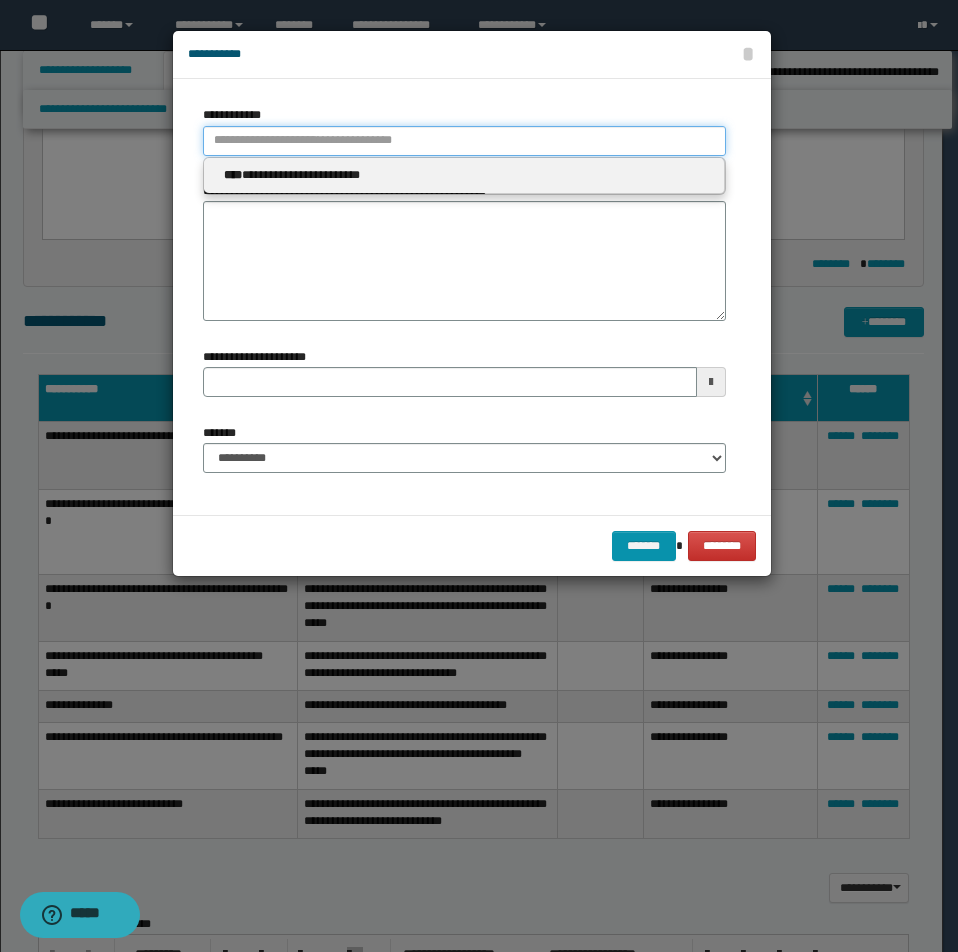 type 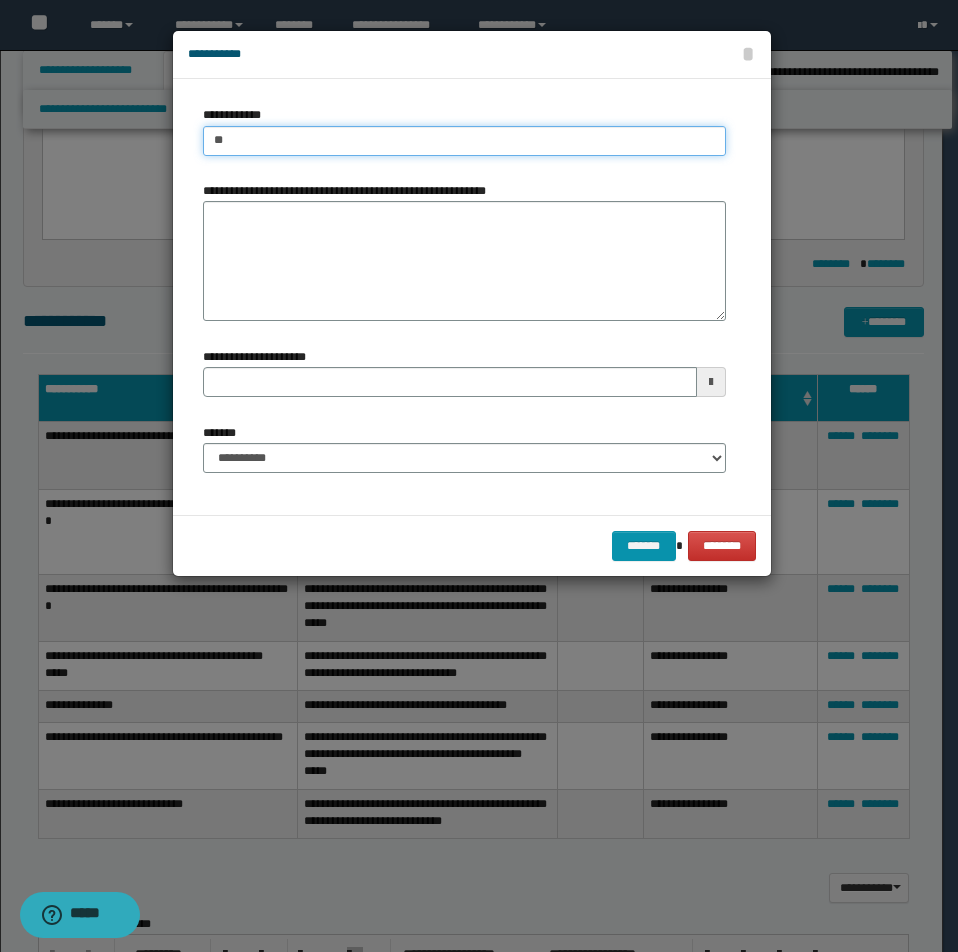 type on "***" 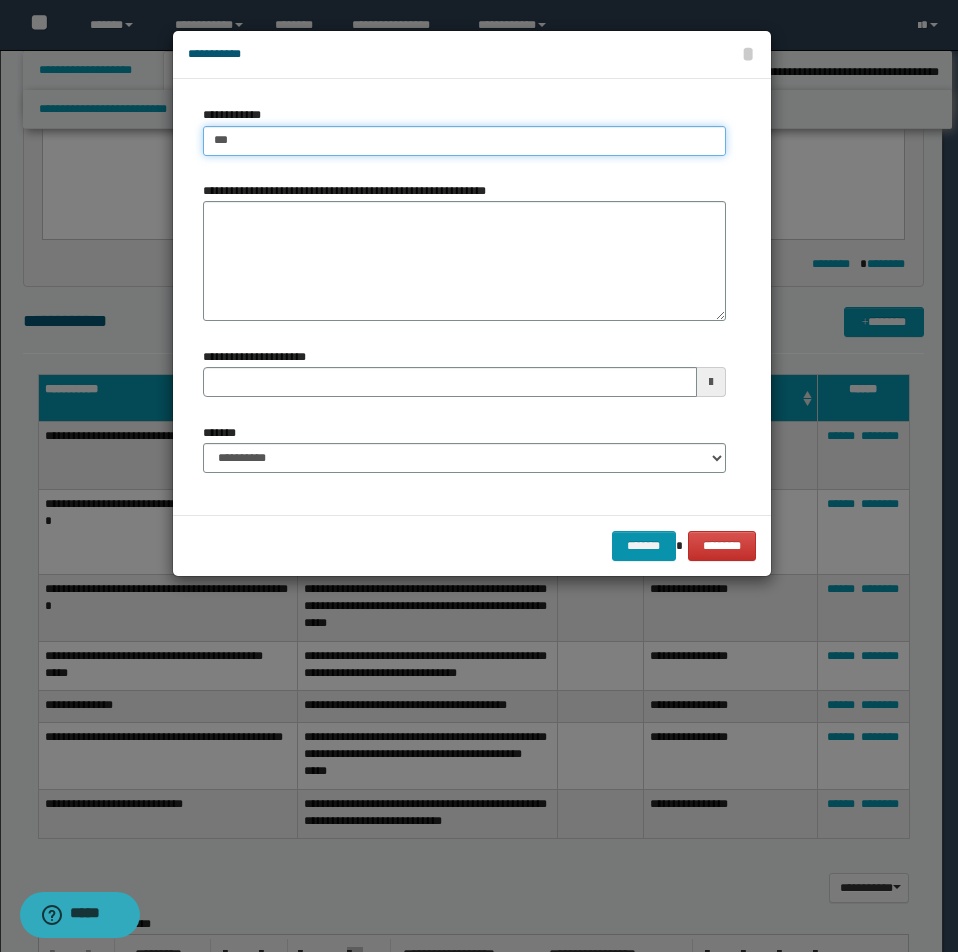 type on "***" 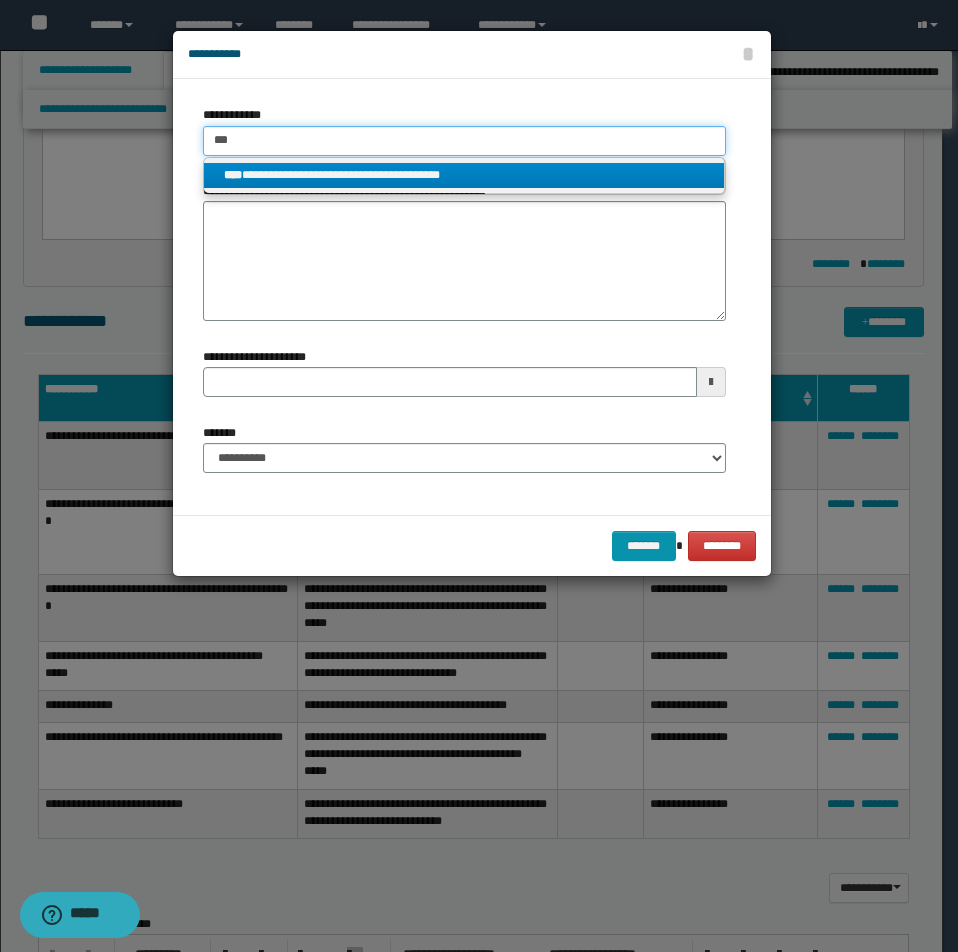 type on "***" 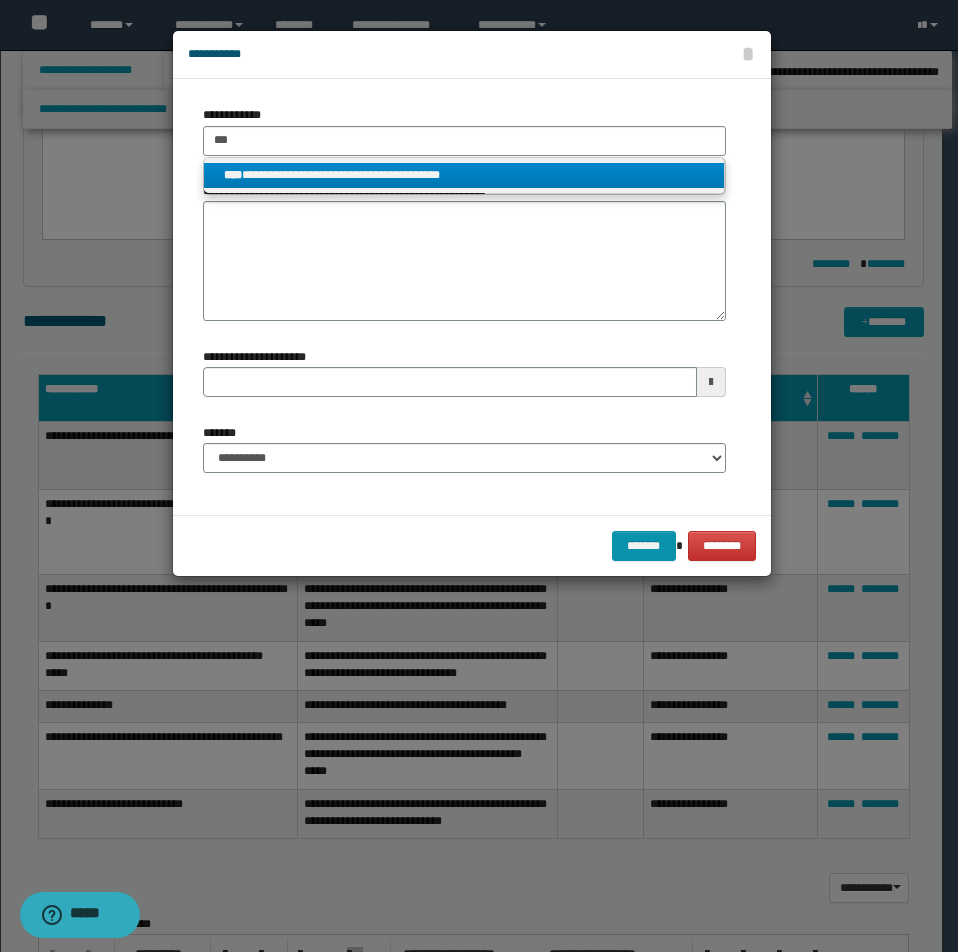 click on "**********" at bounding box center (464, 175) 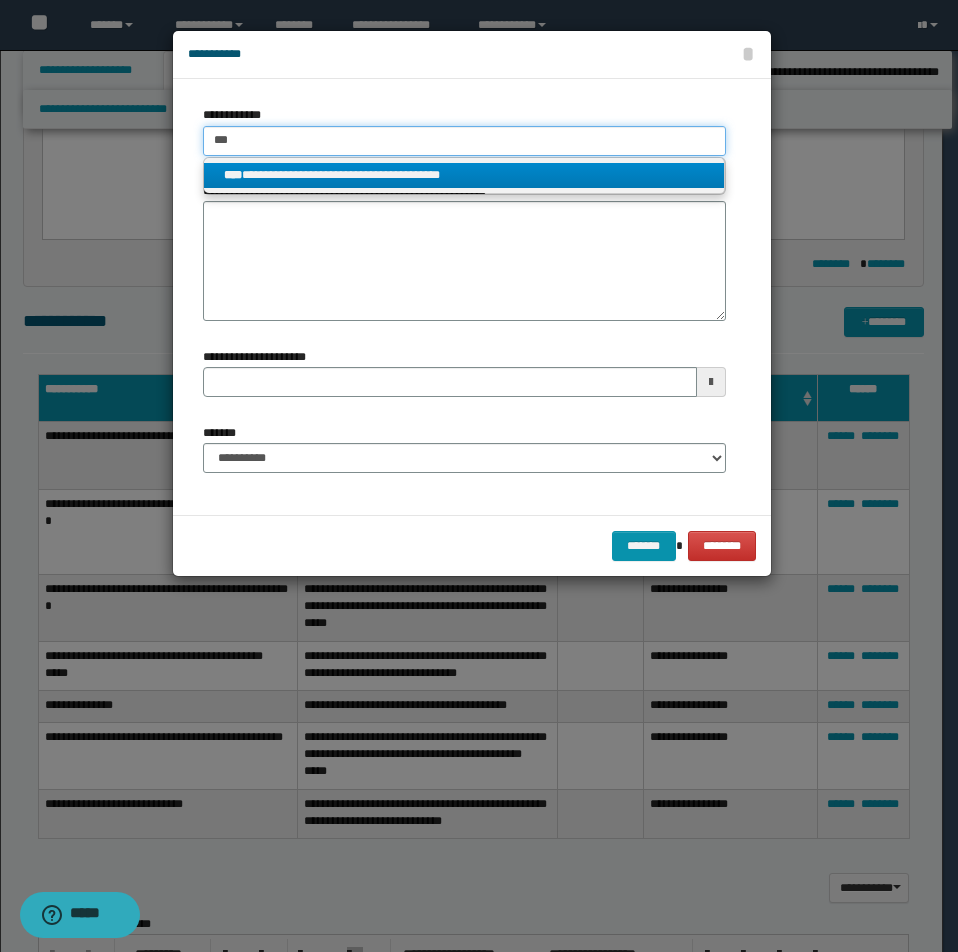 type 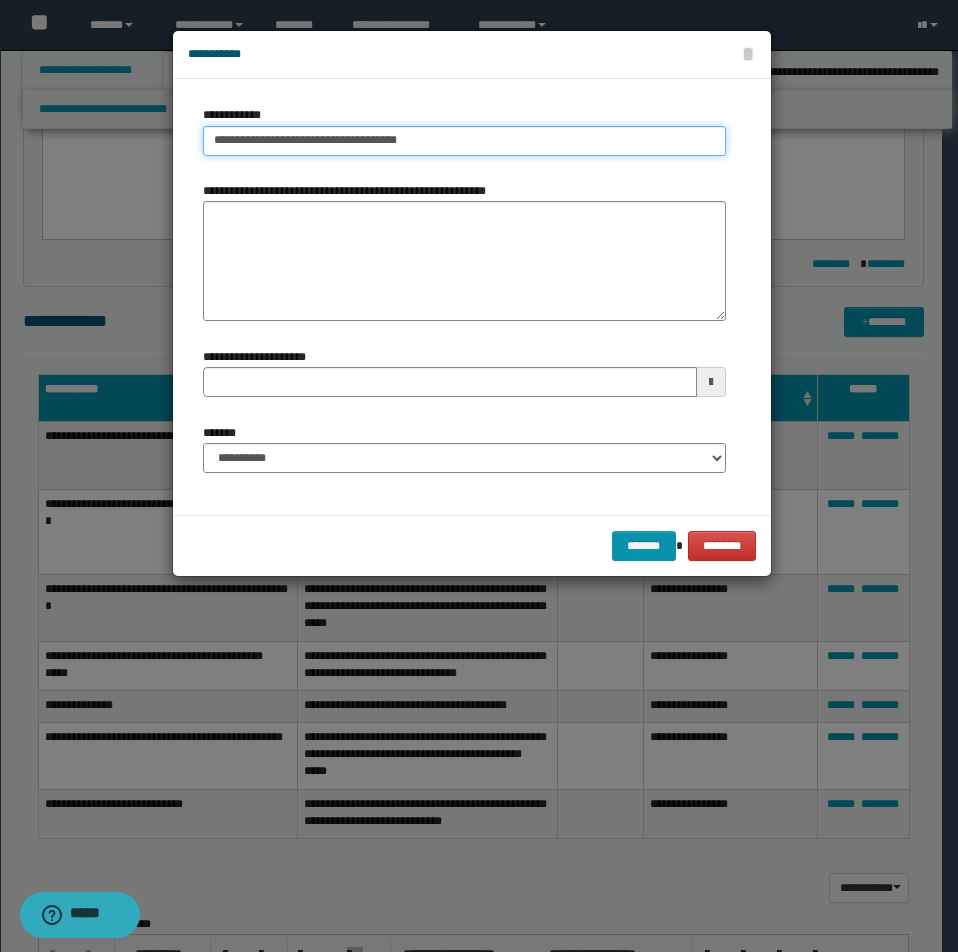 type 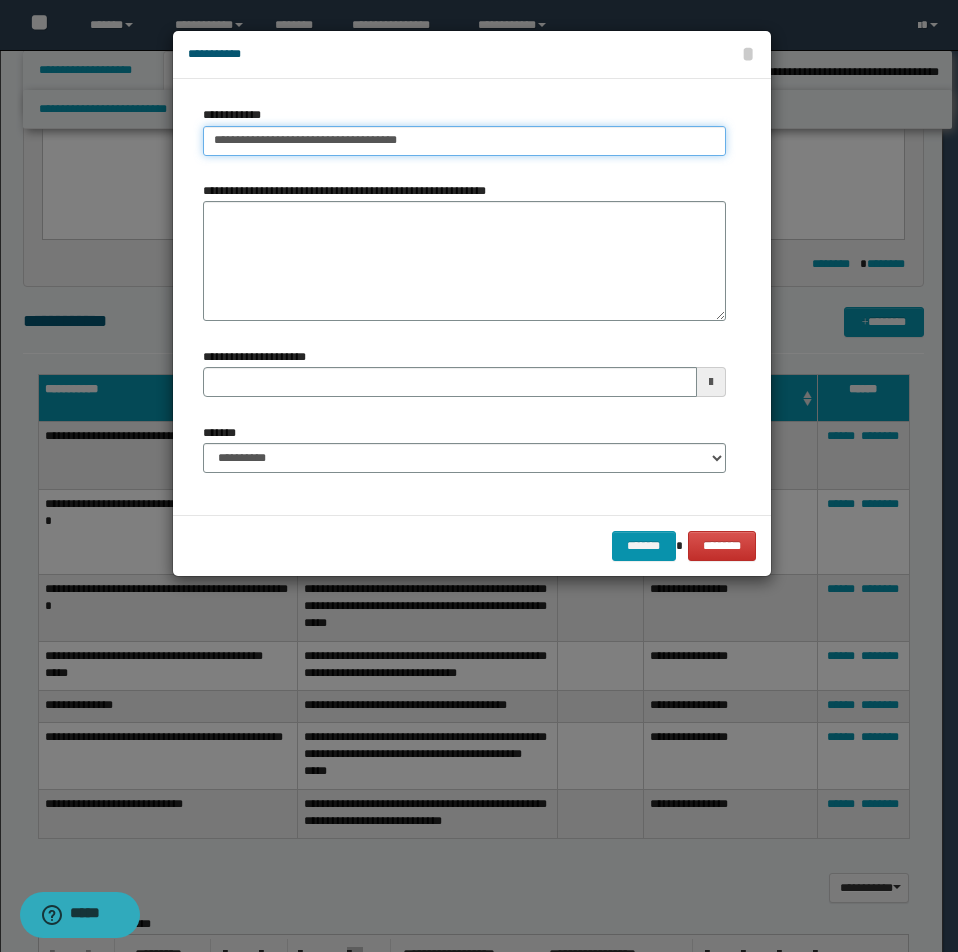 drag, startPoint x: 215, startPoint y: 135, endPoint x: 650, endPoint y: 156, distance: 435.5066 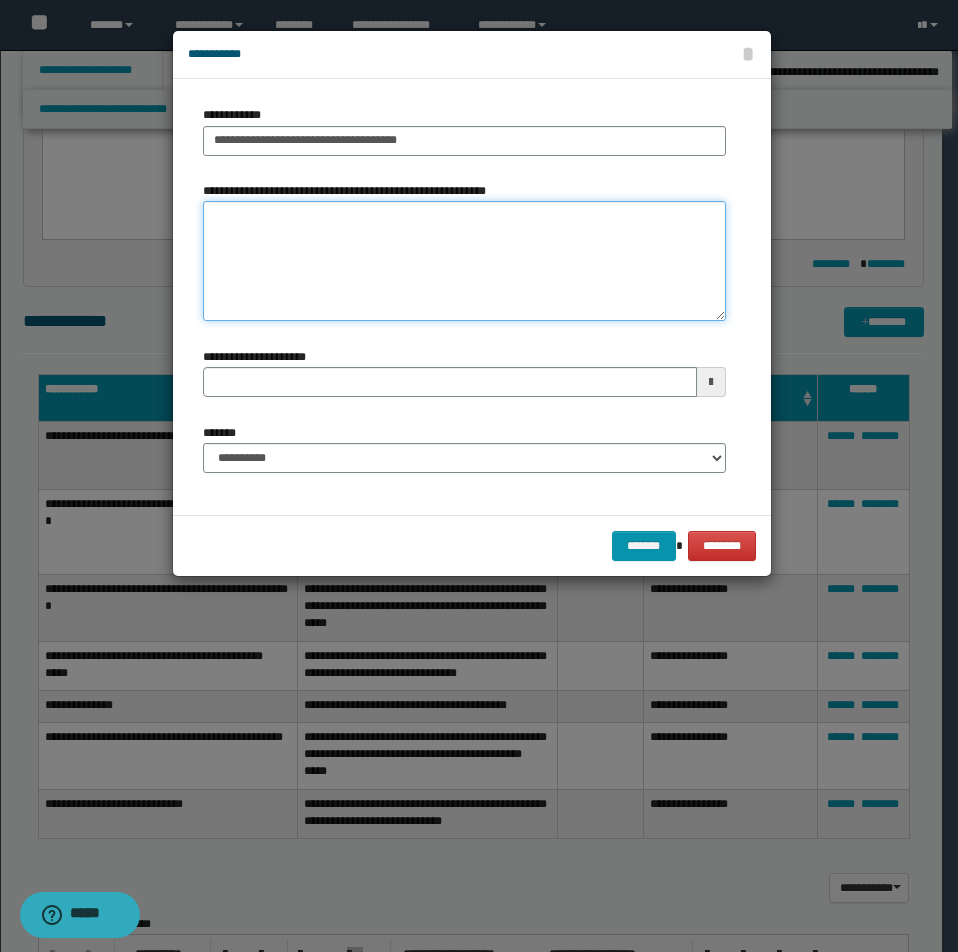 click on "**********" at bounding box center [464, 261] 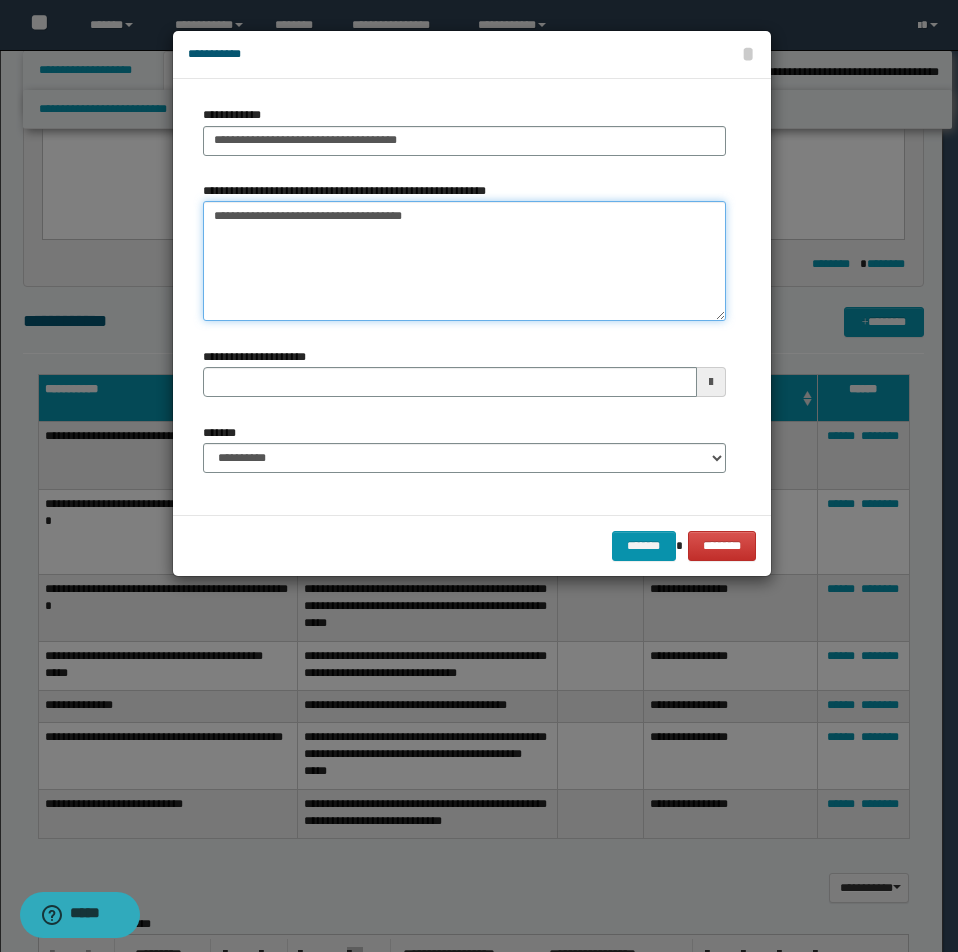 click on "**********" at bounding box center (464, 261) 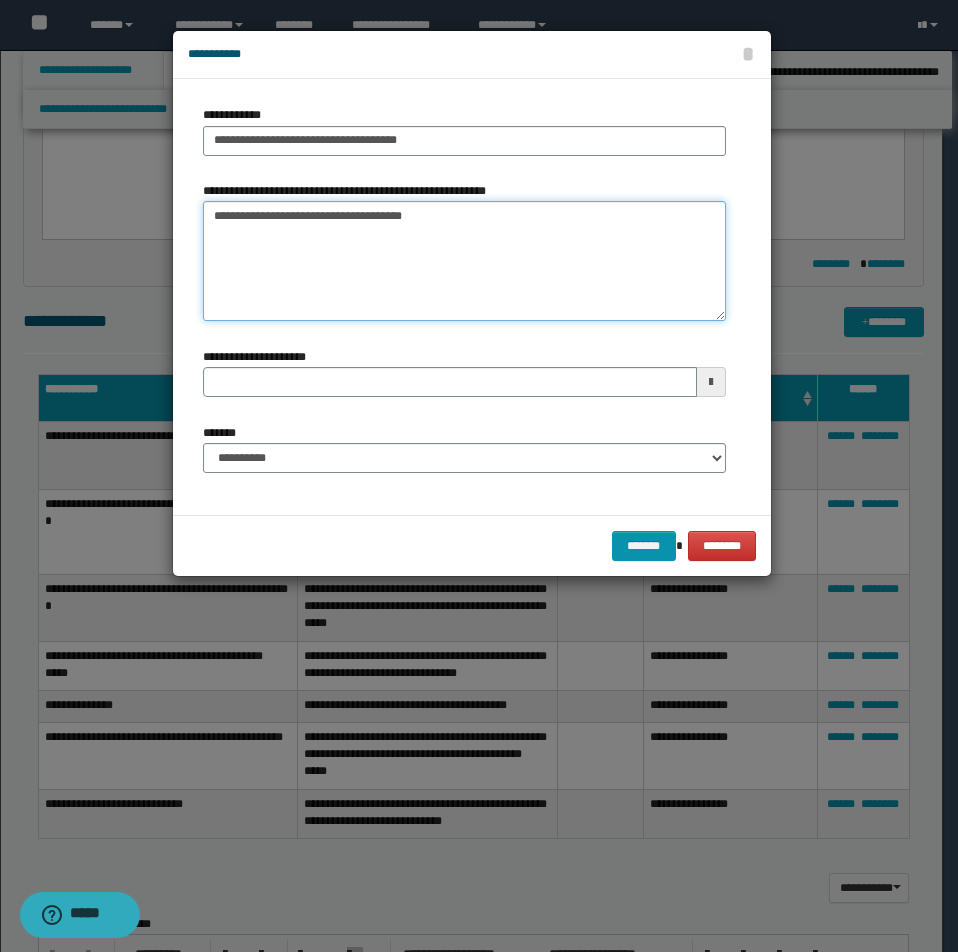 paste on "**********" 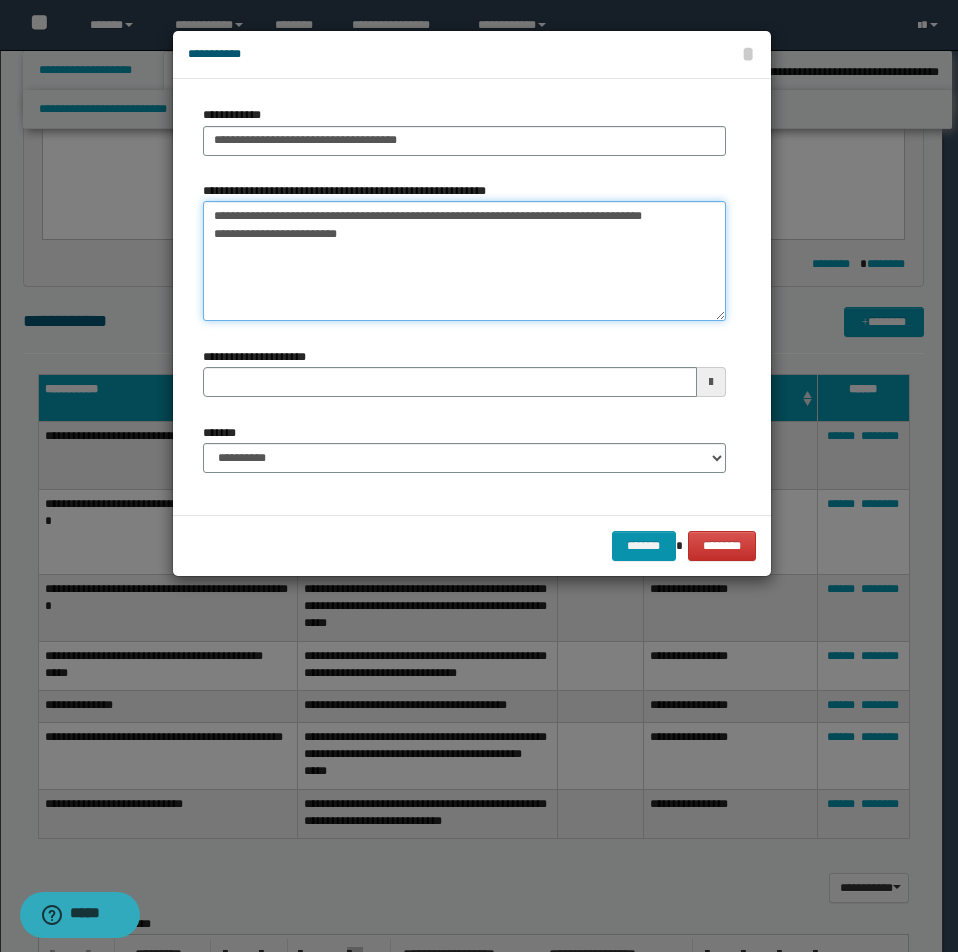 type on "**********" 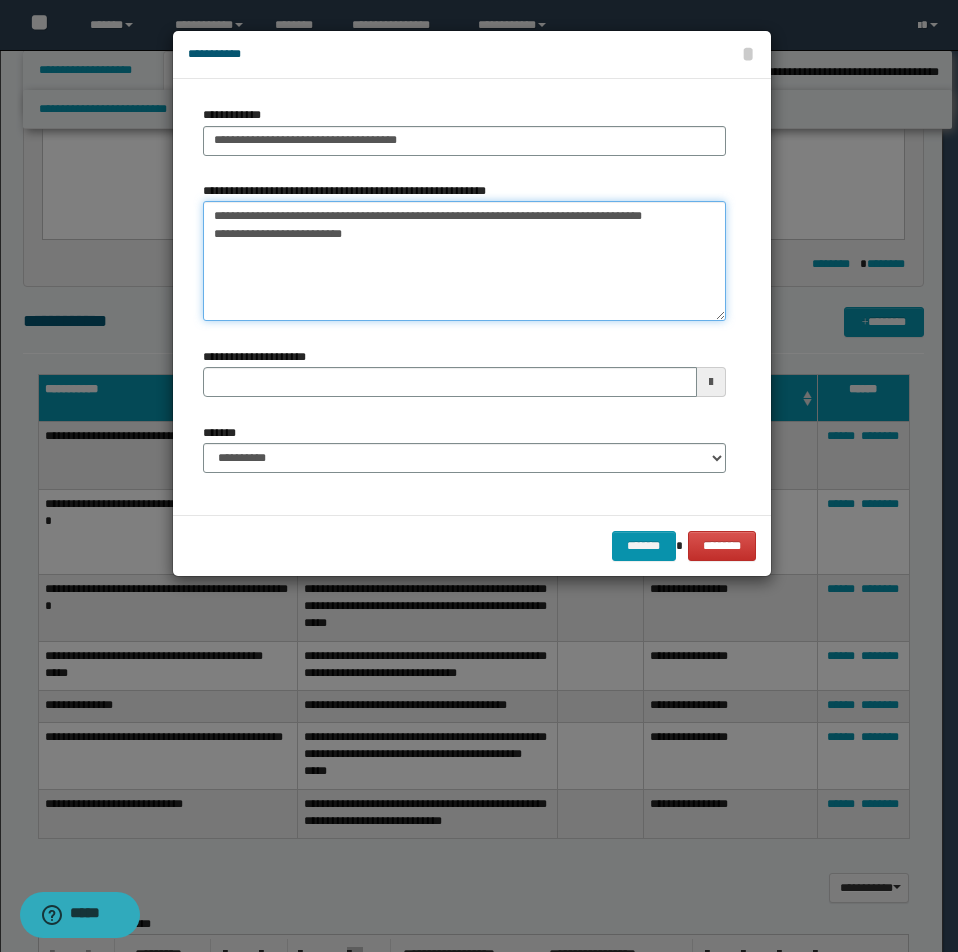 type 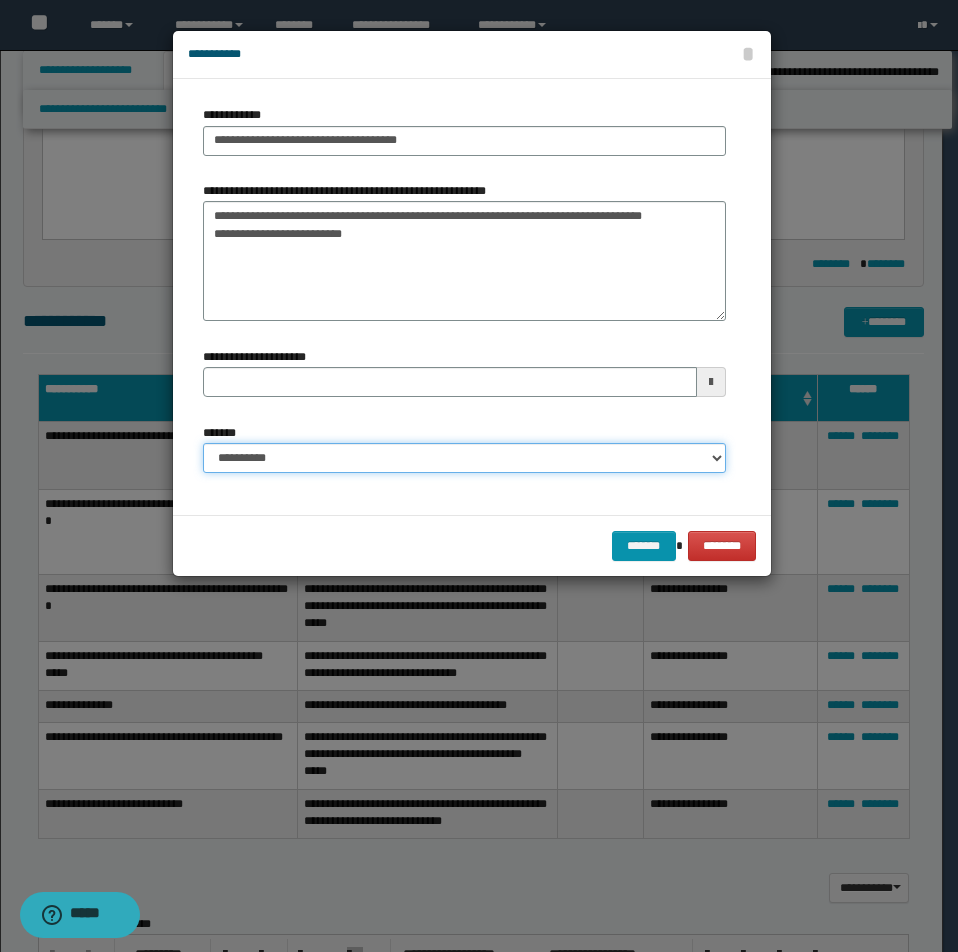 click on "**********" at bounding box center [464, 458] 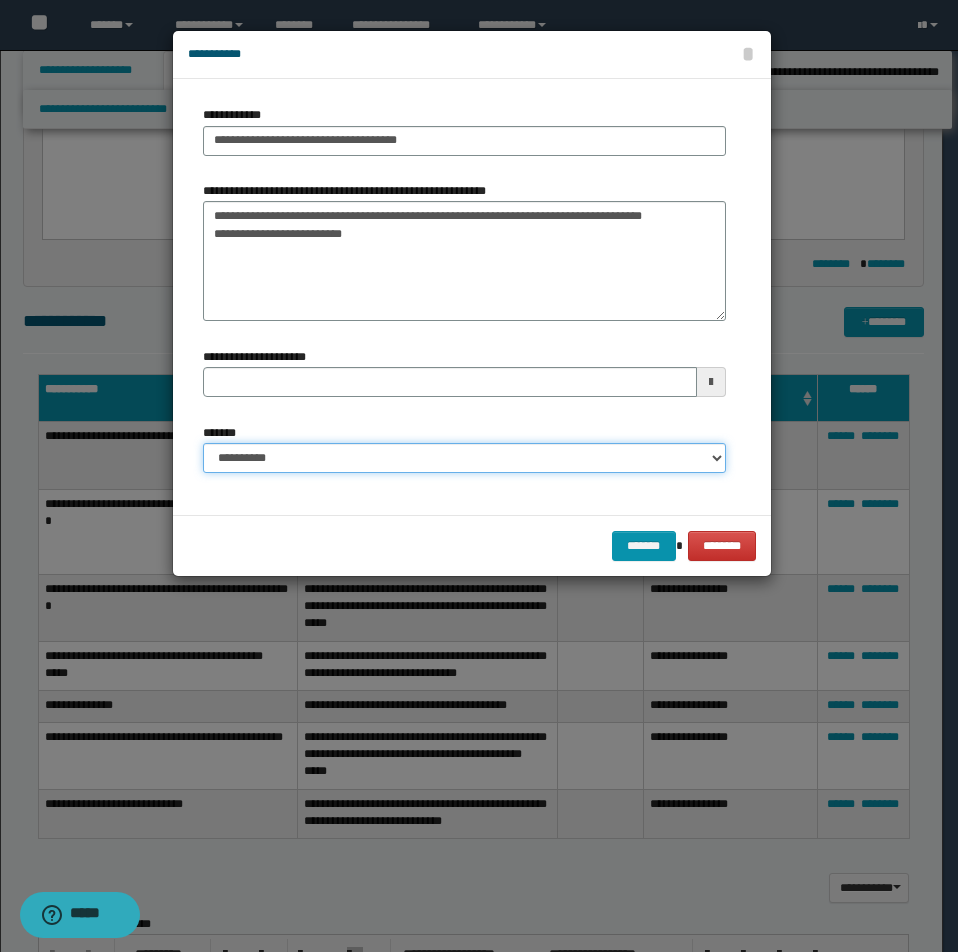 select on "*" 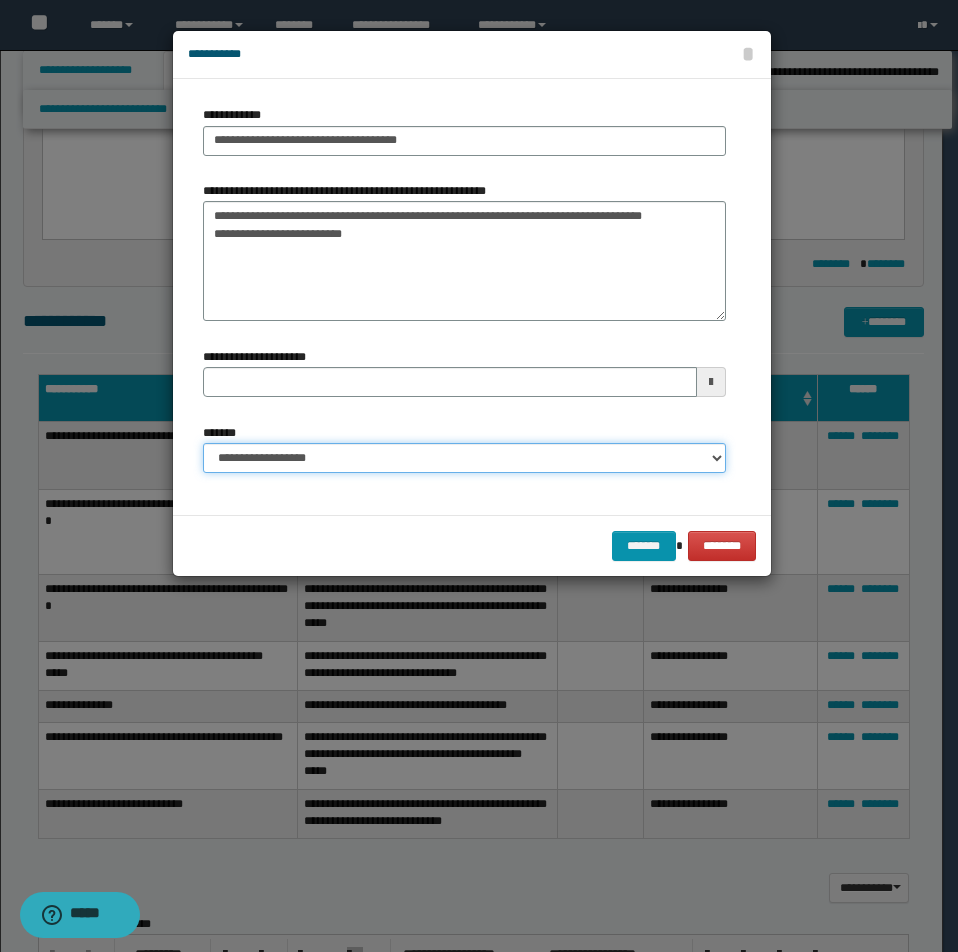 click on "**********" at bounding box center (464, 458) 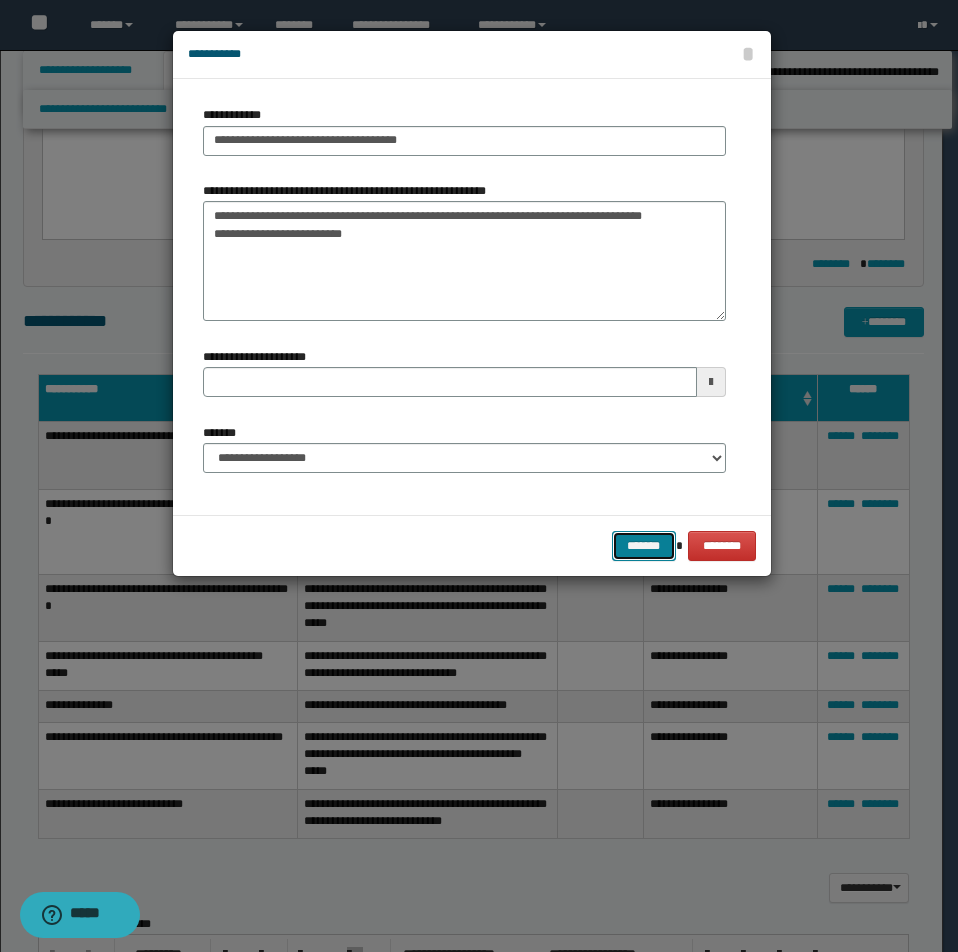 click on "*******" at bounding box center (644, 546) 